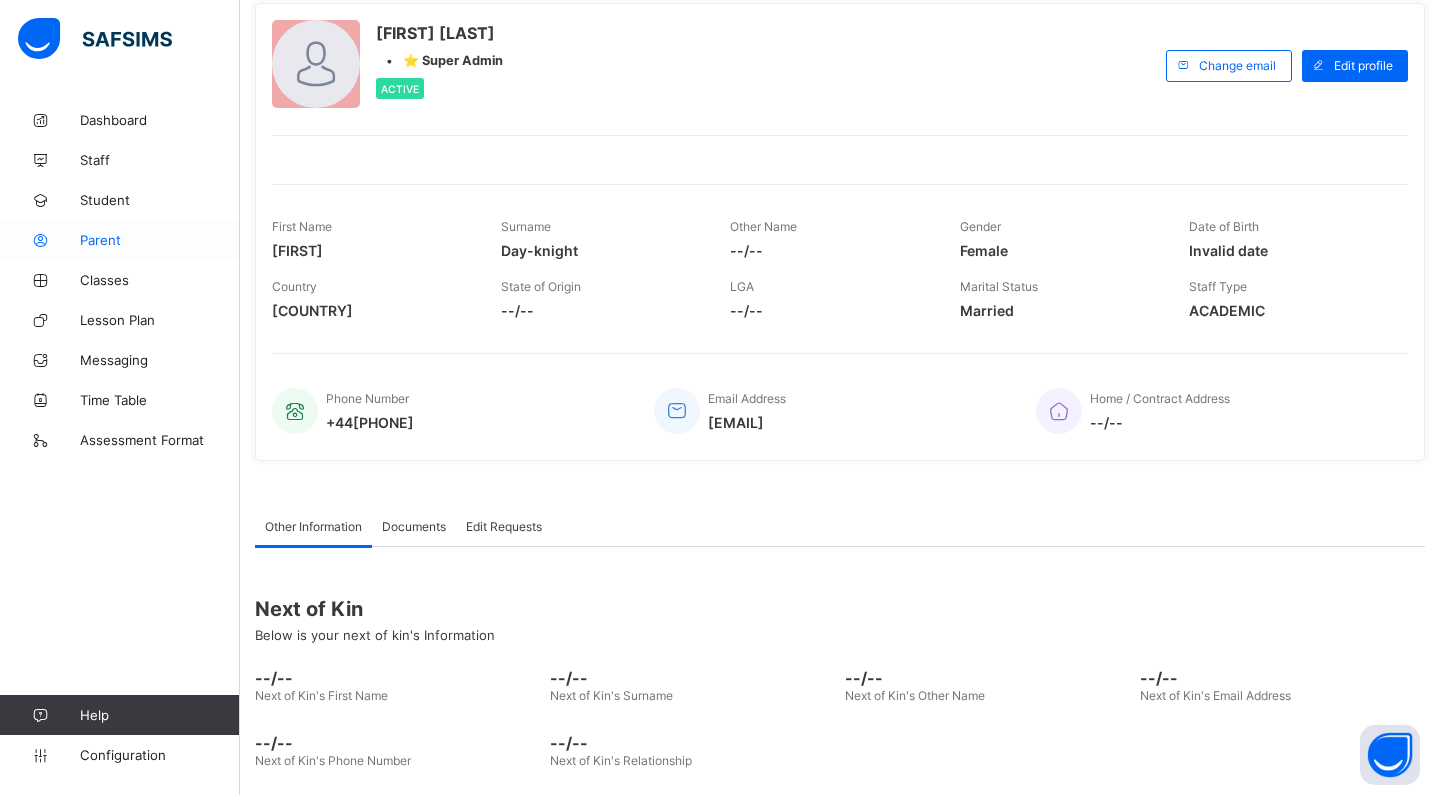 scroll, scrollTop: 151, scrollLeft: 0, axis: vertical 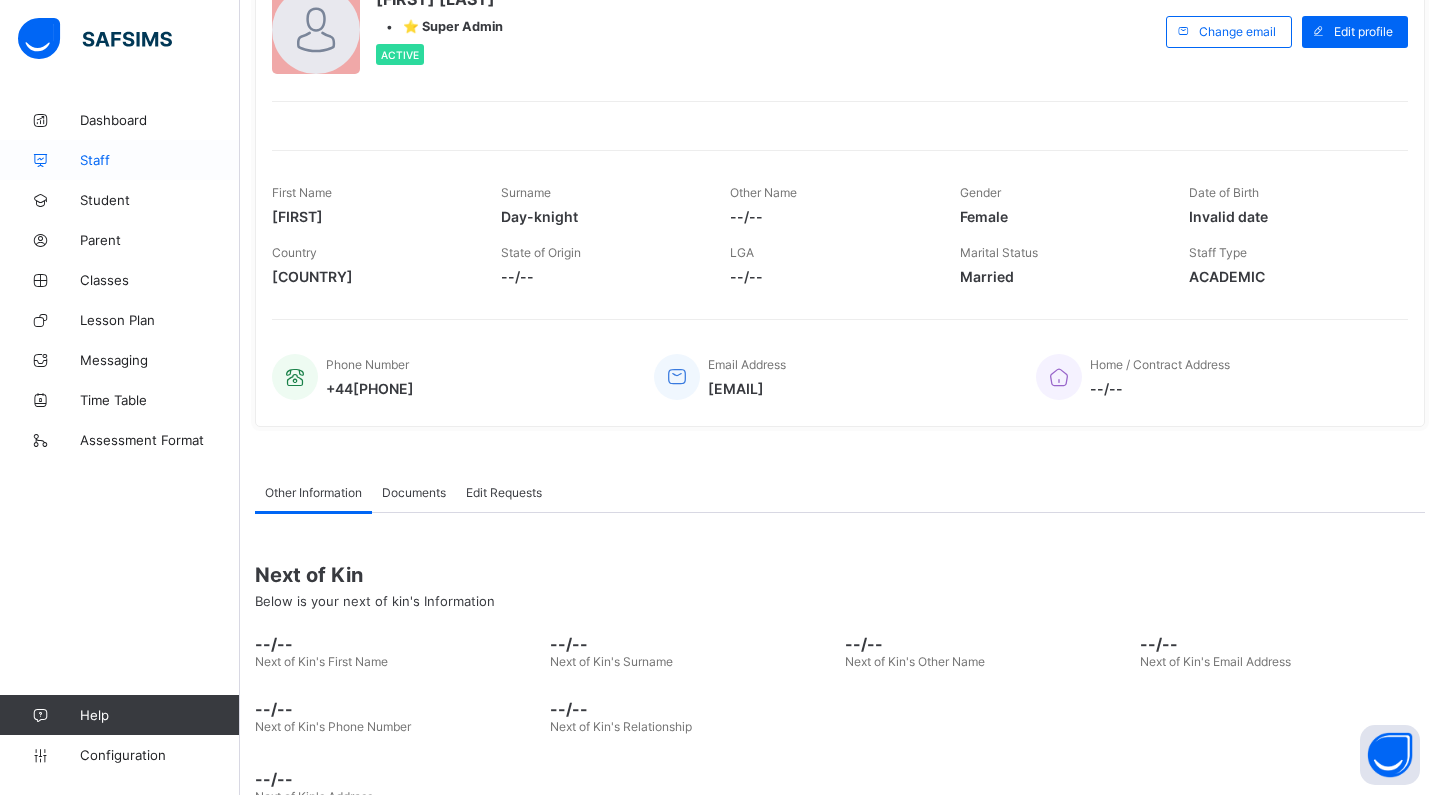 click on "Staff" at bounding box center [160, 160] 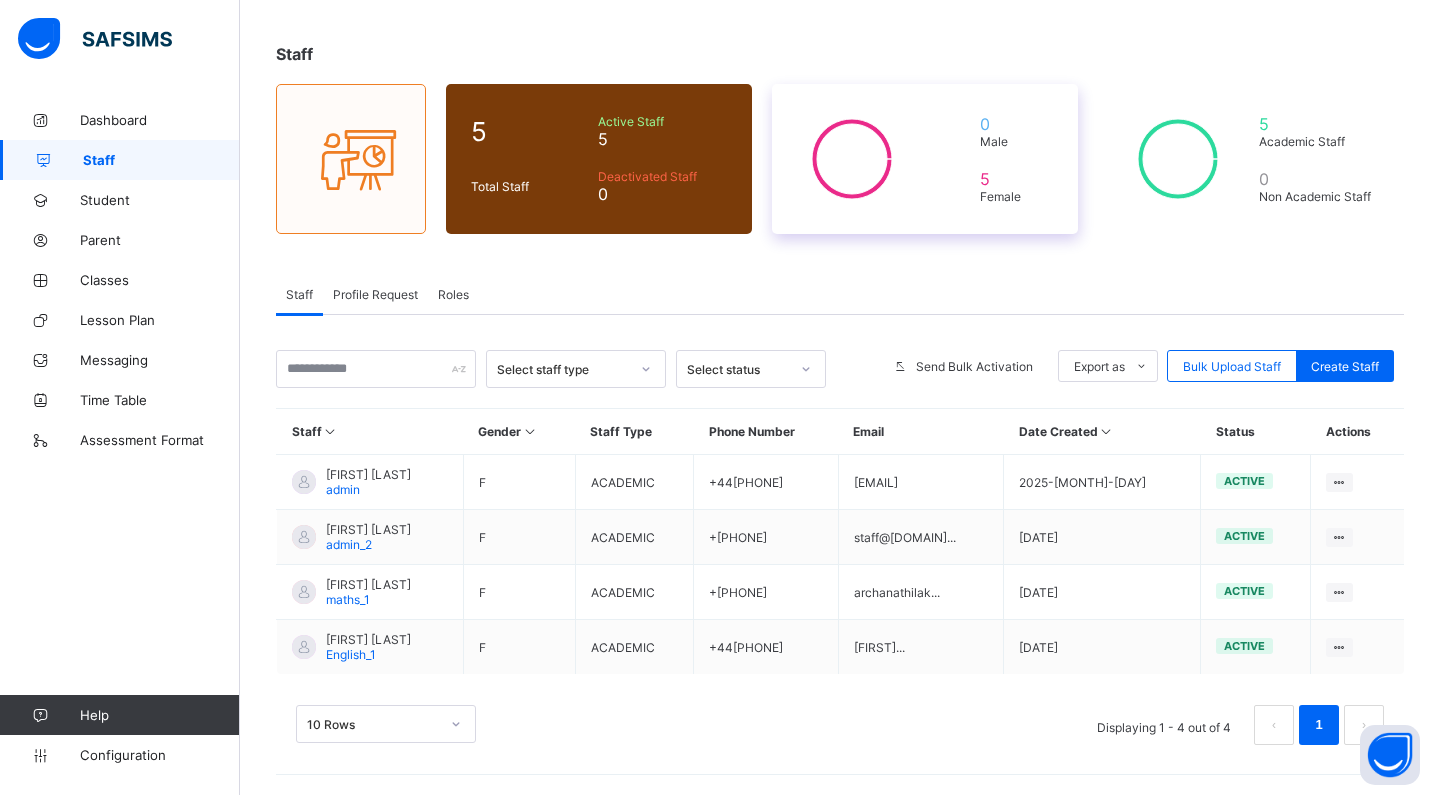 scroll, scrollTop: 86, scrollLeft: 0, axis: vertical 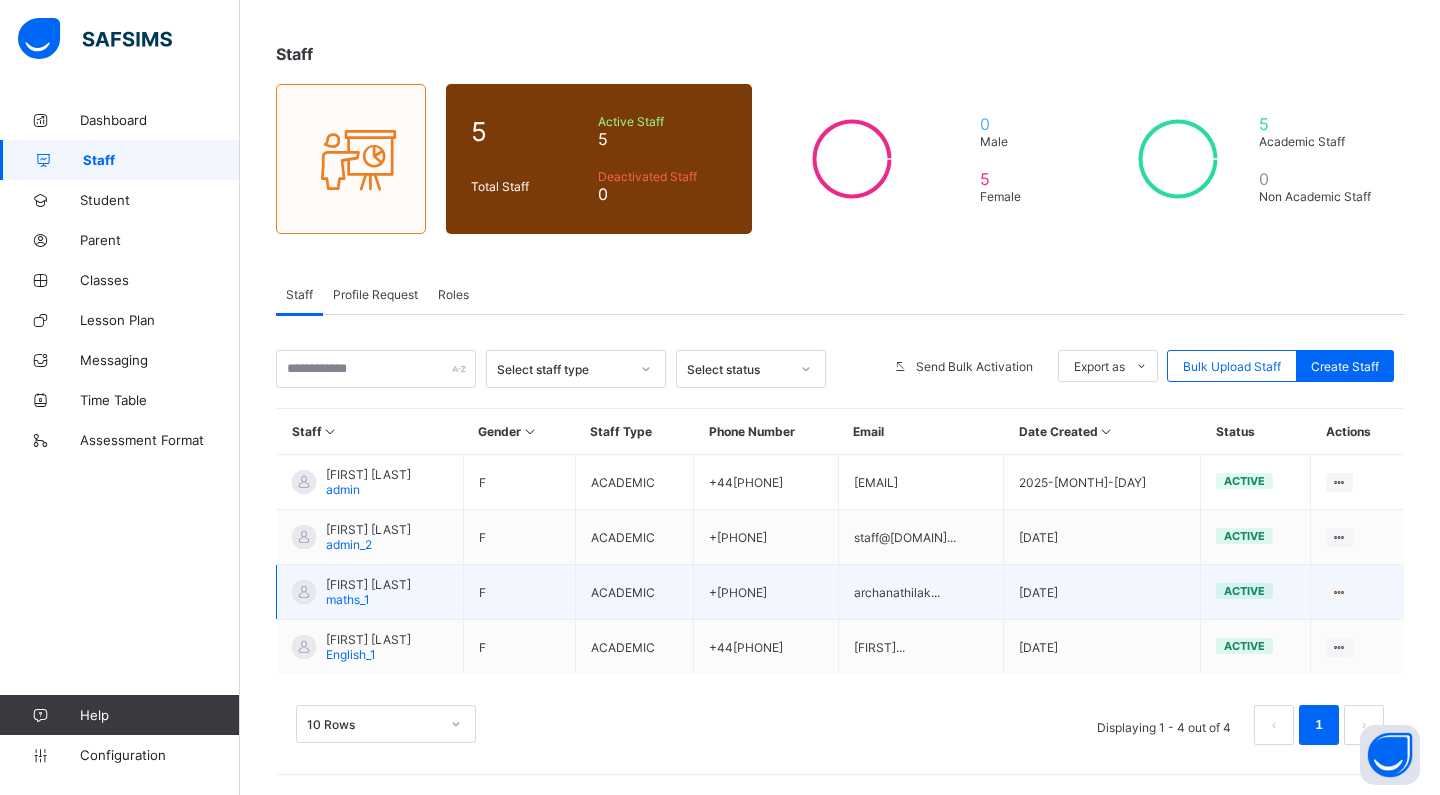 click on "archanathilak..." at bounding box center (921, 592) 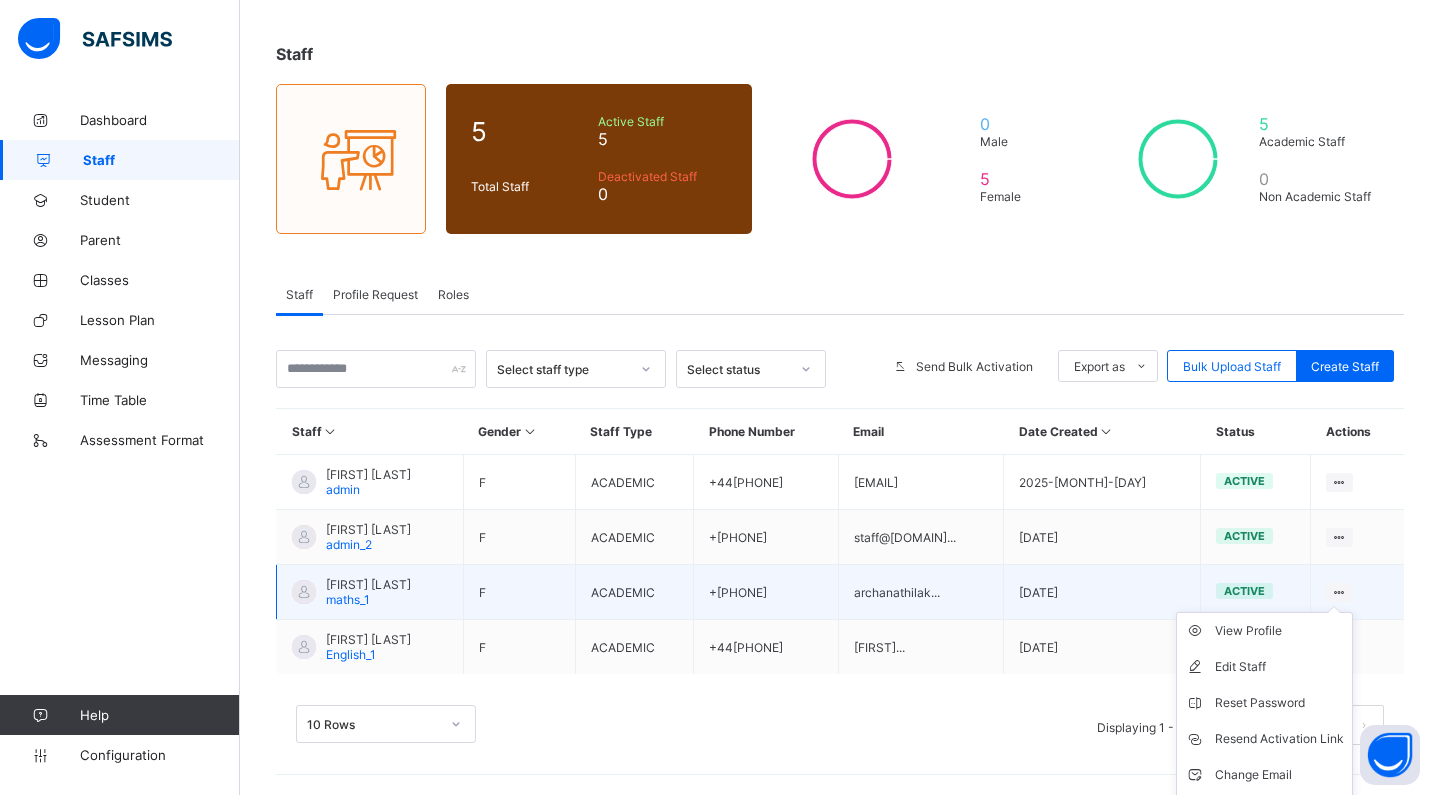 click at bounding box center [1339, 592] 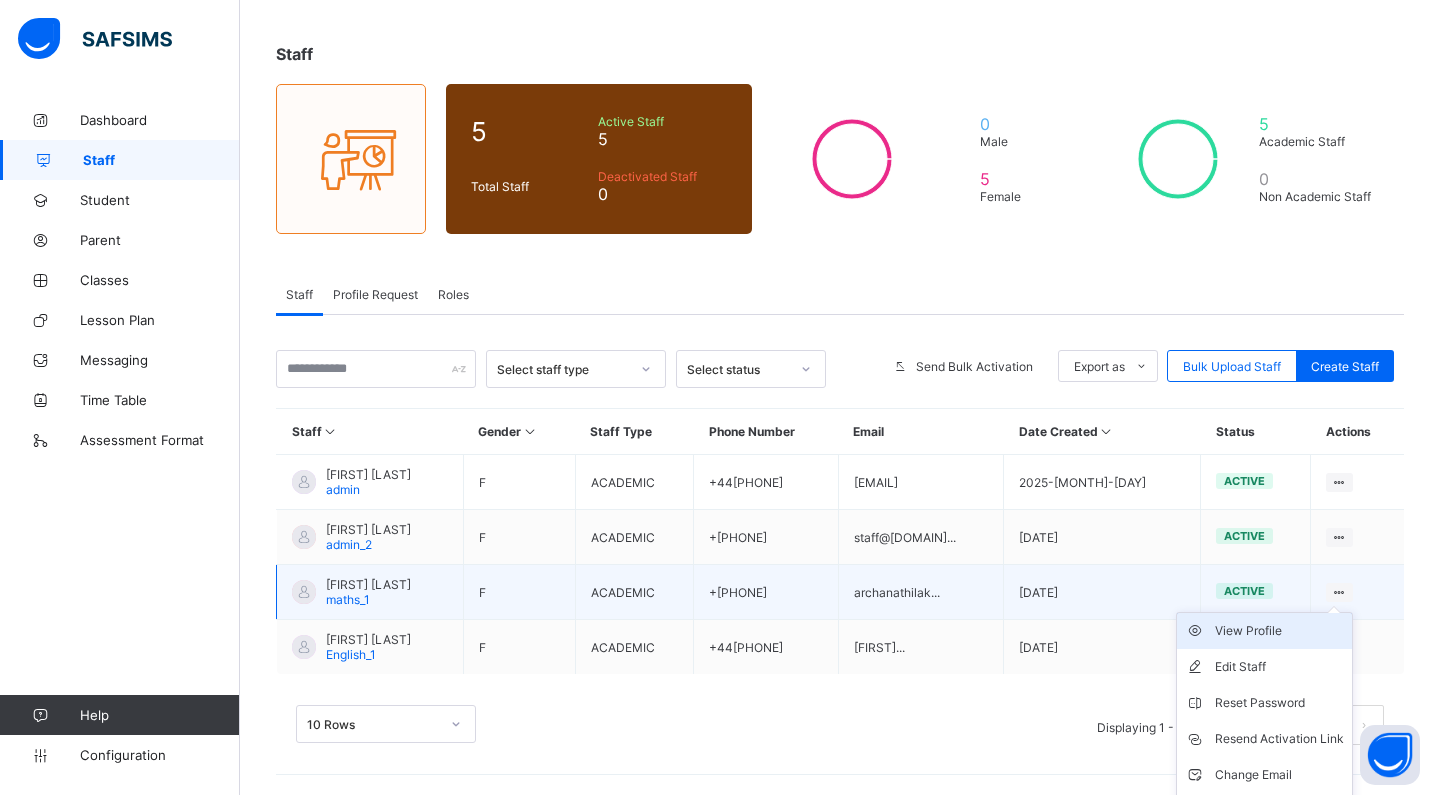 click on "View Profile" at bounding box center (1279, 631) 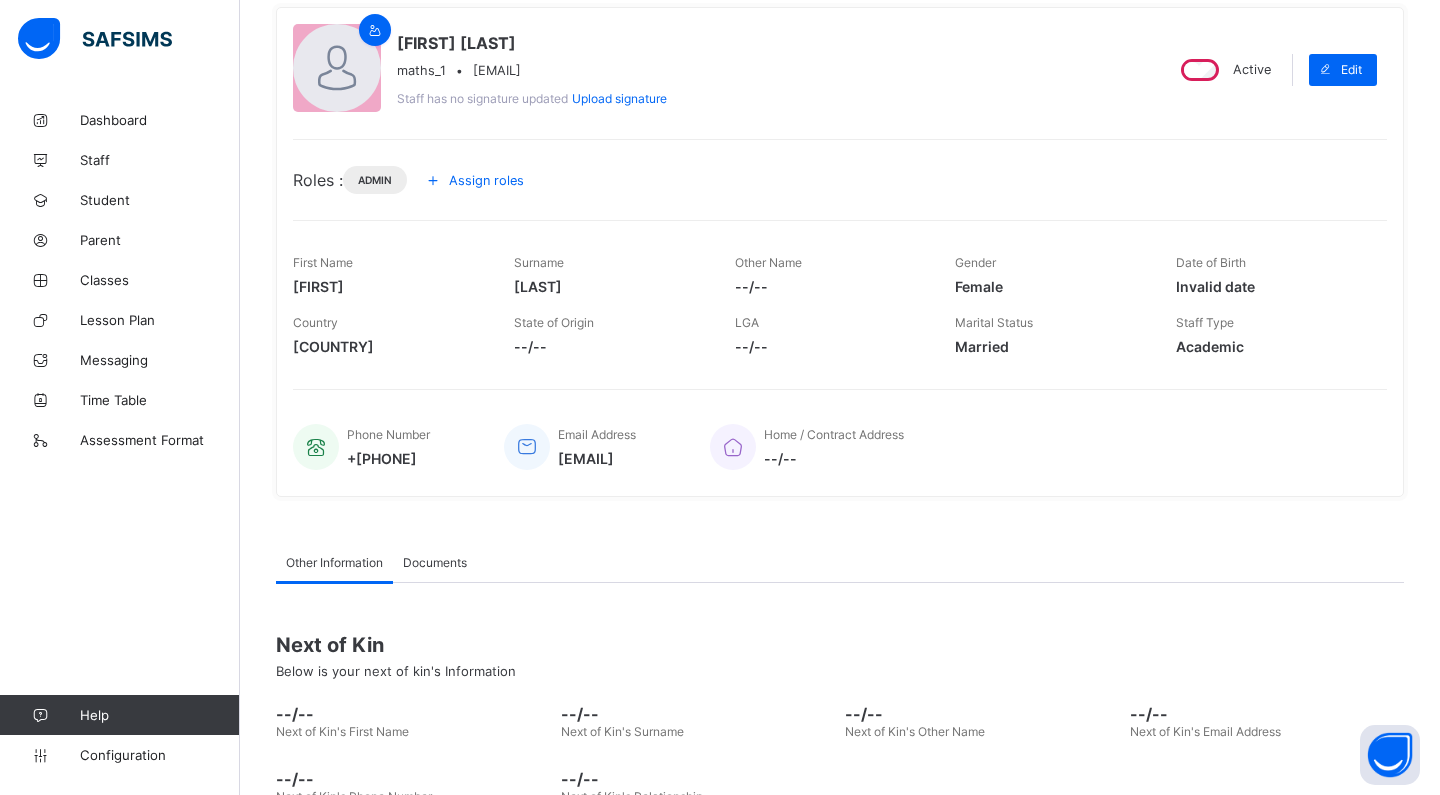 scroll, scrollTop: 172, scrollLeft: 0, axis: vertical 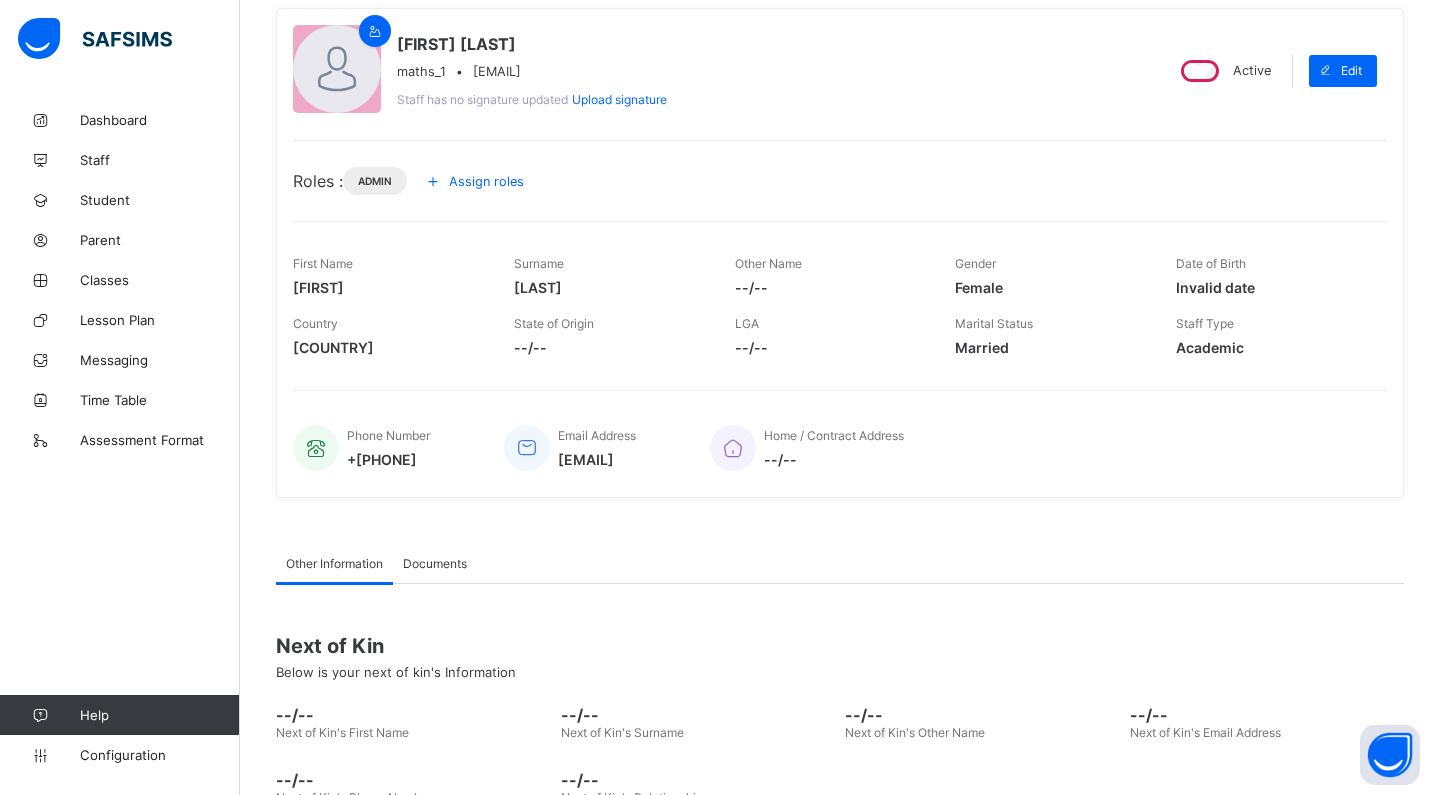 click on "Assign roles" at bounding box center (478, 181) 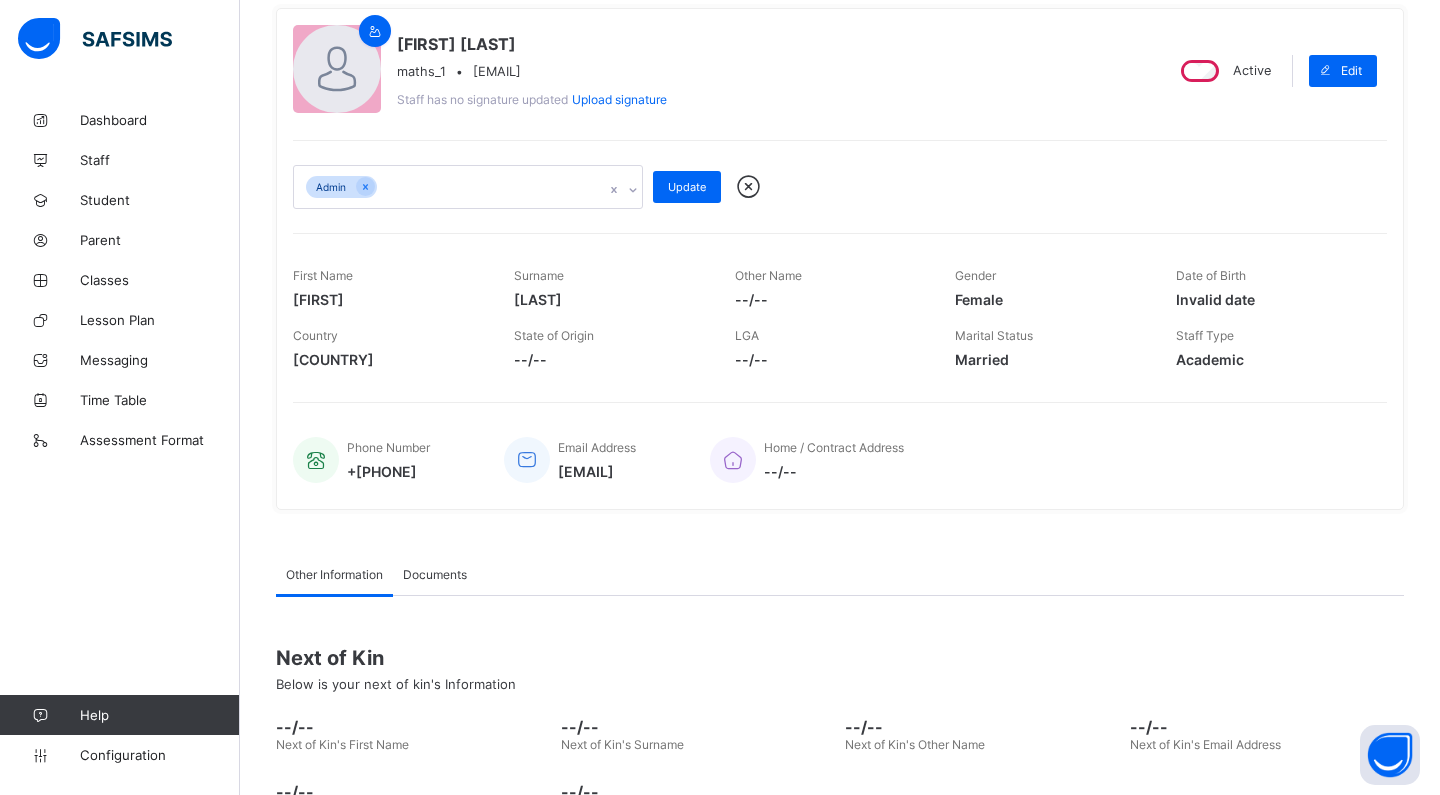 click on "Admin Update" at bounding box center [840, 187] 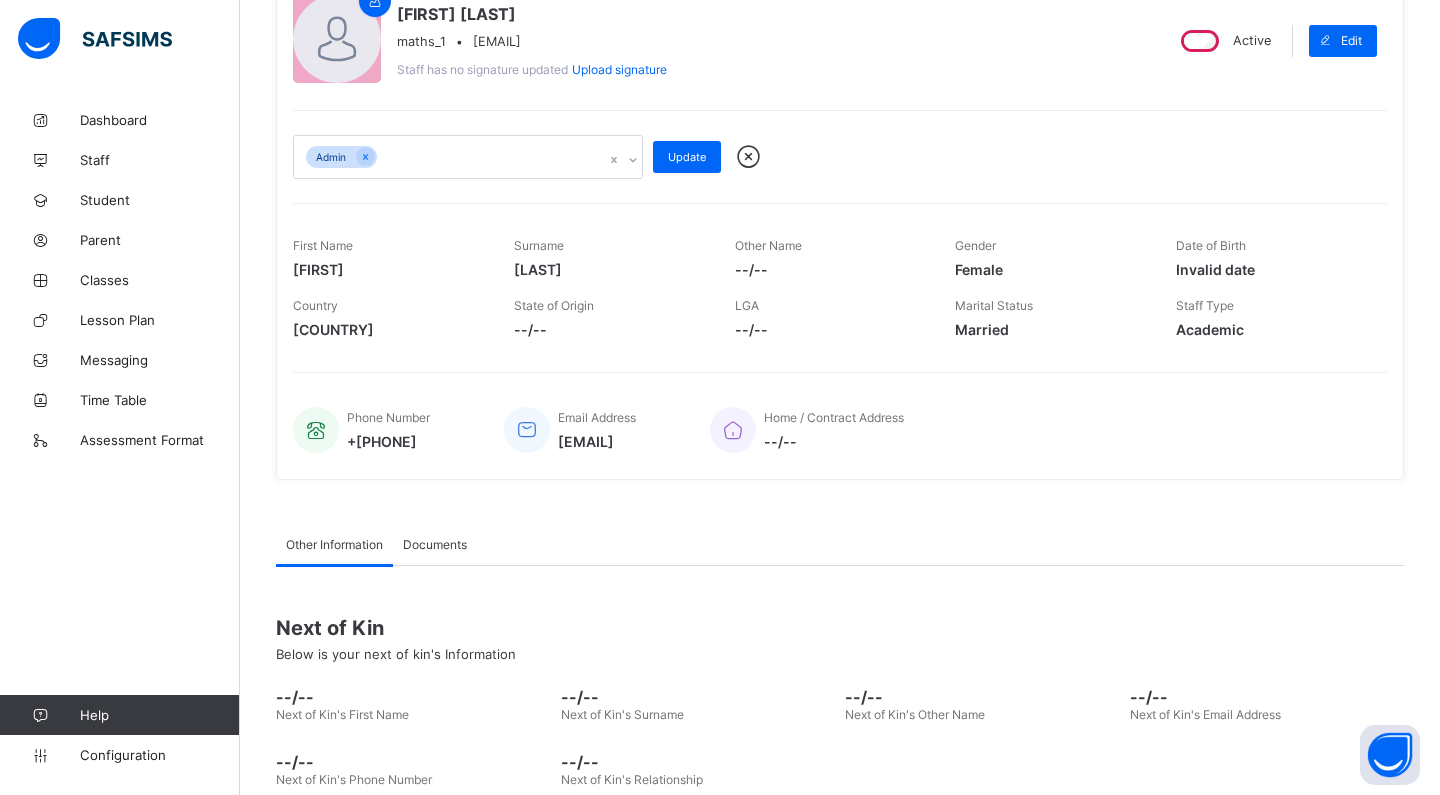 scroll, scrollTop: 200, scrollLeft: 0, axis: vertical 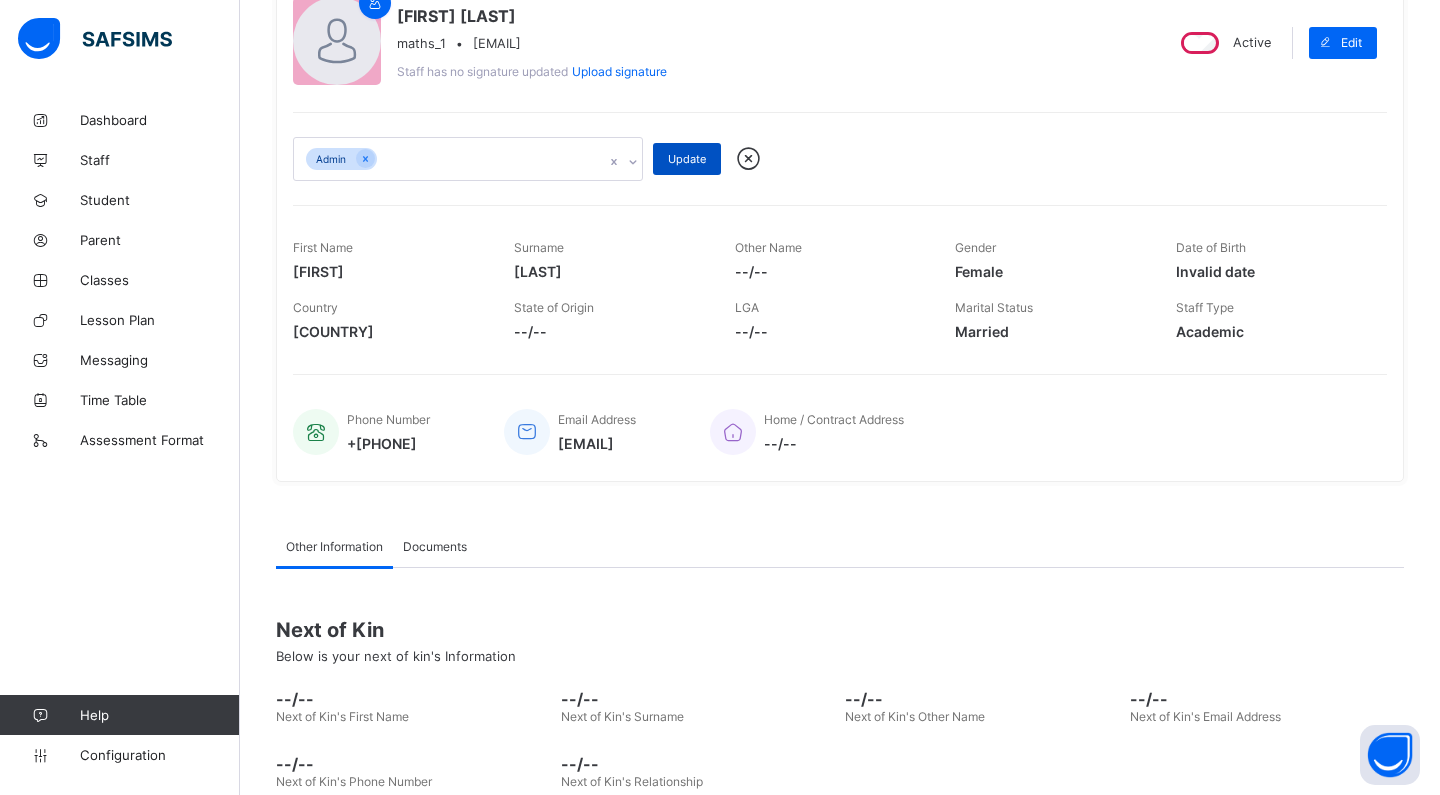 click on "Update" at bounding box center (687, 159) 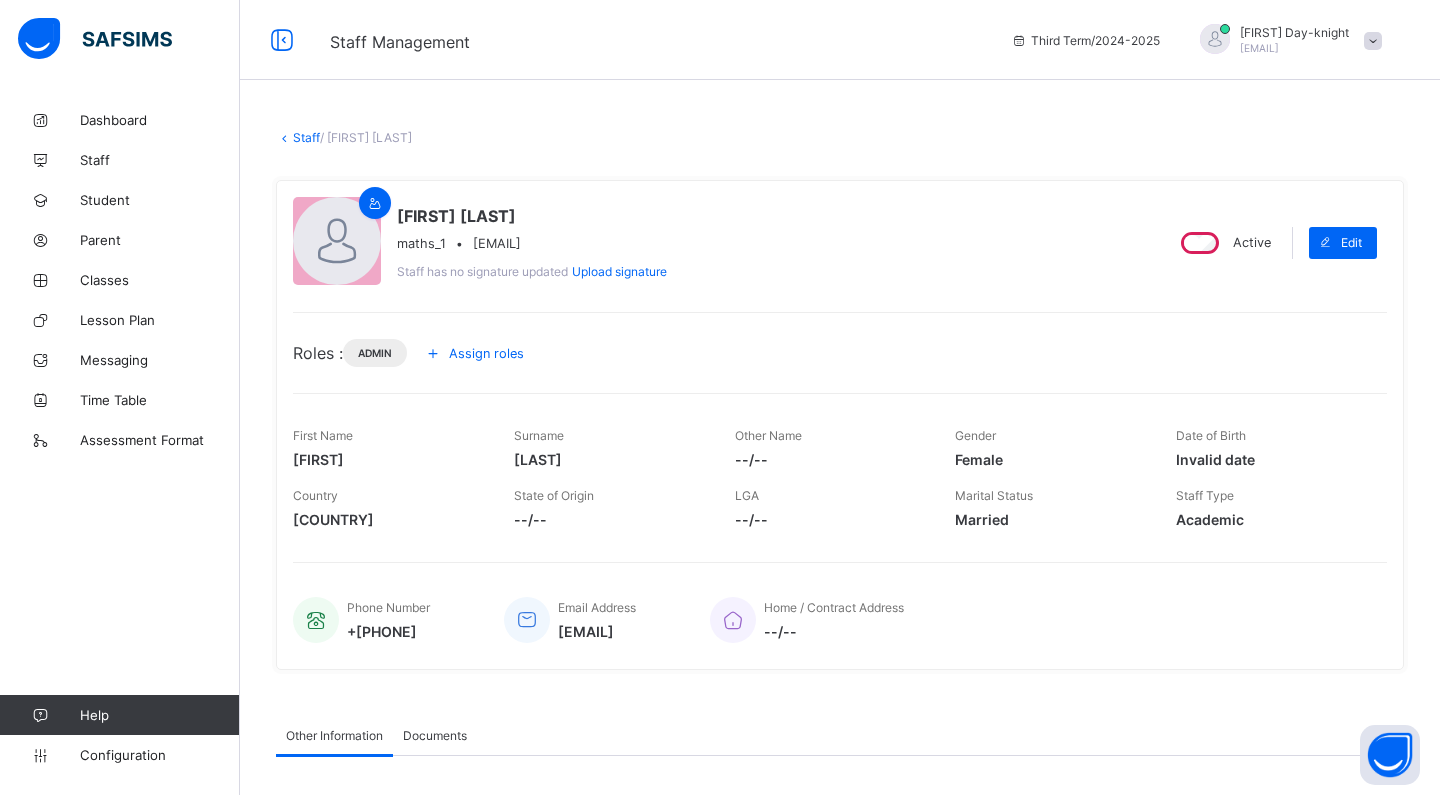 scroll, scrollTop: 0, scrollLeft: 0, axis: both 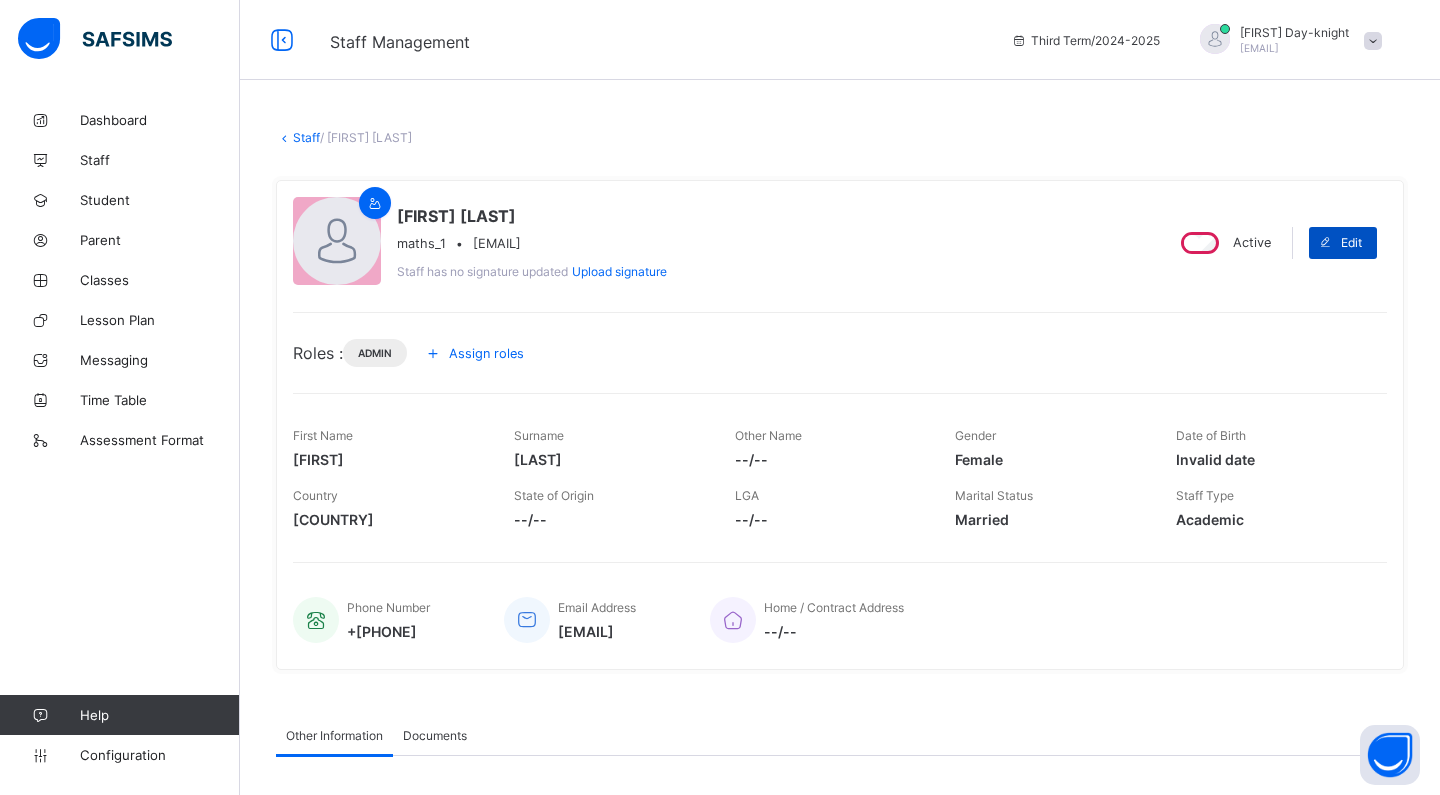 click on "Edit" at bounding box center (1343, 243) 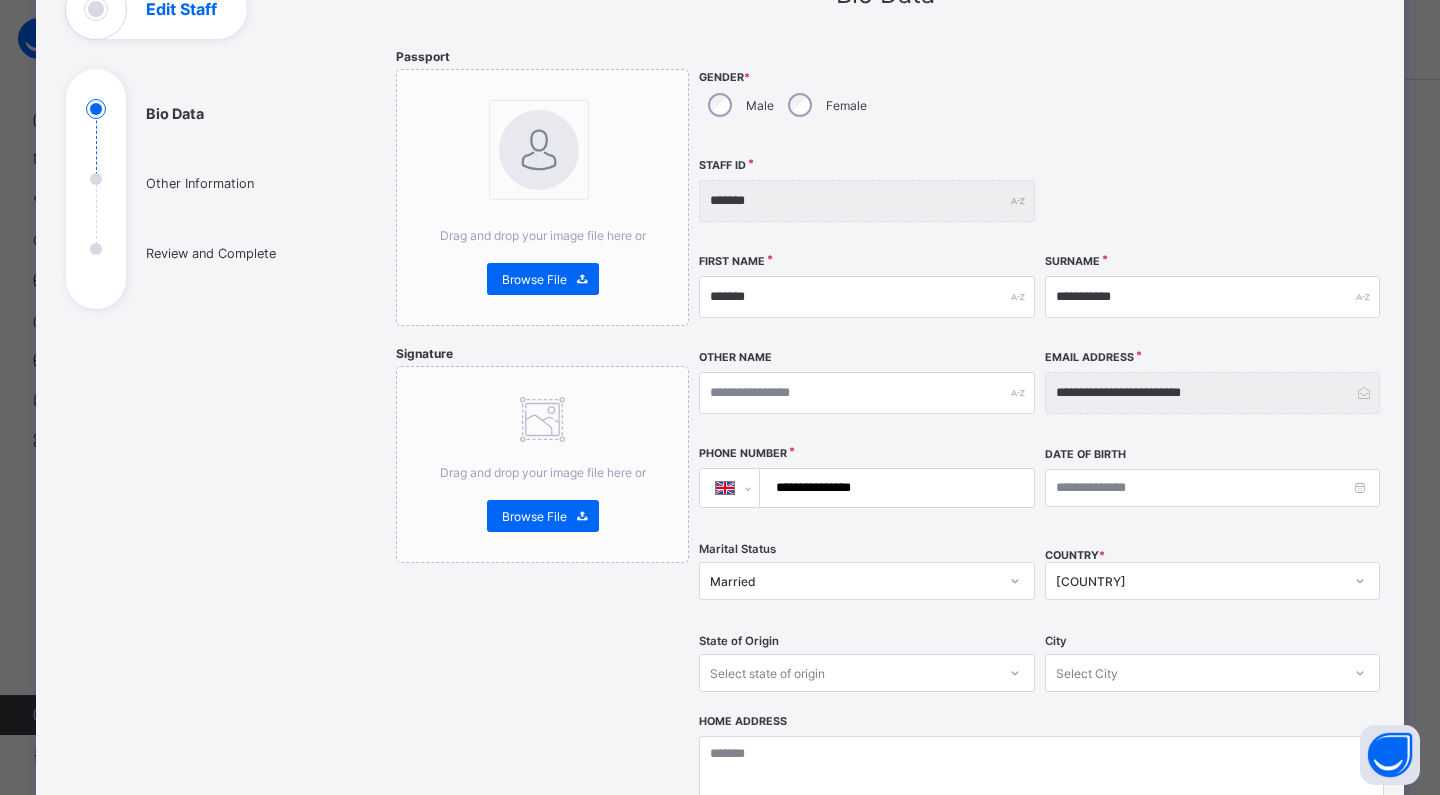 scroll, scrollTop: 159, scrollLeft: 0, axis: vertical 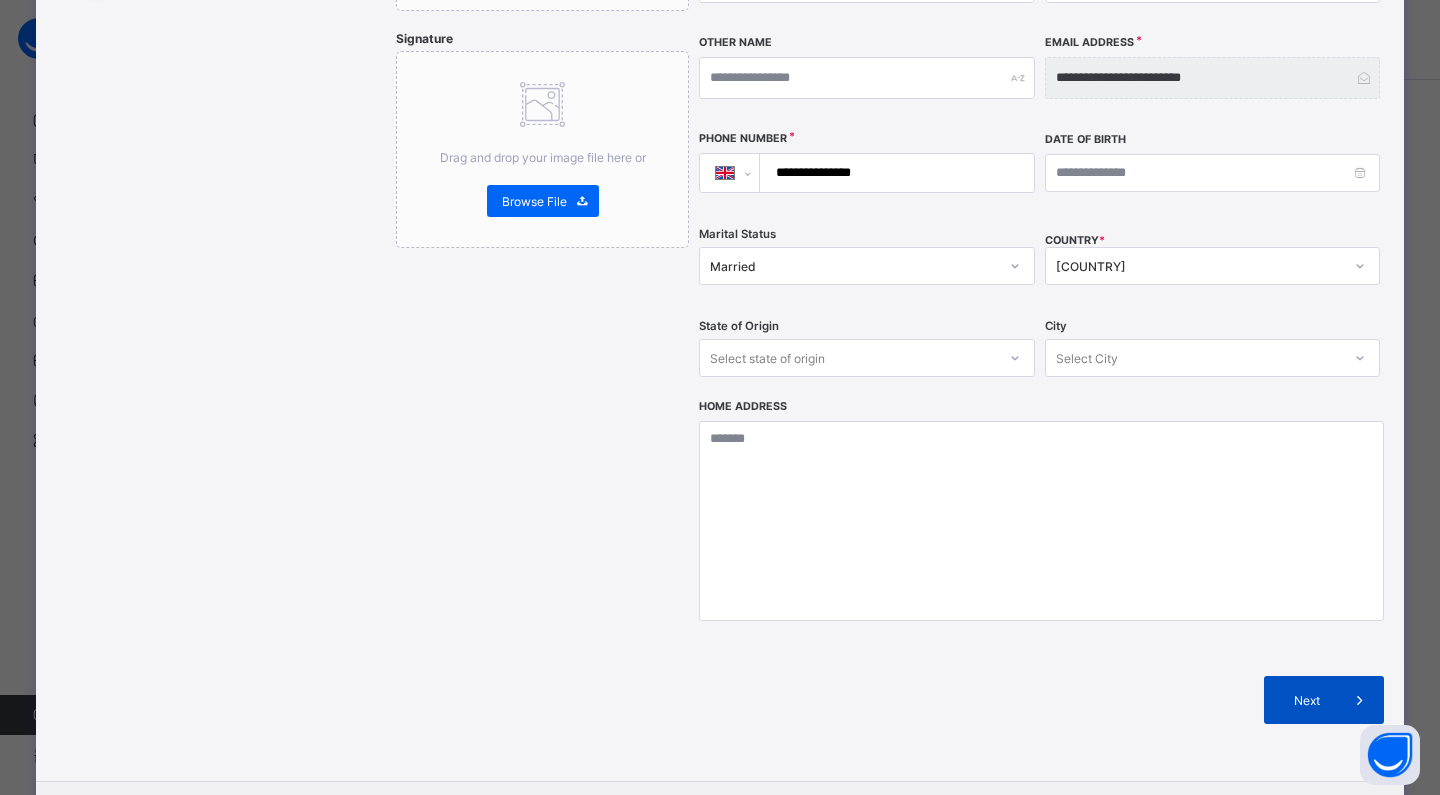 click on "Next" at bounding box center [1324, 700] 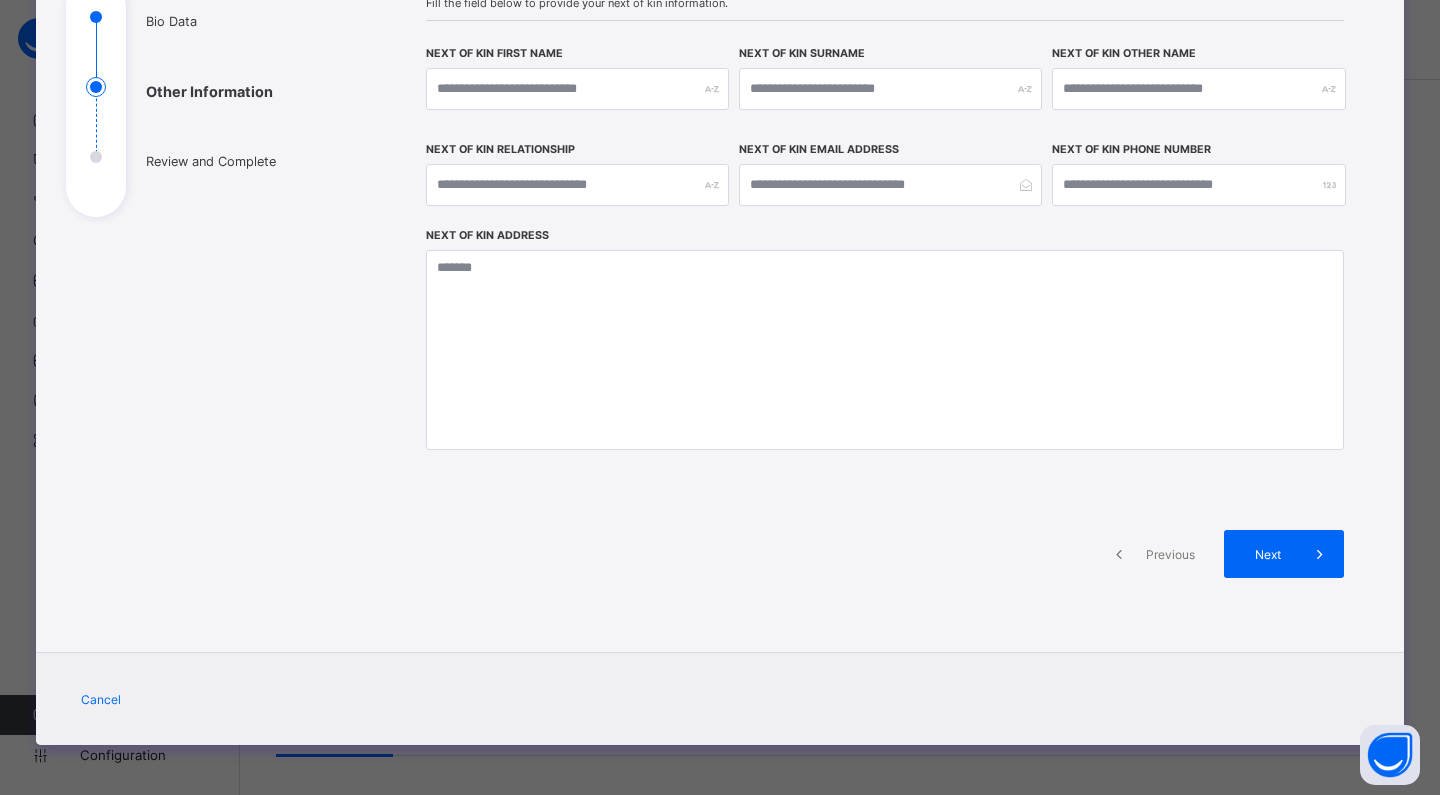 scroll, scrollTop: 241, scrollLeft: 0, axis: vertical 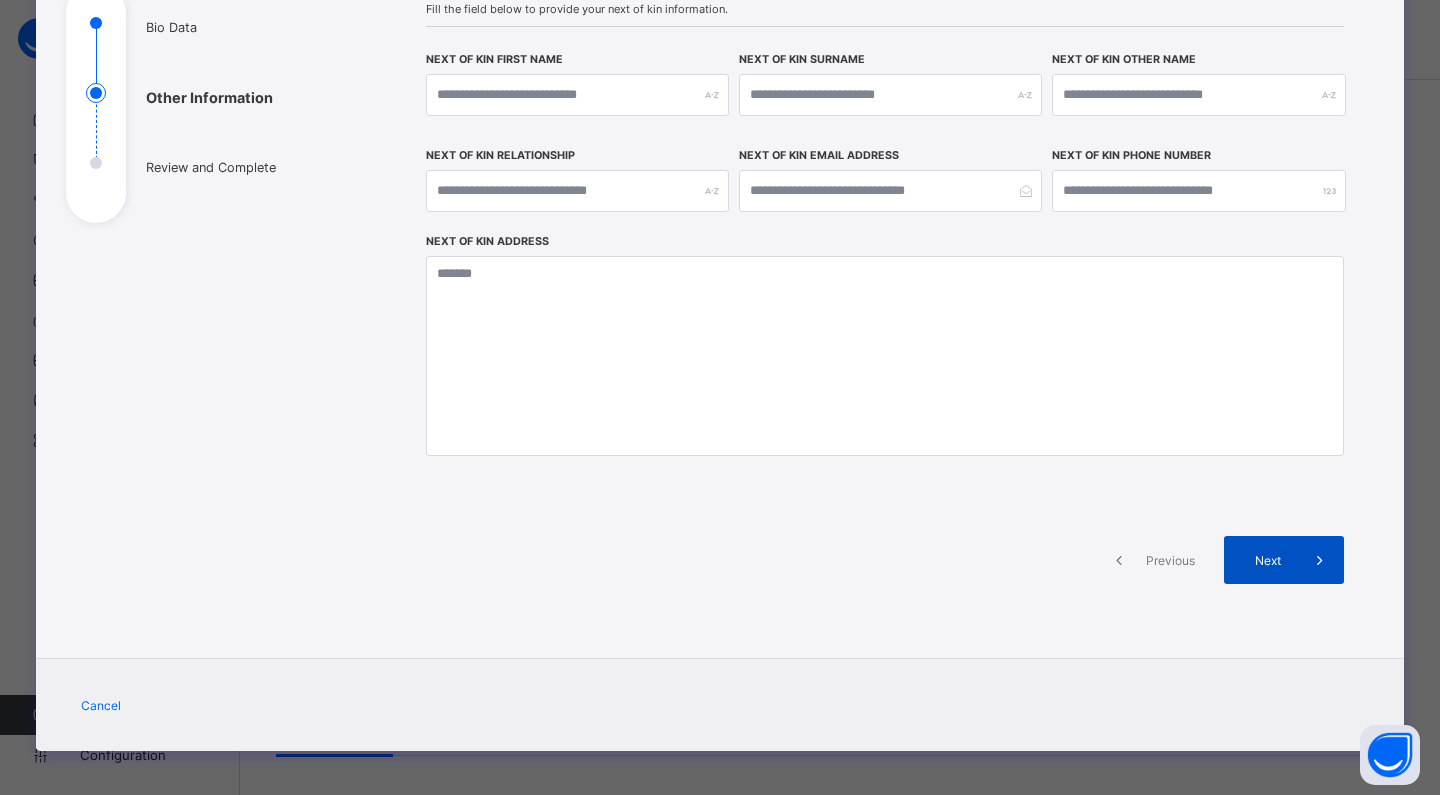 click on "Next" at bounding box center [1284, 560] 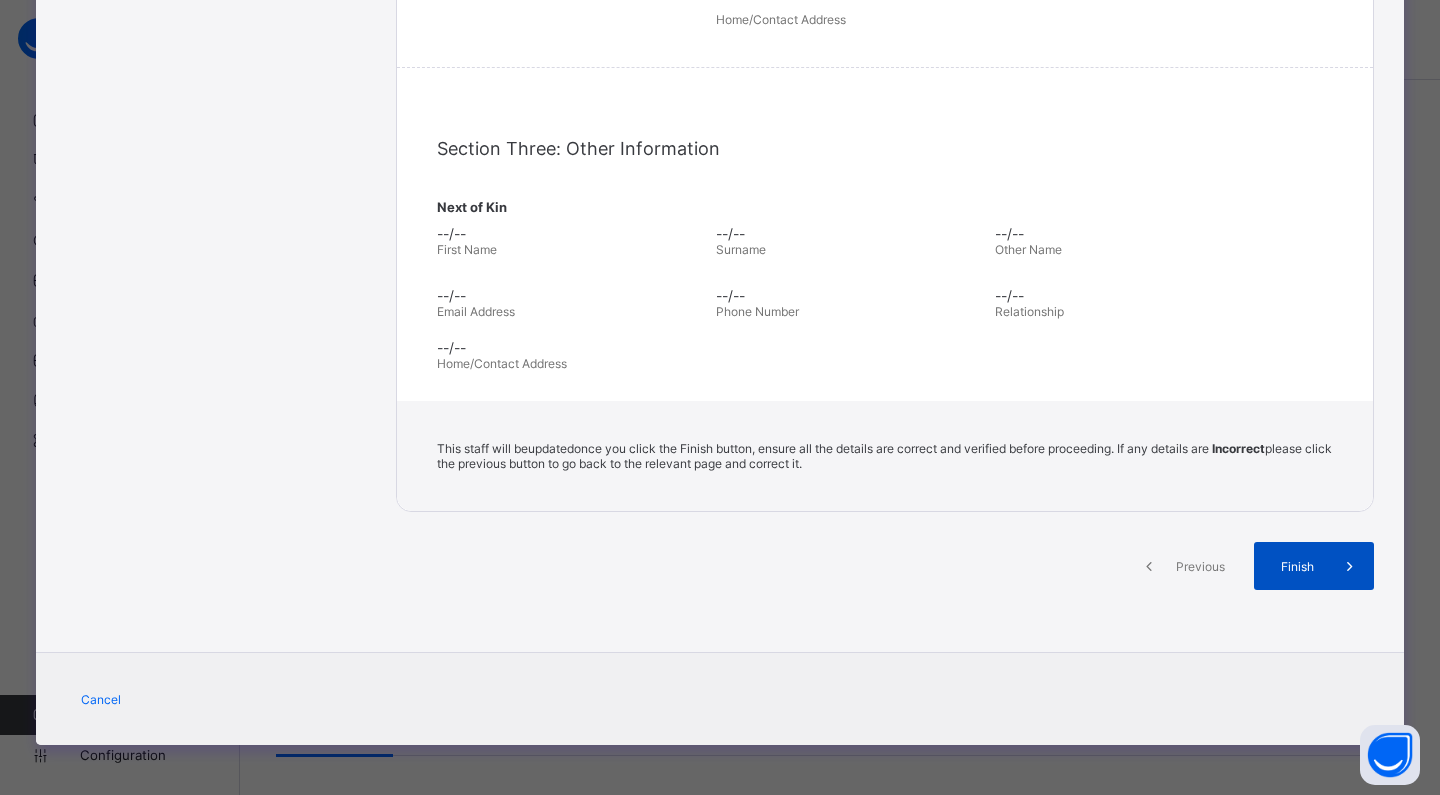 scroll, scrollTop: 526, scrollLeft: 0, axis: vertical 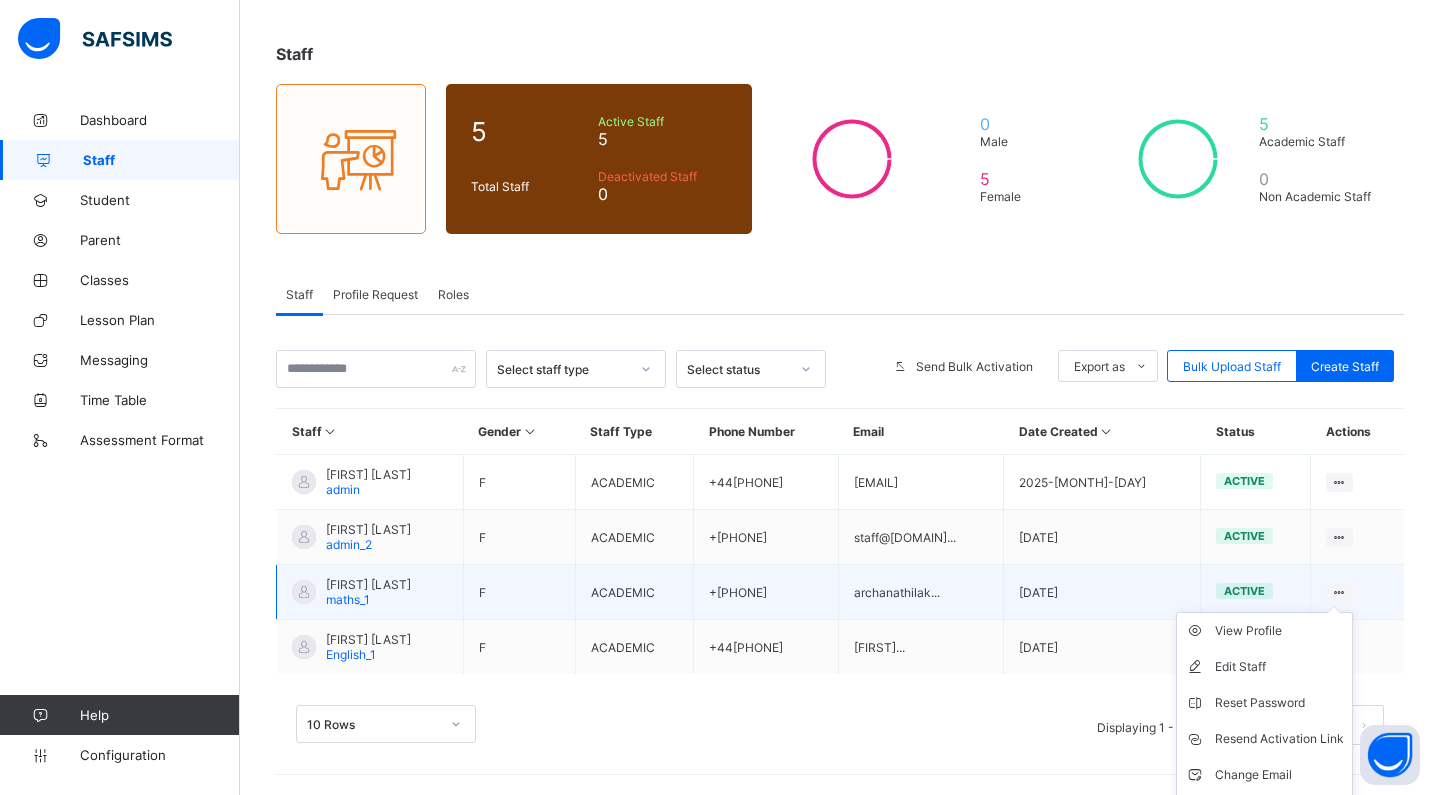 click at bounding box center [1339, 592] 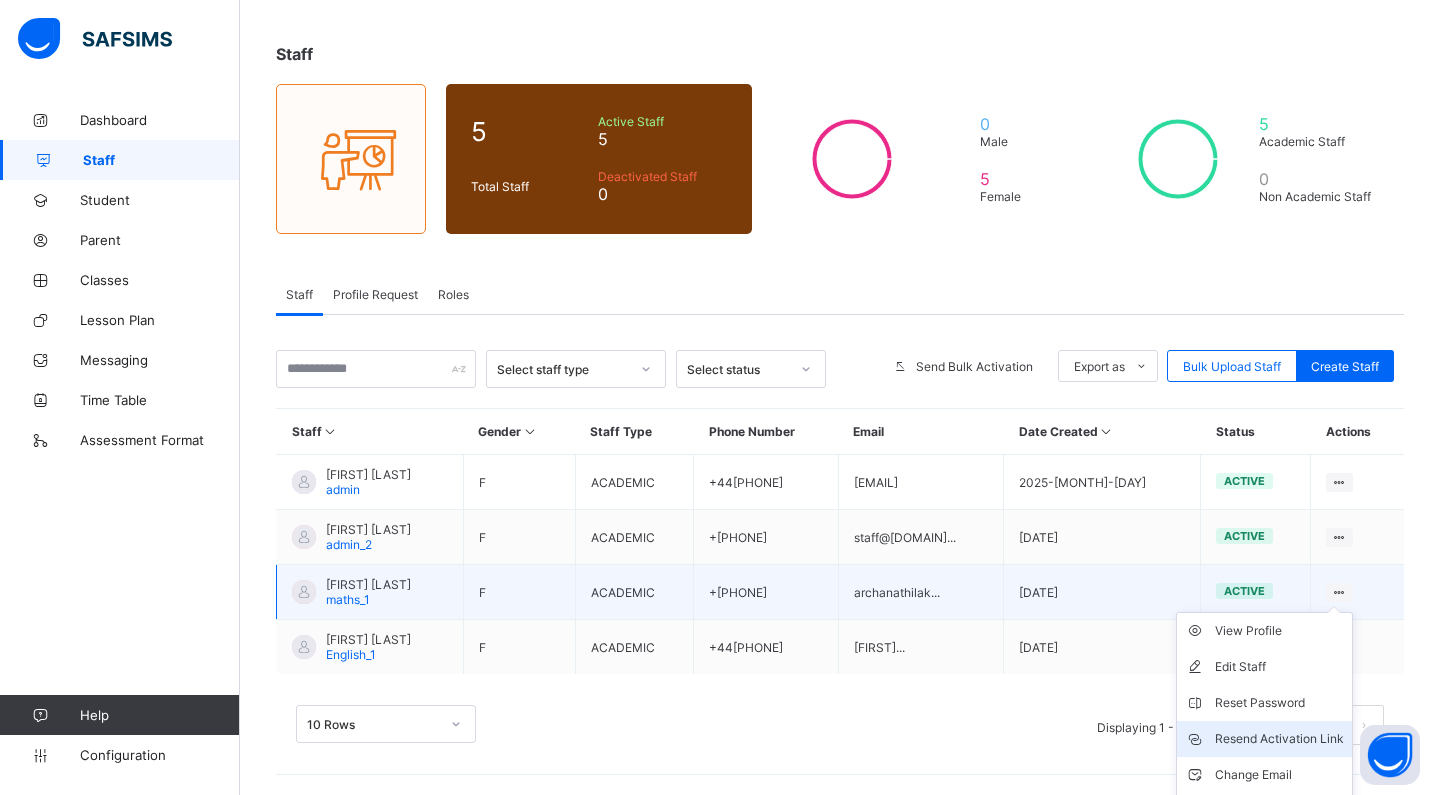 click on "Resend Activation Link" at bounding box center [1279, 739] 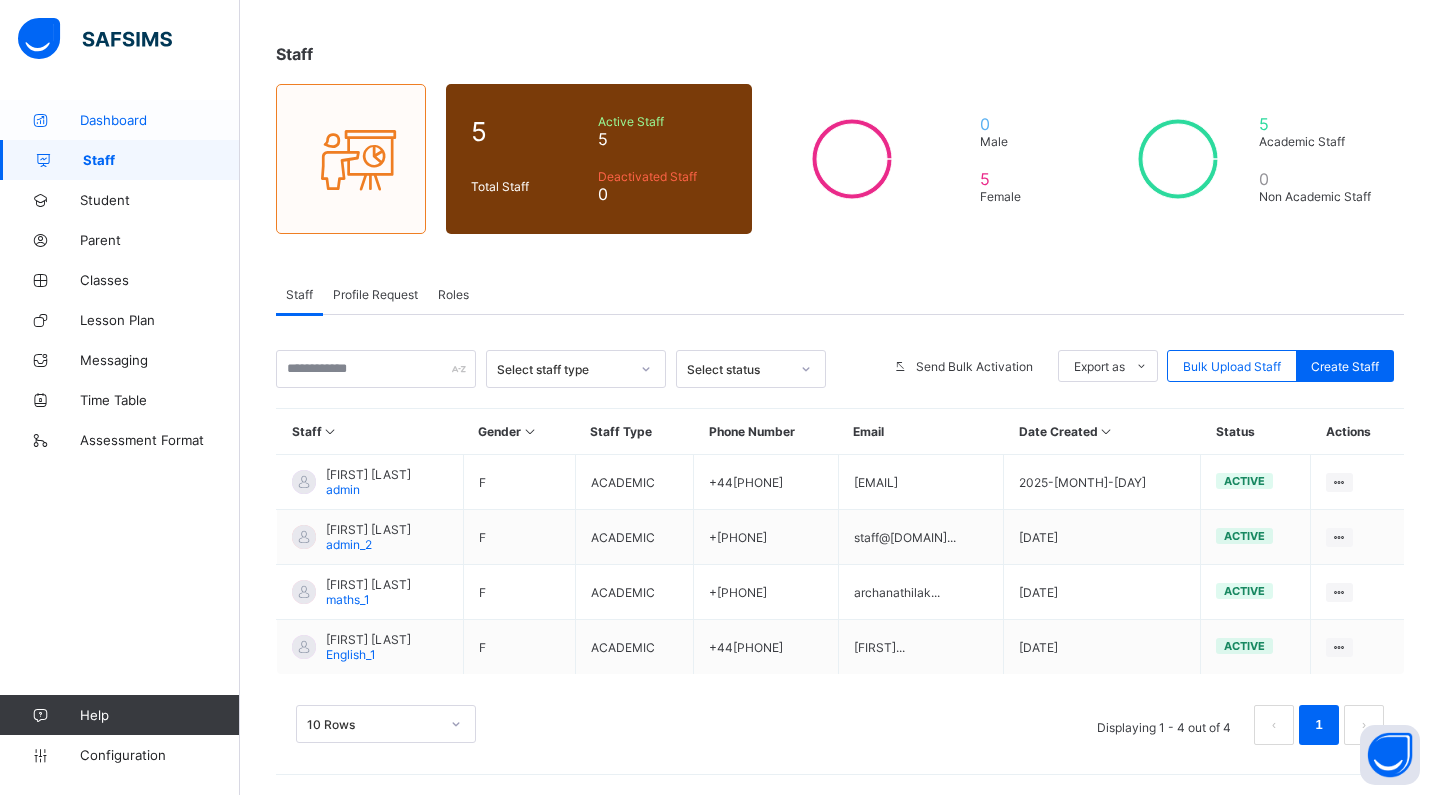 click on "Dashboard" at bounding box center (160, 120) 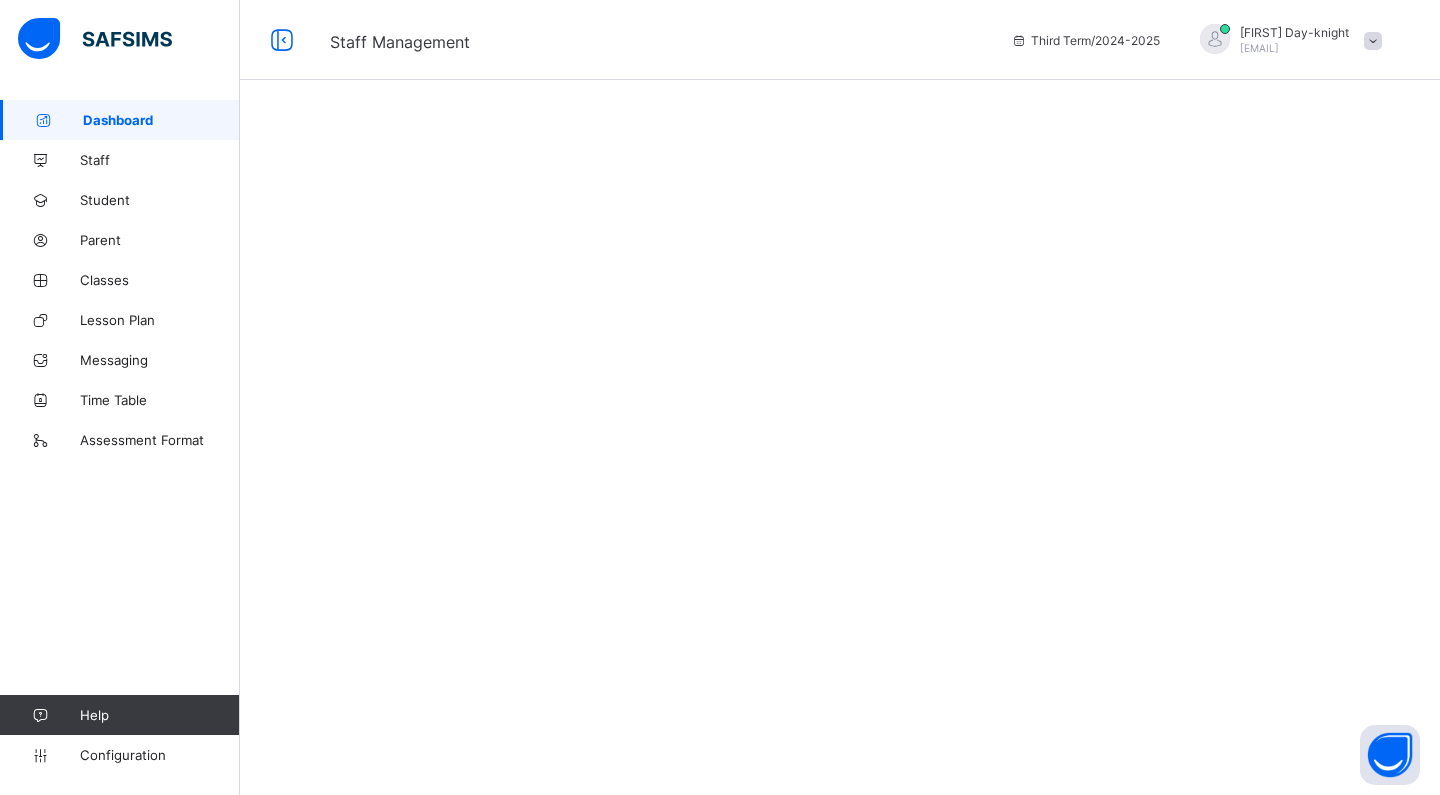 scroll, scrollTop: 0, scrollLeft: 0, axis: both 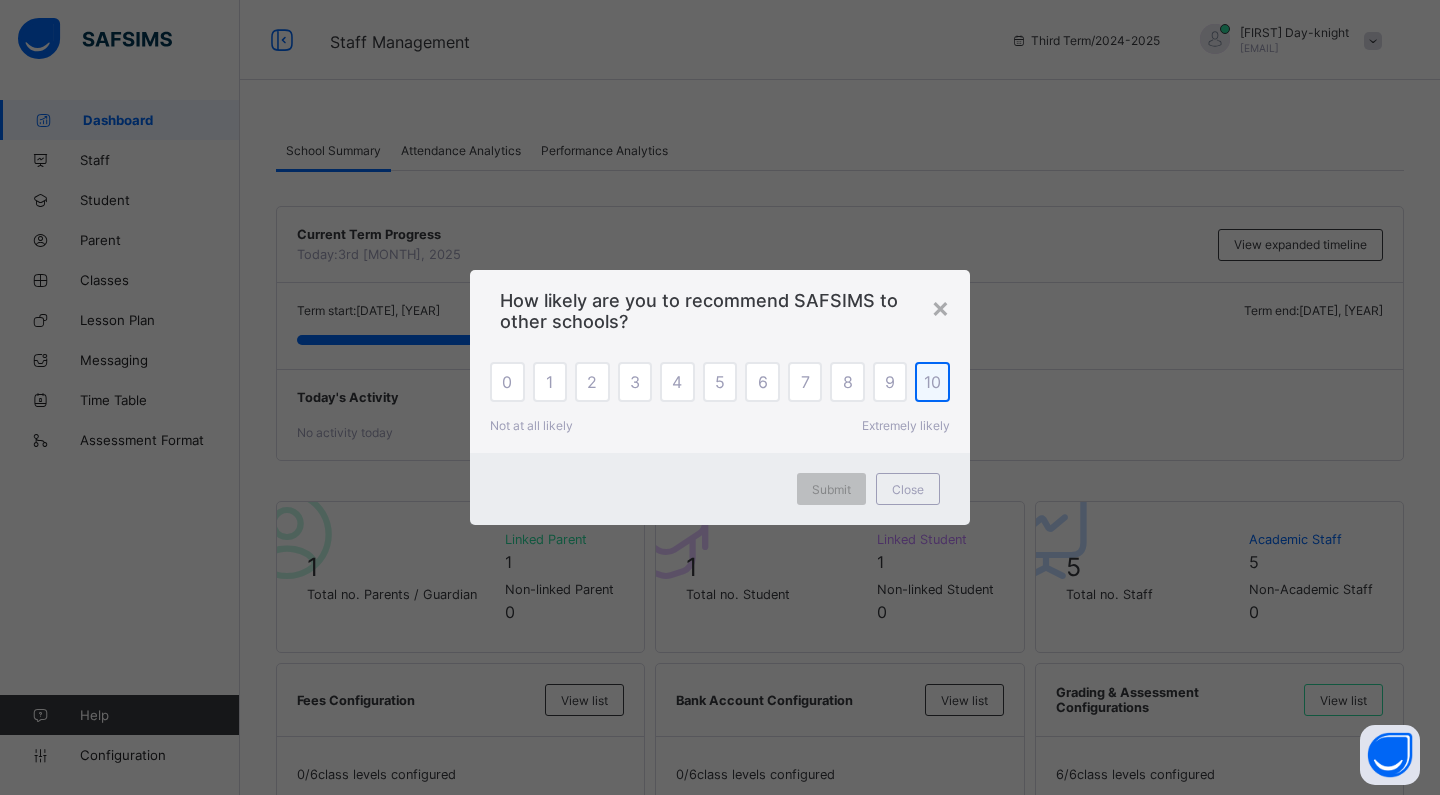 click on "10" at bounding box center [932, 382] 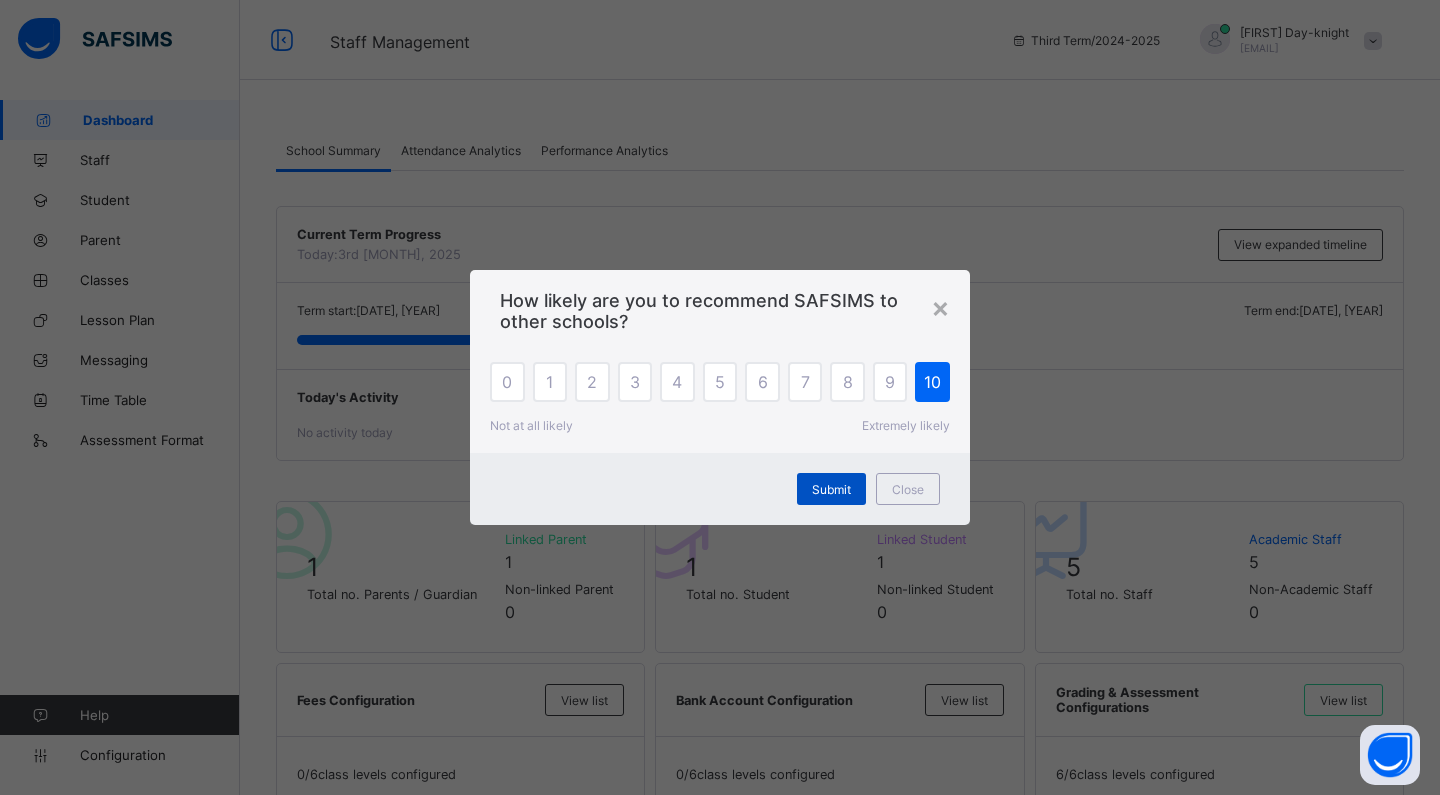 click on "Submit" at bounding box center [831, 489] 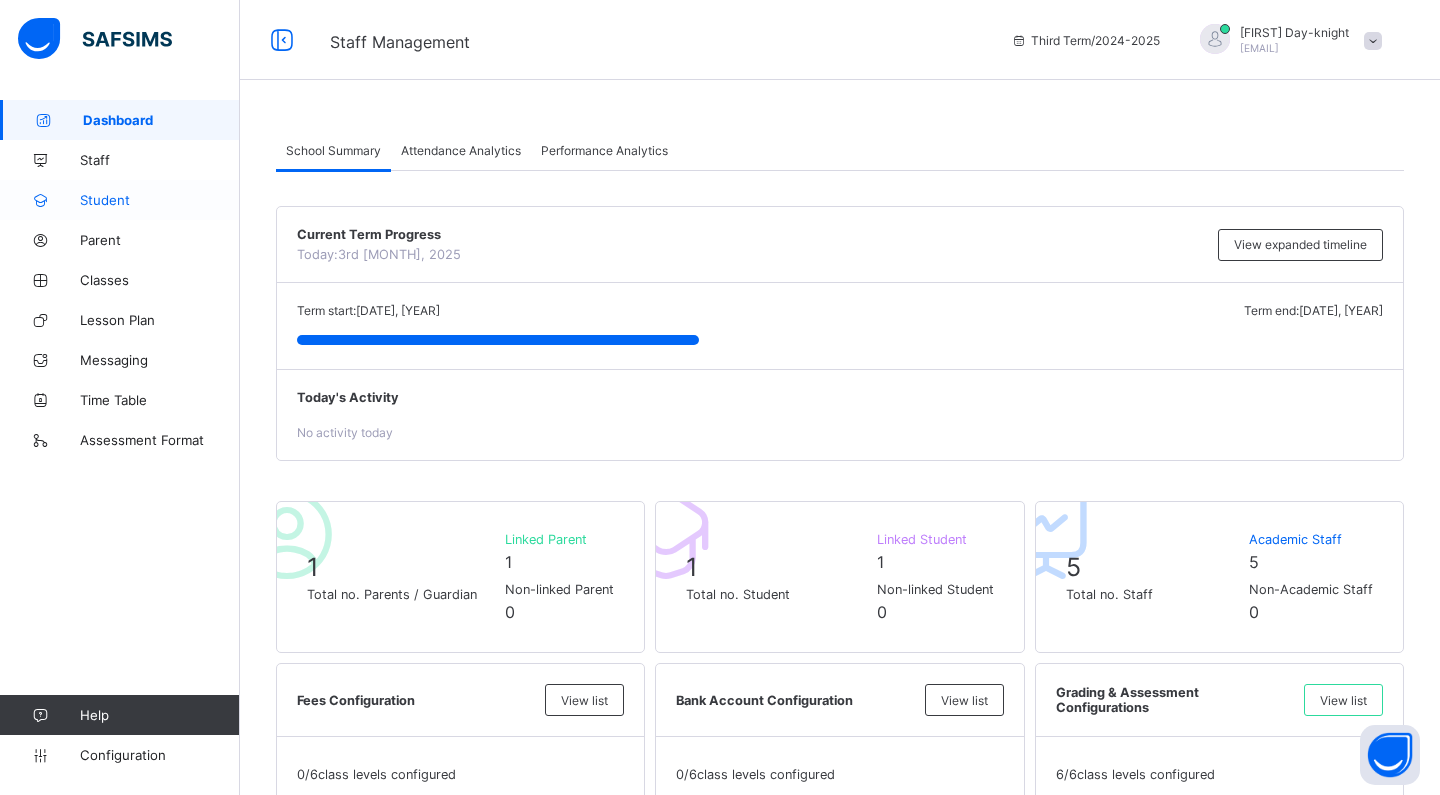 click on "Student" at bounding box center (160, 200) 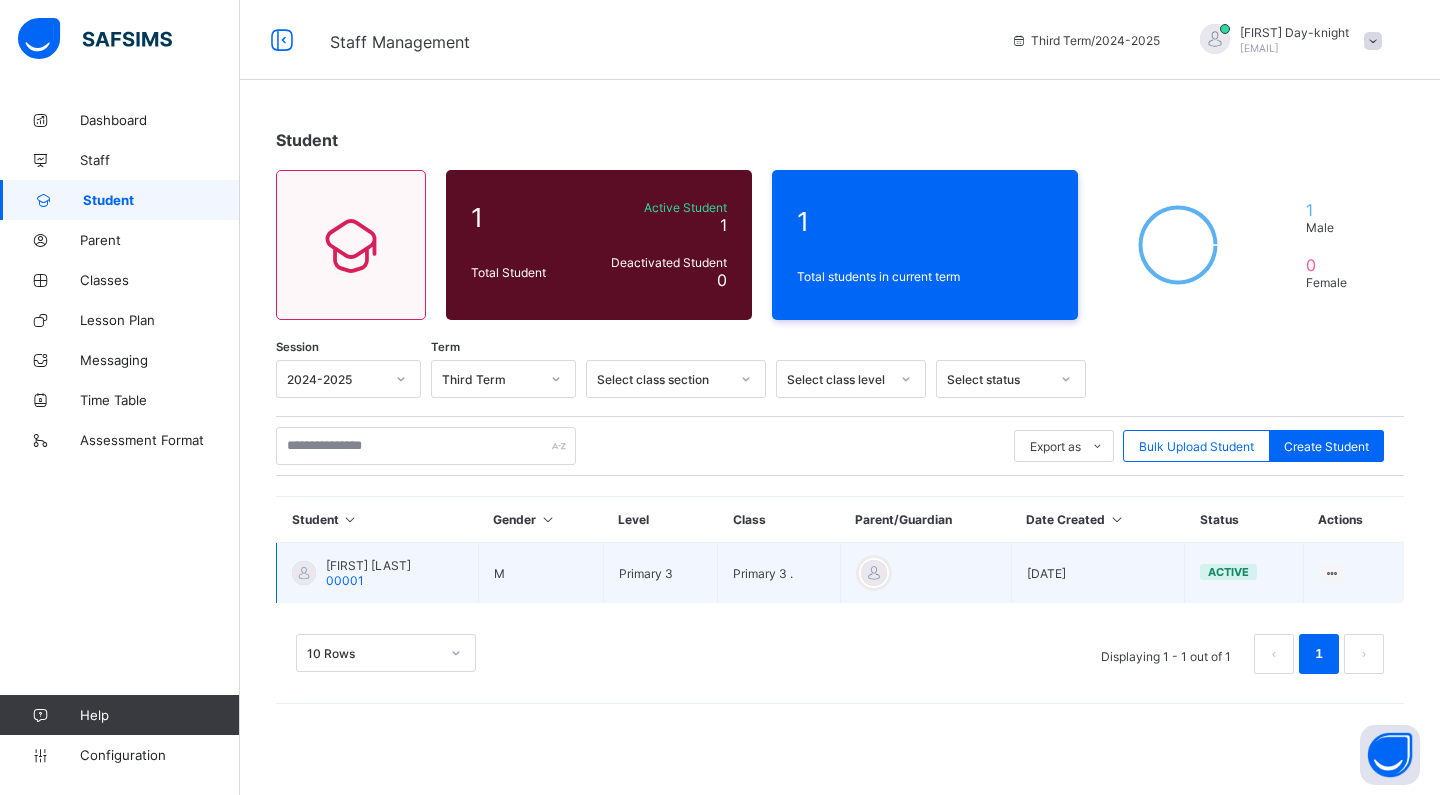 click on "[FIRST]  [LAST] [NUMBER]" at bounding box center (368, 573) 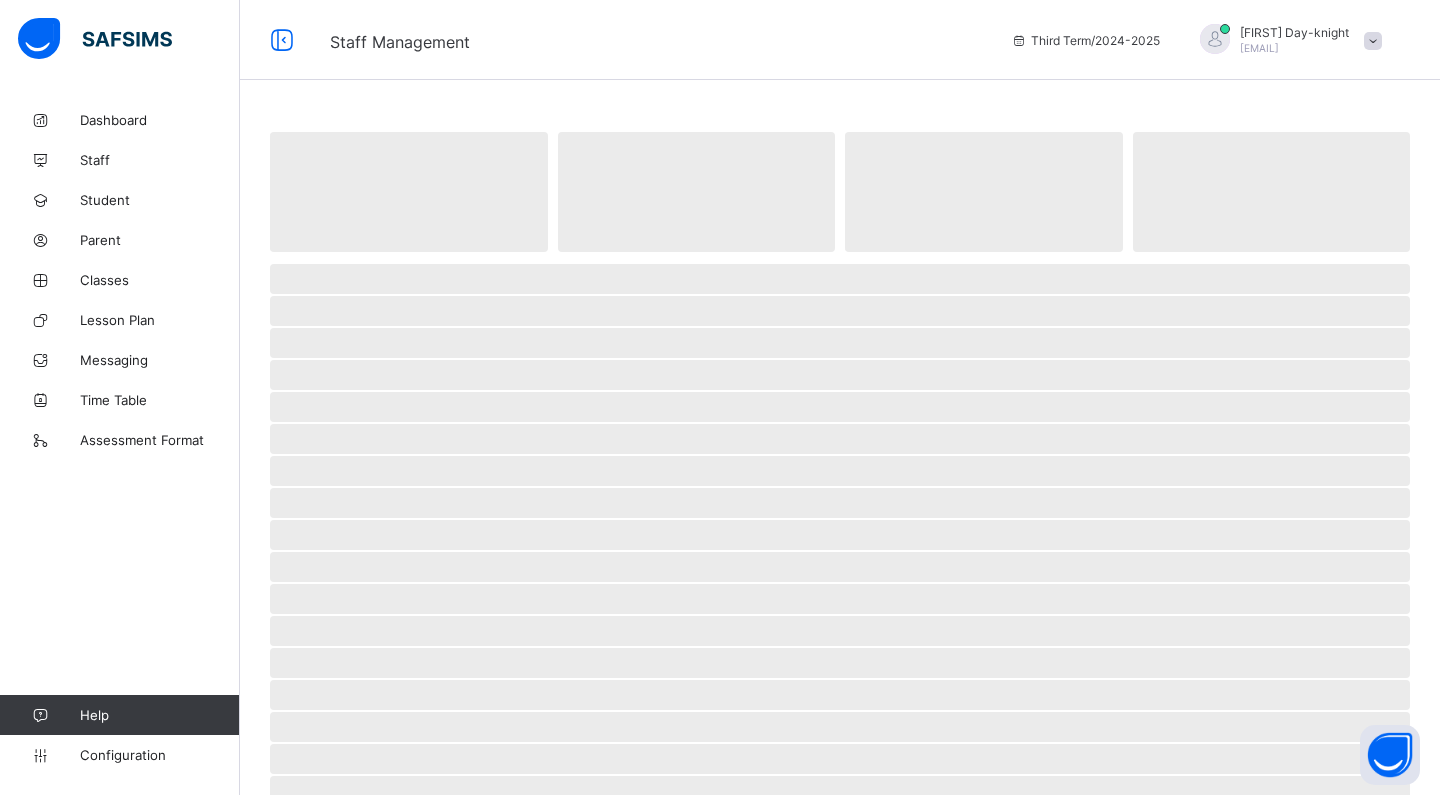select on "****" 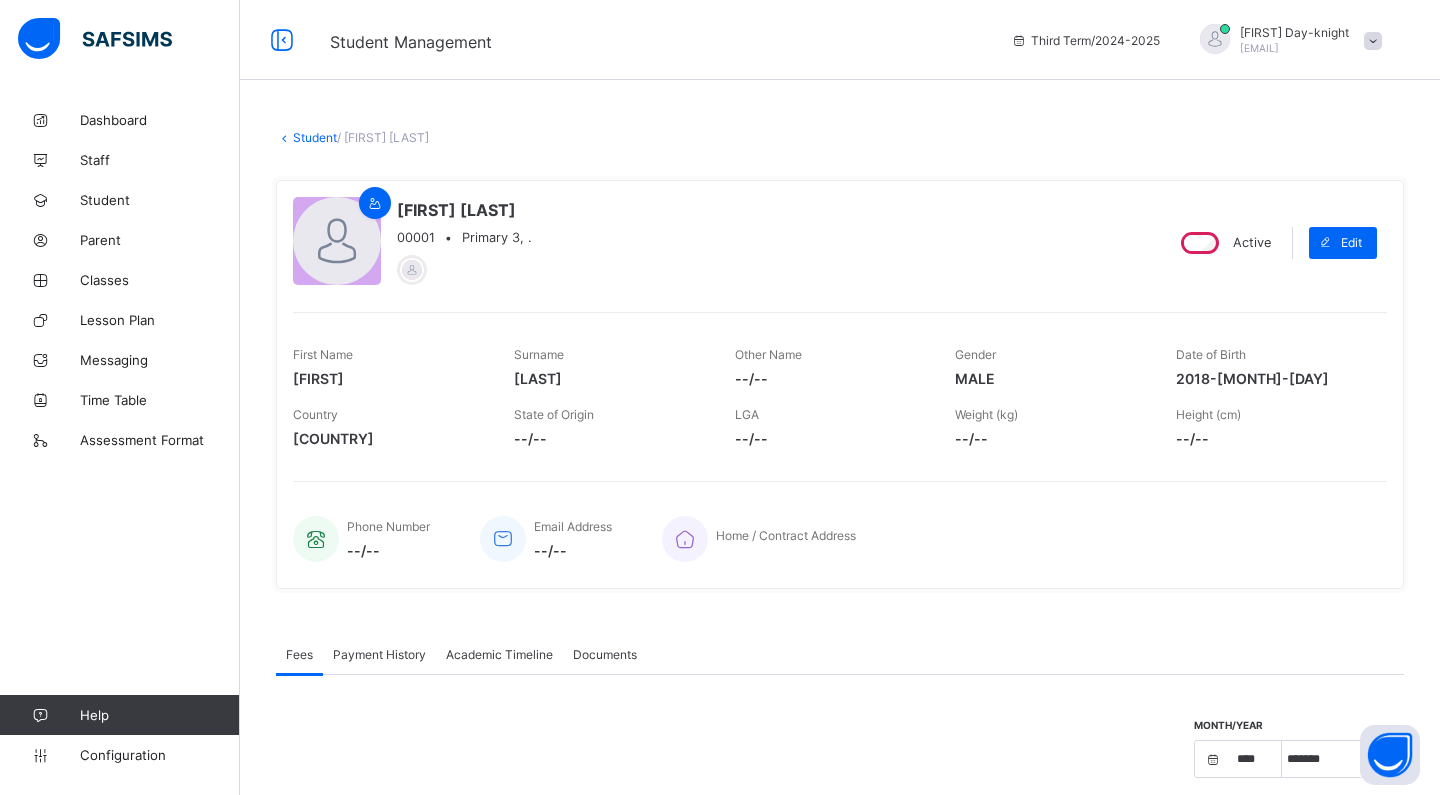 scroll, scrollTop: 0, scrollLeft: 0, axis: both 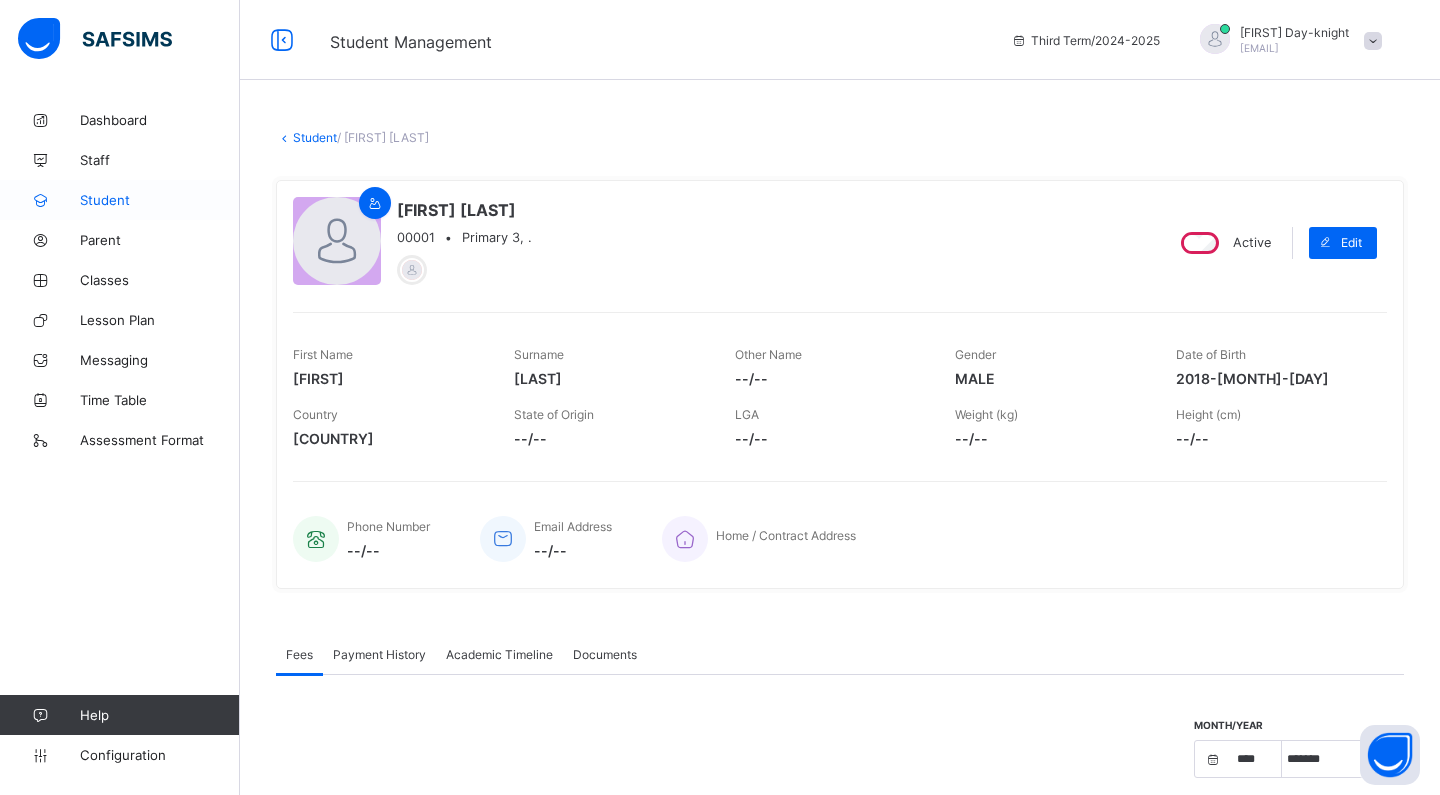 click on "Student" at bounding box center (160, 200) 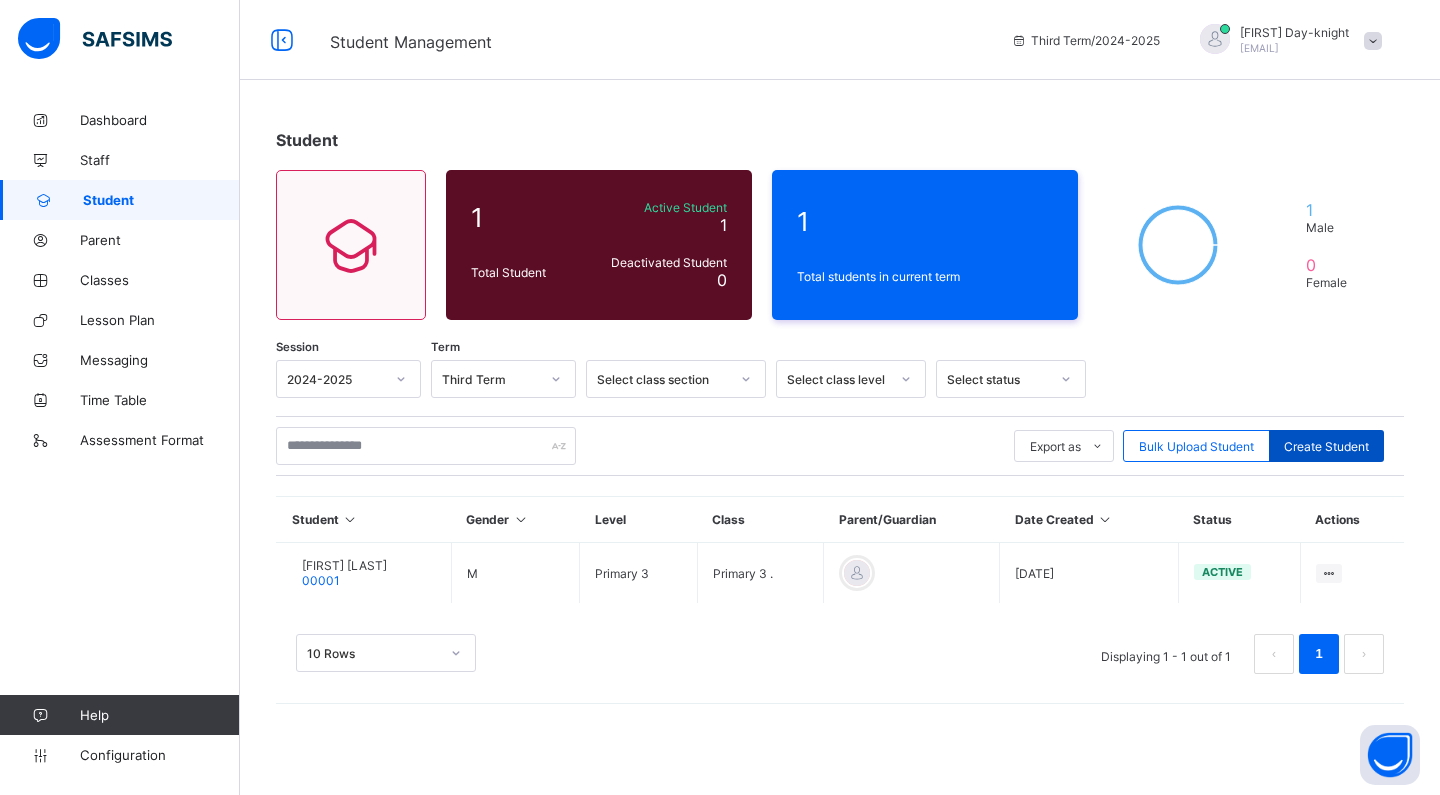 click on "Create Student" at bounding box center [1326, 446] 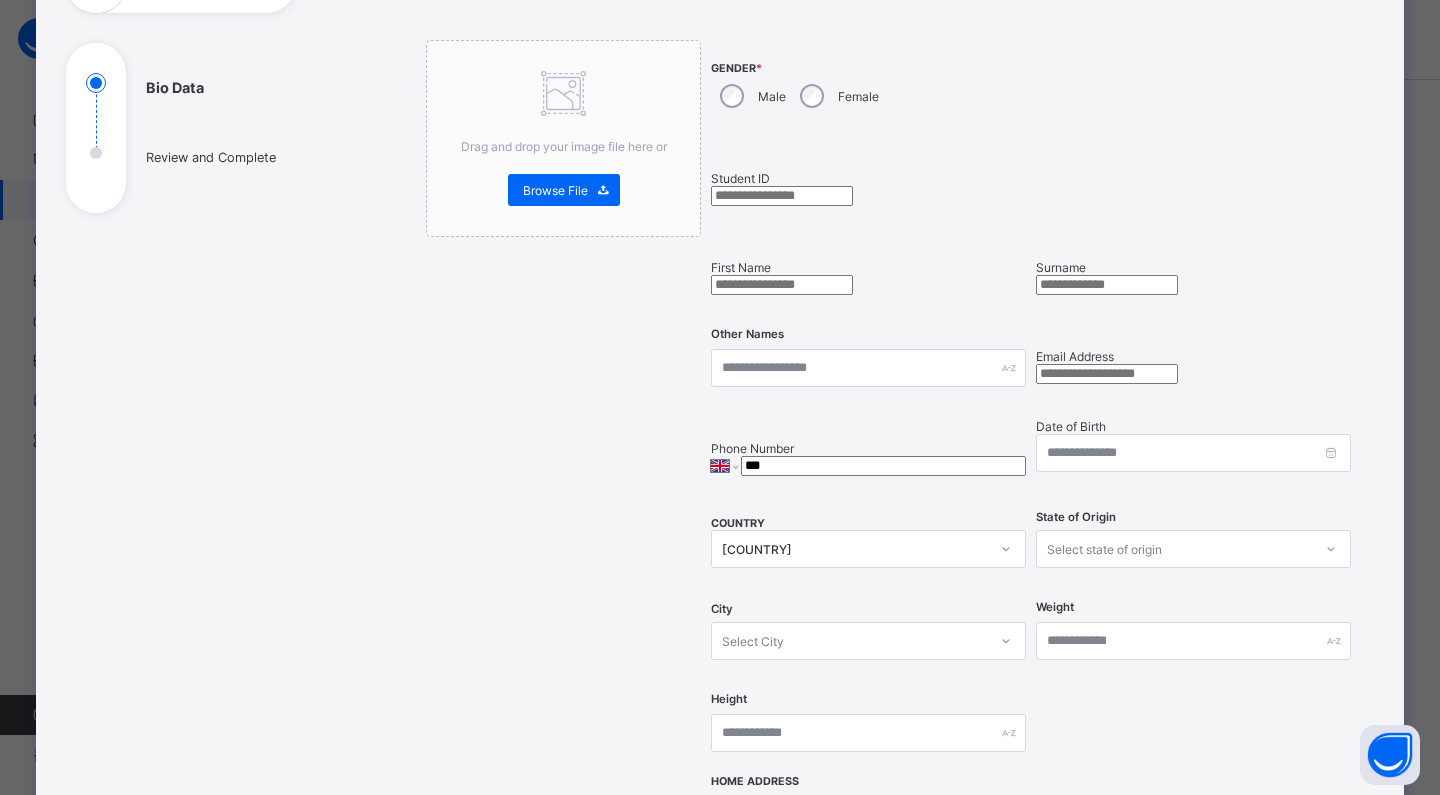 scroll, scrollTop: 178, scrollLeft: 0, axis: vertical 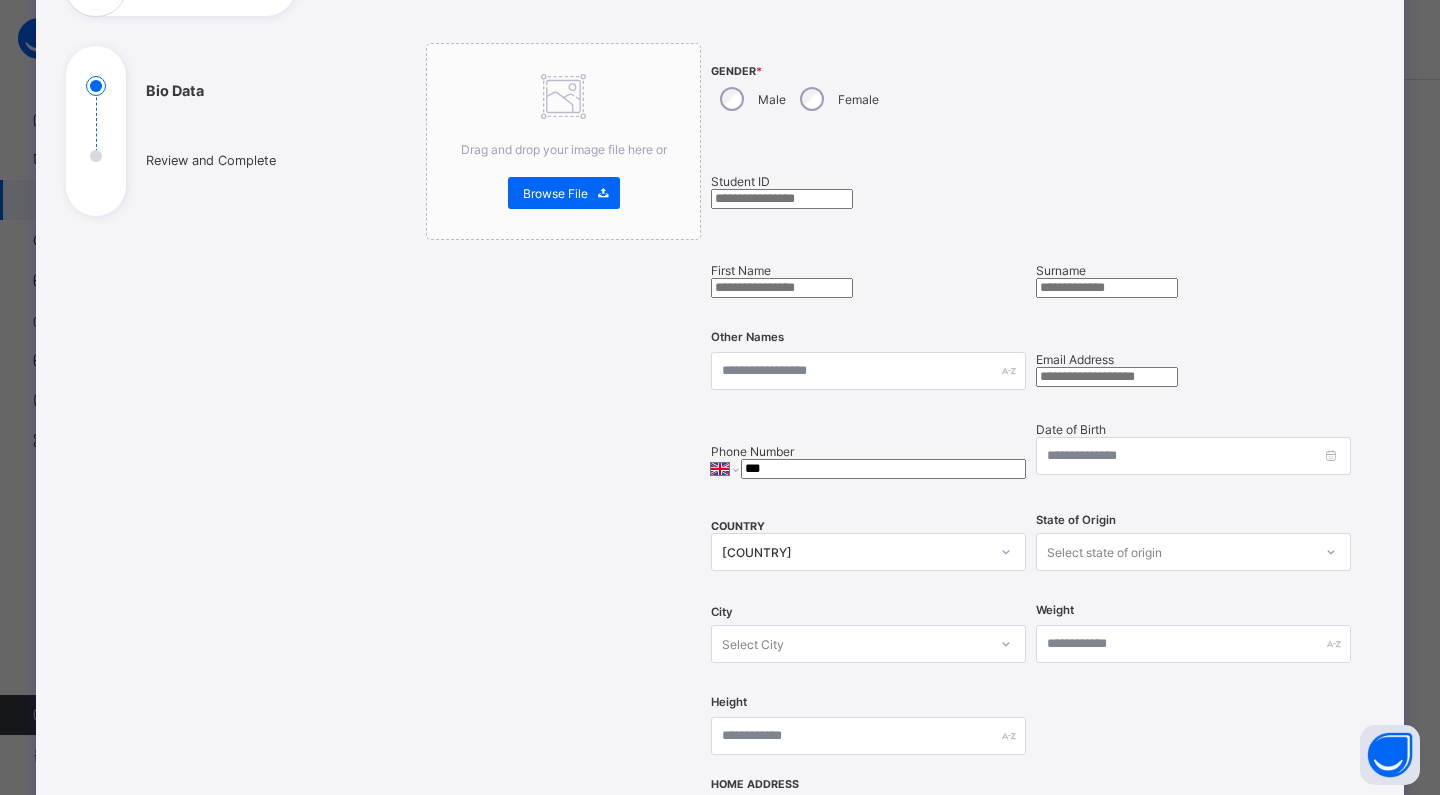select on "****" 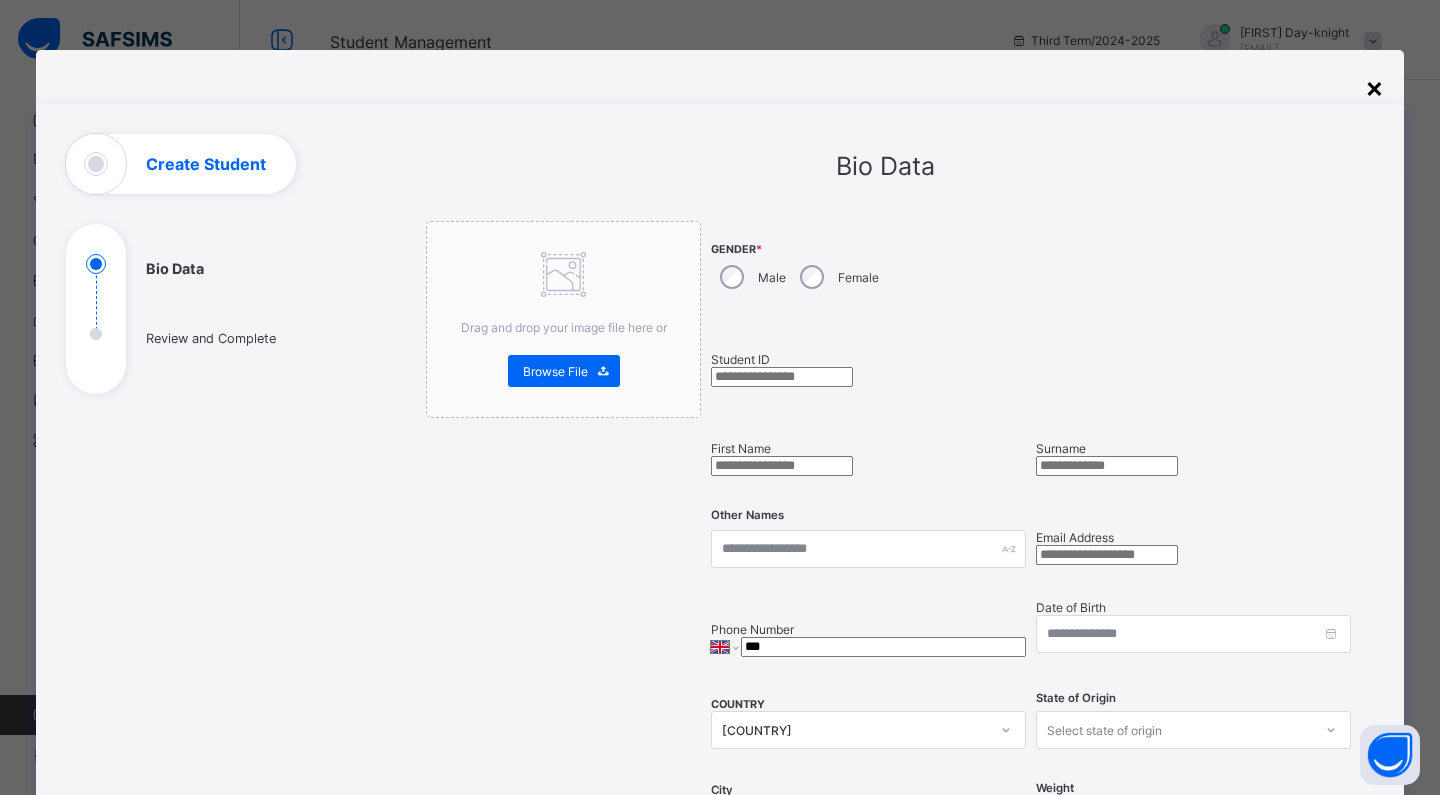 click on "×" at bounding box center (1374, 87) 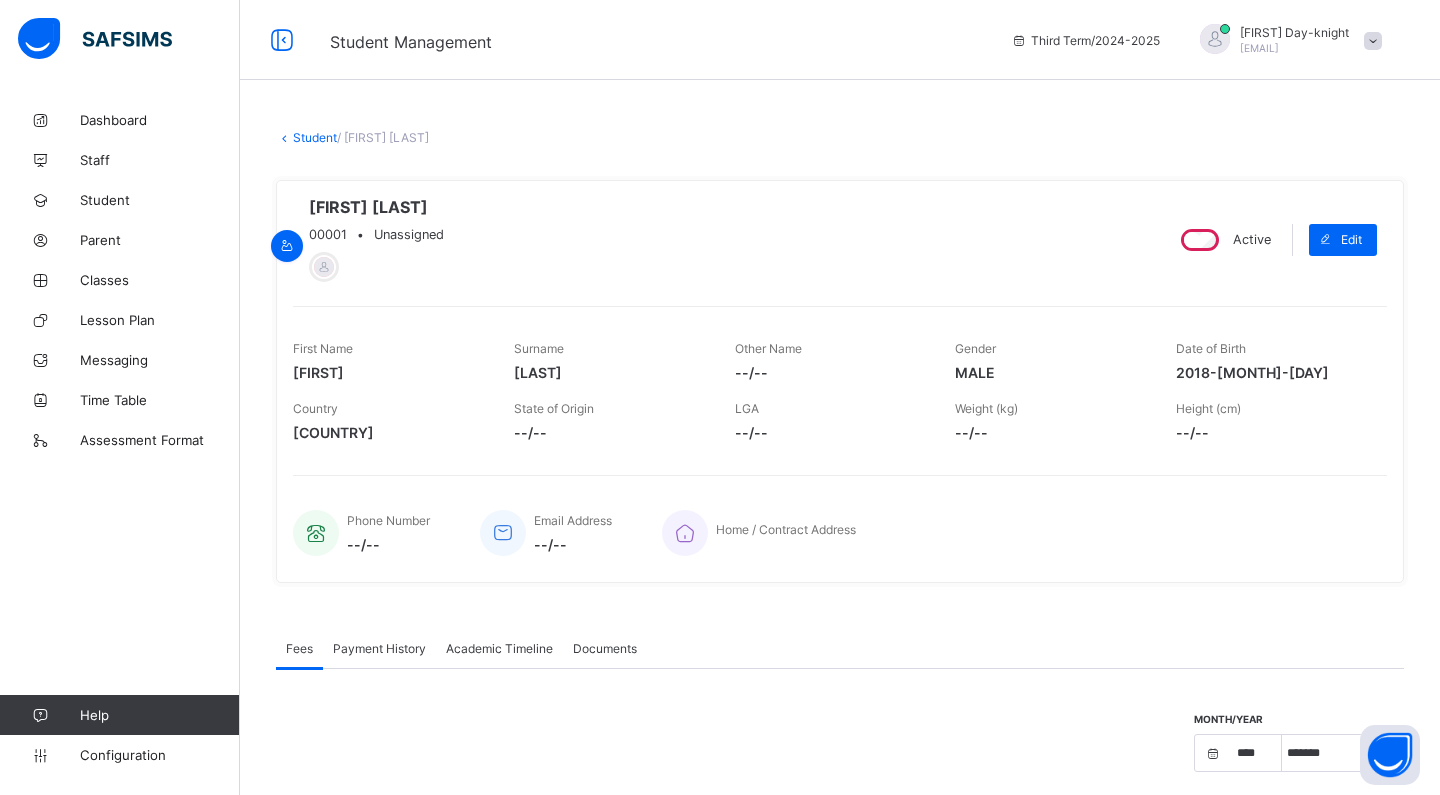 click on "× Delete Document This action would delete the document with name:    from the system. Are you sure you want to carry on? Cancel Yes, Delete Document Student  / [FIRST]  [LAST] [FIRST]  [LAST] 00001 •  Unassigned  Active  Edit First Name [FIRST] Surname [LAST] Other Name --/-- Gender MALE Date of Birth [DATE] Country United Kingdom of Great Britain and Northern Ireland State of Origin --/-- LGA --/-- Weight (kg) --/-- Height (cm) --/-- Phone Number --/-- Email Address --/-- Home / Contract Address Fees Payment History Academic Timeline Documents Fees More Options     Month/Year   **** **** **** **** **** **** **** **** **** **** **** **** **** **** **** **** **** **** **** **** **** **** **** **** **** **** **** **** **** **** **** **** **** **** **** **** **** **** **** **** **** **** **** **** **** **** **** **** **** **** **** **** **** **** **** **** **** **** **** **** **** **** **** **** **** **** **** **** **** **** **** **** **** **** **** **** **** **** **** **** **** ****" at bounding box center [840, 737] 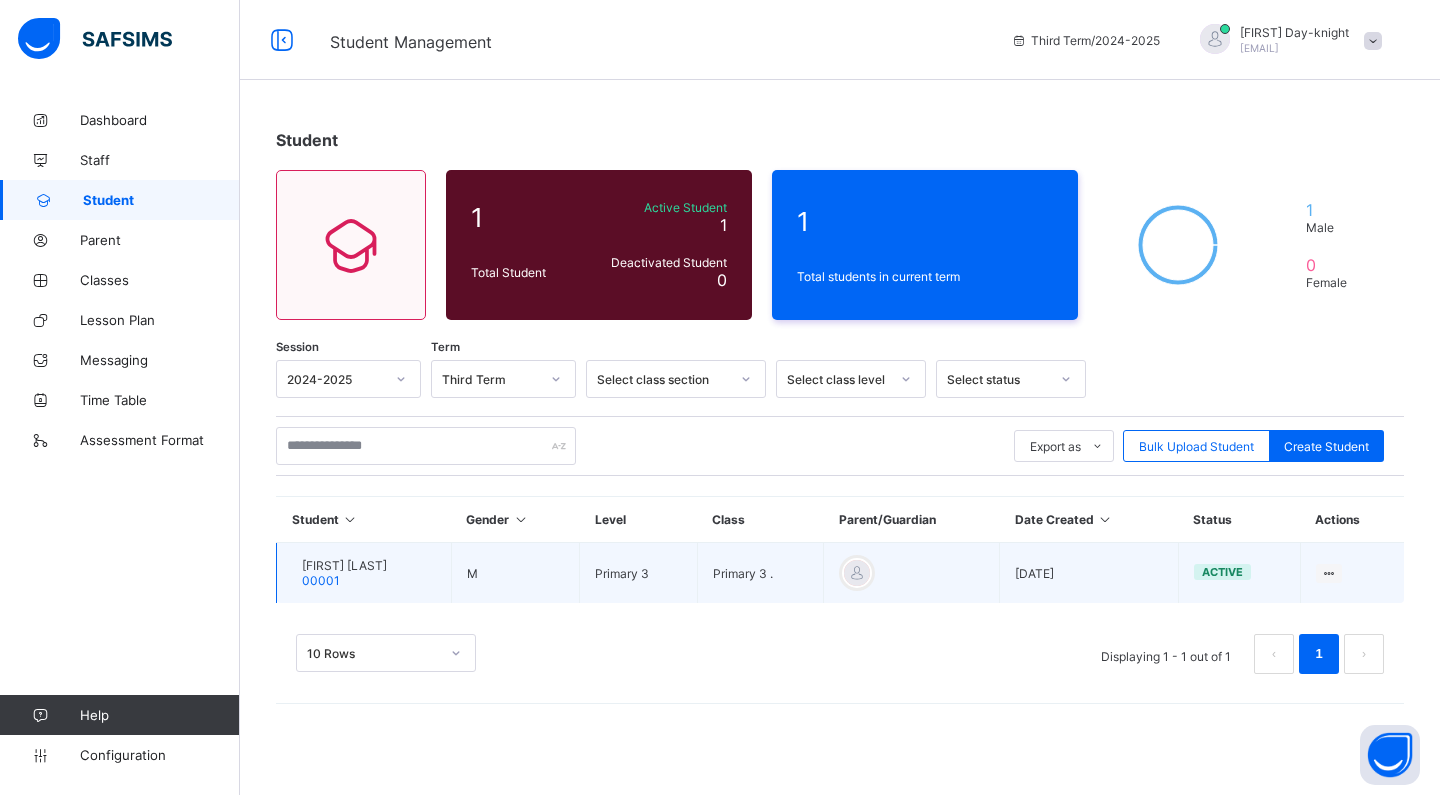 click on "[FIRST]  [LAST] [NUMBER]" at bounding box center (344, 573) 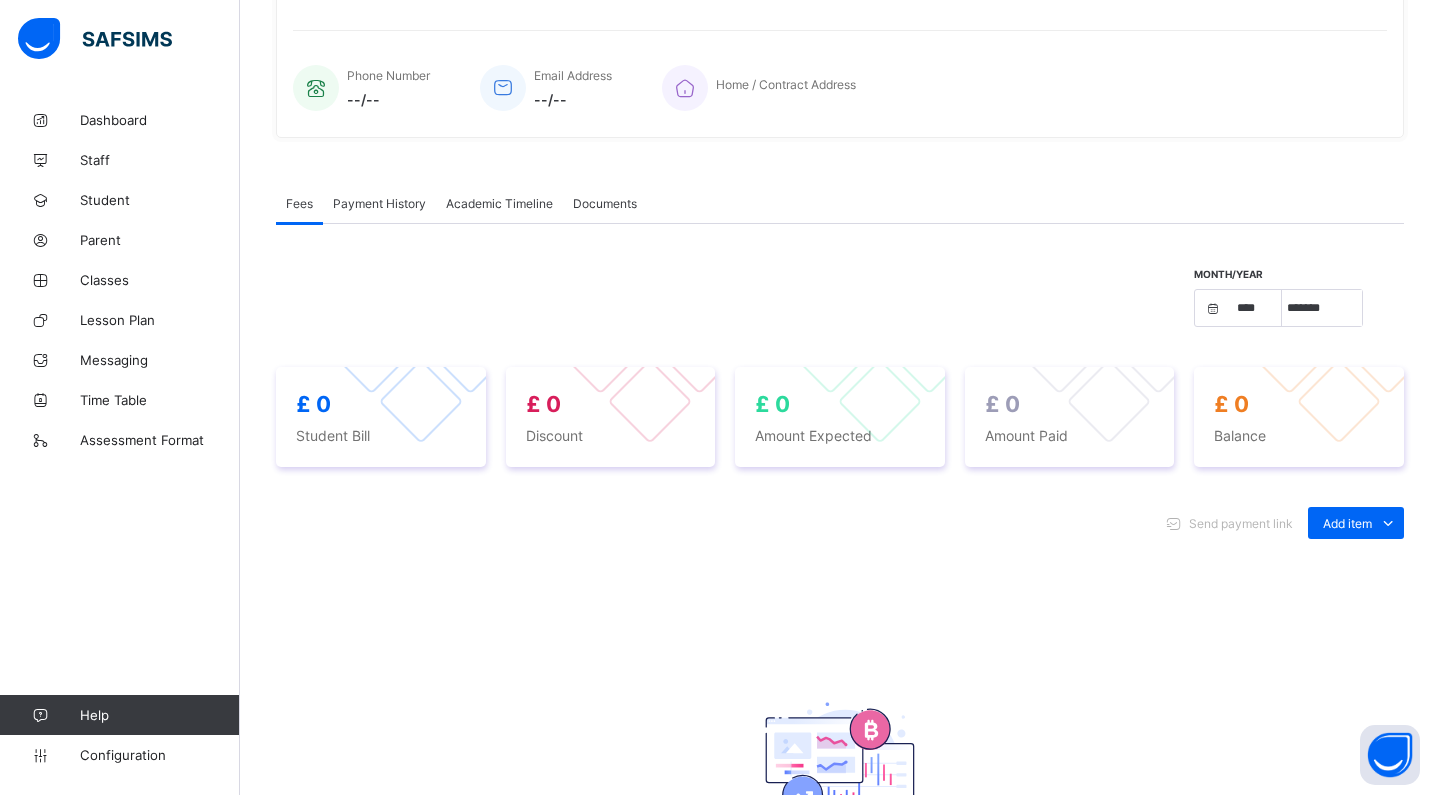 scroll, scrollTop: 450, scrollLeft: 0, axis: vertical 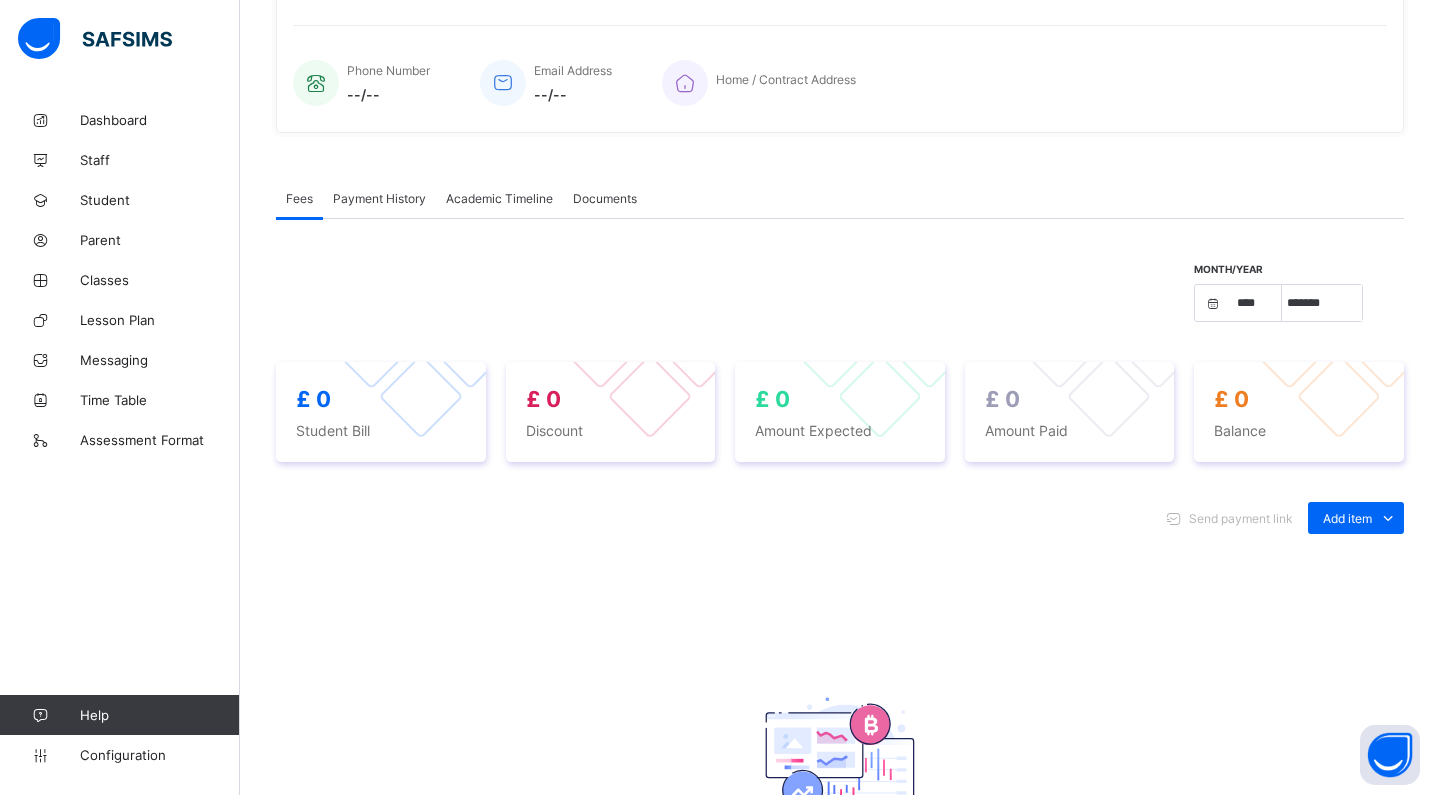 click on "Academic Timeline" at bounding box center (499, 198) 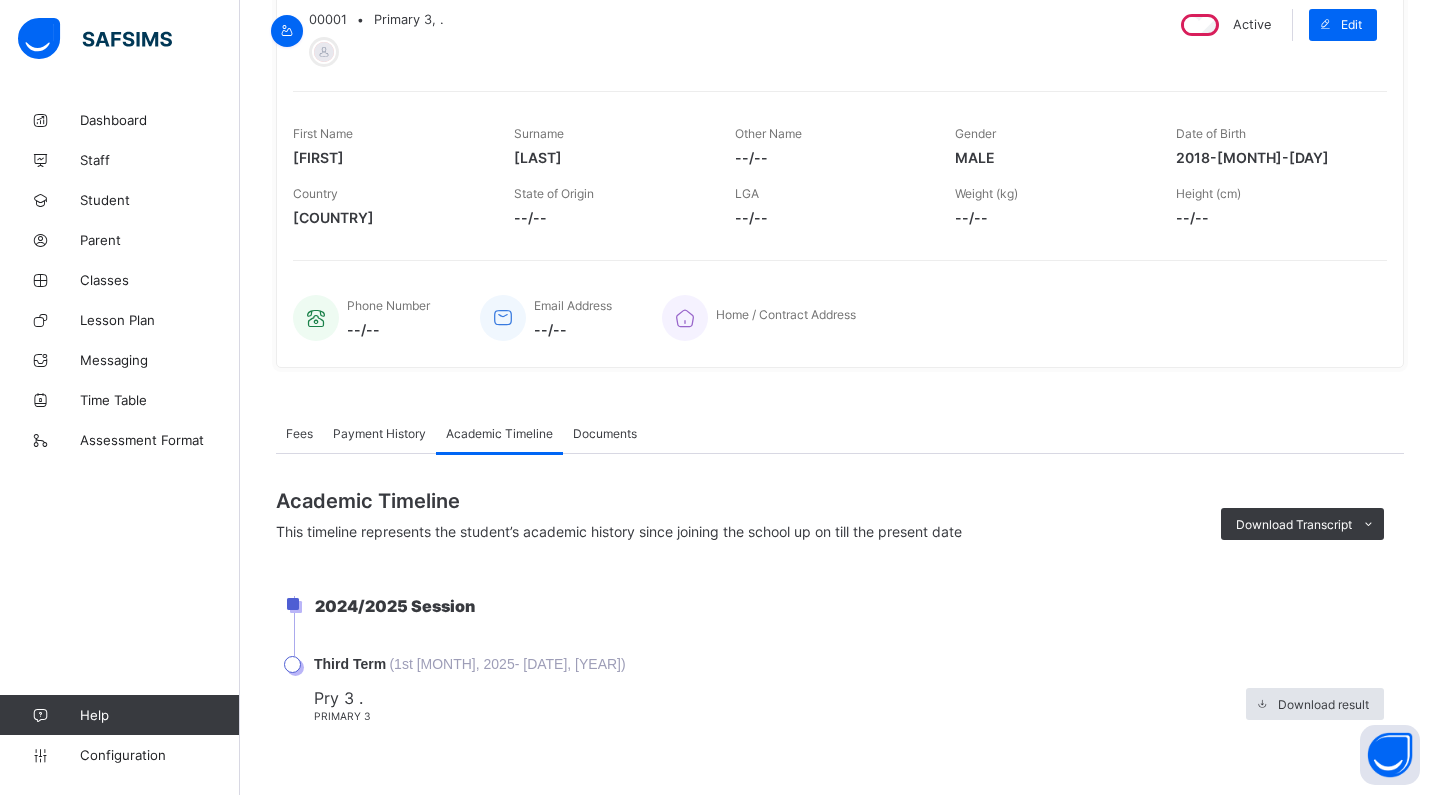 scroll, scrollTop: 178, scrollLeft: 0, axis: vertical 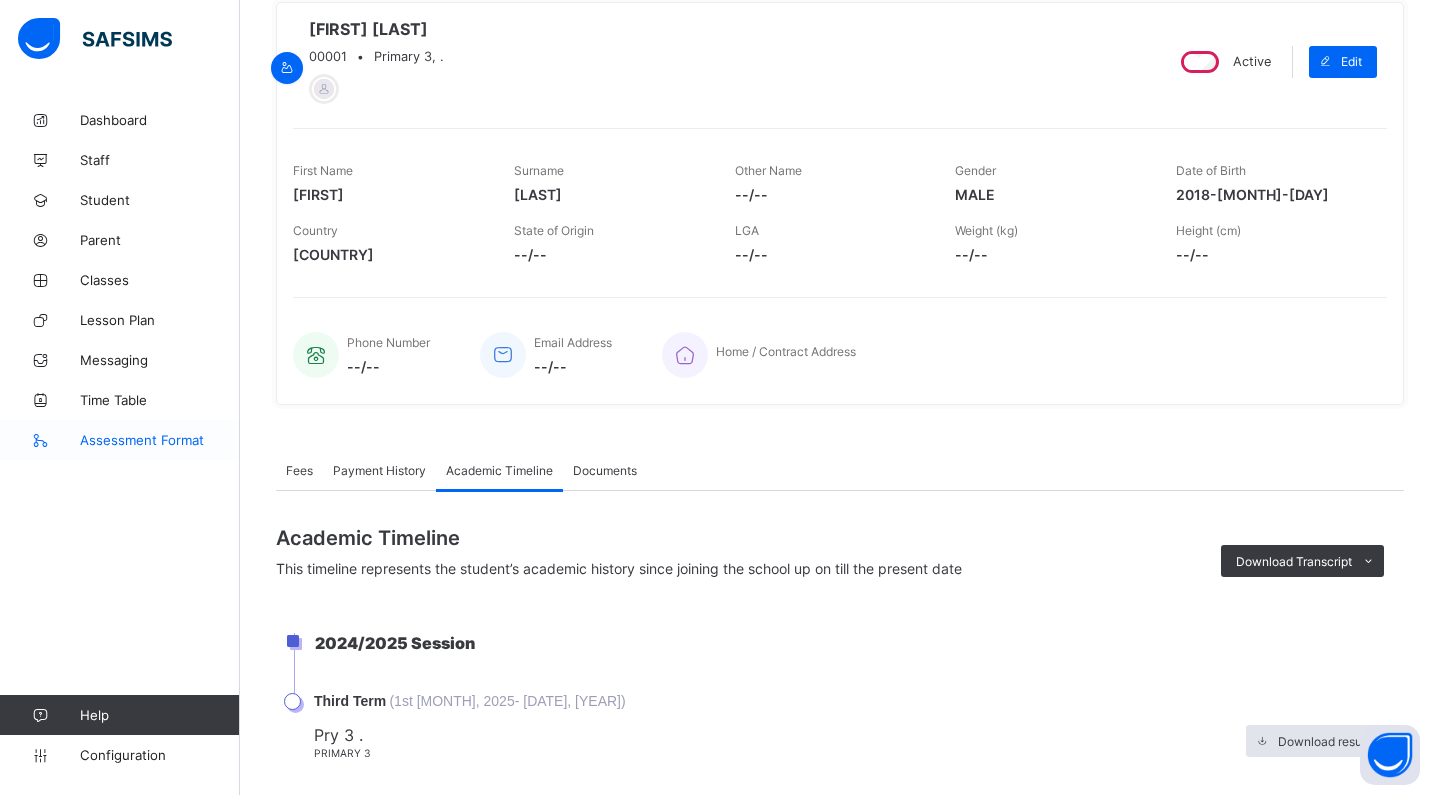 click on "Assessment Format" at bounding box center (160, 440) 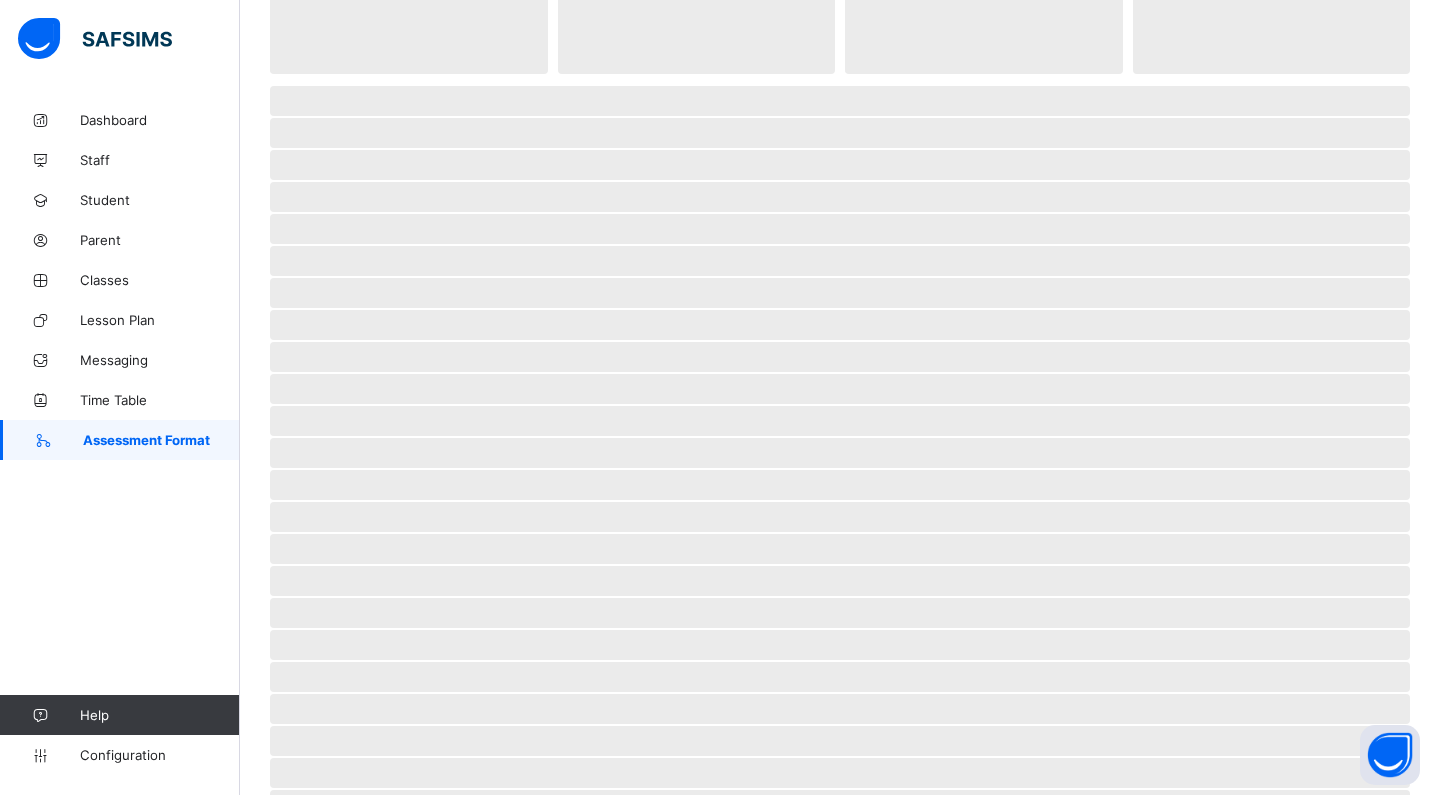 scroll, scrollTop: 0, scrollLeft: 0, axis: both 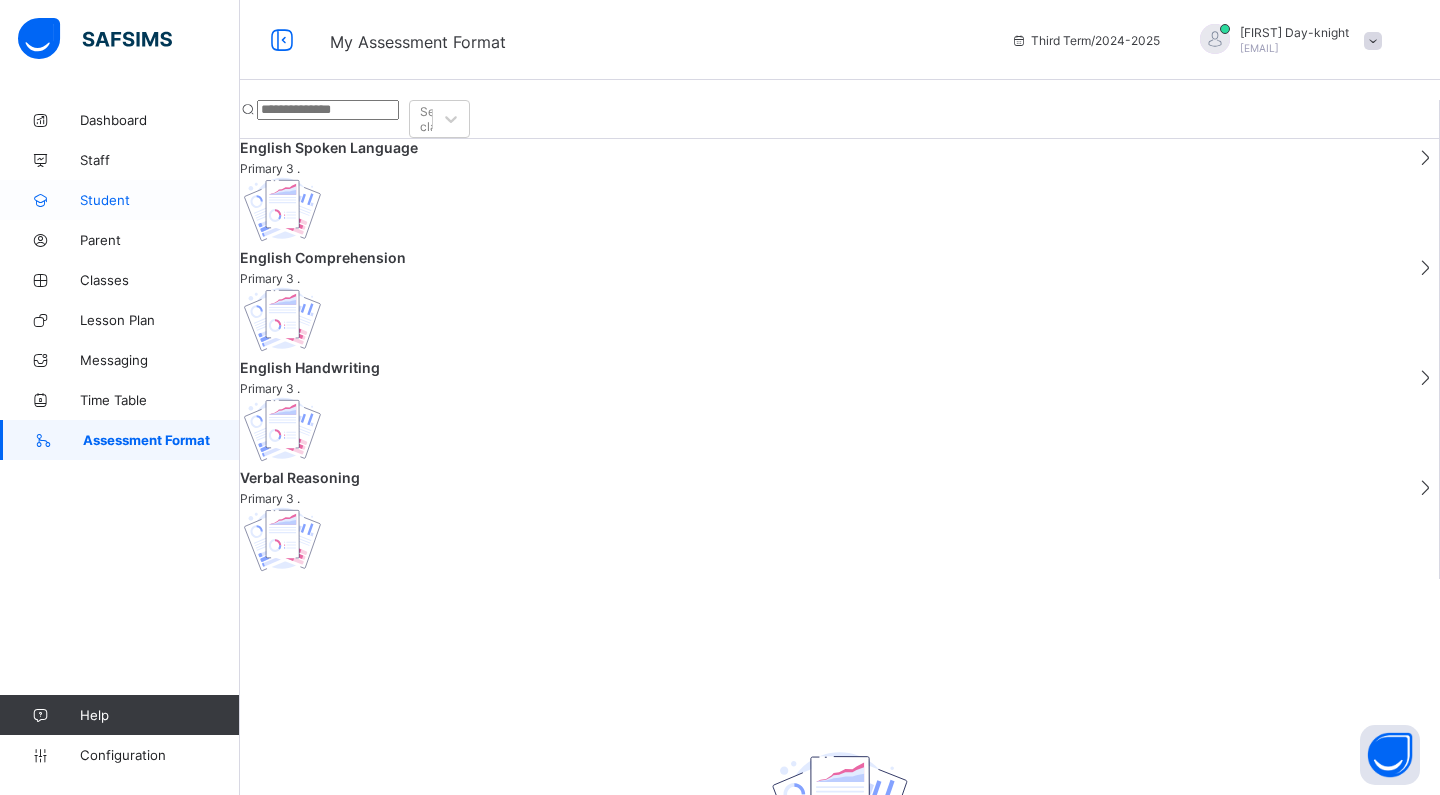 click on "Student" at bounding box center [160, 200] 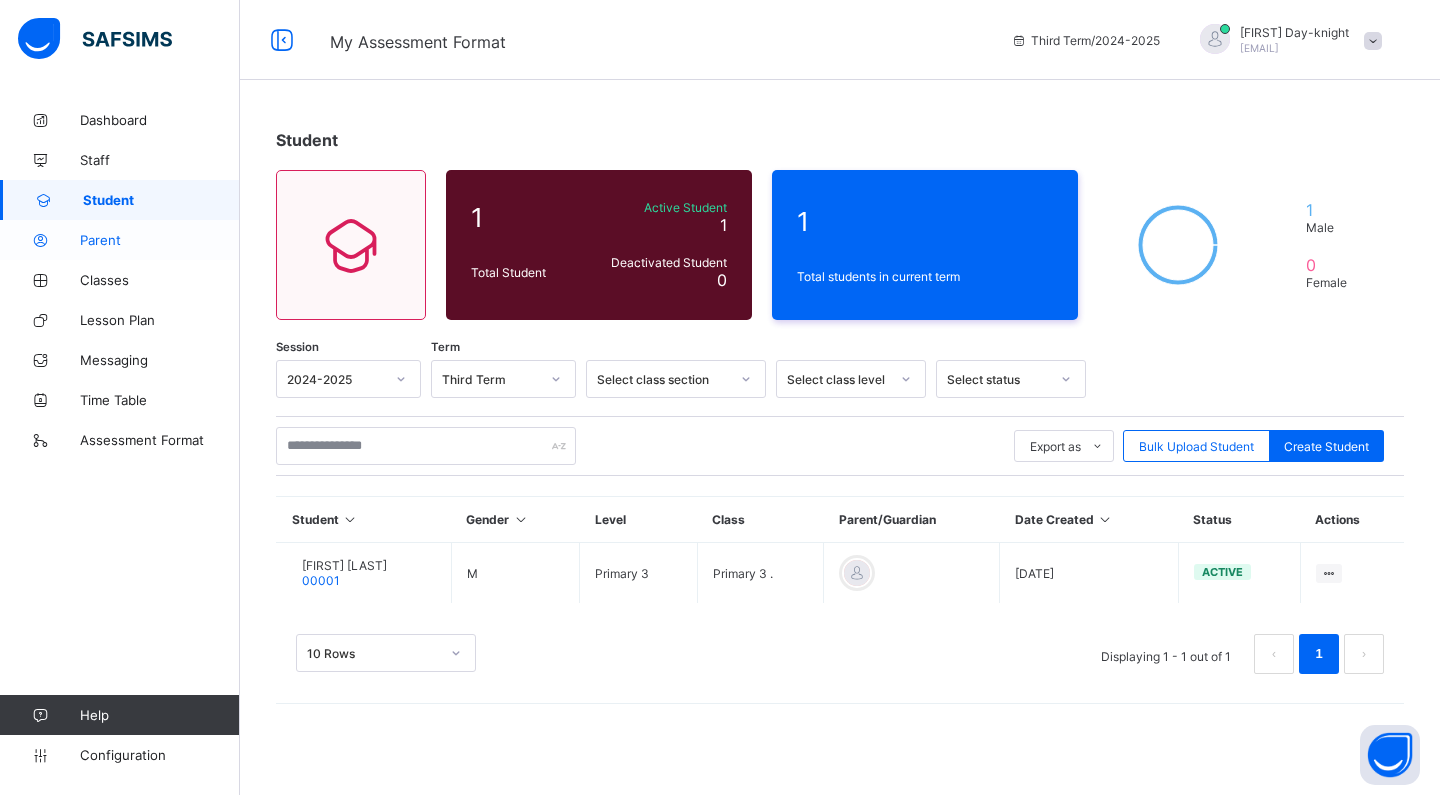 click on "Parent" at bounding box center [120, 240] 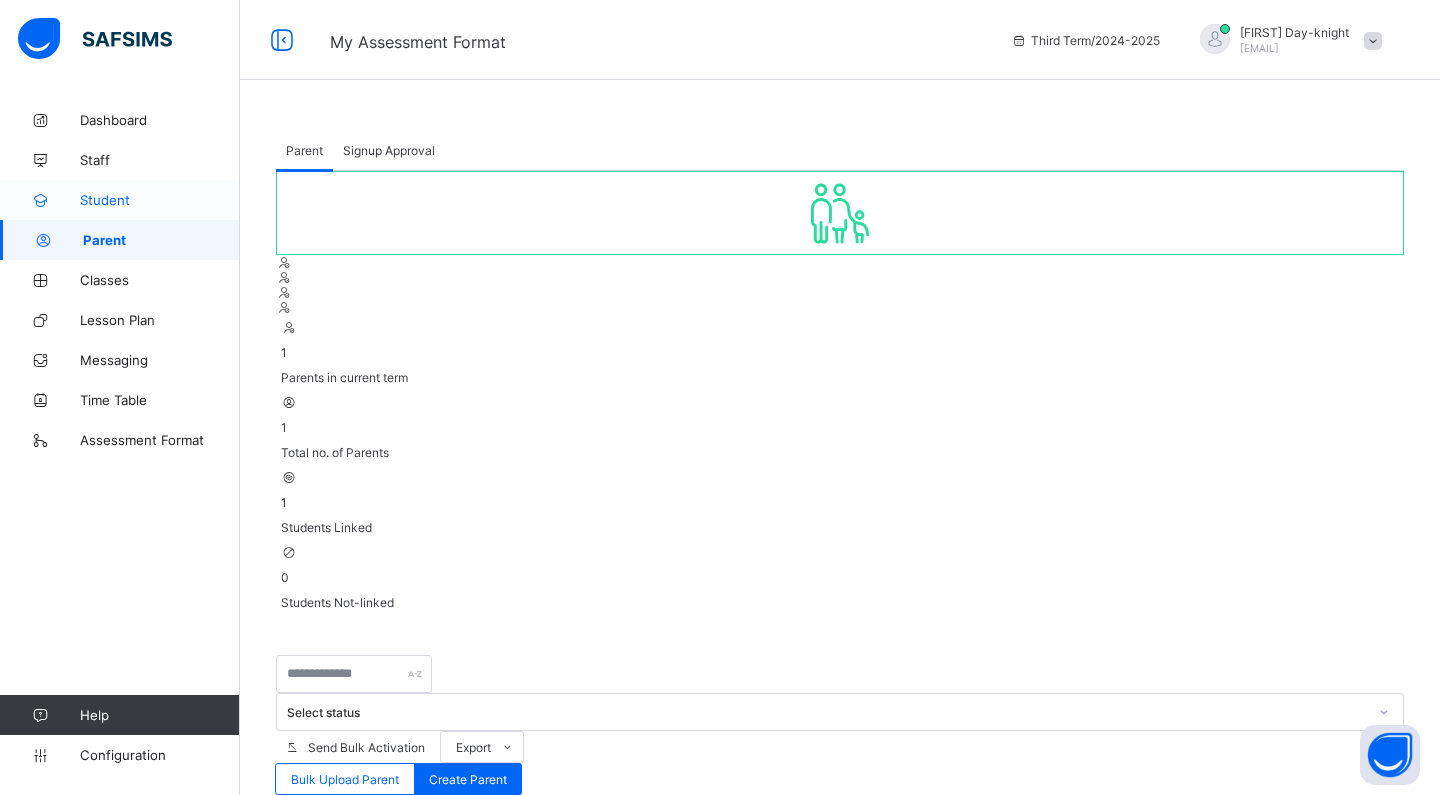 click on "Student" at bounding box center (160, 200) 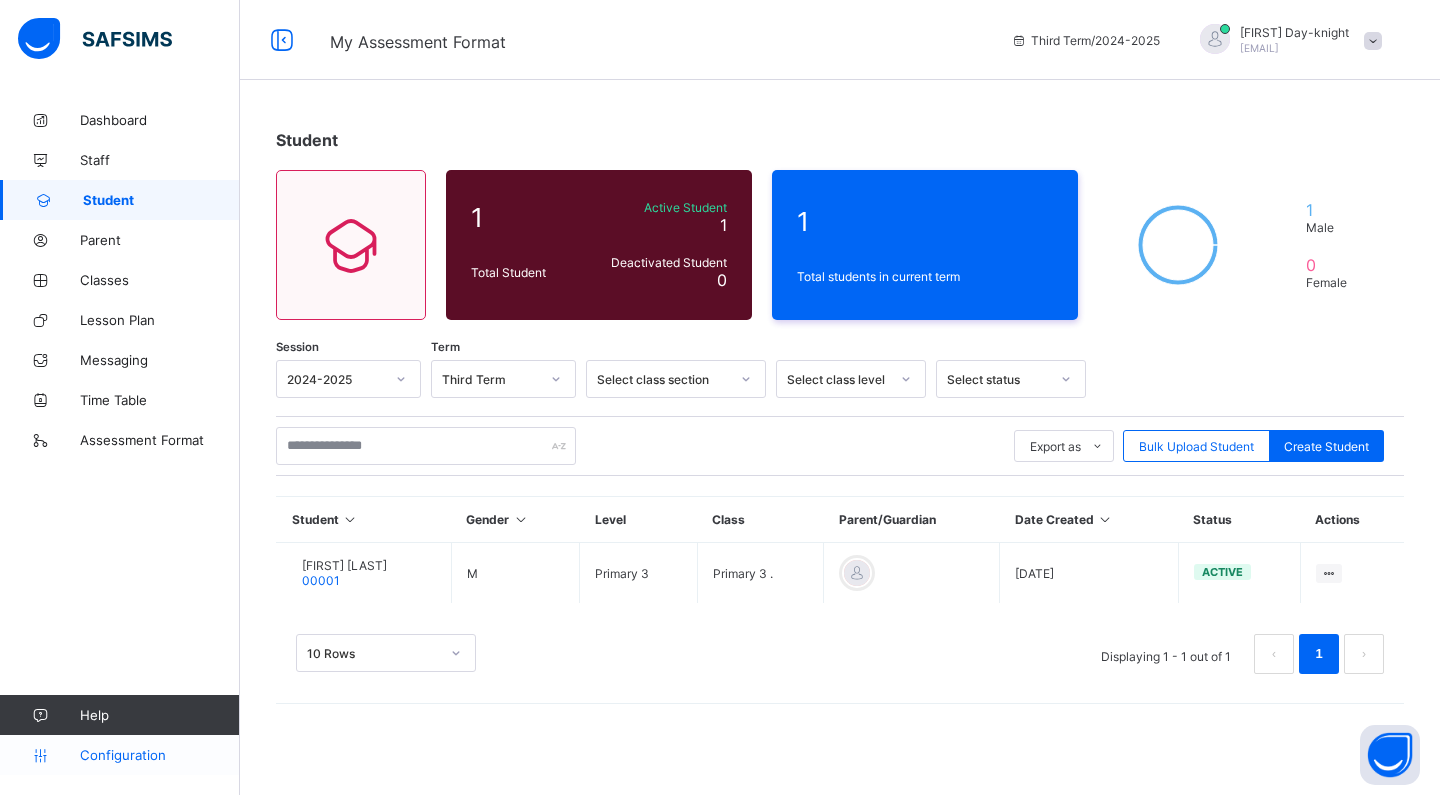 click on "Configuration" at bounding box center [159, 755] 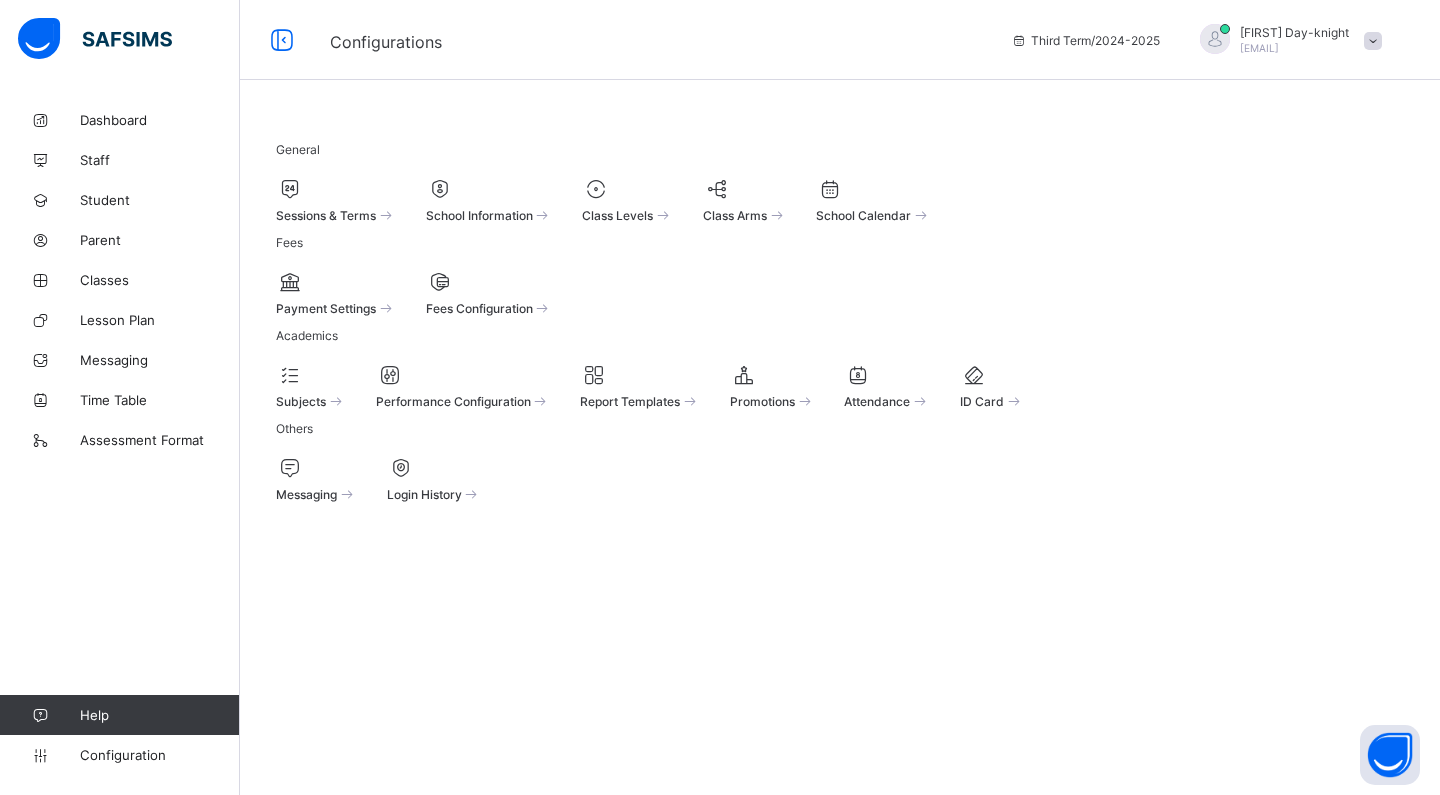 click at bounding box center [311, 375] 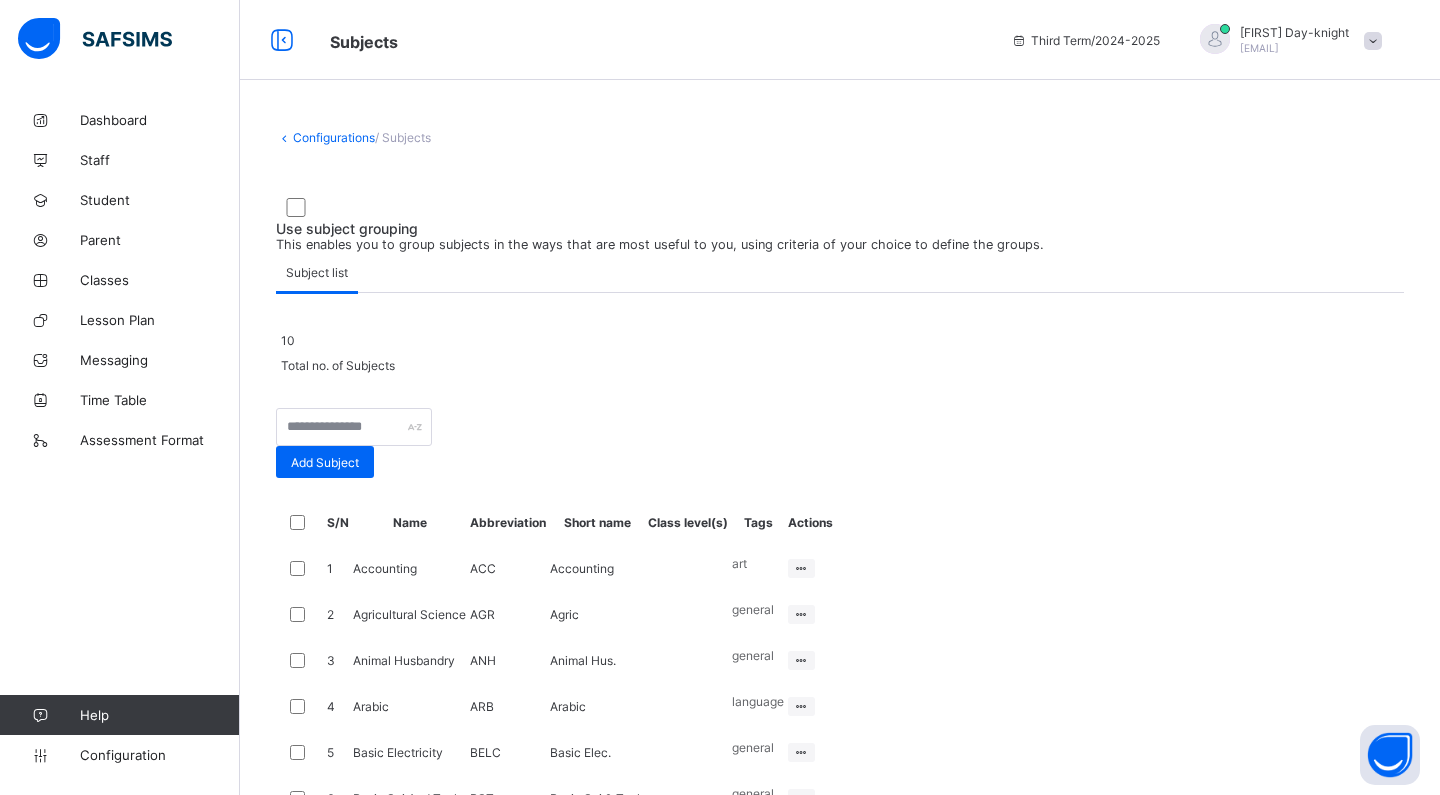 click at bounding box center (840, 328) 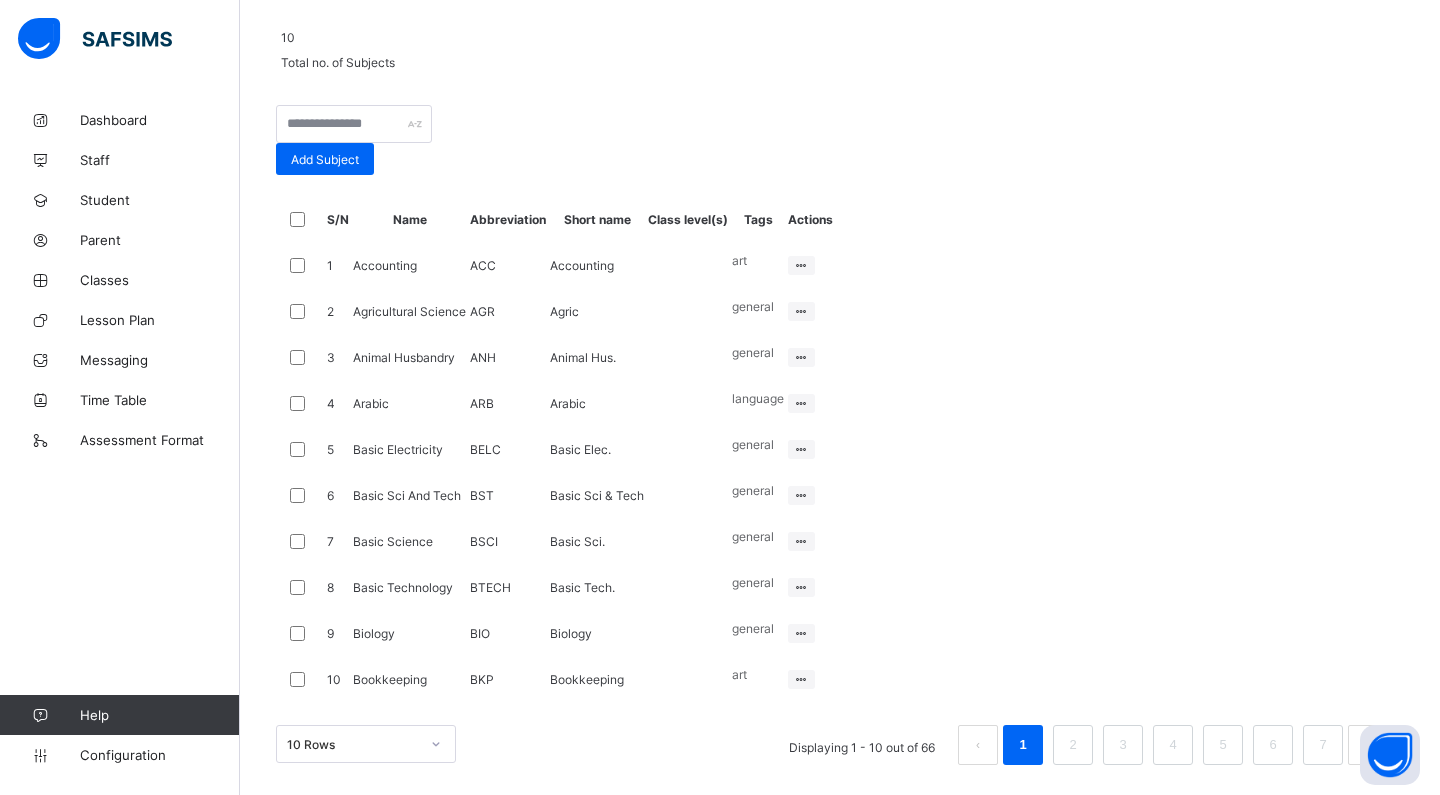 scroll, scrollTop: 598, scrollLeft: 0, axis: vertical 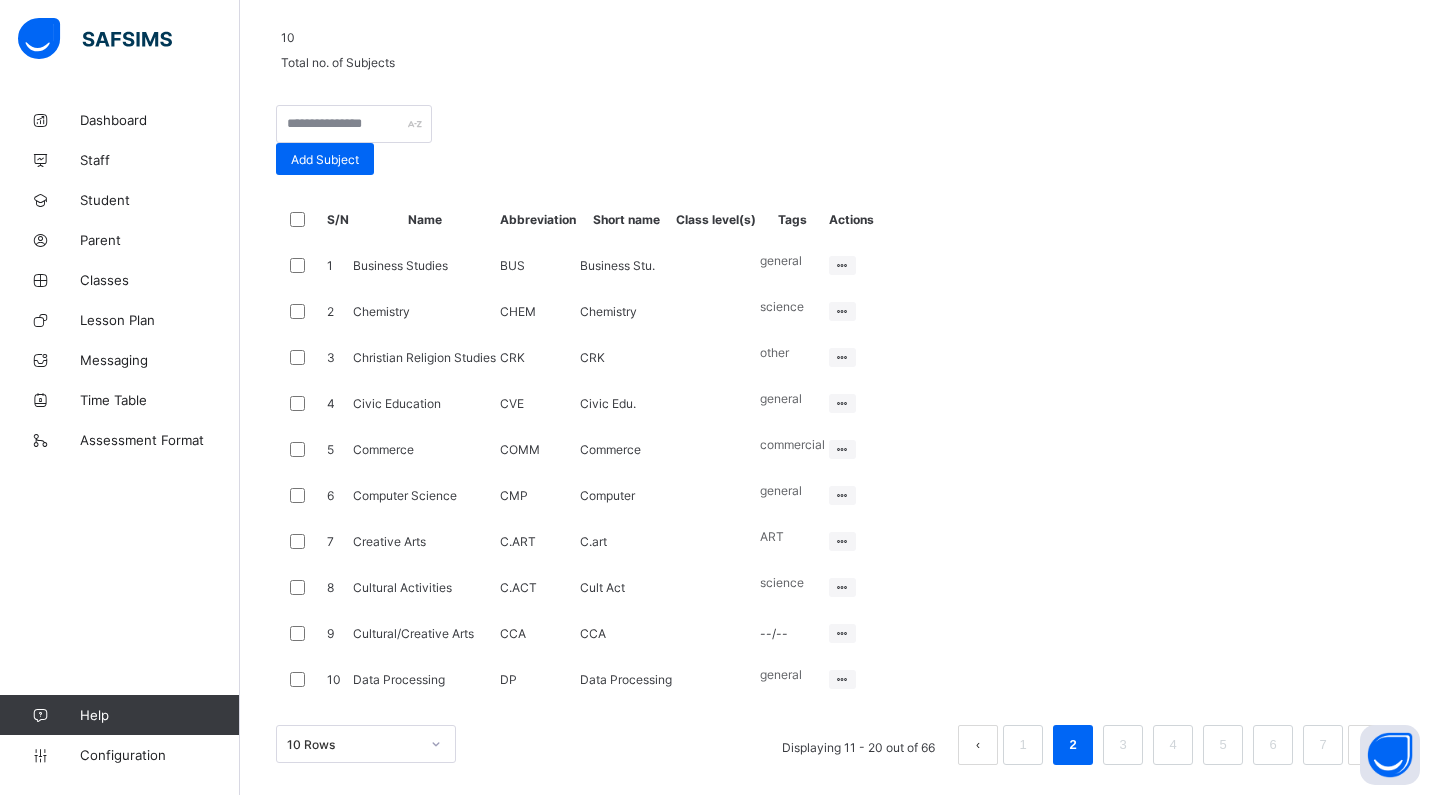 click on "10 Total no. of Subjects Add Subject S/N Name Abbreviation Short name Class level(s) Tags Actions 1 Business Studies BUS Business Stu. general Edit Subject Assign to Level Delete Subject 2 Chemistry CHEM Chemistry science Edit Subject Assign to Level Delete Subject 3 Christian Religion Studies CRK CRK other Edit Subject Assign to Level Delete Subject 4 Civic Education CVE Civic Edu. general Edit Subject Assign to Level Delete Subject 5 Commerce COMM Commerce commercial Edit Subject Assign to Level Delete Subject 6 Computer Science CMP Computer general Edit Subject Assign to Level Delete Subject 7 Creative Arts C.ART C.art ART Edit Subject Assign to Level Delete Subject 8 Cultural Activities C.ACT Cult Act science Edit Subject Assign to Level Delete Subject 9 Cultural/Creative Arts CCA CCA --/-- Edit Subject Assign to Level Delete Subject 10 Data Processing DP Data Processing general Edit Subject Assign to Level Delete Subject 10 Rows Displaying 11 - 20 out of 66 1 2 3 4 5 6 7" at bounding box center [840, 377] 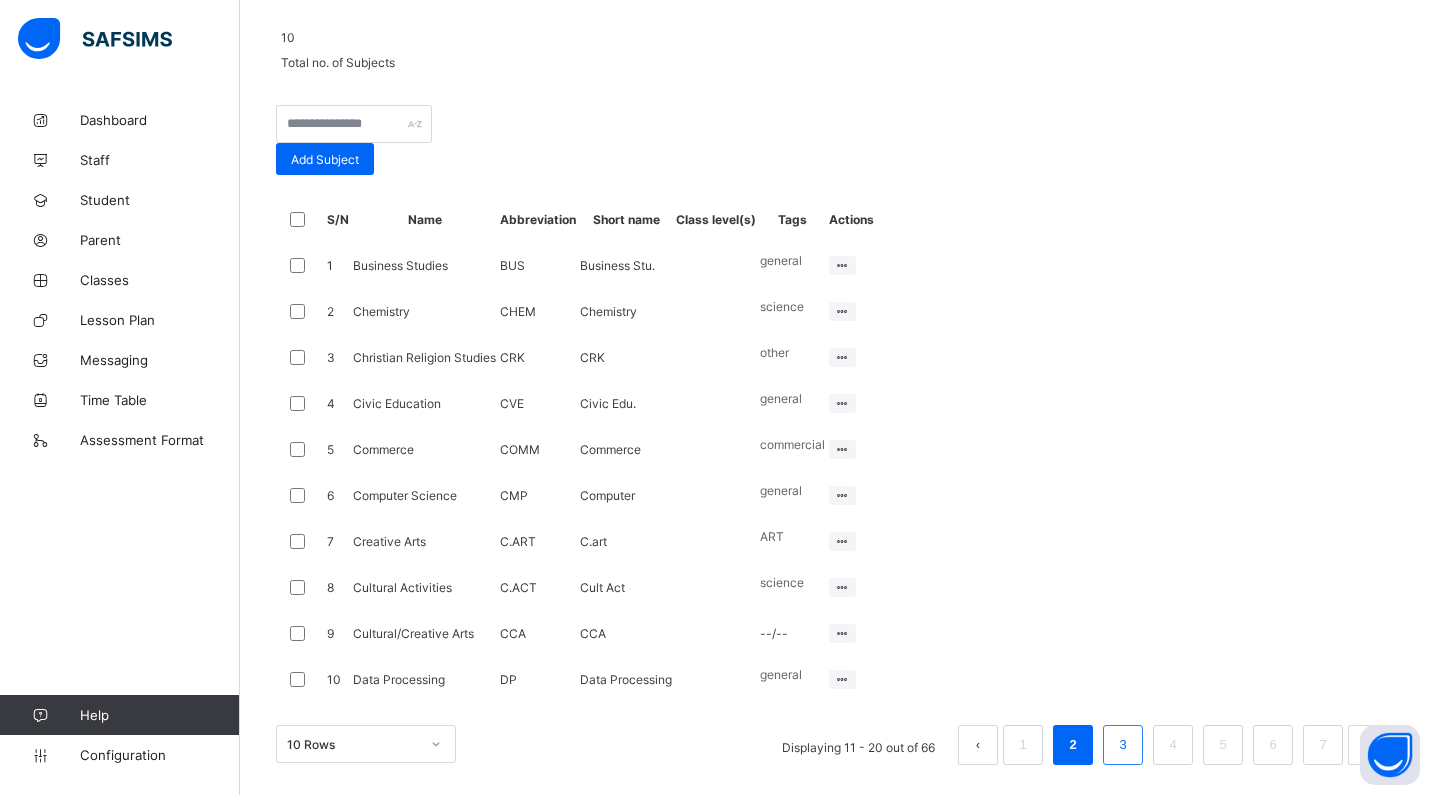 click on "3" at bounding box center (1122, 745) 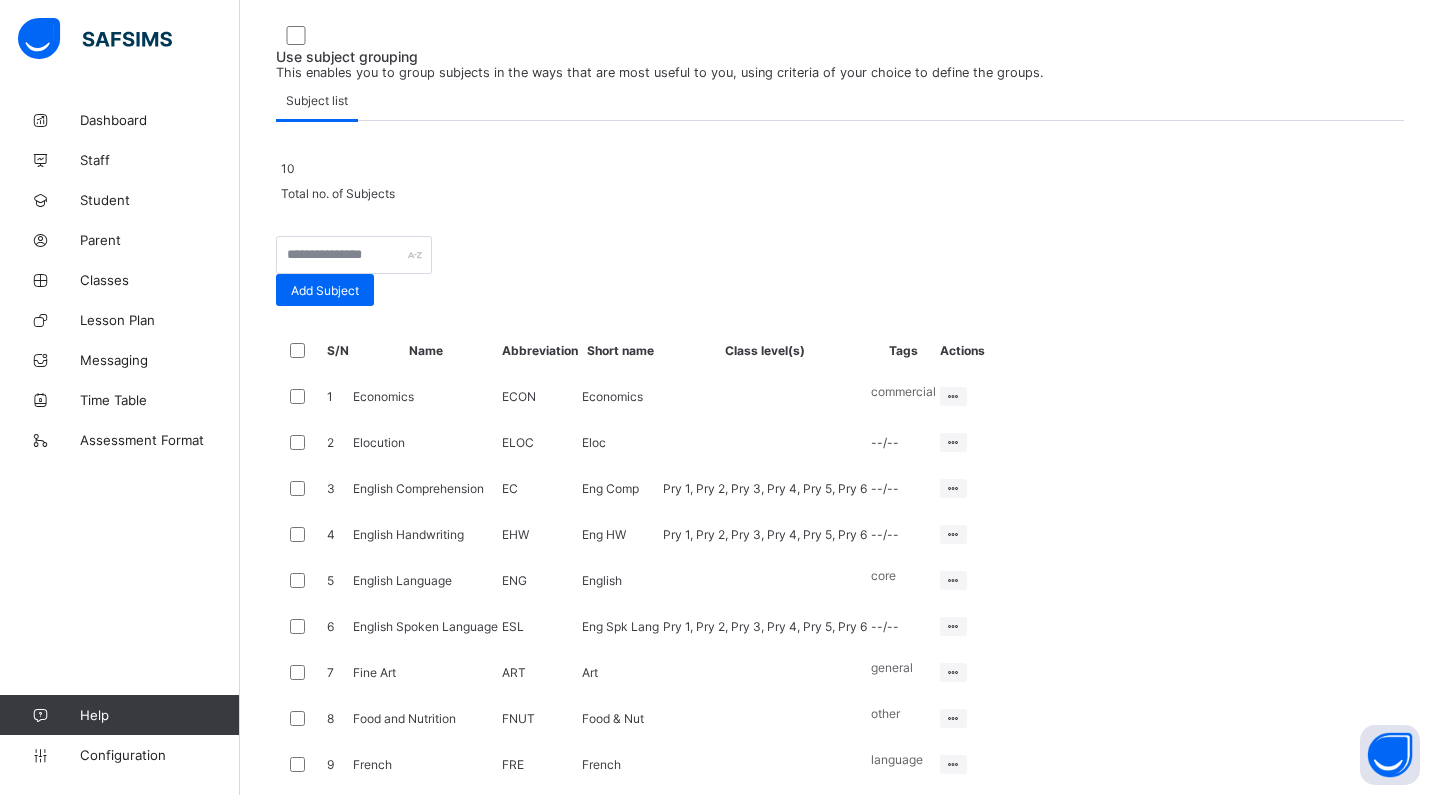 click on "Class level(s)" at bounding box center (765, 350) 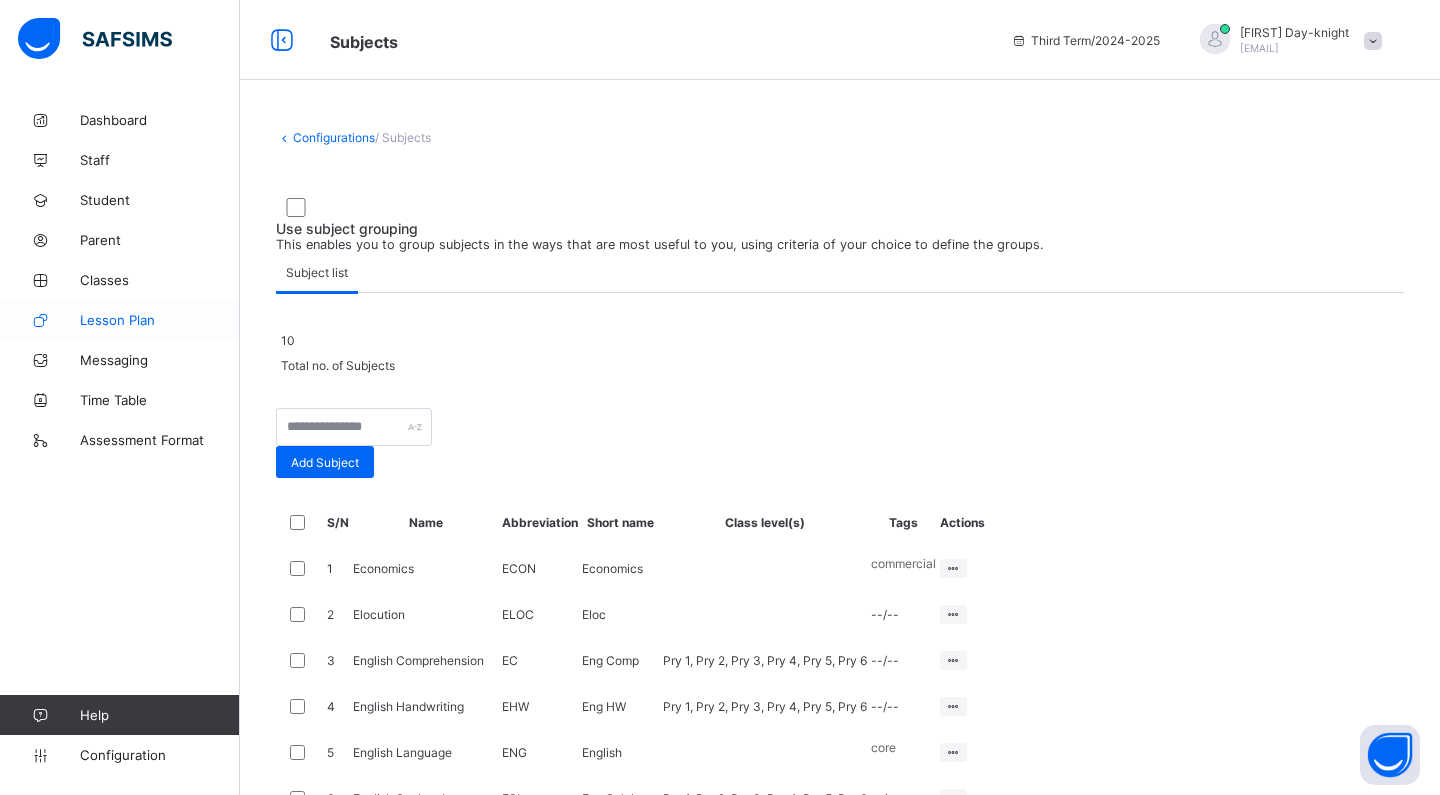 scroll, scrollTop: 0, scrollLeft: 0, axis: both 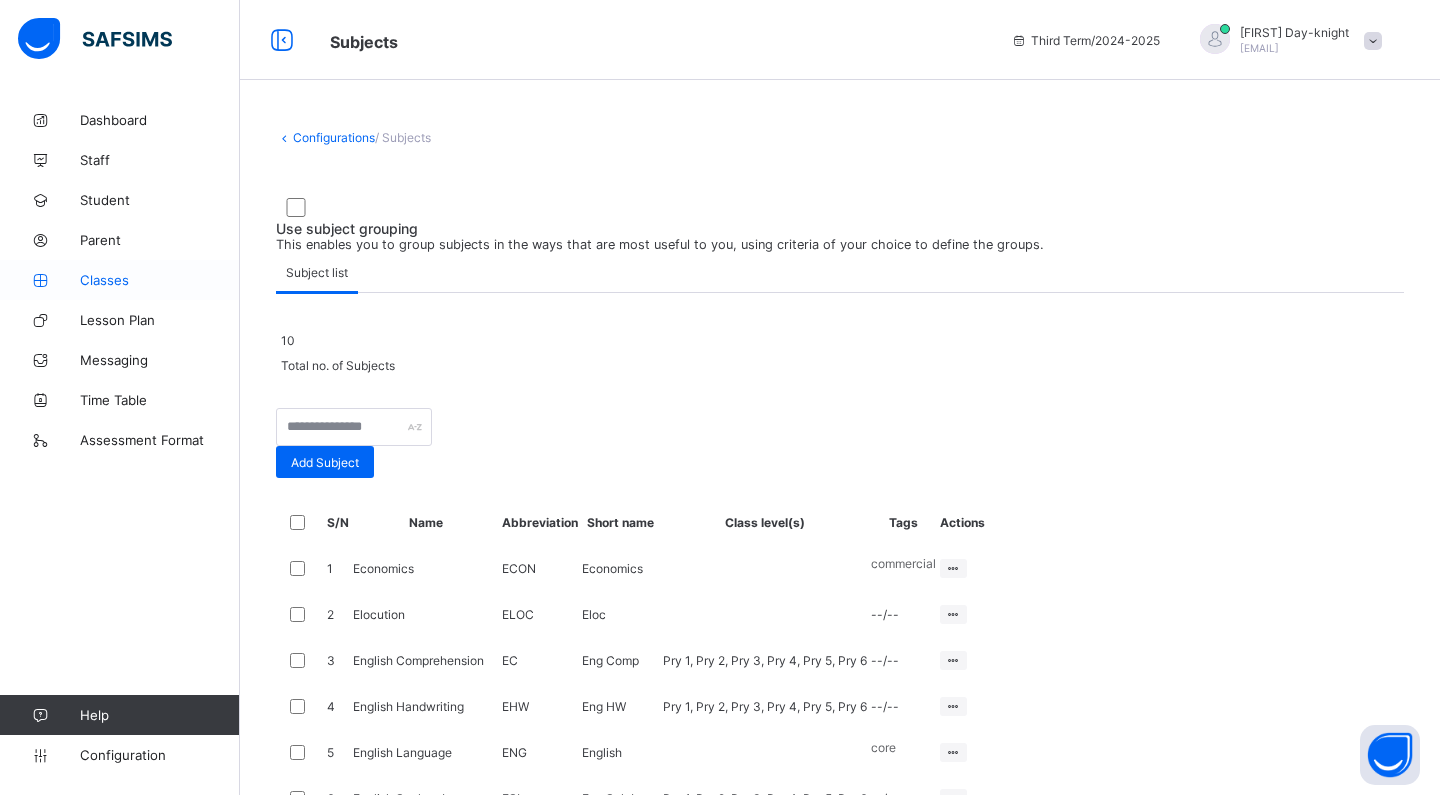click on "Classes" at bounding box center (160, 280) 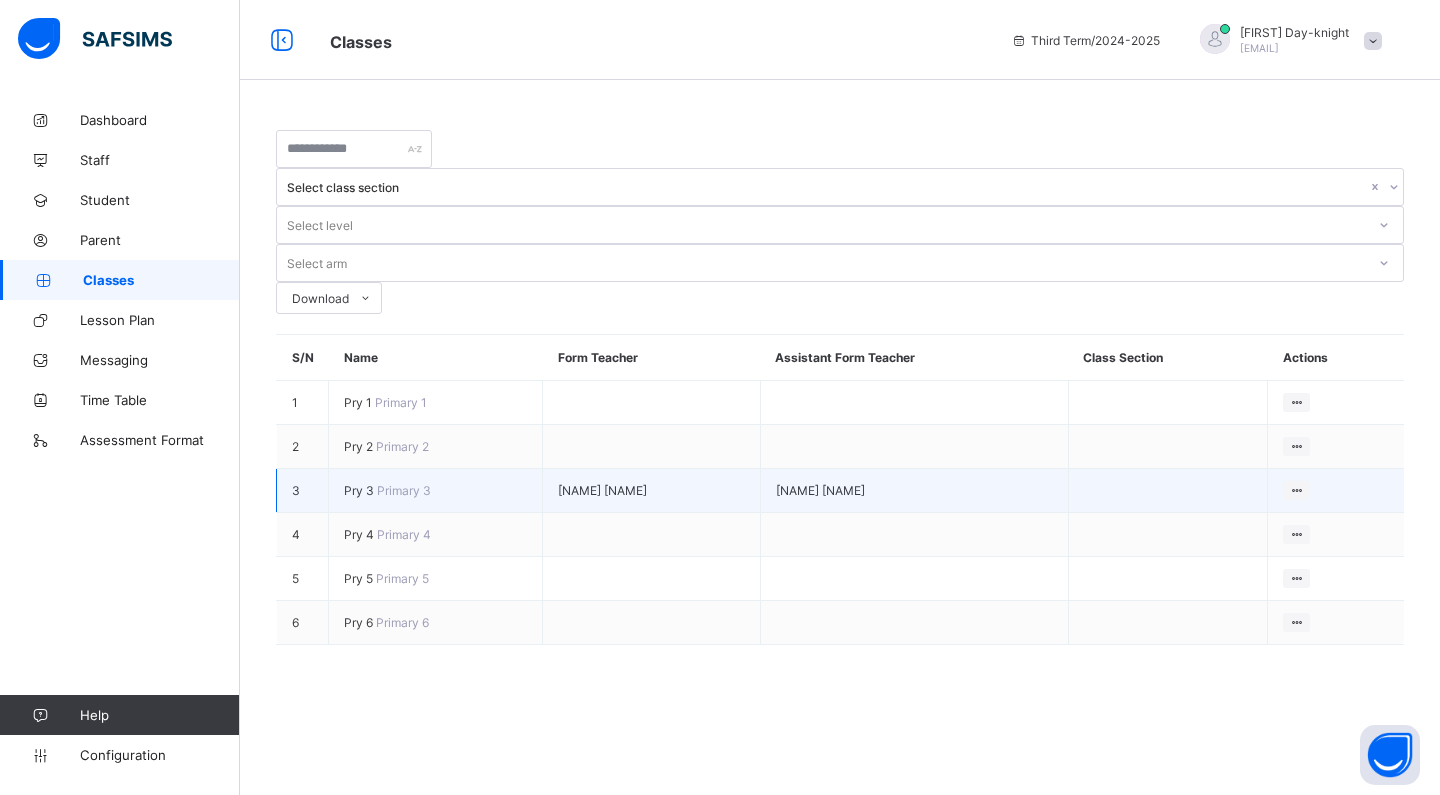 click on "Primary 3" at bounding box center [404, 490] 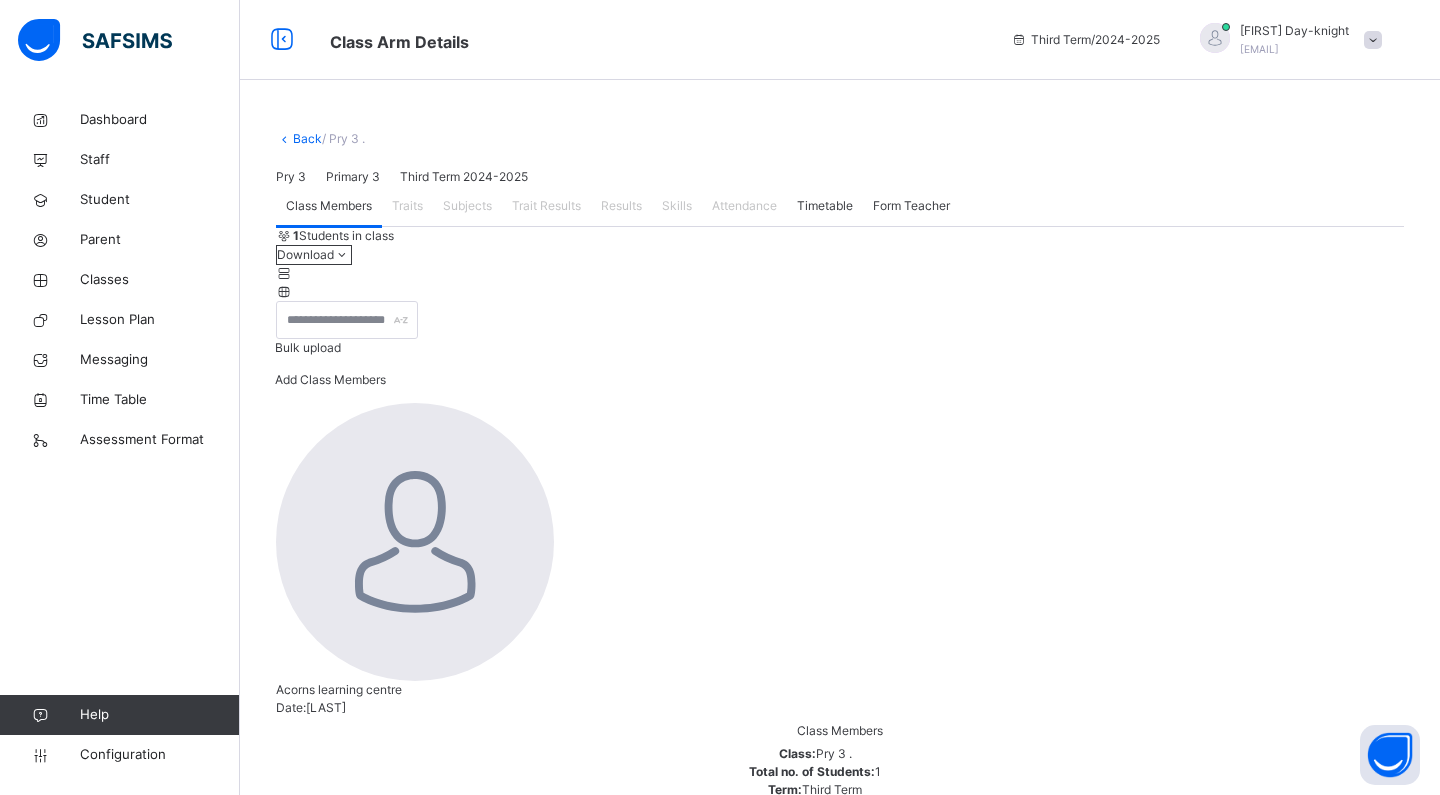 scroll, scrollTop: 36, scrollLeft: 0, axis: vertical 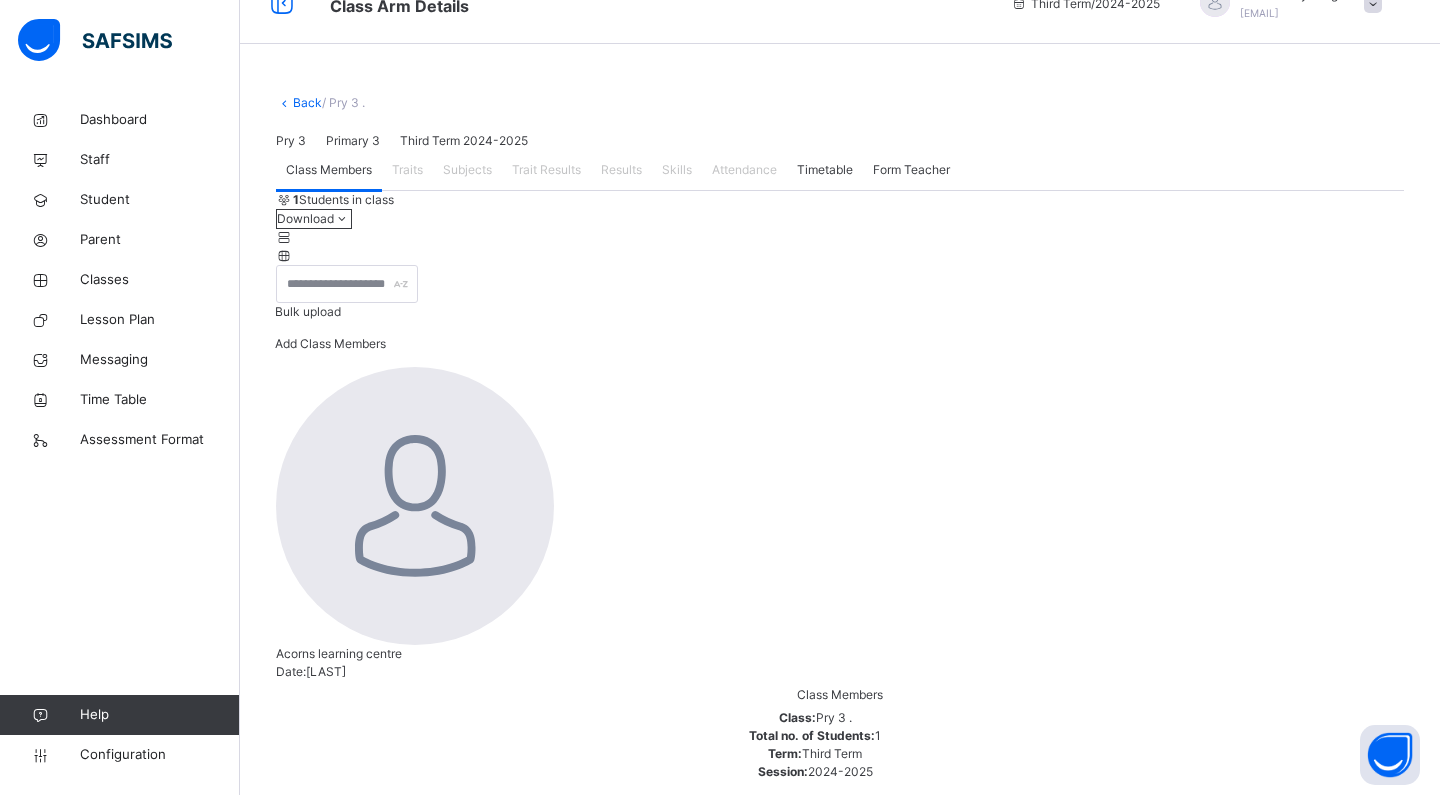 click on "Subjects" at bounding box center [467, 170] 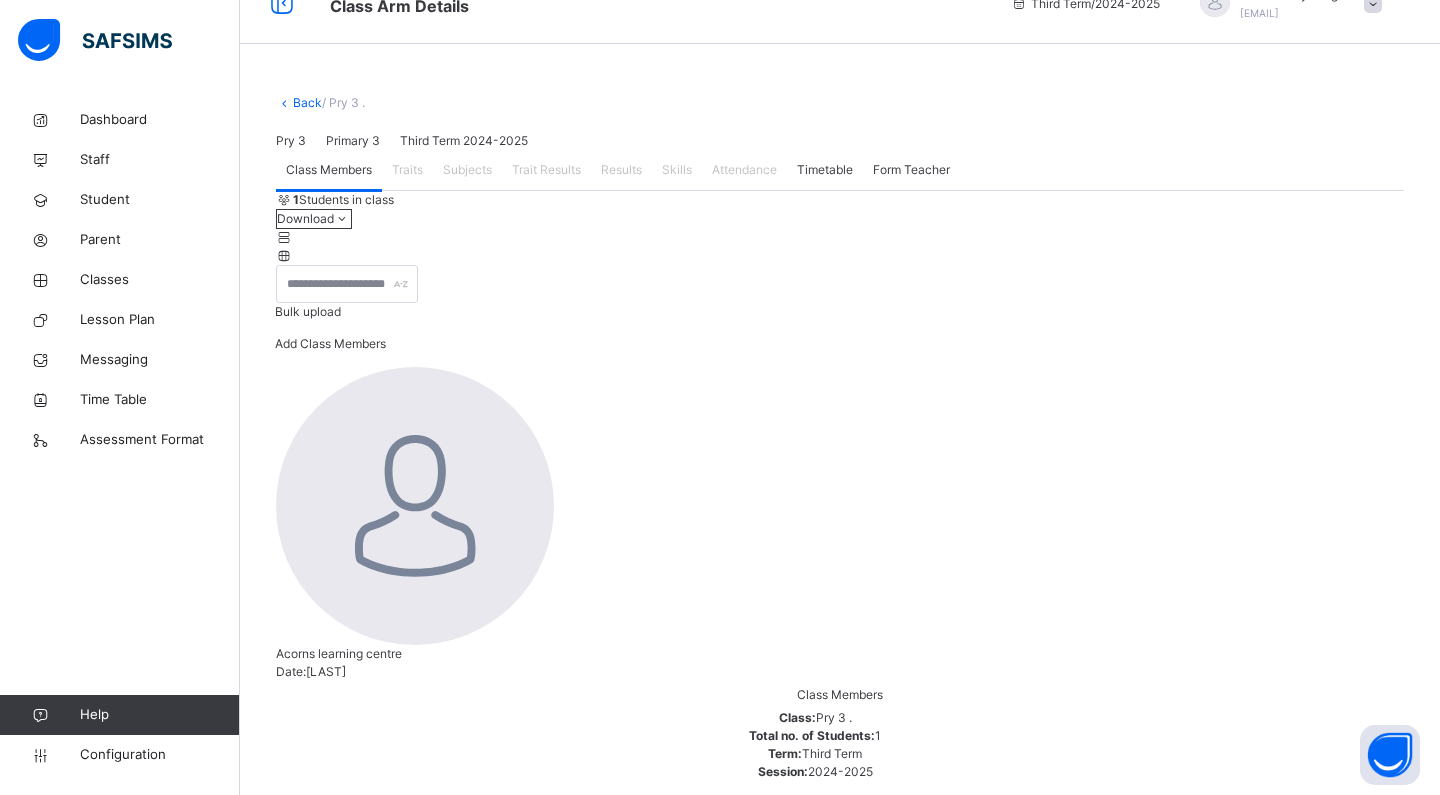 click on "Subjects" at bounding box center [467, 170] 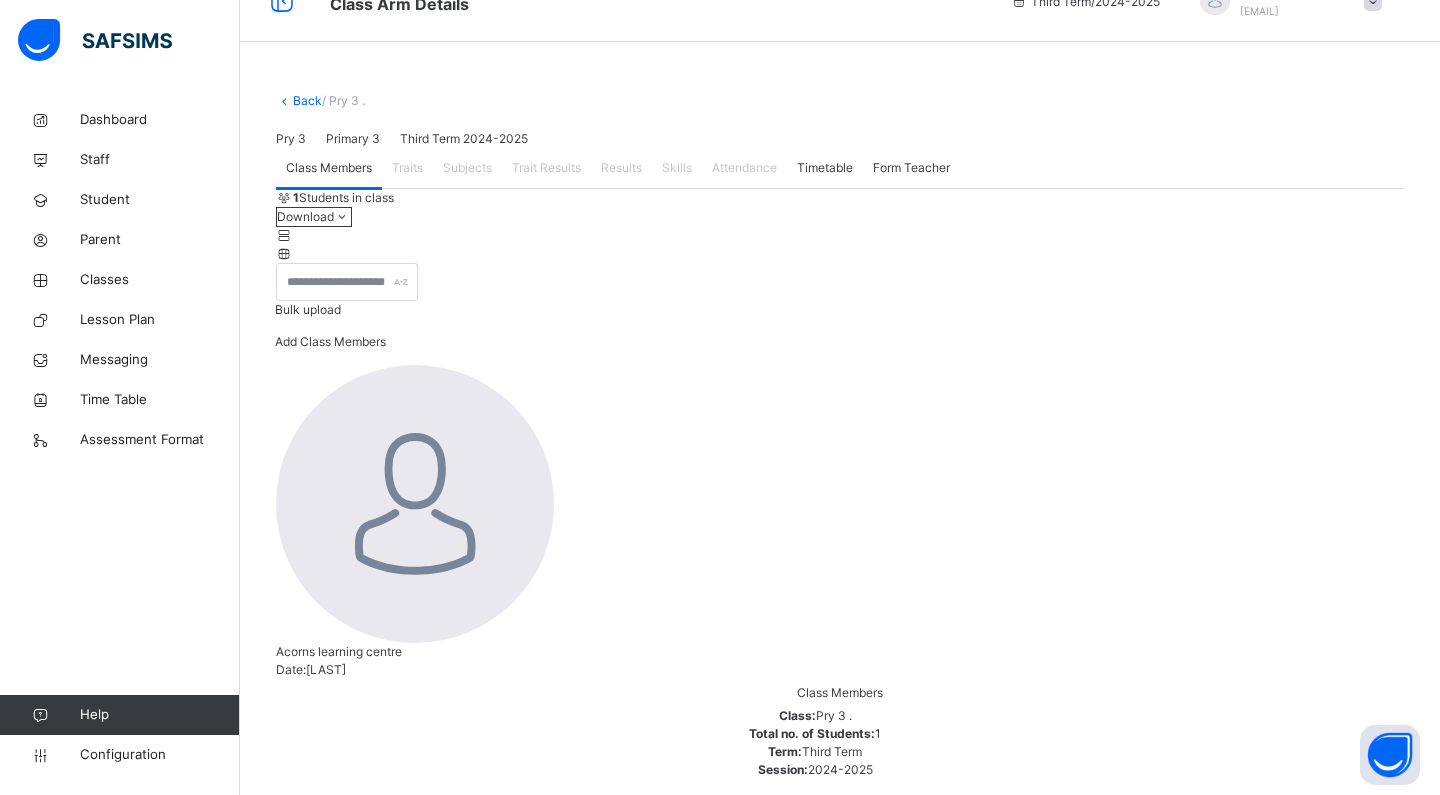 scroll, scrollTop: 37, scrollLeft: 0, axis: vertical 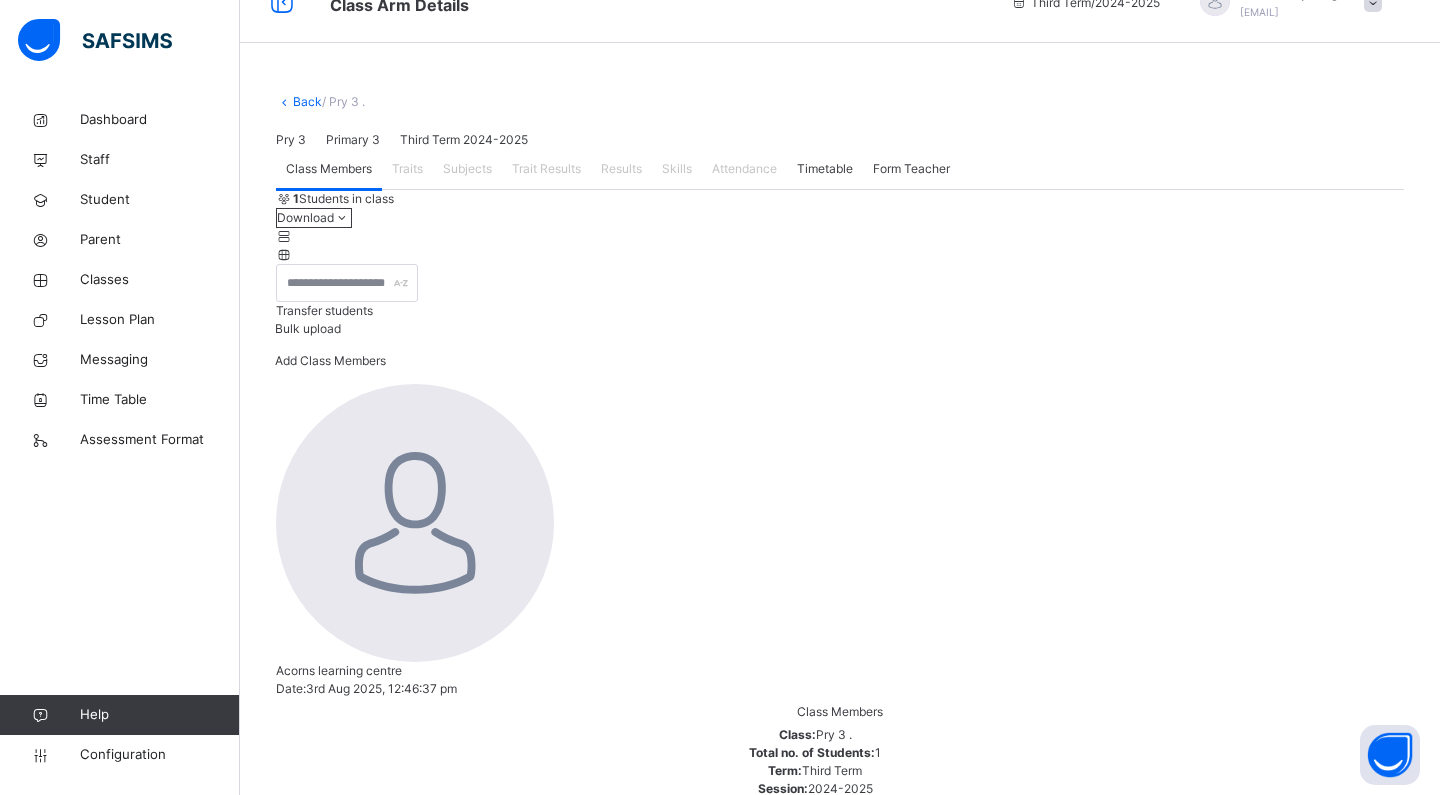 click on "Class Members" at bounding box center (329, 169) 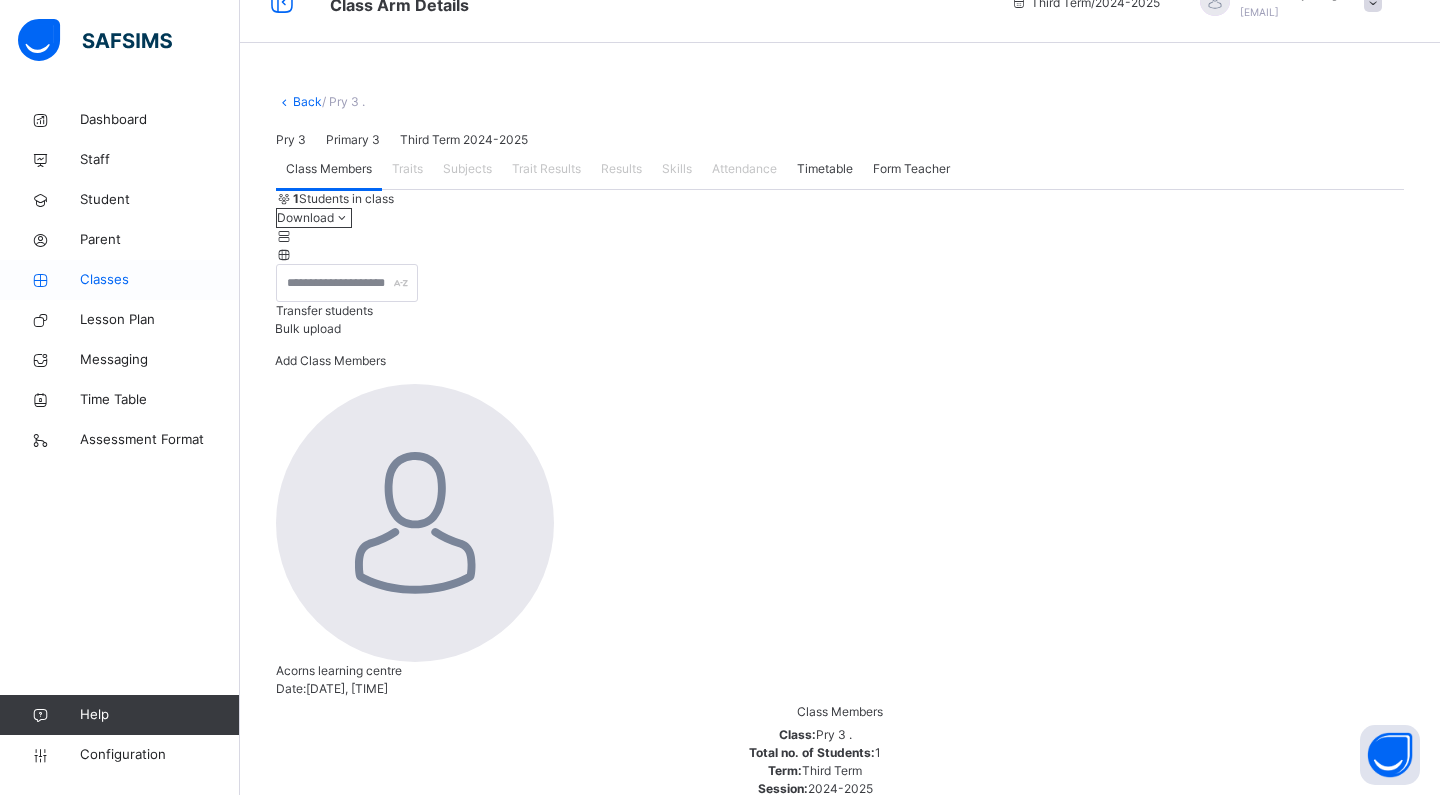 click on "Classes" at bounding box center [160, 280] 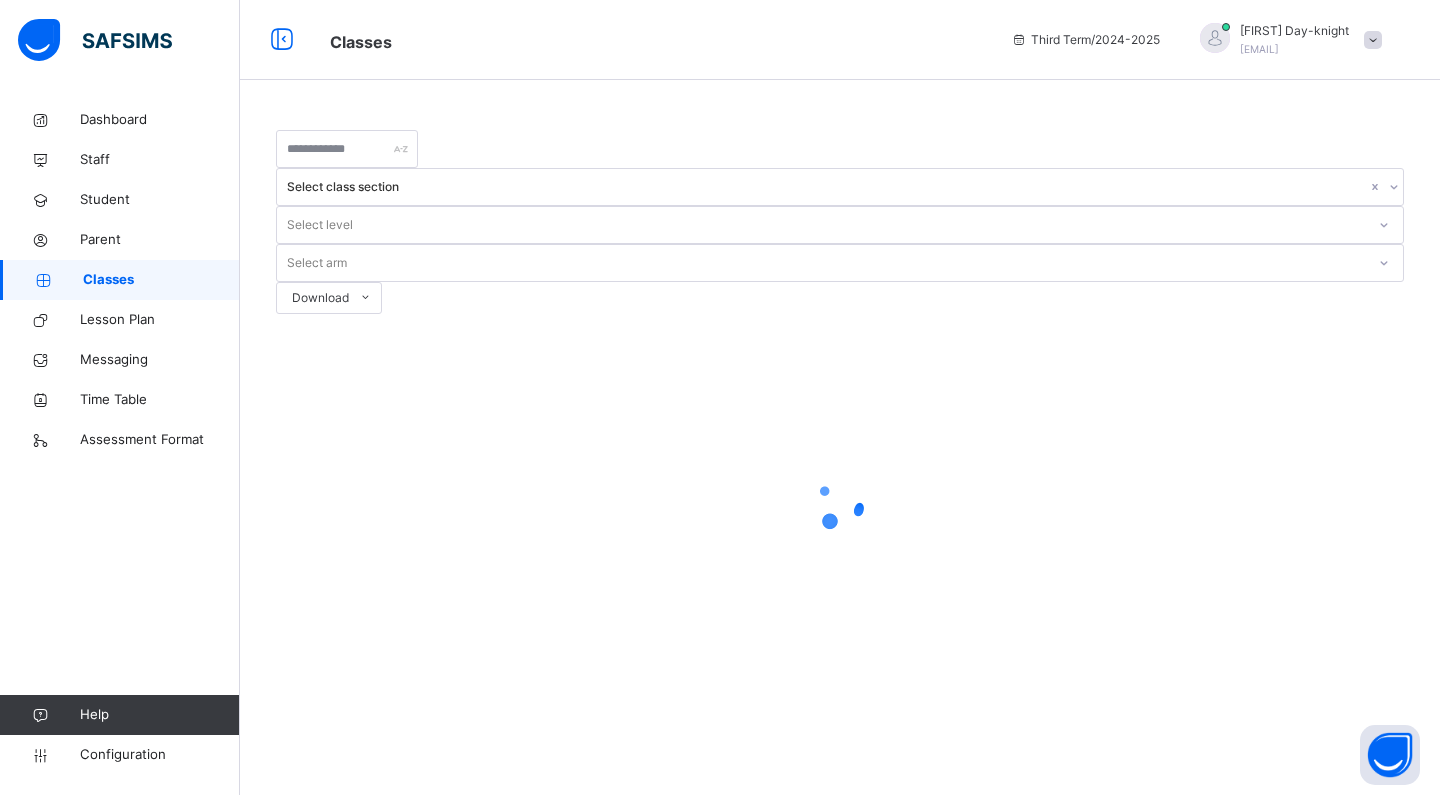 scroll, scrollTop: 0, scrollLeft: 0, axis: both 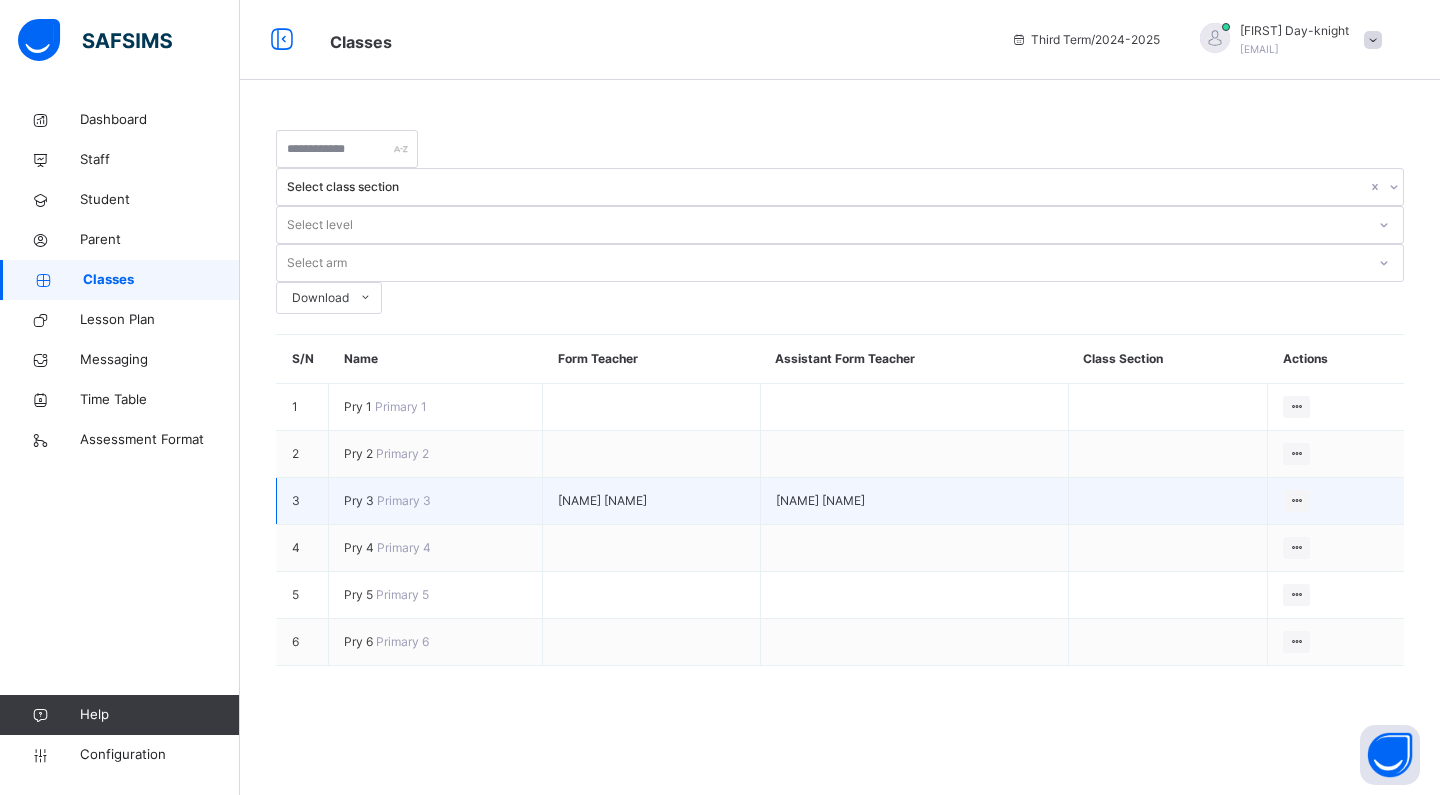 click on "Pry 3" at bounding box center [360, 500] 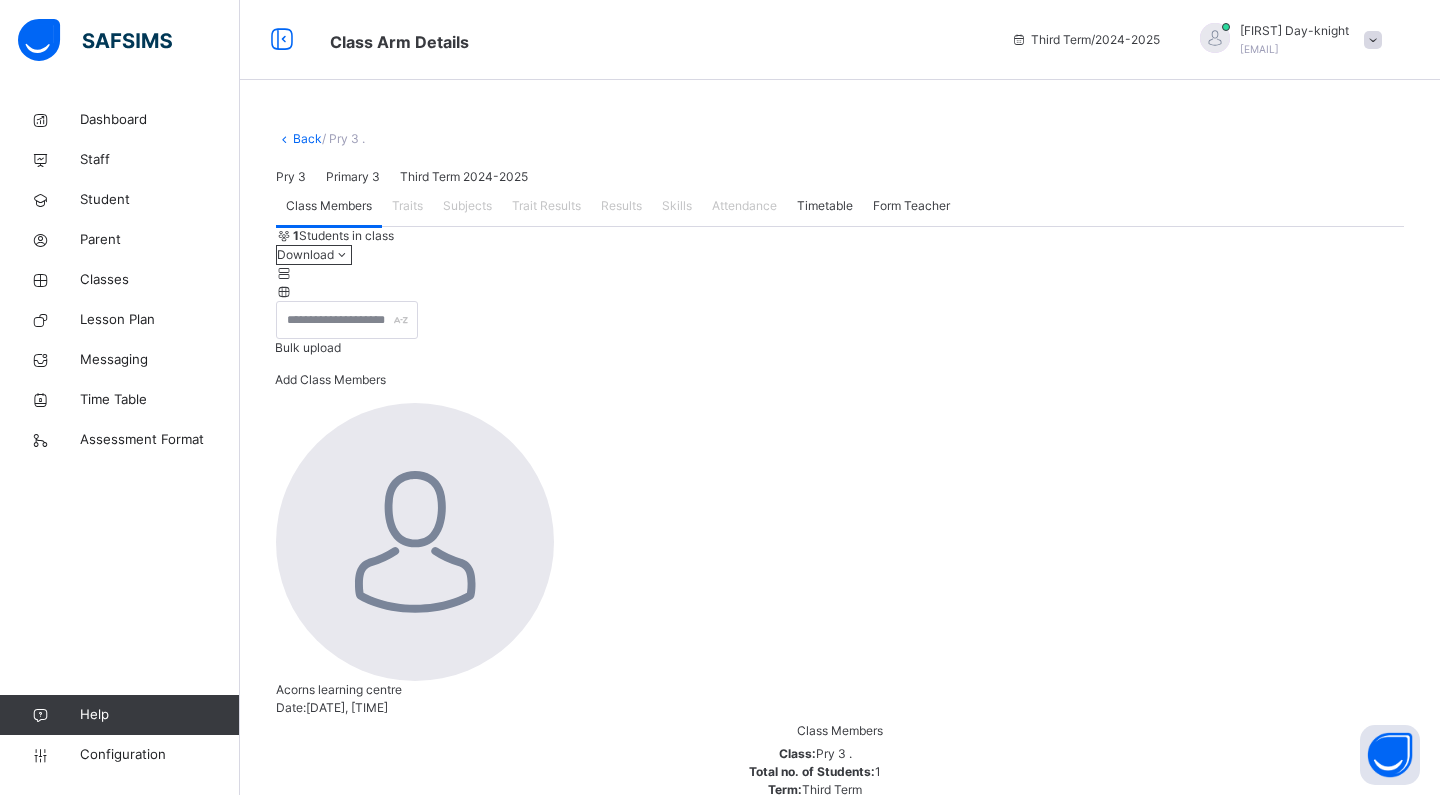 click on "Subjects" at bounding box center (467, 206) 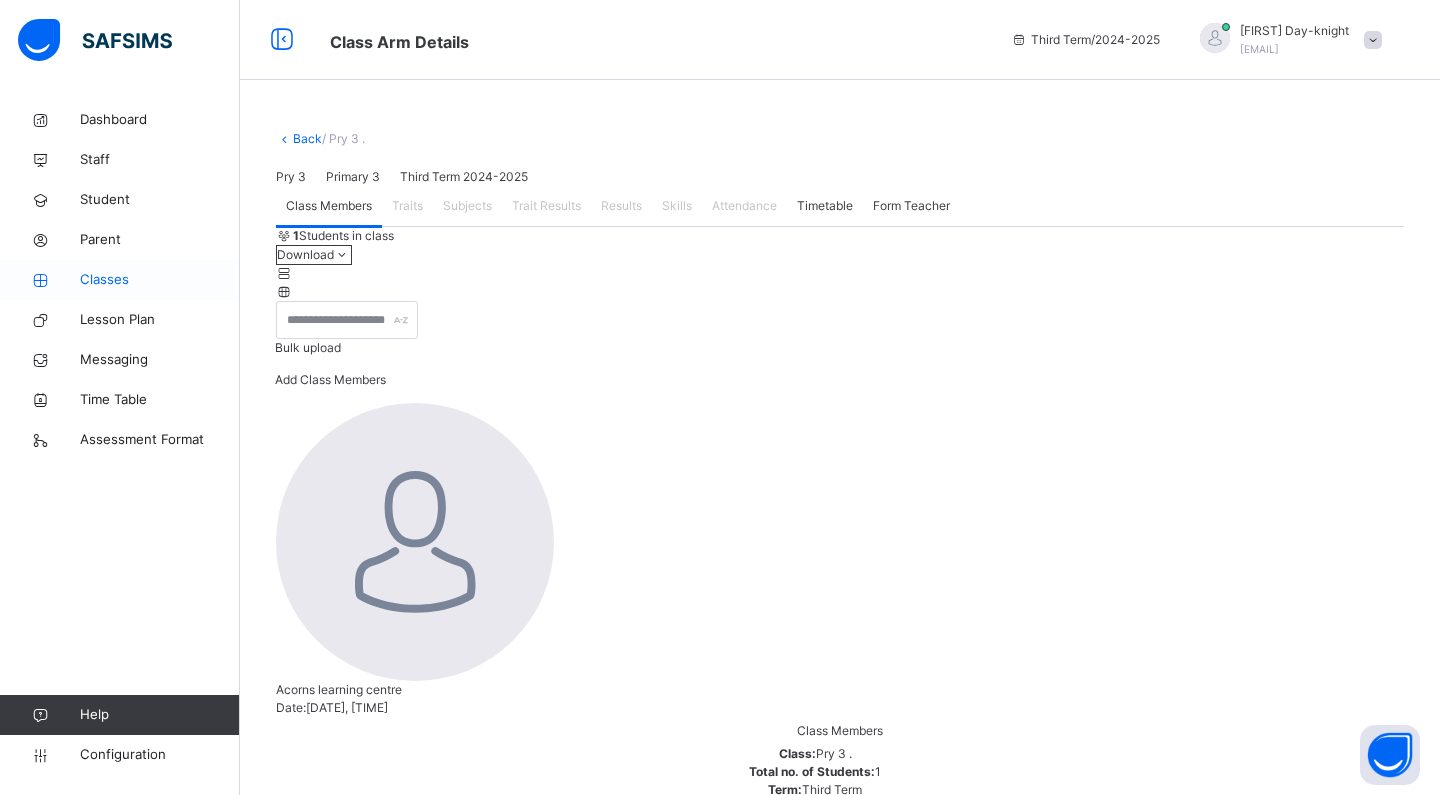 click on "Classes" at bounding box center (160, 280) 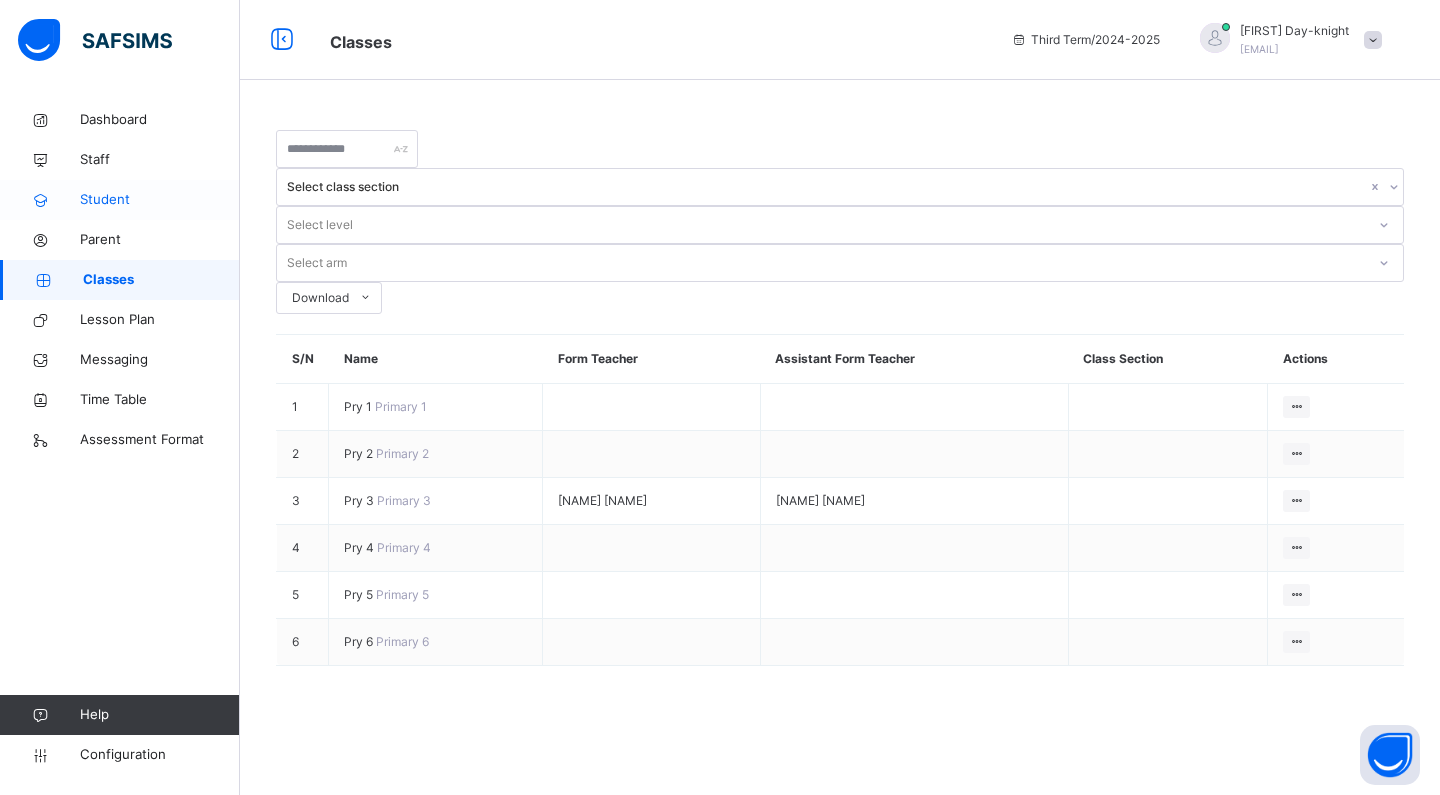 click on "Student" at bounding box center (160, 200) 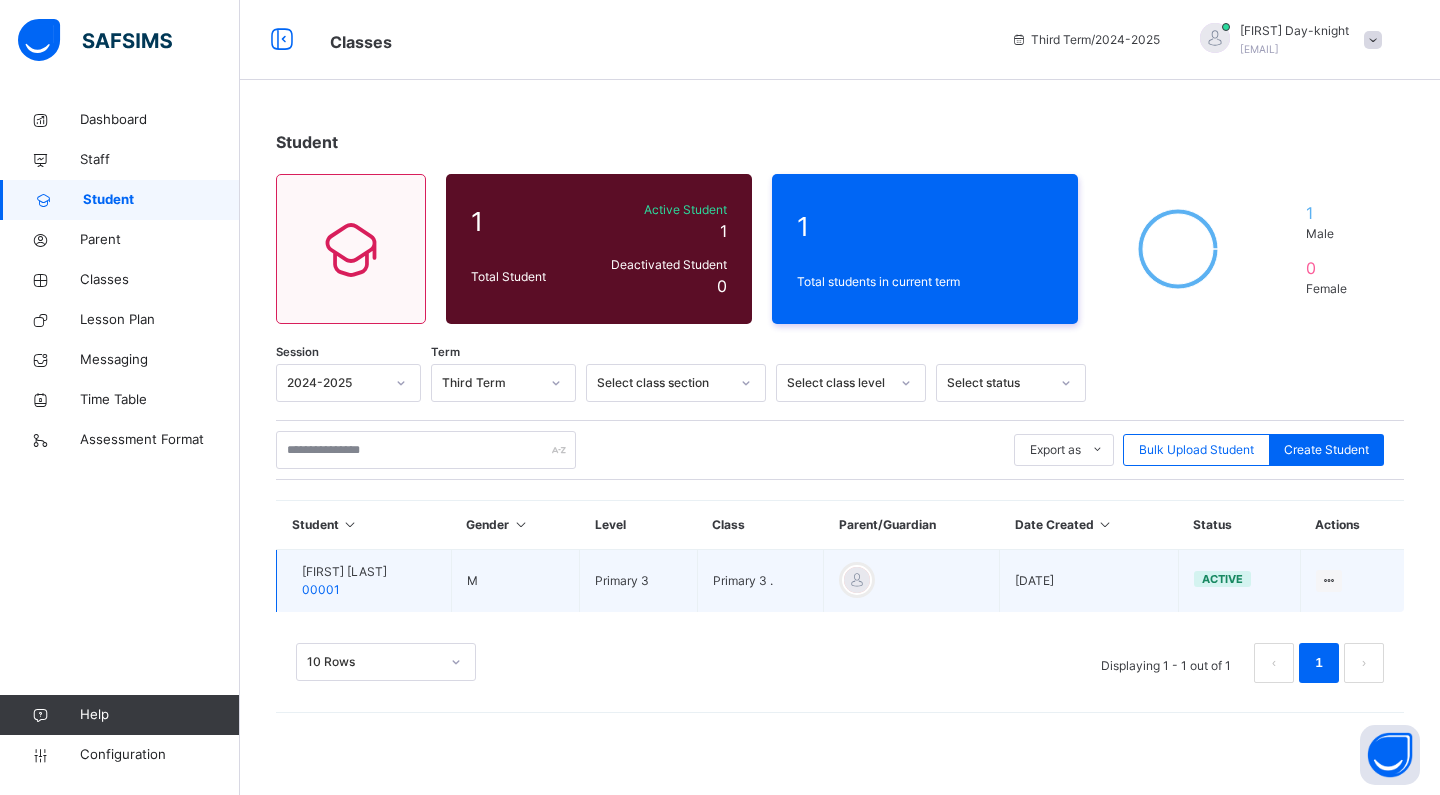 click on "[FIRST]  [LAST]" at bounding box center (344, 572) 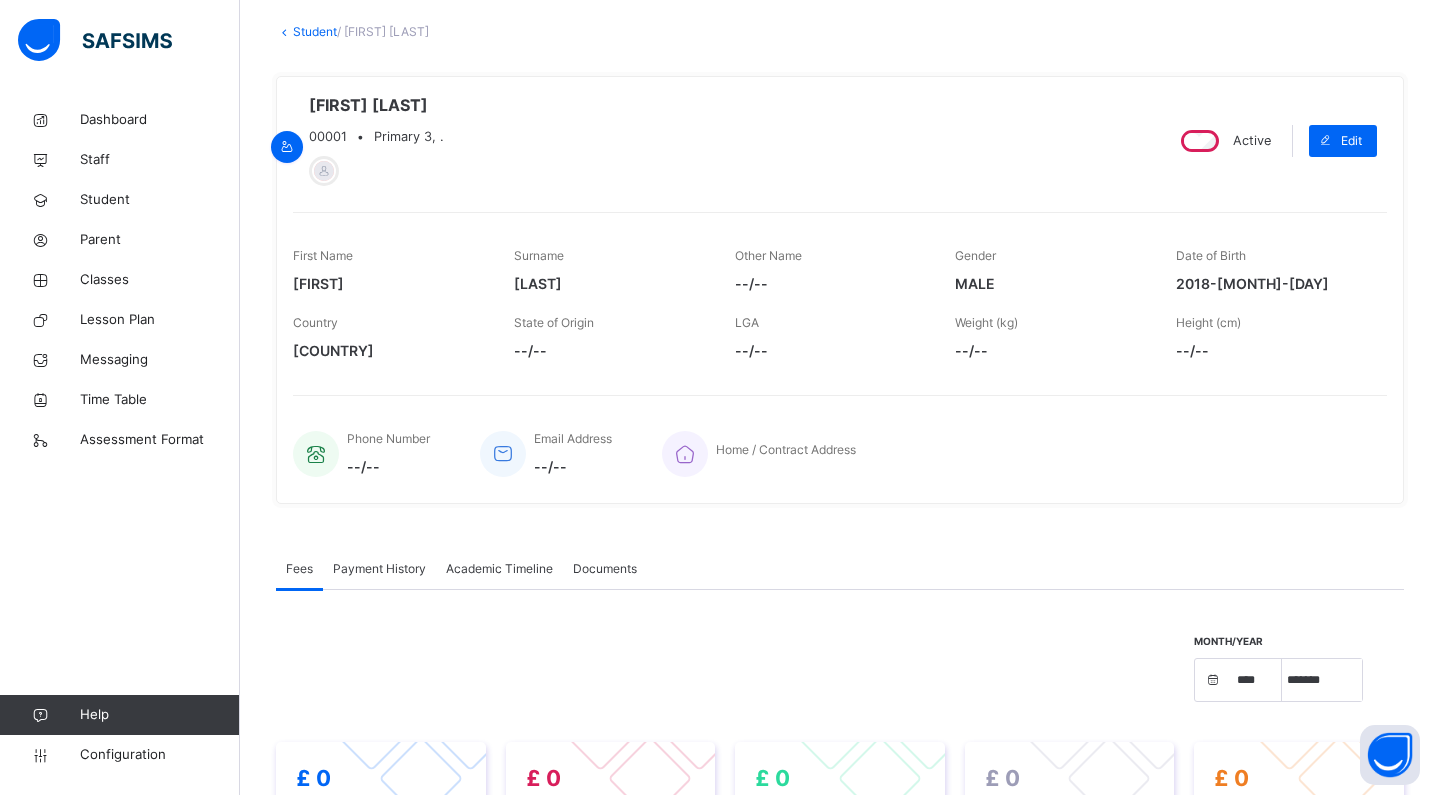 scroll, scrollTop: 127, scrollLeft: 0, axis: vertical 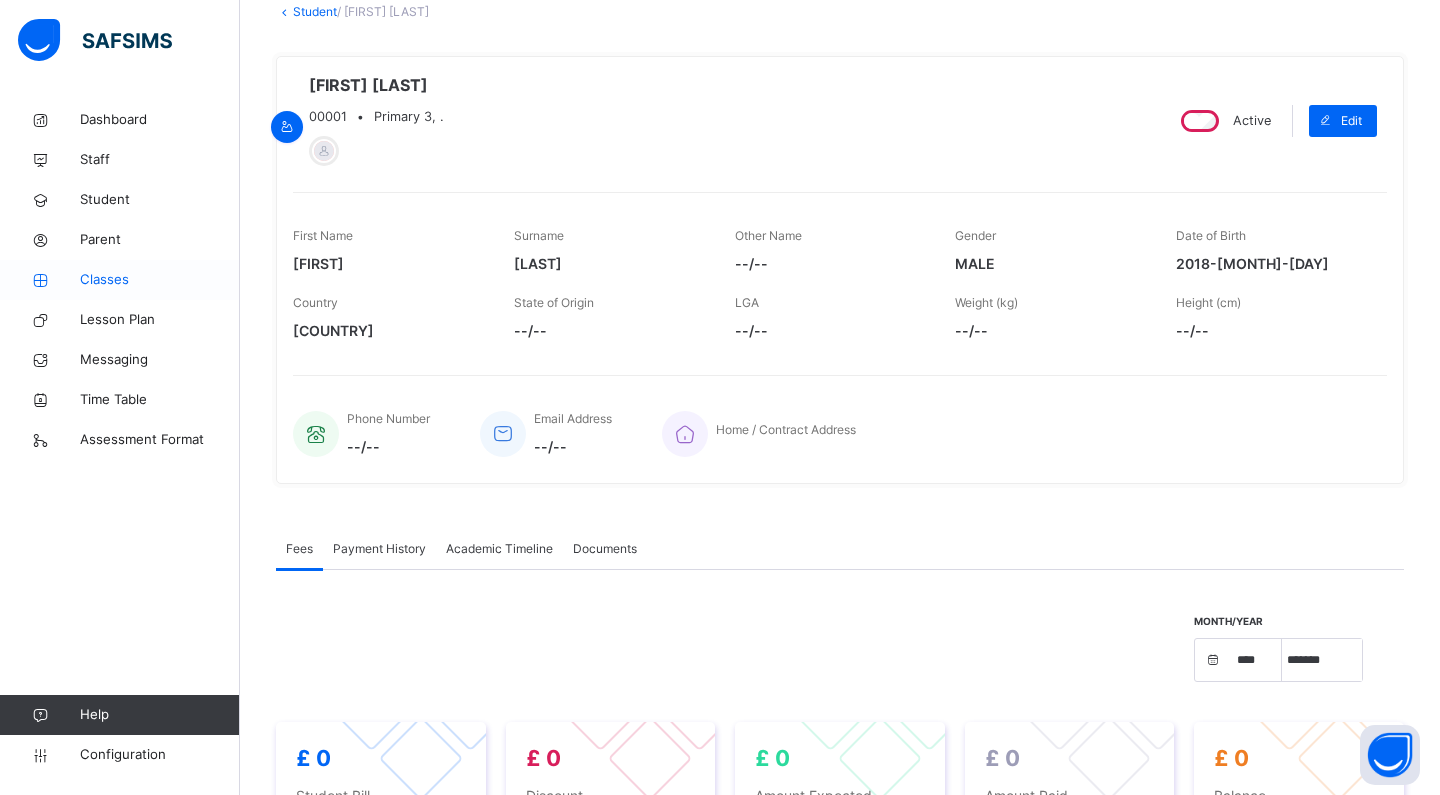 click on "Classes" at bounding box center (160, 280) 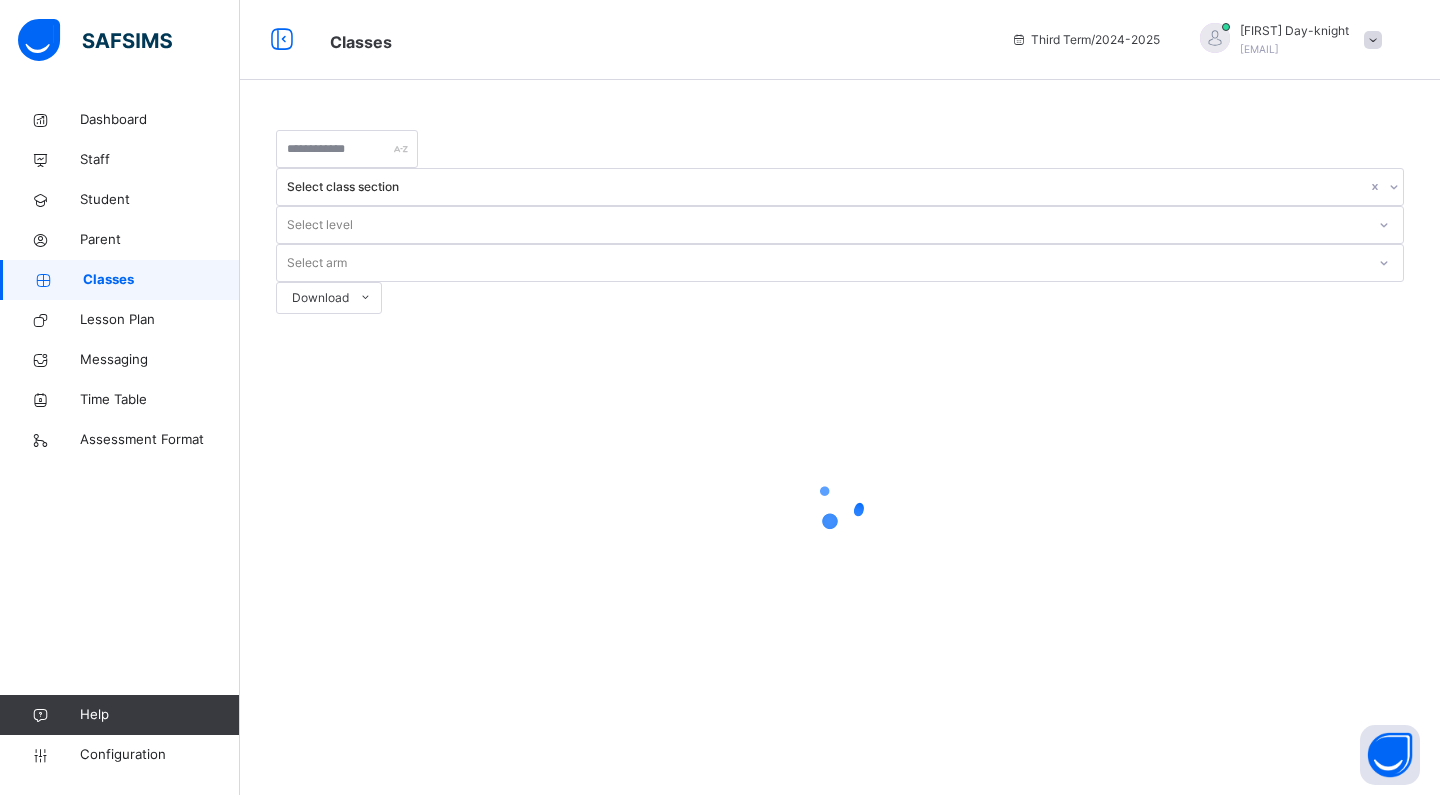 scroll, scrollTop: 0, scrollLeft: 0, axis: both 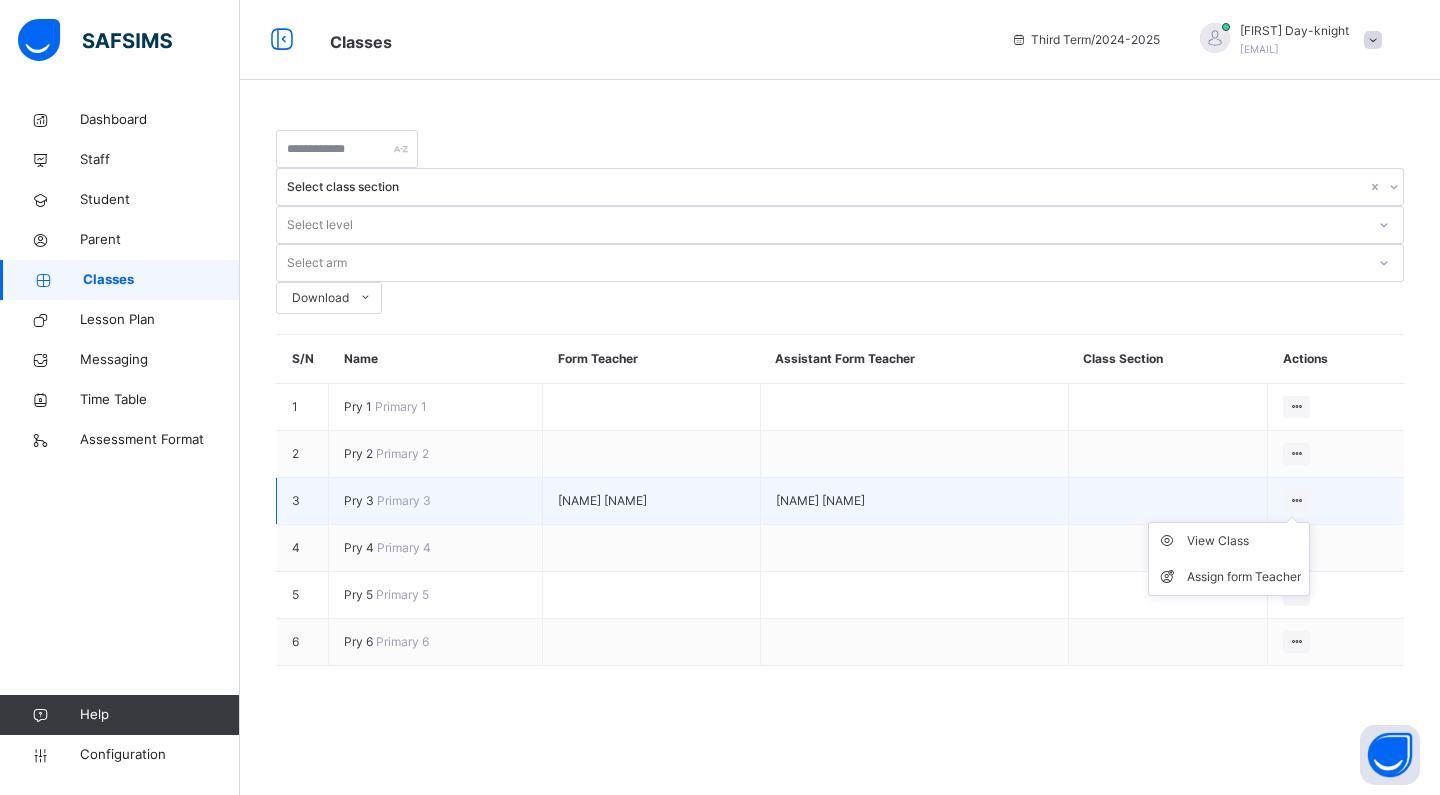 click on "View Class Assign form Teacher" at bounding box center (1229, 559) 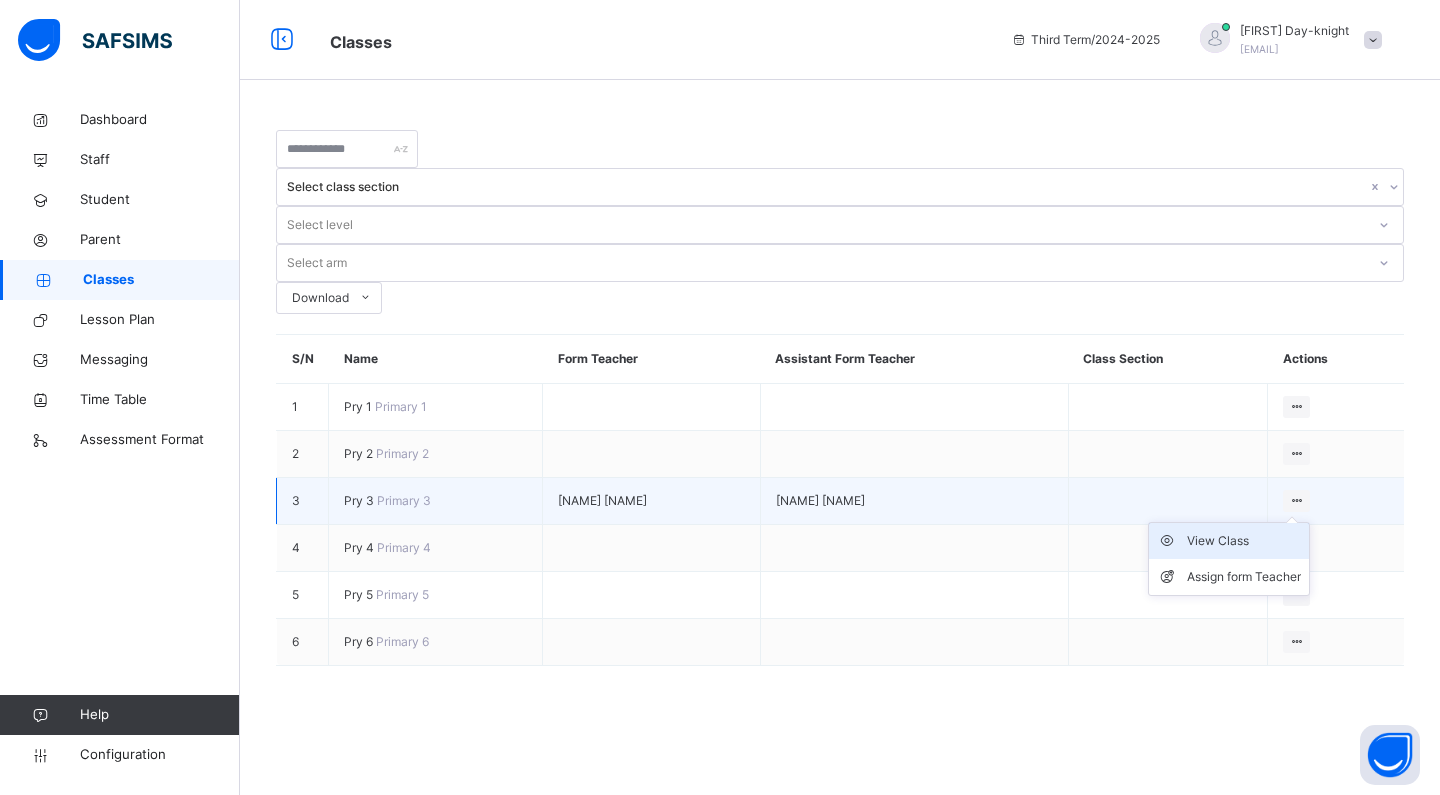 click on "View Class" at bounding box center (1244, 541) 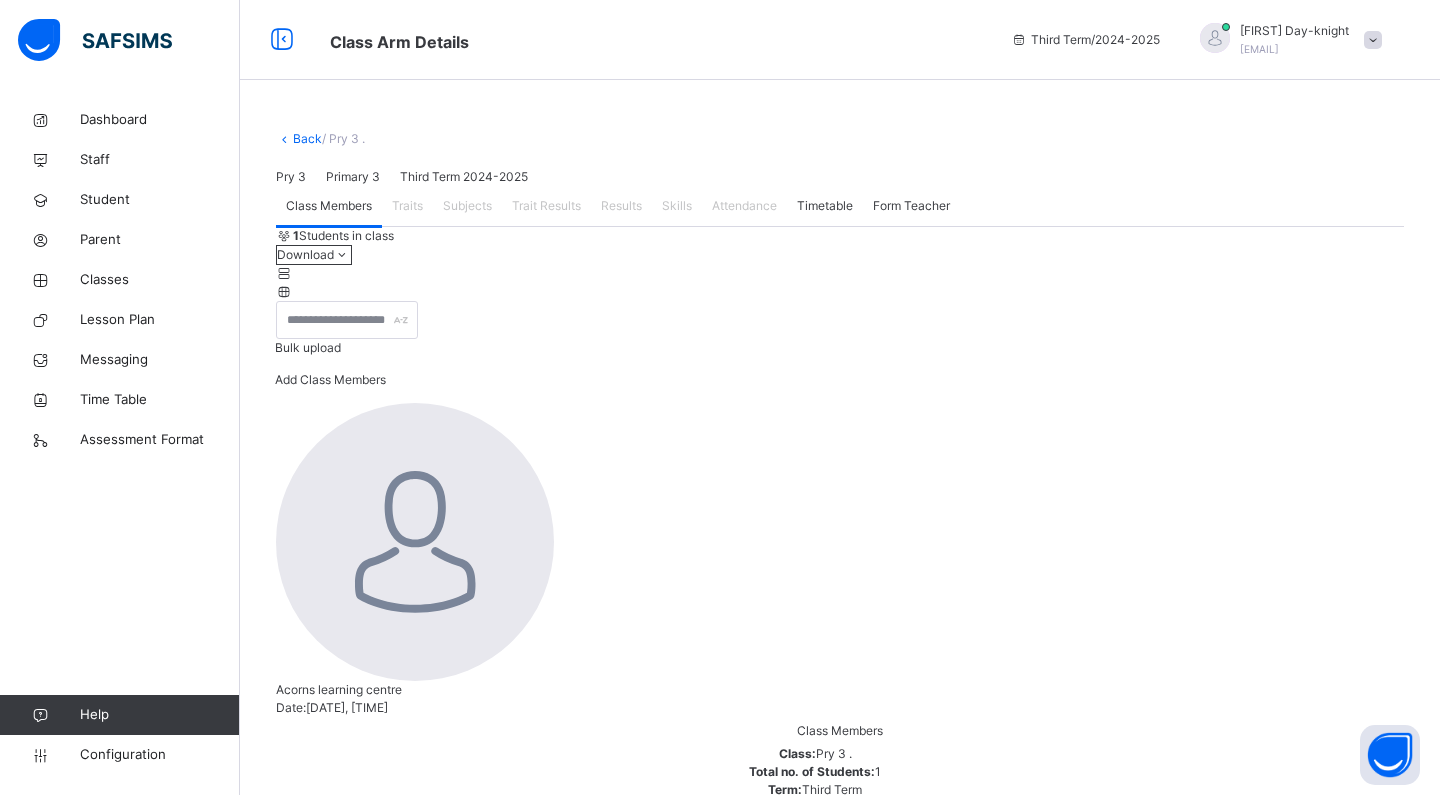 click on "Timetable" at bounding box center [825, 206] 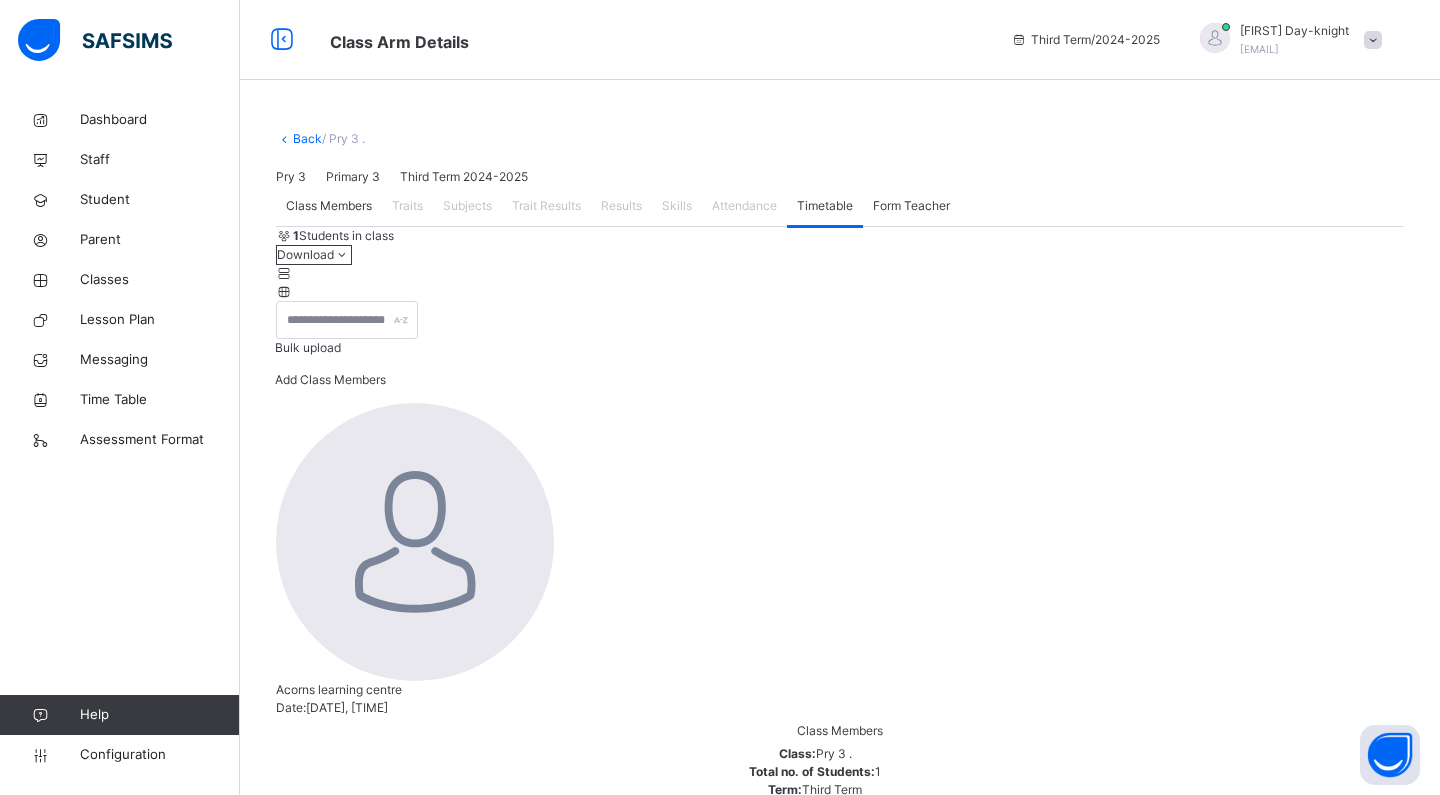 click on "Trait Results" at bounding box center (546, 206) 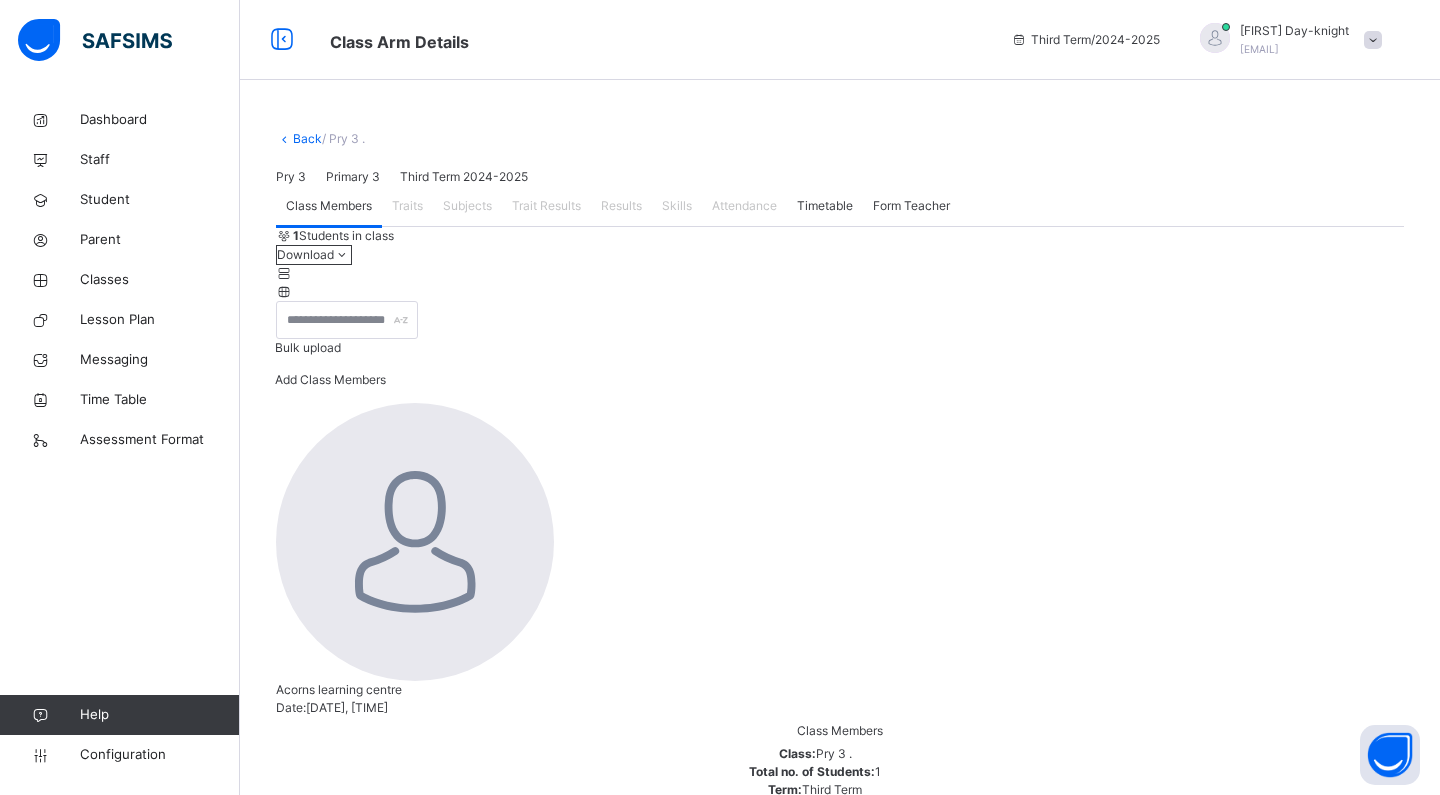 click on "[FIRST]  [LAST]" at bounding box center [425, 1048] 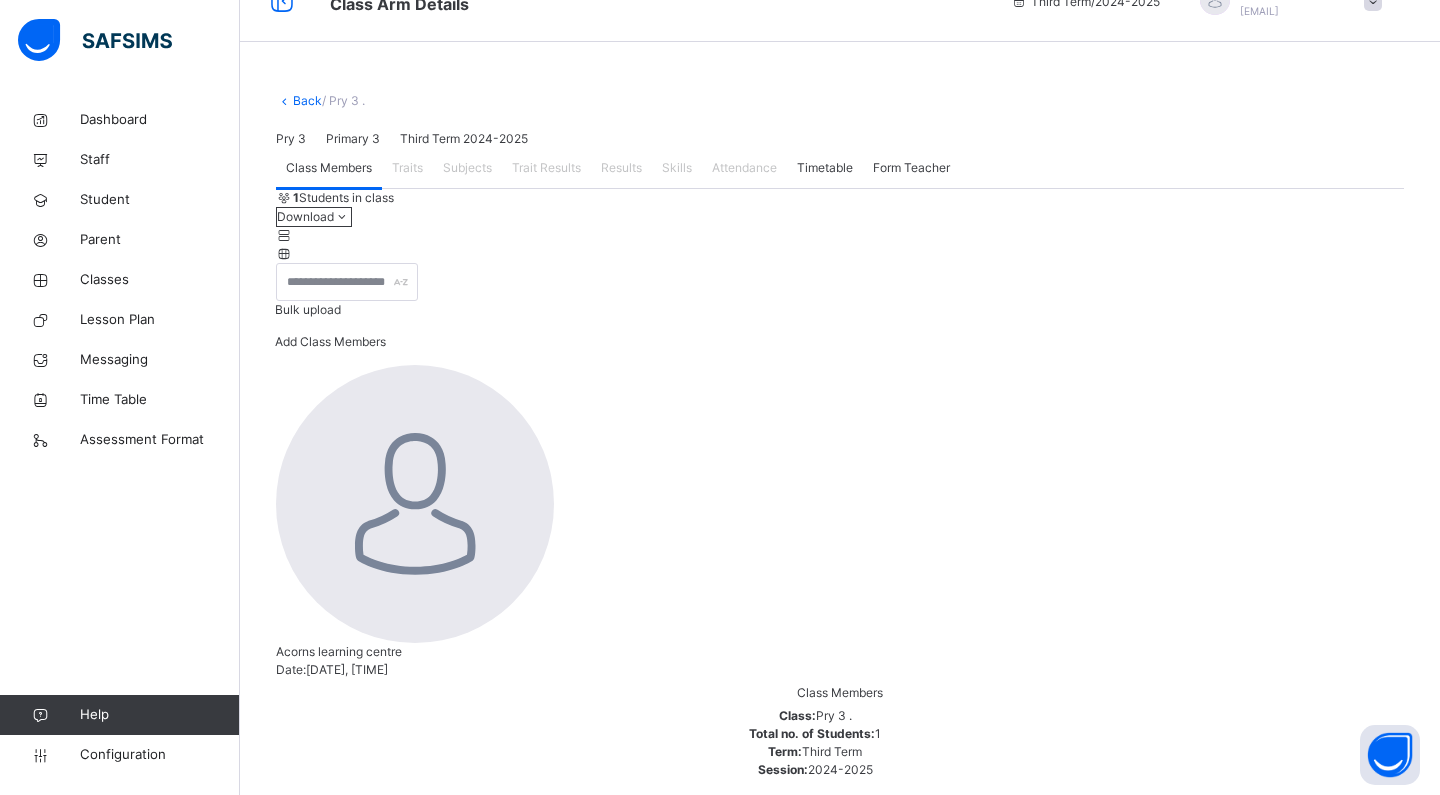 scroll, scrollTop: 37, scrollLeft: 0, axis: vertical 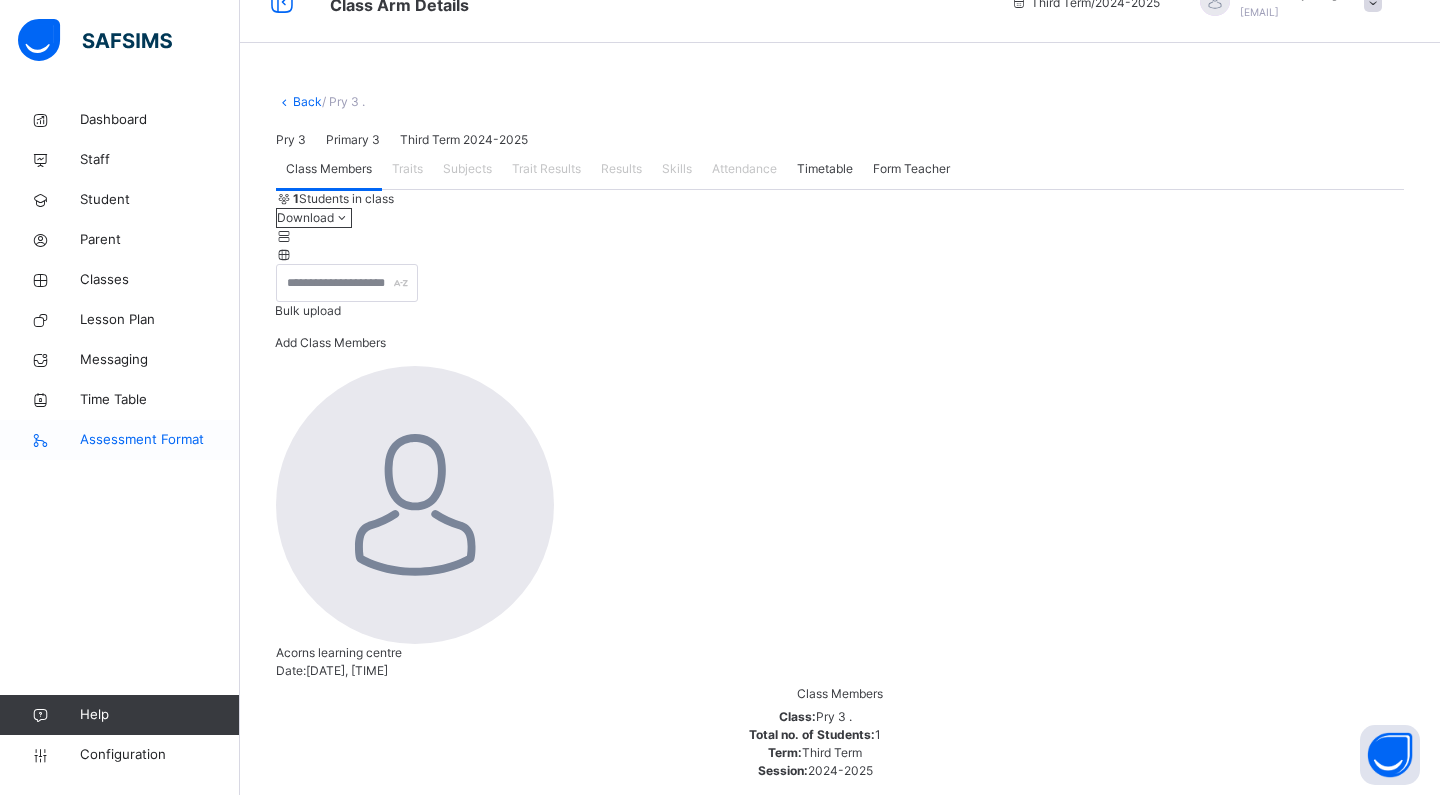click on "Assessment Format" at bounding box center [120, 440] 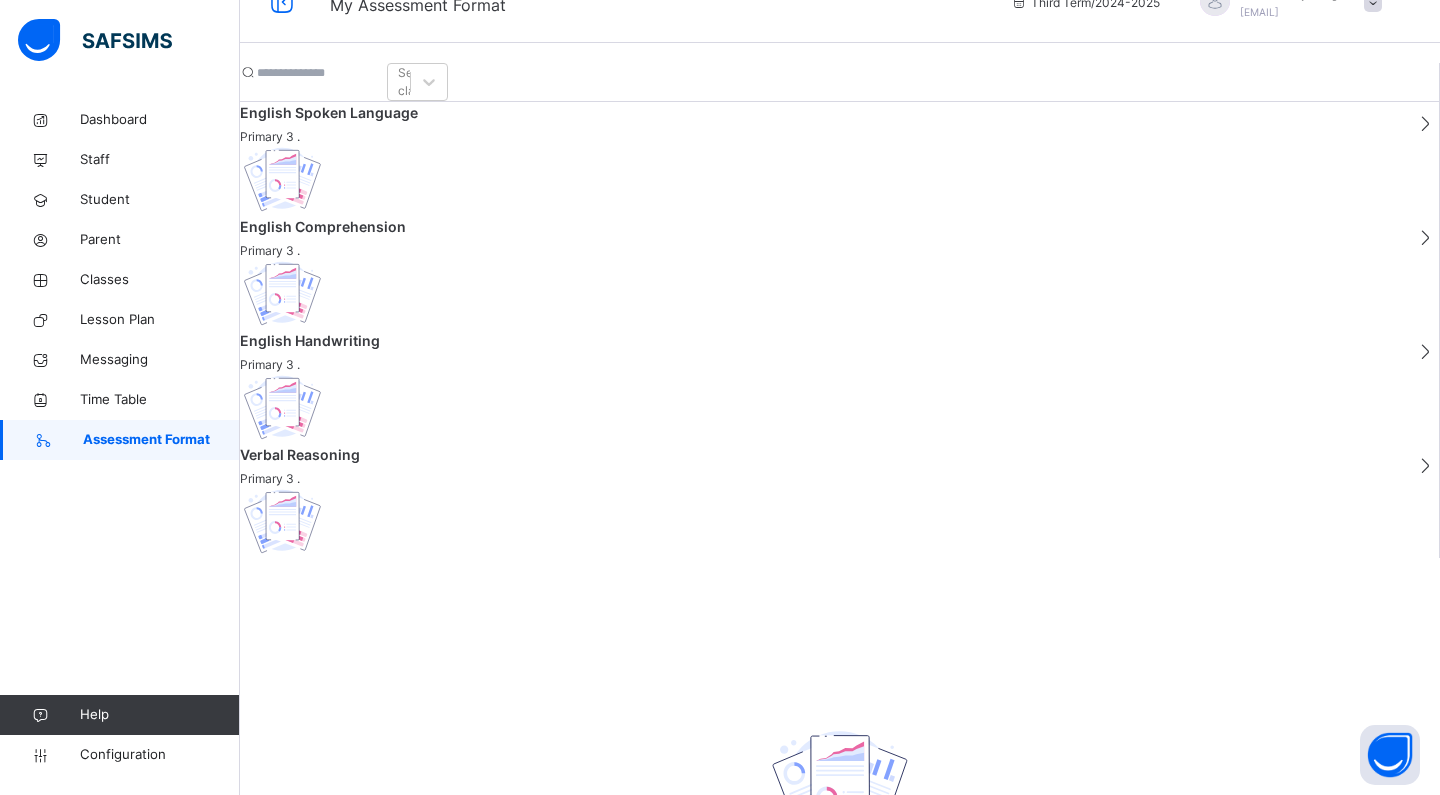 scroll, scrollTop: 0, scrollLeft: 0, axis: both 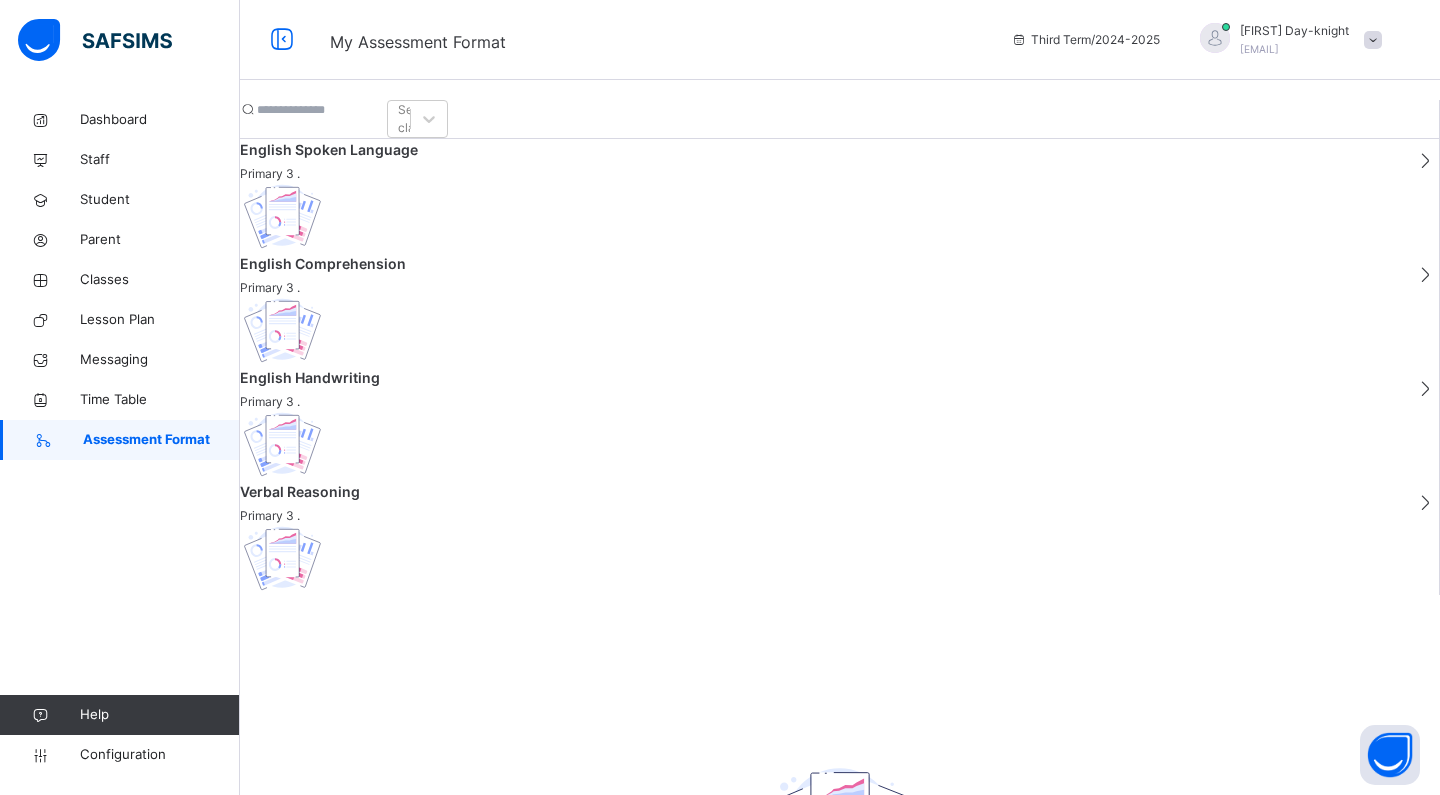 click on "Primary 3 ." at bounding box center (820, 174) 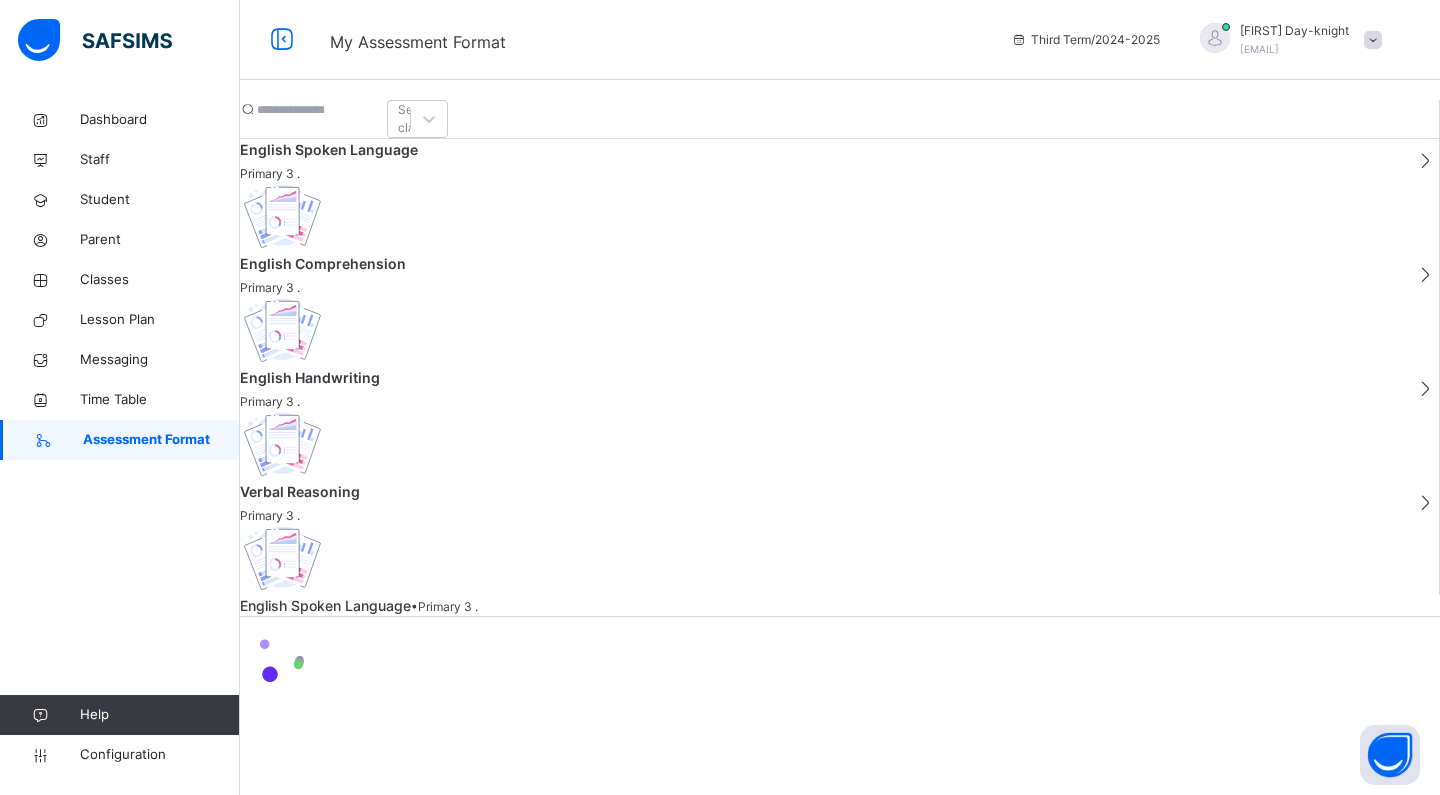 click on "English Comprehension" at bounding box center [820, 263] 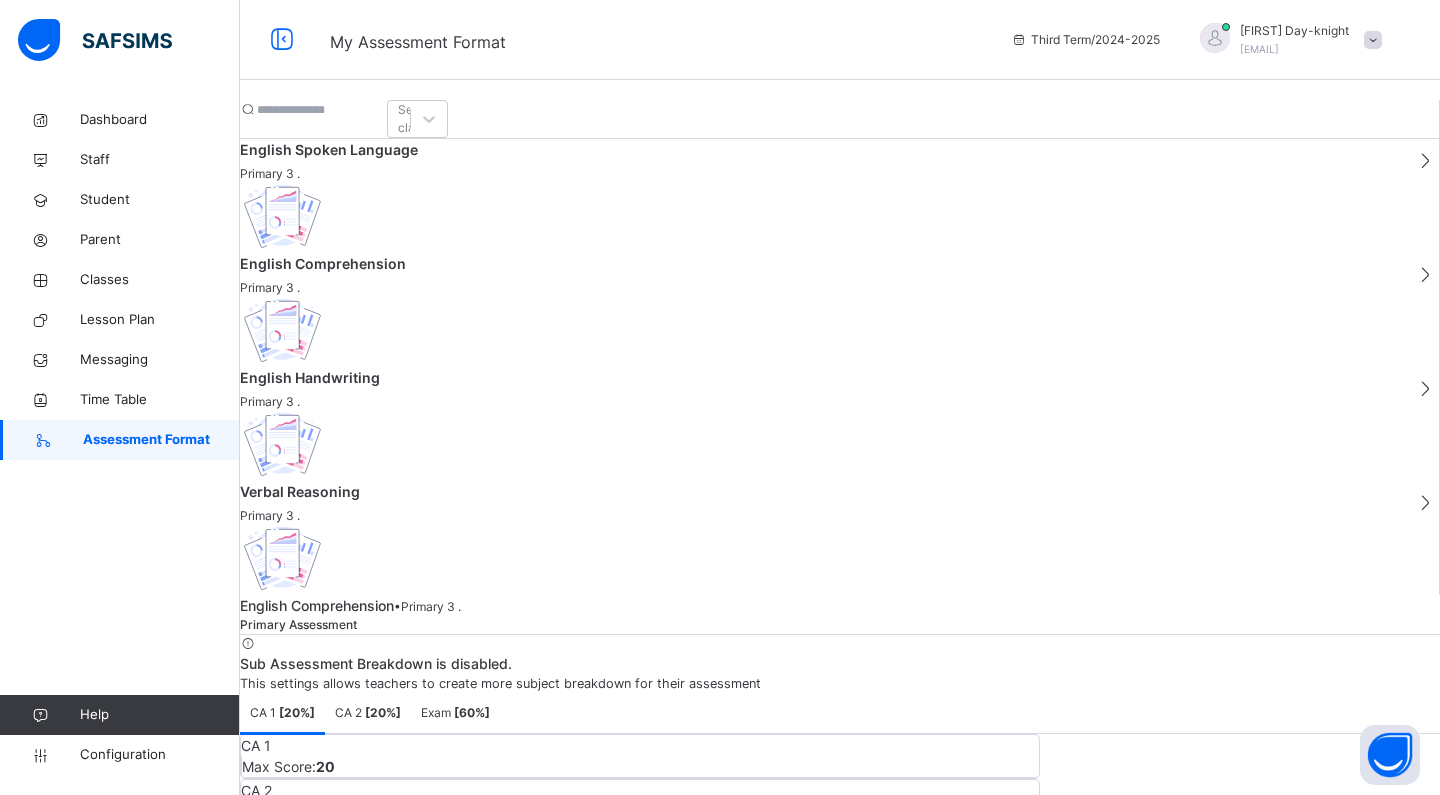 click on "English Spoken Language" at bounding box center [820, 149] 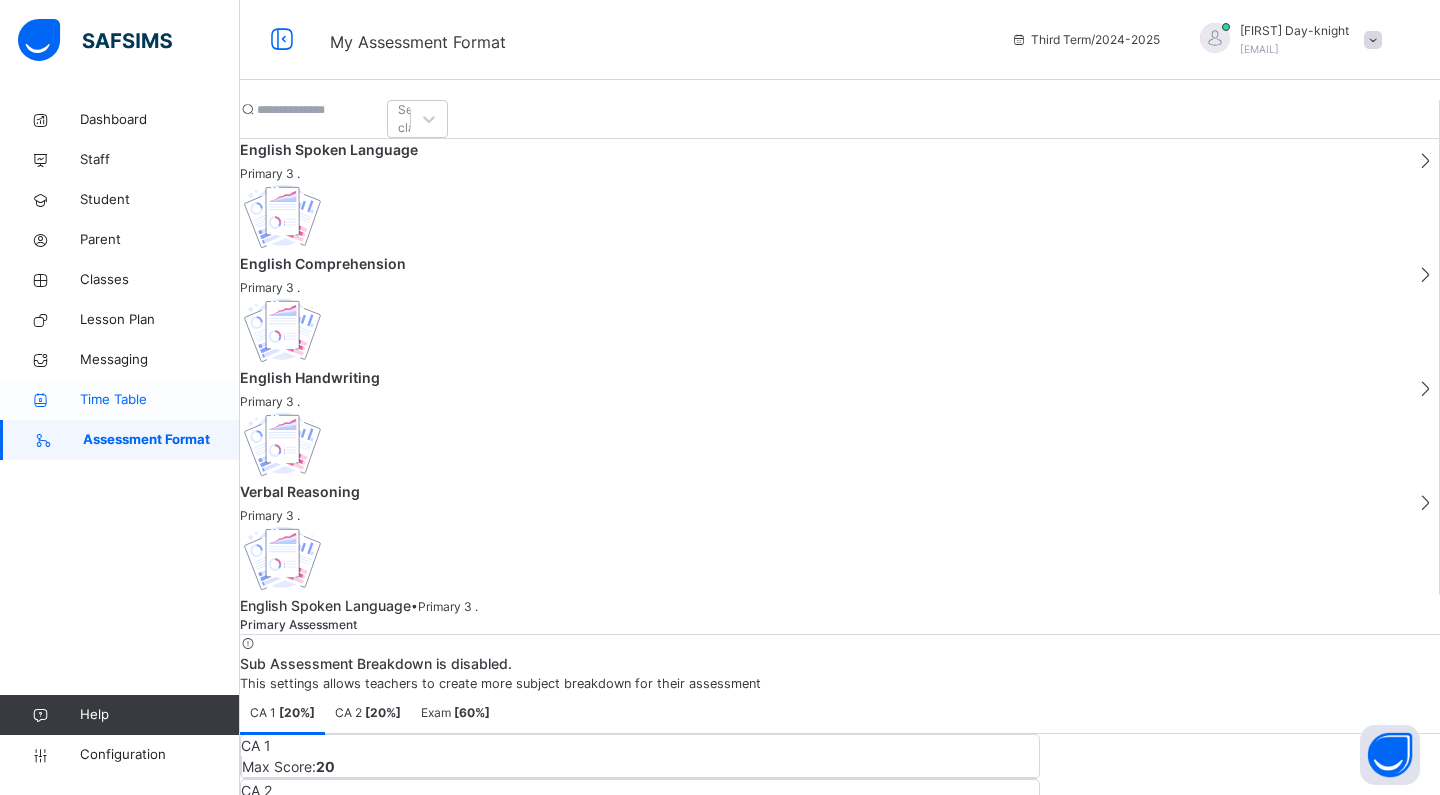 click on "Time Table" at bounding box center (160, 400) 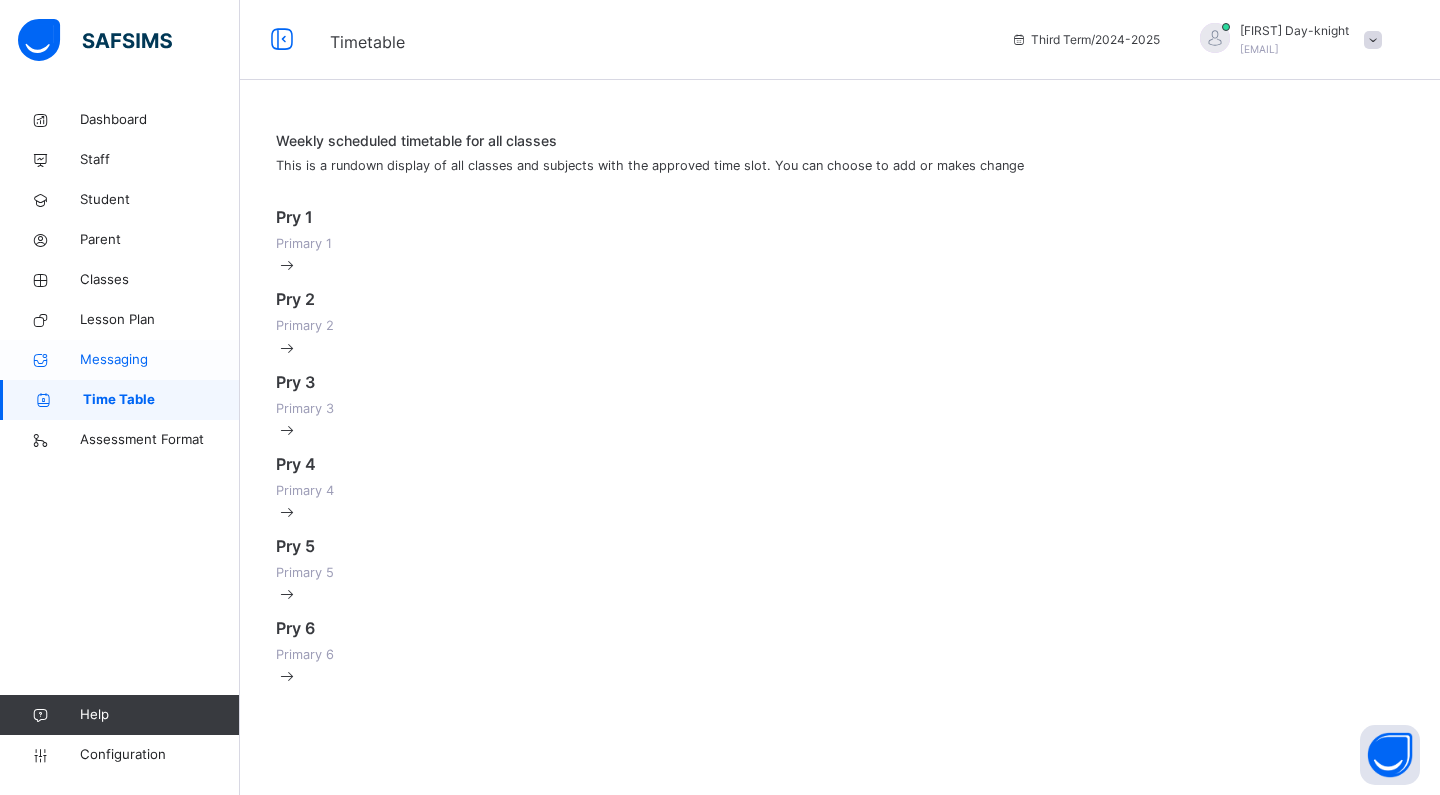 click on "Messaging" at bounding box center (160, 360) 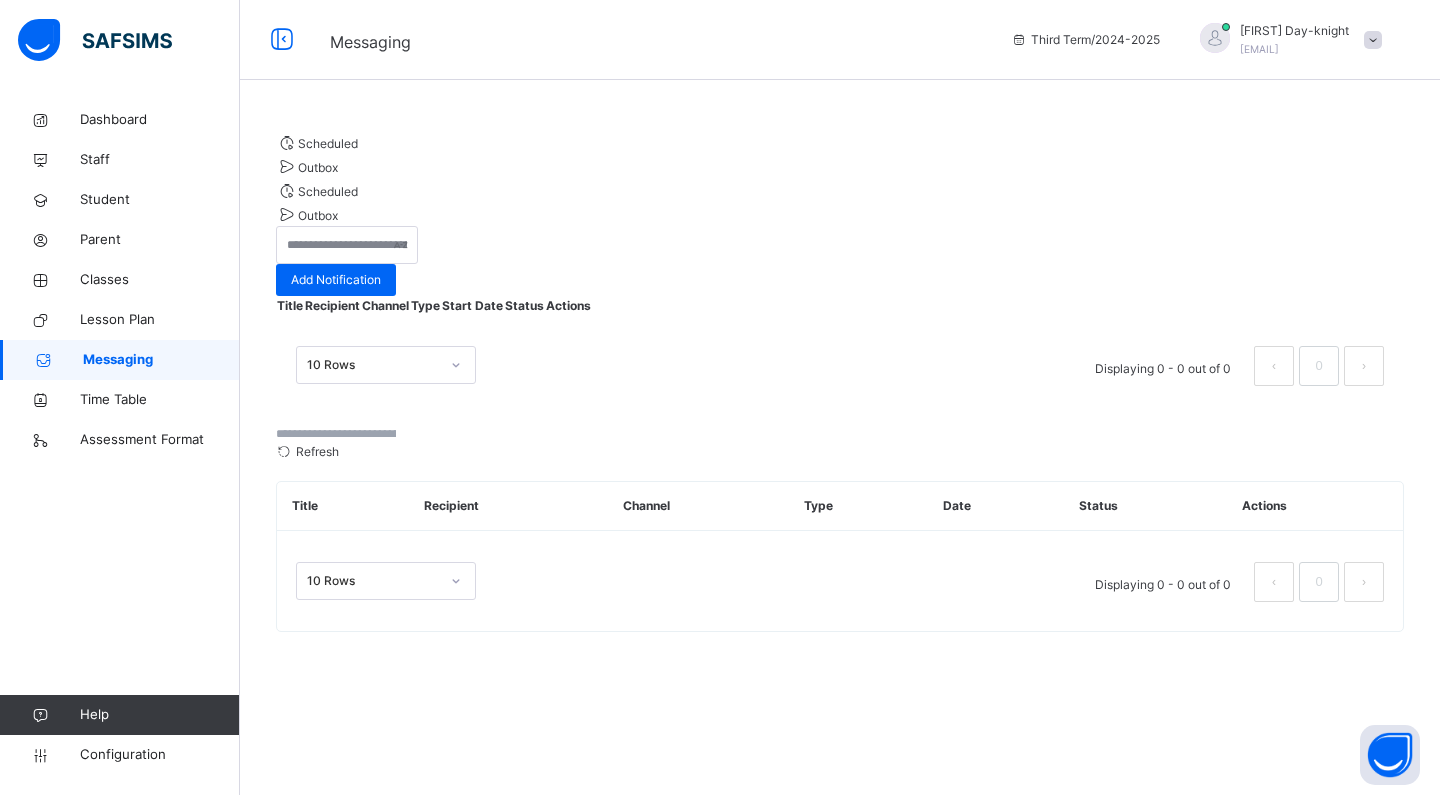 scroll, scrollTop: 0, scrollLeft: 0, axis: both 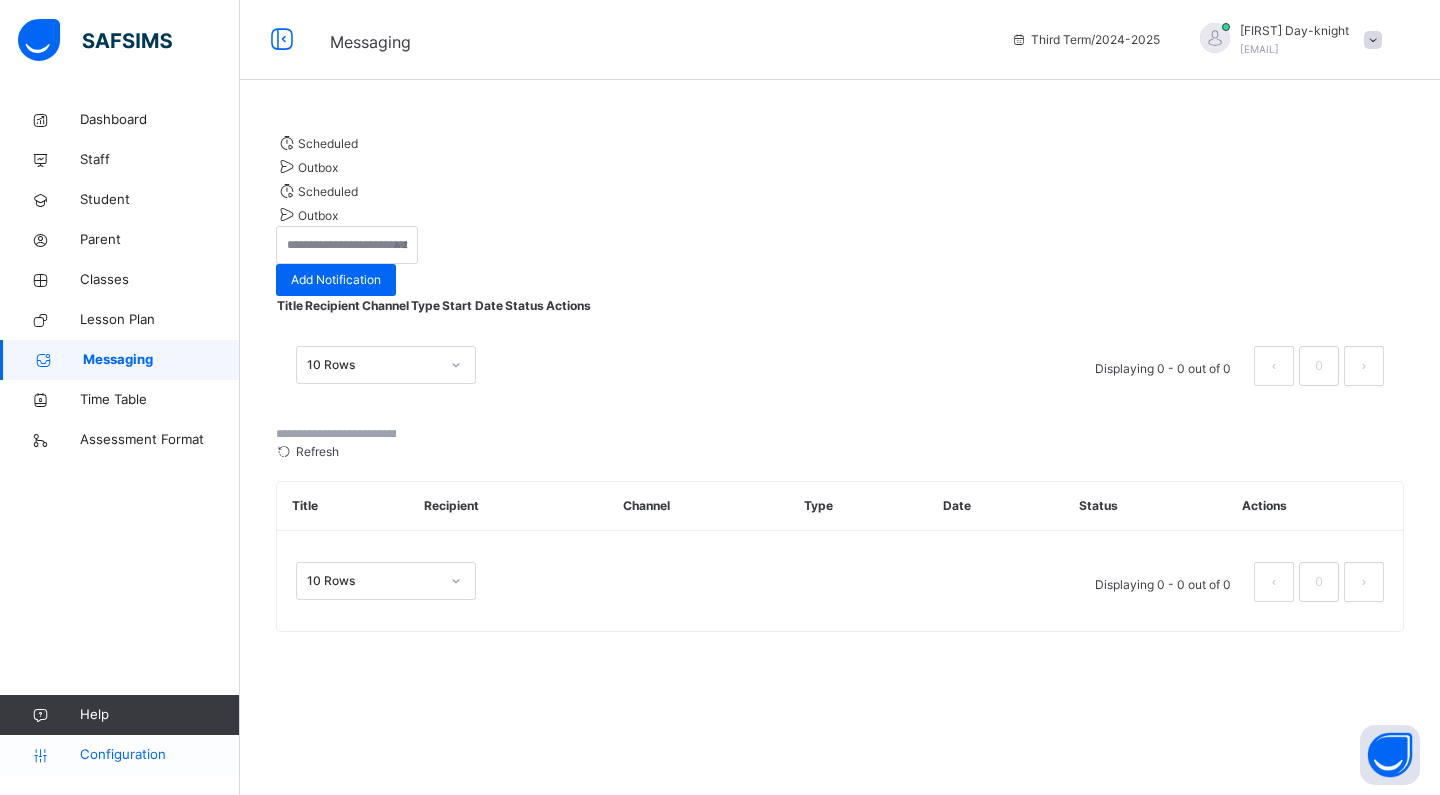 click on "Configuration" at bounding box center [159, 755] 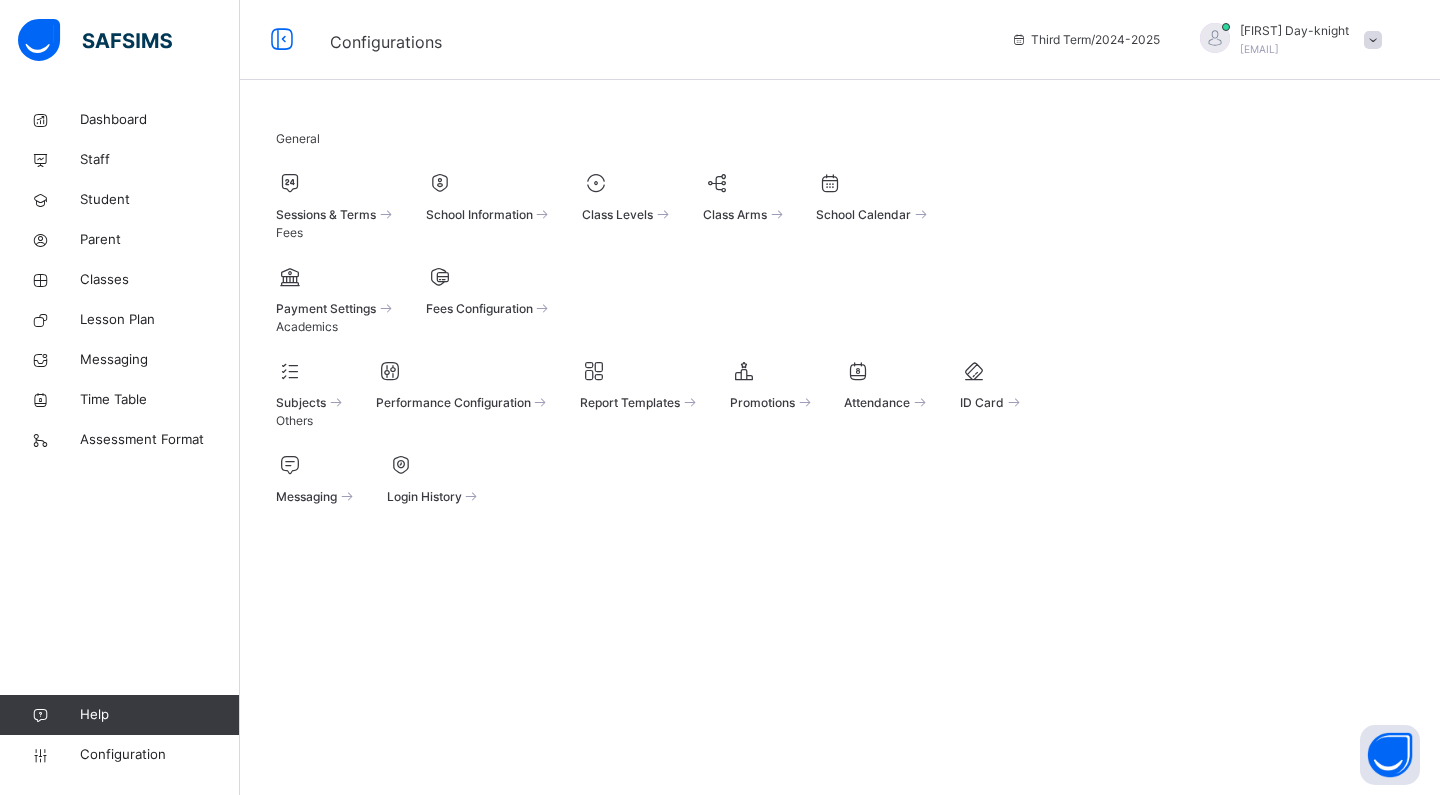 click at bounding box center [311, 371] 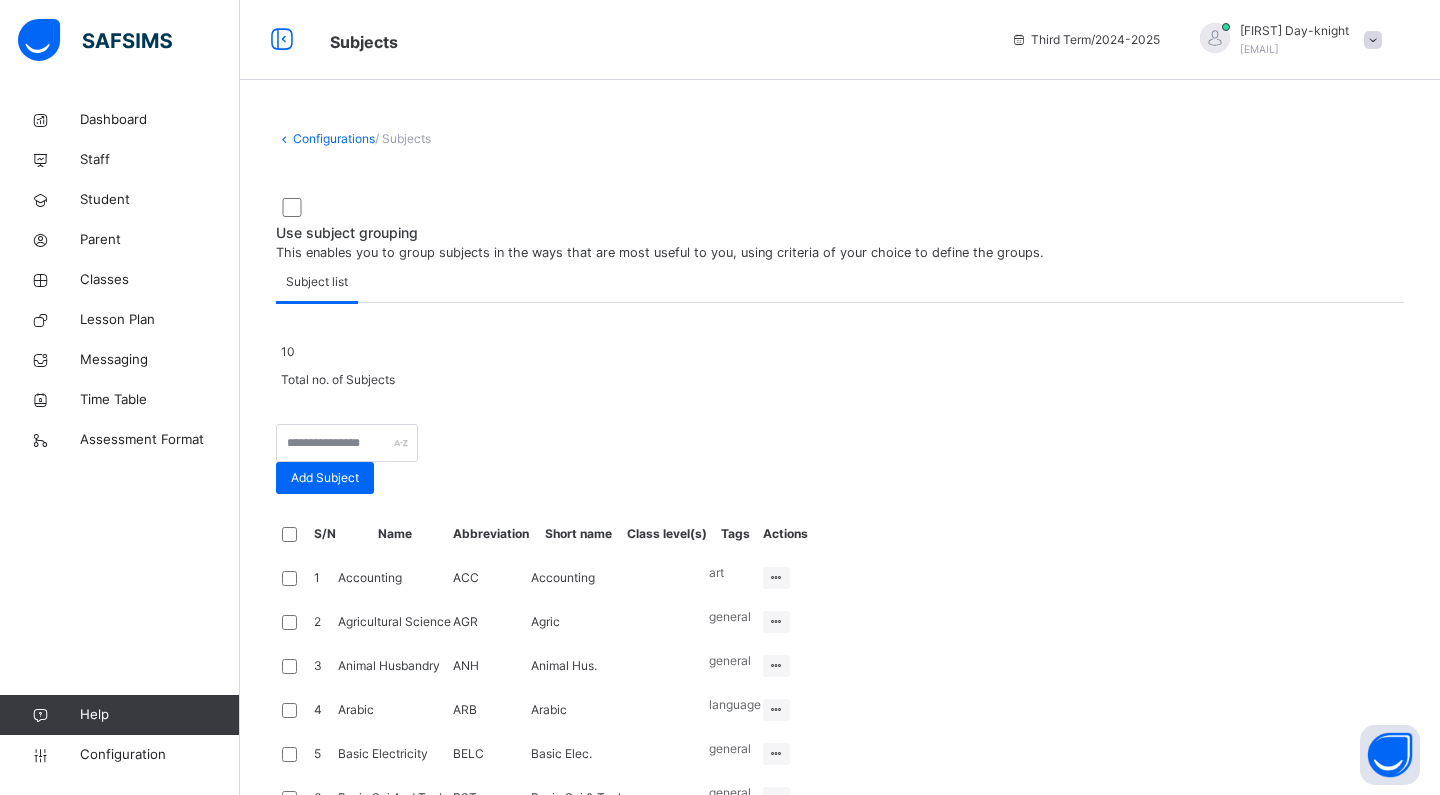 scroll, scrollTop: 101, scrollLeft: 0, axis: vertical 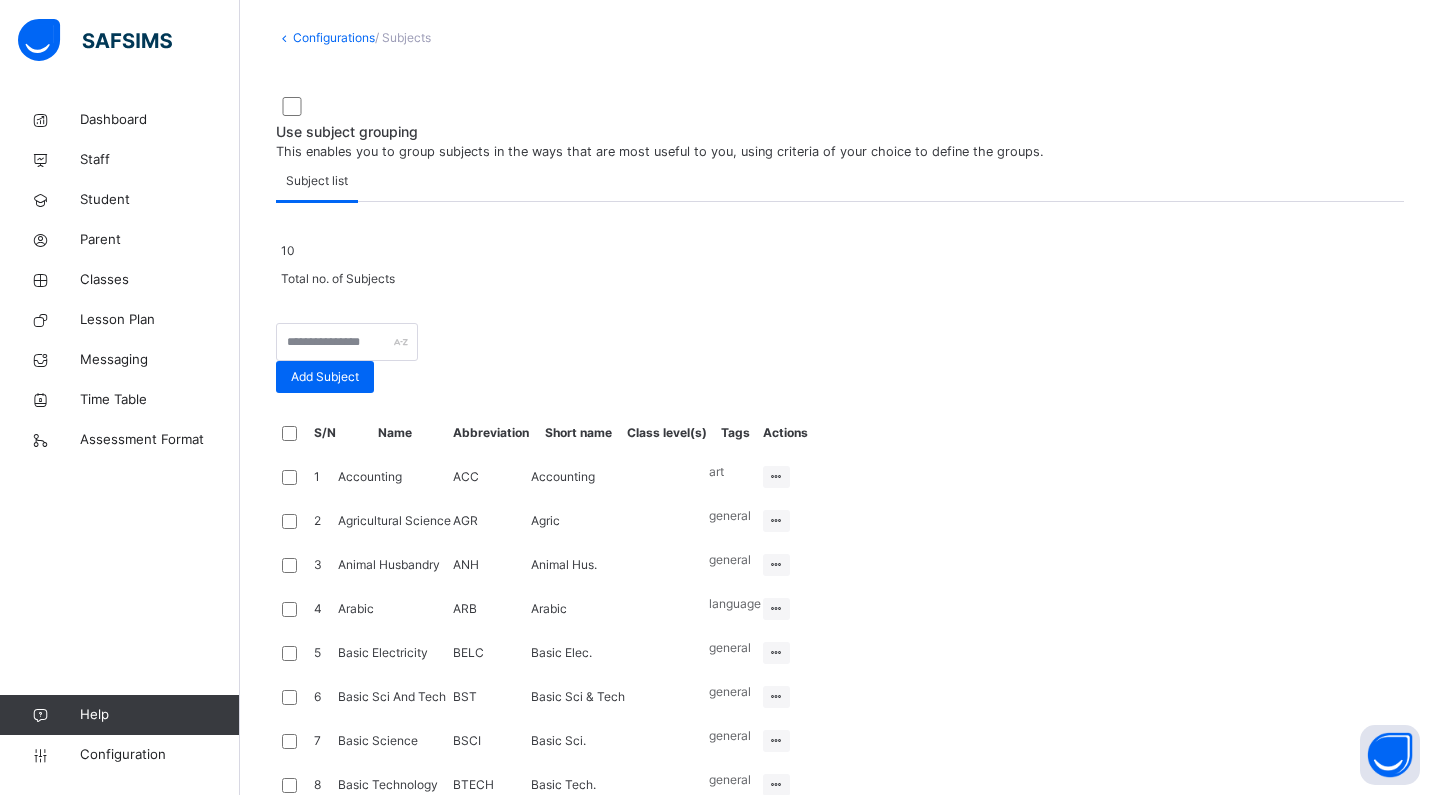 click on "Class level(s)" at bounding box center [667, 433] 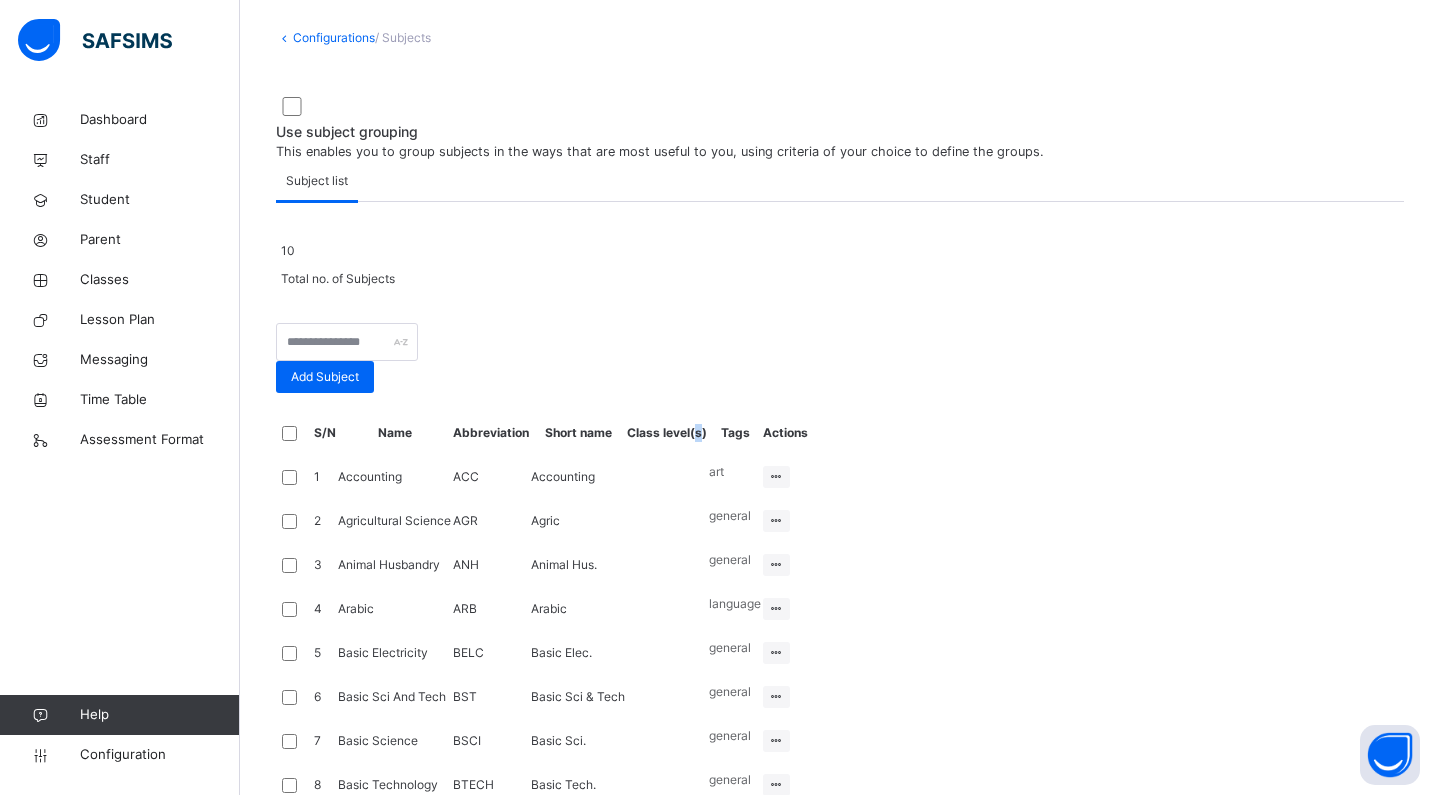 click on "Class level(s)" at bounding box center (667, 433) 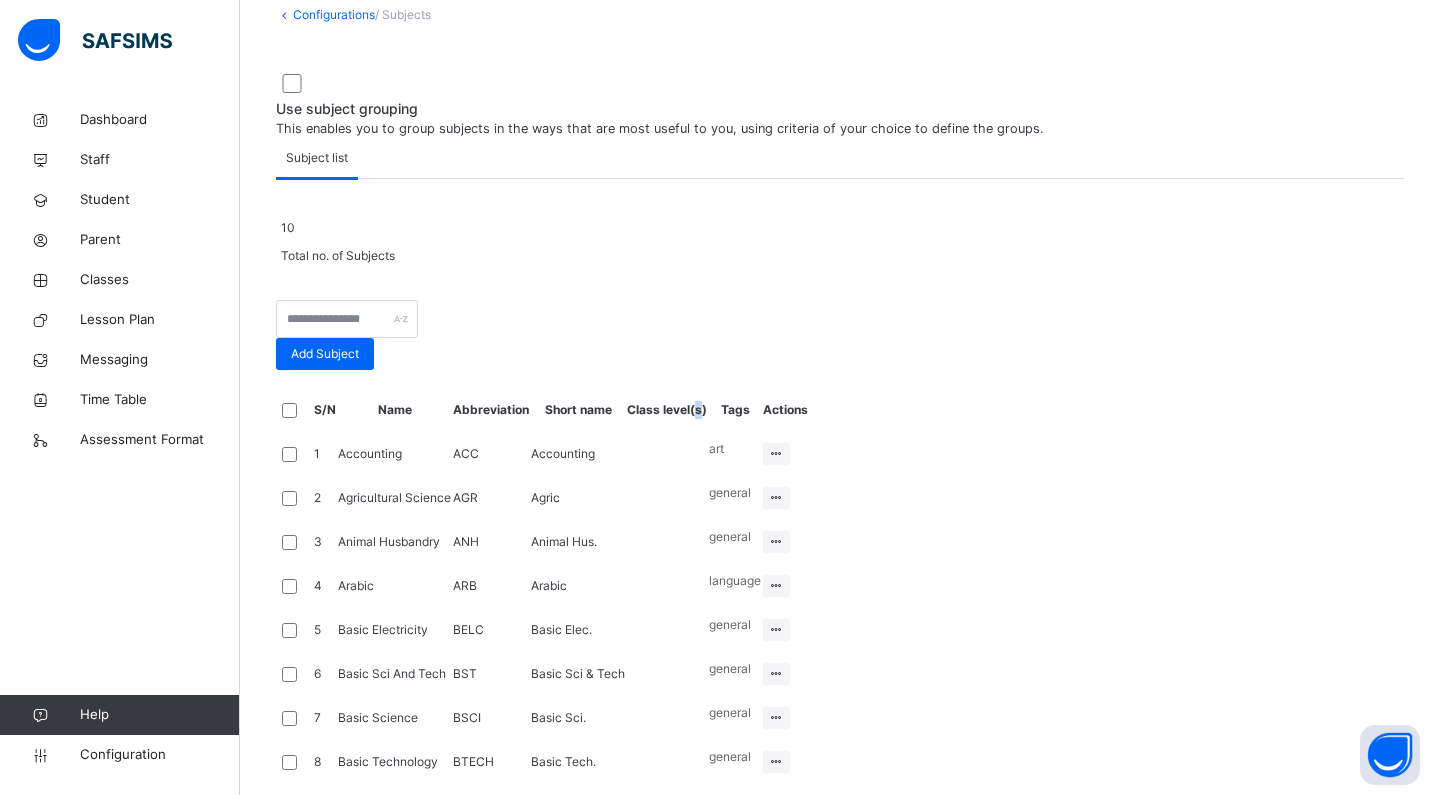 scroll, scrollTop: 131, scrollLeft: 0, axis: vertical 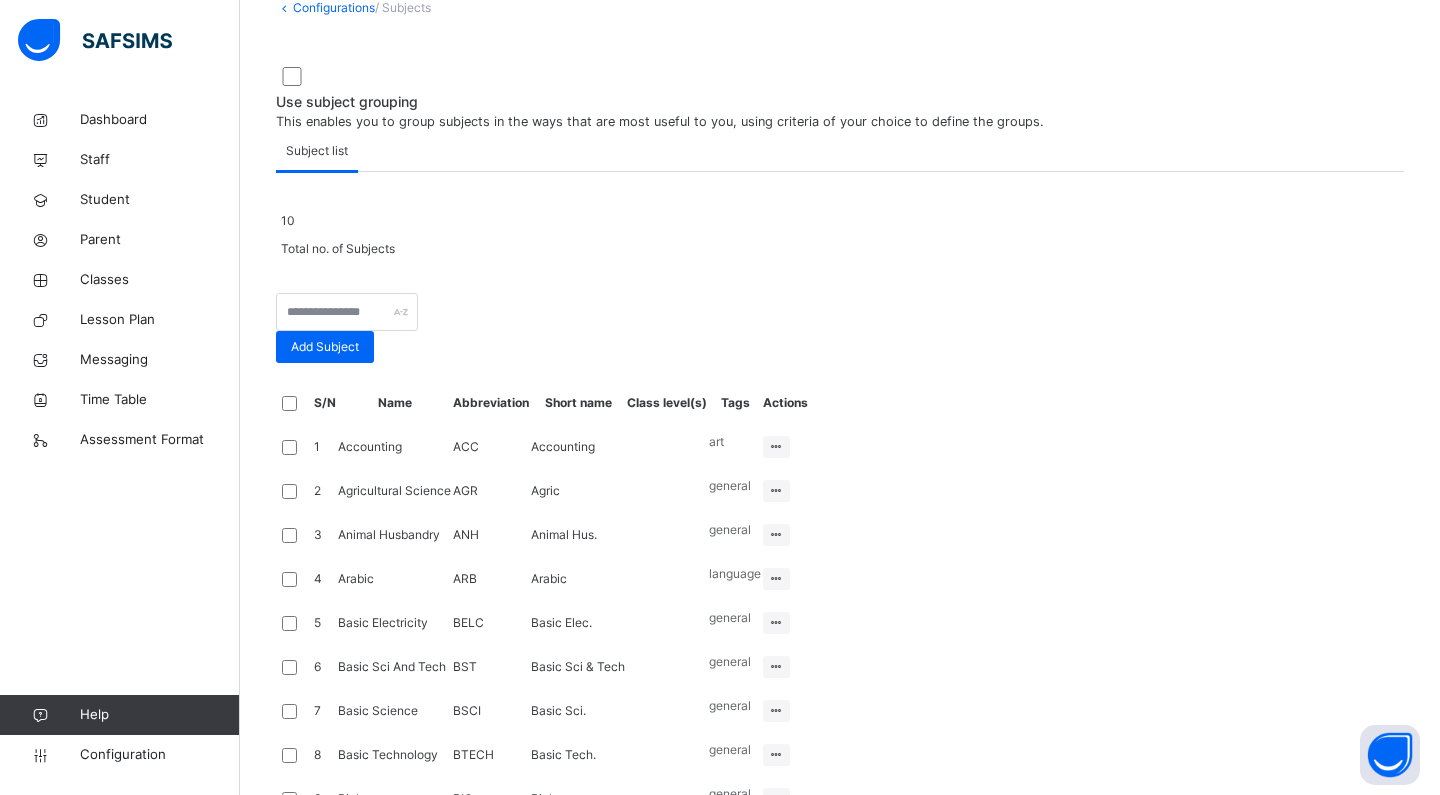 click on "10" at bounding box center (840, 221) 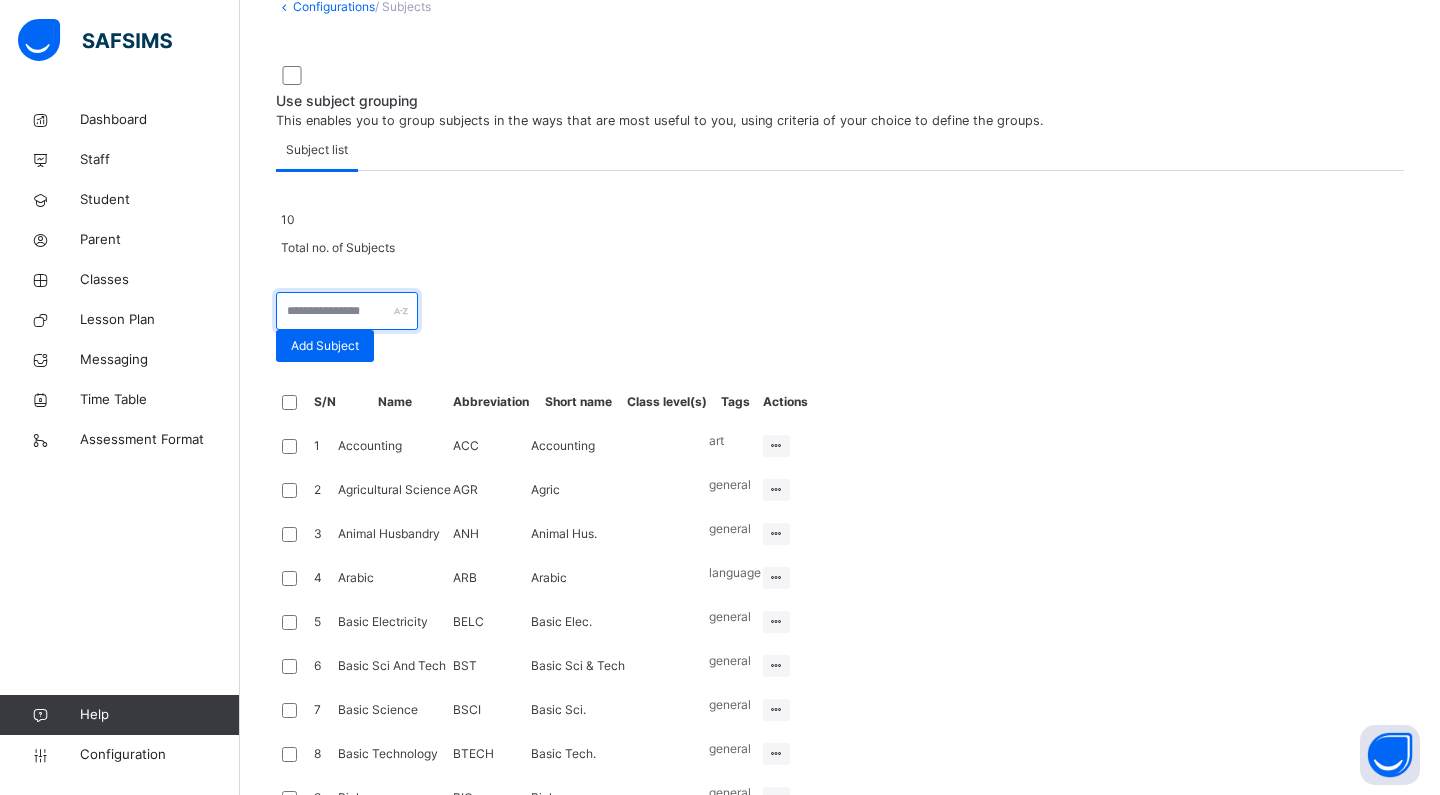 click at bounding box center [347, 311] 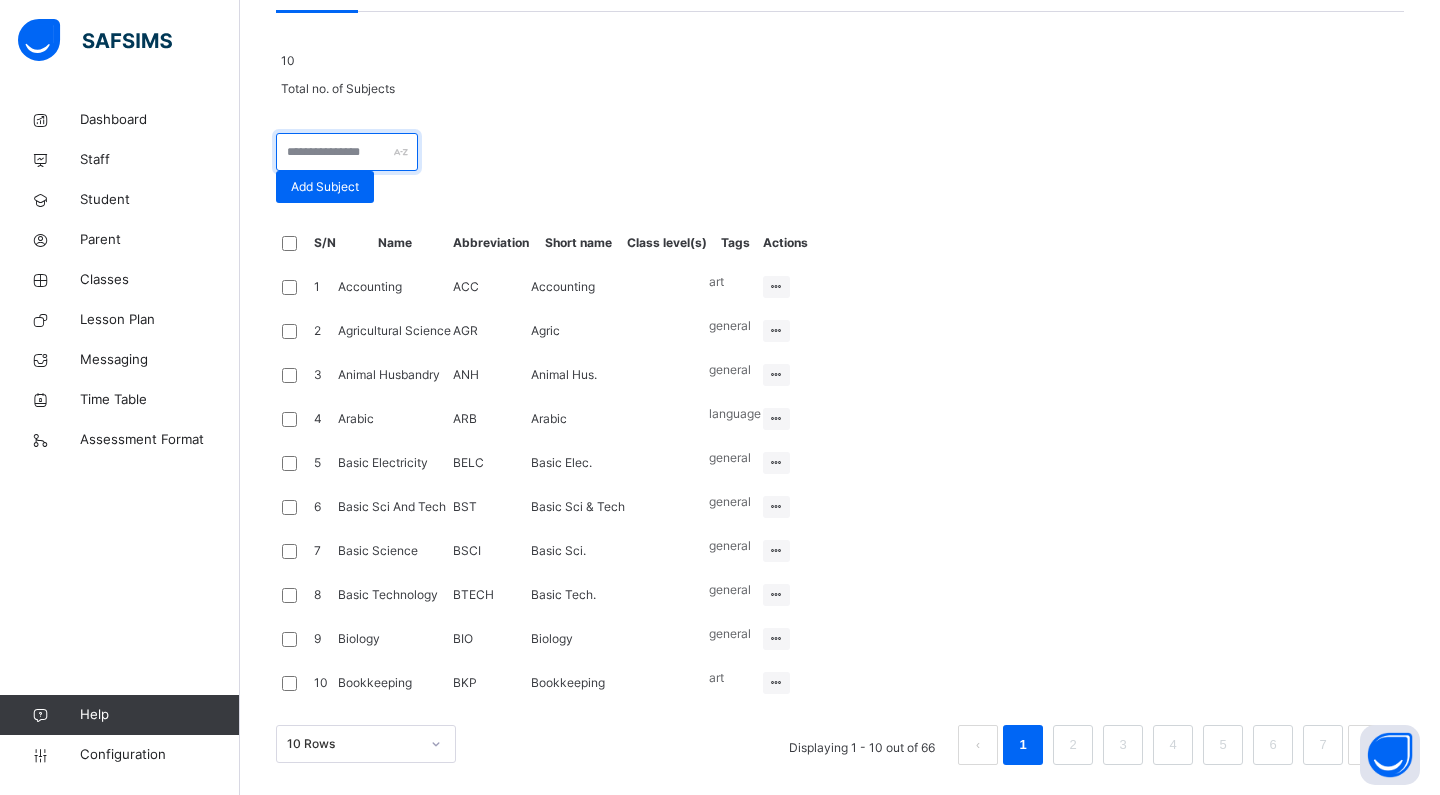 scroll, scrollTop: 611, scrollLeft: 0, axis: vertical 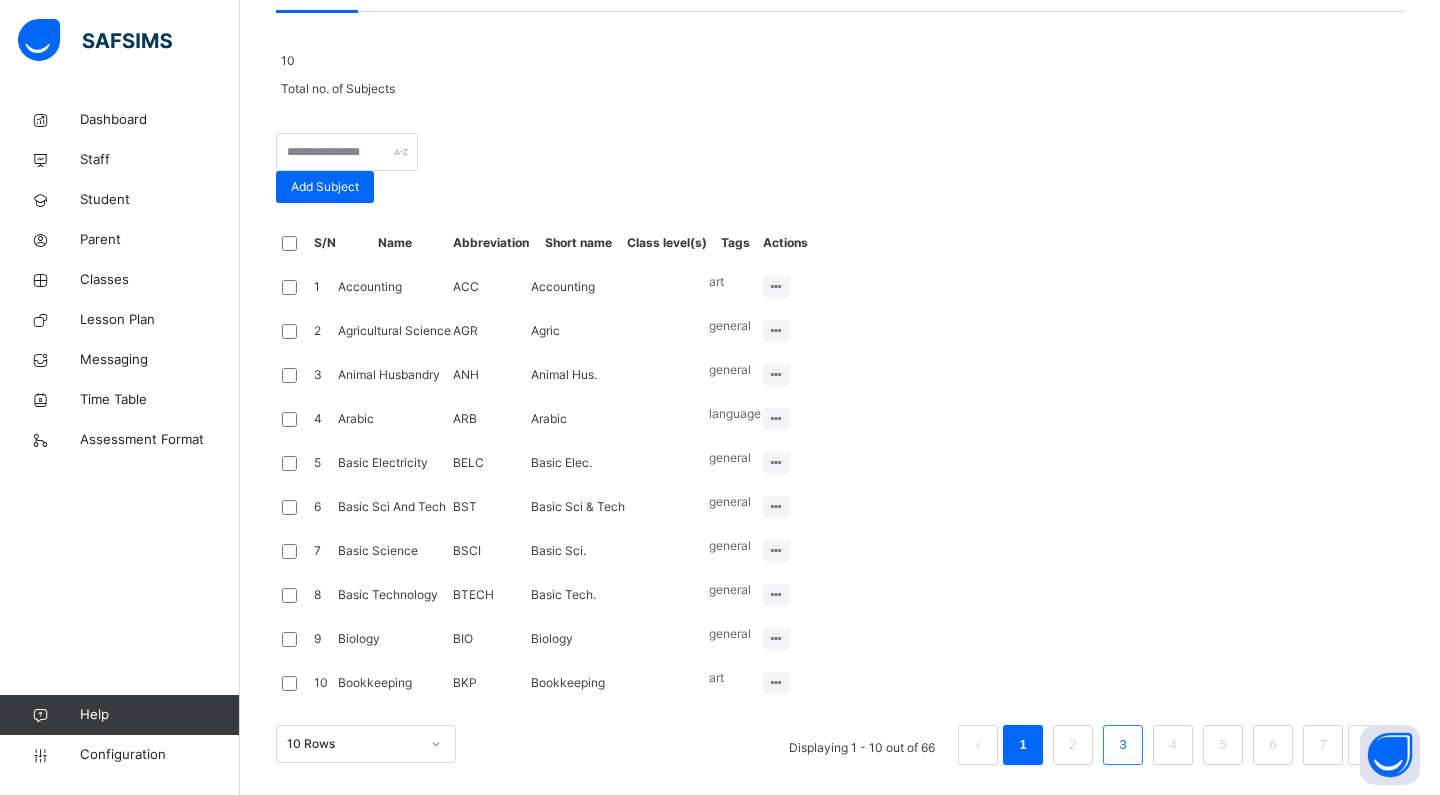 click on "3" at bounding box center (1123, 745) 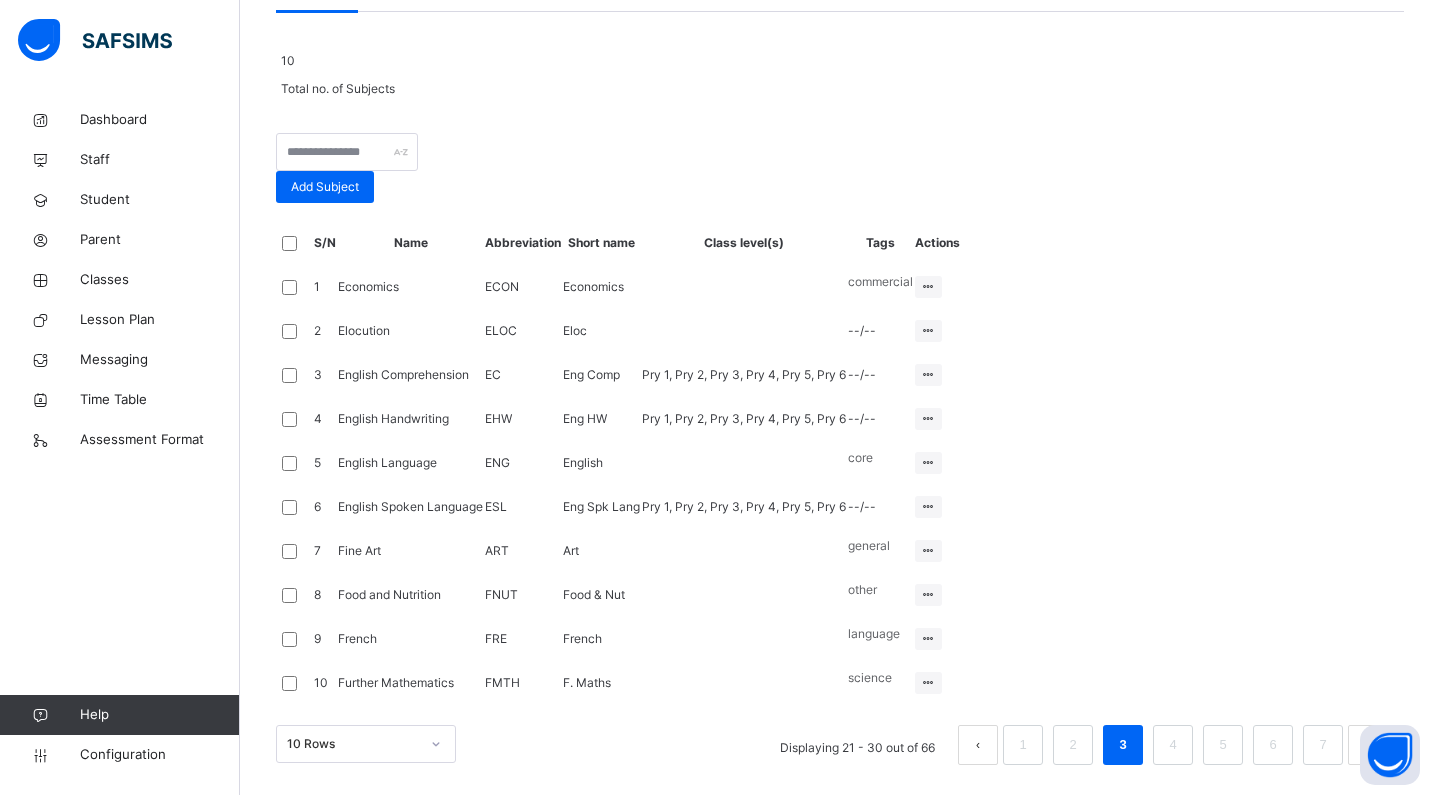 scroll, scrollTop: 611, scrollLeft: 0, axis: vertical 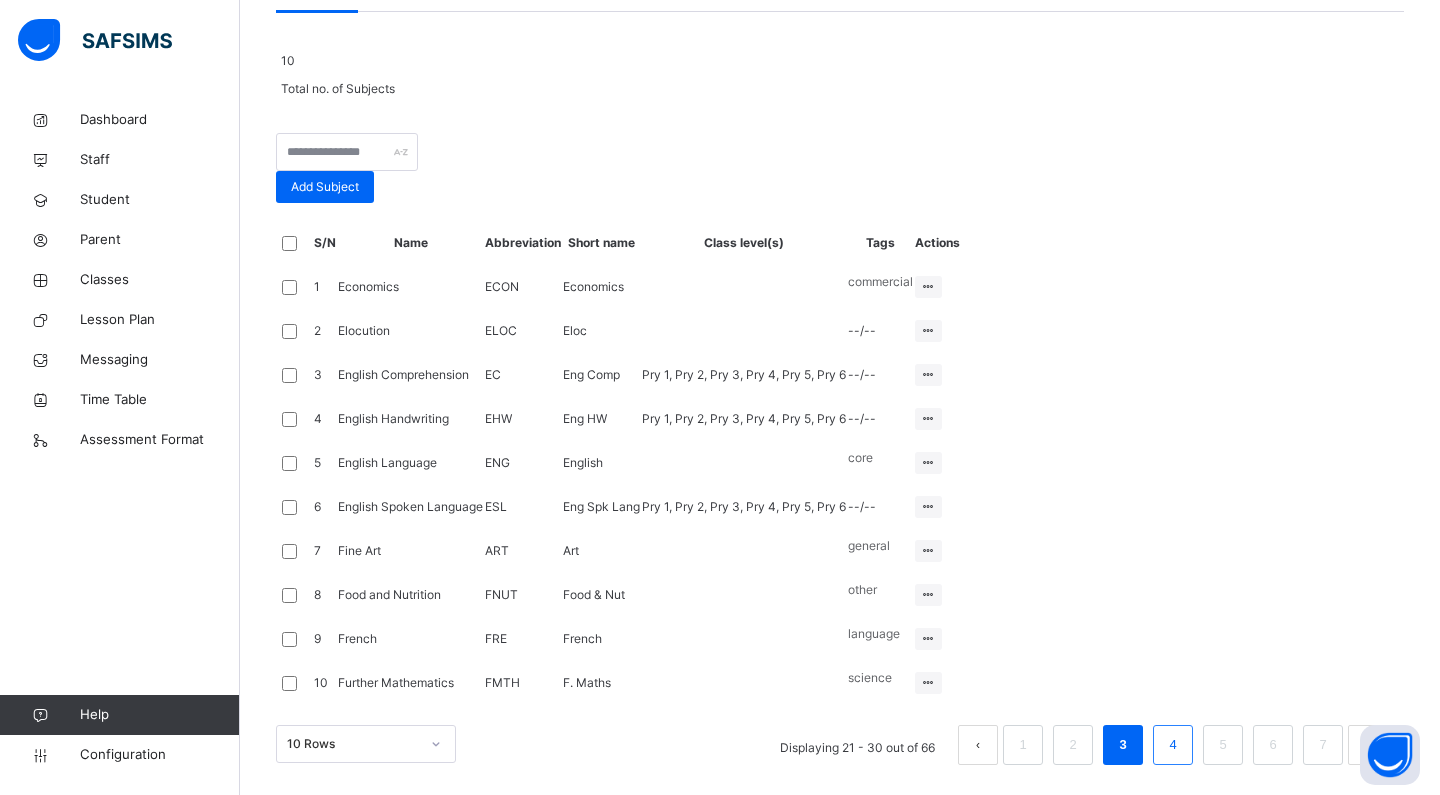 click on "4" at bounding box center [1172, 745] 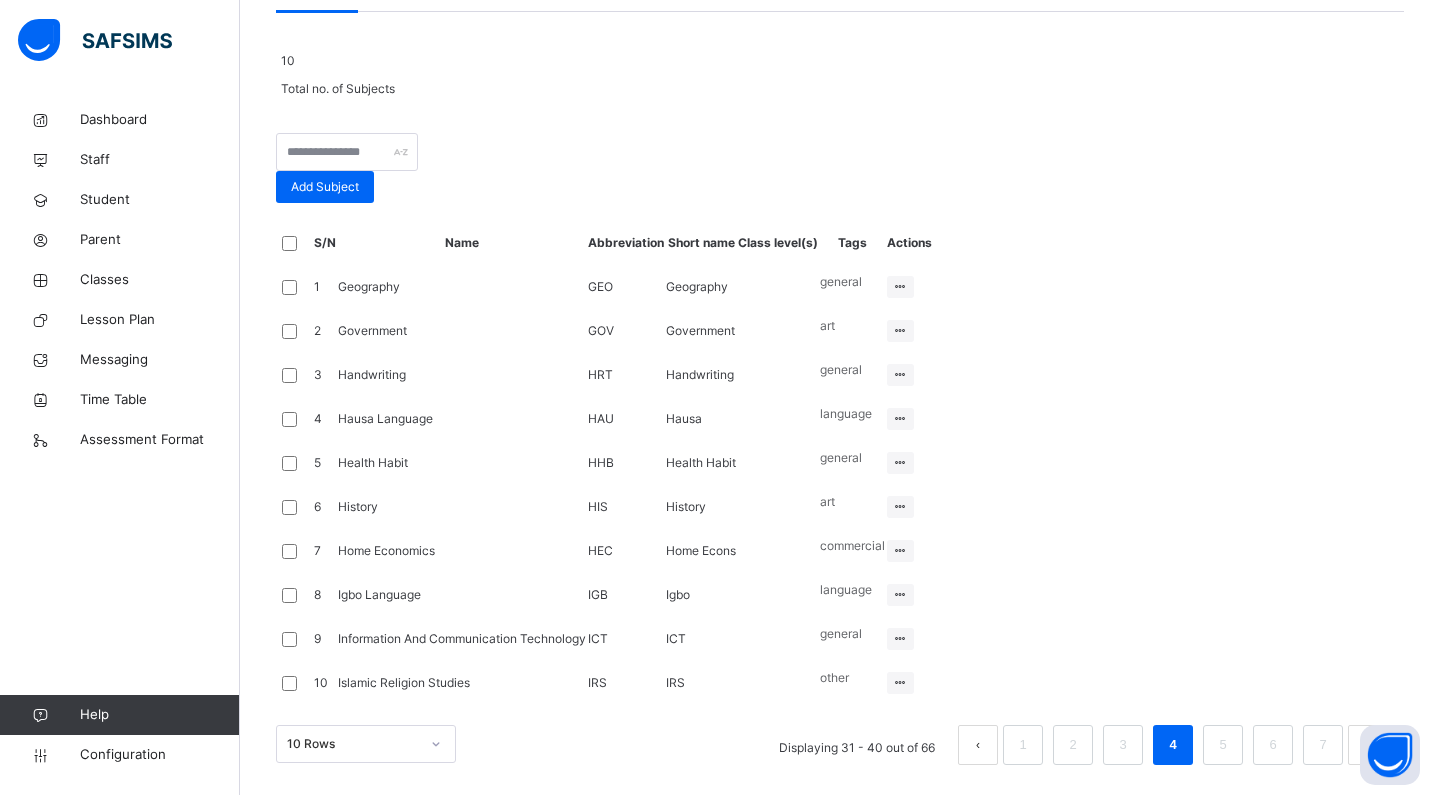 scroll, scrollTop: 611, scrollLeft: 0, axis: vertical 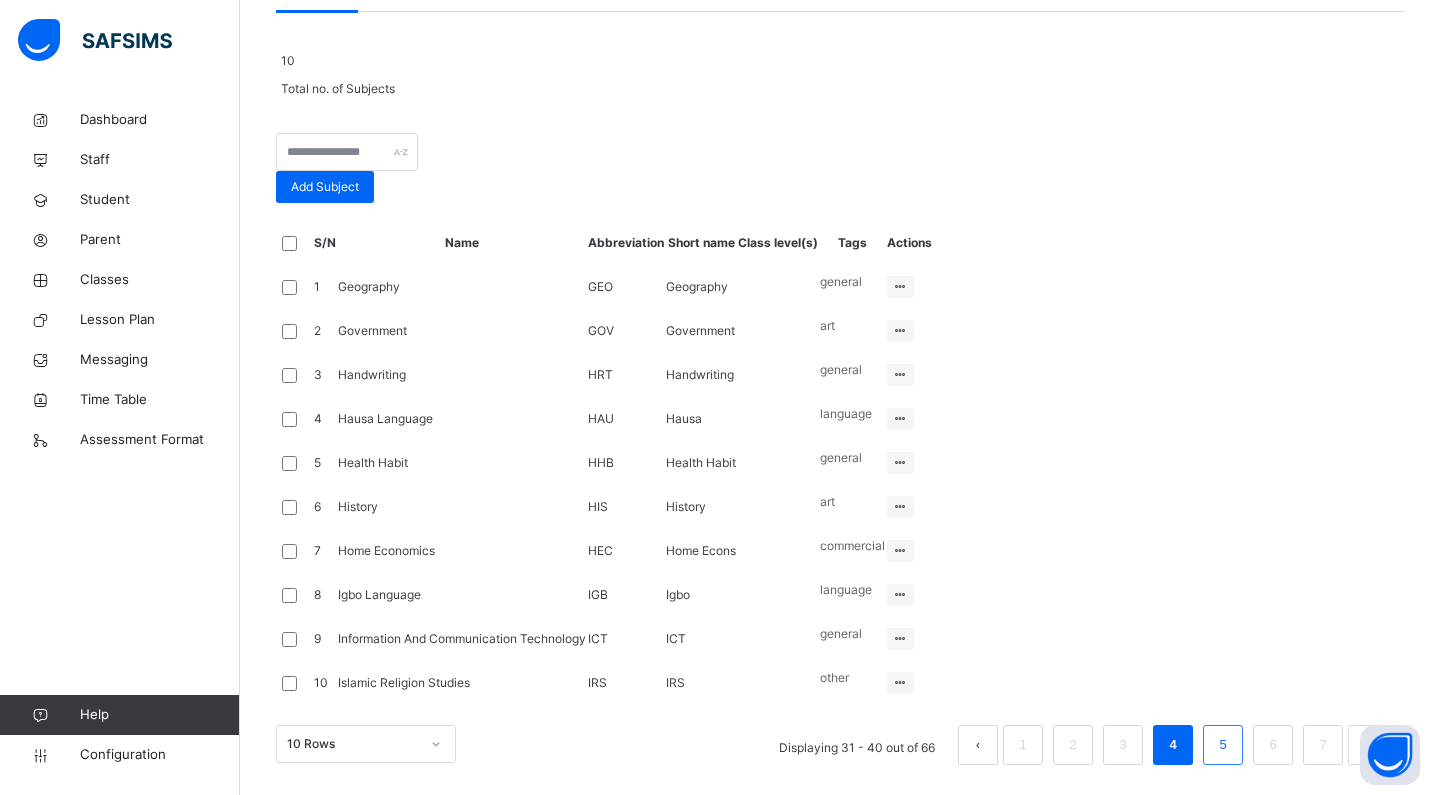 click on "5" at bounding box center [1223, 745] 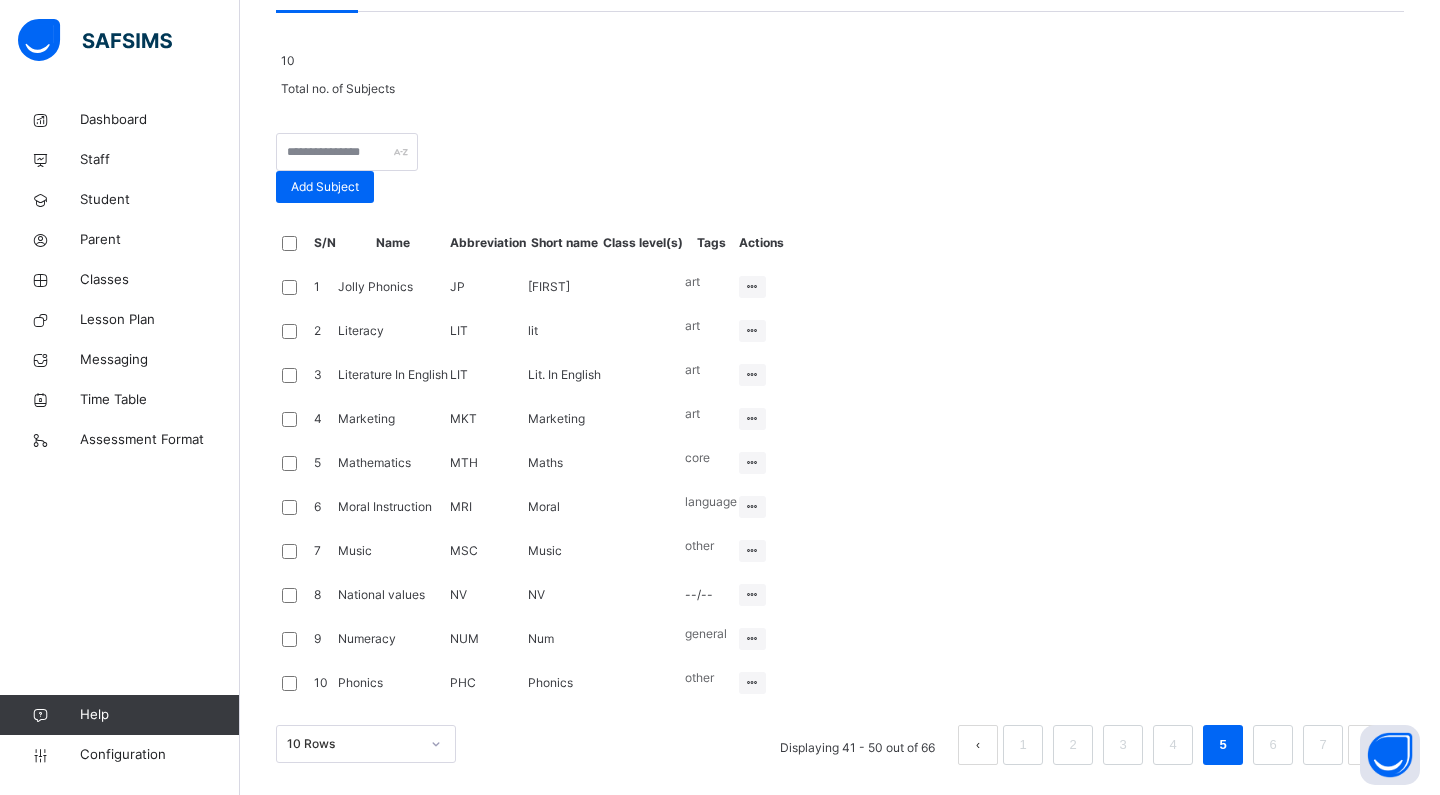 scroll, scrollTop: 553, scrollLeft: 0, axis: vertical 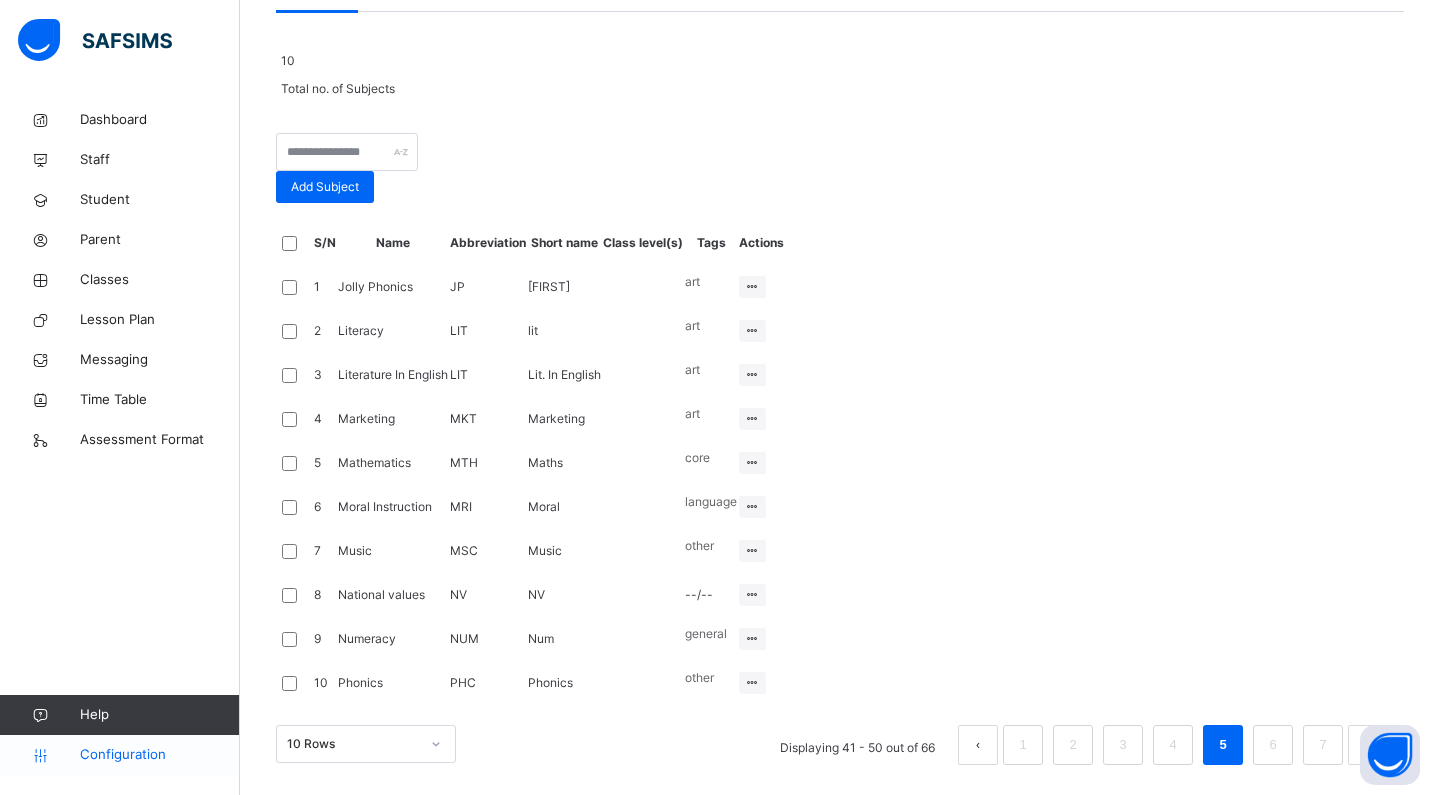 click on "Configuration" at bounding box center (159, 755) 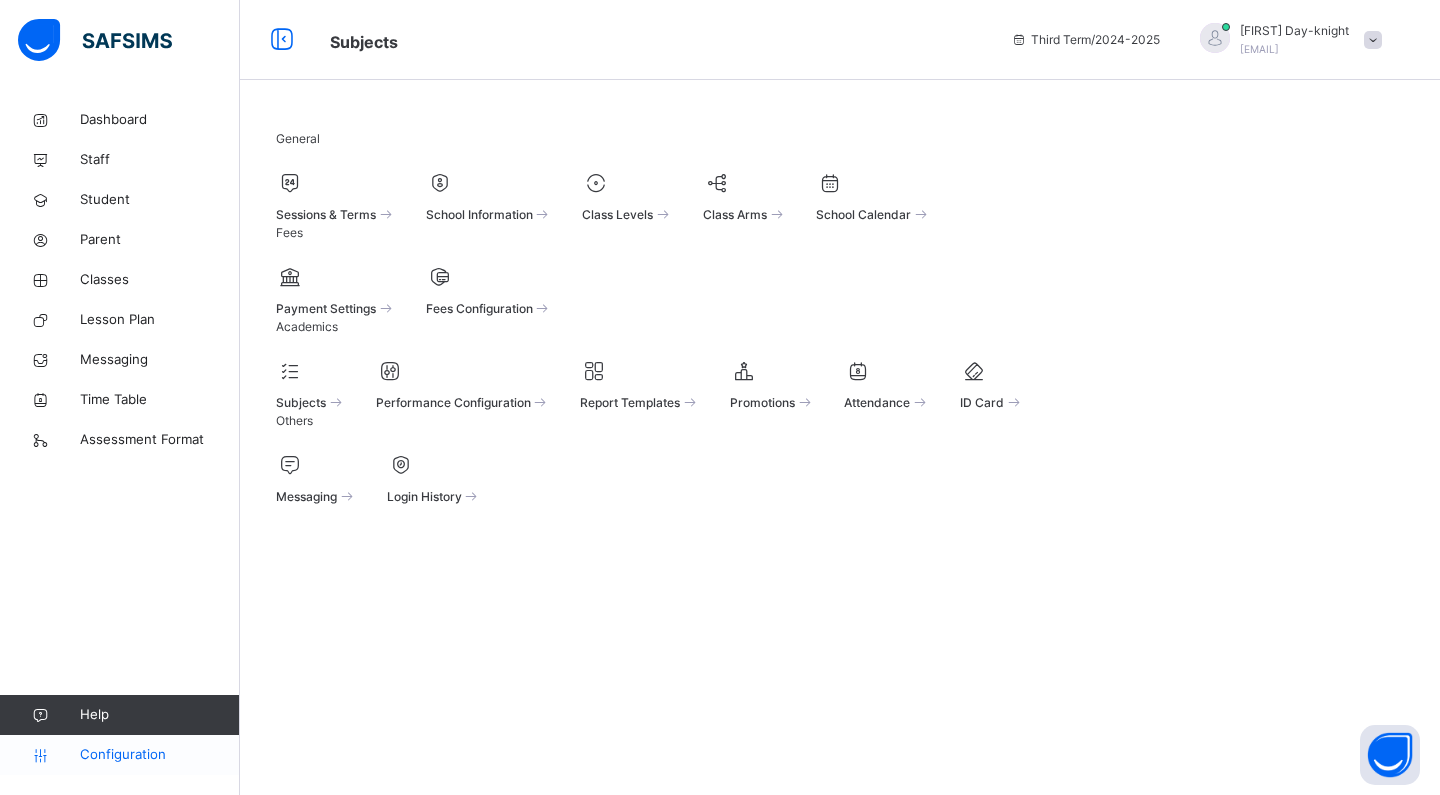 scroll, scrollTop: 0, scrollLeft: 0, axis: both 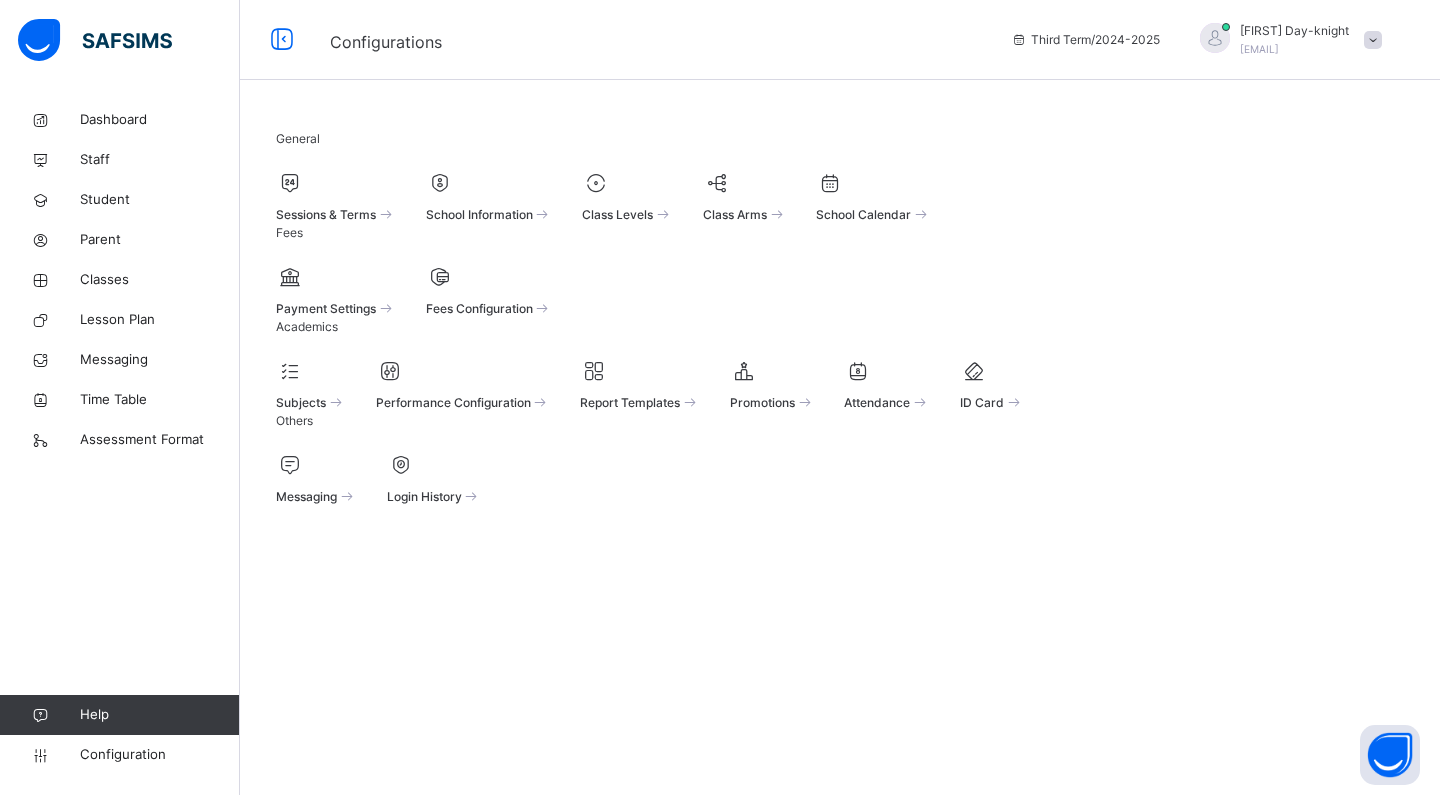 click on "Subjects" at bounding box center (311, 401) 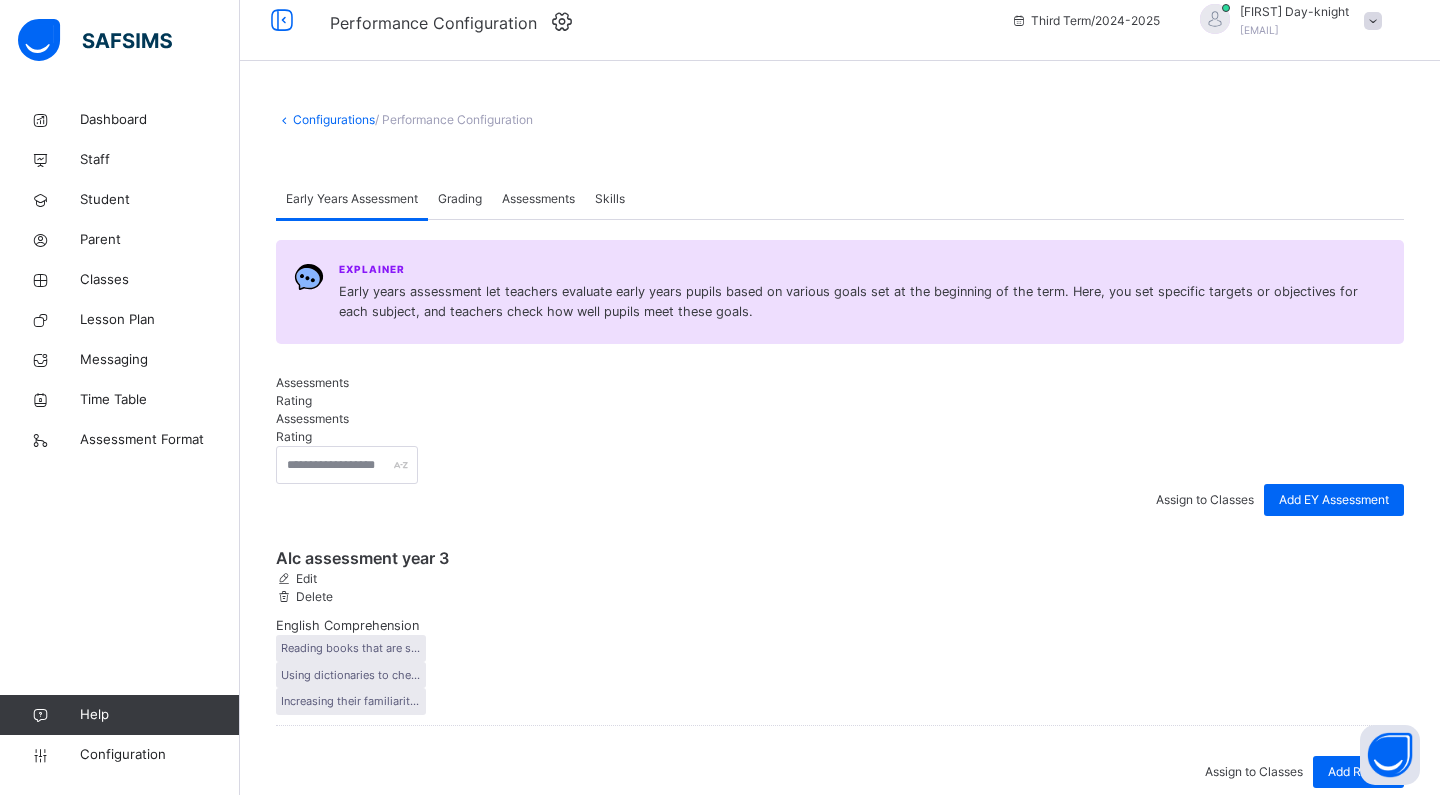scroll, scrollTop: 18, scrollLeft: 0, axis: vertical 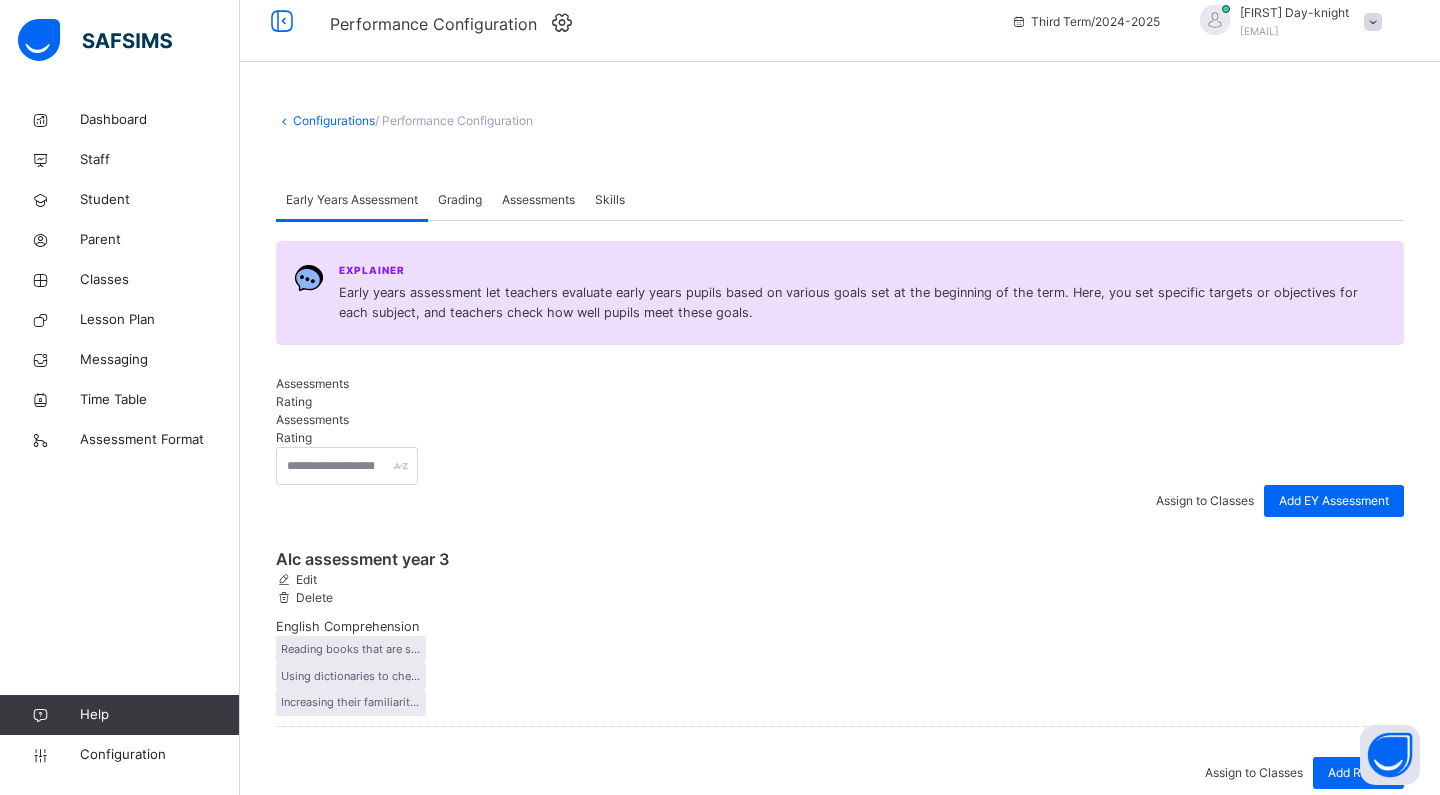 click on "Alc assessment year 3     Edit     Delete" at bounding box center [840, 577] 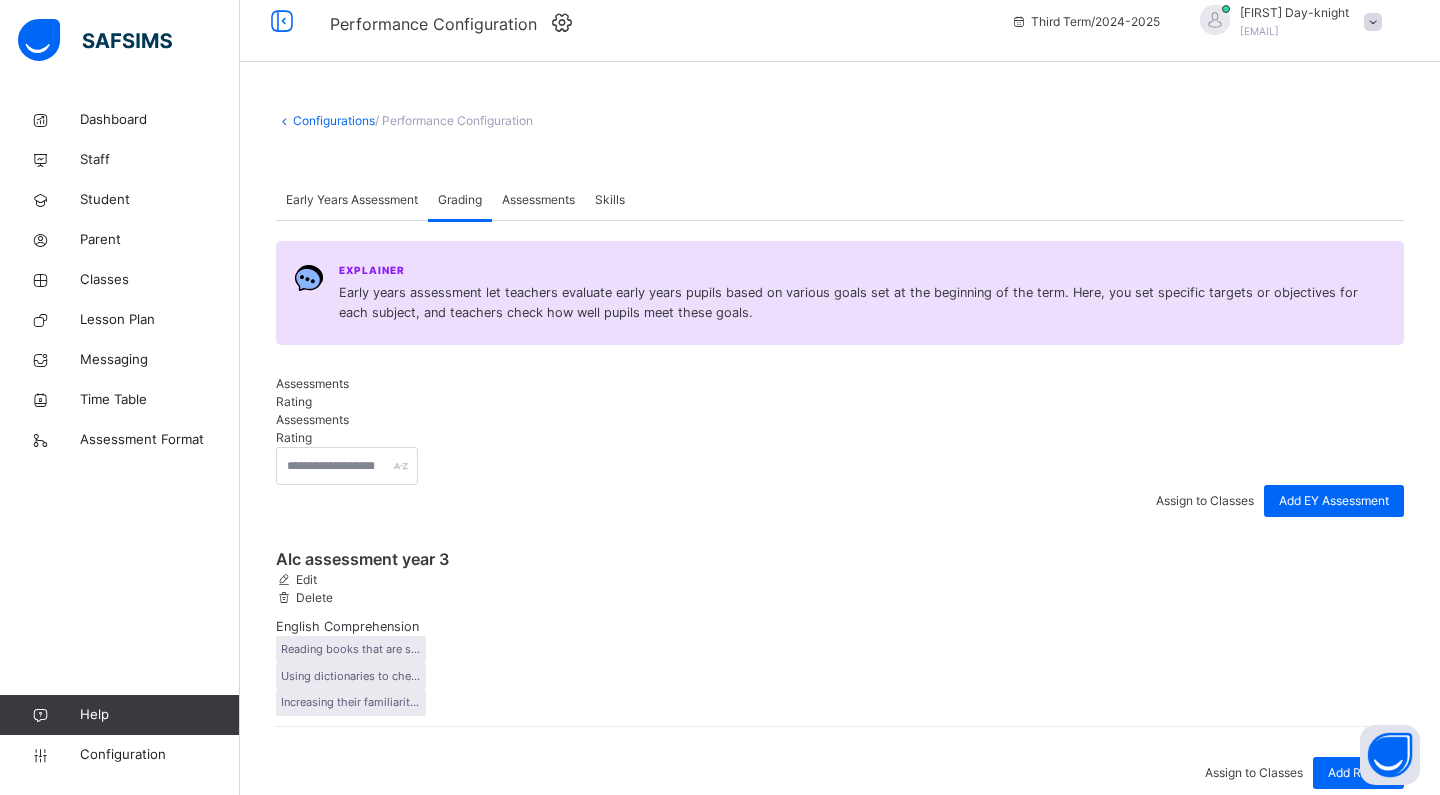 click on "Early Years Assessment" at bounding box center (352, 200) 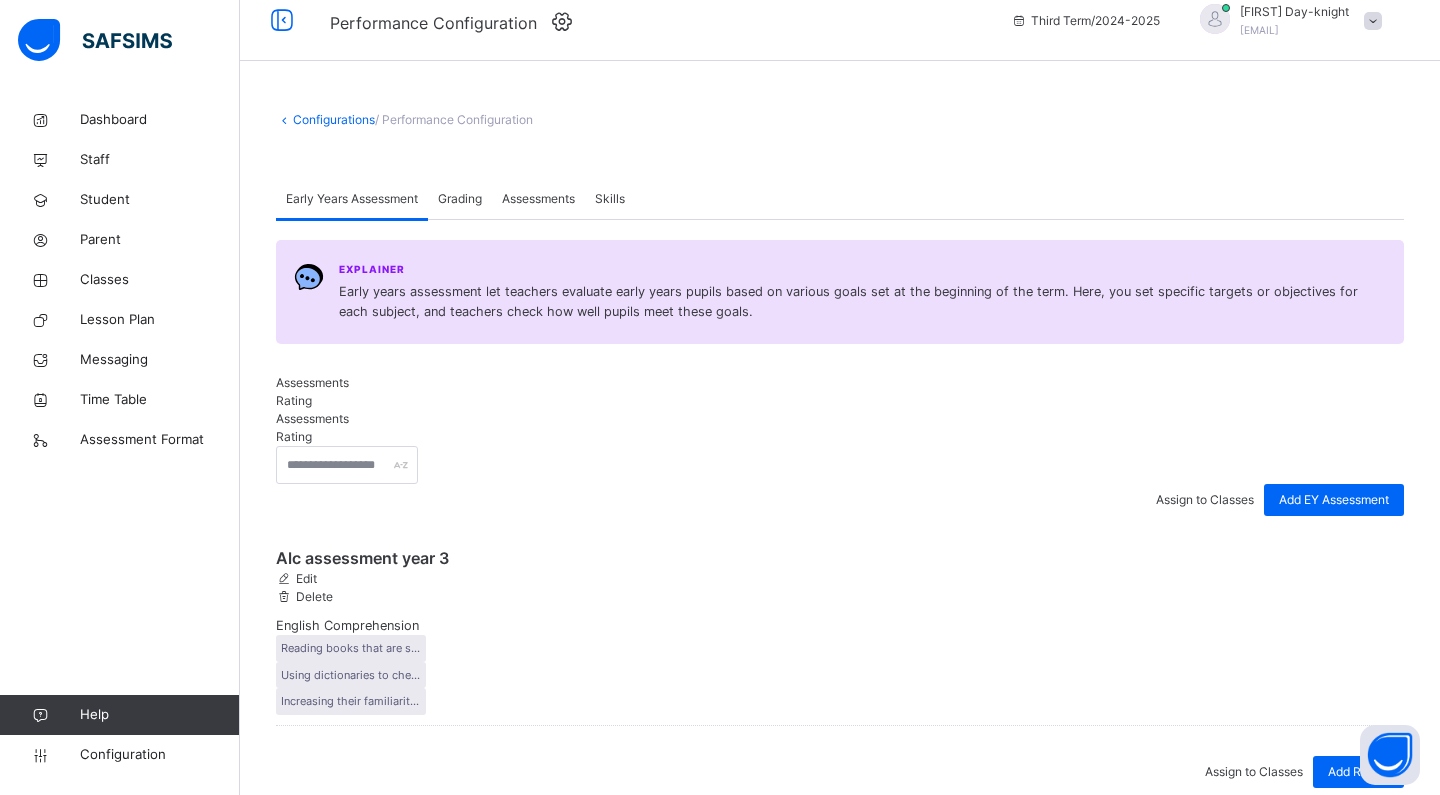 scroll, scrollTop: 18, scrollLeft: 0, axis: vertical 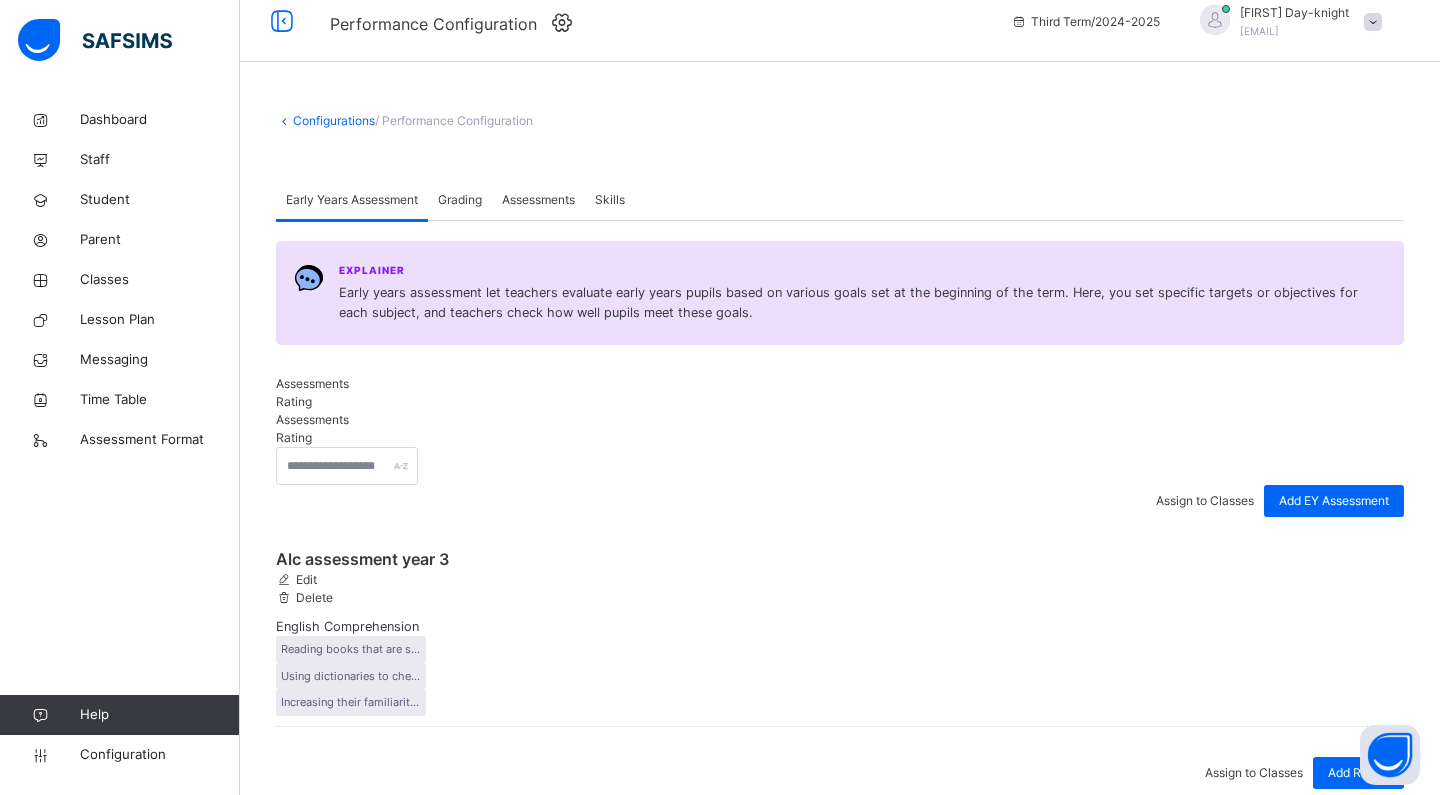 click on "English Comprehension" at bounding box center [840, 626] 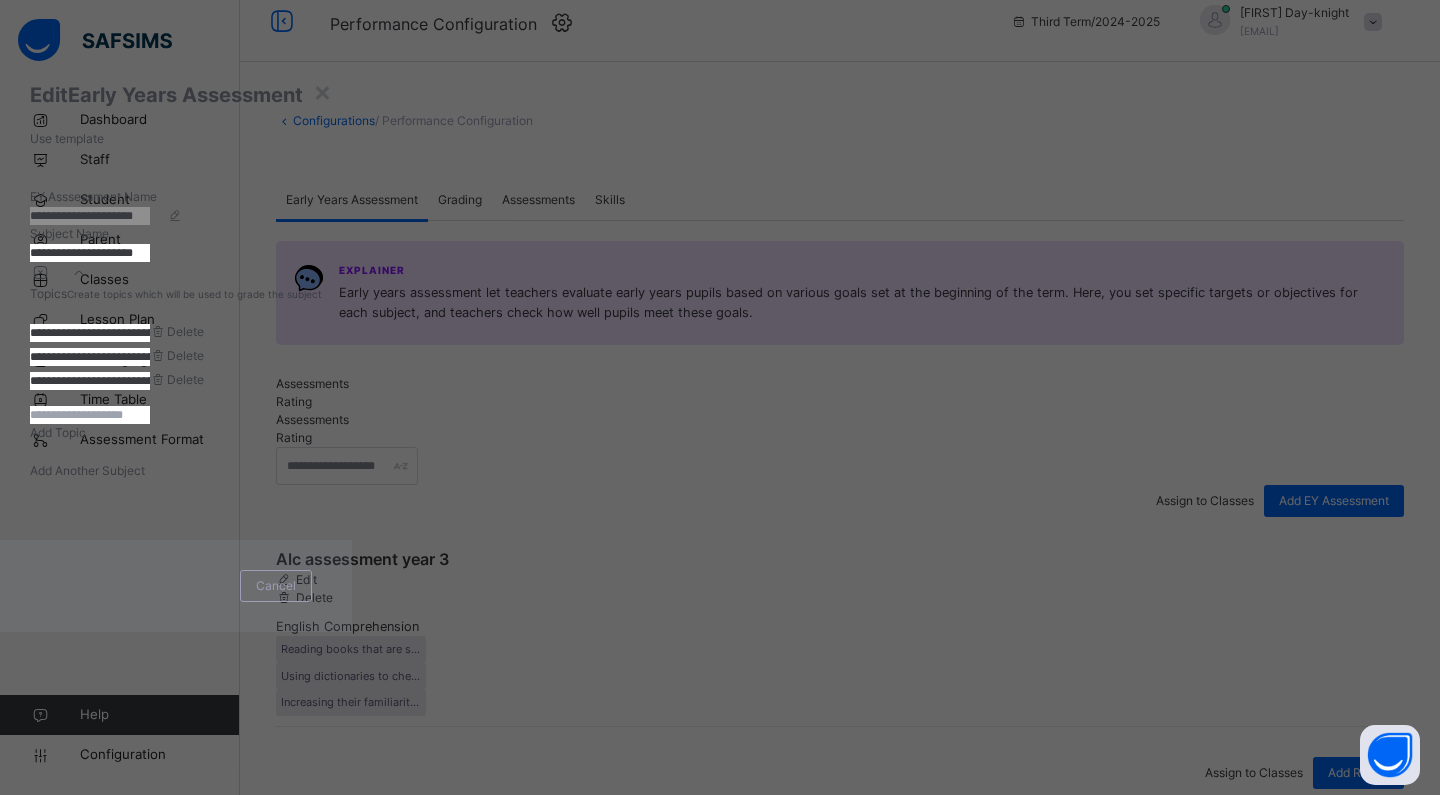 scroll, scrollTop: 46, scrollLeft: 0, axis: vertical 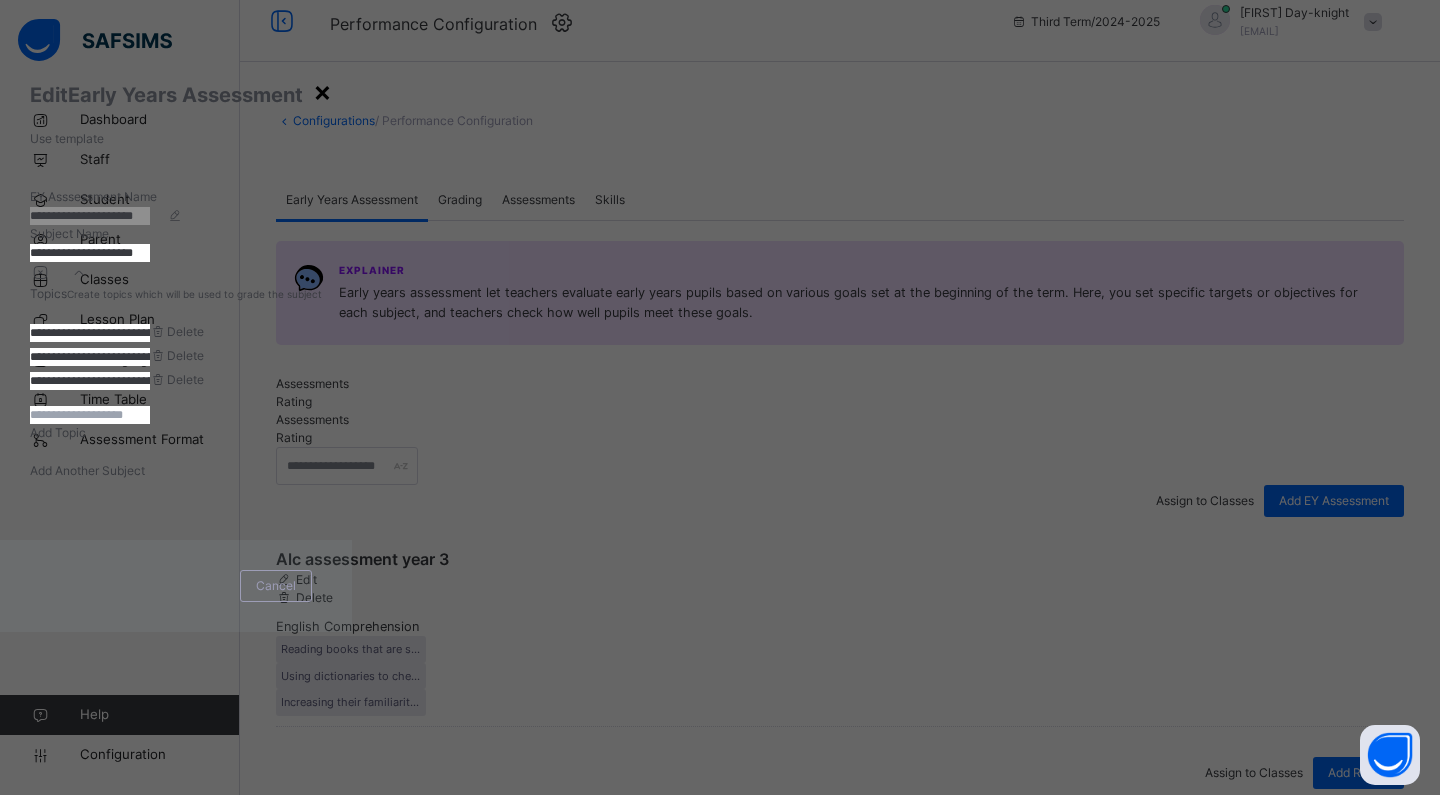 click on "×" at bounding box center [322, 91] 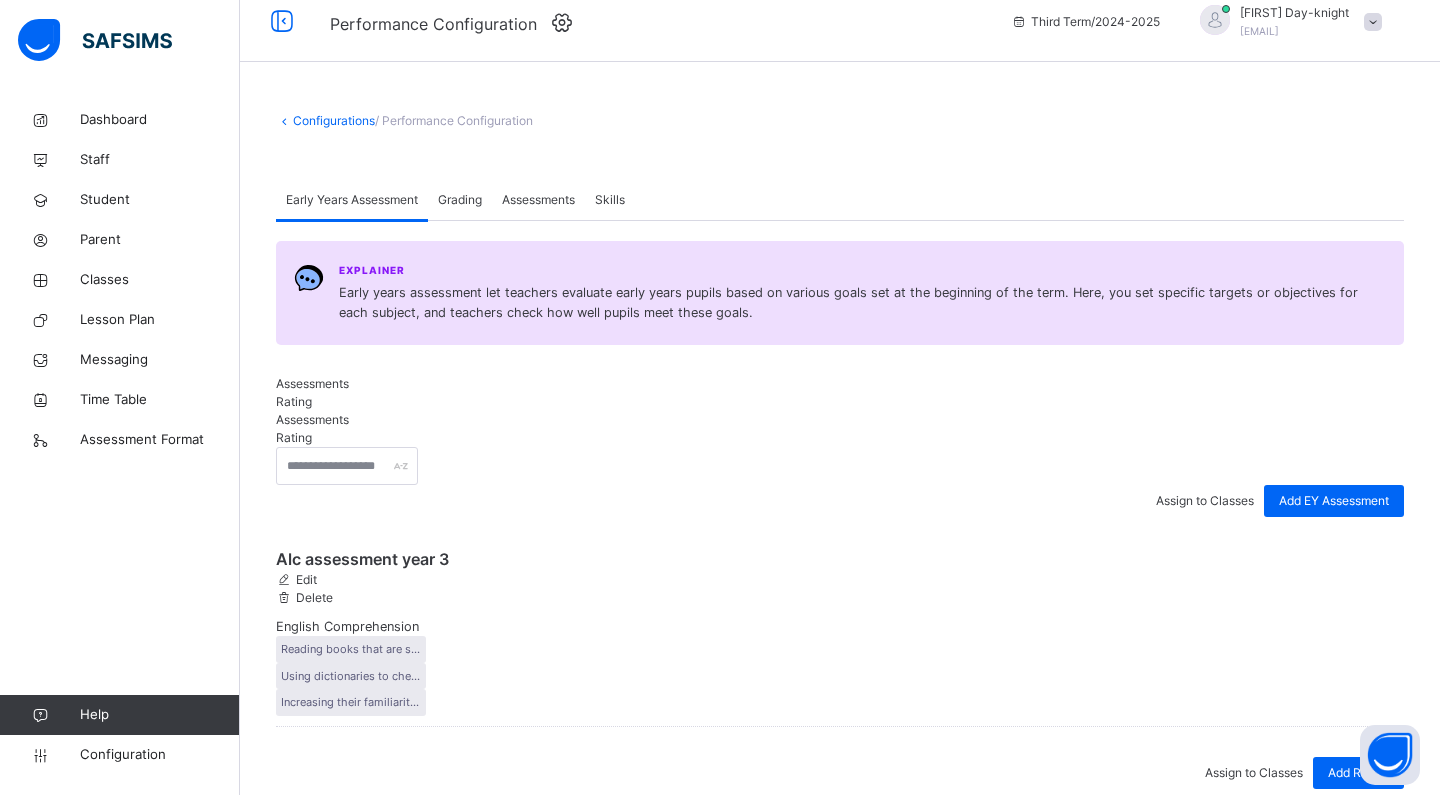 click on "Grading" at bounding box center [460, 200] 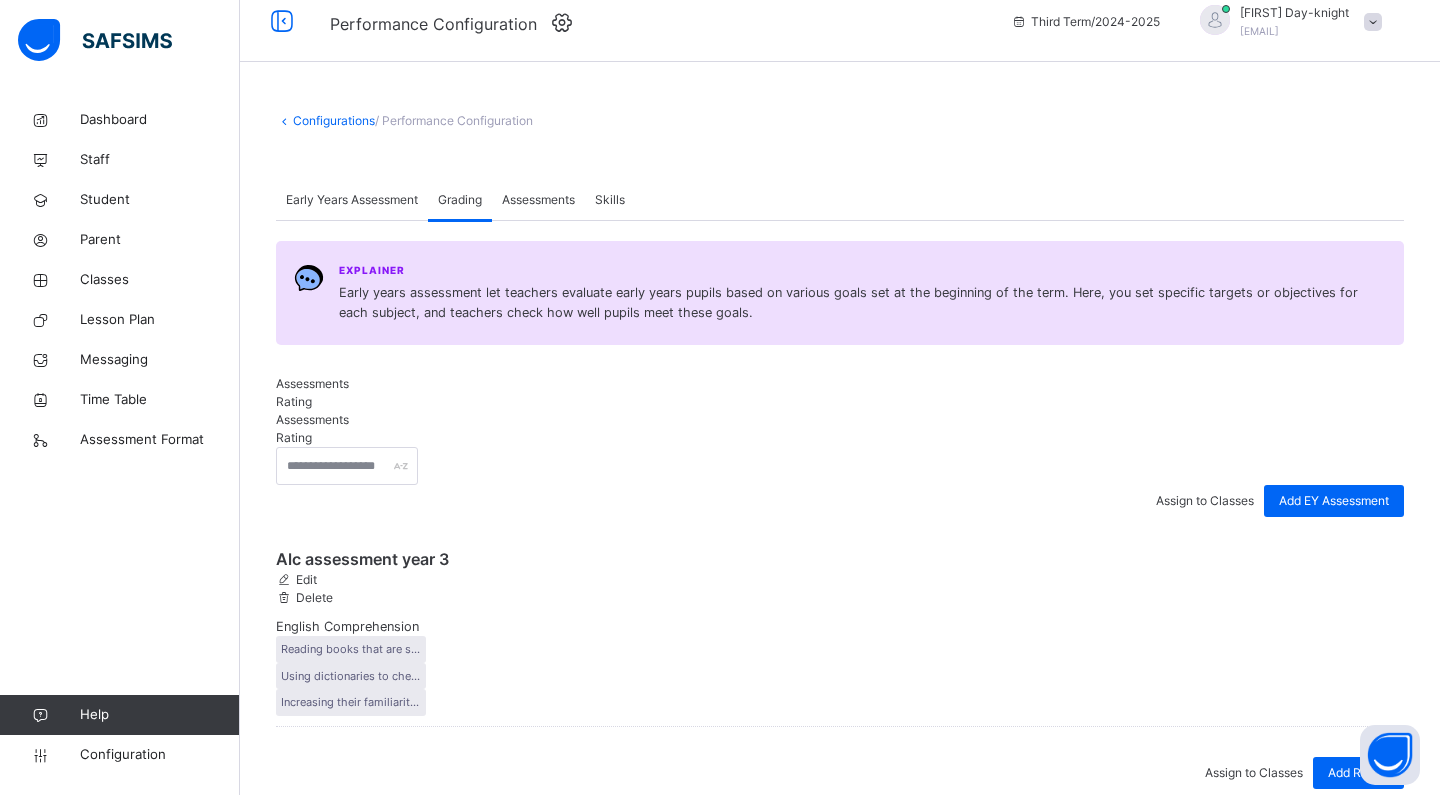 click on "Assessments" at bounding box center [538, 200] 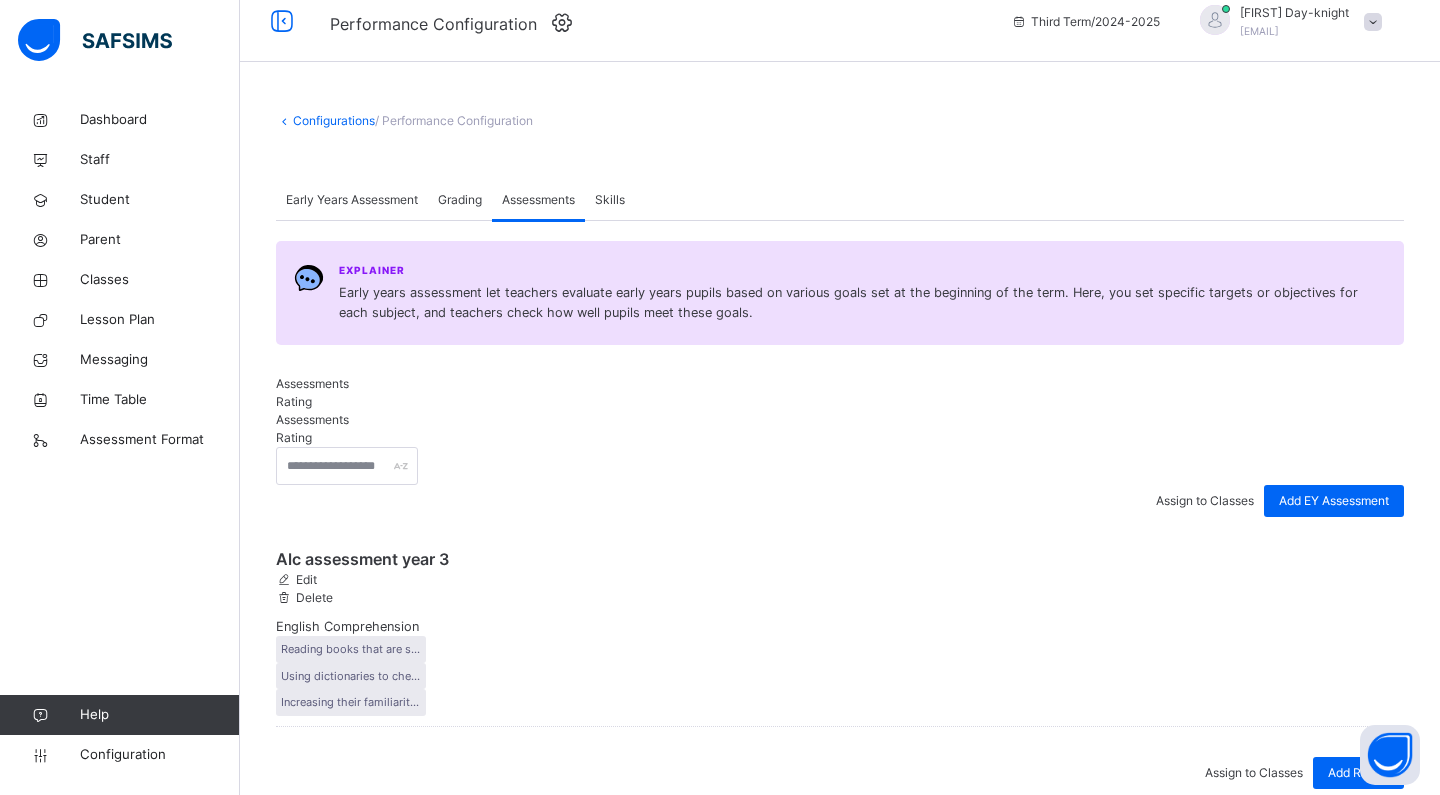 click on "Early Years Assessment" at bounding box center [352, 200] 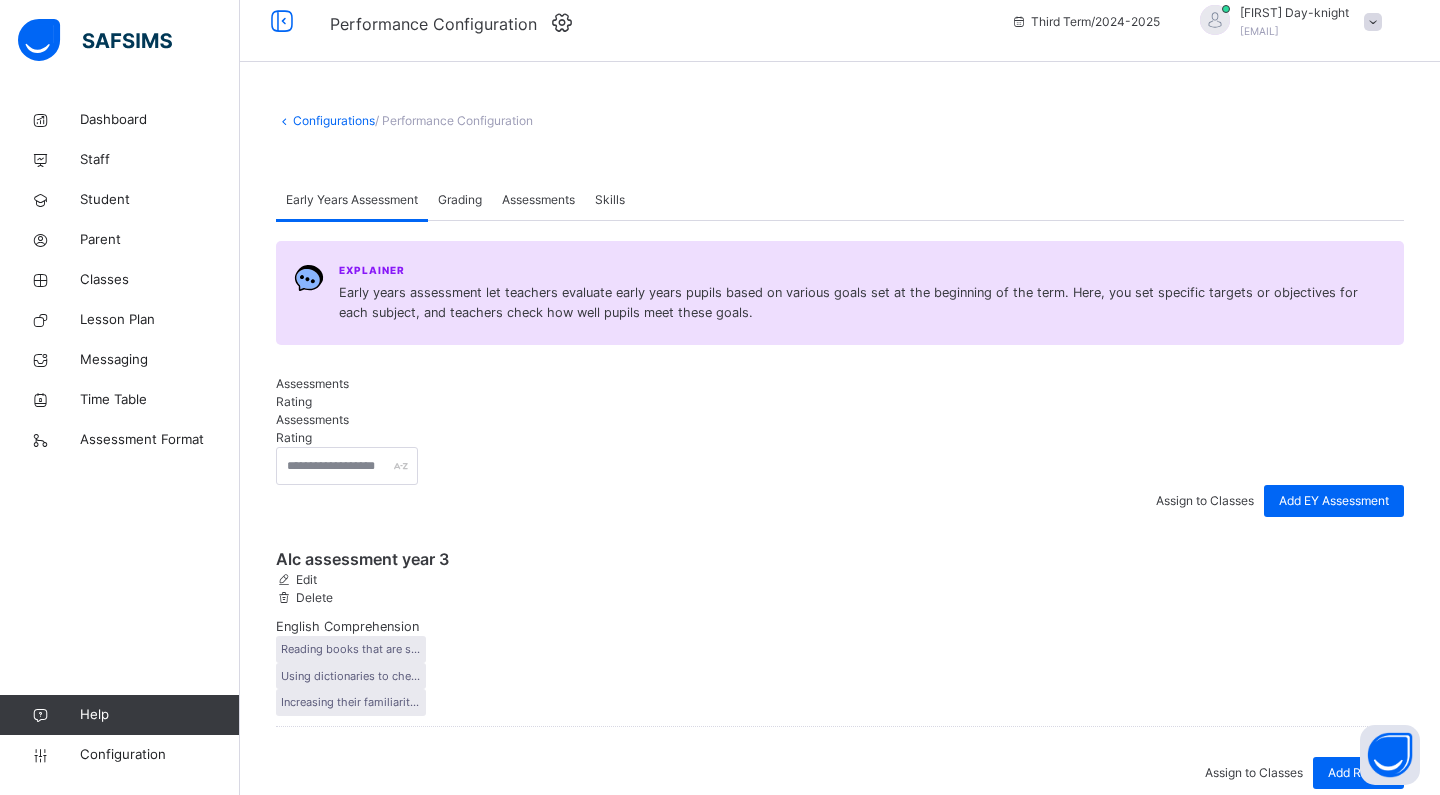 click on "Assessments" at bounding box center (538, 200) 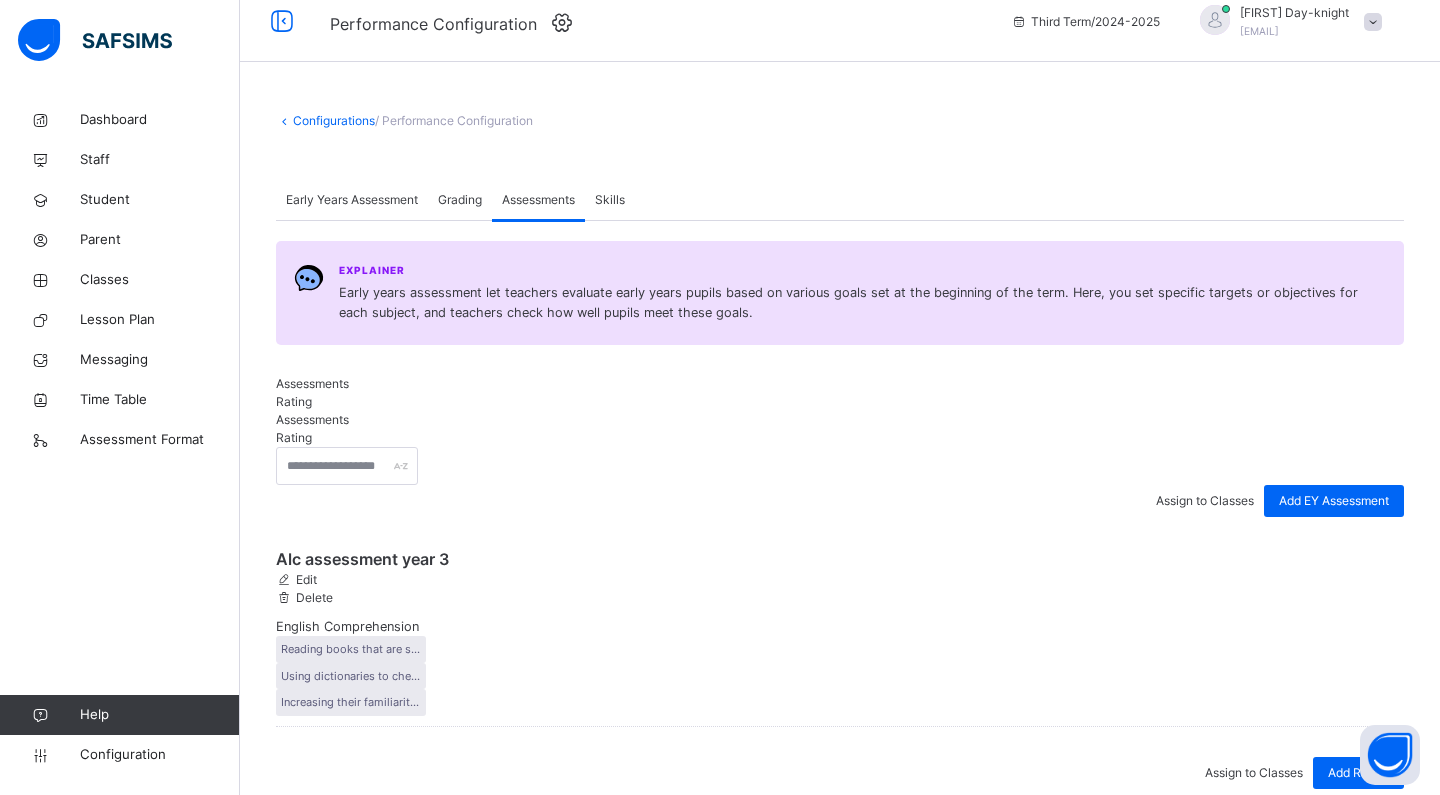 click on "Primary Assessment" at bounding box center (344, 2556) 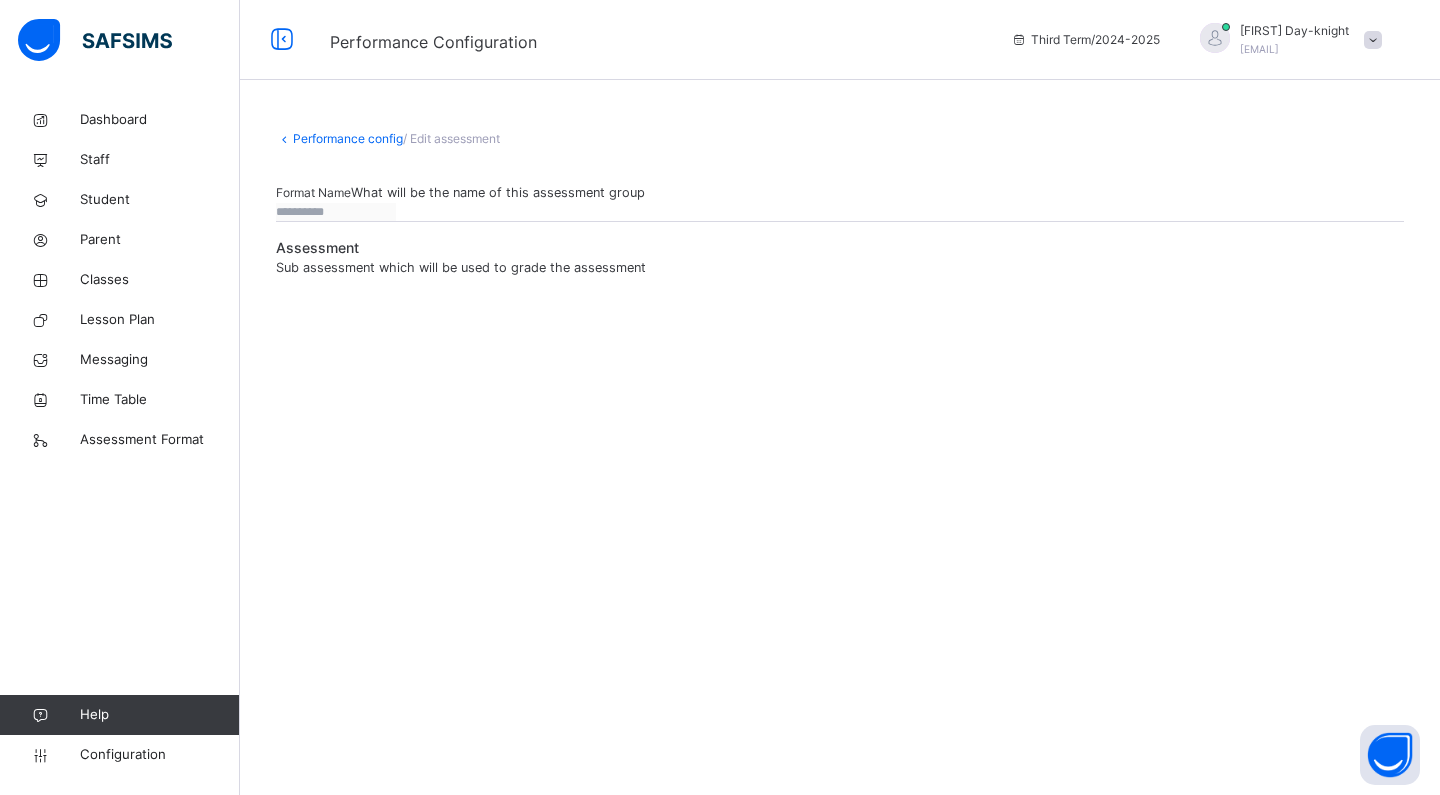 scroll, scrollTop: 0, scrollLeft: 0, axis: both 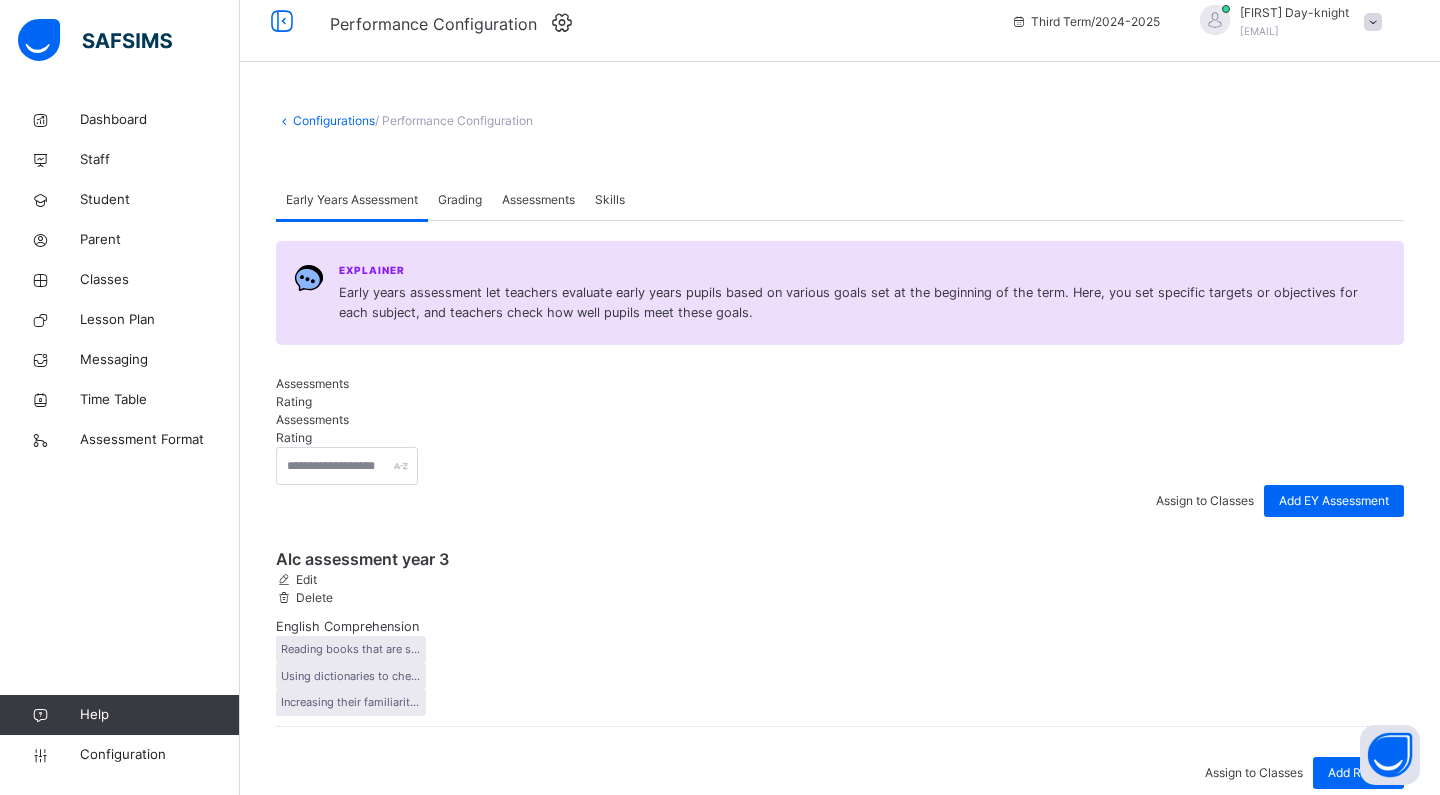 click on "Assessments" at bounding box center (538, 200) 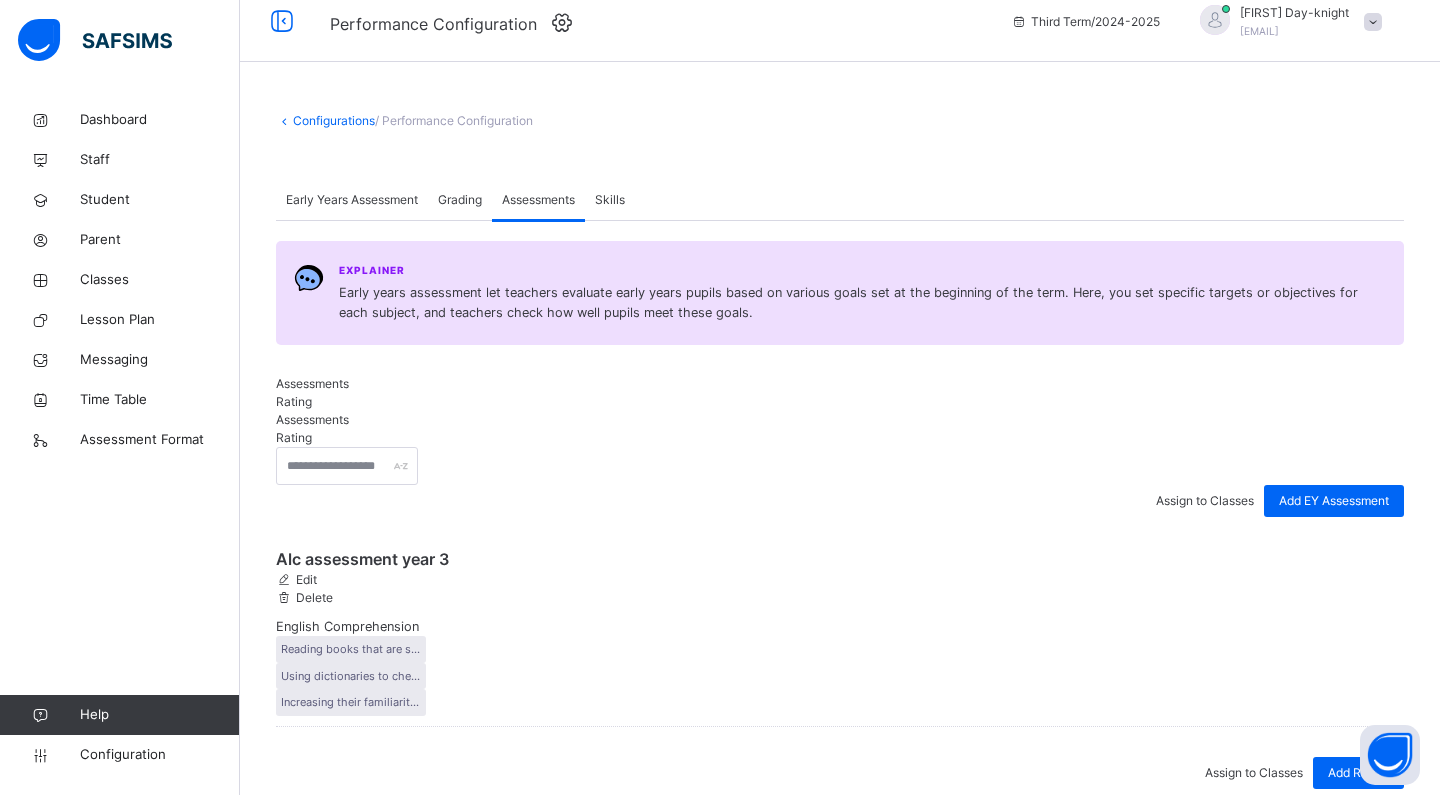 click on "Assign to Classes Add Assessment" at bounding box center (840, 2490) 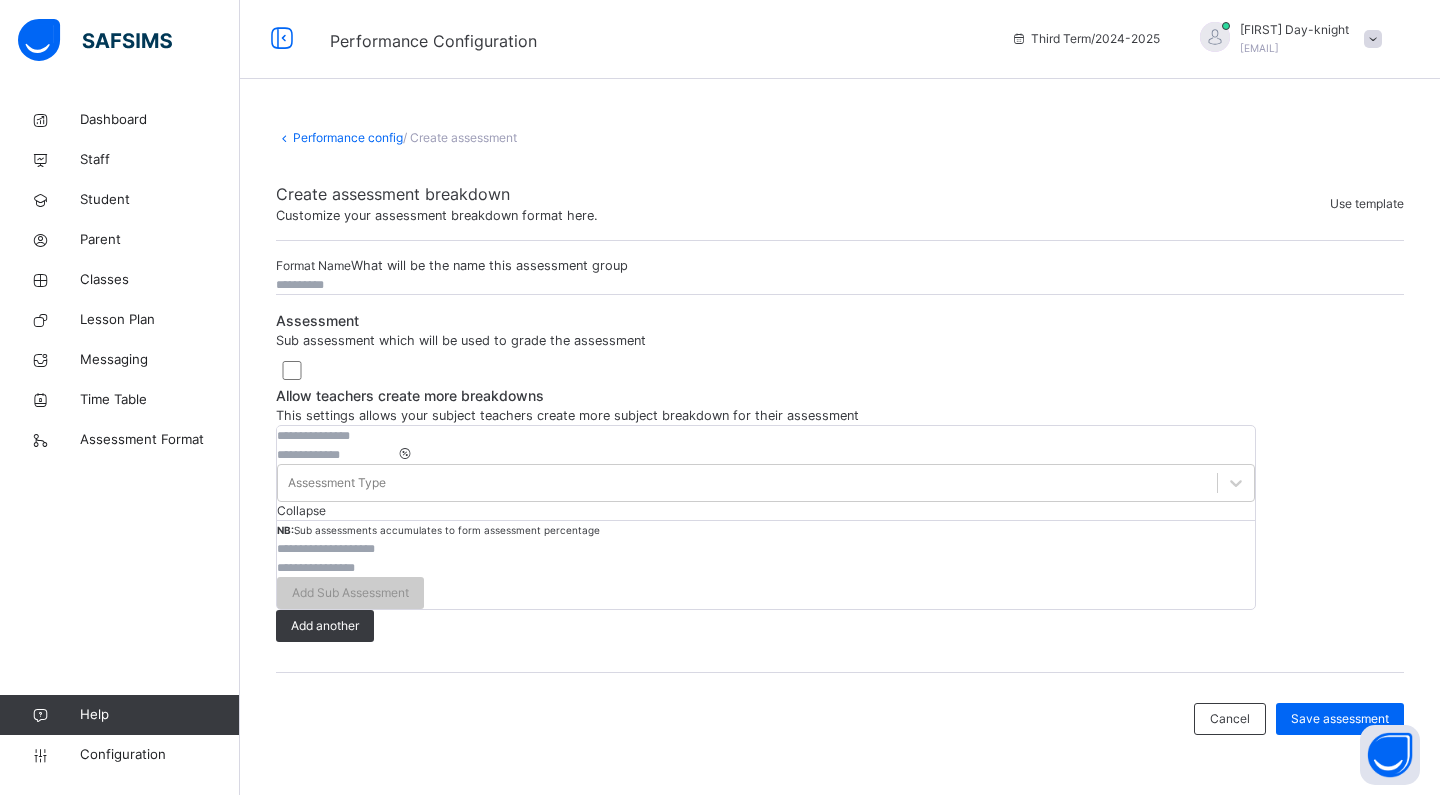 click at bounding box center (336, 285) 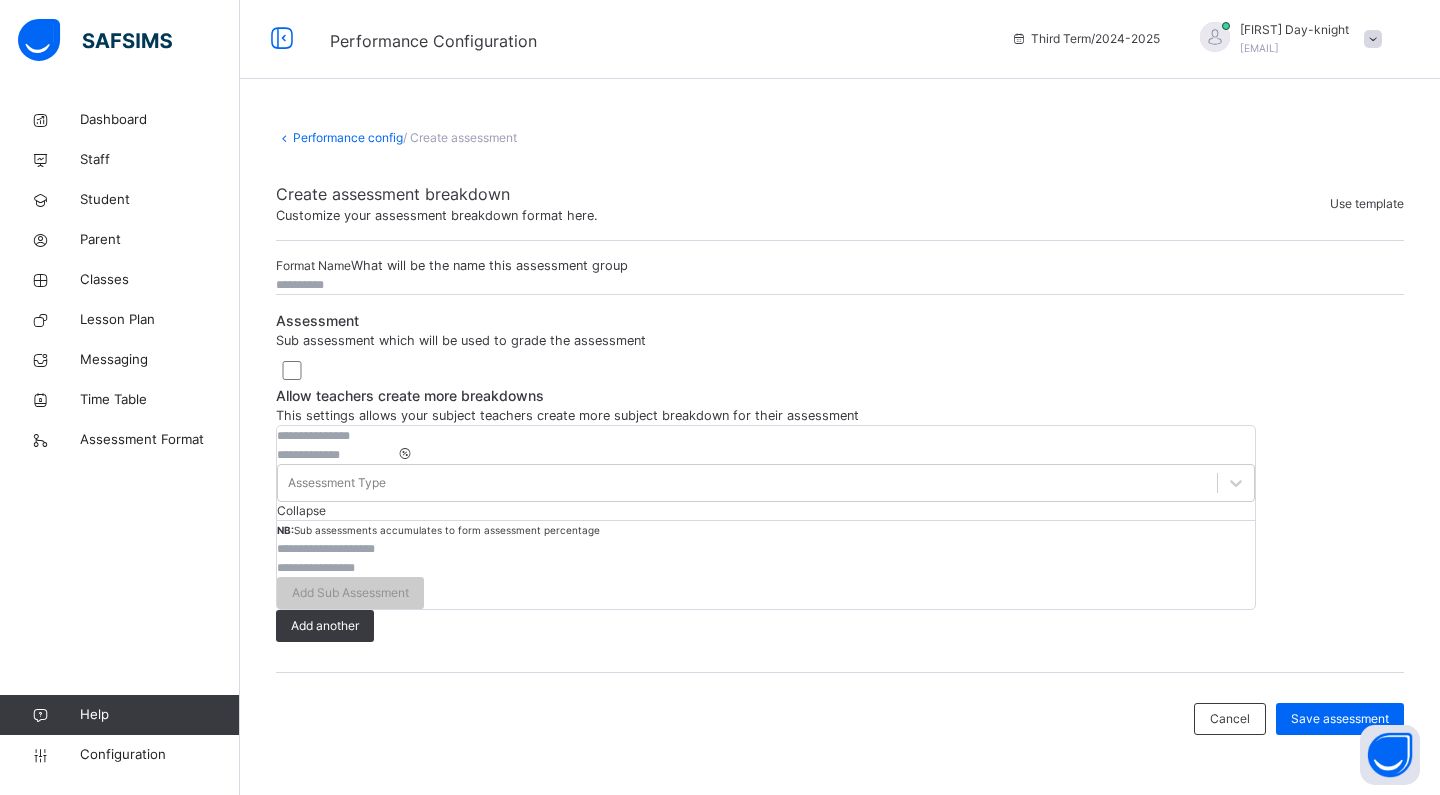 scroll, scrollTop: 255, scrollLeft: 0, axis: vertical 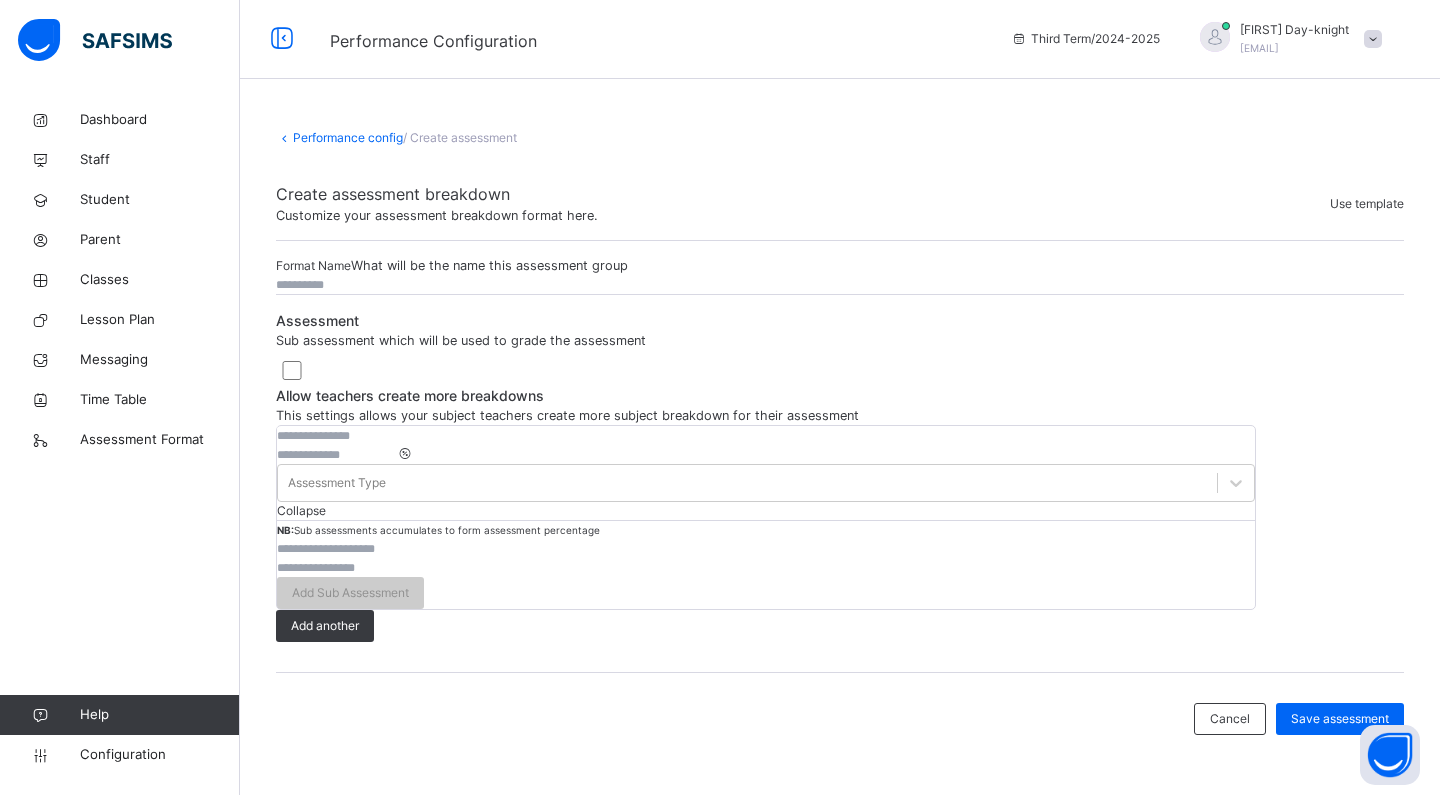 click at bounding box center [337, 549] 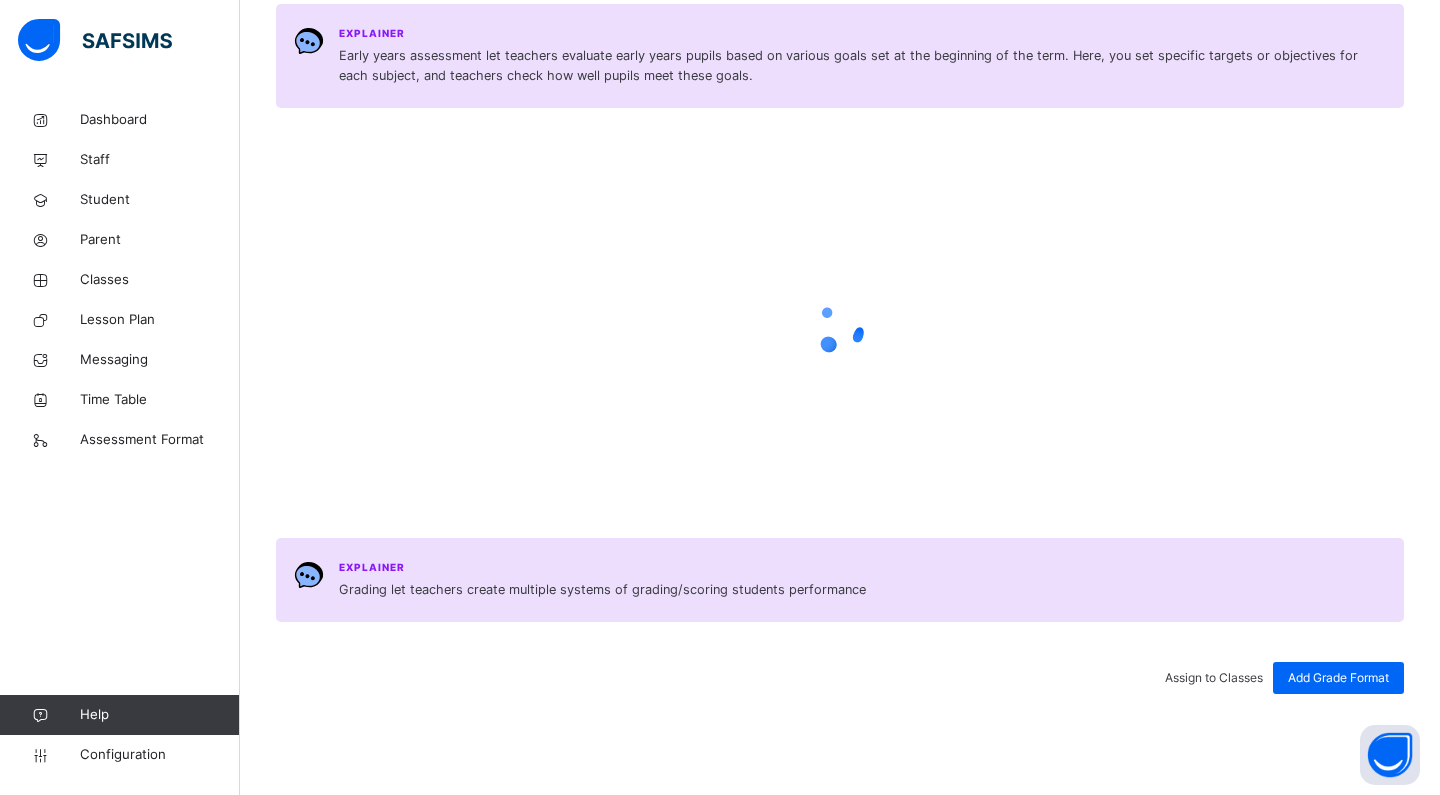 scroll, scrollTop: 18, scrollLeft: 0, axis: vertical 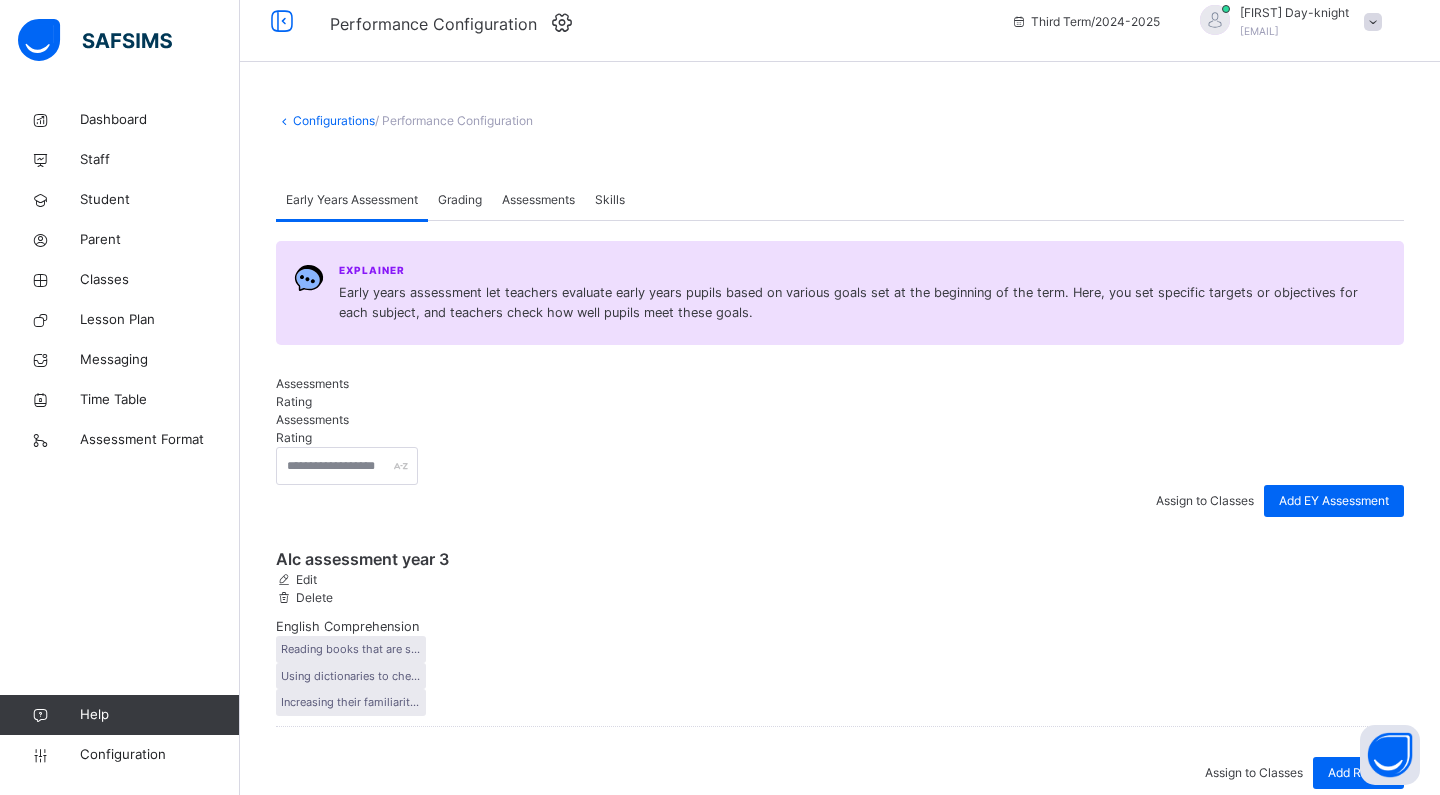 click on "Assessments" at bounding box center [538, 200] 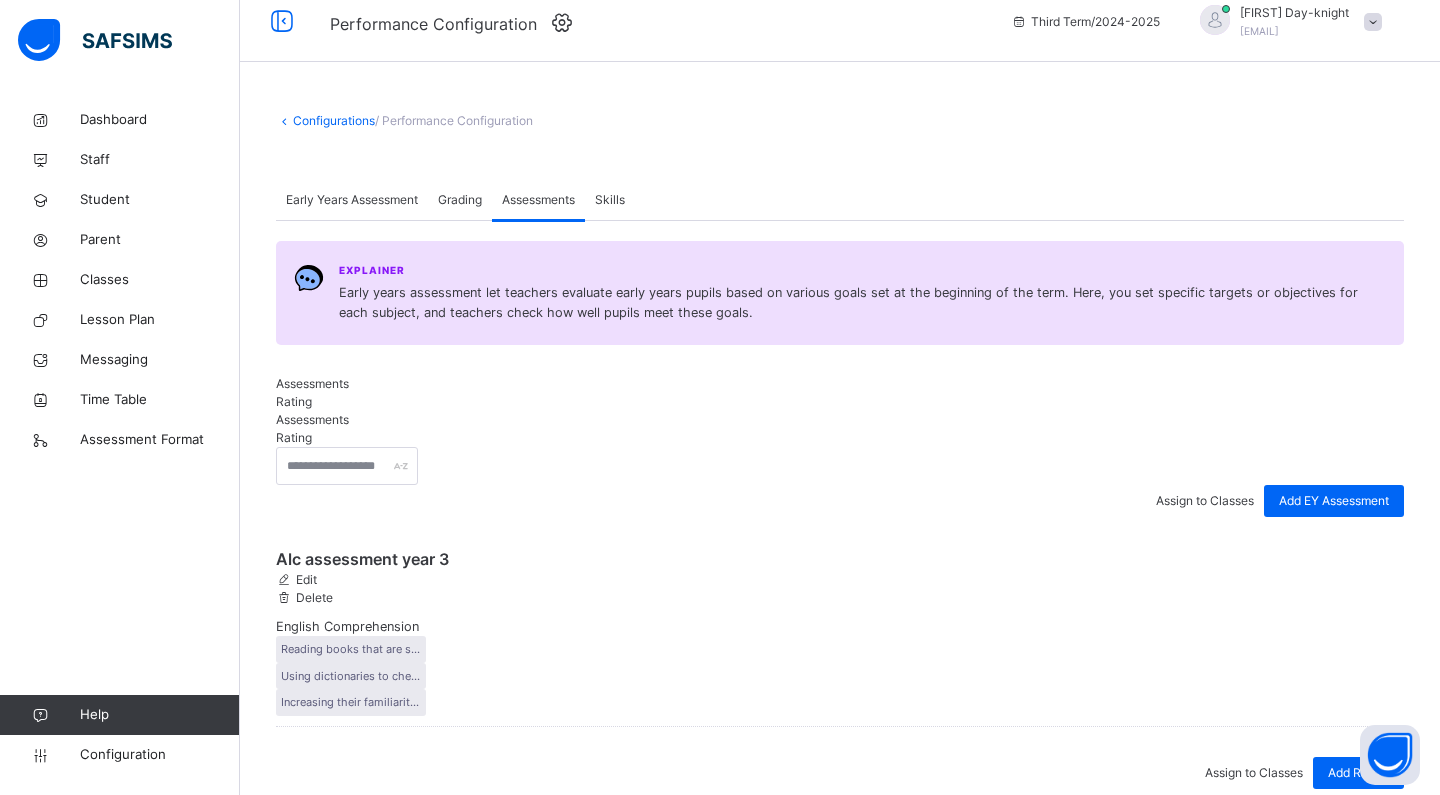 click on "Primary Assessment" at bounding box center [840, 2556] 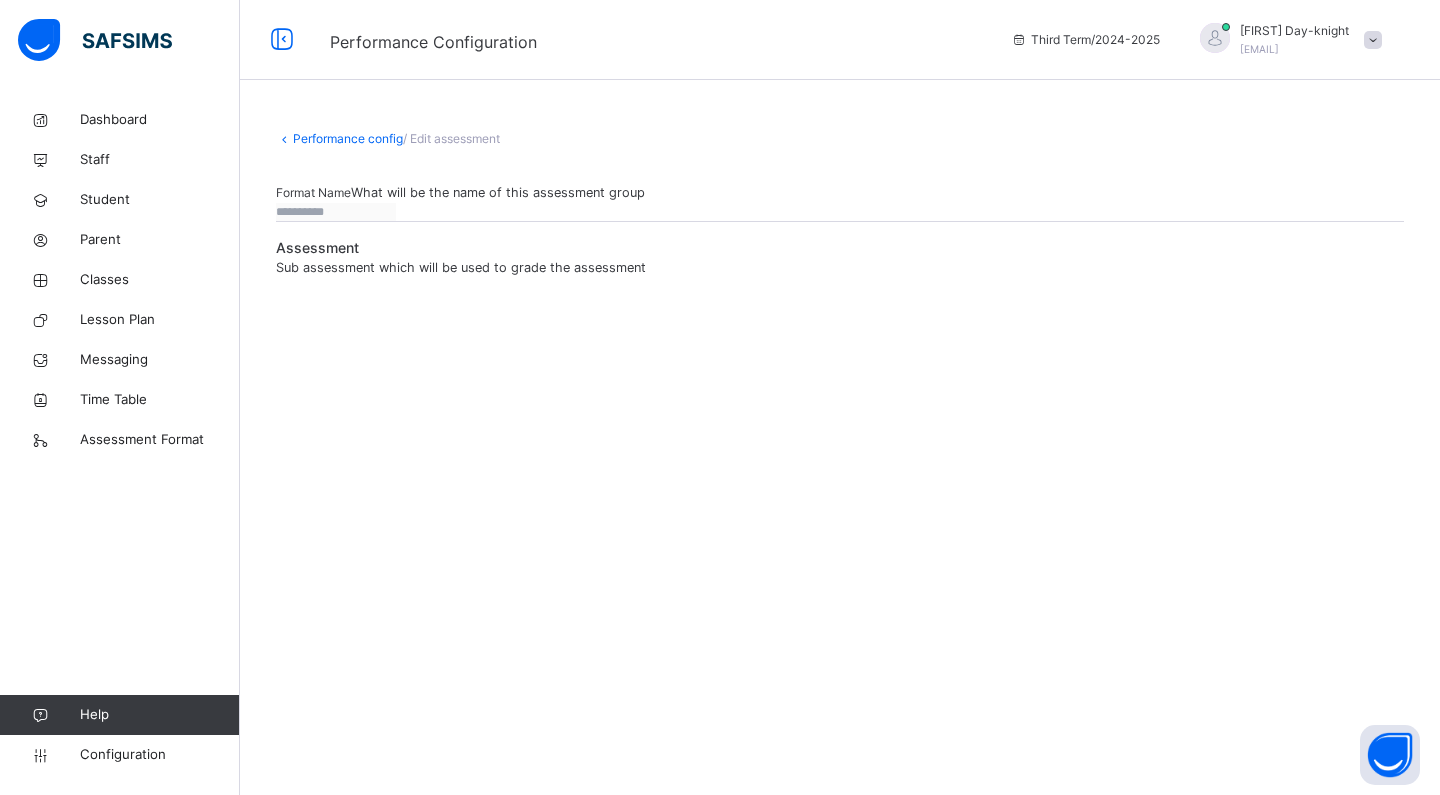 scroll, scrollTop: 0, scrollLeft: 0, axis: both 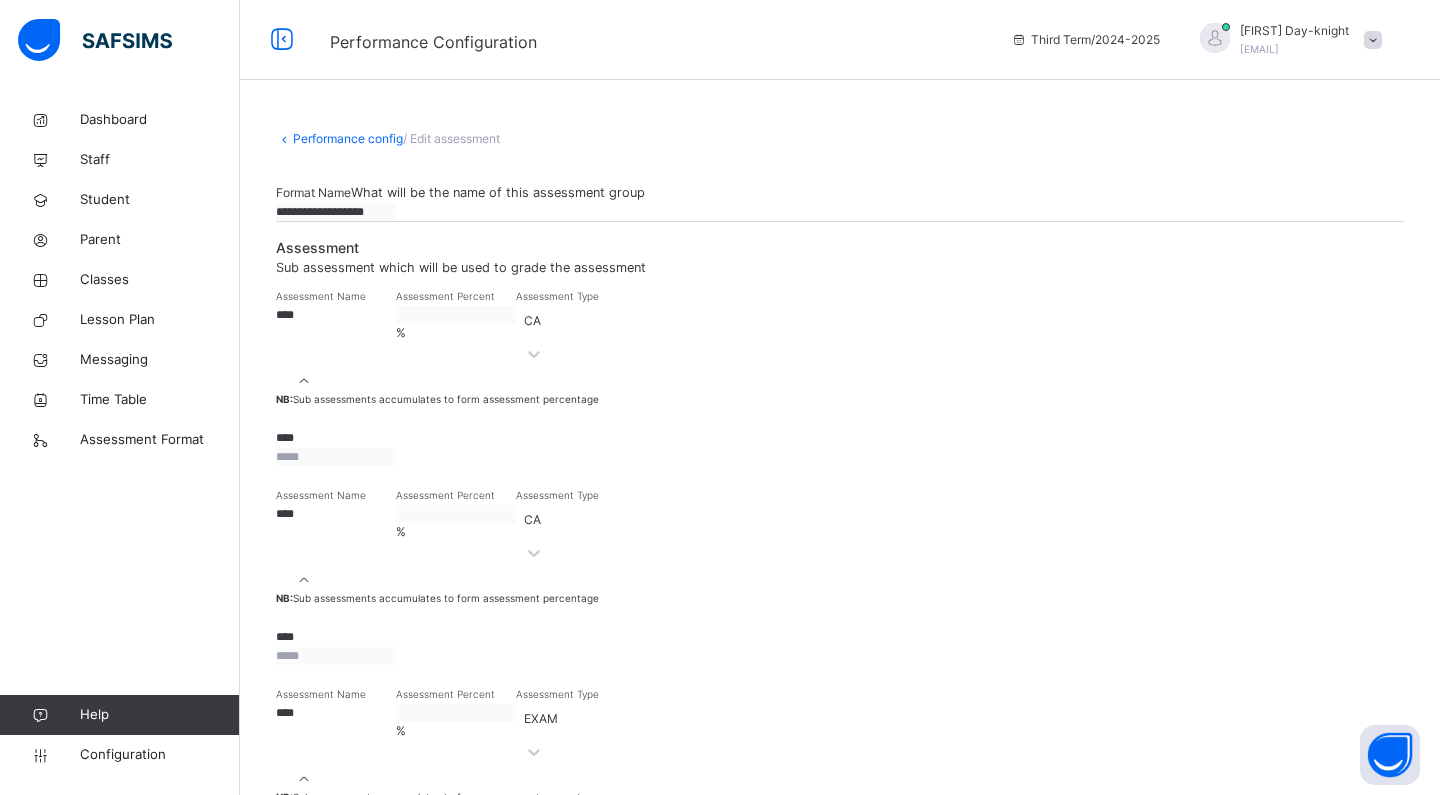 click on "**********" at bounding box center [840, 472] 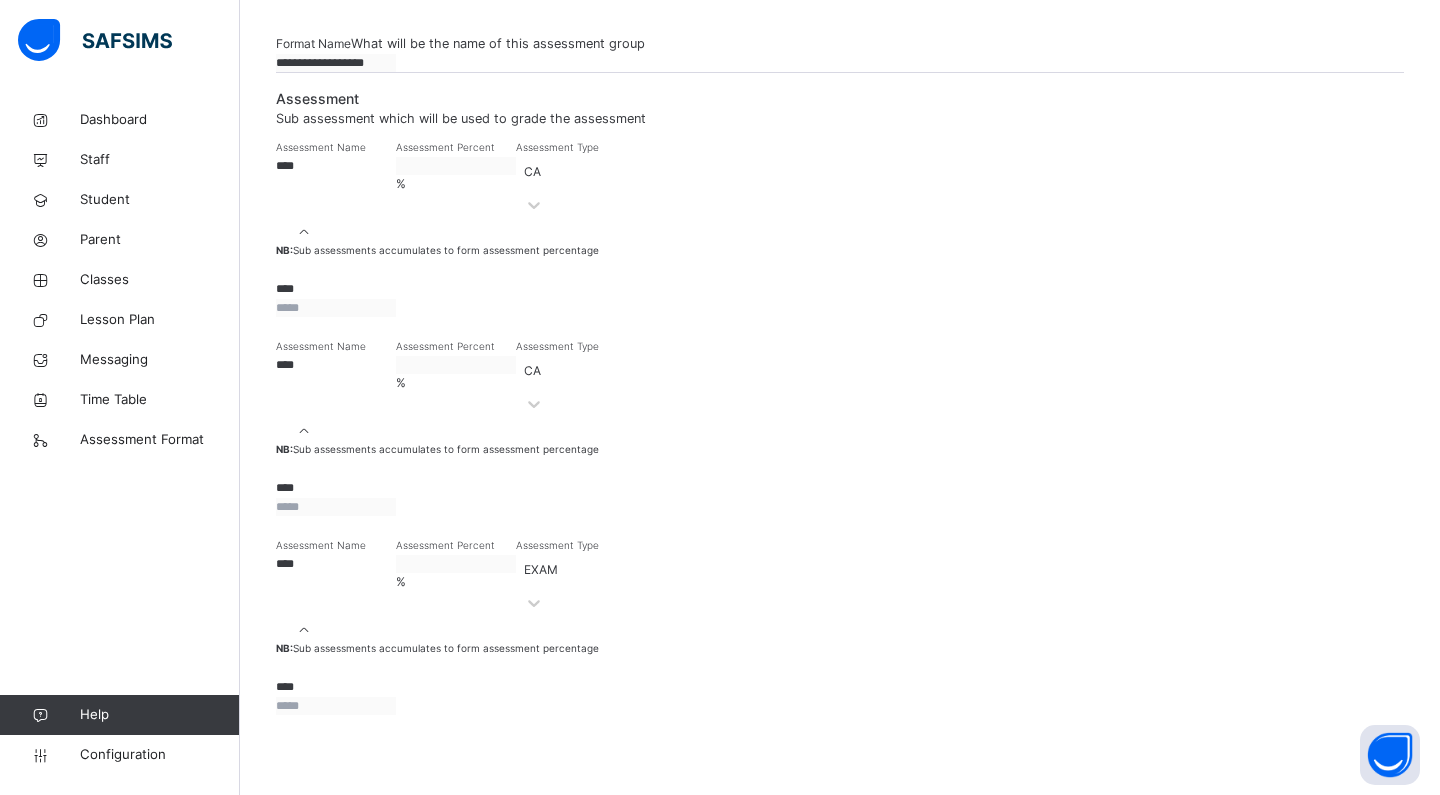 scroll, scrollTop: 384, scrollLeft: 0, axis: vertical 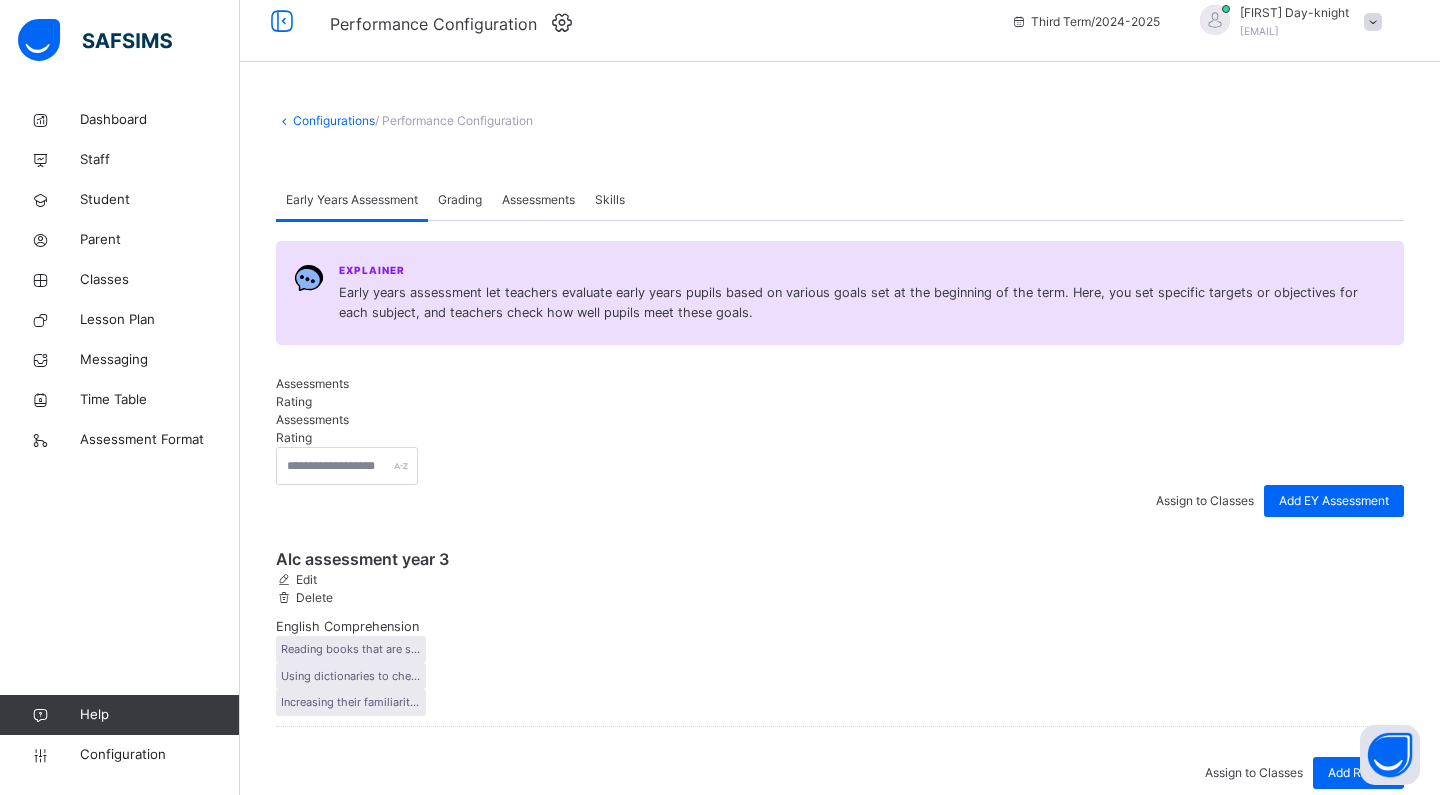 click on "Skills" at bounding box center [610, 200] 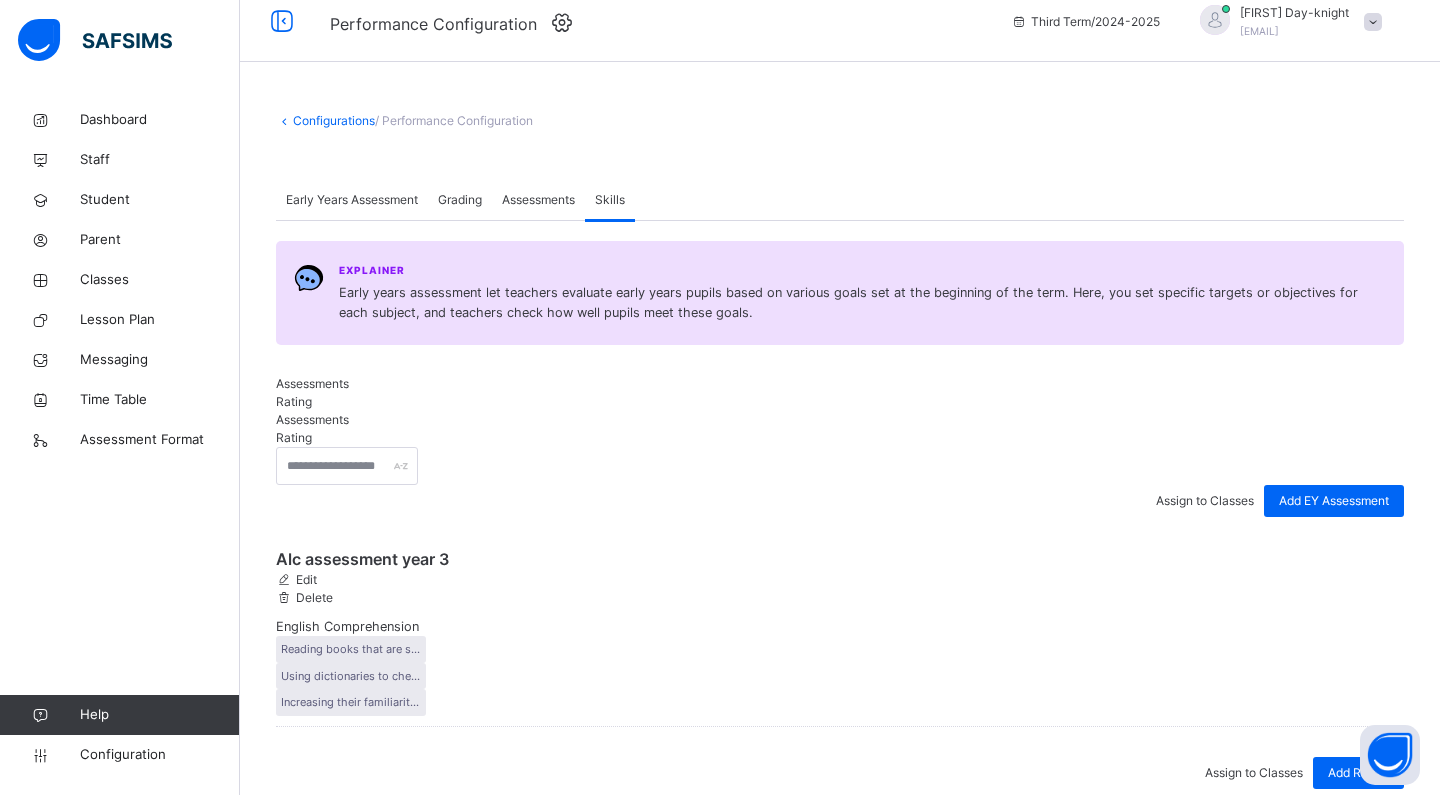 click on "Assessments" at bounding box center (538, 200) 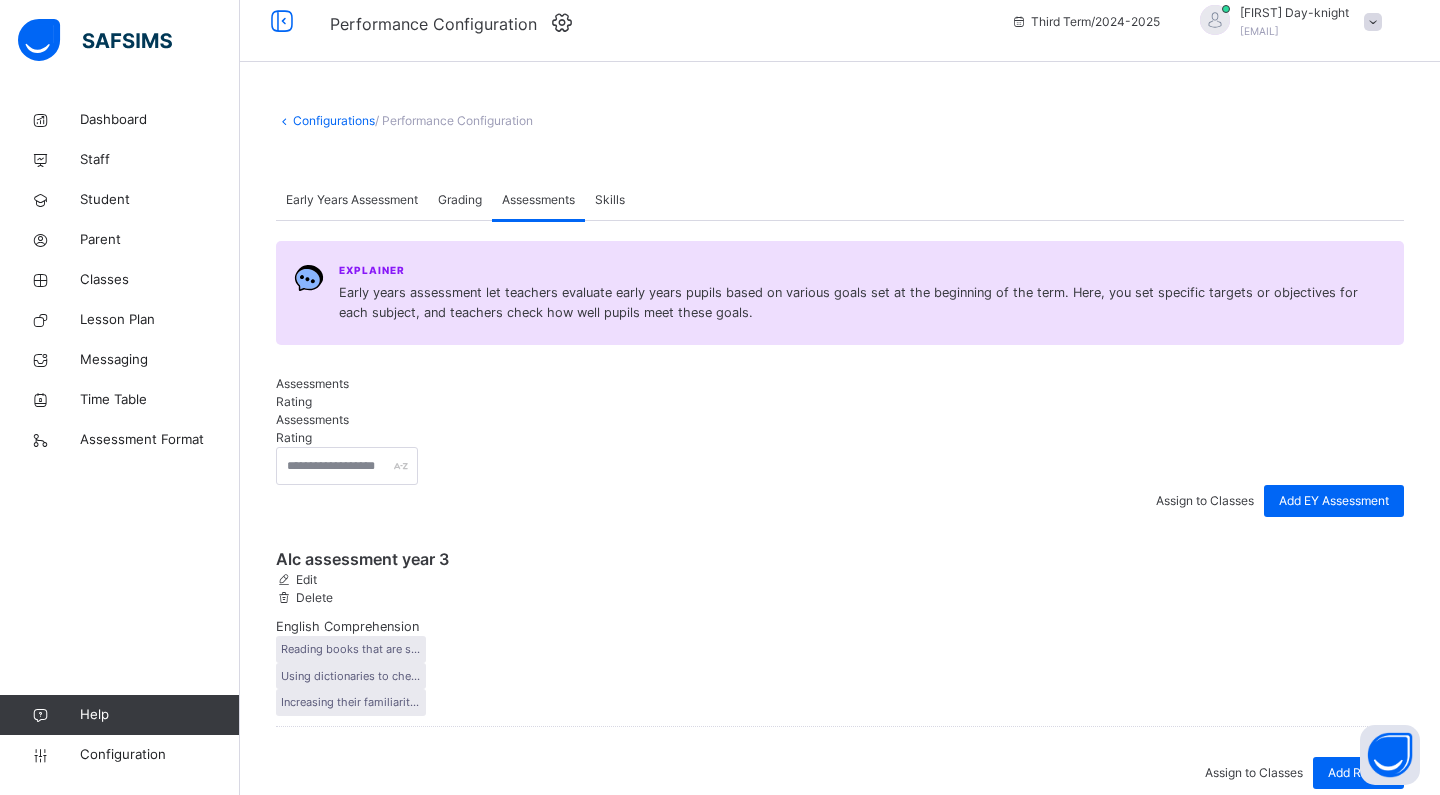 click on "Grading" at bounding box center [460, 200] 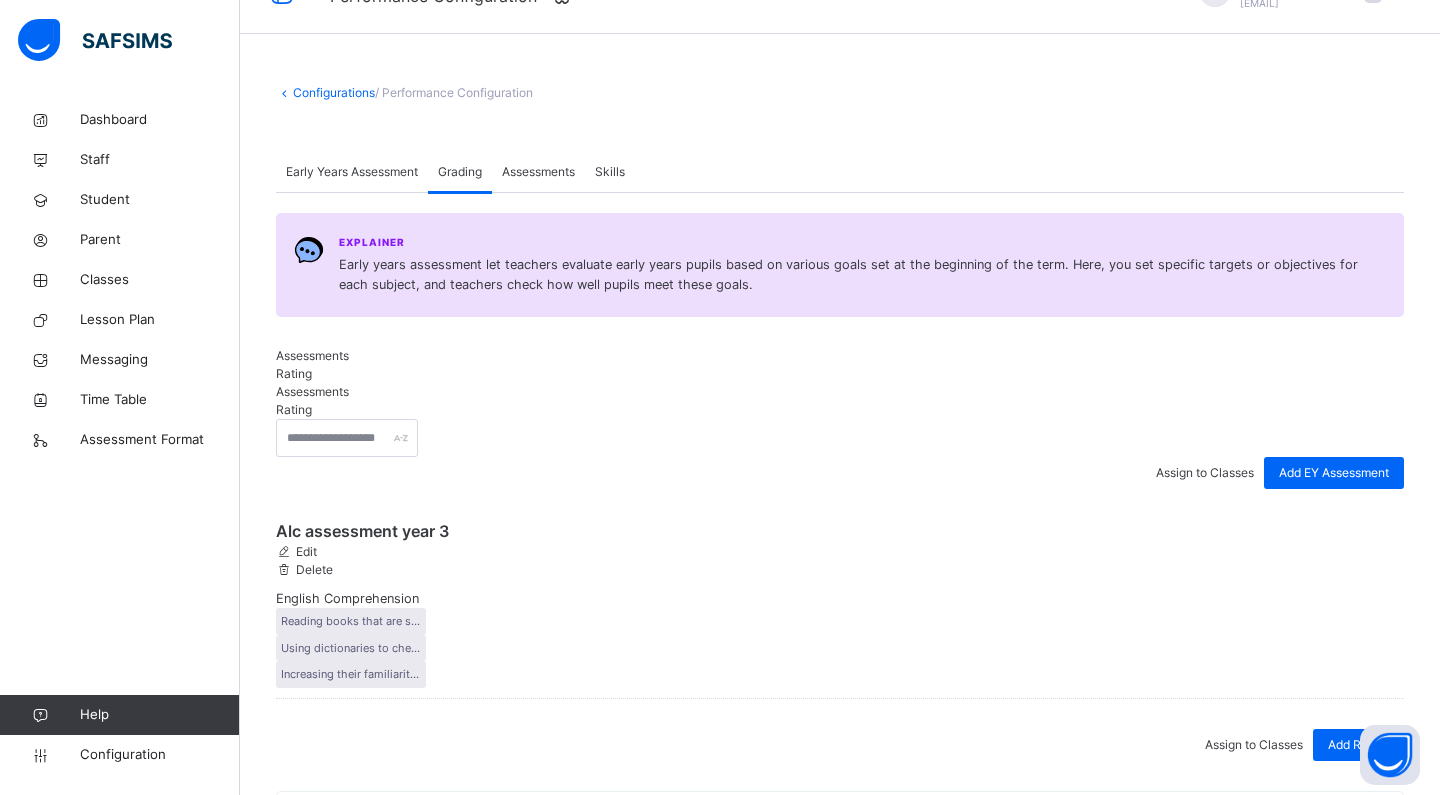 scroll, scrollTop: 53, scrollLeft: 0, axis: vertical 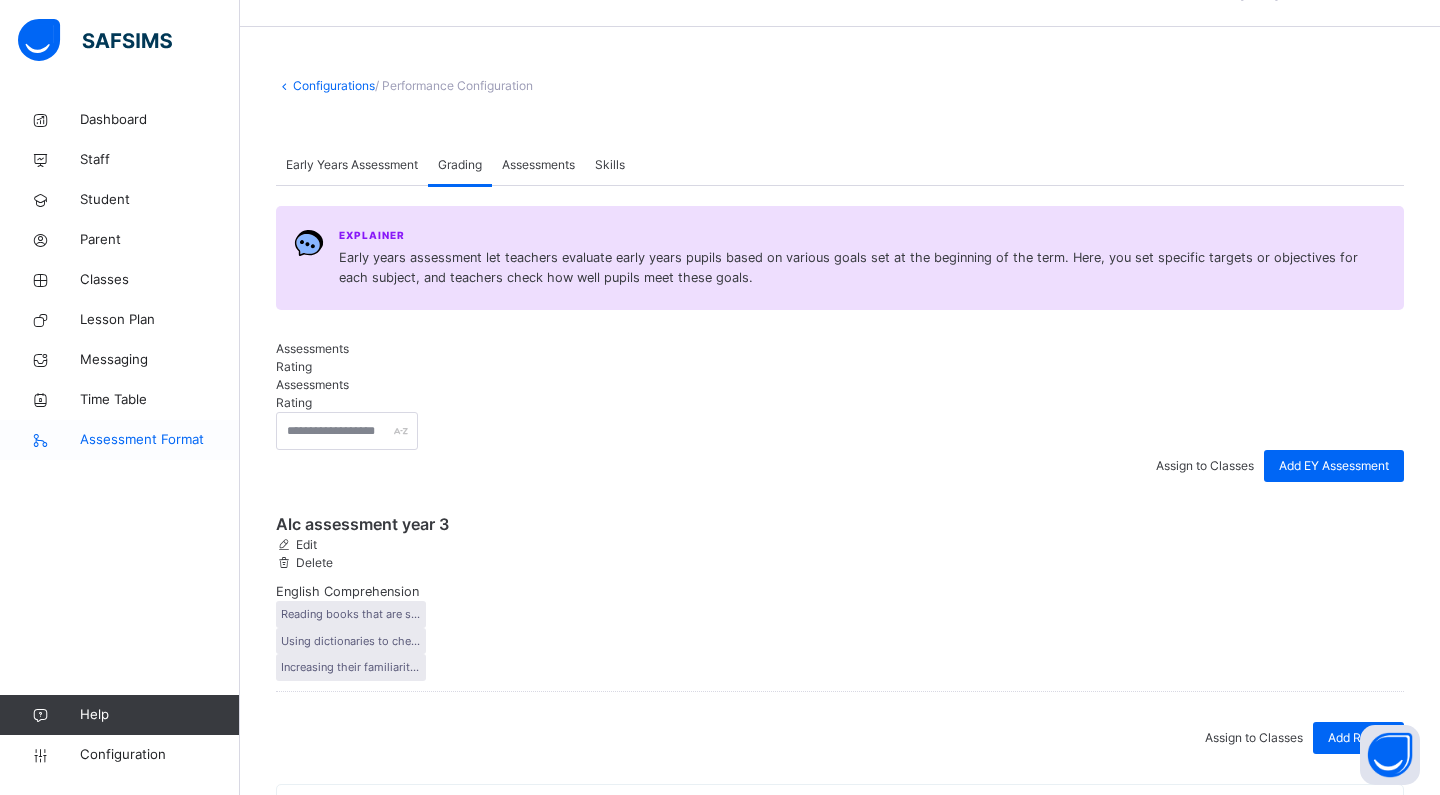 click on "Assessment Format" at bounding box center (160, 440) 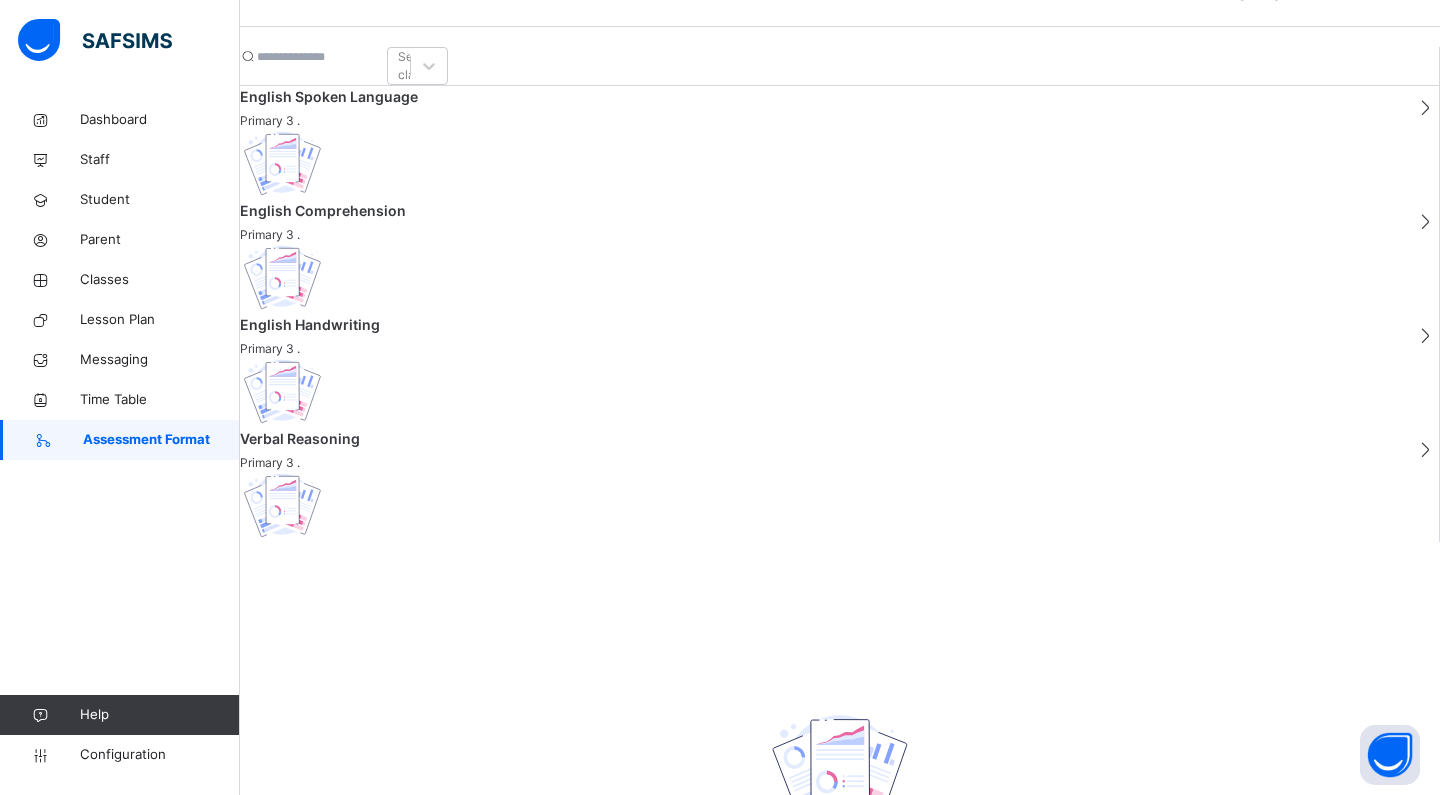 scroll, scrollTop: 0, scrollLeft: 0, axis: both 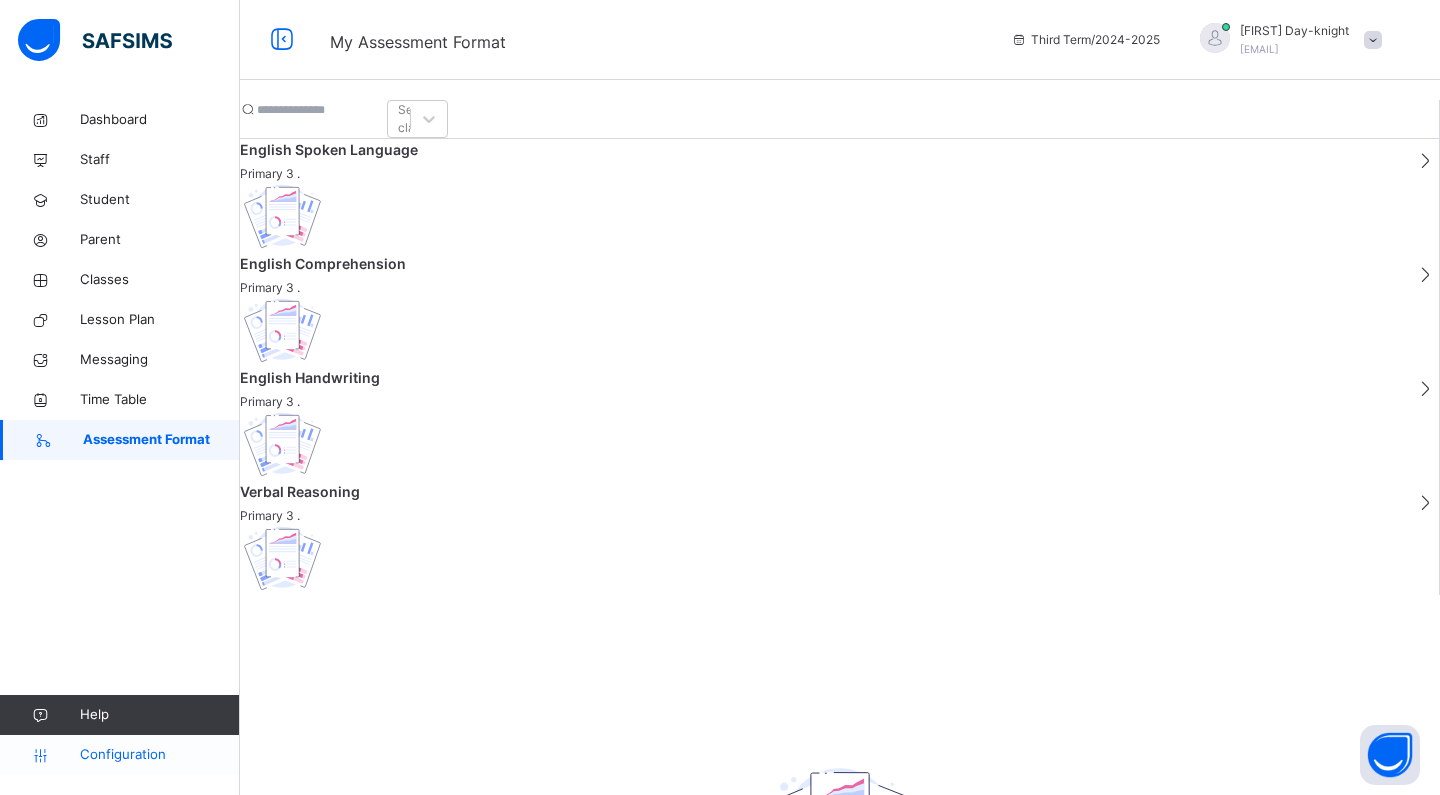 click on "Configuration" at bounding box center [159, 755] 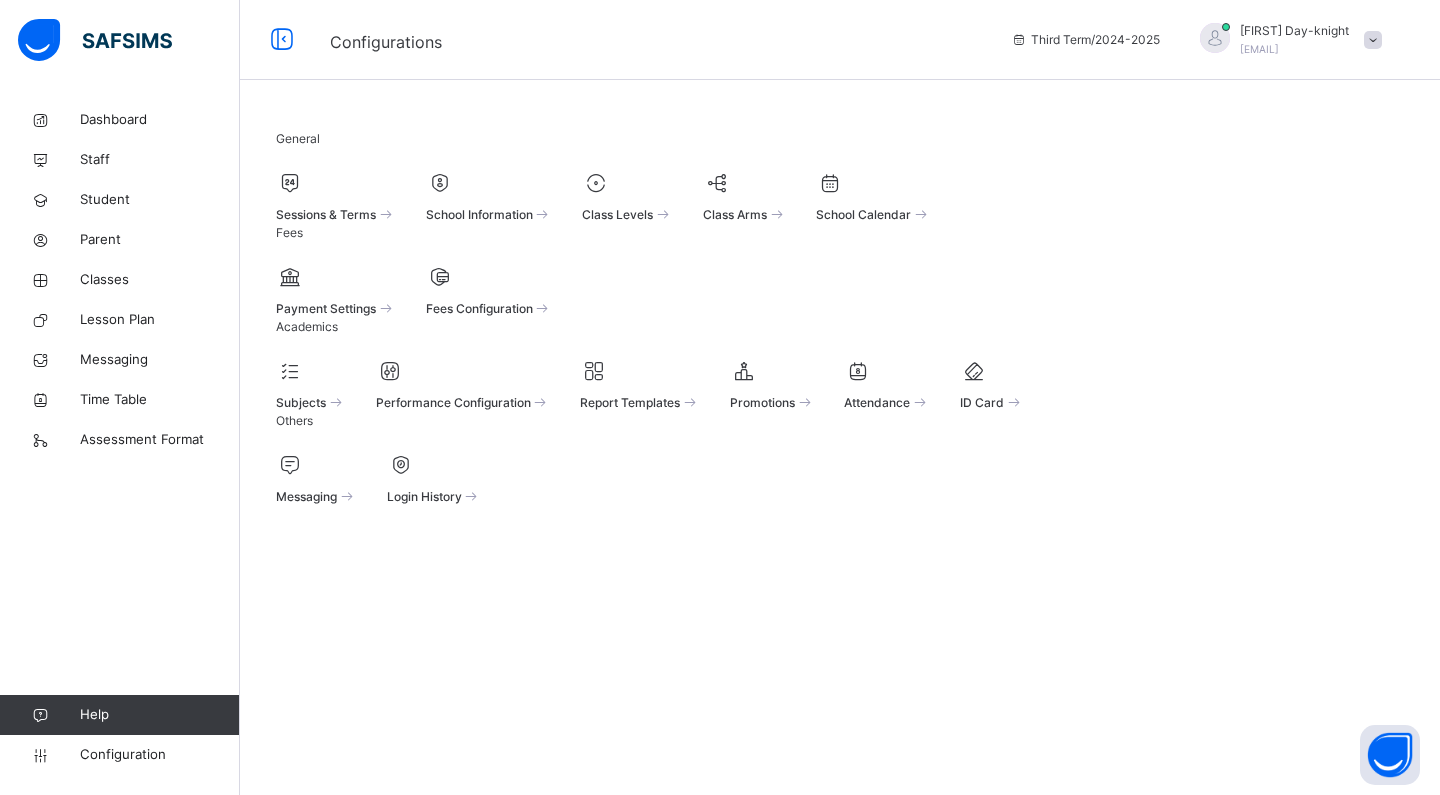 scroll, scrollTop: 1, scrollLeft: 0, axis: vertical 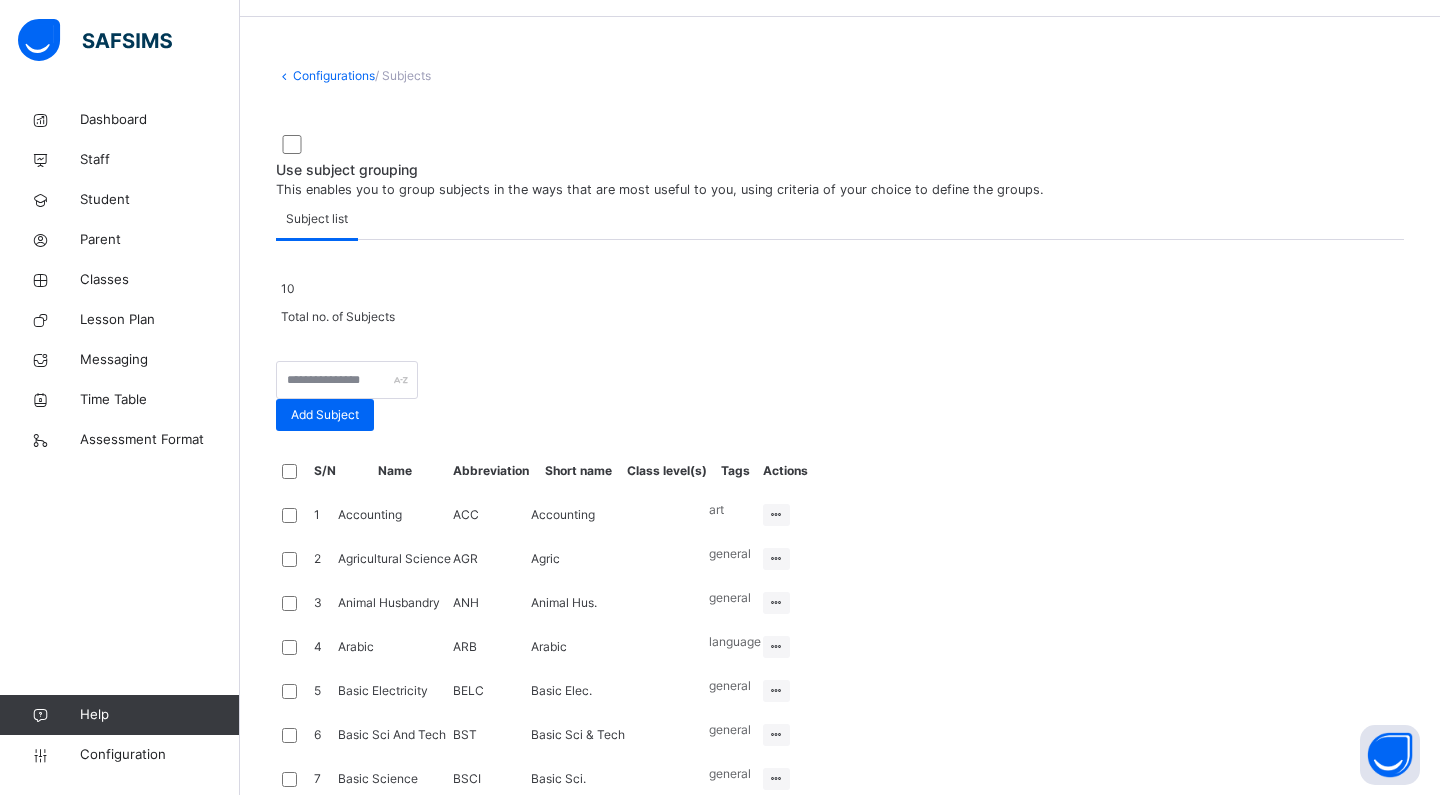click on "Configurations" at bounding box center [334, 75] 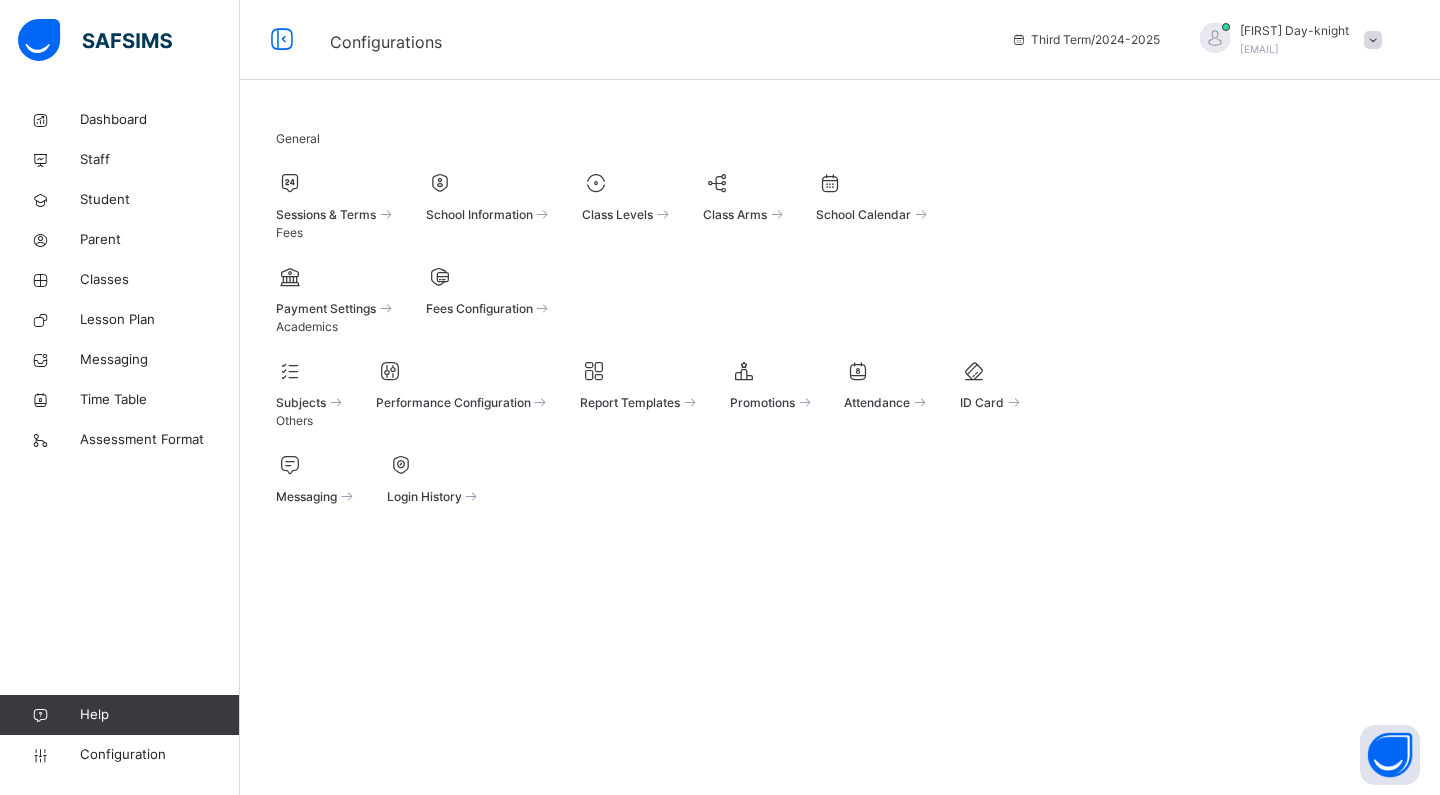 scroll, scrollTop: 0, scrollLeft: 0, axis: both 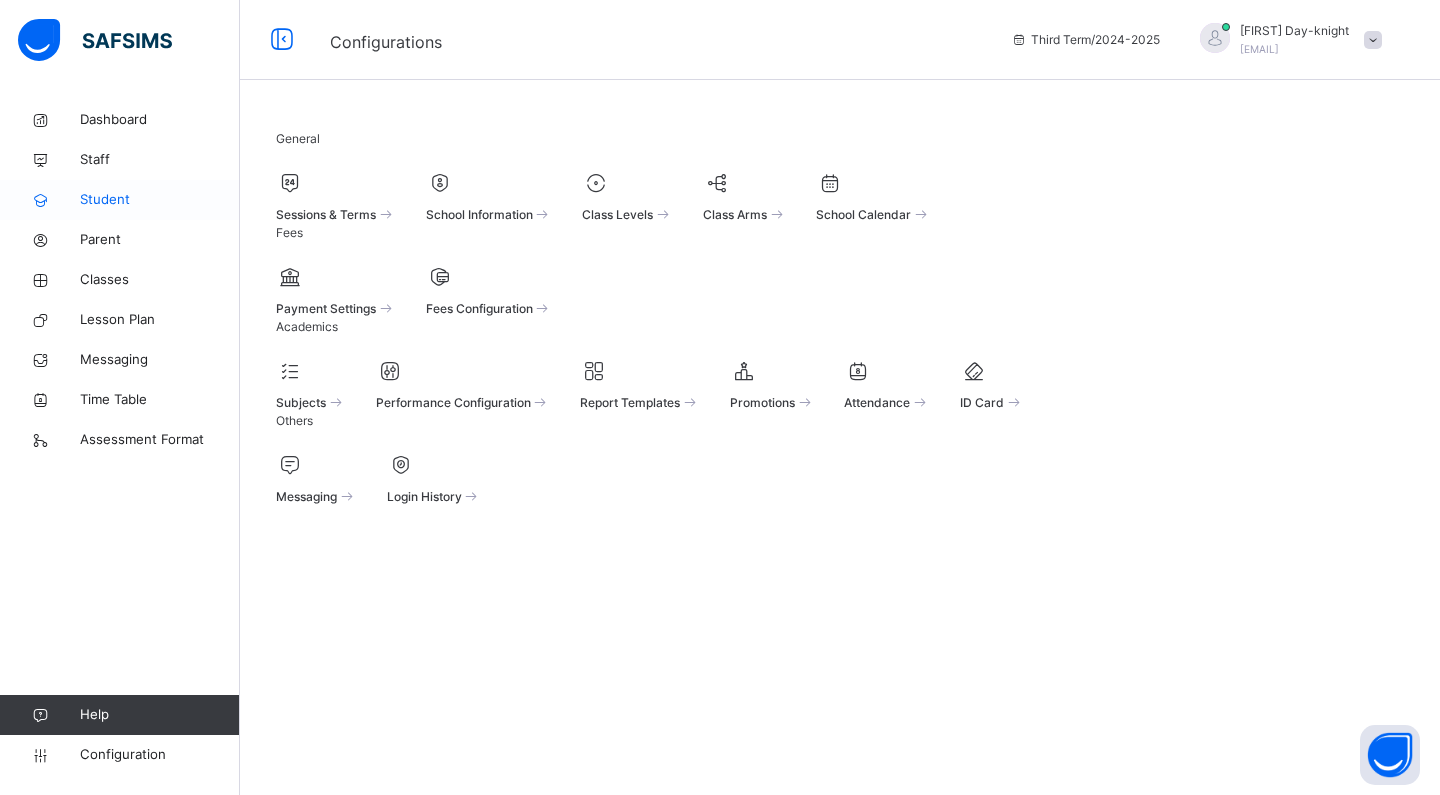 click on "Student" at bounding box center (160, 200) 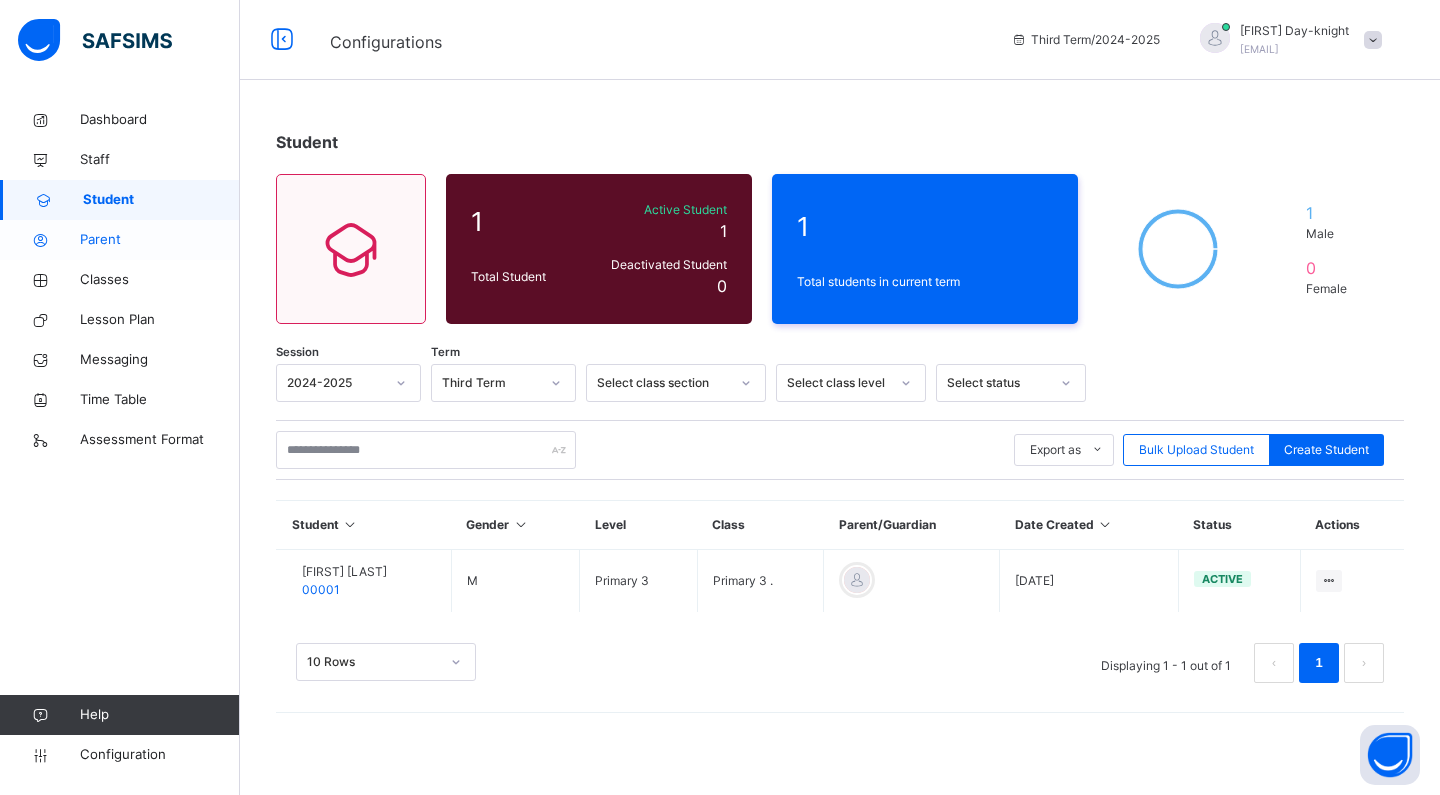 click on "Parent" at bounding box center [120, 240] 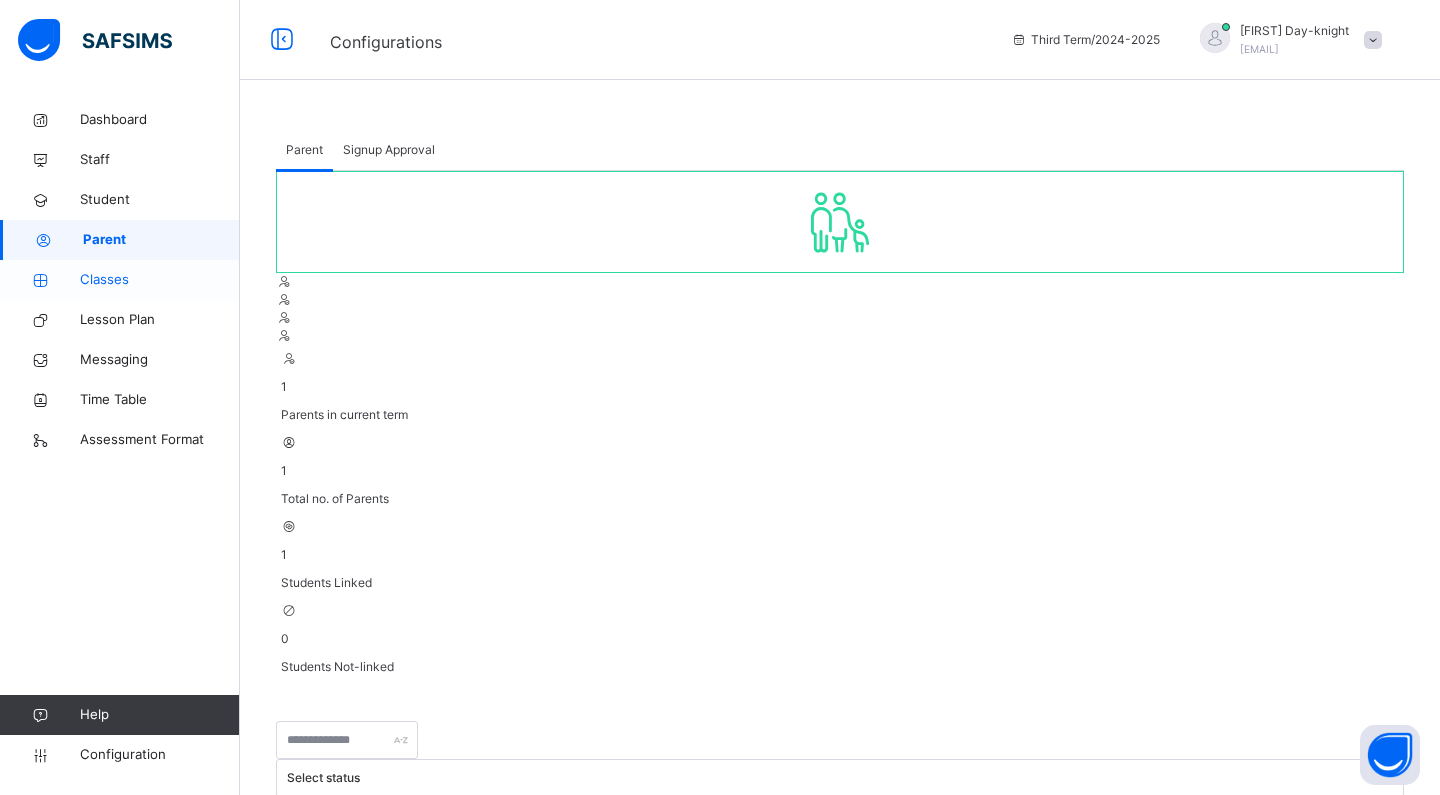 click on "Classes" at bounding box center [160, 280] 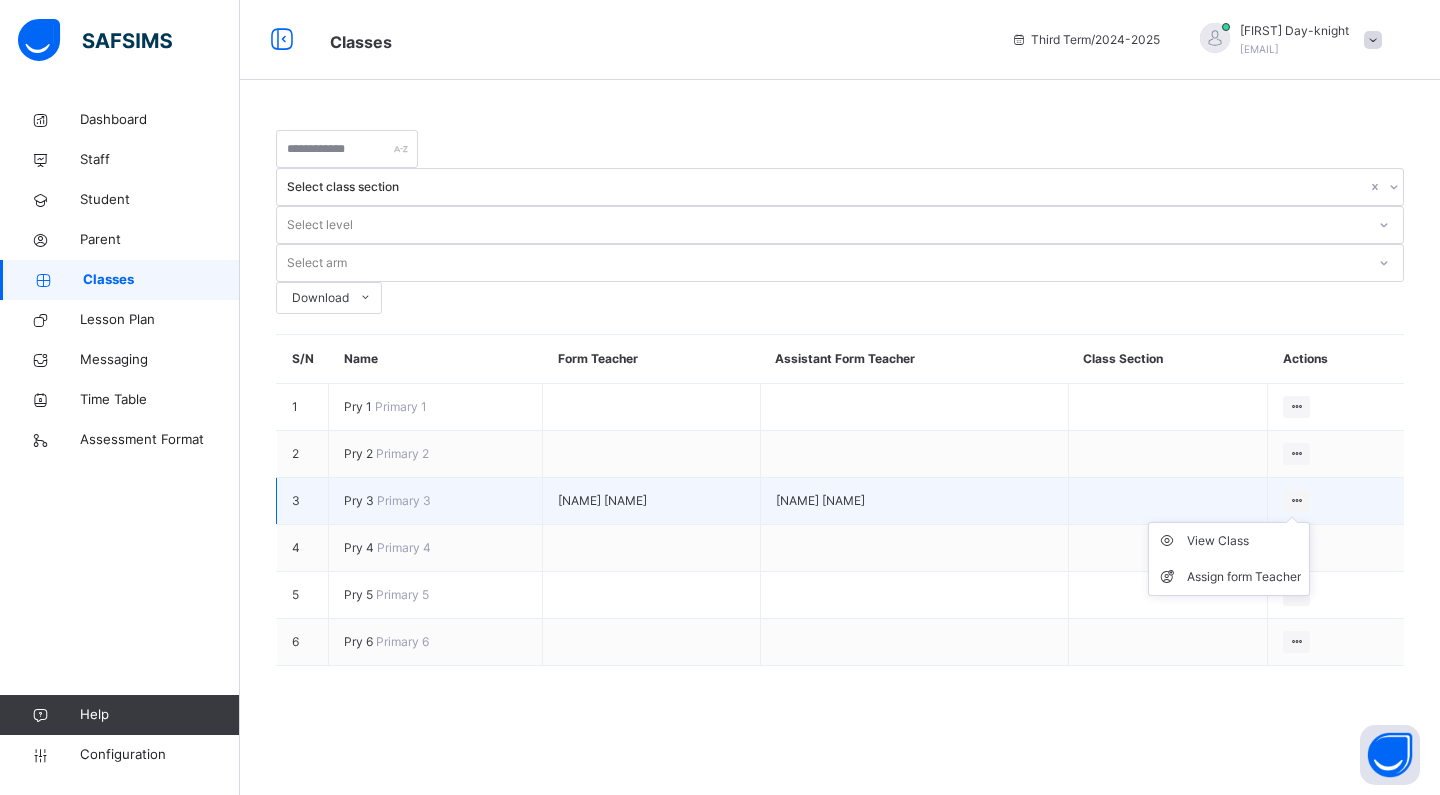 click at bounding box center (1296, 500) 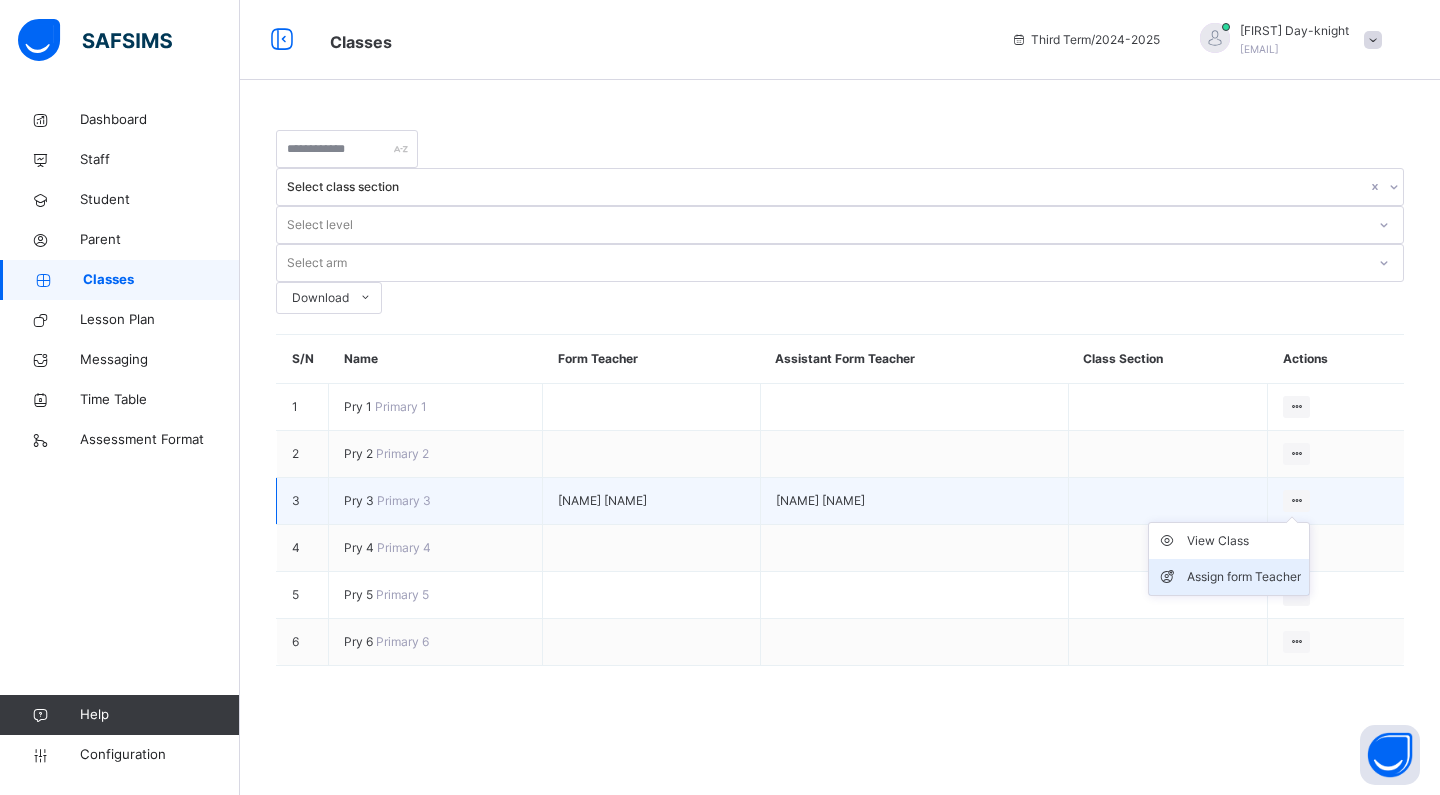 click on "Assign form Teacher" at bounding box center [1244, 577] 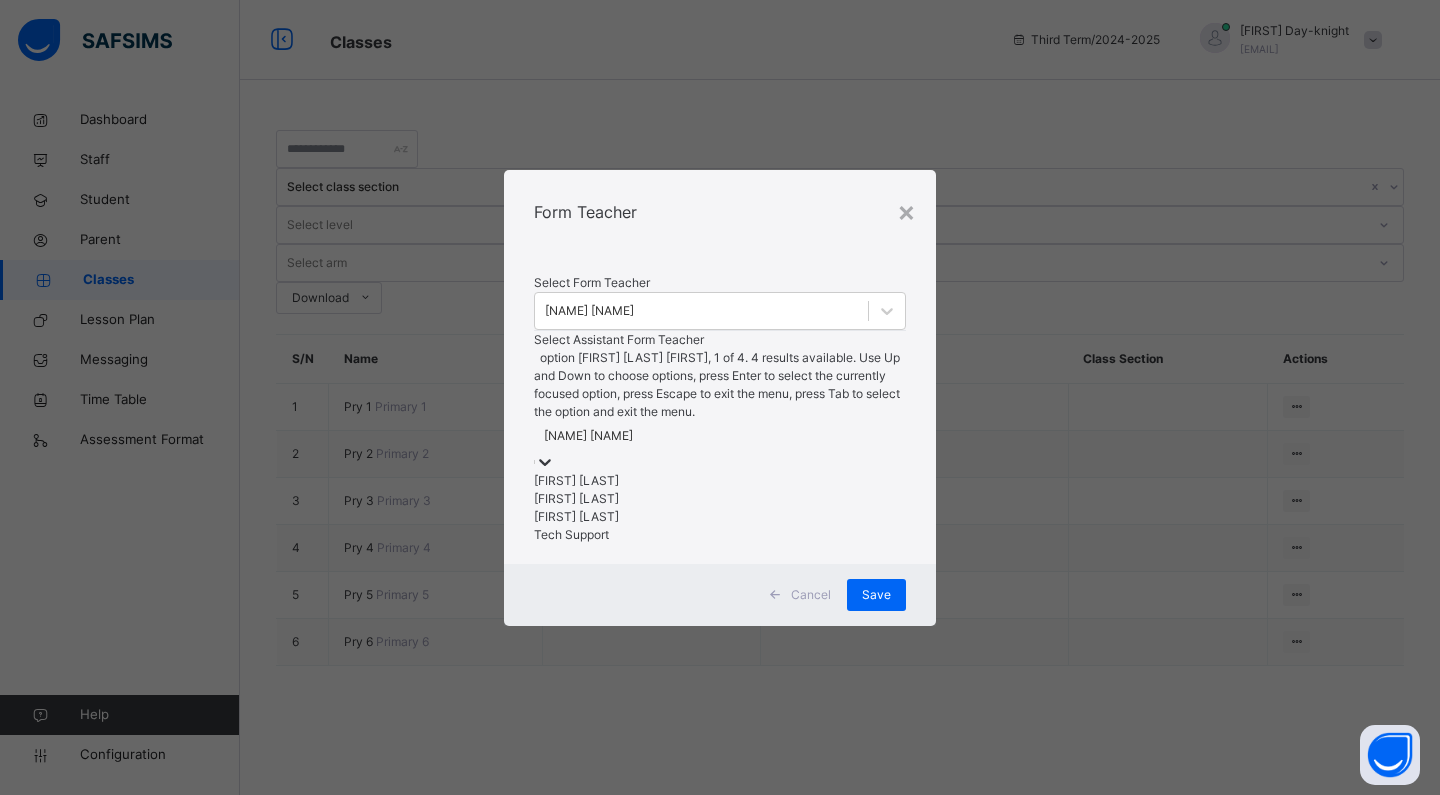 click on "[NAME] [NAME]" at bounding box center [588, 436] 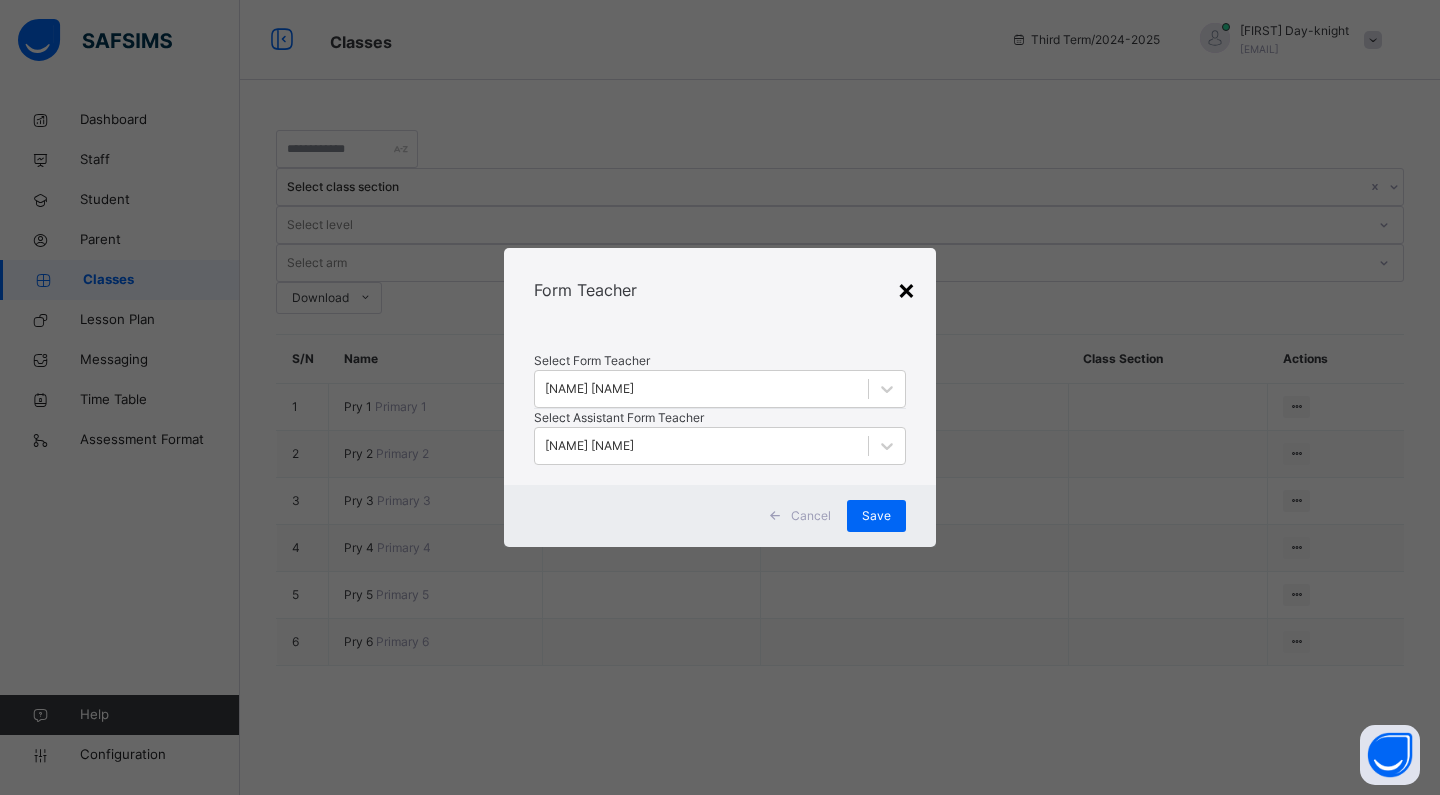 click on "×" at bounding box center (906, 289) 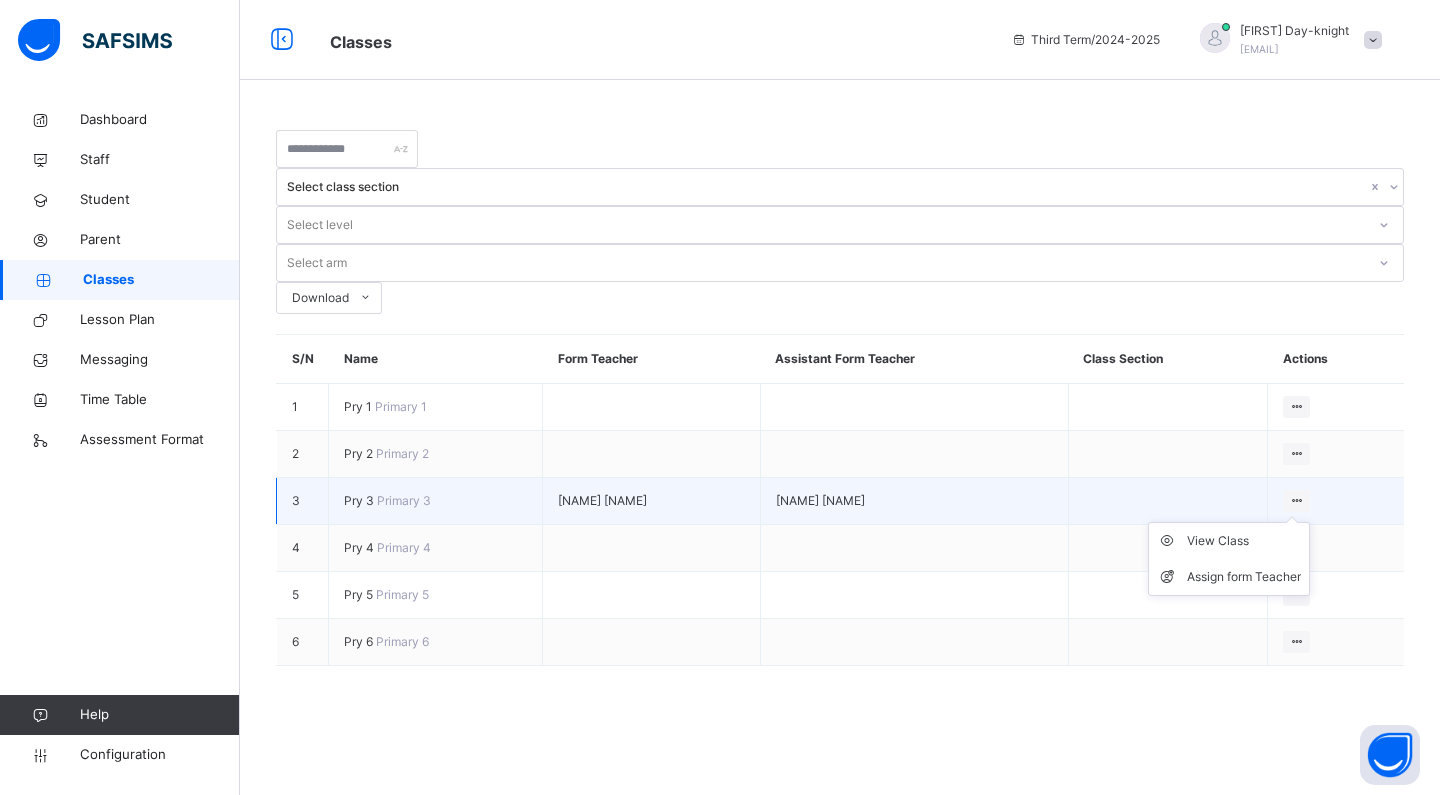 click on "View Class Assign form Teacher" at bounding box center (1229, 559) 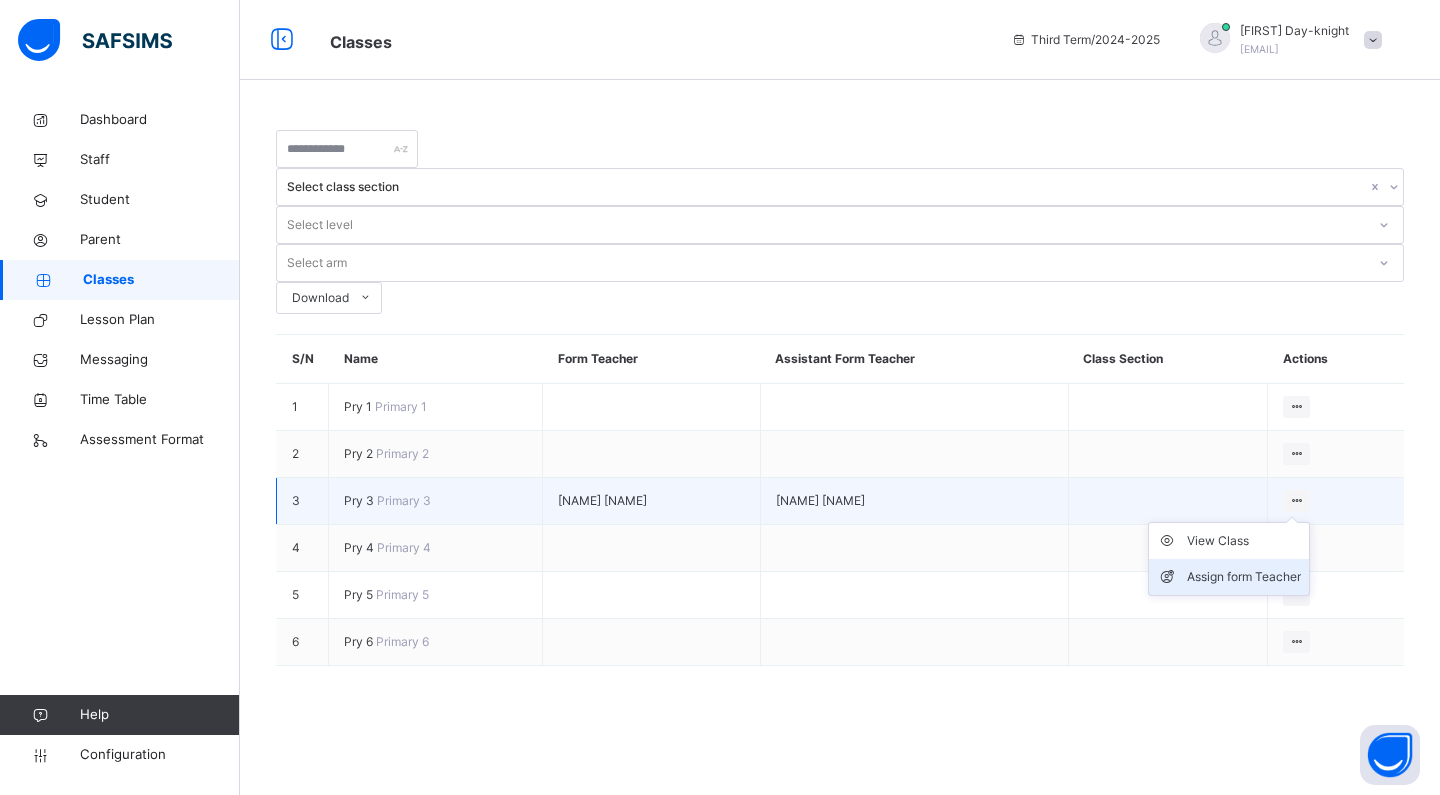 click on "Assign form Teacher" at bounding box center [1244, 577] 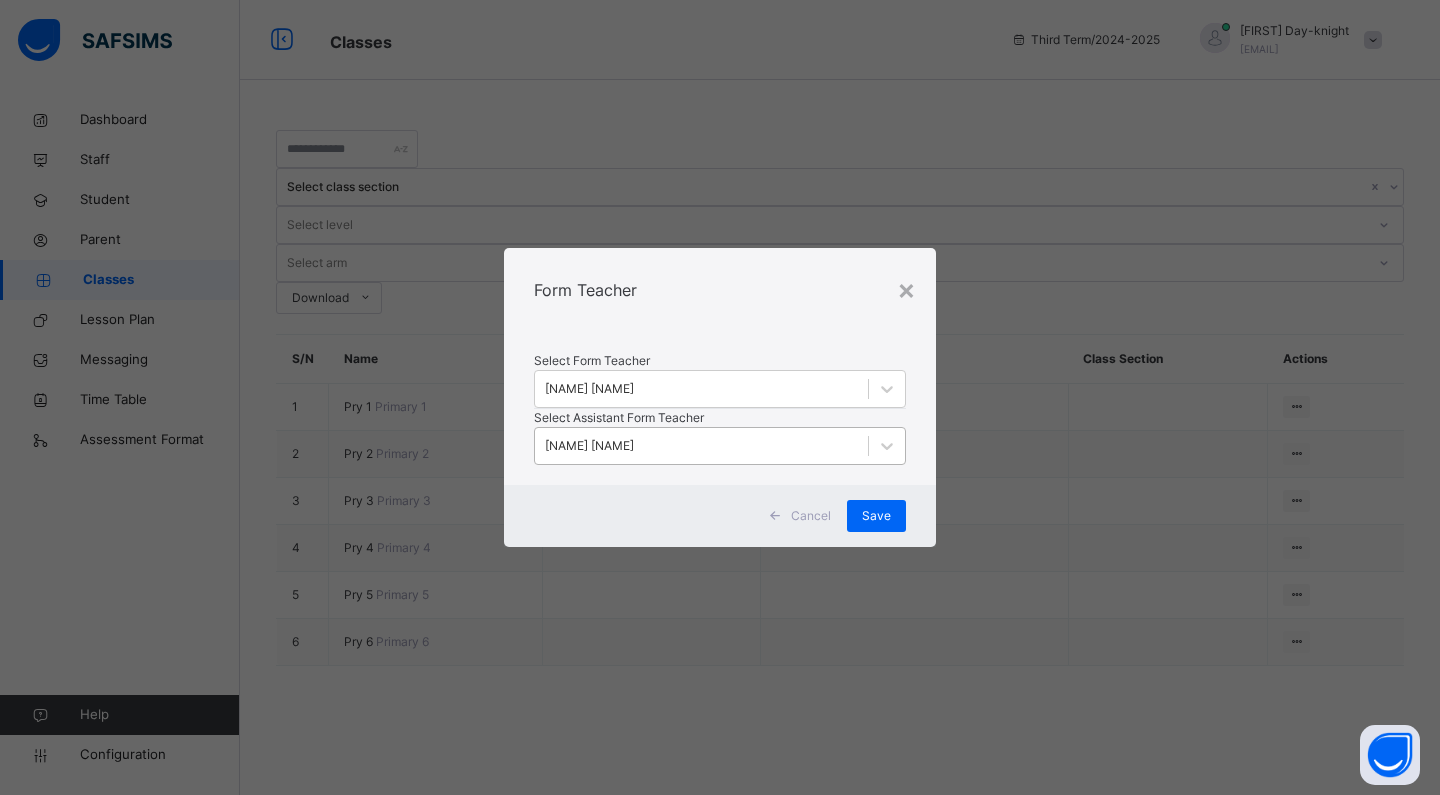 click on "[NAME] [NAME]" at bounding box center (589, 446) 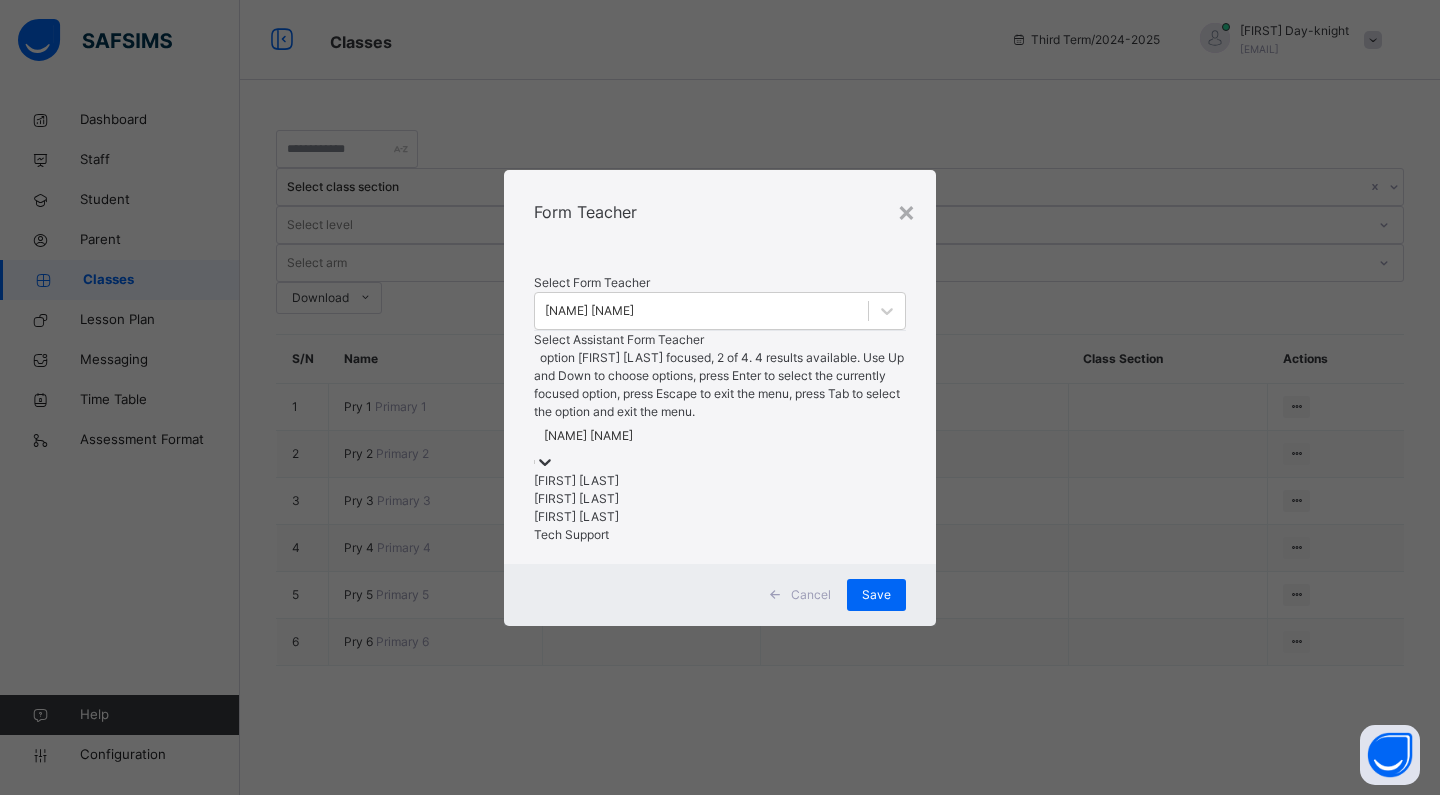 click on "[FIRST]  [LAST]" at bounding box center [720, 499] 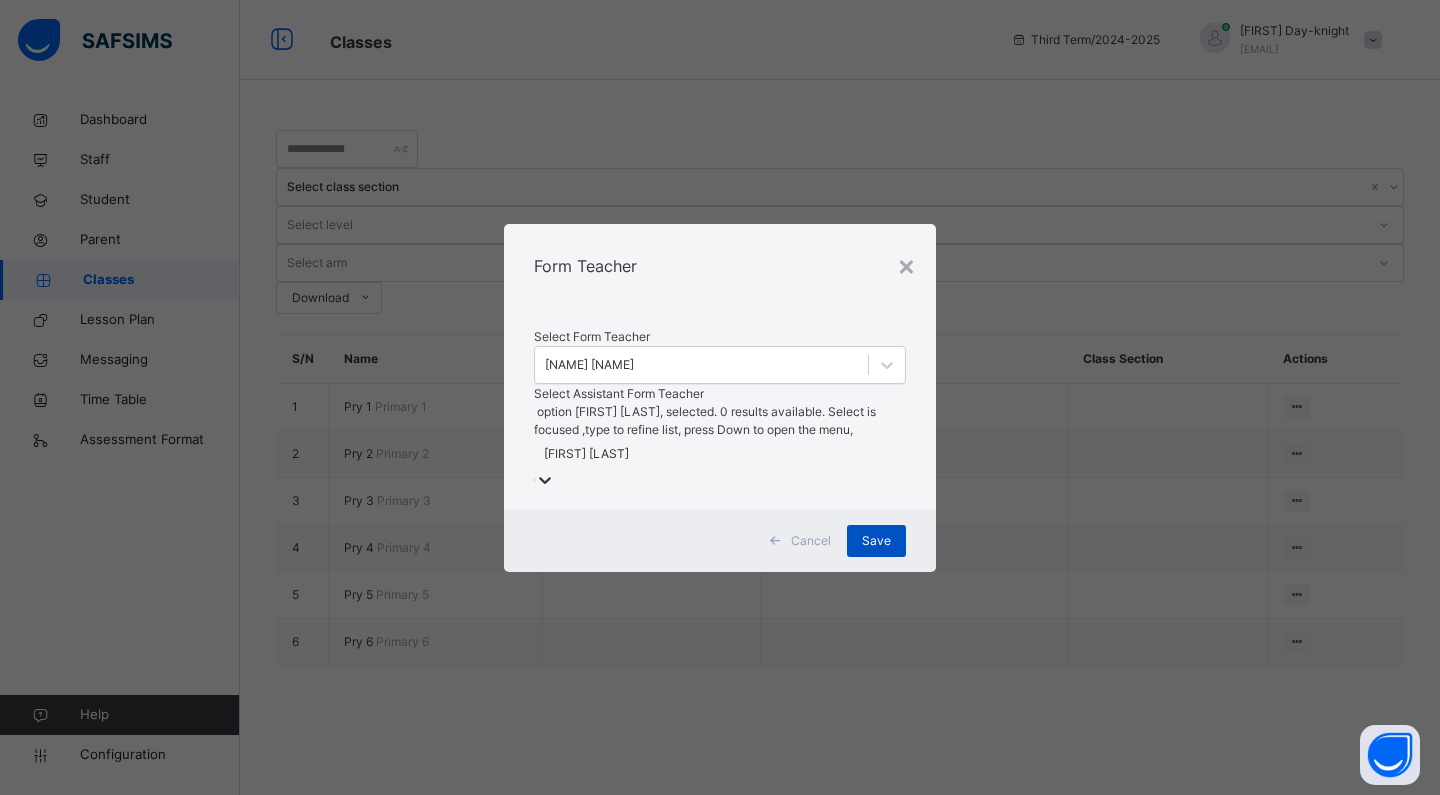 click on "Save" at bounding box center [876, 541] 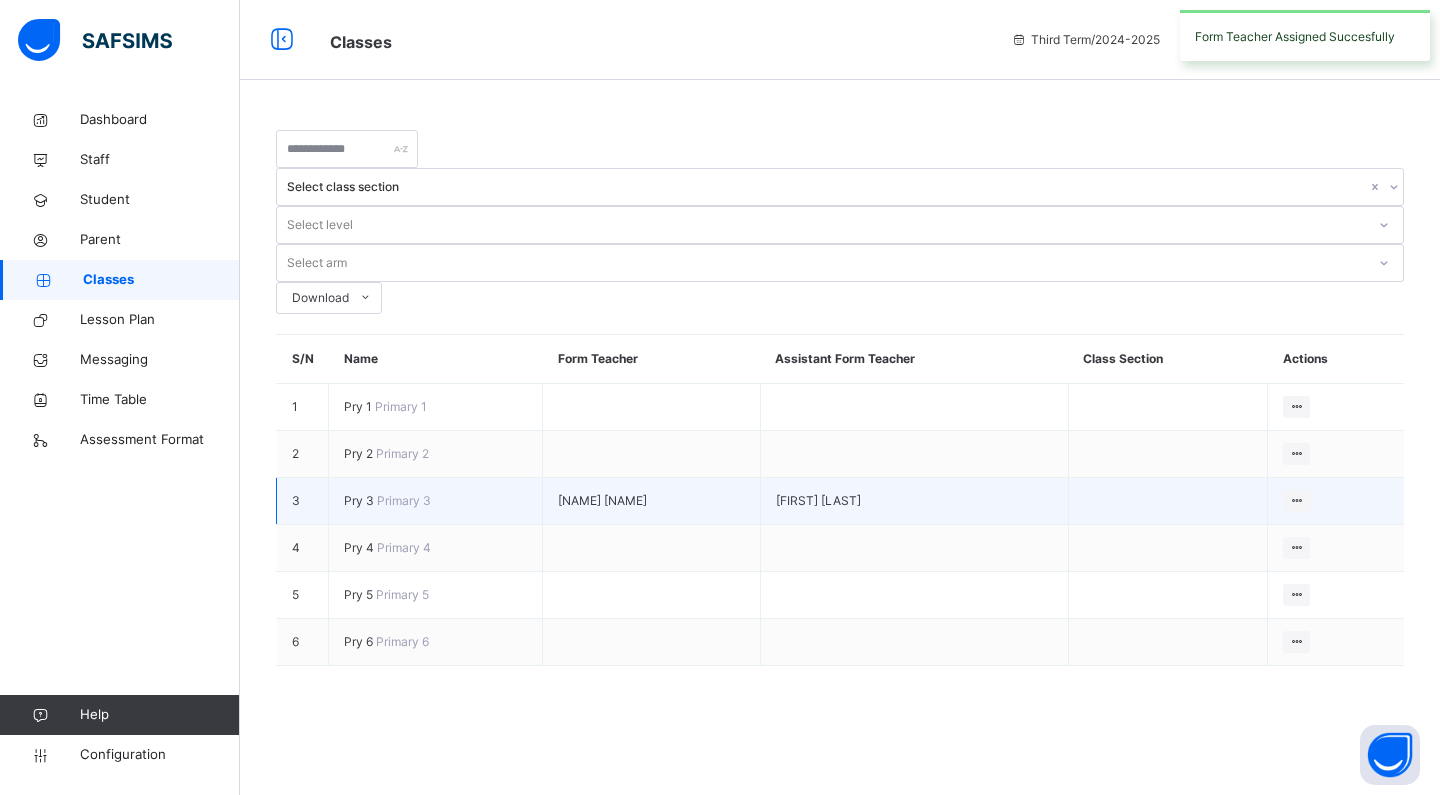click at bounding box center [1168, 501] 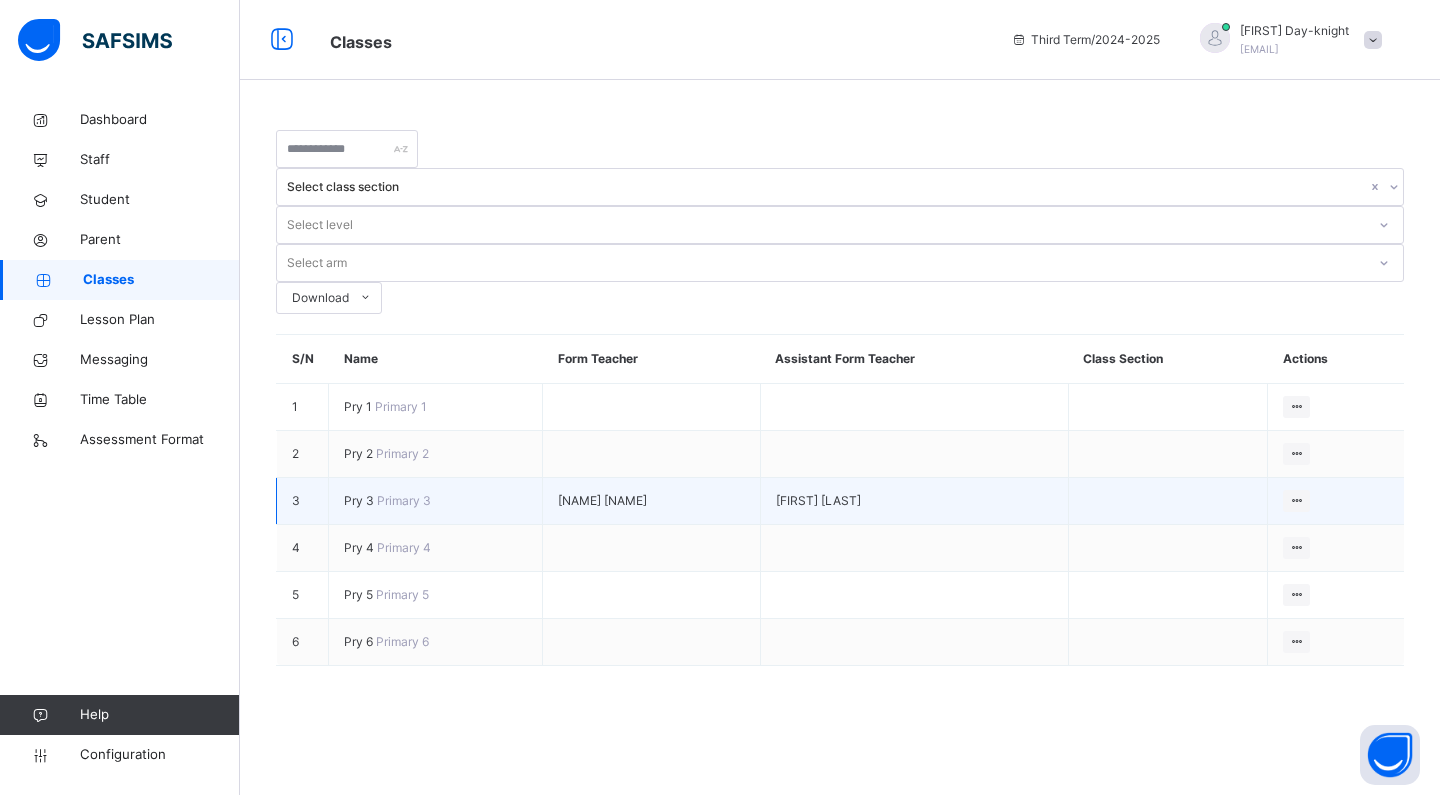 click on "Pry 3" at bounding box center [360, 500] 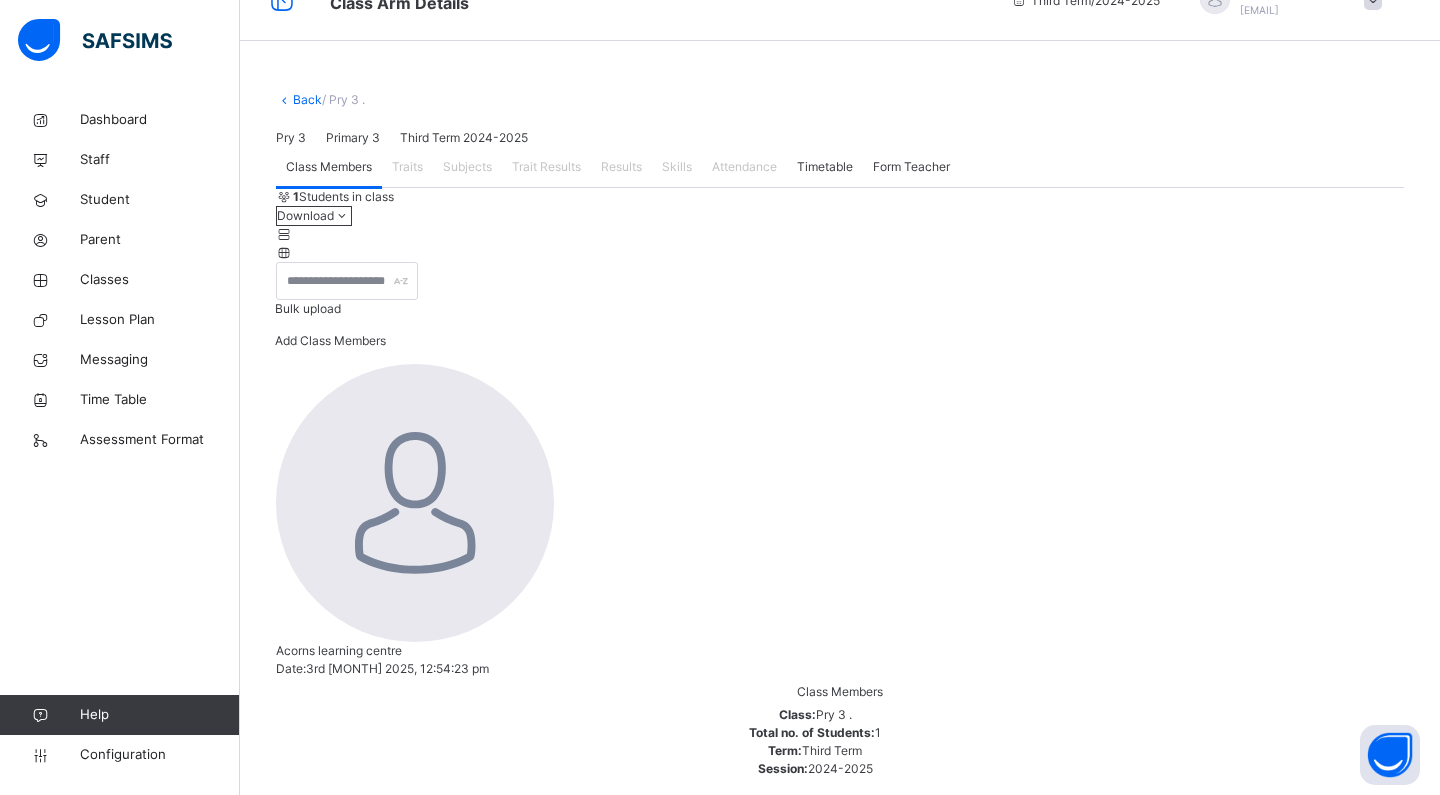 scroll, scrollTop: 37, scrollLeft: 0, axis: vertical 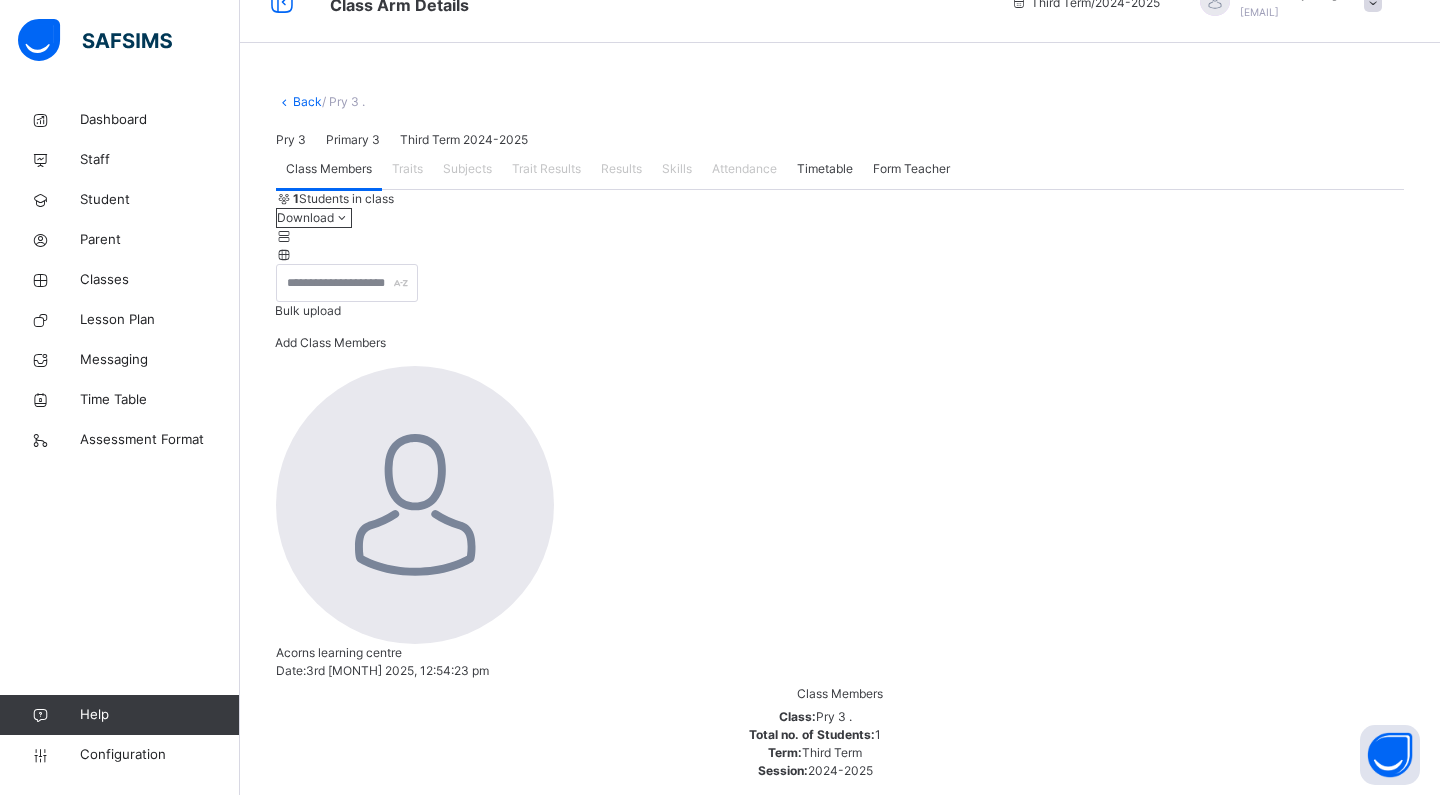drag, startPoint x: 875, startPoint y: 384, endPoint x: 916, endPoint y: 359, distance: 48.02083 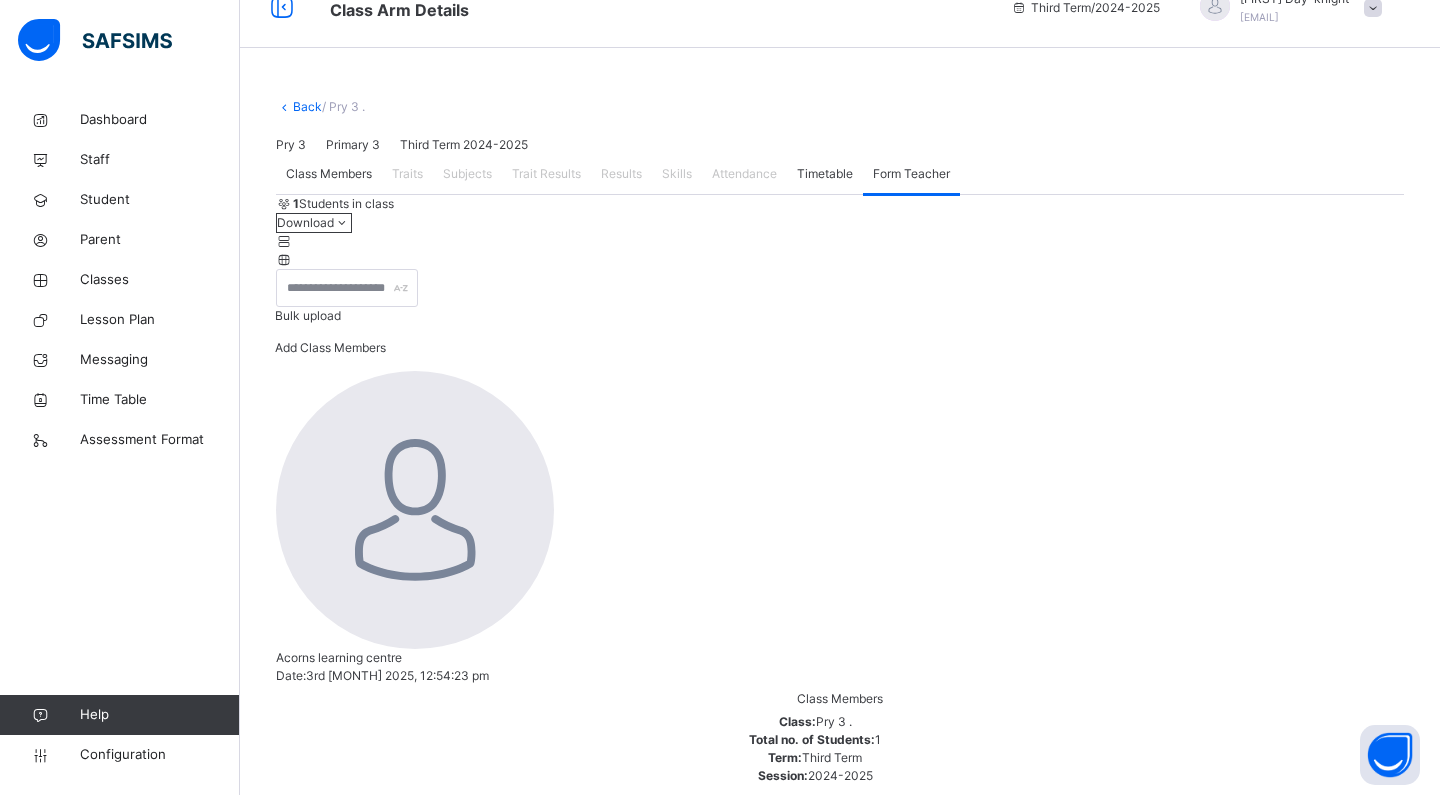 scroll, scrollTop: 31, scrollLeft: 0, axis: vertical 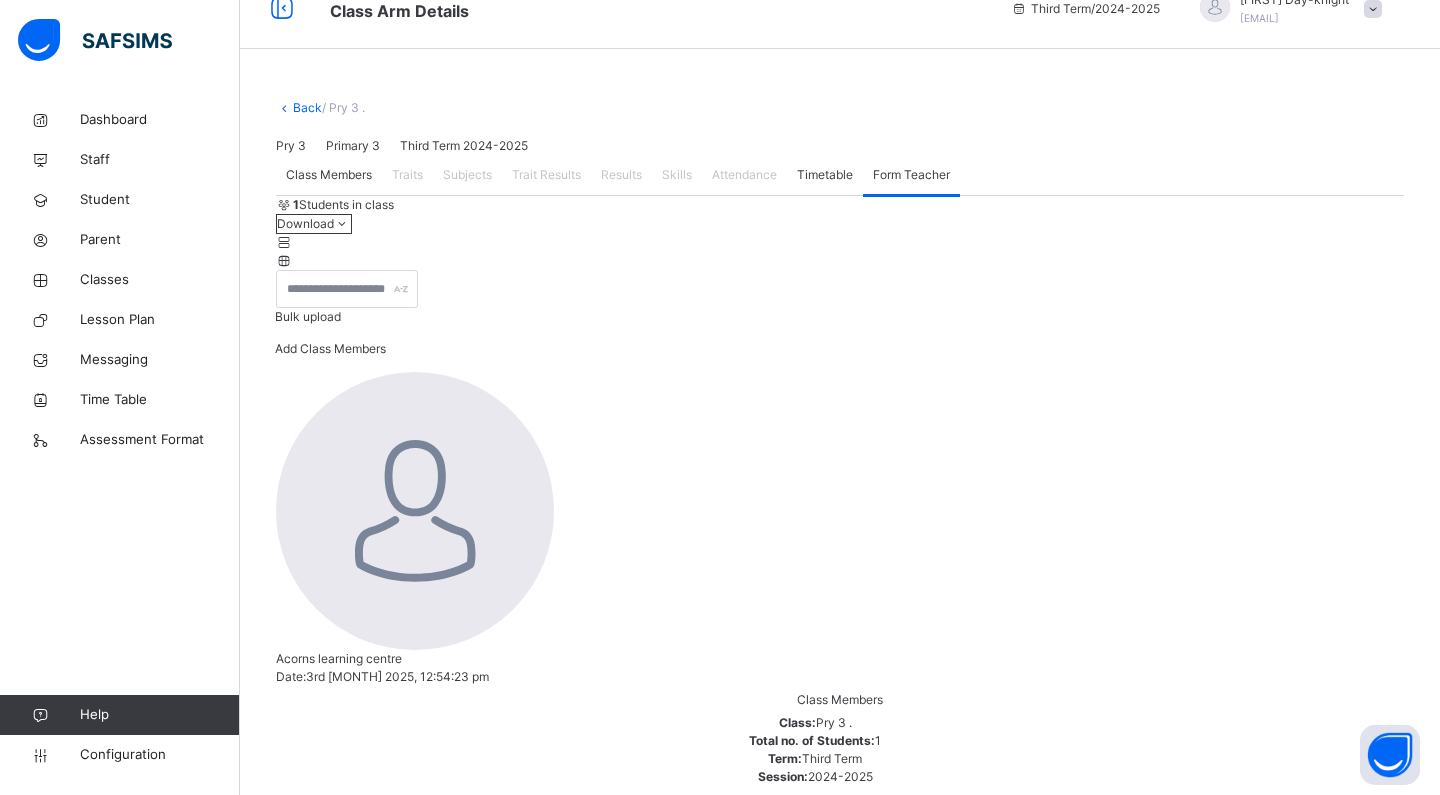 click on "Timetable" at bounding box center [825, 175] 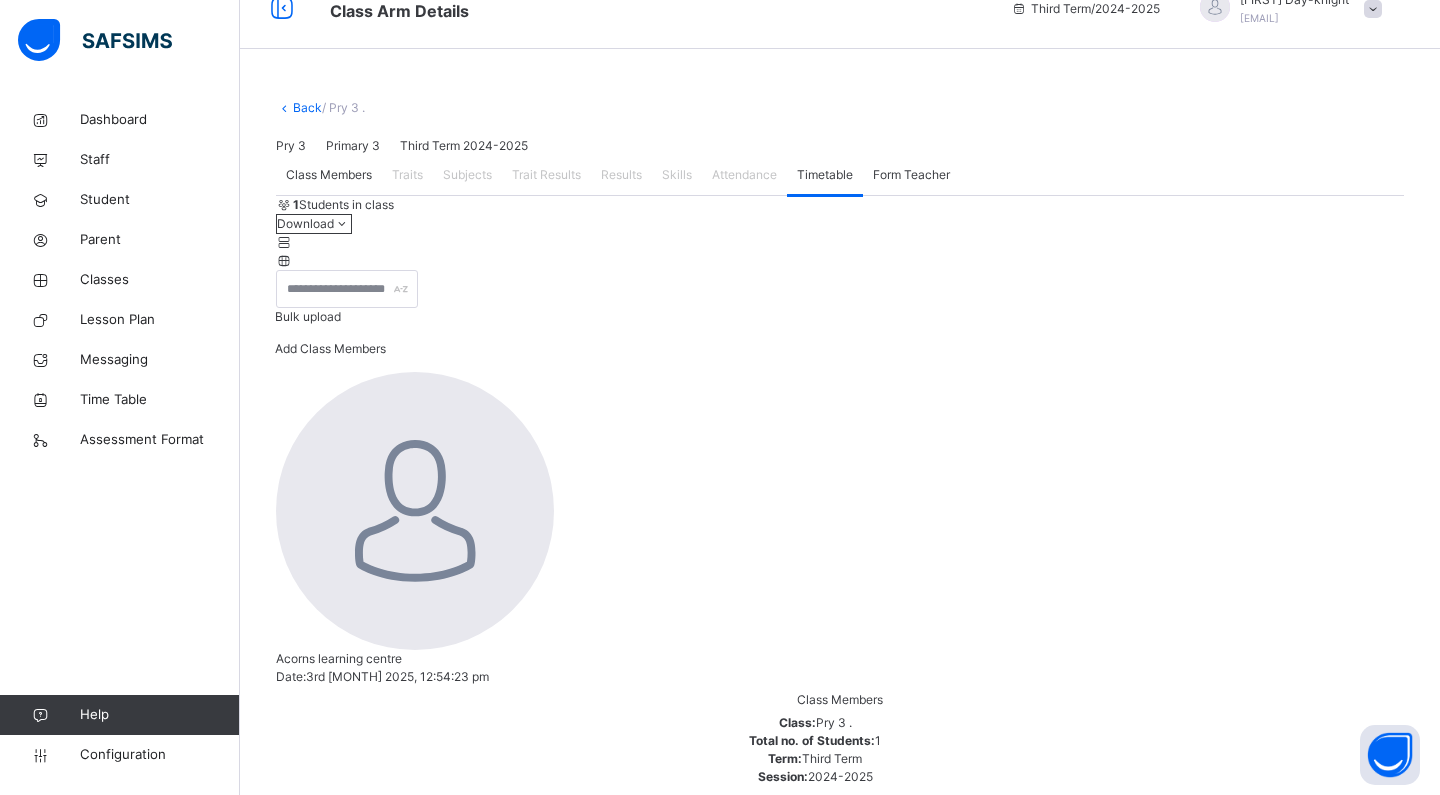 click on "Attendance" at bounding box center (744, 175) 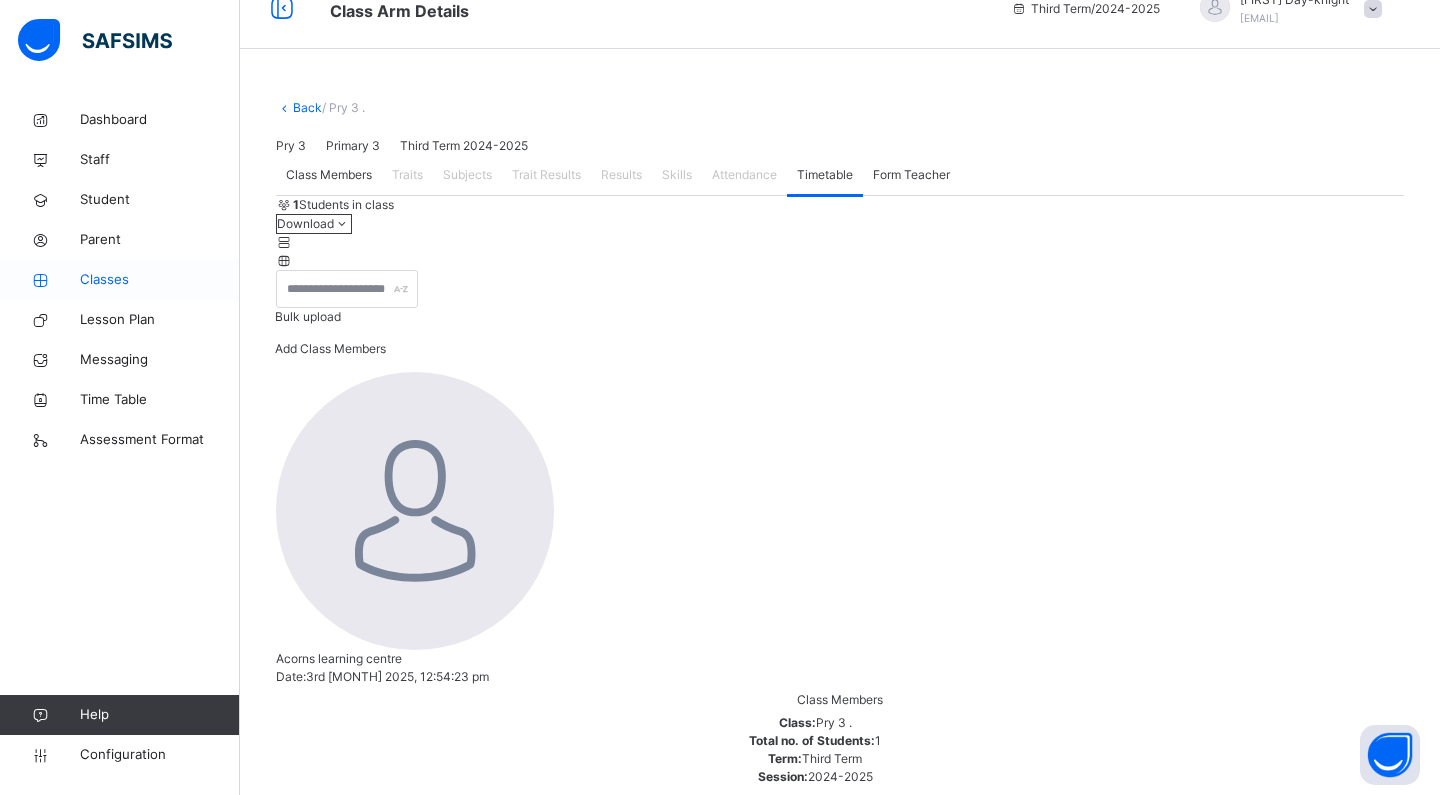 click on "Classes" at bounding box center [160, 280] 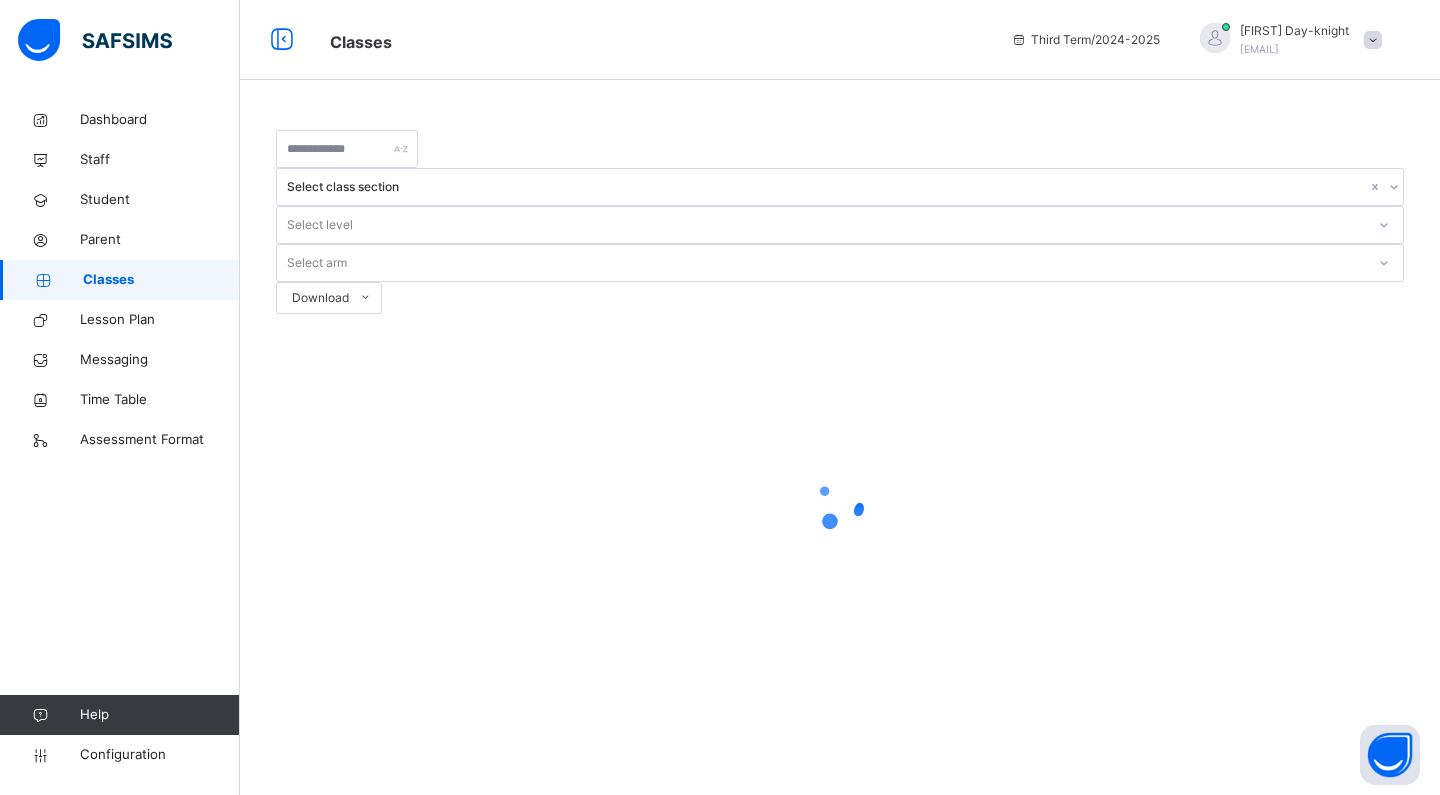 scroll, scrollTop: 0, scrollLeft: 0, axis: both 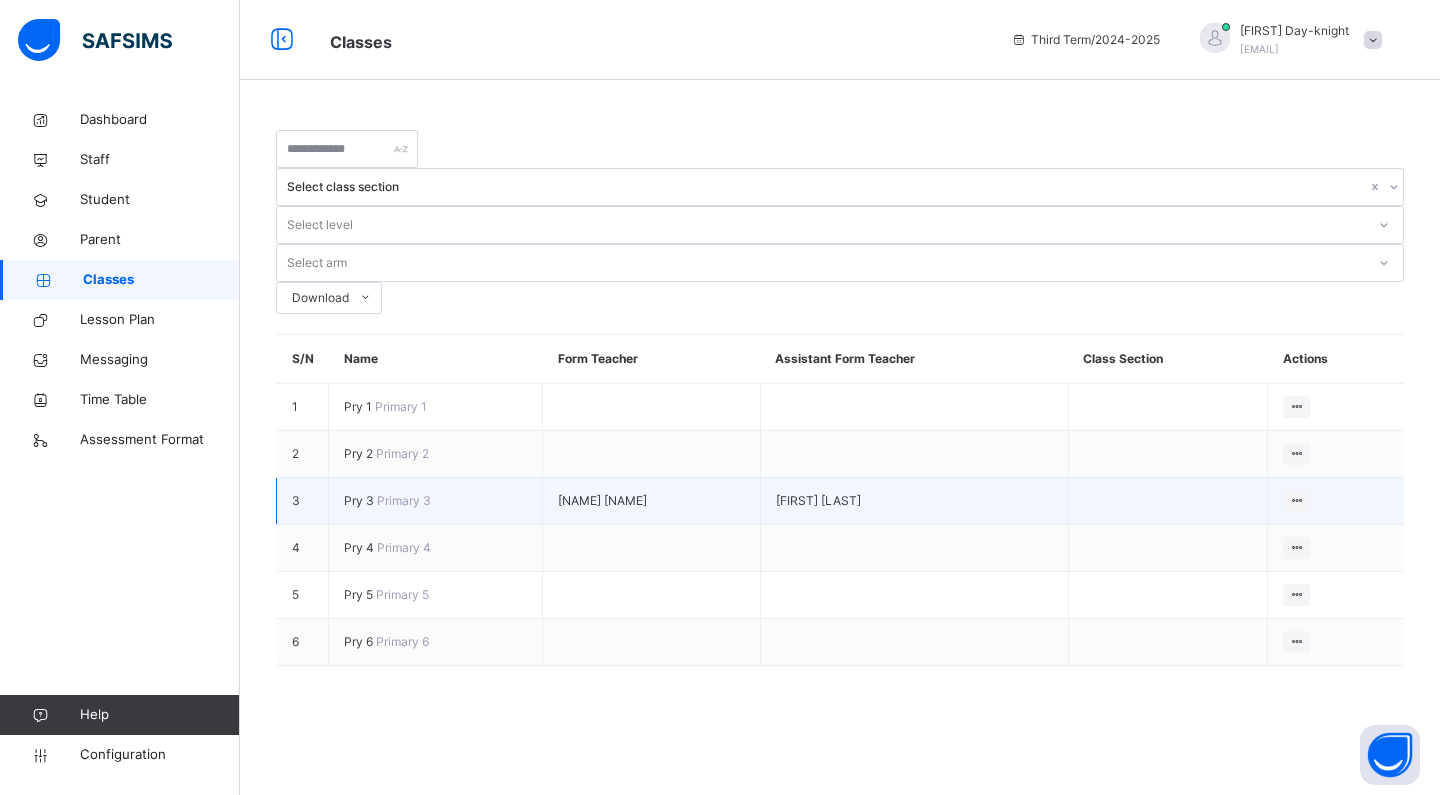 click on "Pry 3" at bounding box center [360, 500] 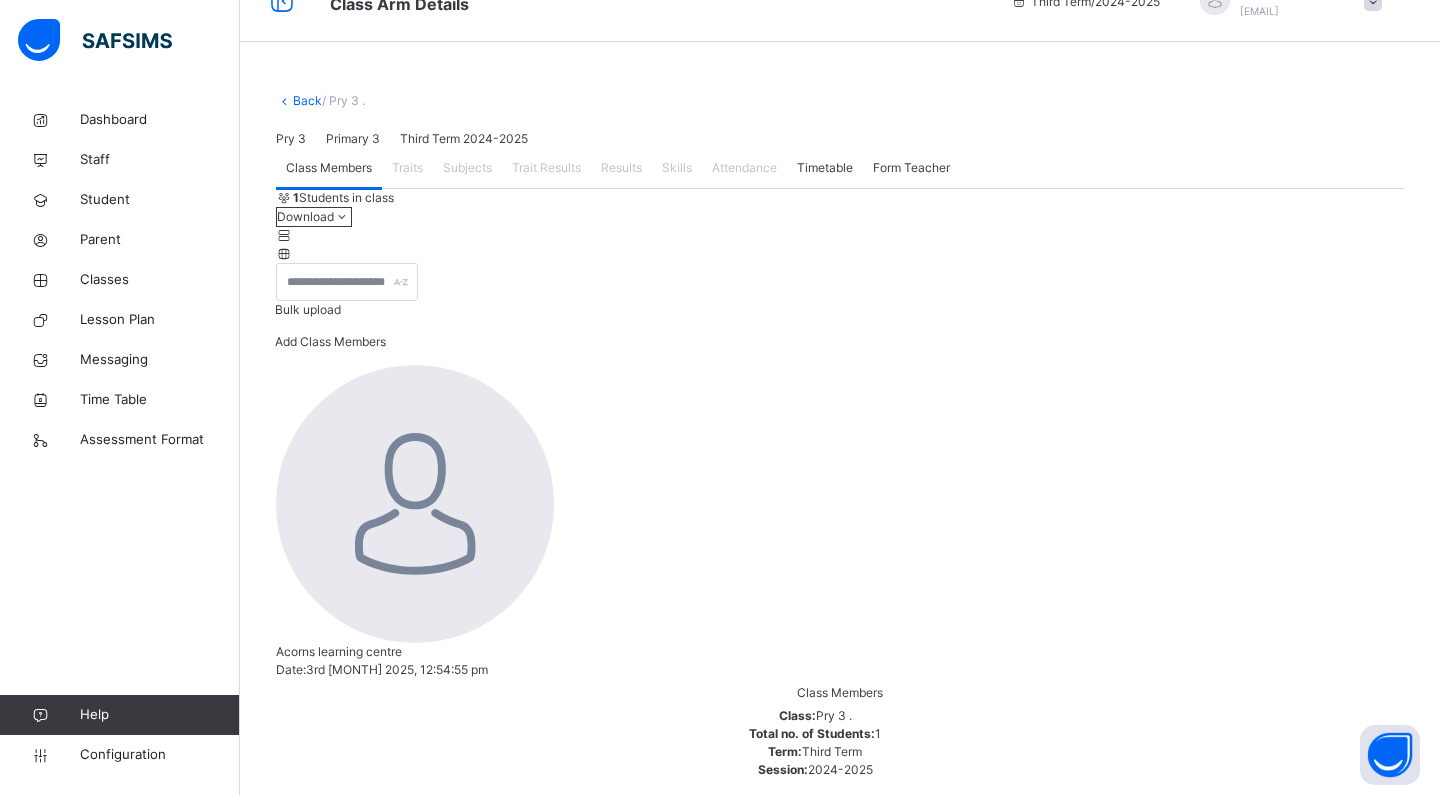 scroll, scrollTop: 37, scrollLeft: 0, axis: vertical 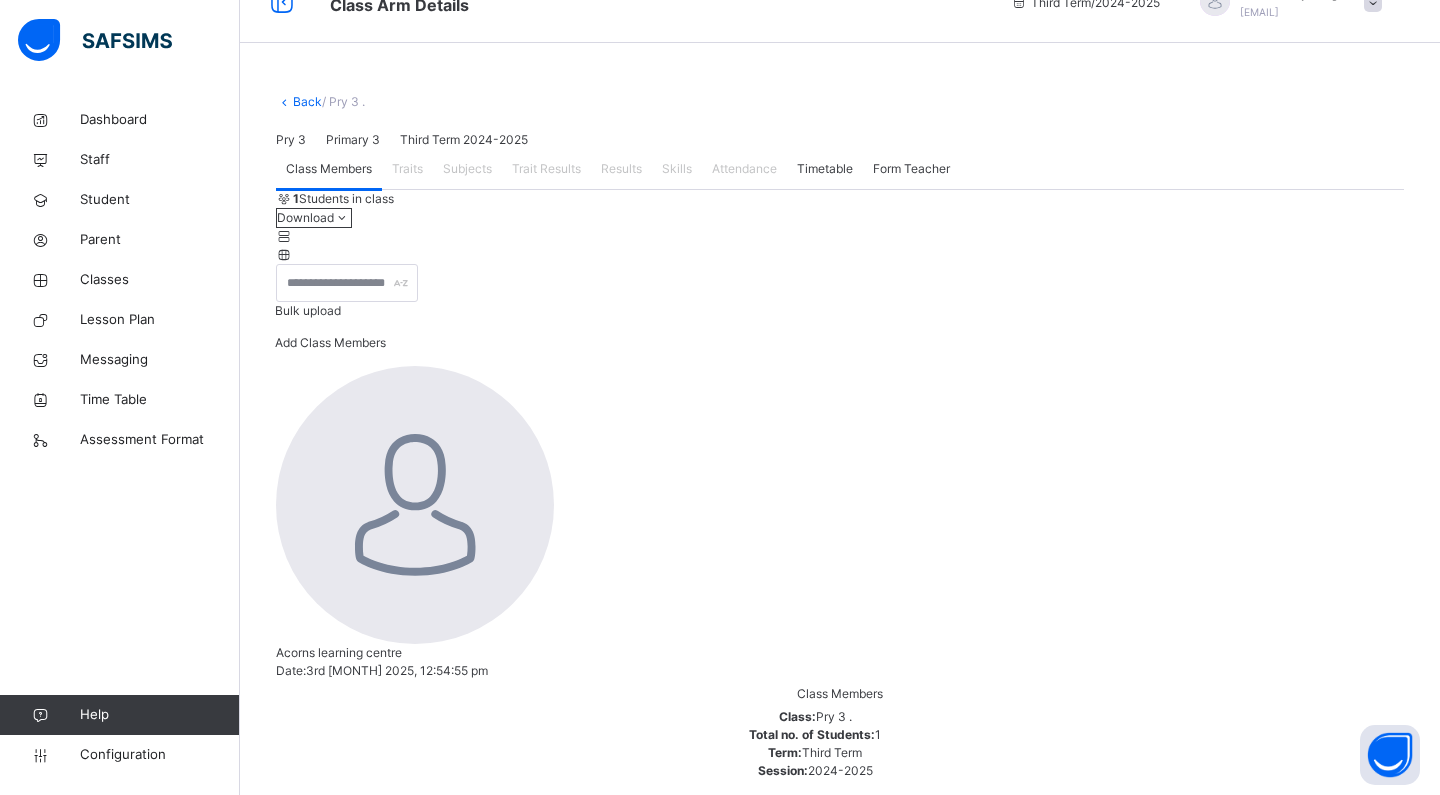 click at bounding box center [317, 1020] 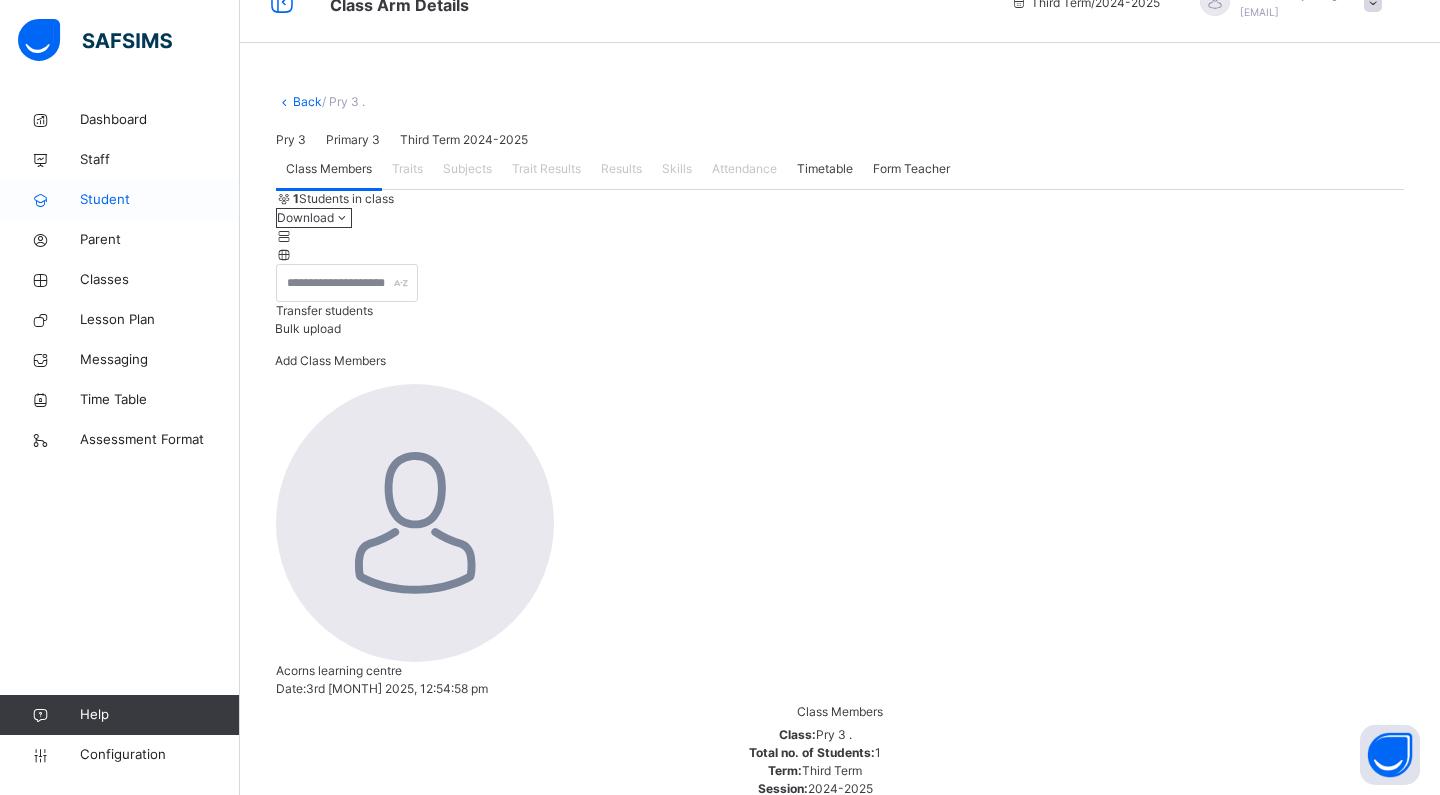 click on "Student" at bounding box center [160, 200] 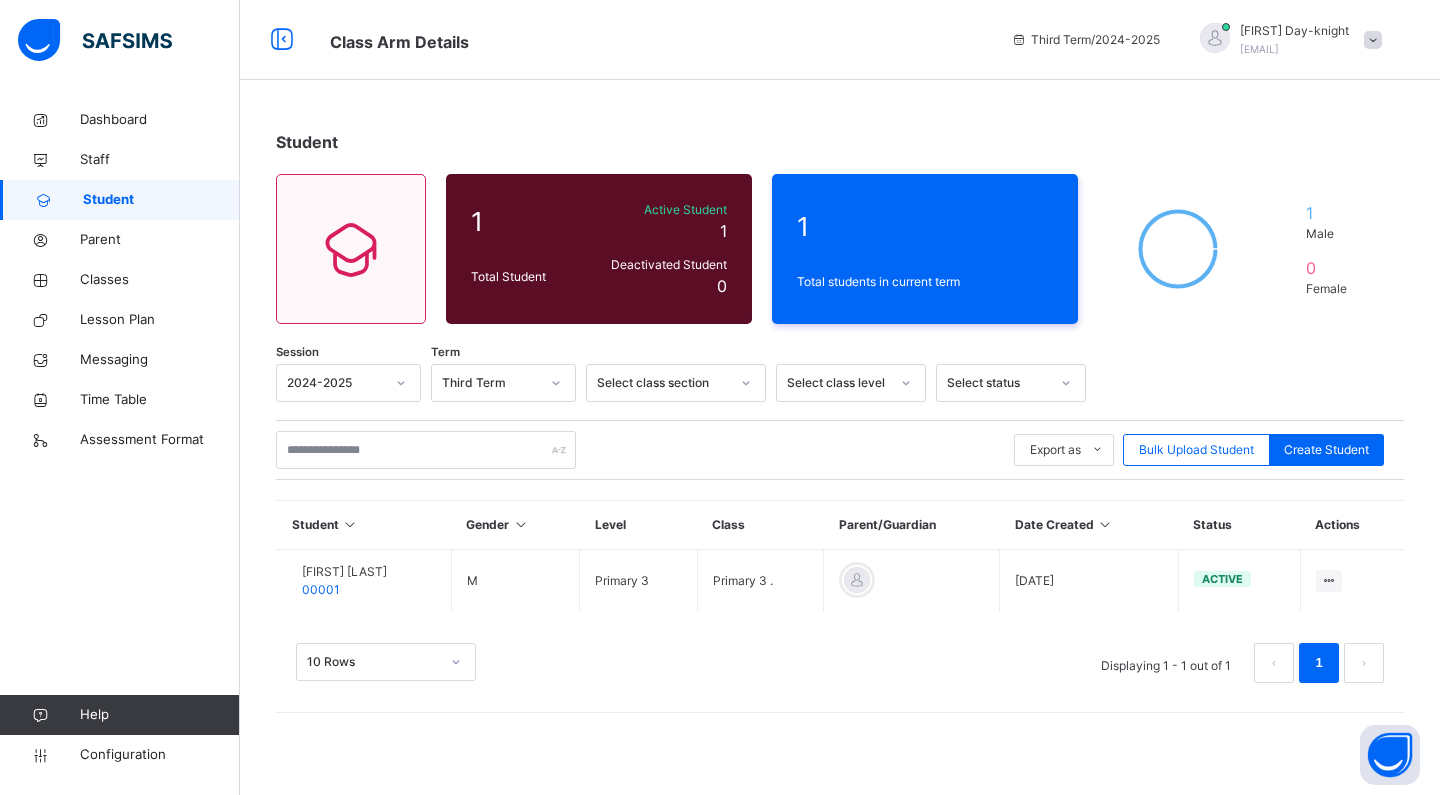 scroll, scrollTop: 0, scrollLeft: 0, axis: both 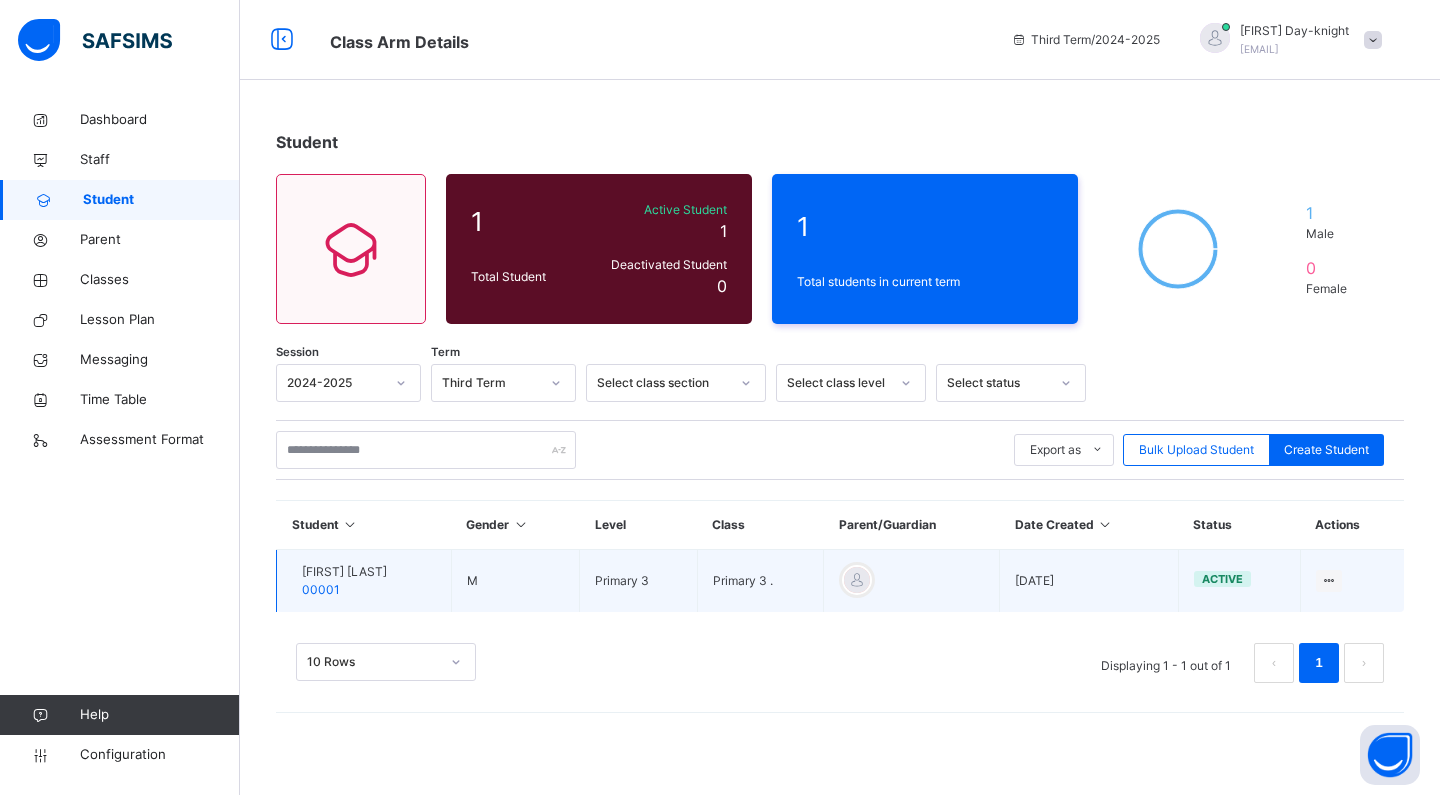 click on "[FIRST]  [LAST]" at bounding box center [344, 572] 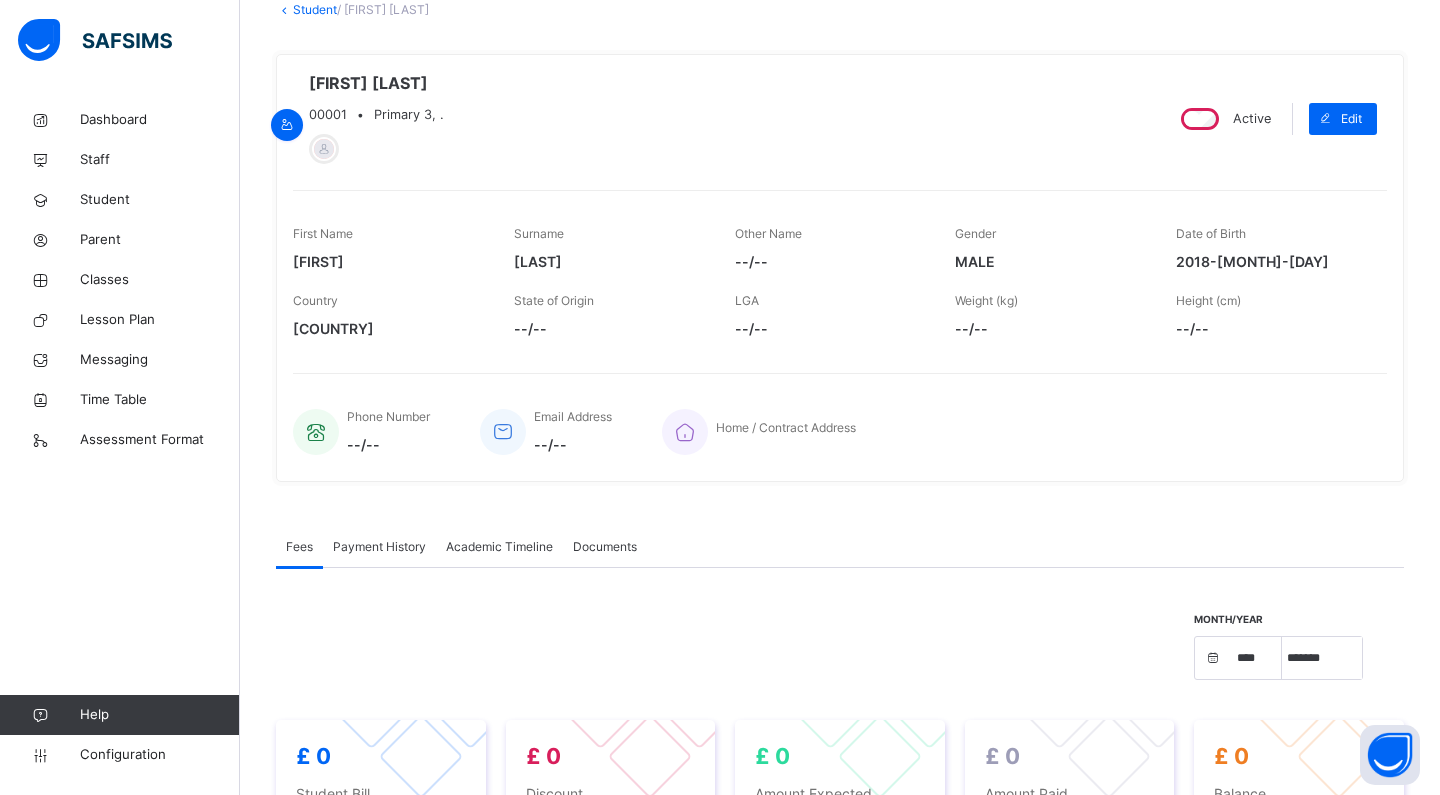 scroll, scrollTop: 132, scrollLeft: 0, axis: vertical 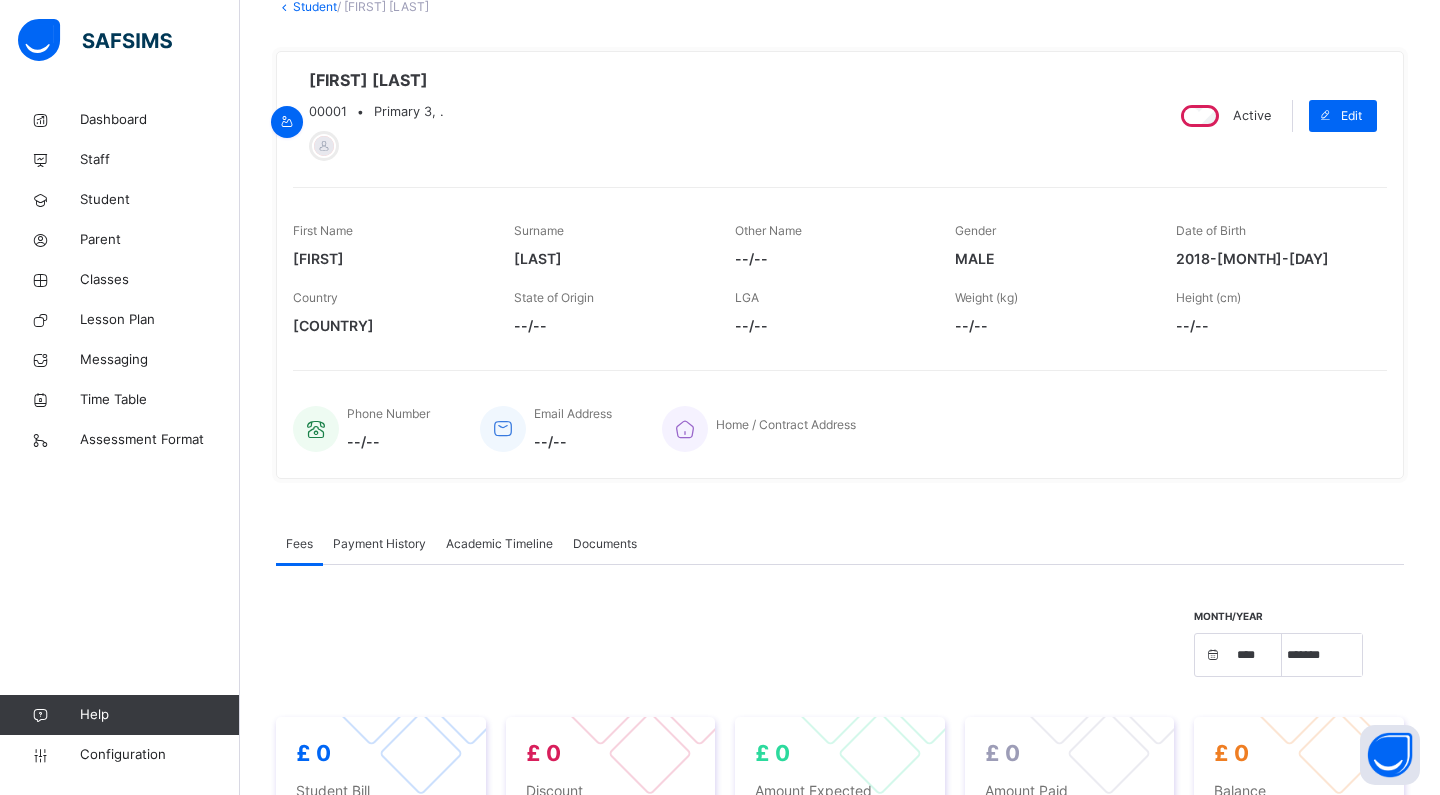 click on "Payment History" at bounding box center [379, 544] 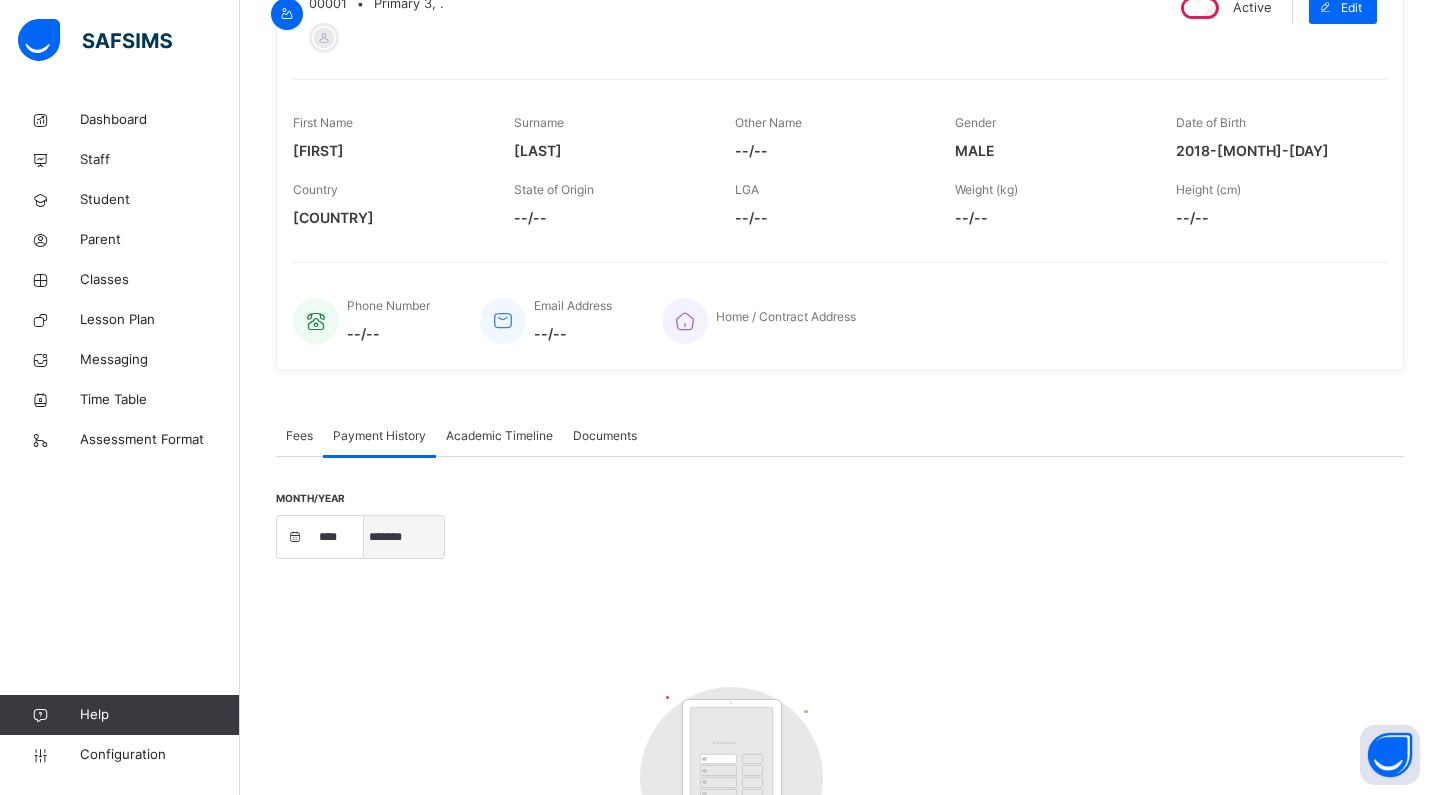 scroll, scrollTop: 248, scrollLeft: 0, axis: vertical 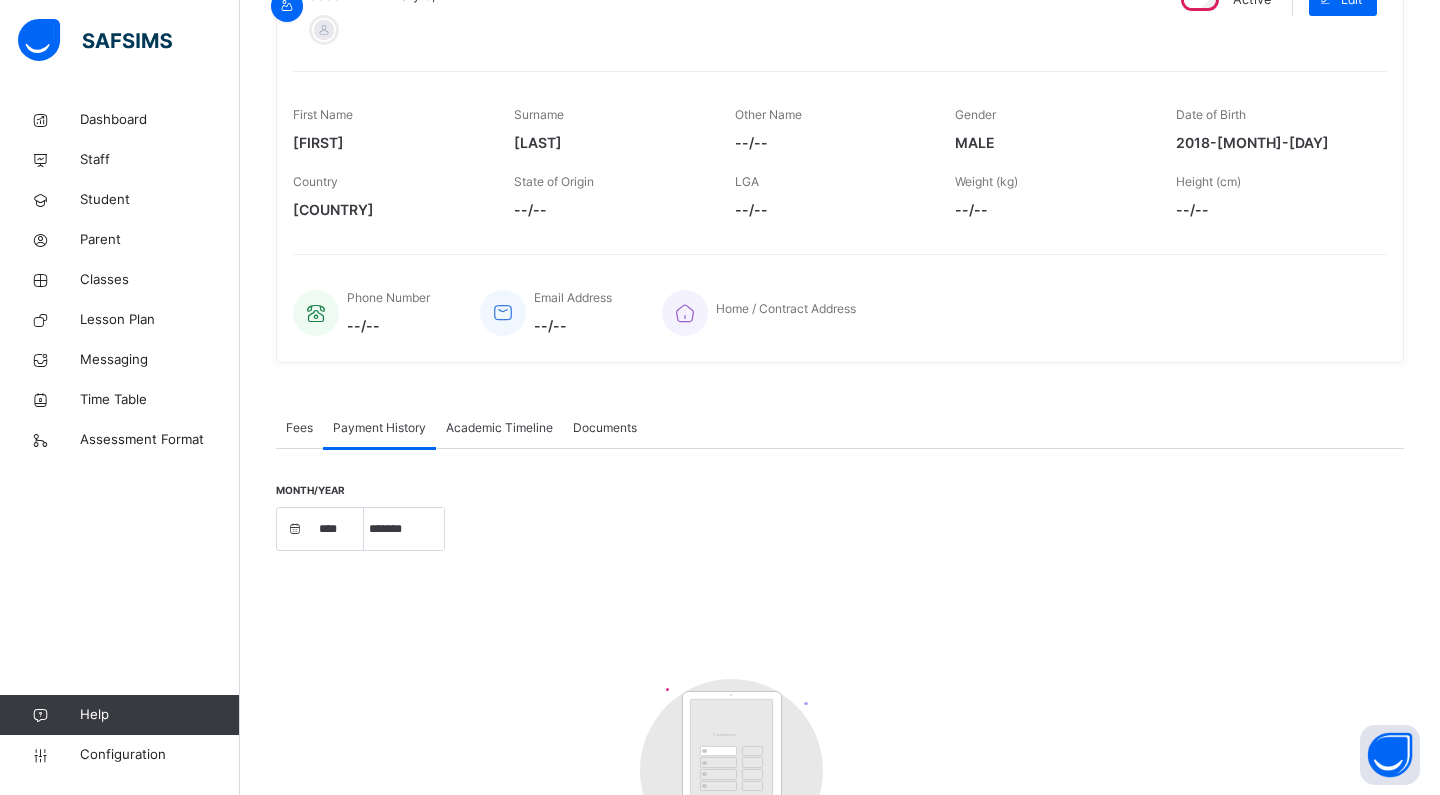 click on "Documents" at bounding box center [605, 428] 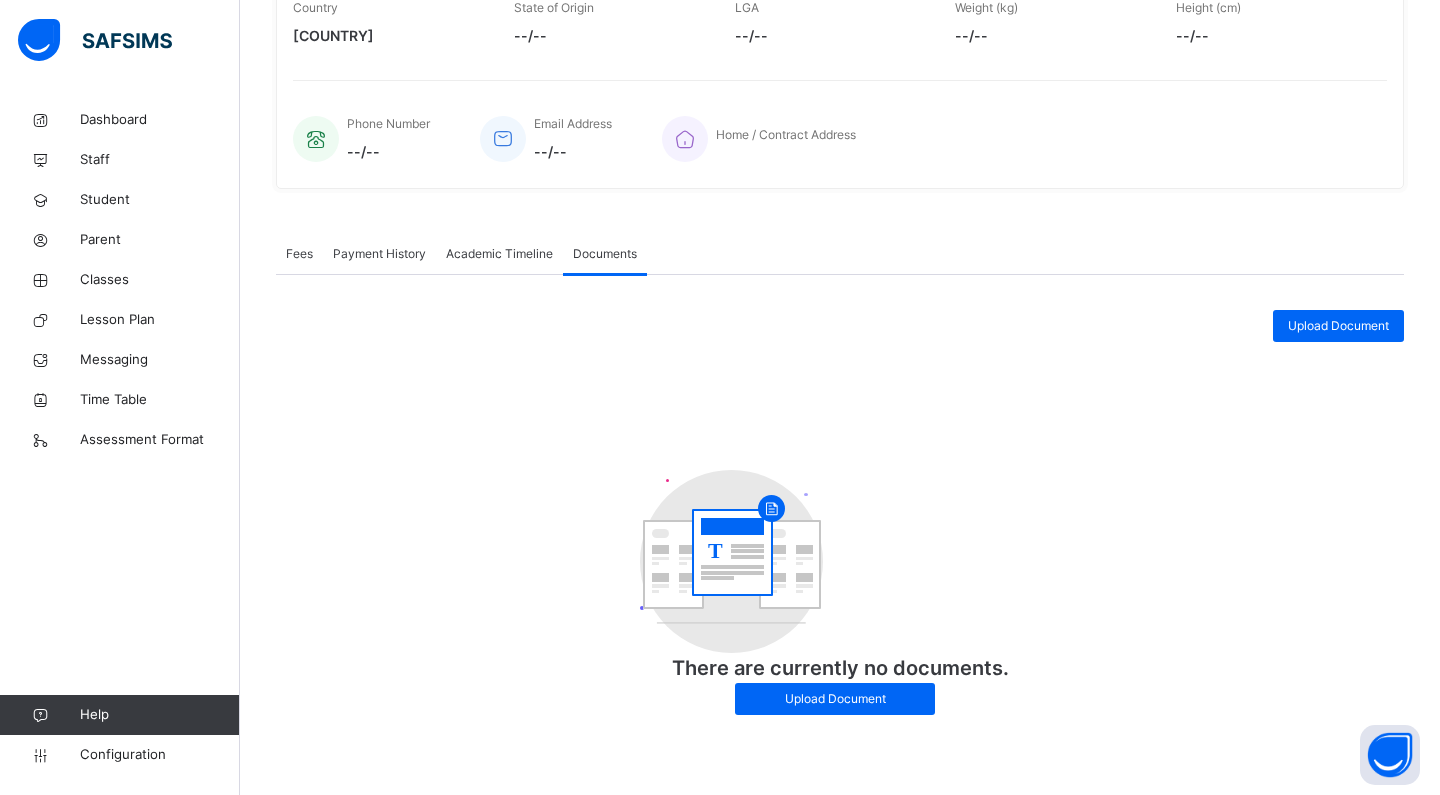 click on "Academic Timeline" at bounding box center (499, 254) 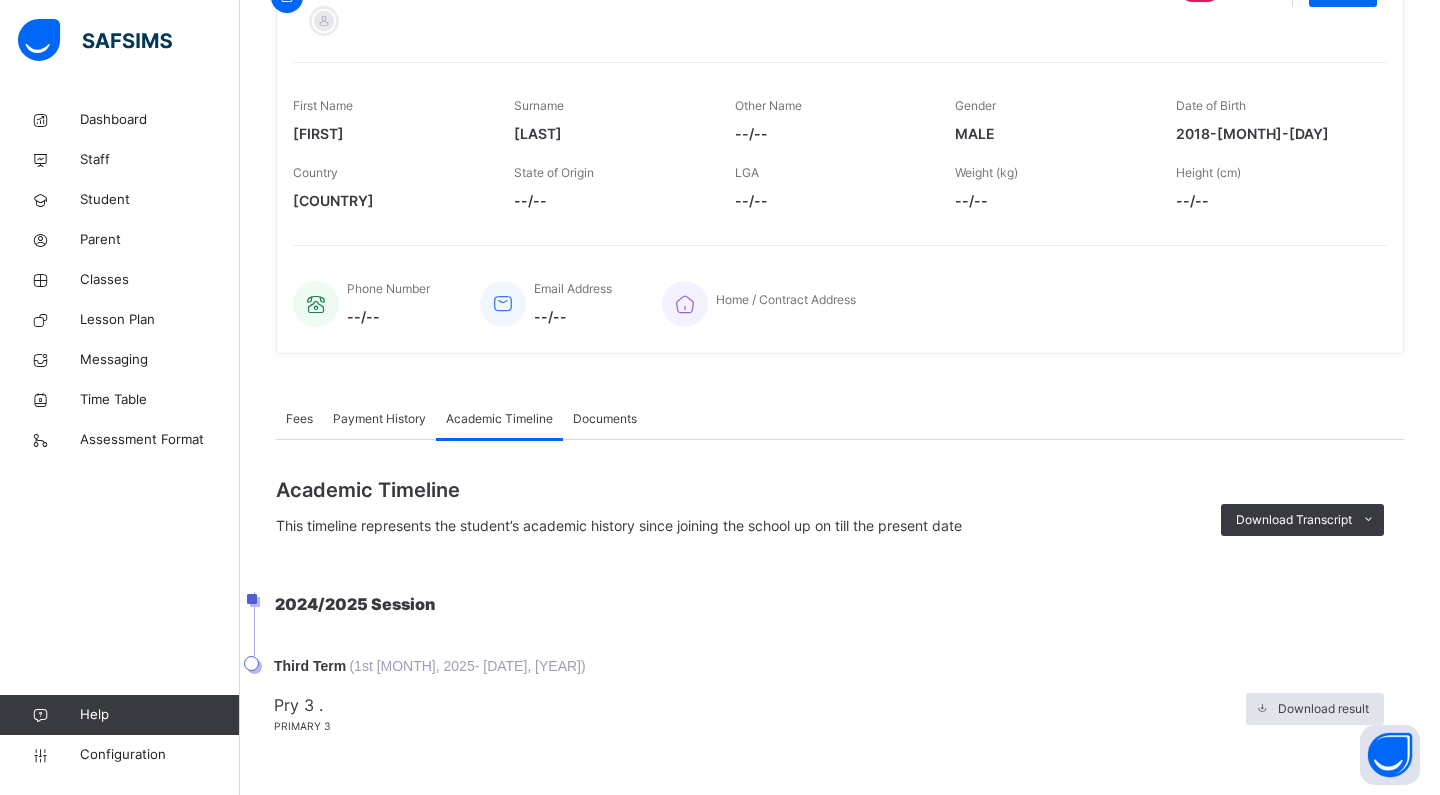 scroll, scrollTop: 299, scrollLeft: 0, axis: vertical 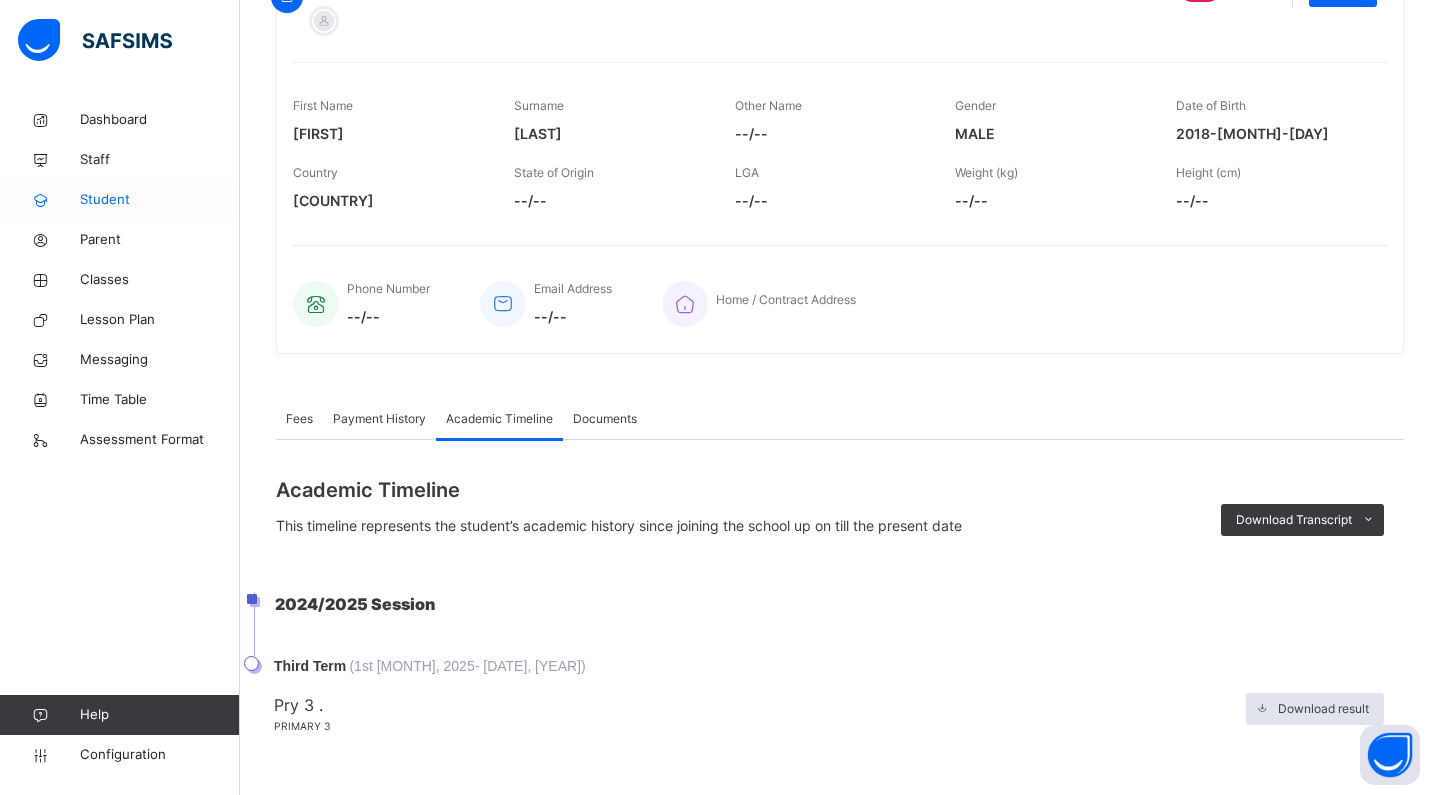 click on "Student" at bounding box center [160, 200] 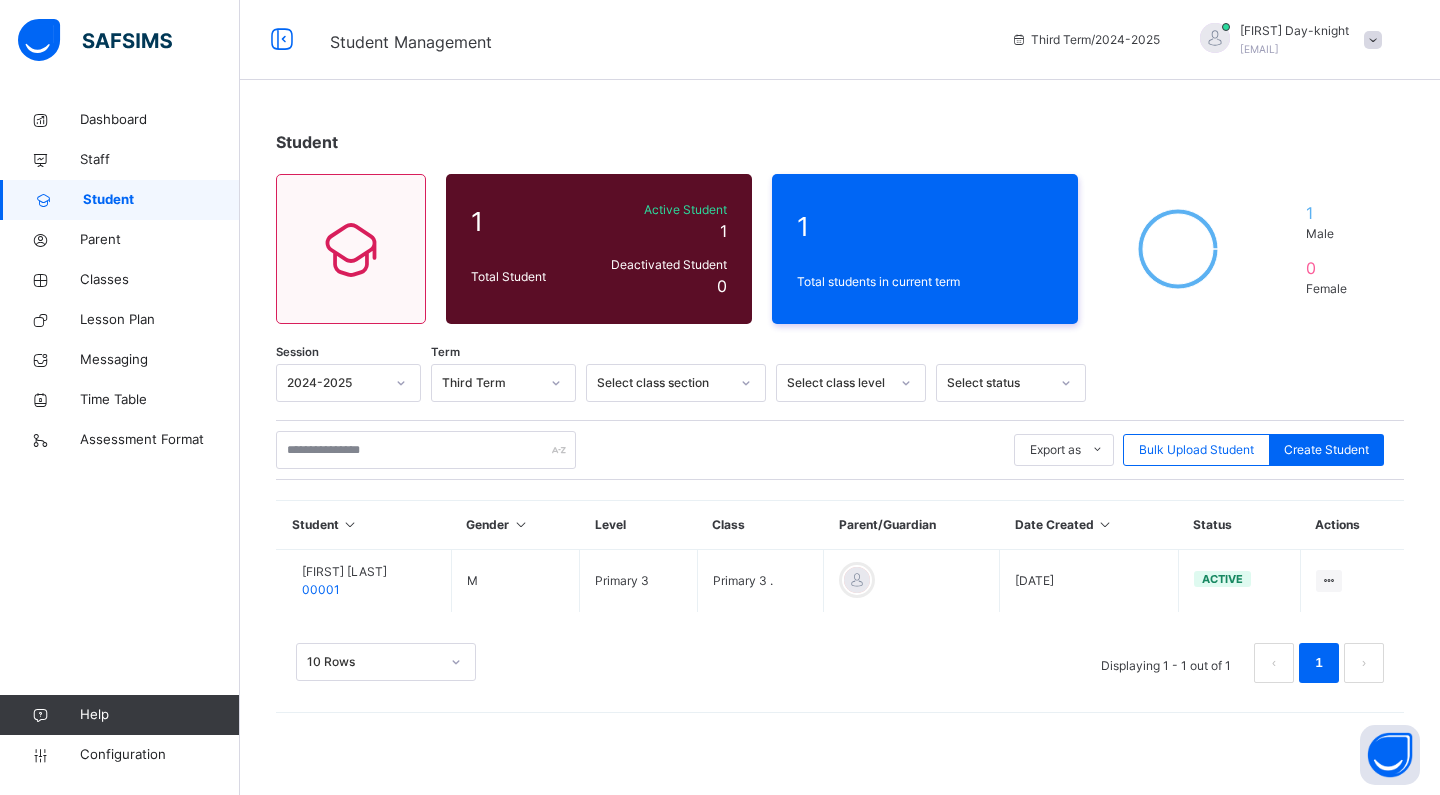 scroll, scrollTop: 0, scrollLeft: 0, axis: both 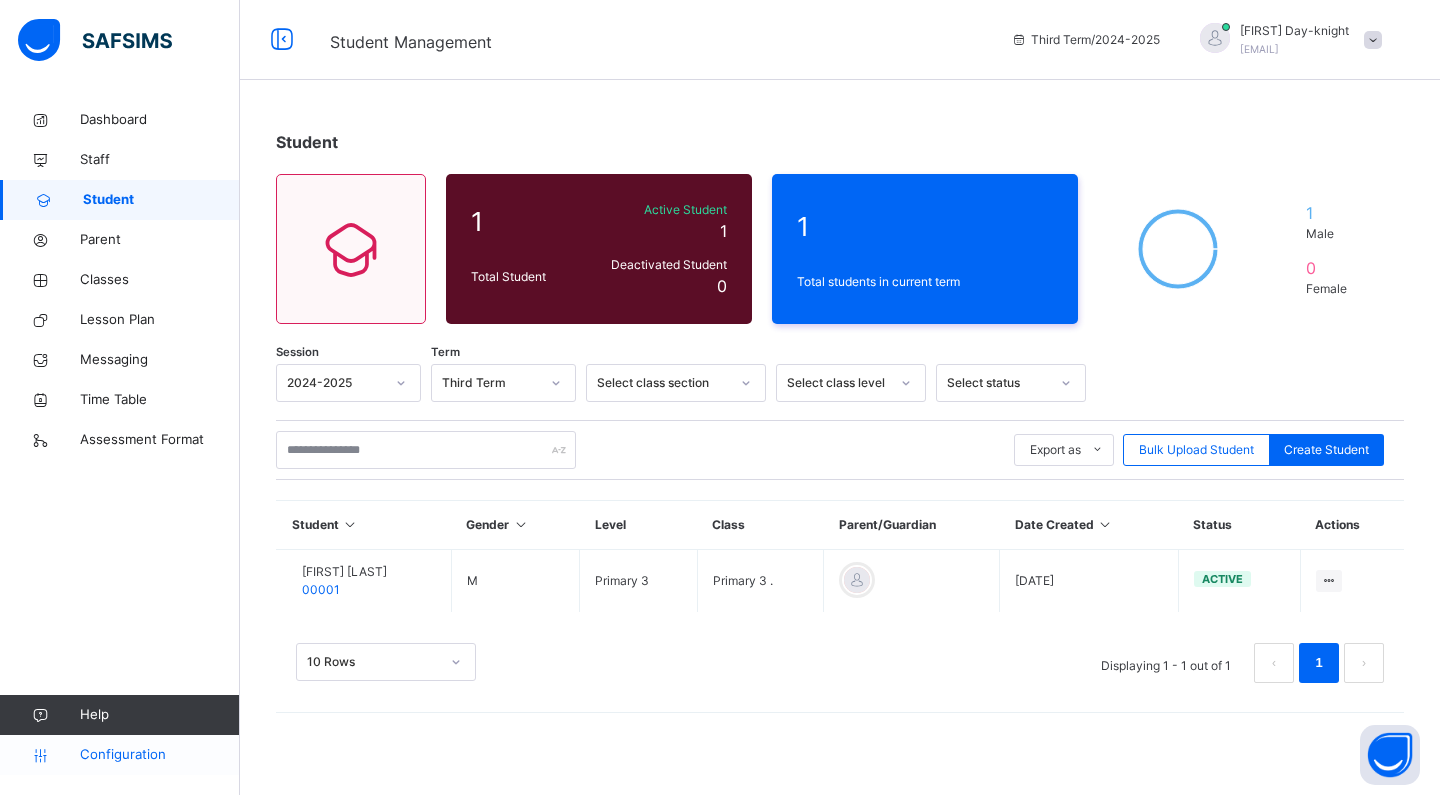 click on "Configuration" at bounding box center (159, 755) 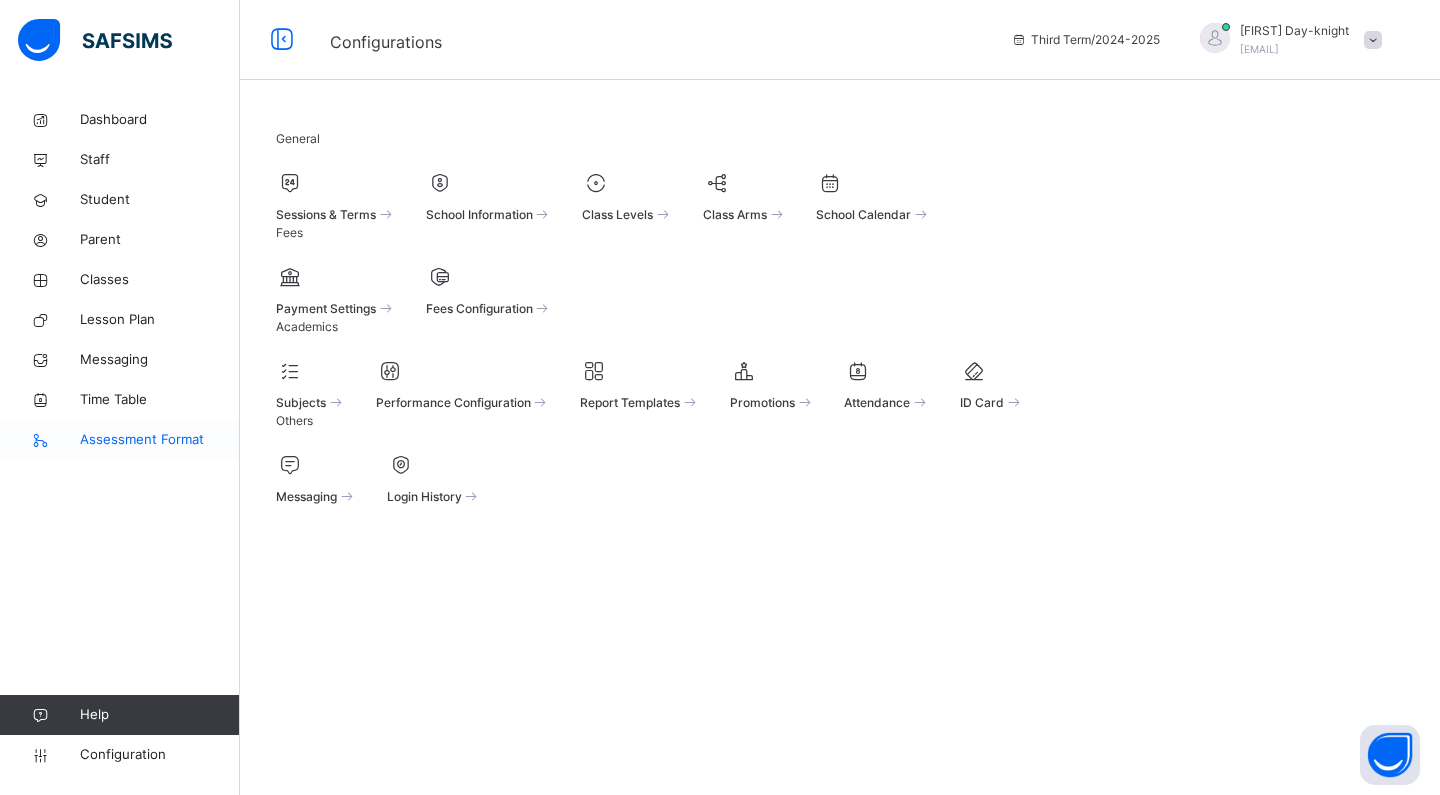 click at bounding box center (40, 440) 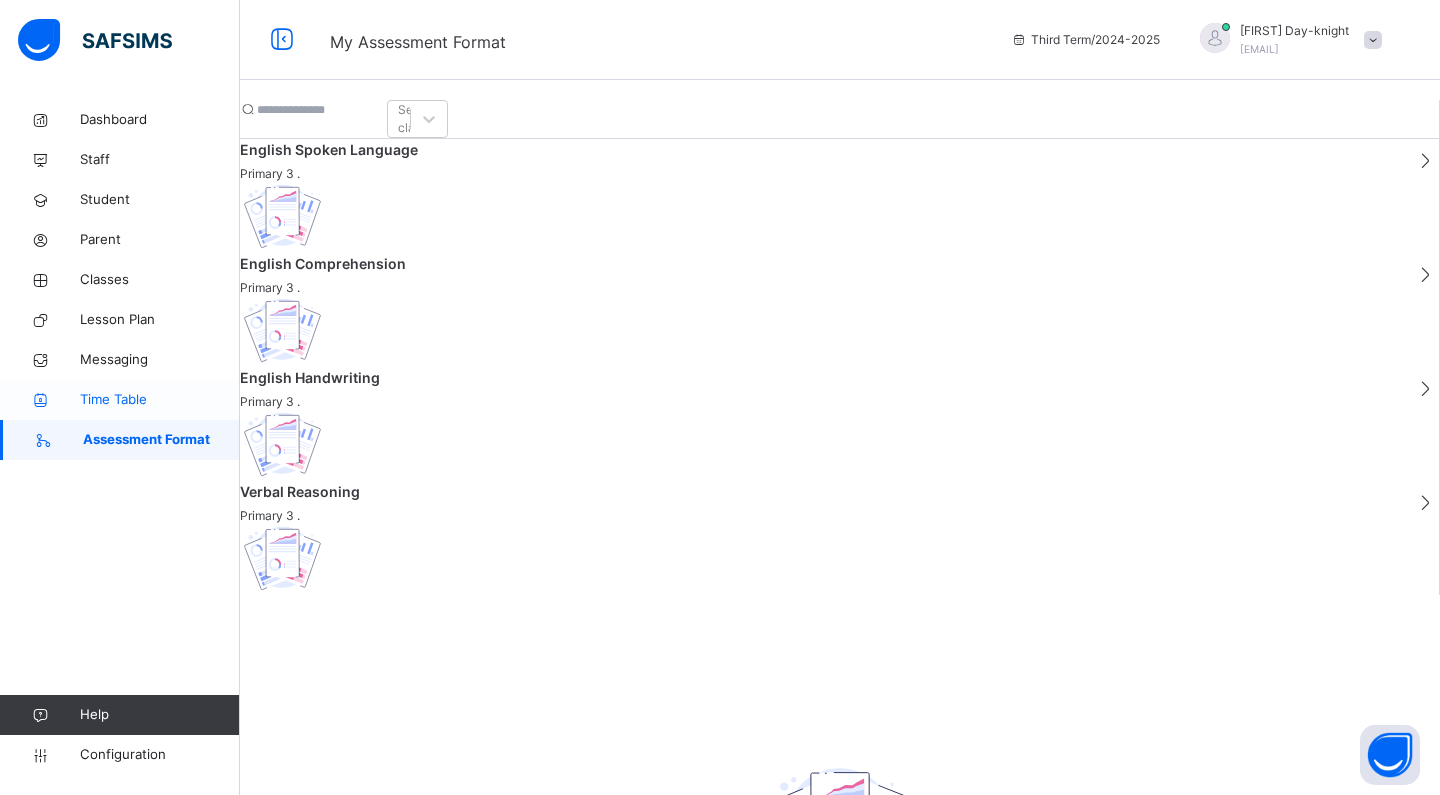 click on "Time Table" at bounding box center [120, 400] 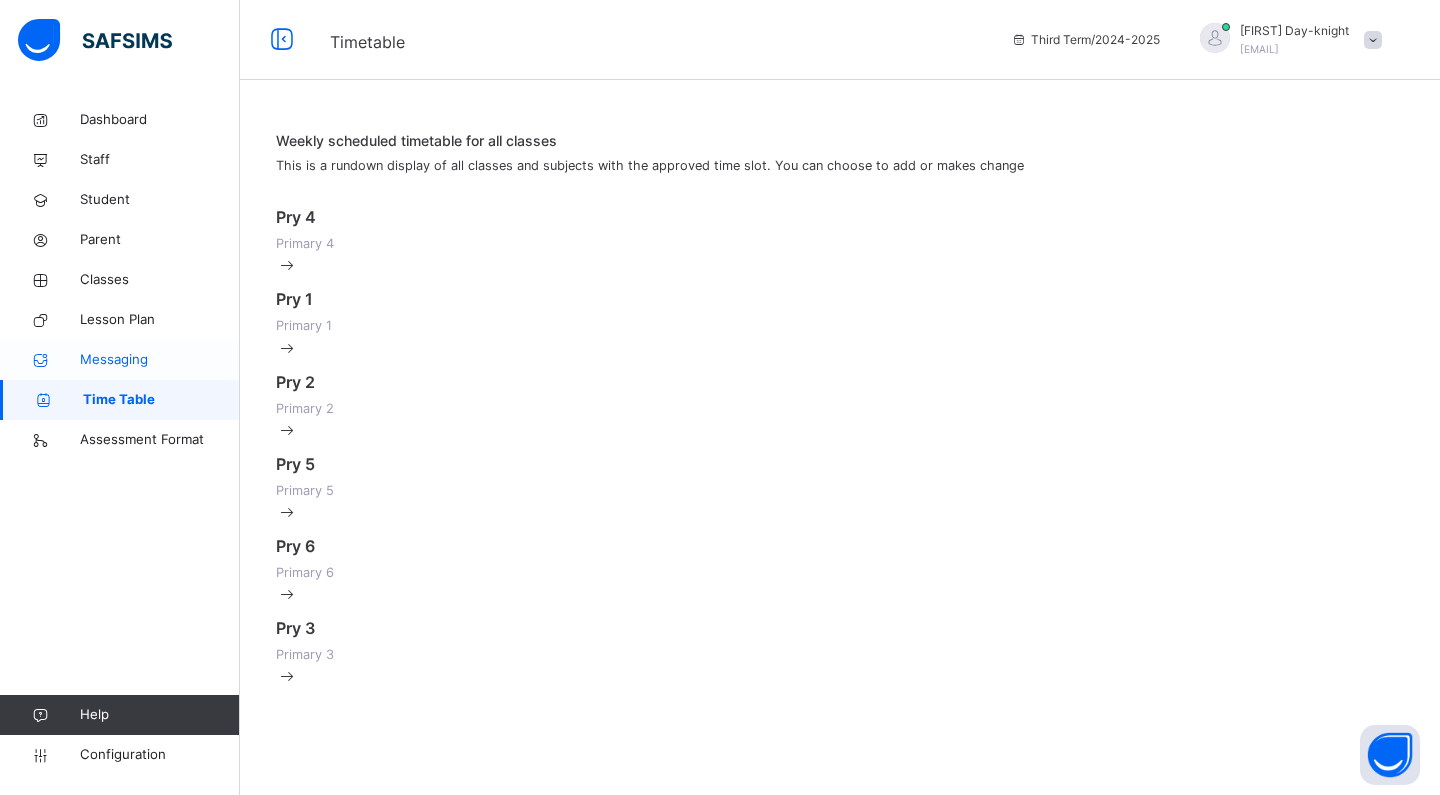 click on "Messaging" at bounding box center [160, 360] 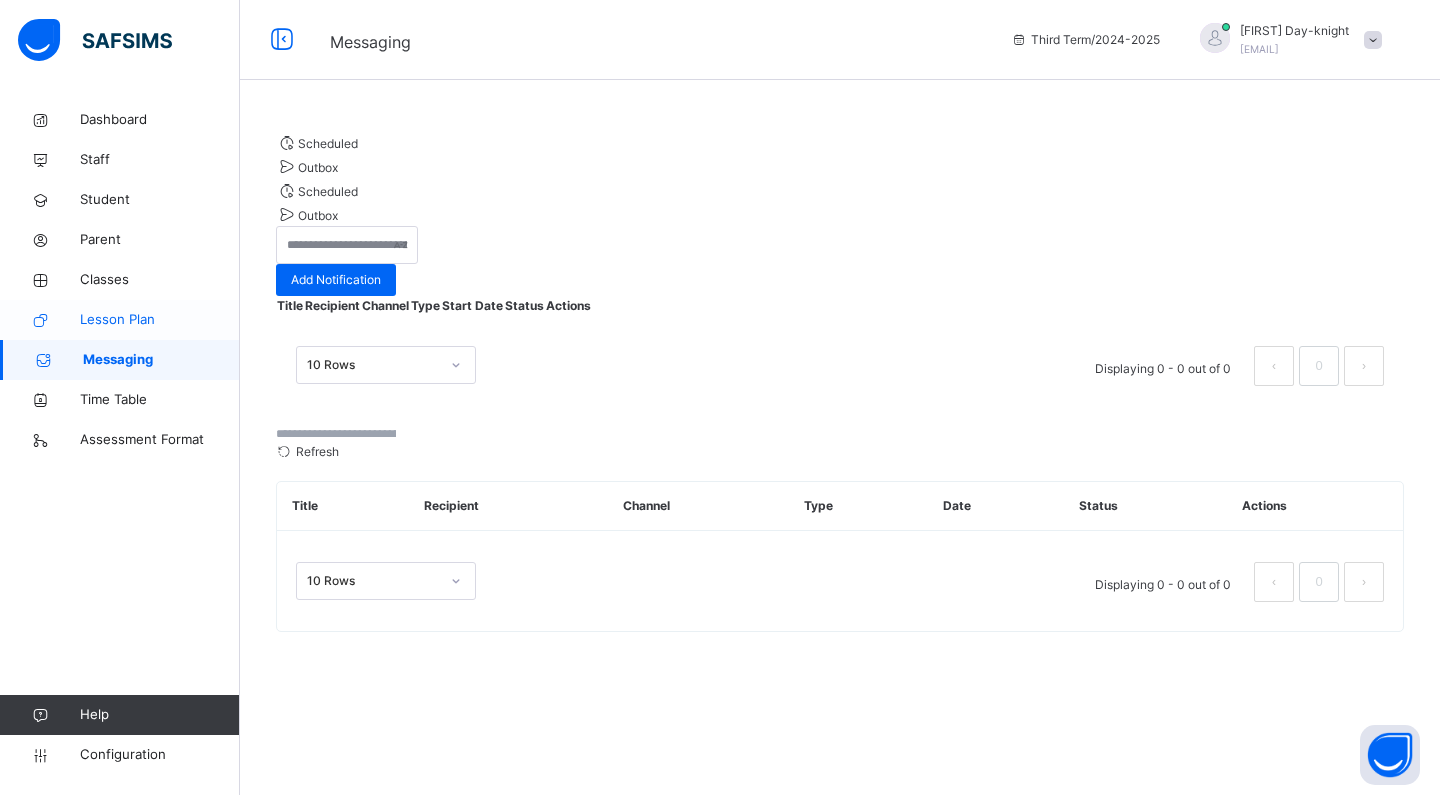 click on "Lesson Plan" at bounding box center (120, 320) 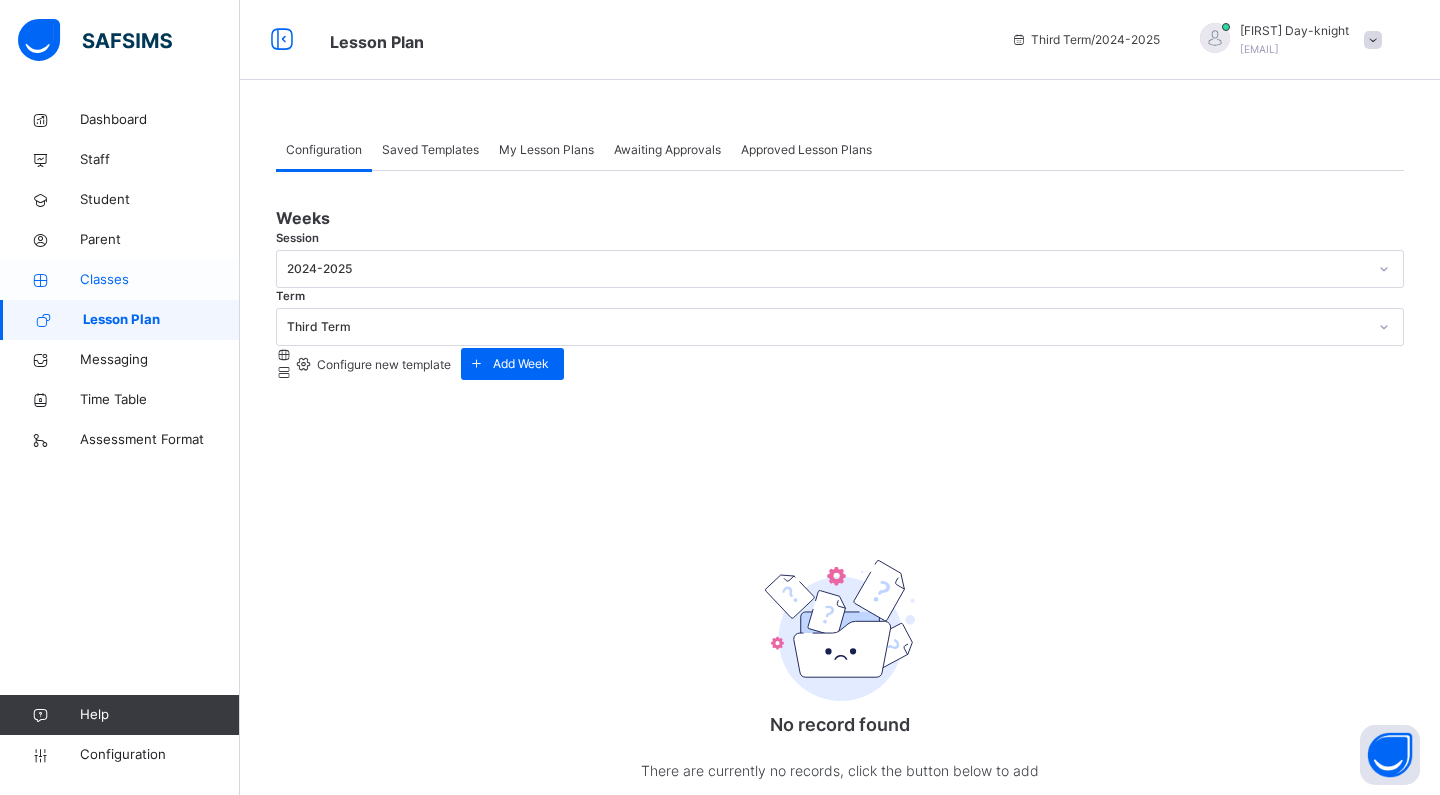 click on "Classes" at bounding box center [160, 280] 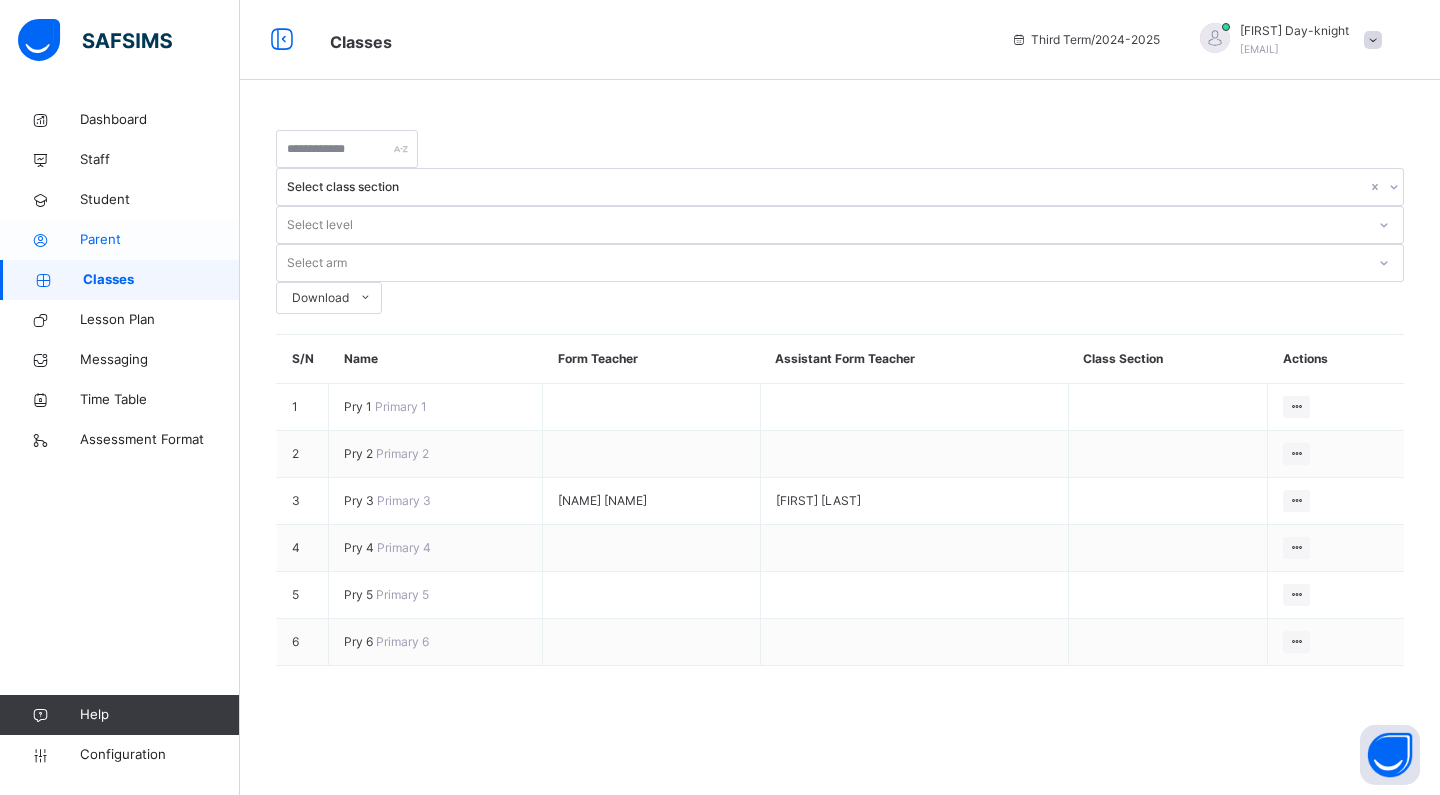 click on "Parent" at bounding box center [120, 240] 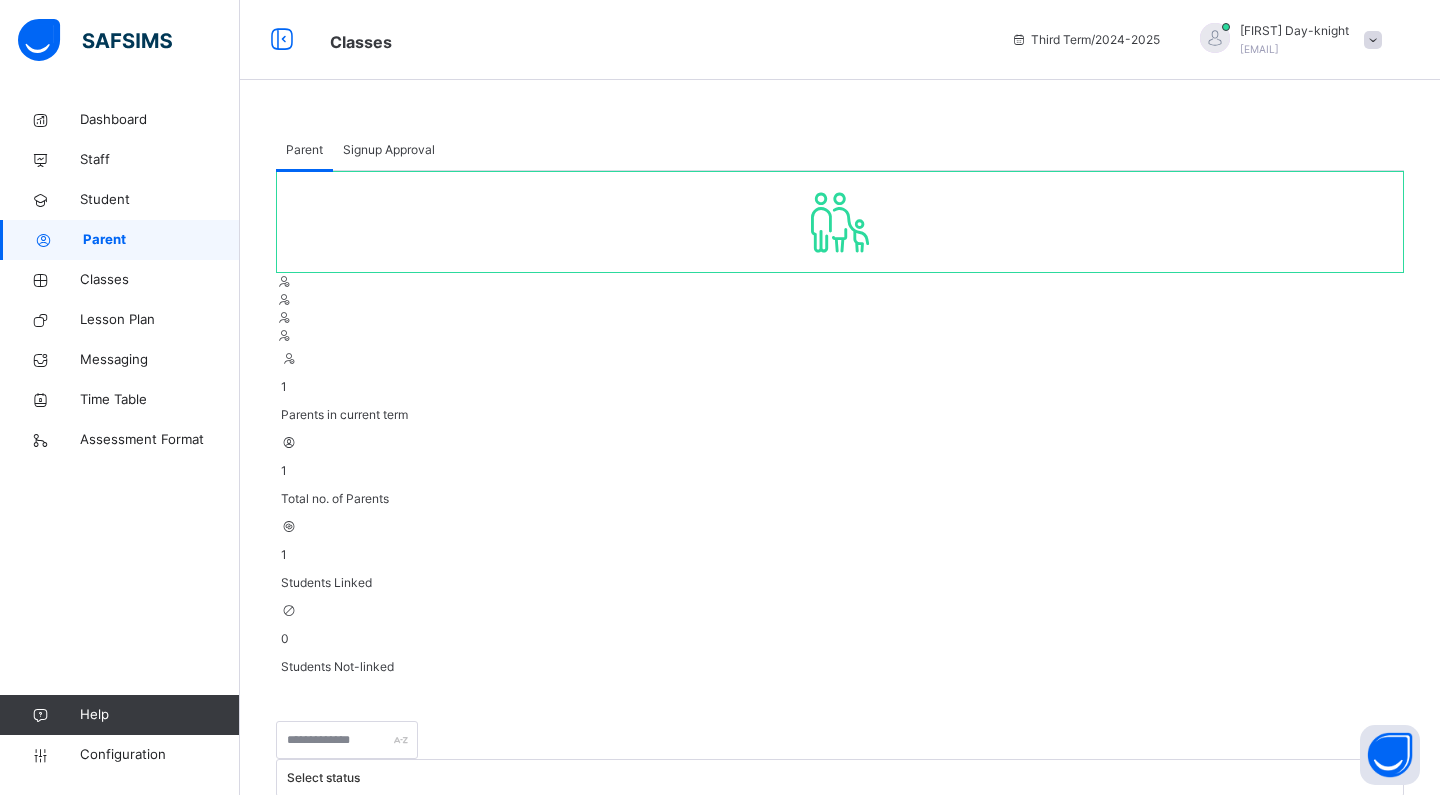 click on "Dashboard Staff Student Parent Classes Lesson Plan Messaging Time Table Assessment Format   Help   Configuration" at bounding box center (120, 437) 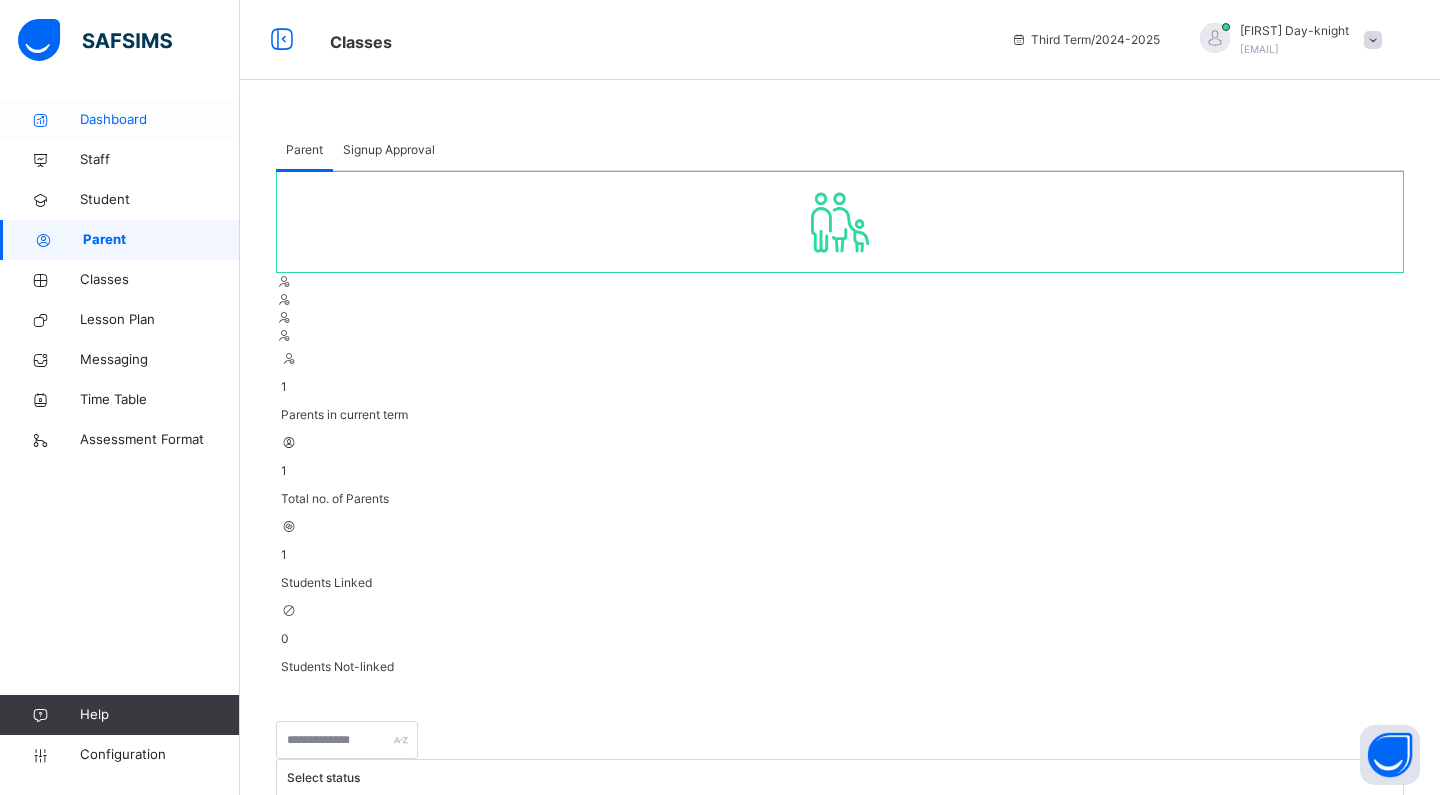 click on "Dashboard" at bounding box center (160, 120) 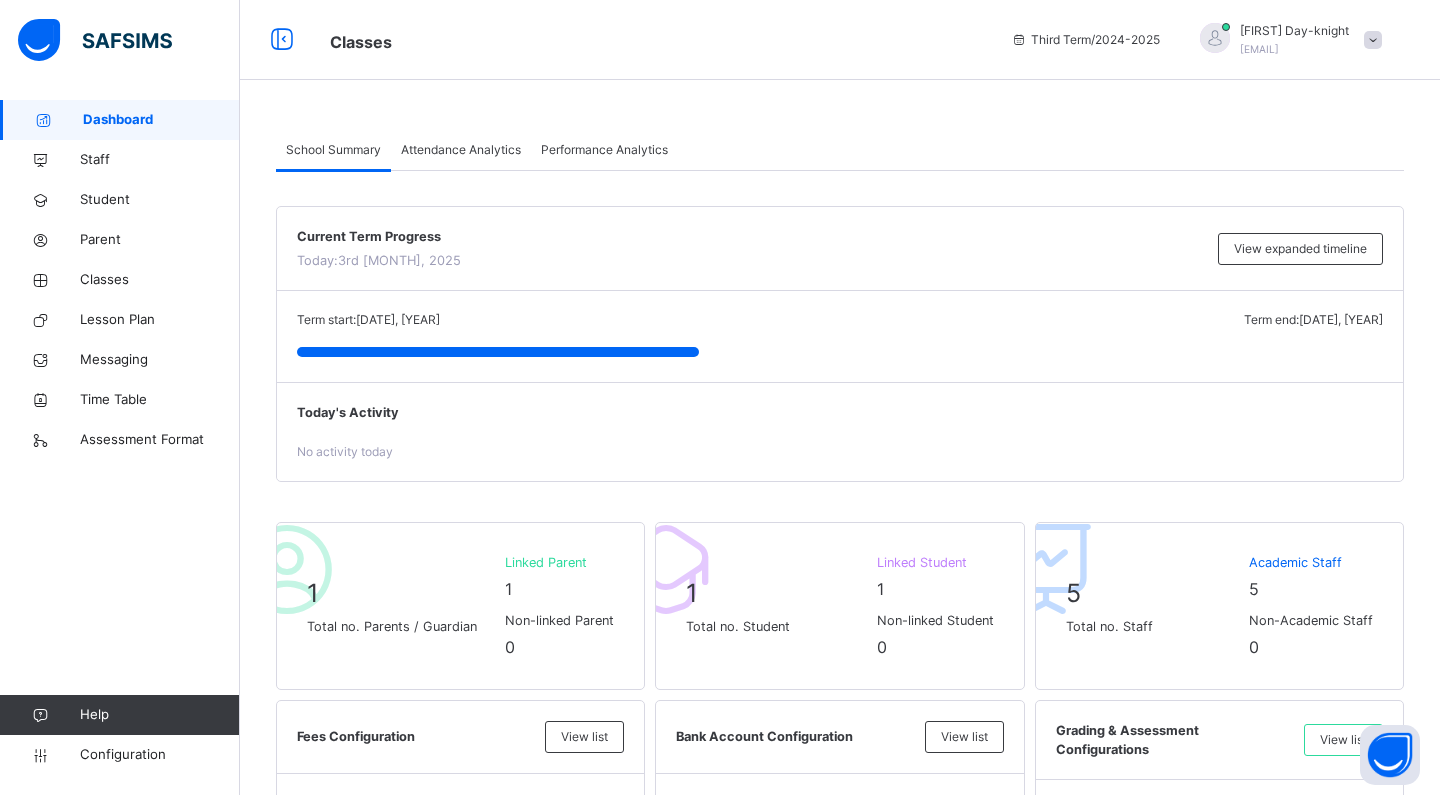 click on "Performance Analytics" at bounding box center [604, 150] 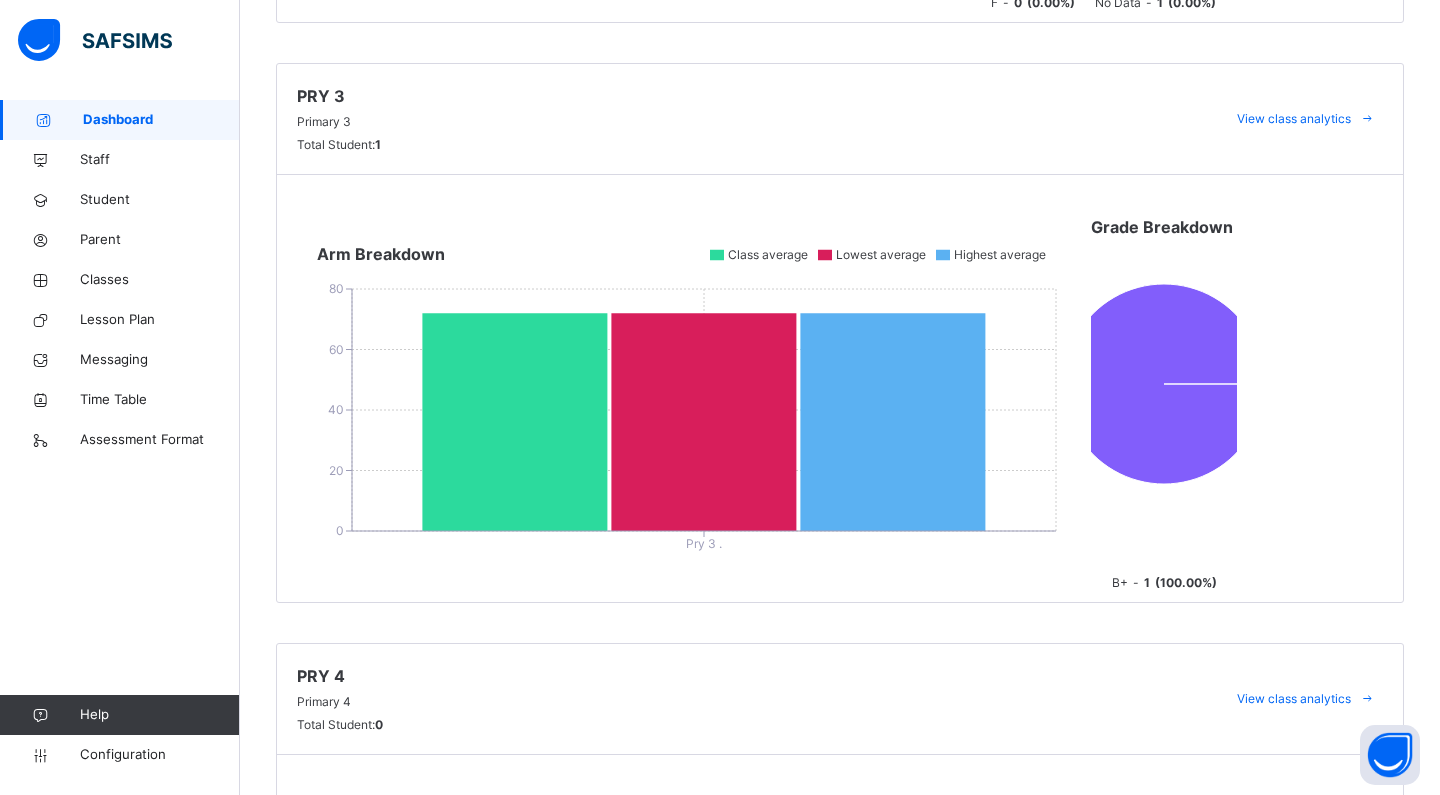 scroll, scrollTop: 1502, scrollLeft: 0, axis: vertical 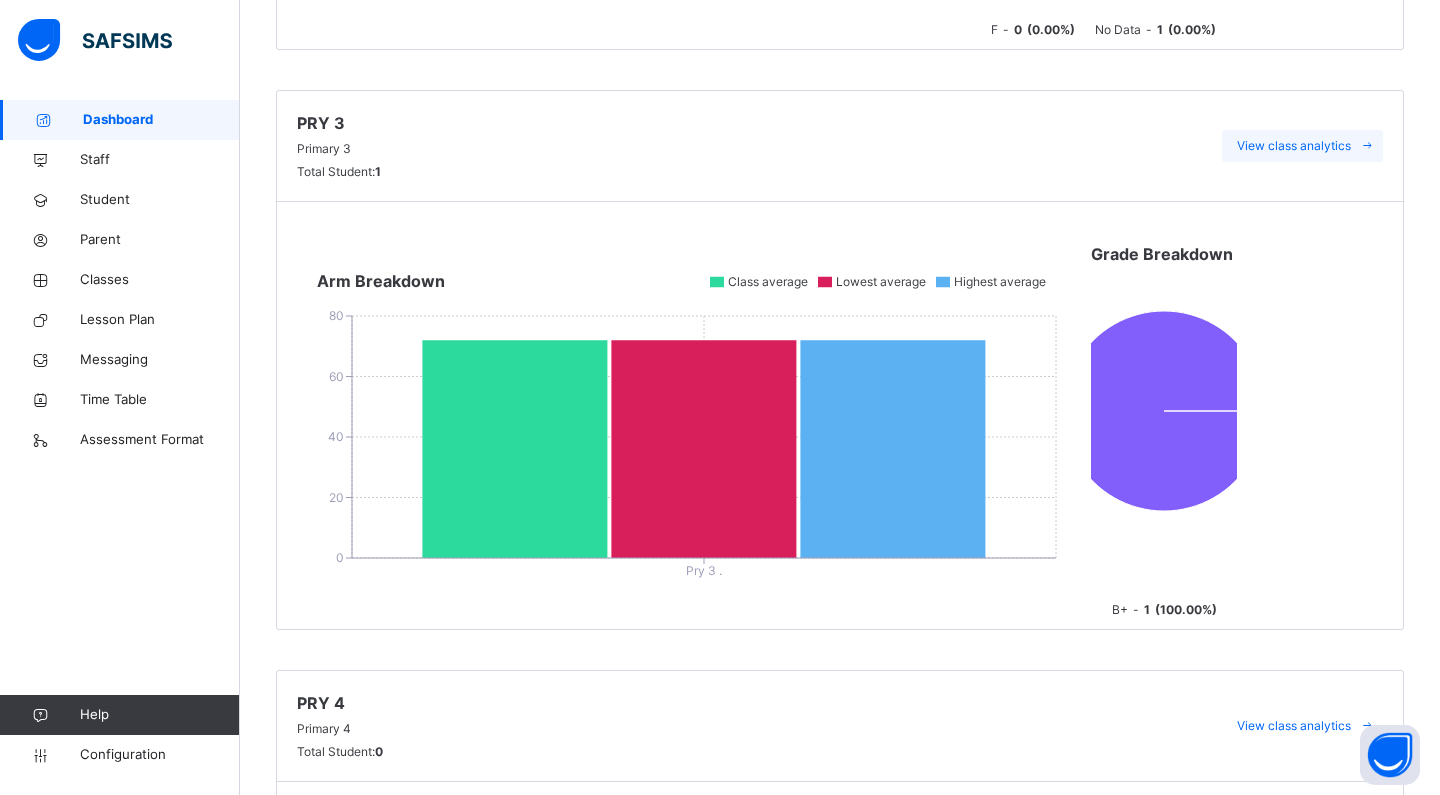 click on "View class analytics" at bounding box center [1294, 146] 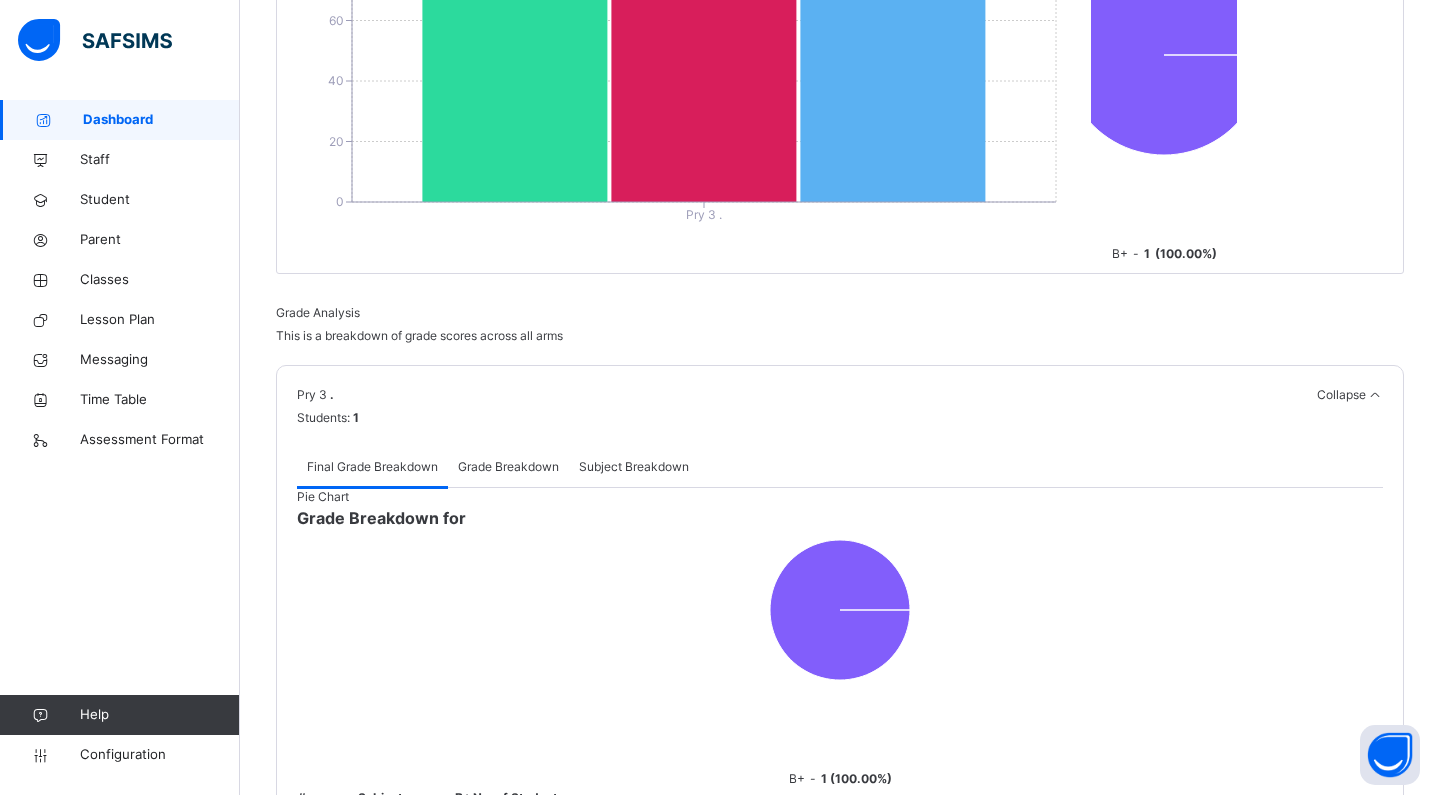 scroll, scrollTop: 636, scrollLeft: 0, axis: vertical 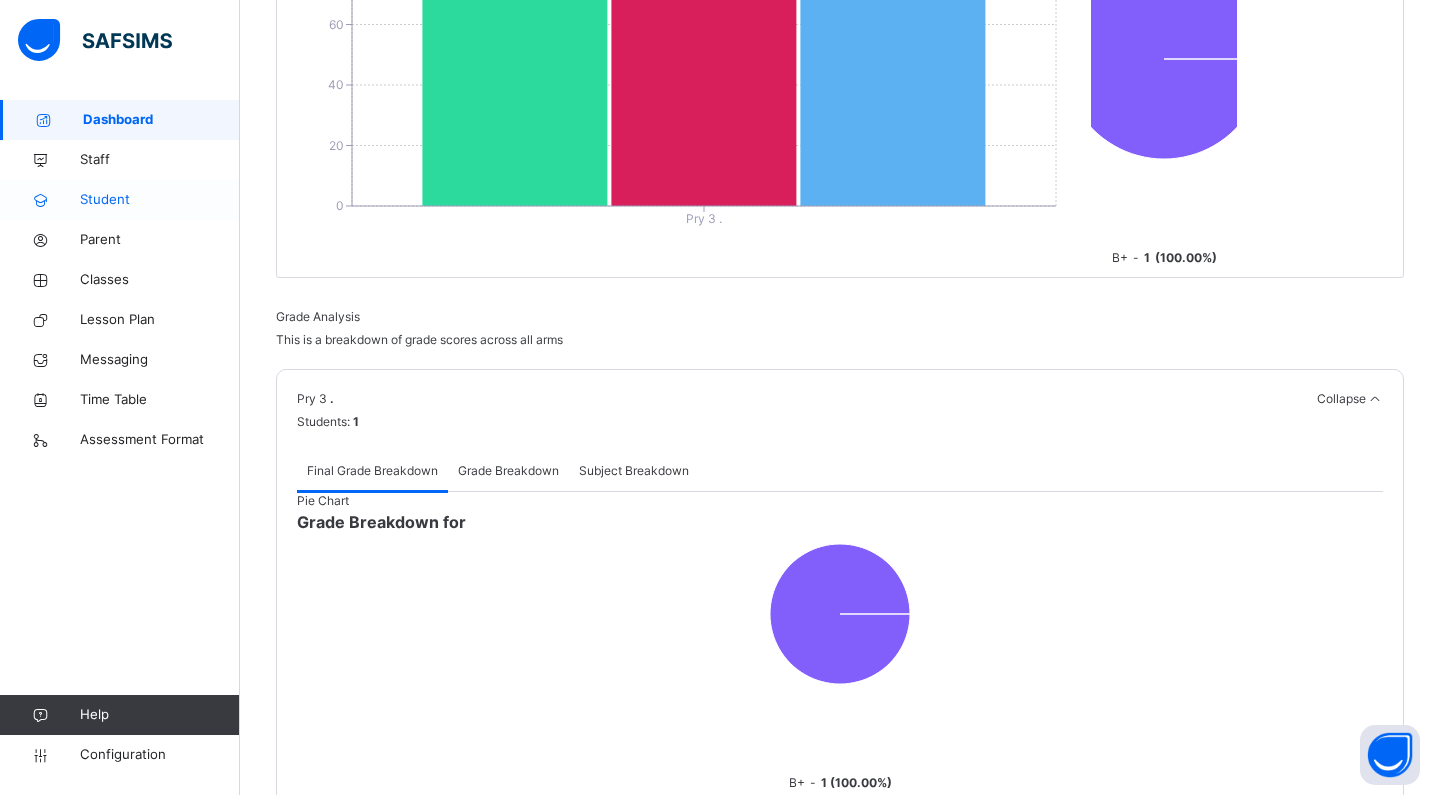 click on "Student" at bounding box center (160, 200) 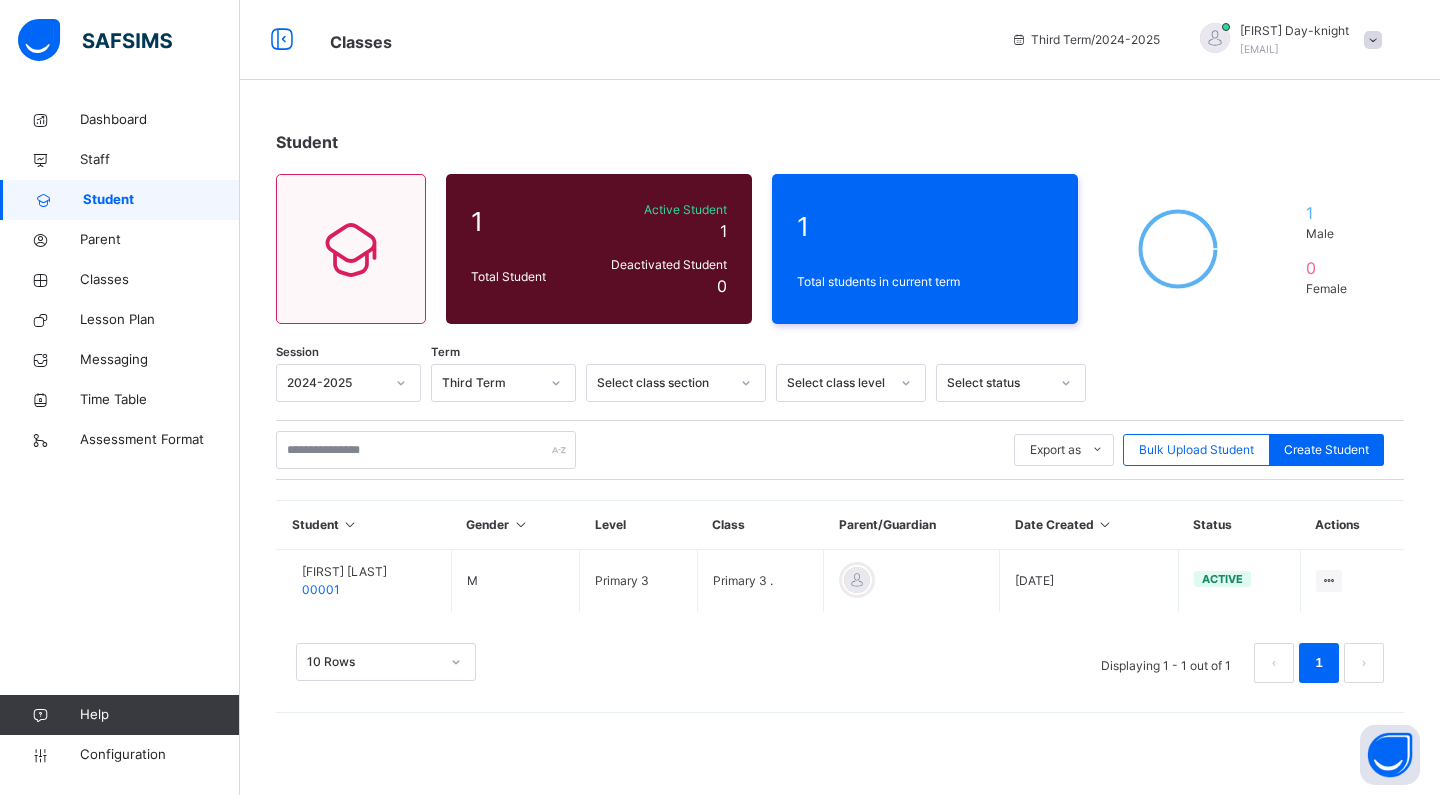 scroll, scrollTop: 0, scrollLeft: 0, axis: both 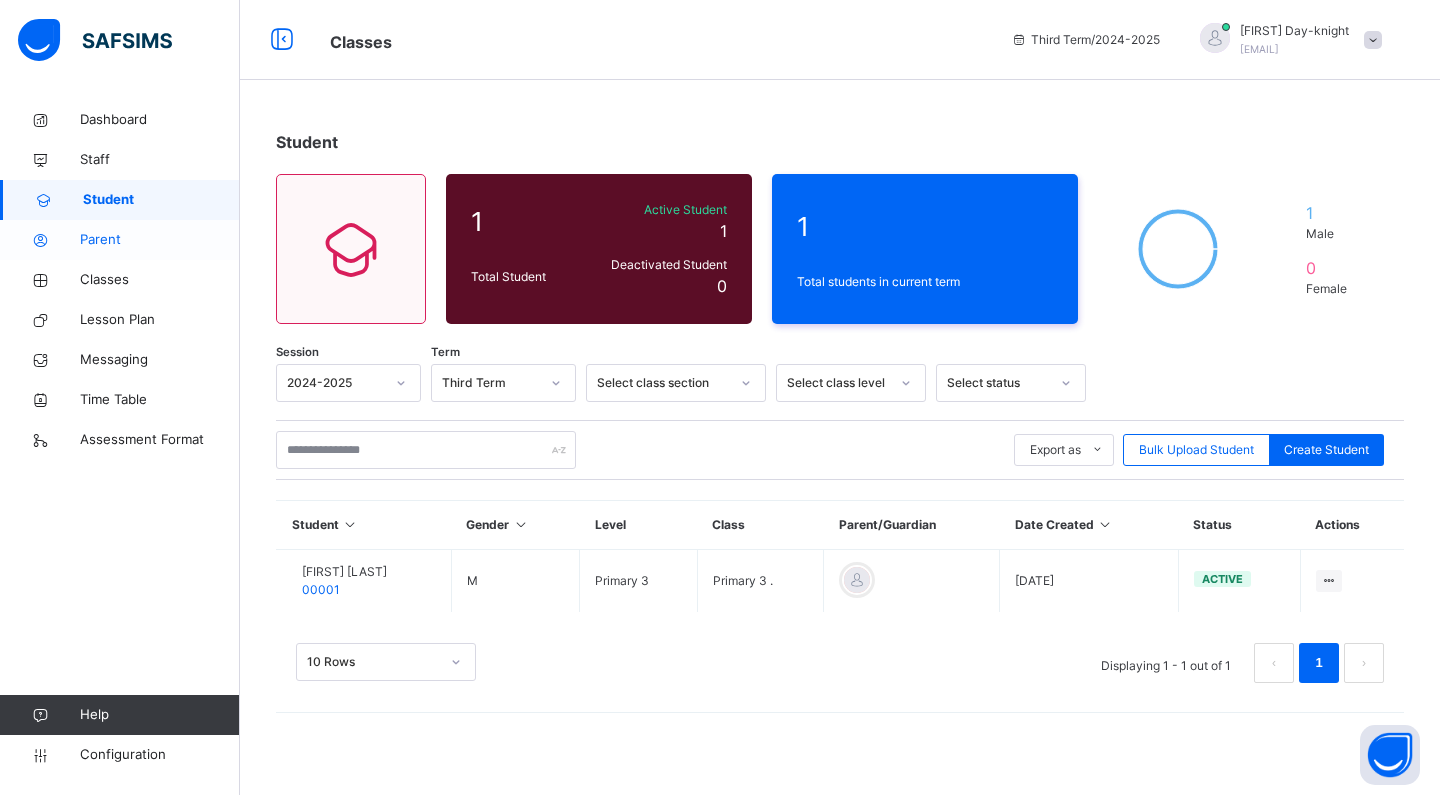click on "Parent" at bounding box center (160, 240) 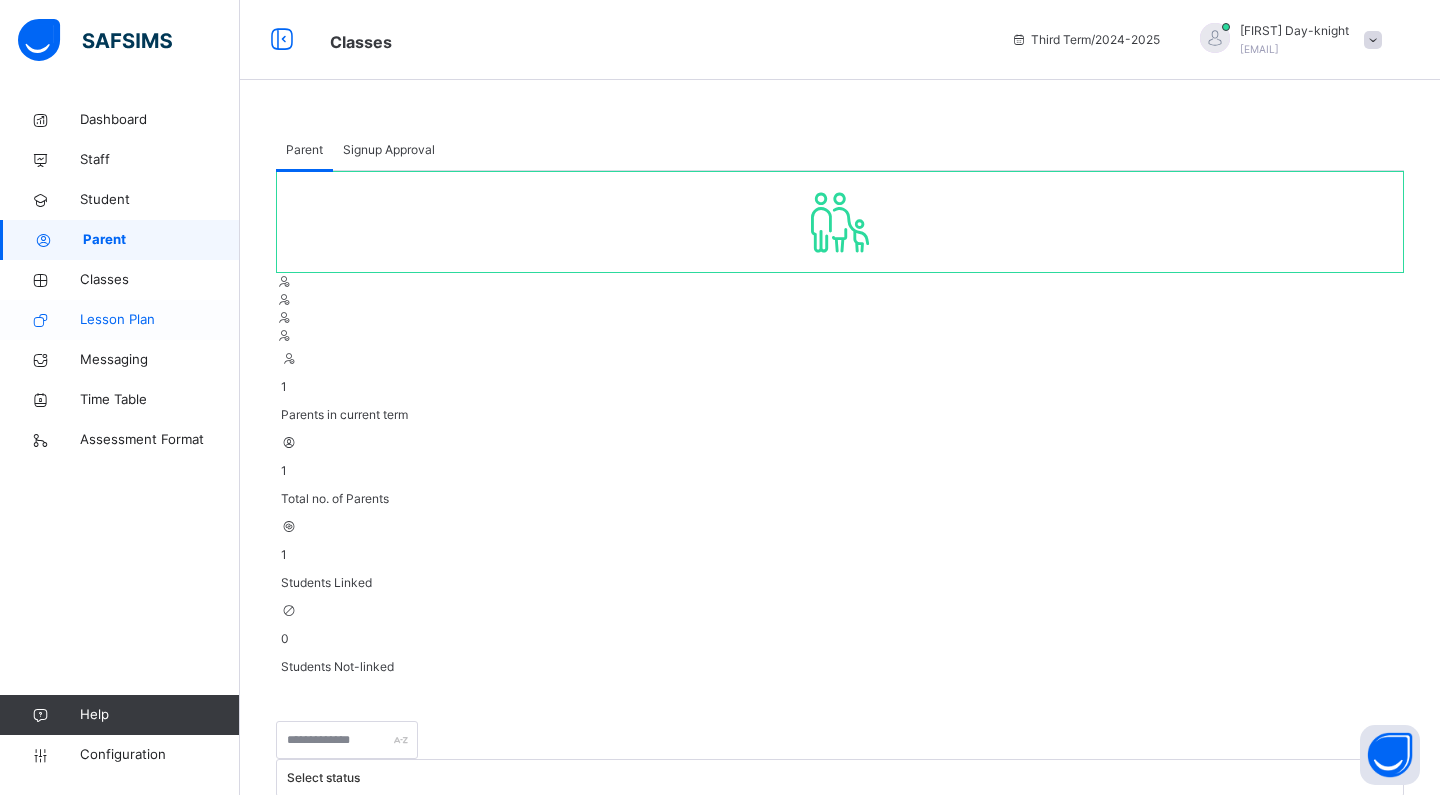 click on "Lesson Plan" at bounding box center [120, 320] 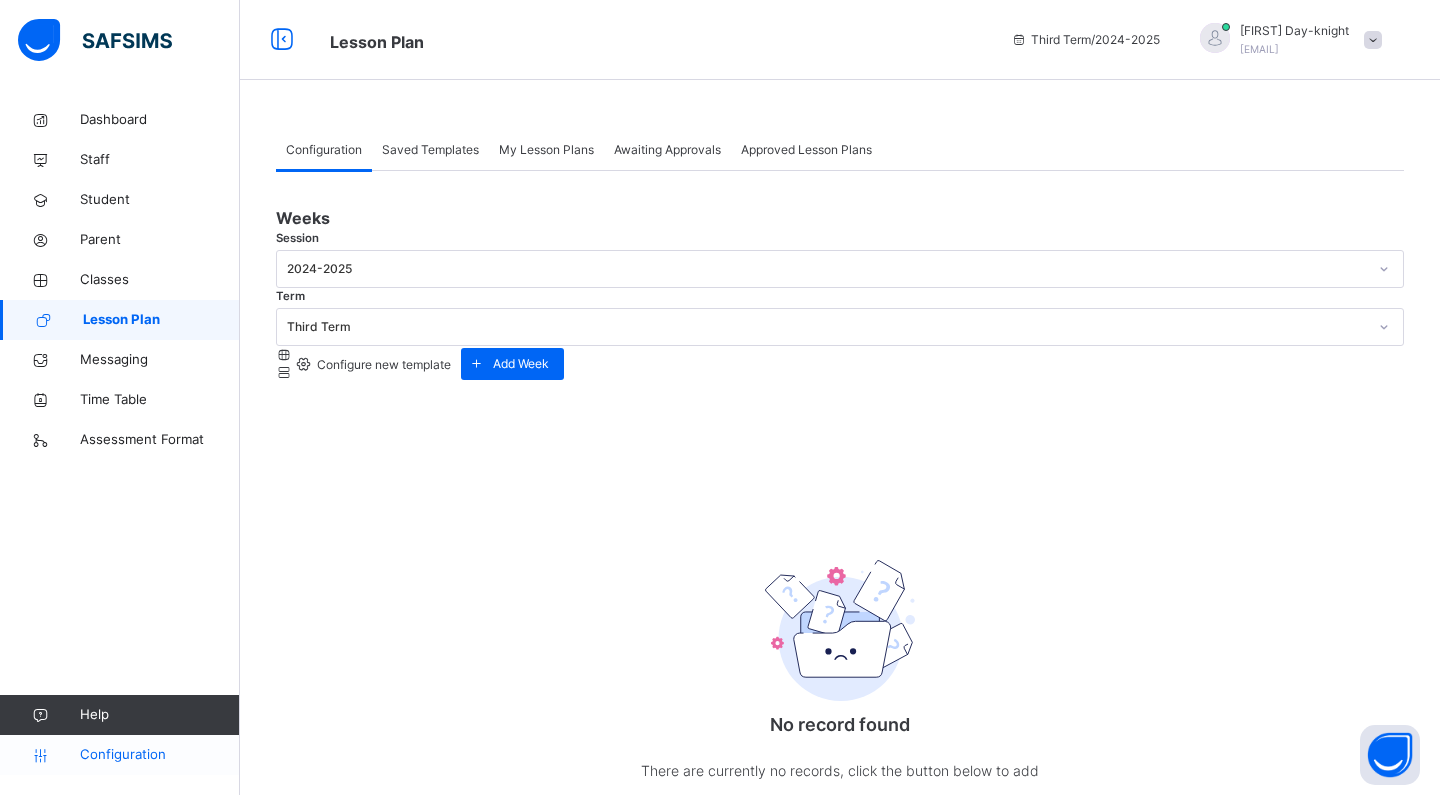 click on "Configuration" at bounding box center [159, 755] 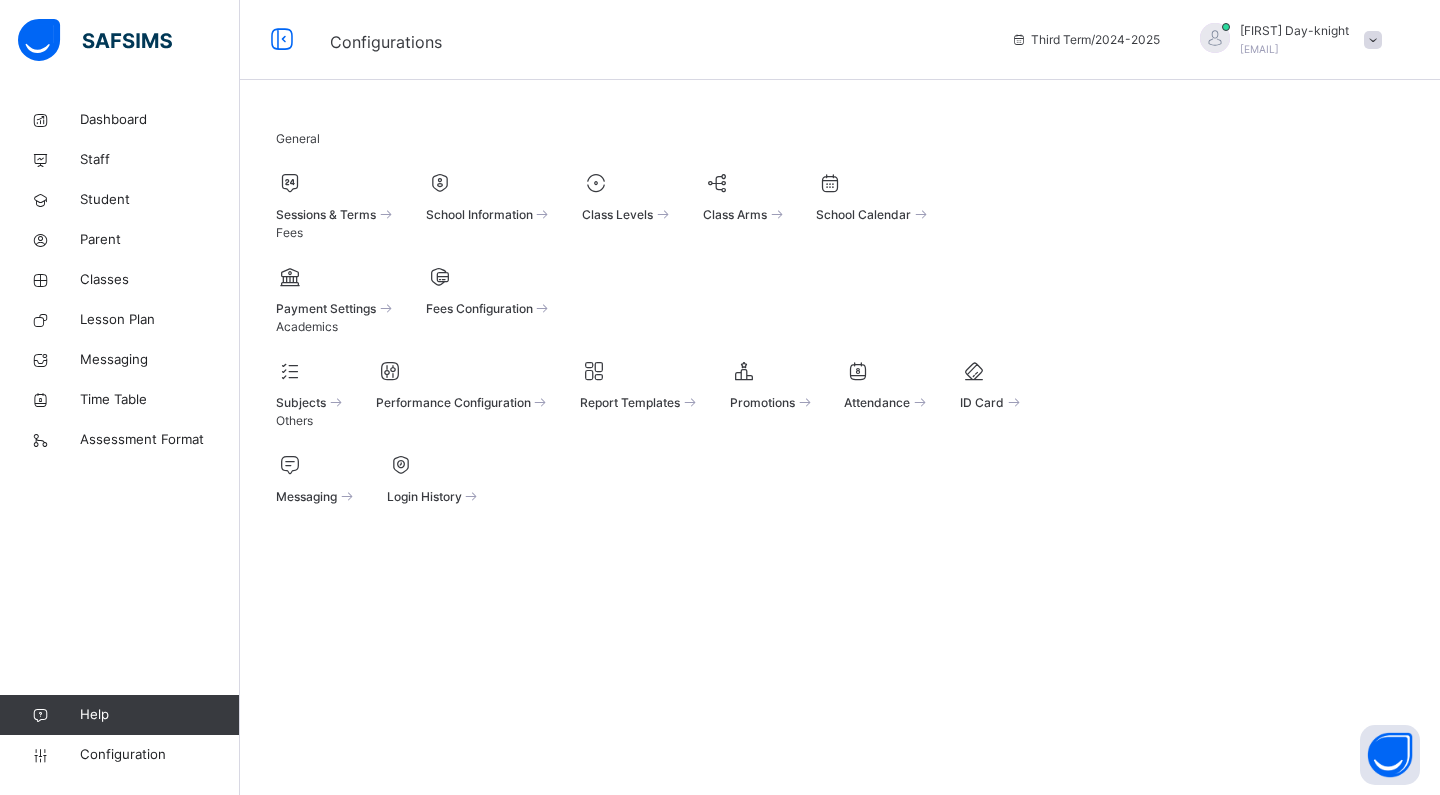 click at bounding box center [1373, 40] 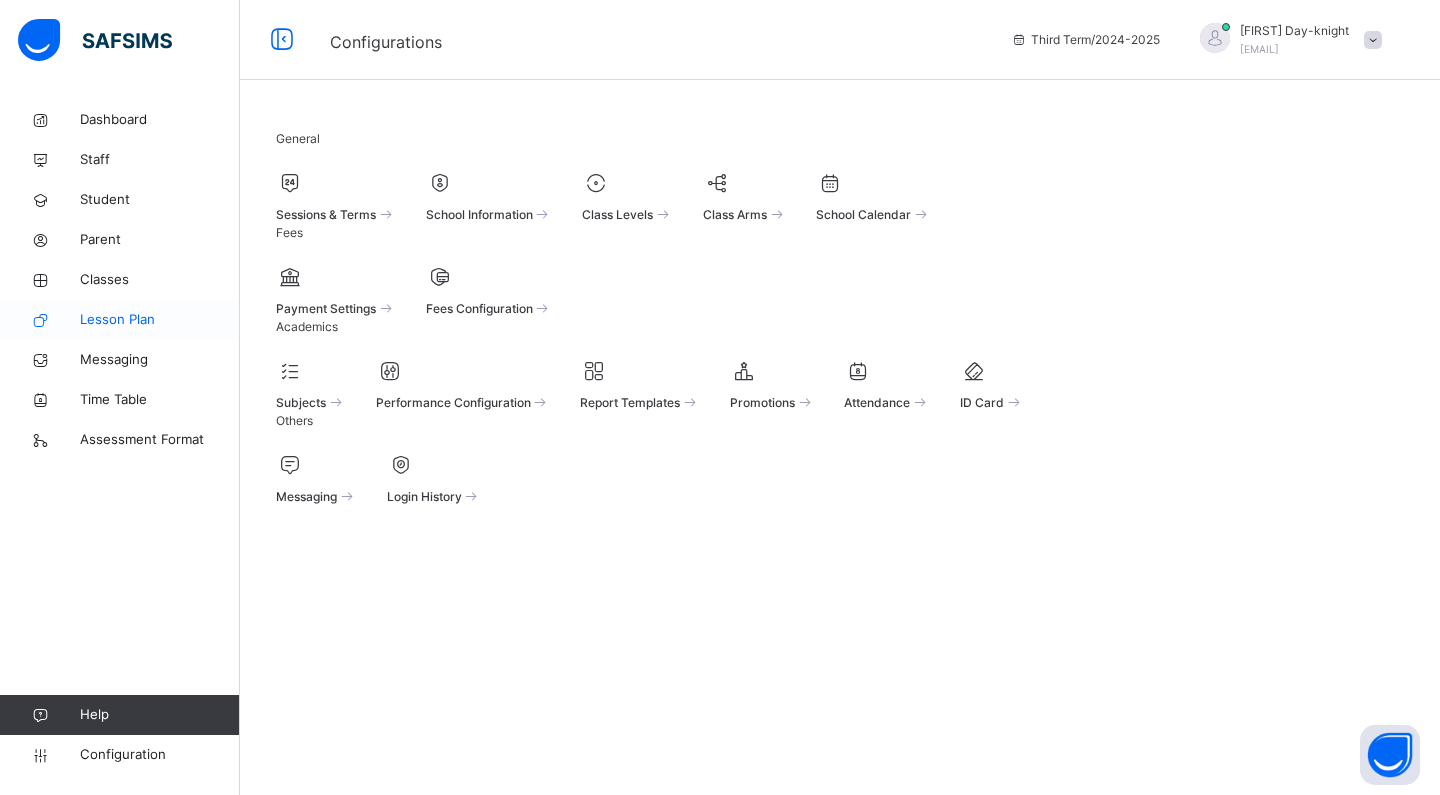 click on "Lesson Plan" at bounding box center (160, 320) 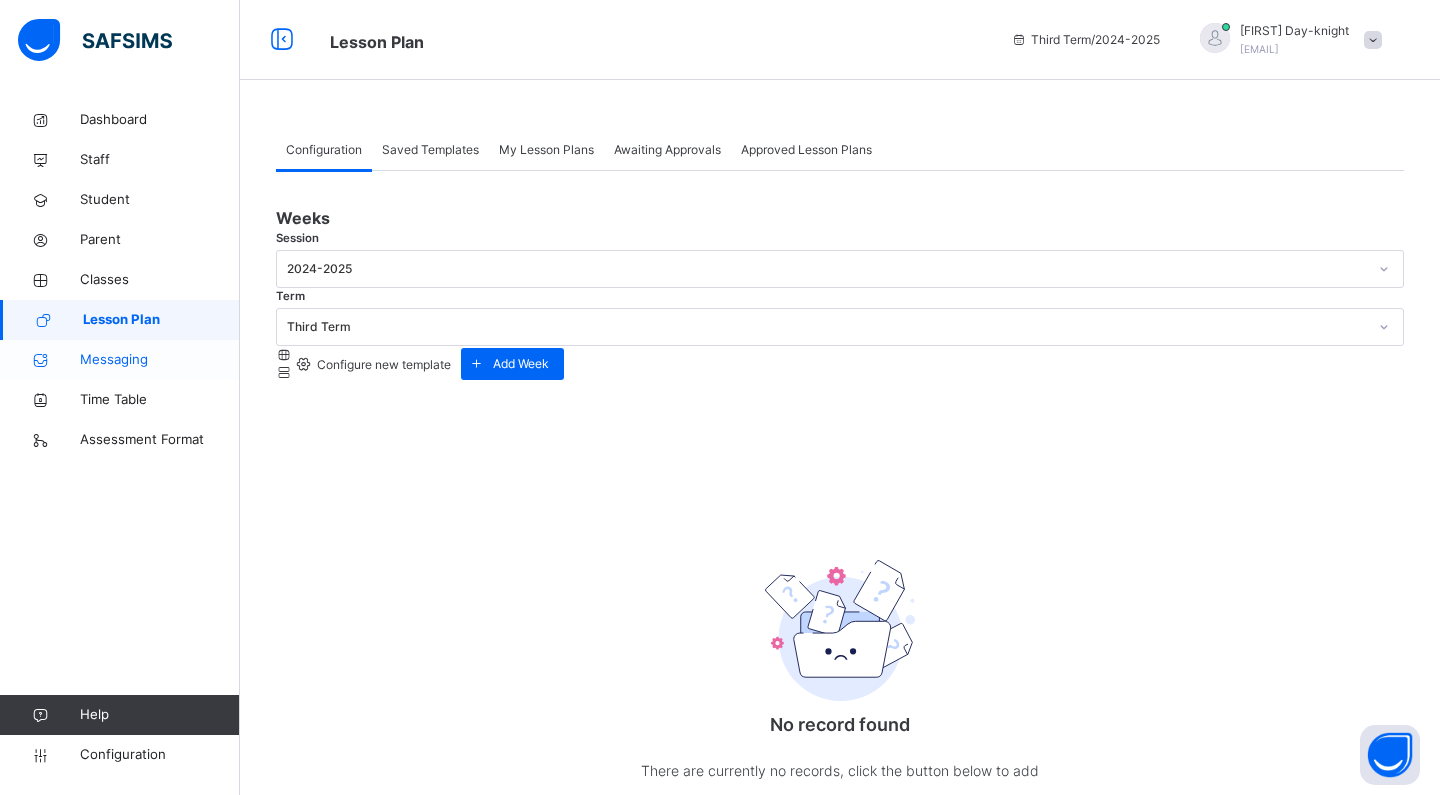 click on "Messaging" at bounding box center (160, 360) 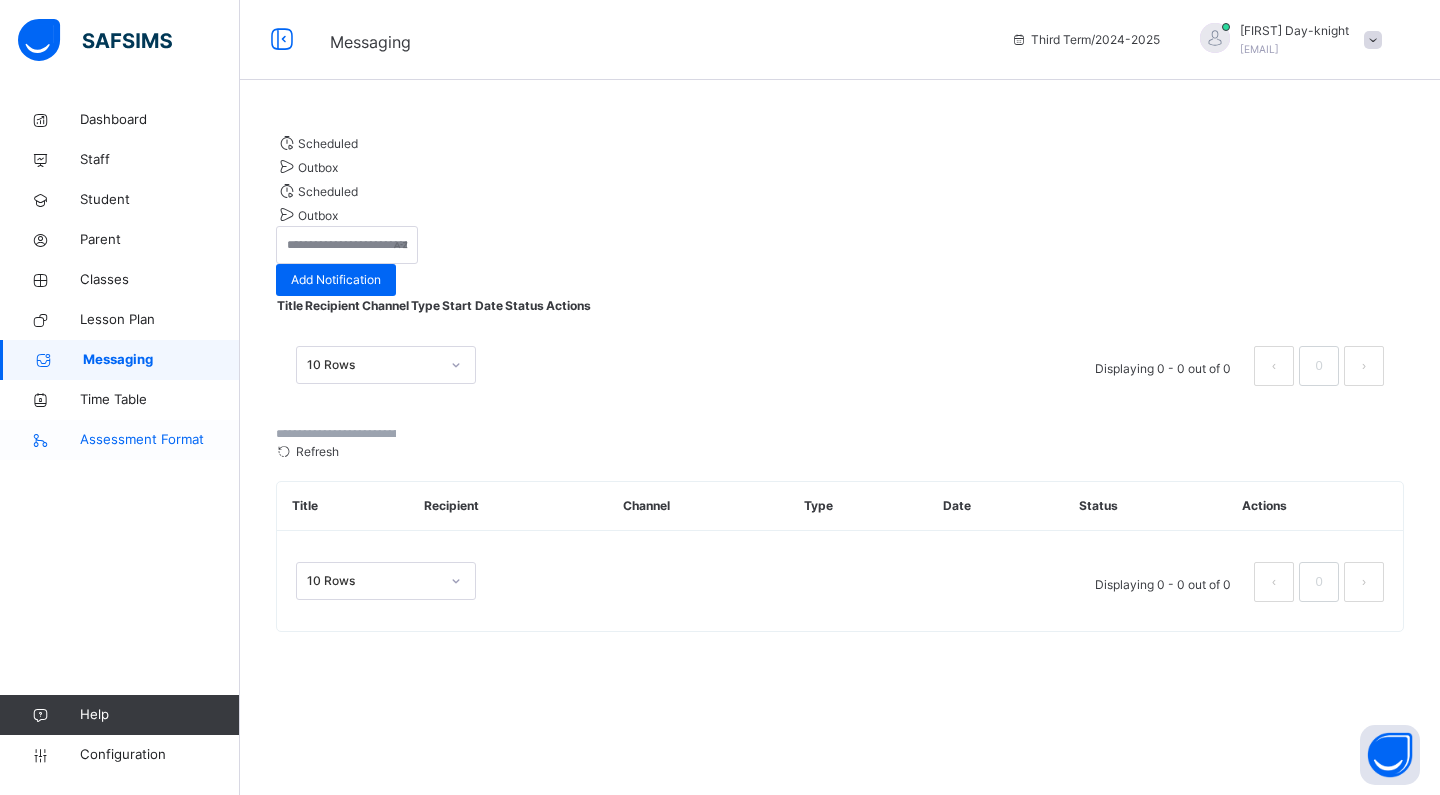 click on "Assessment Format" at bounding box center [120, 440] 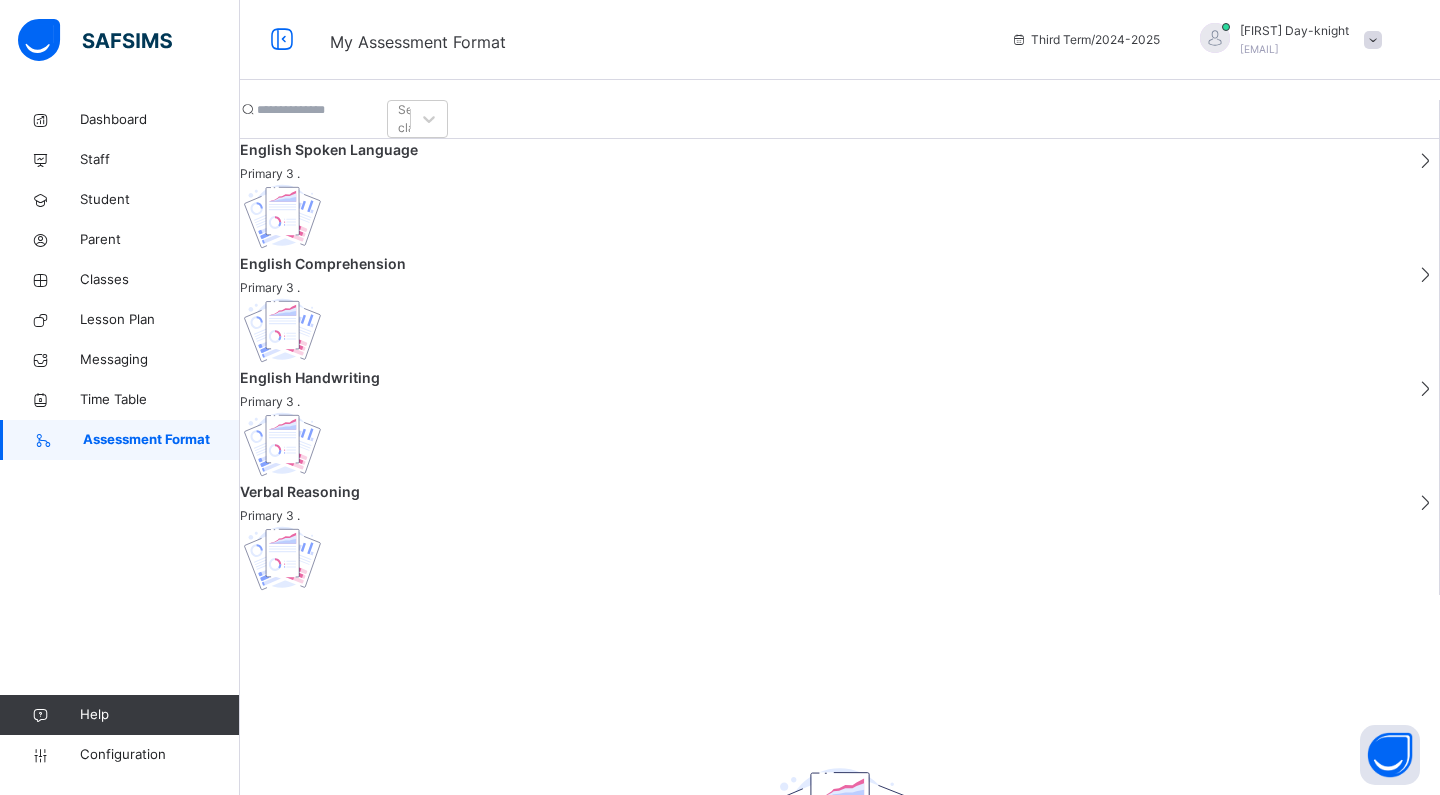 click on "Primary 3 ." at bounding box center (820, 174) 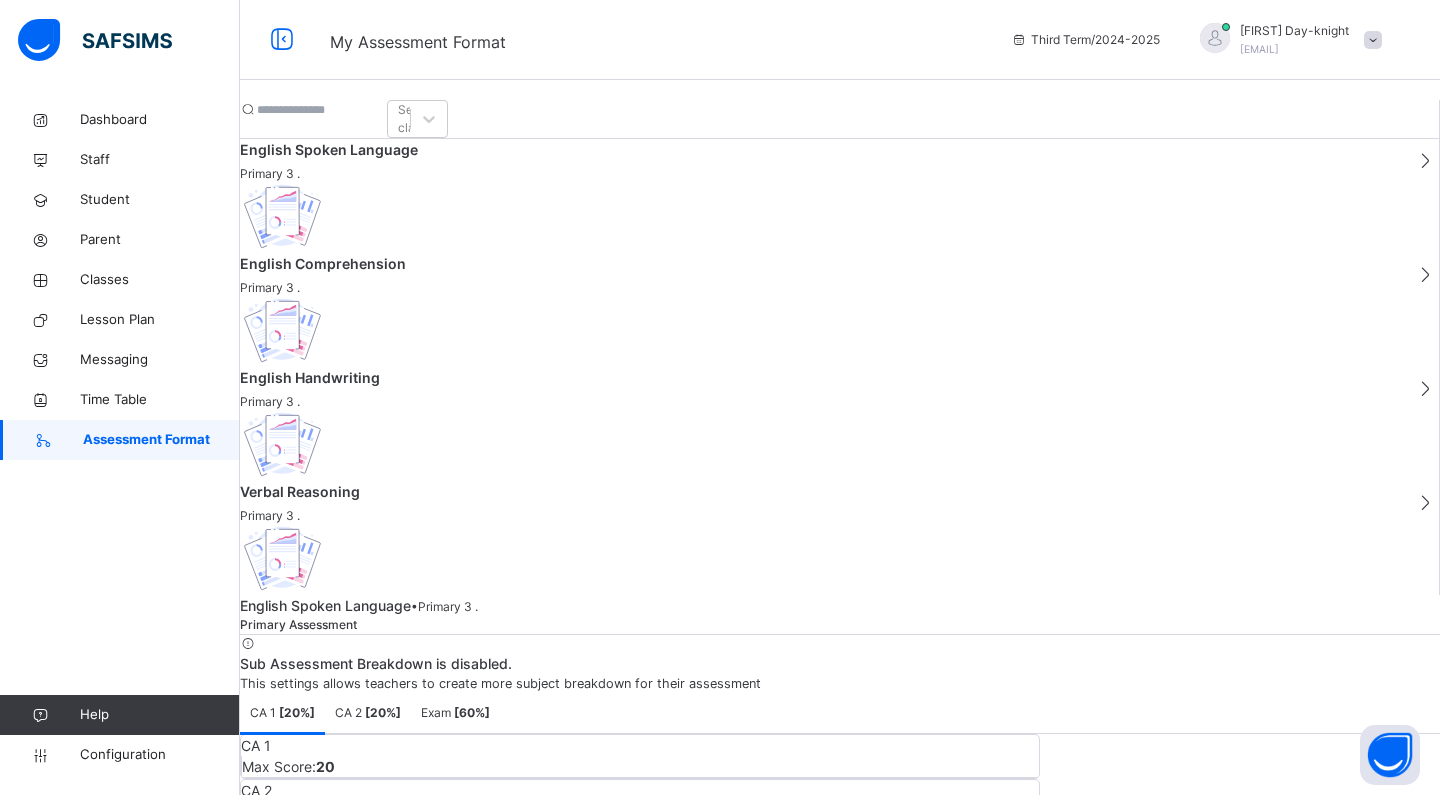click on "English Comprehension" at bounding box center (820, 263) 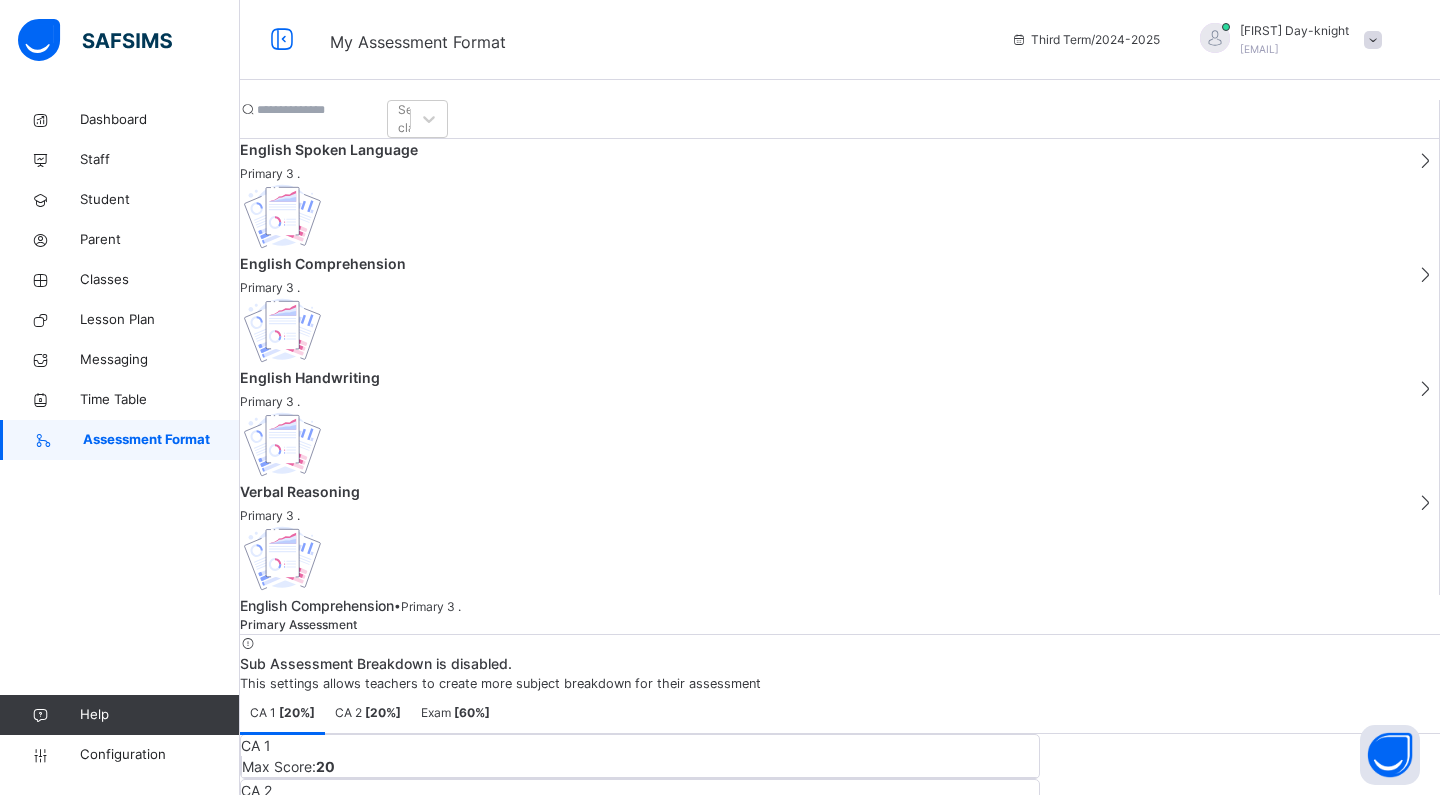 click on "English Comprehension     Primary 3 ." at bounding box center [839, 310] 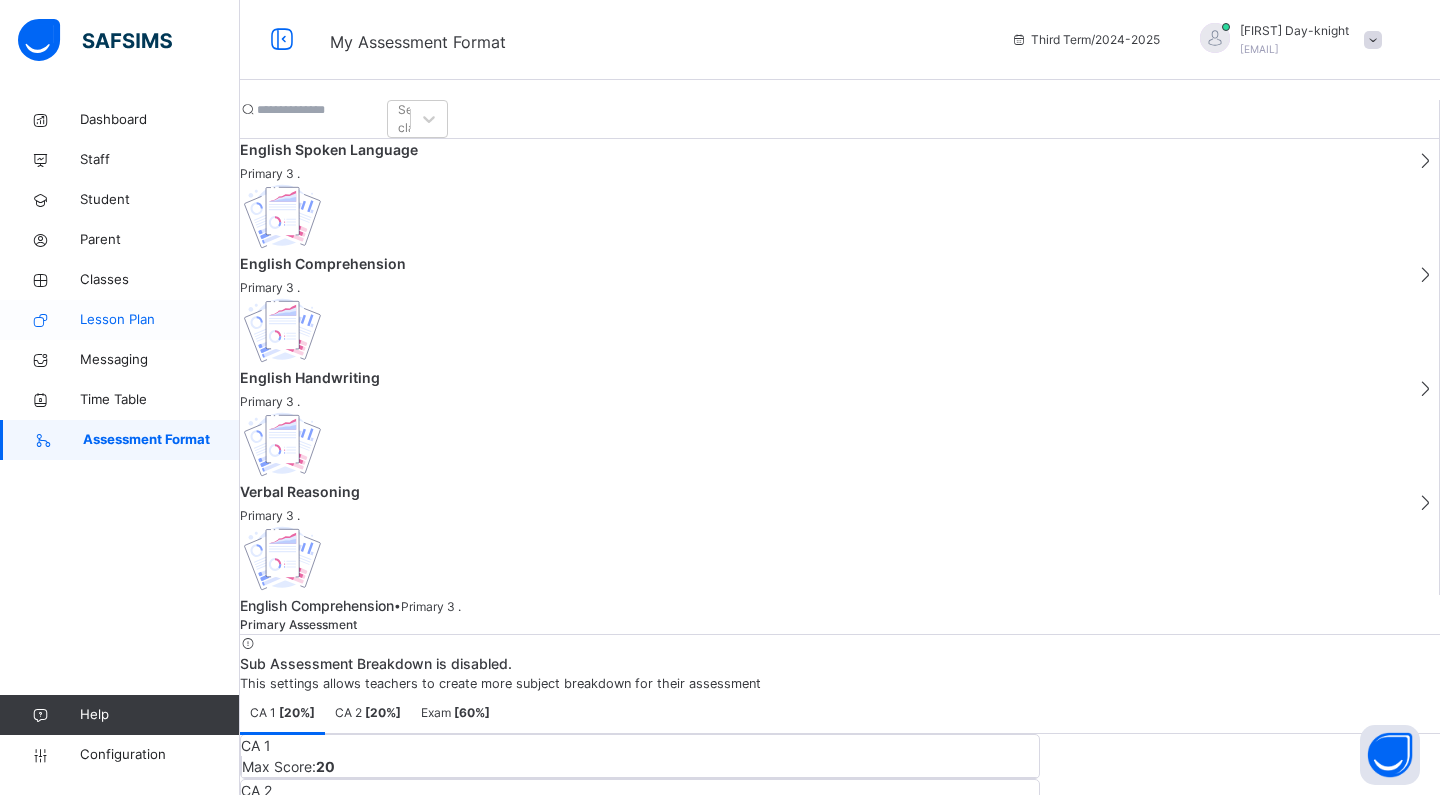 click on "Lesson Plan" at bounding box center [160, 320] 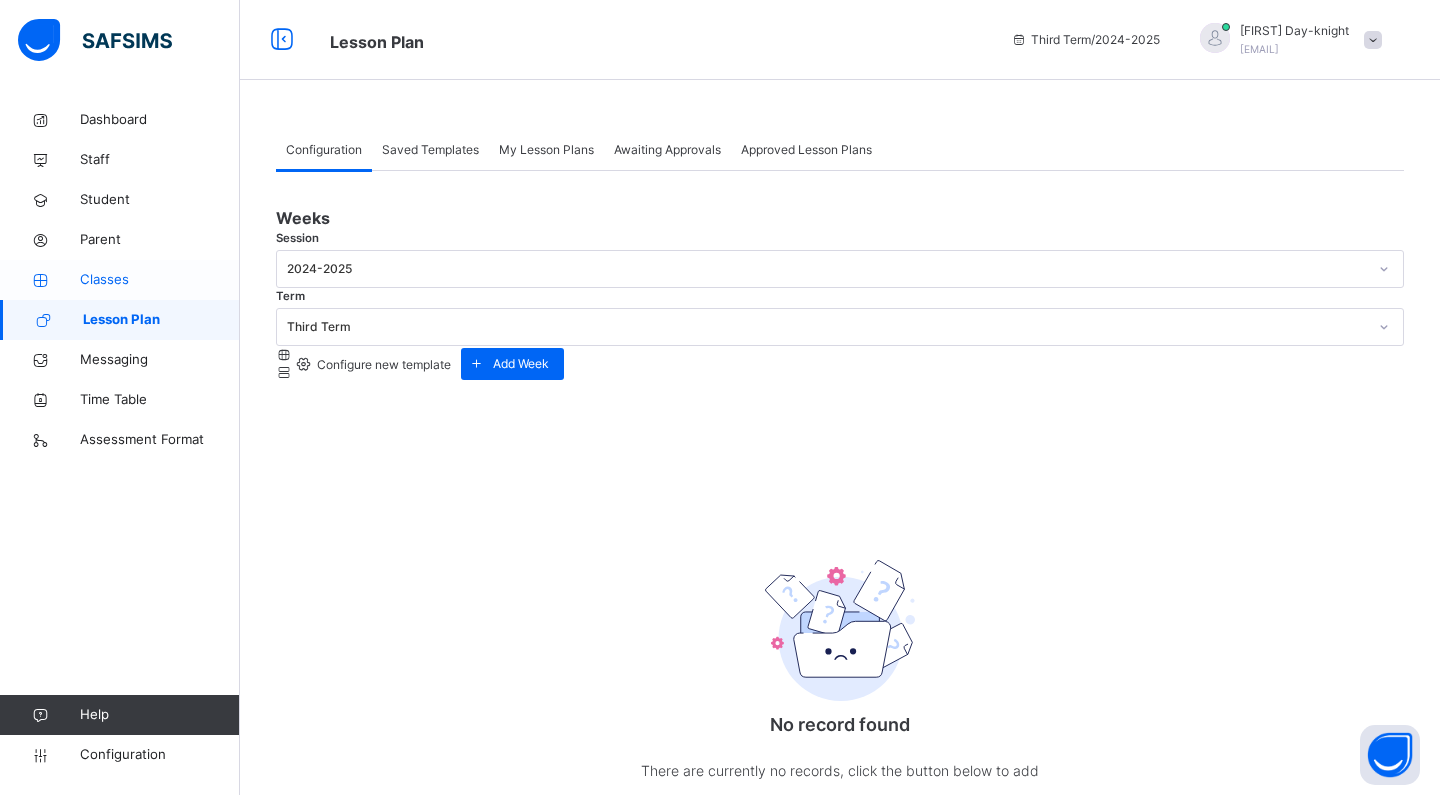 click on "Classes" at bounding box center (120, 280) 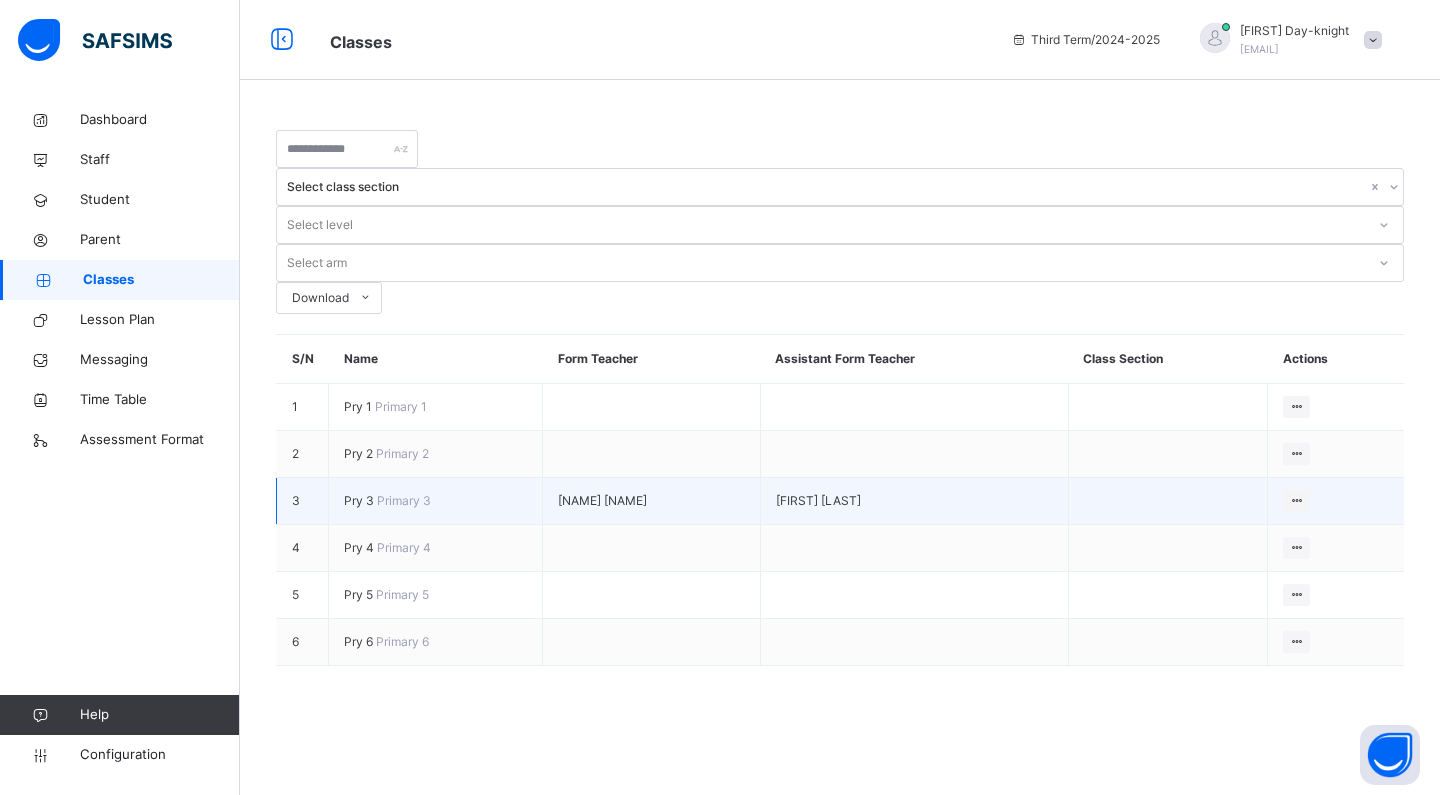 click on "Pry 3" at bounding box center (360, 500) 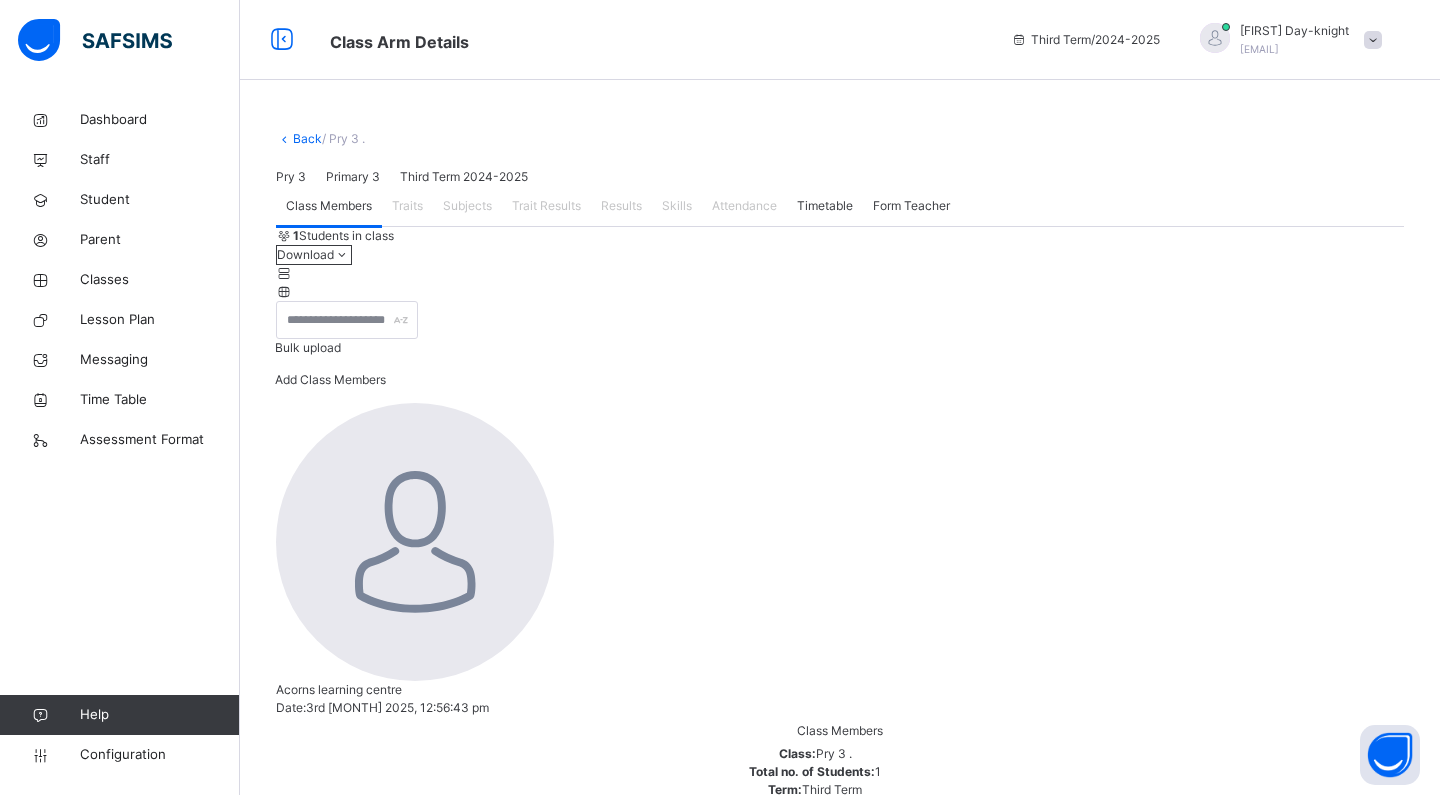 click on "Subjects" at bounding box center (467, 206) 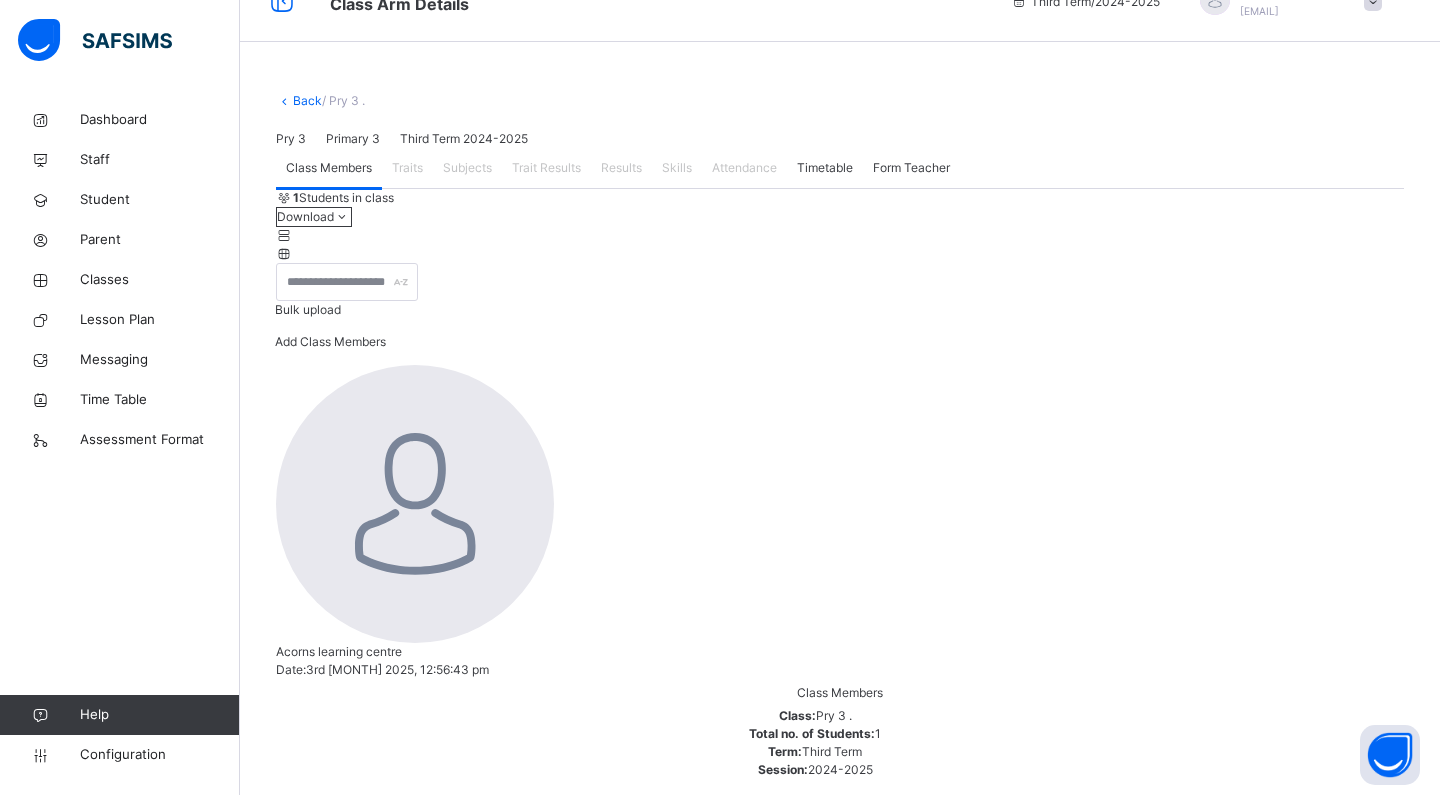 scroll, scrollTop: 37, scrollLeft: 0, axis: vertical 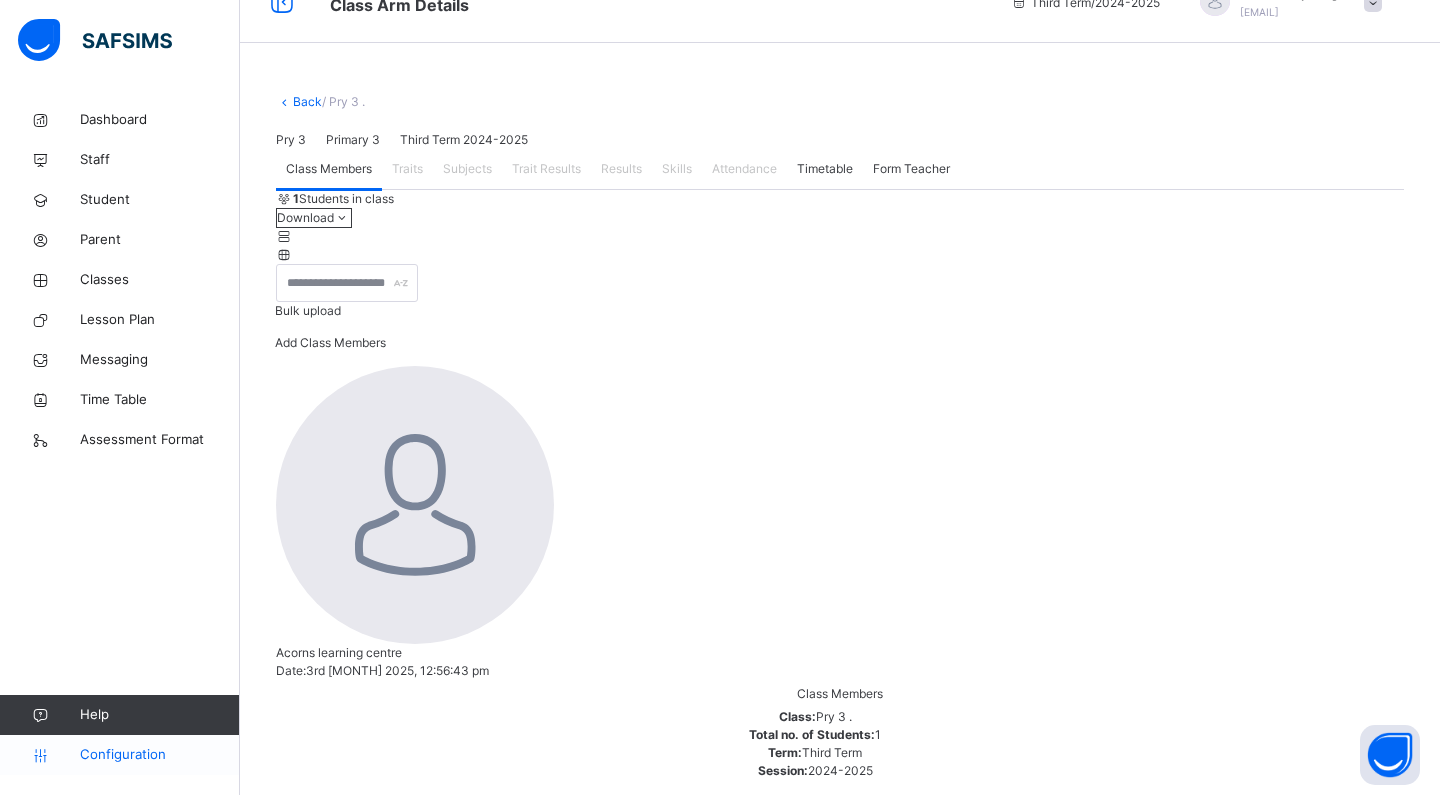click on "Configuration" at bounding box center (159, 755) 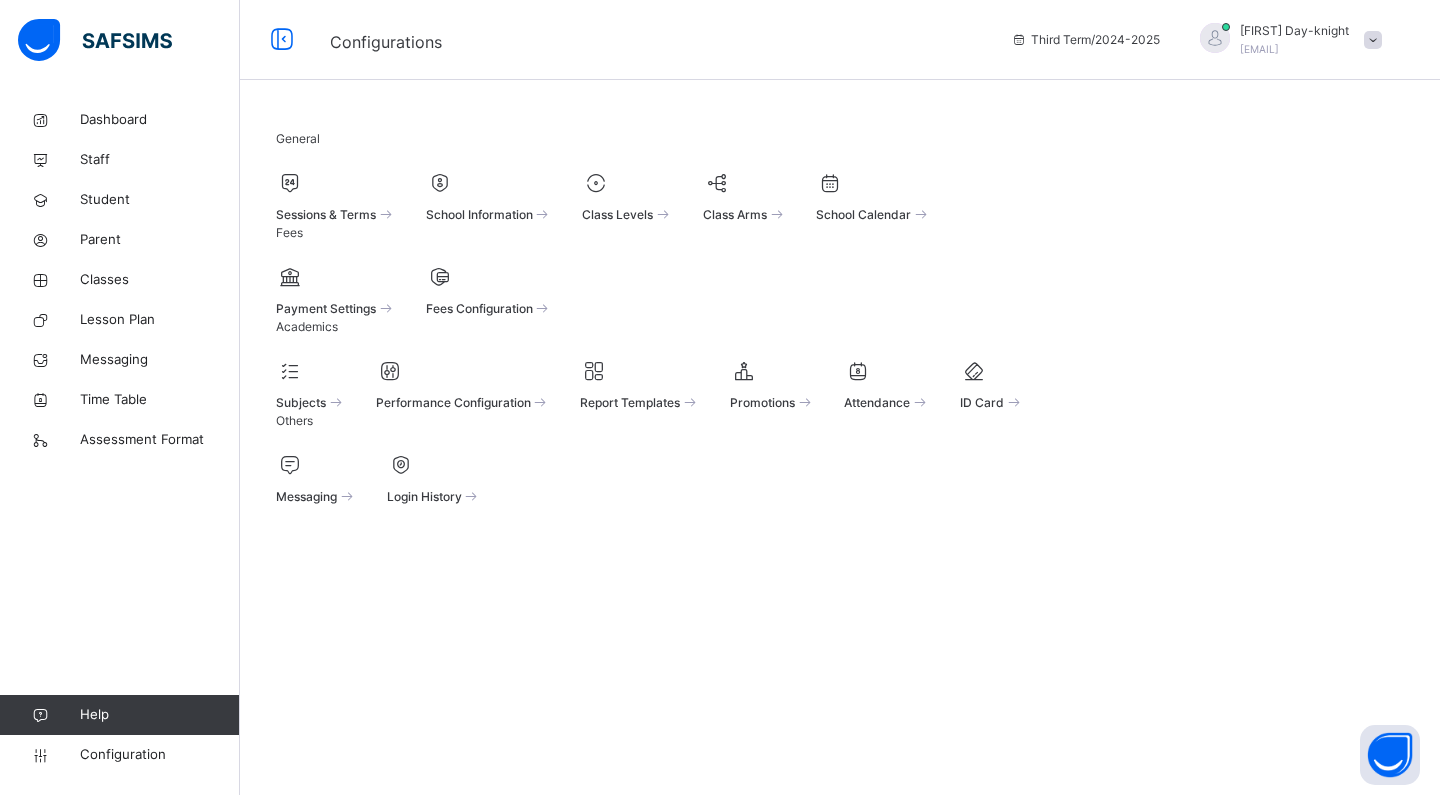 click on "Subjects   Performance Configuration   Report Templates   Promotions   Attendance   ID Card" at bounding box center (840, 384) 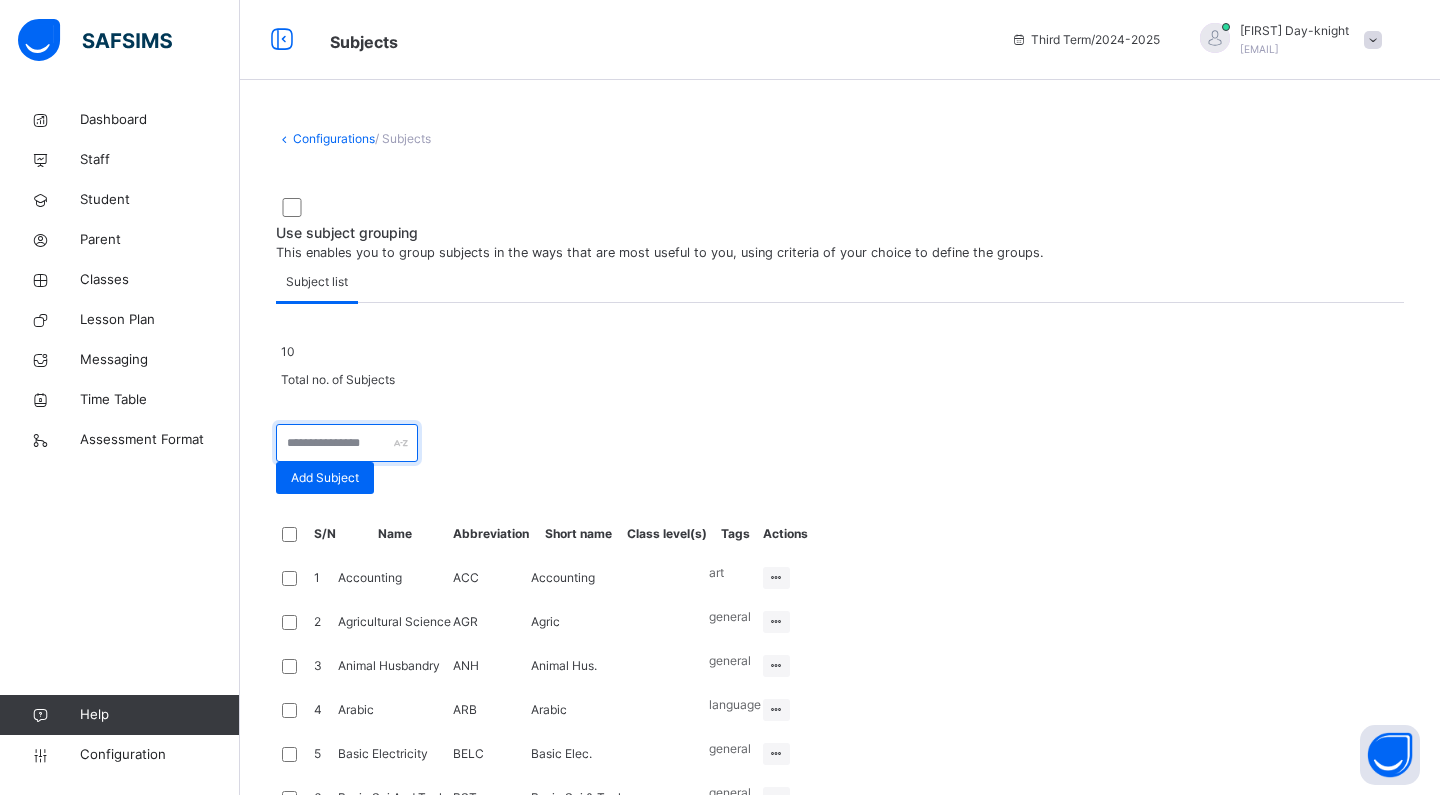 click at bounding box center [347, 443] 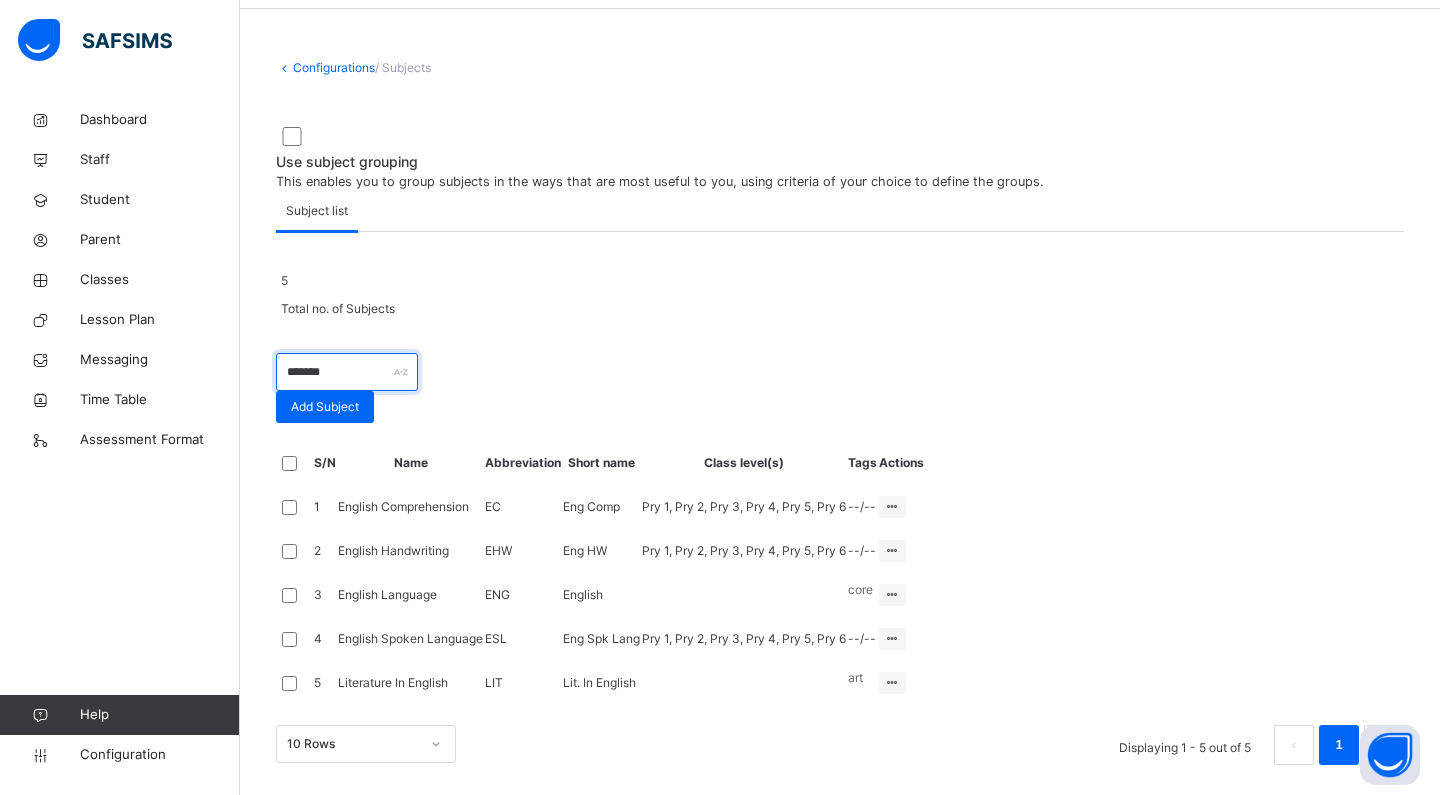 scroll, scrollTop: 148, scrollLeft: 0, axis: vertical 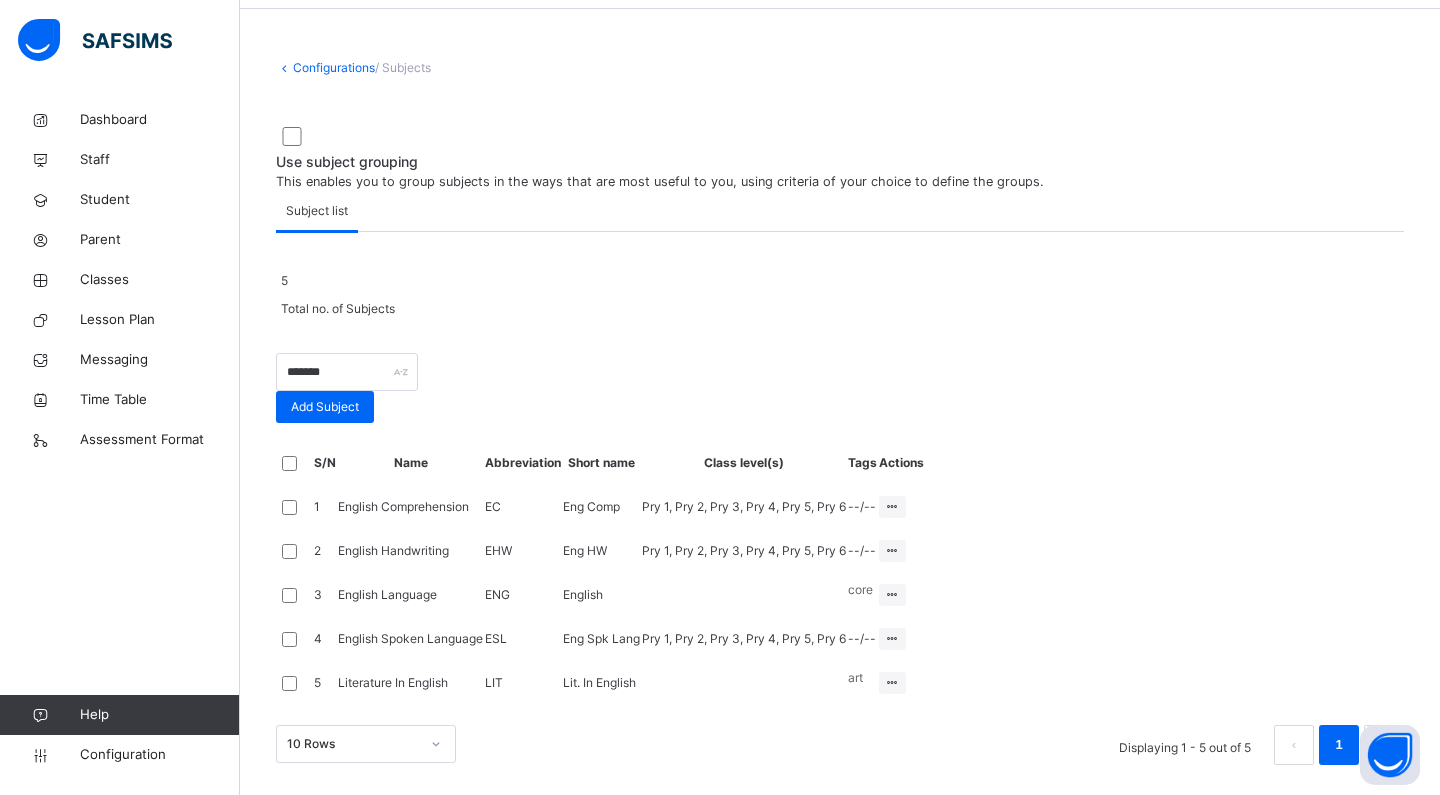 click on "Pry 1, Pry 2, Pry 3, Pry 4, Pry 5, Pry 6" at bounding box center (744, 507) 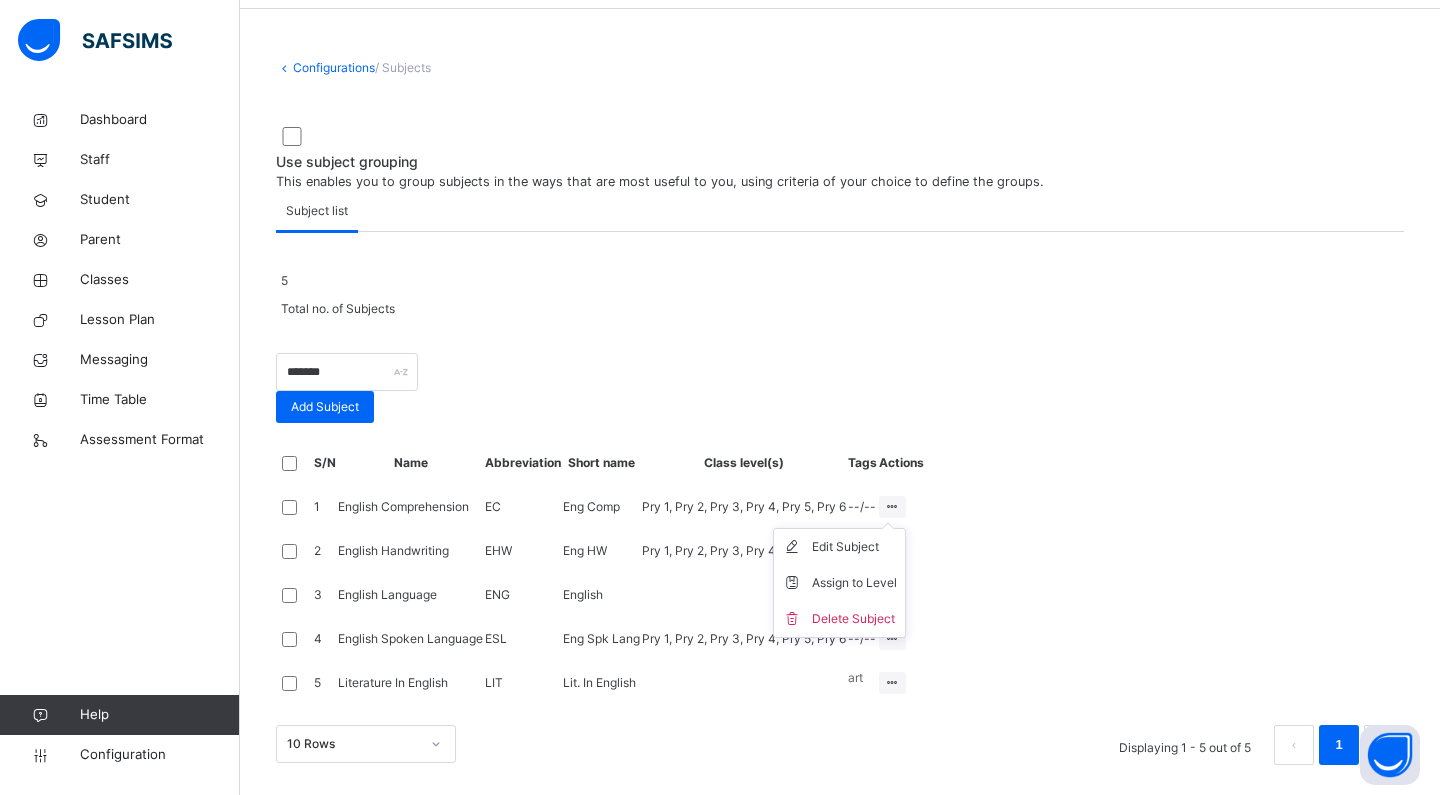 click at bounding box center (892, 506) 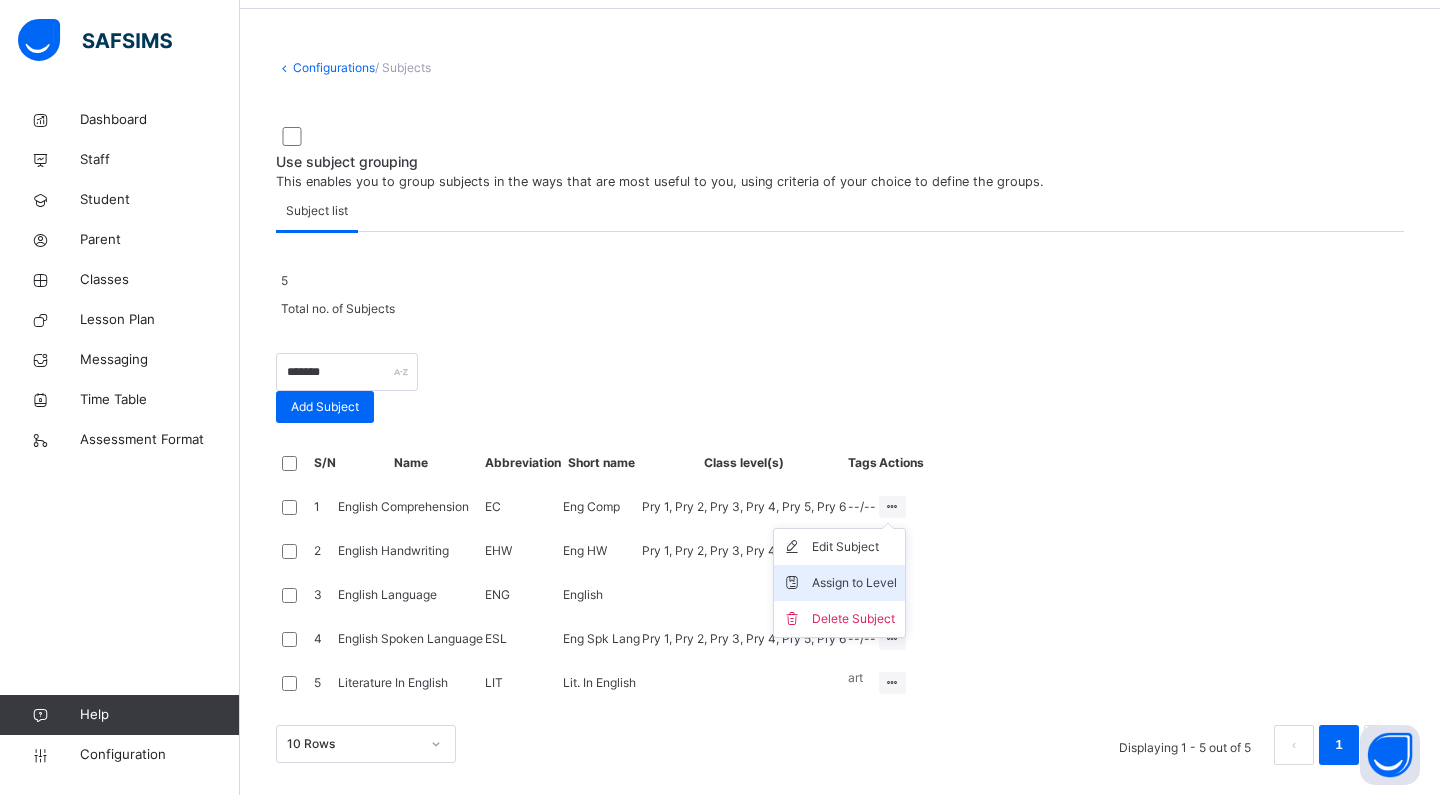 click on "Assign to Level" at bounding box center [854, 583] 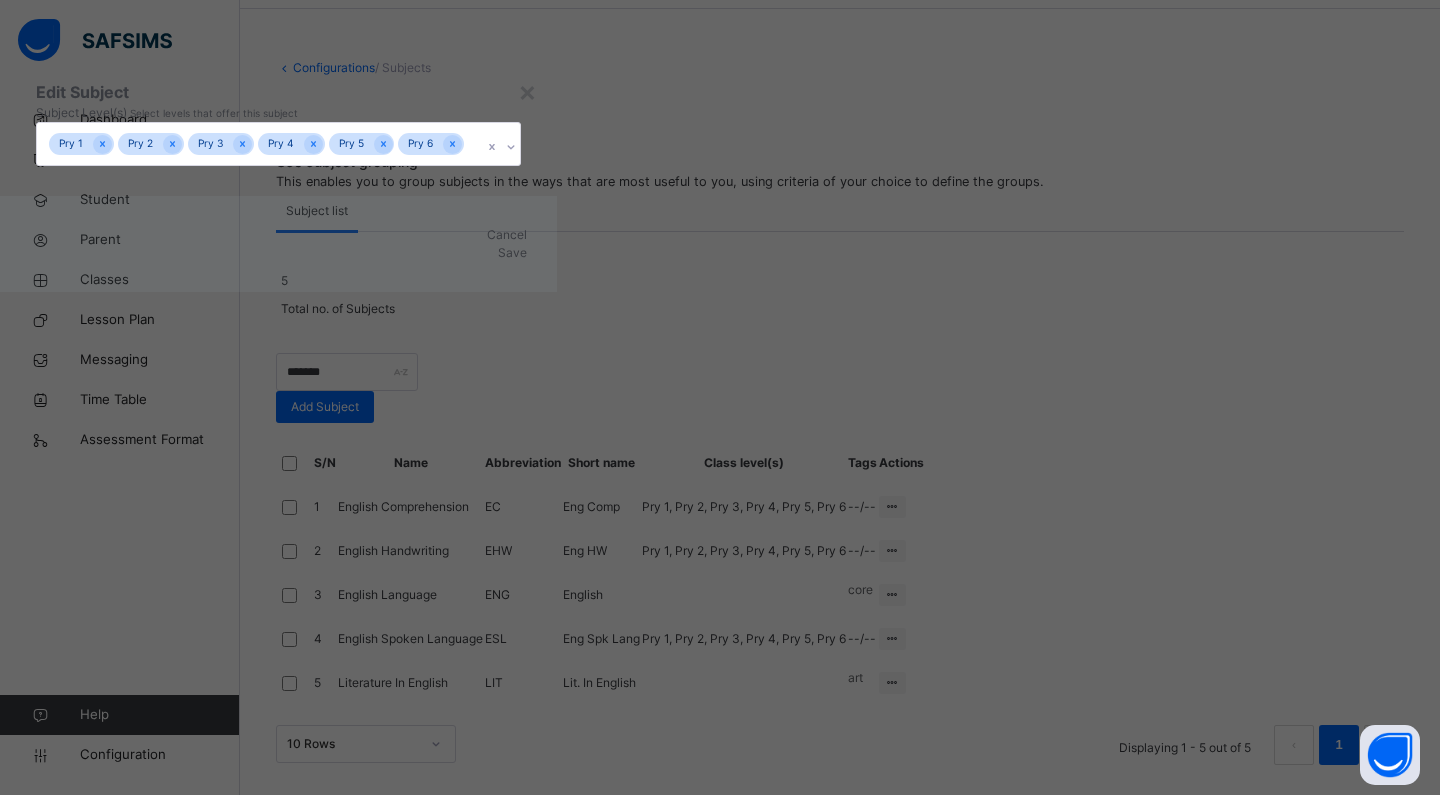 click on "Save" at bounding box center (512, 252) 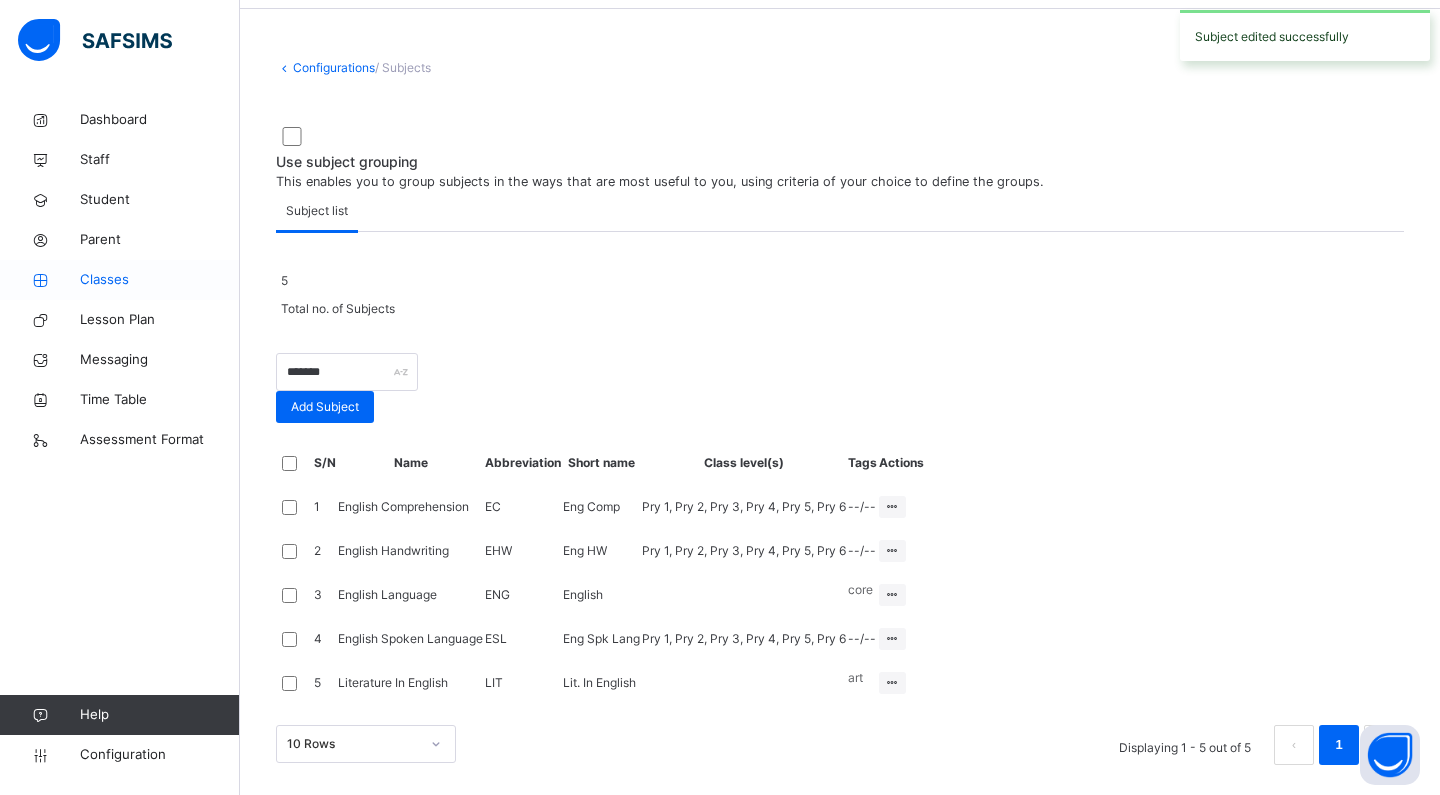 click on "Classes" at bounding box center (160, 280) 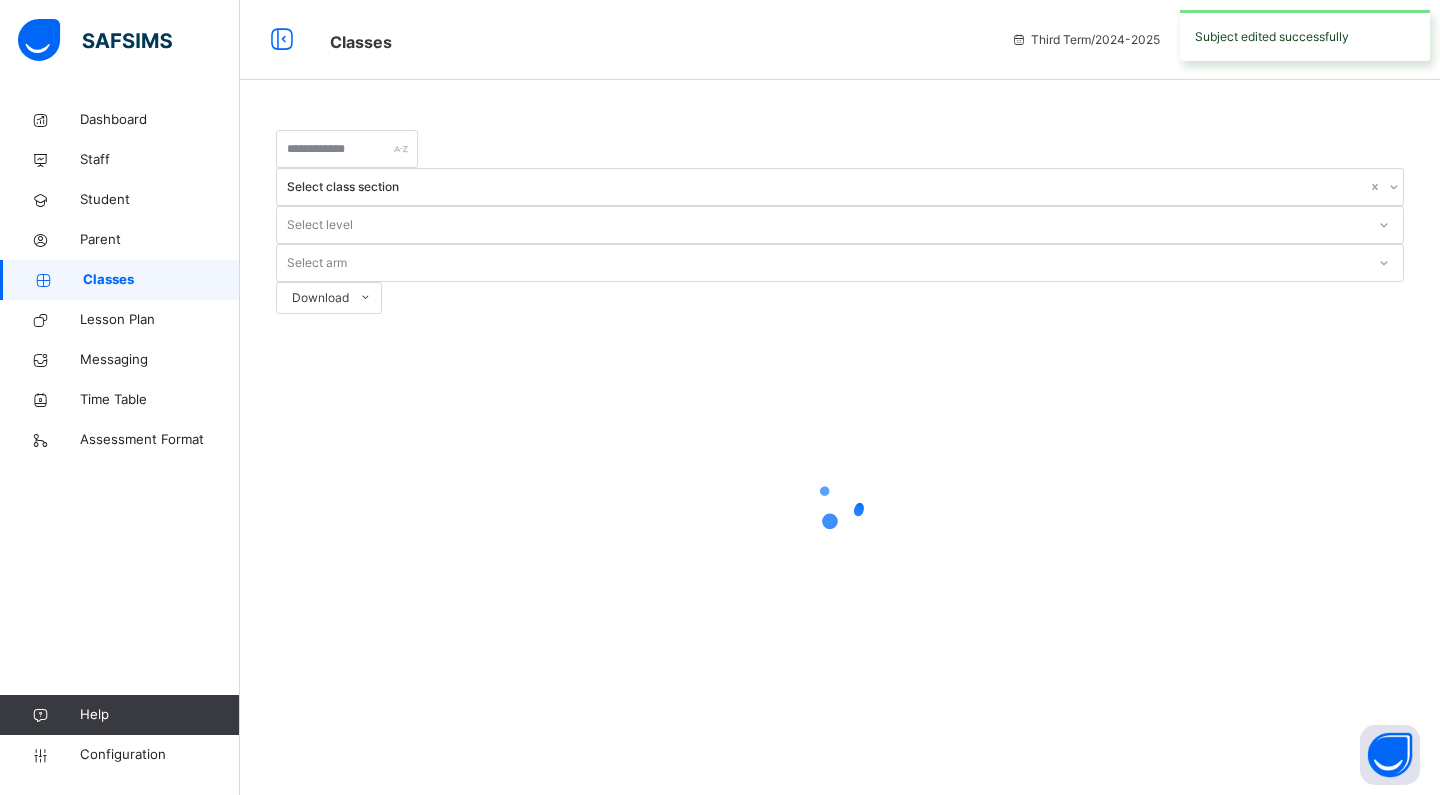 scroll, scrollTop: 0, scrollLeft: 0, axis: both 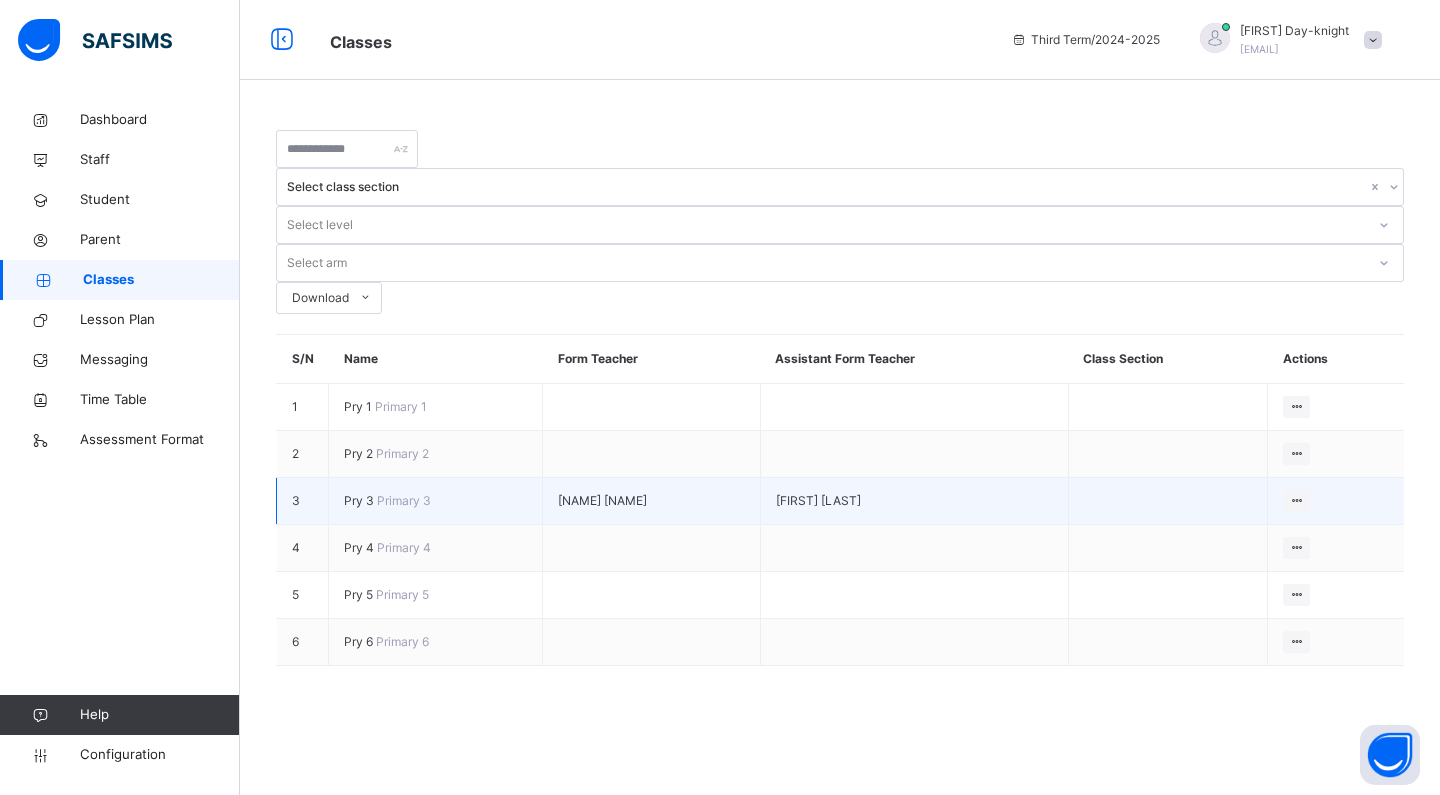 click on "Pry 3" at bounding box center (360, 500) 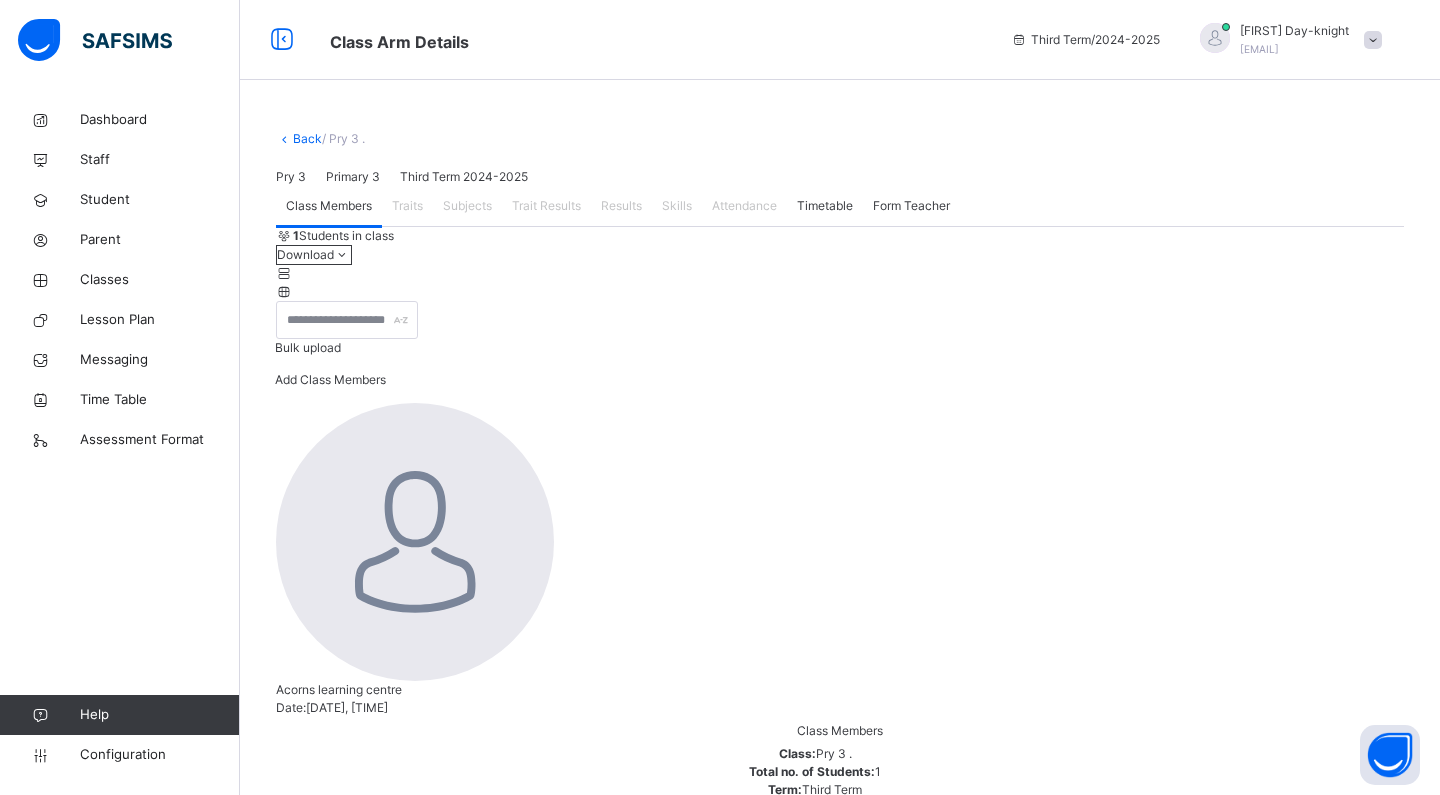 click on "Results" at bounding box center (621, 206) 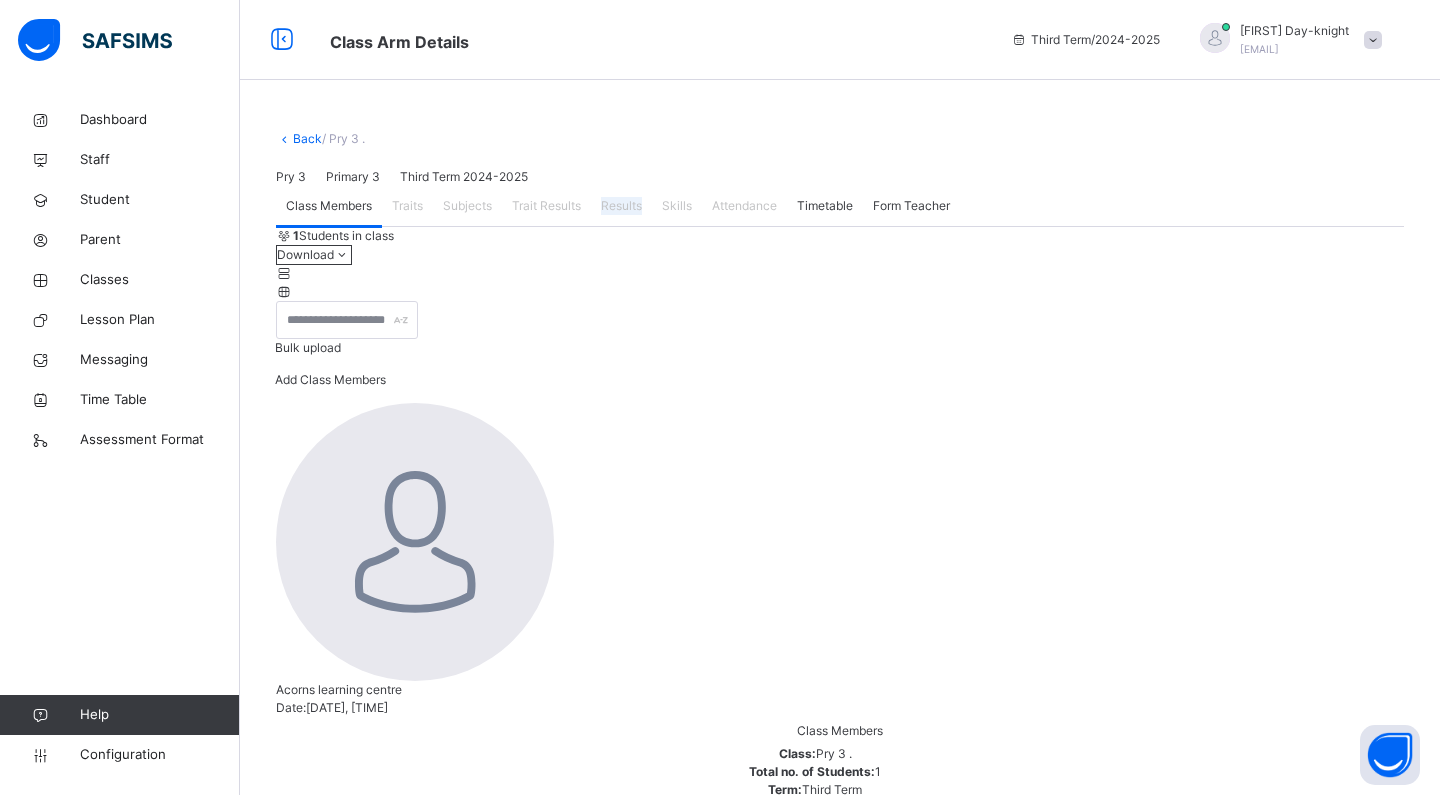 drag, startPoint x: 611, startPoint y: 400, endPoint x: 531, endPoint y: 400, distance: 80 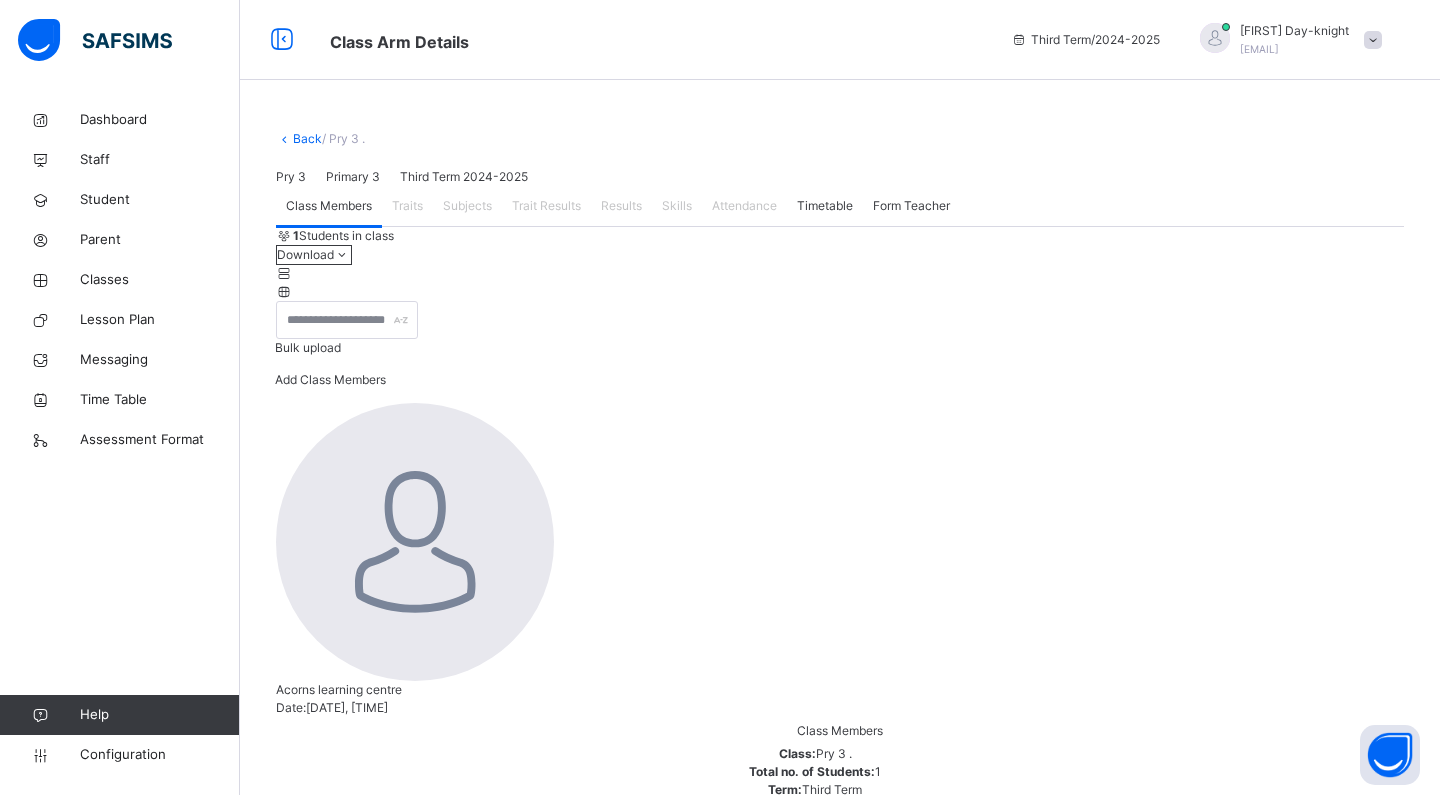 click on "Trait Results" at bounding box center [546, 206] 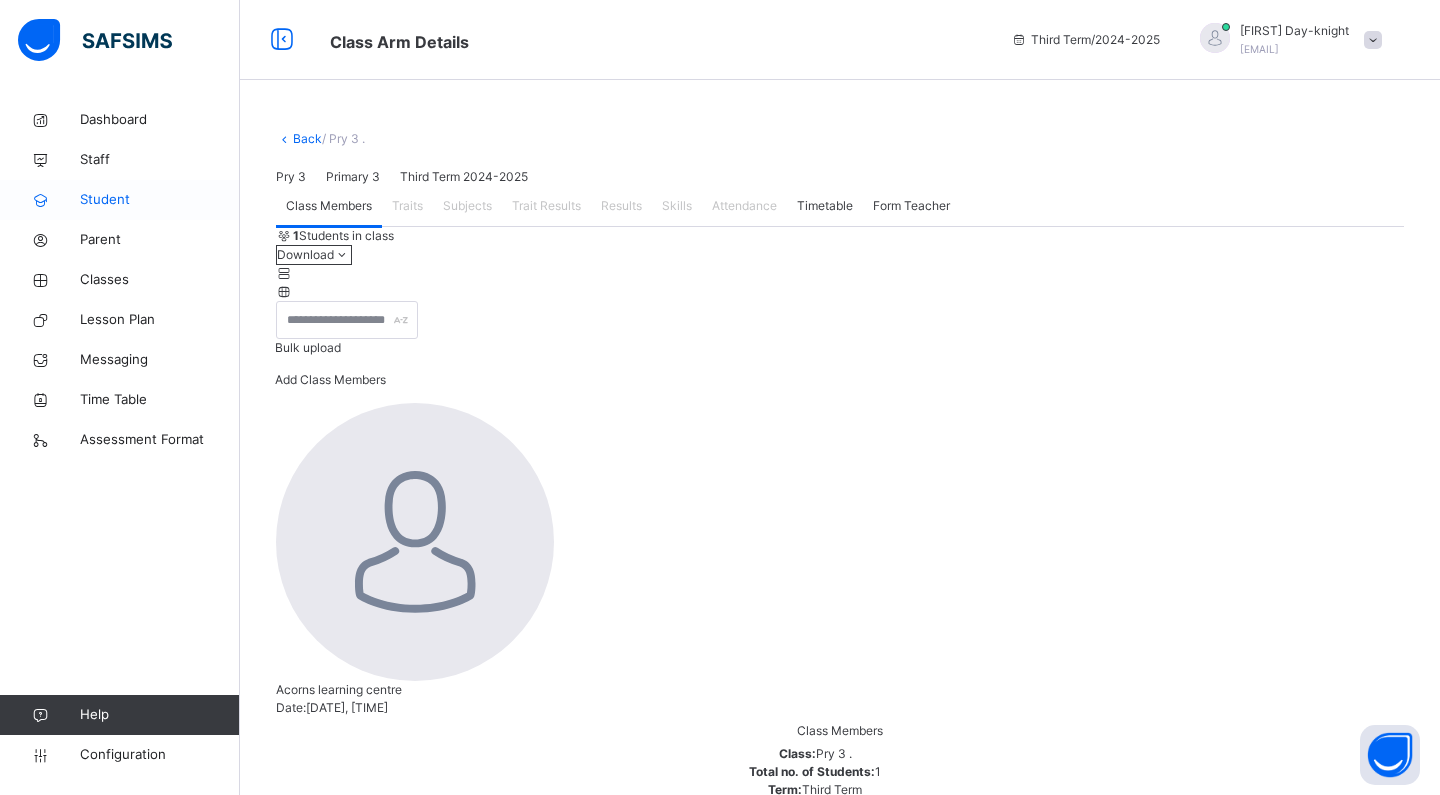 click on "Student" at bounding box center [160, 200] 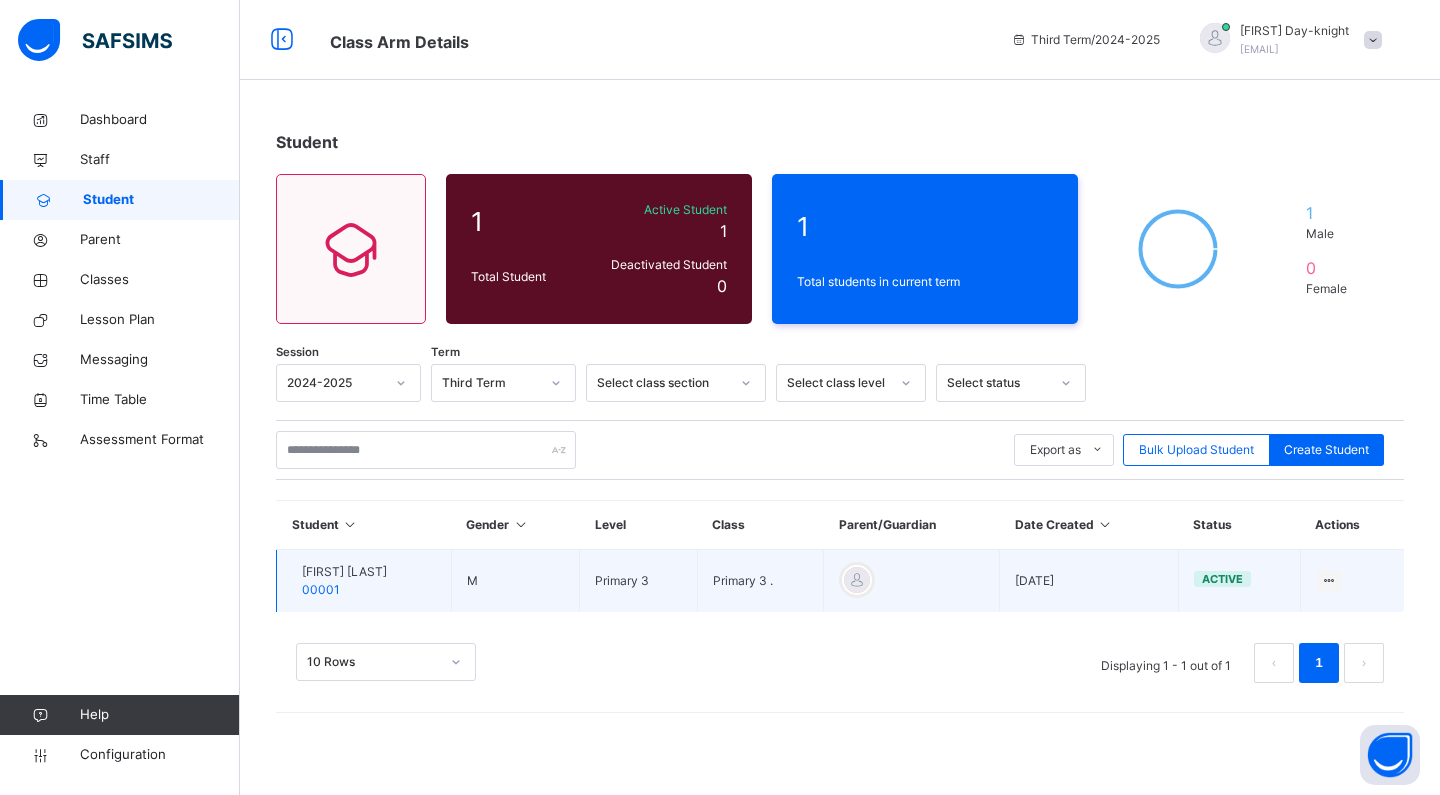 click on "[FIRST]  [LAST]" at bounding box center [344, 572] 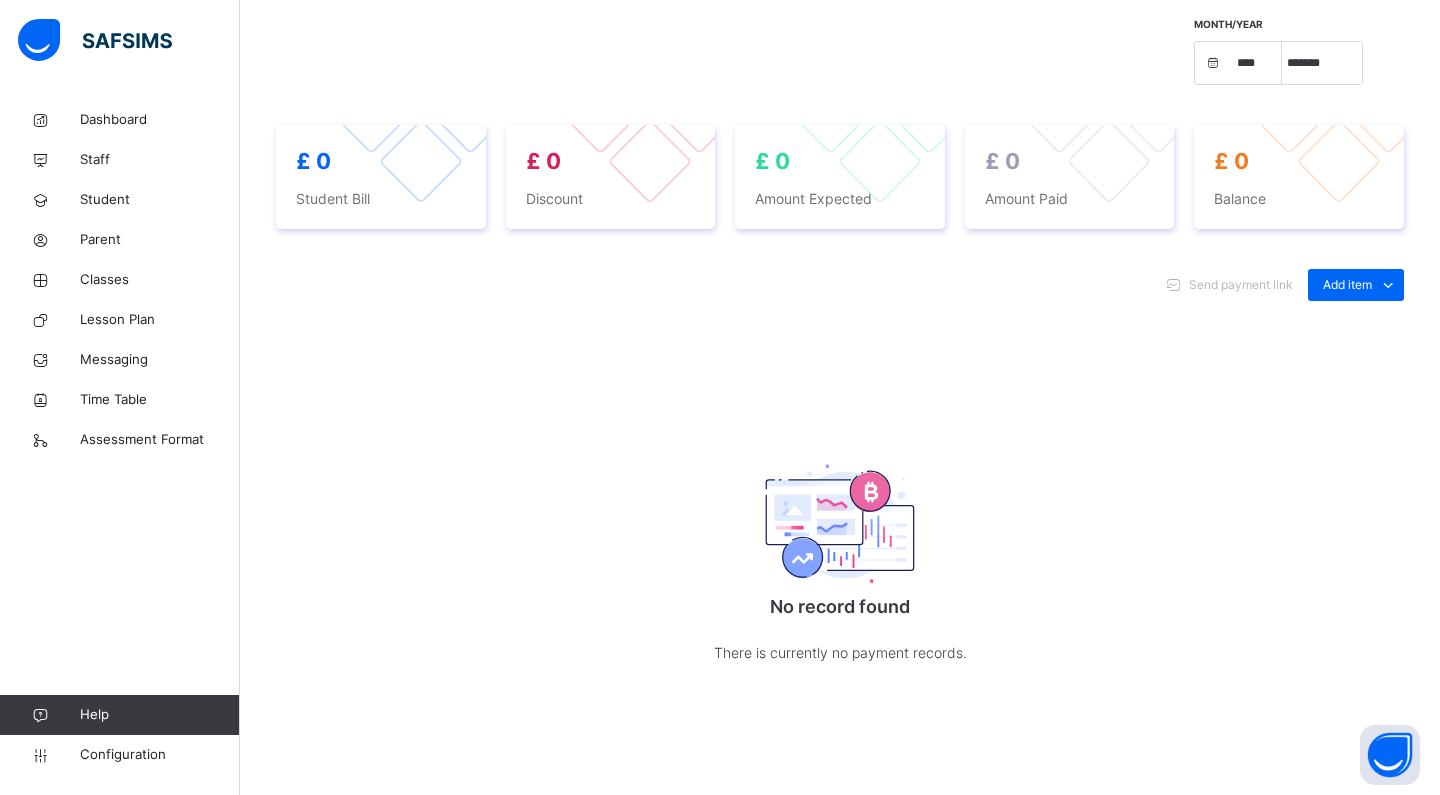 scroll, scrollTop: 766, scrollLeft: 0, axis: vertical 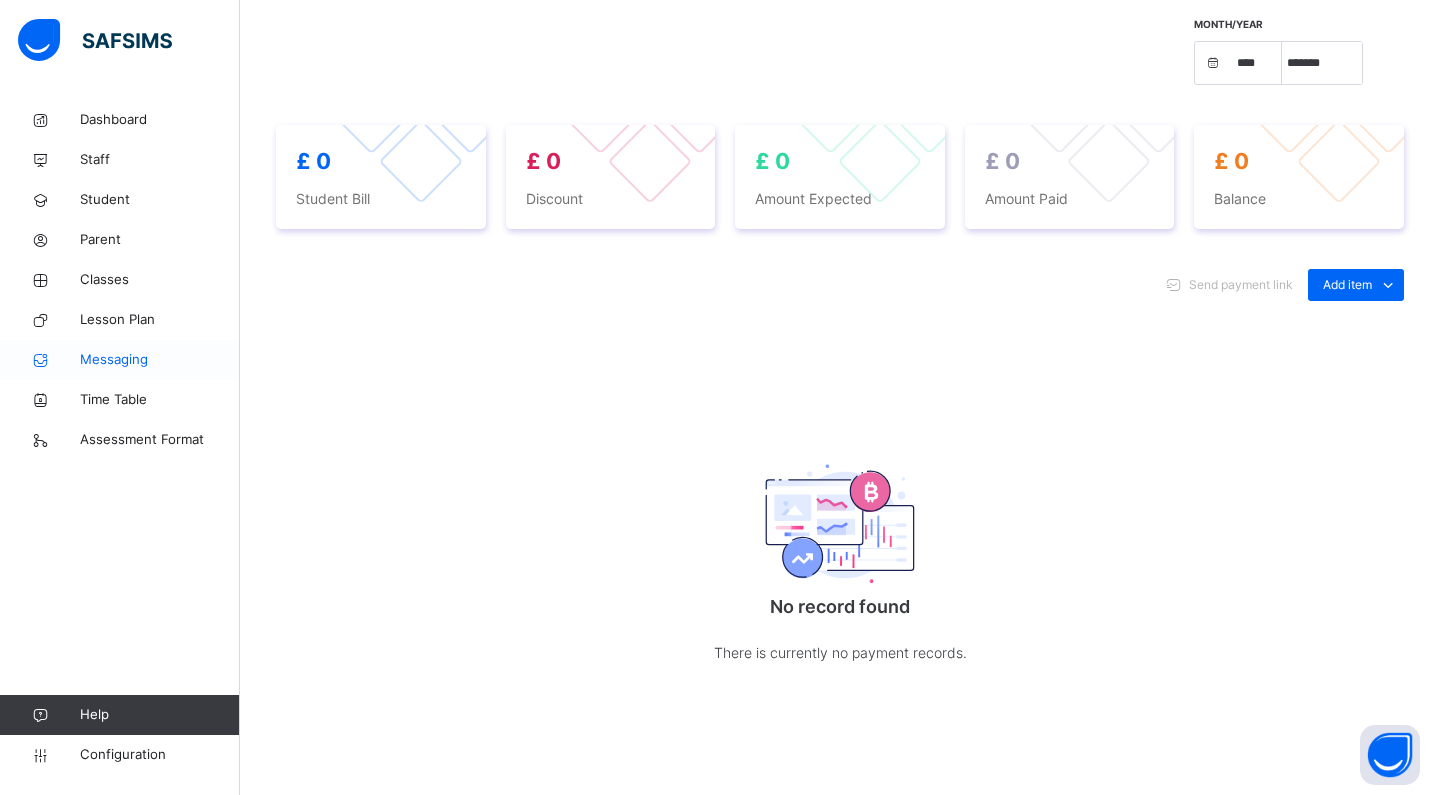 click on "Messaging" at bounding box center (160, 360) 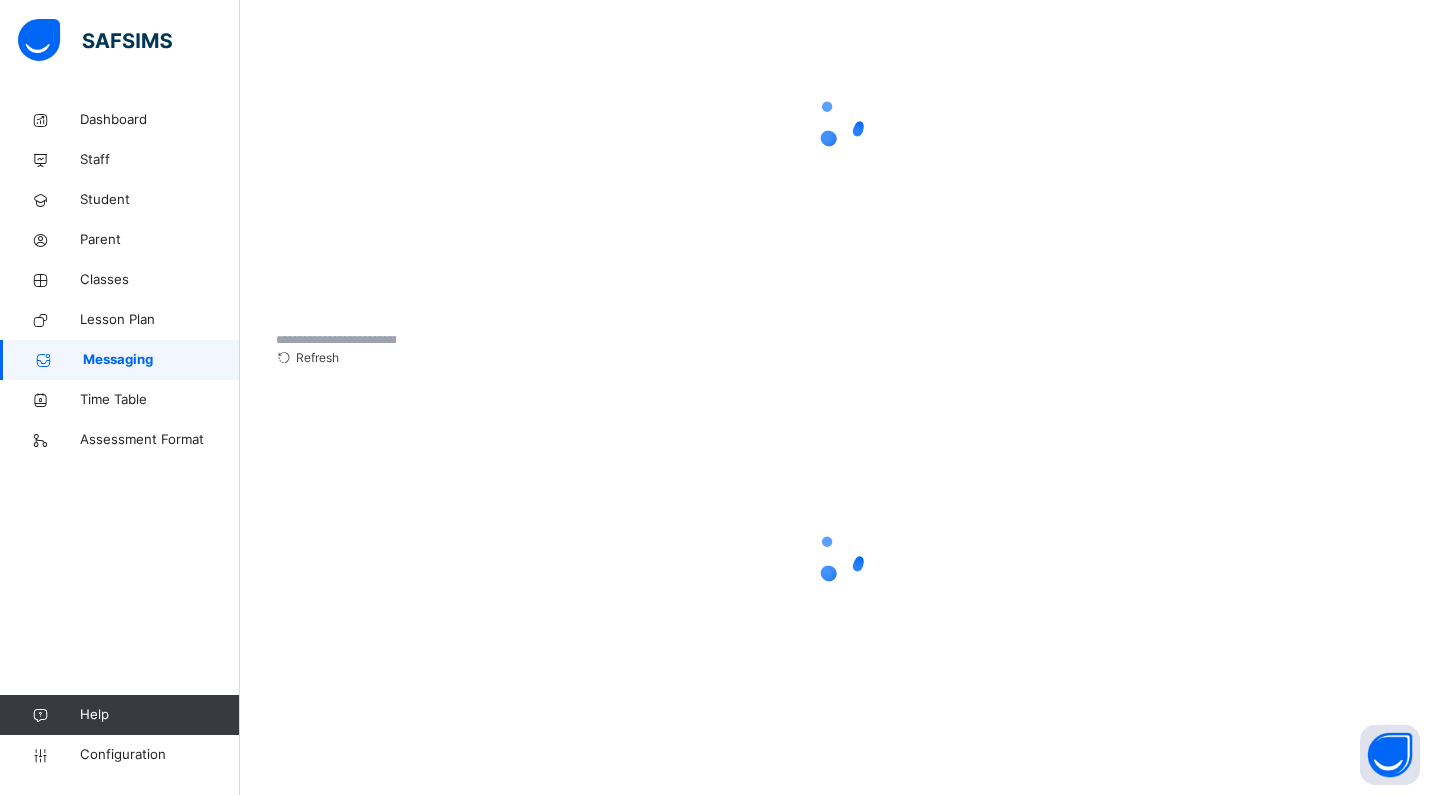 scroll, scrollTop: 0, scrollLeft: 0, axis: both 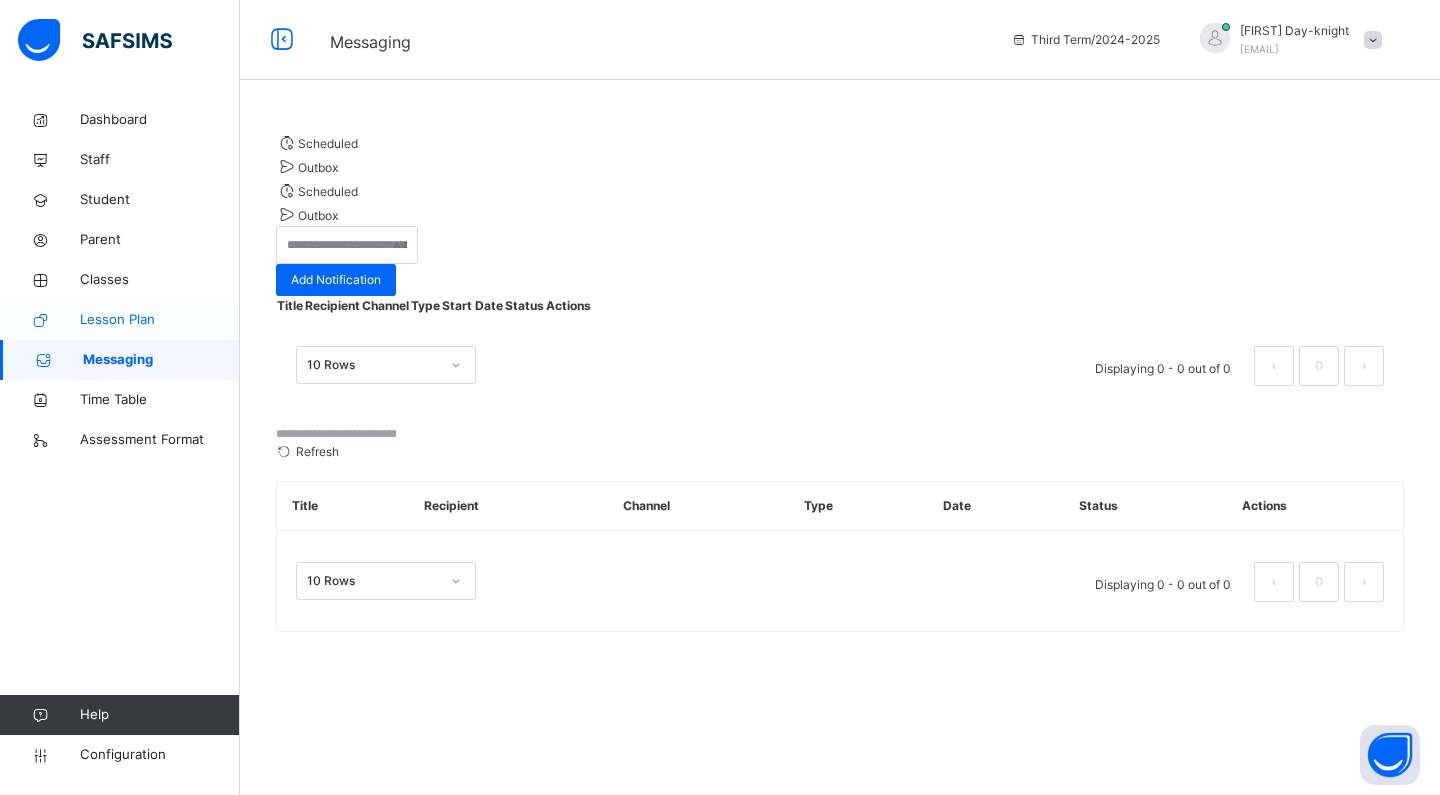 click on "Lesson Plan" at bounding box center (160, 320) 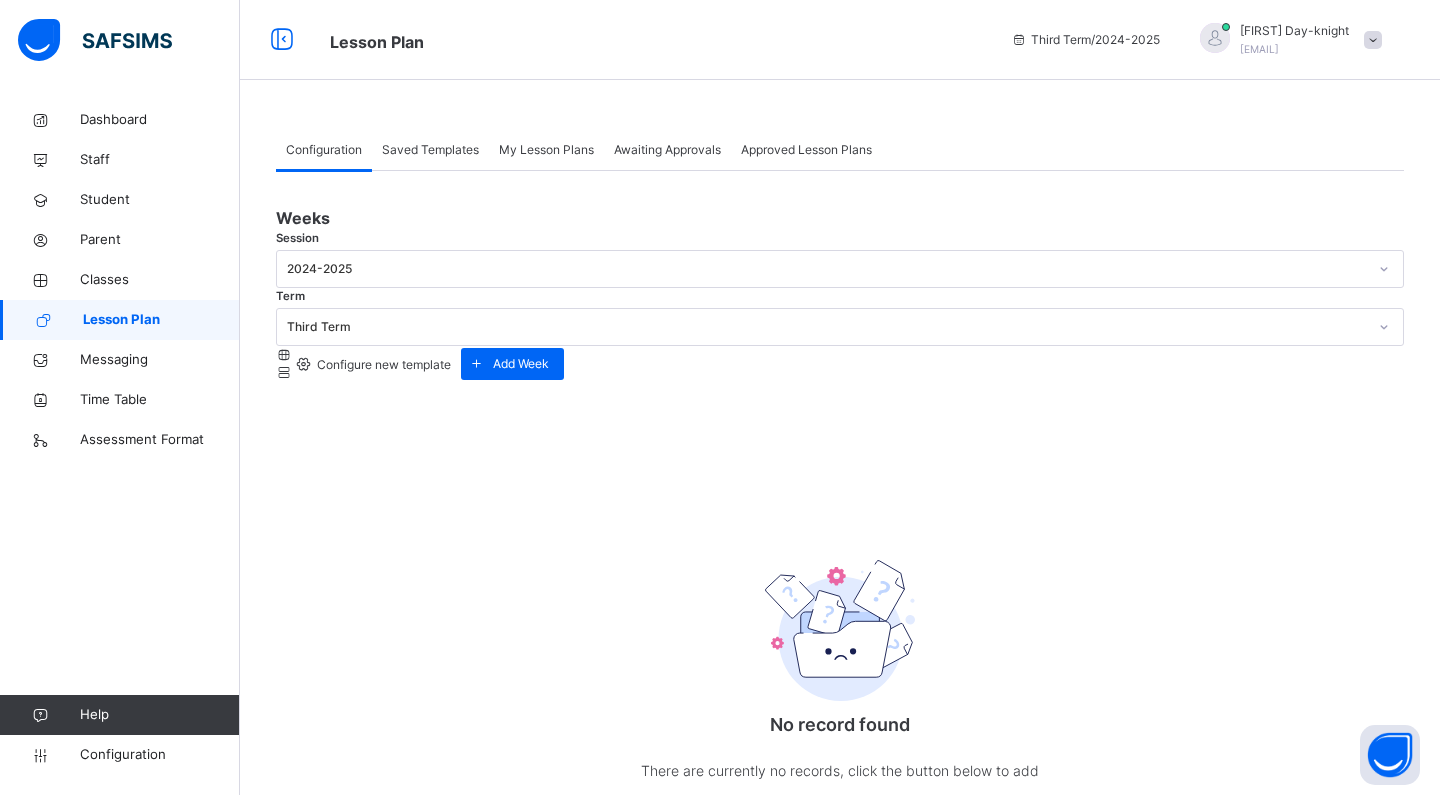 click on "[FIRST]   [LAST] [EMAIL]" at bounding box center (1294, 40) 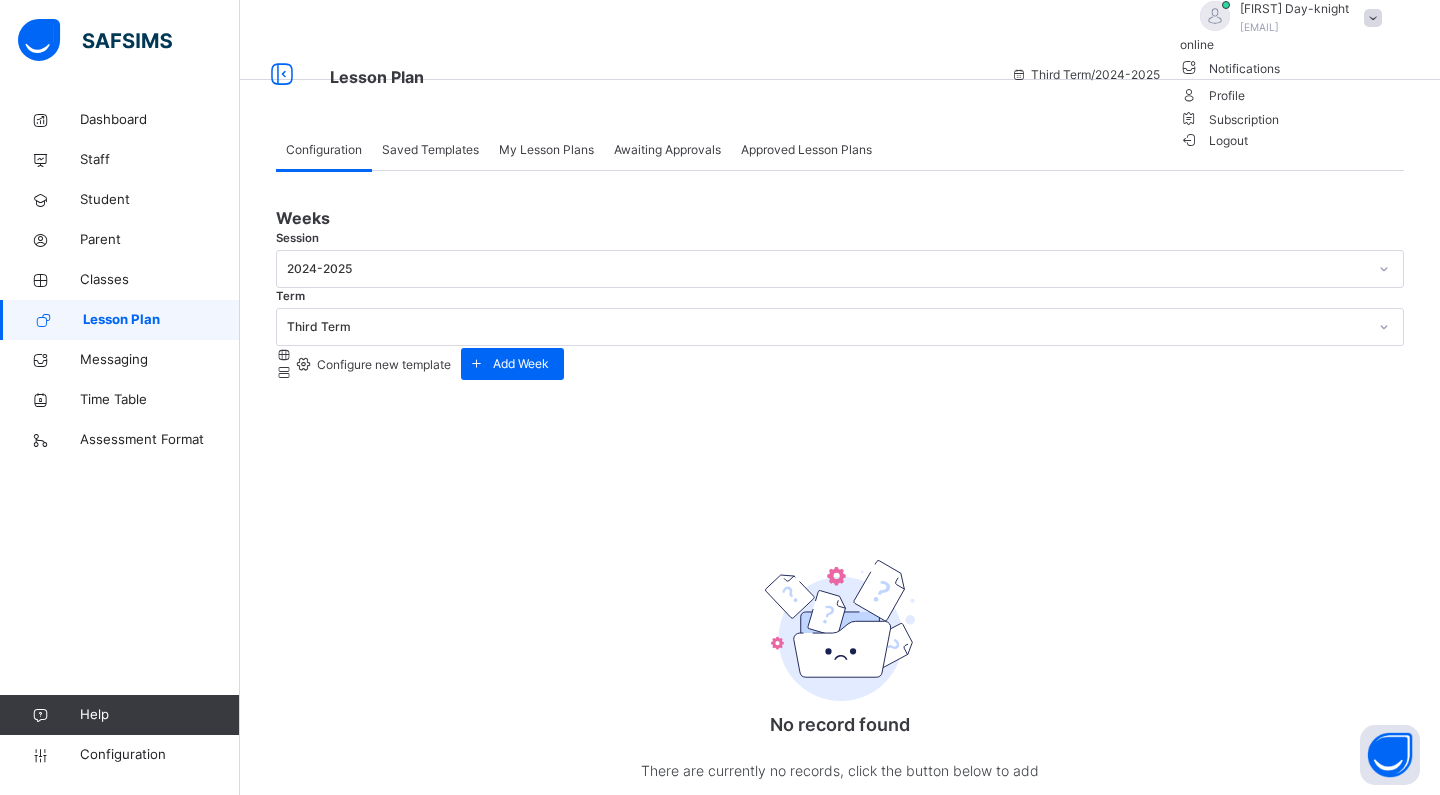 click on "Logout" at bounding box center (1214, 140) 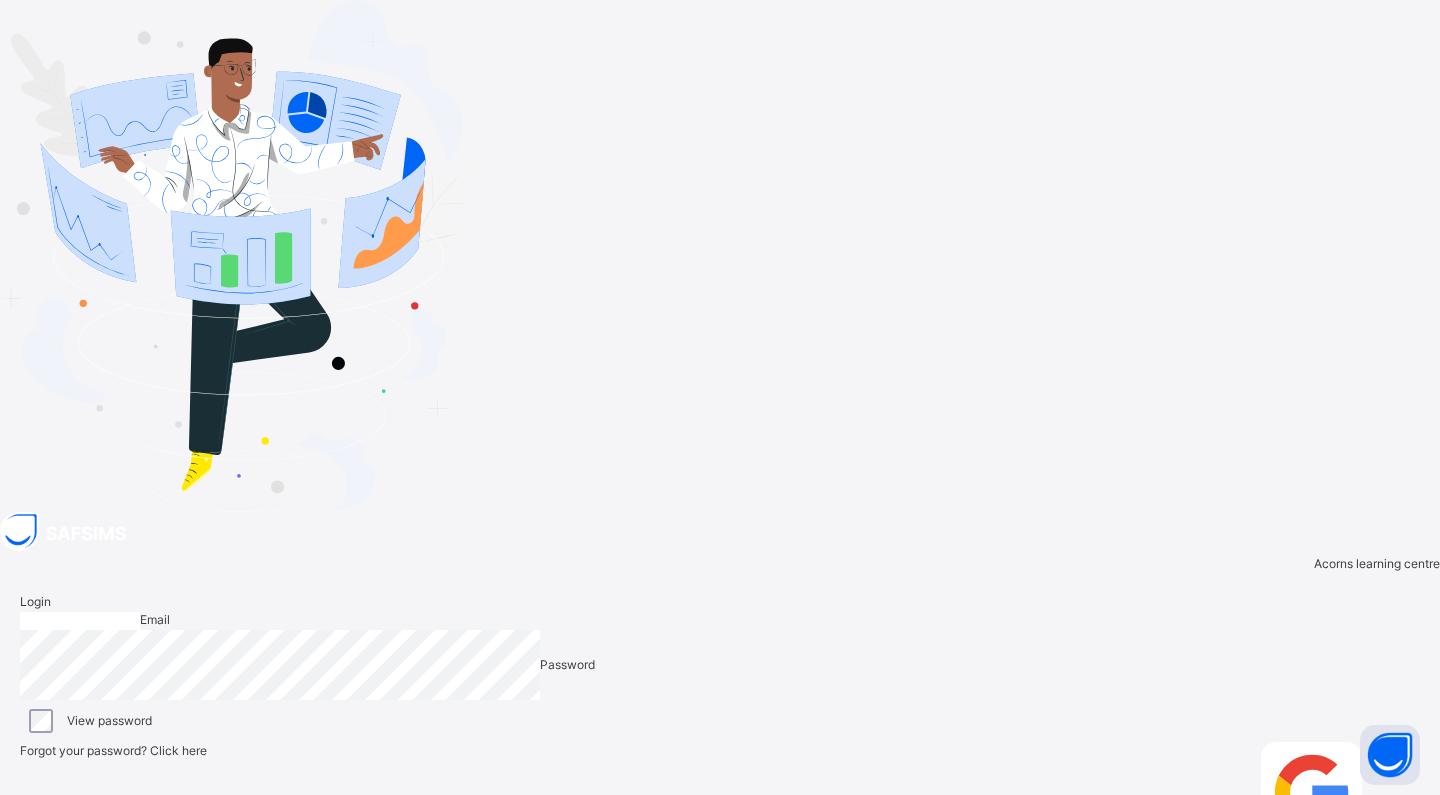 type on "**********" 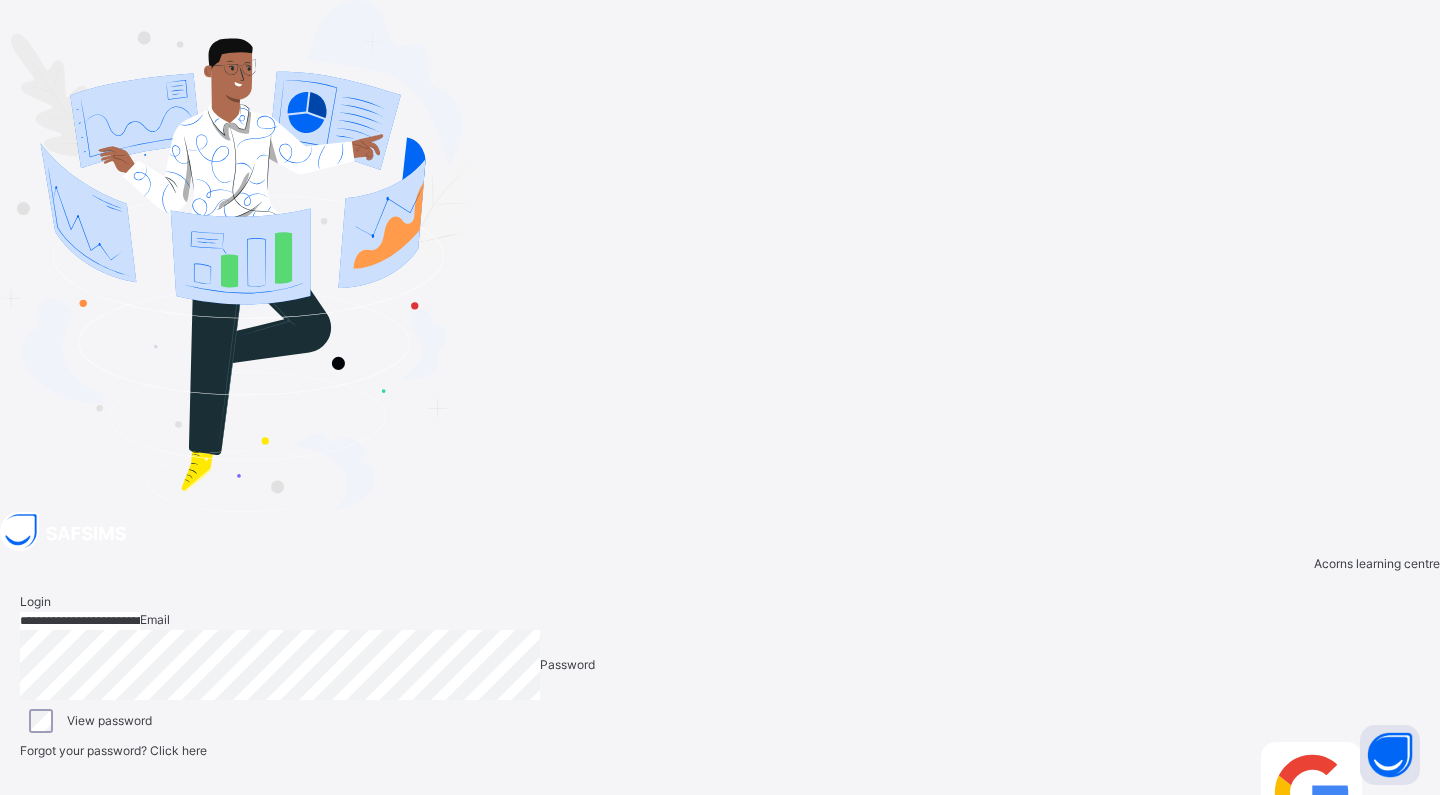 click at bounding box center (1411, 750) 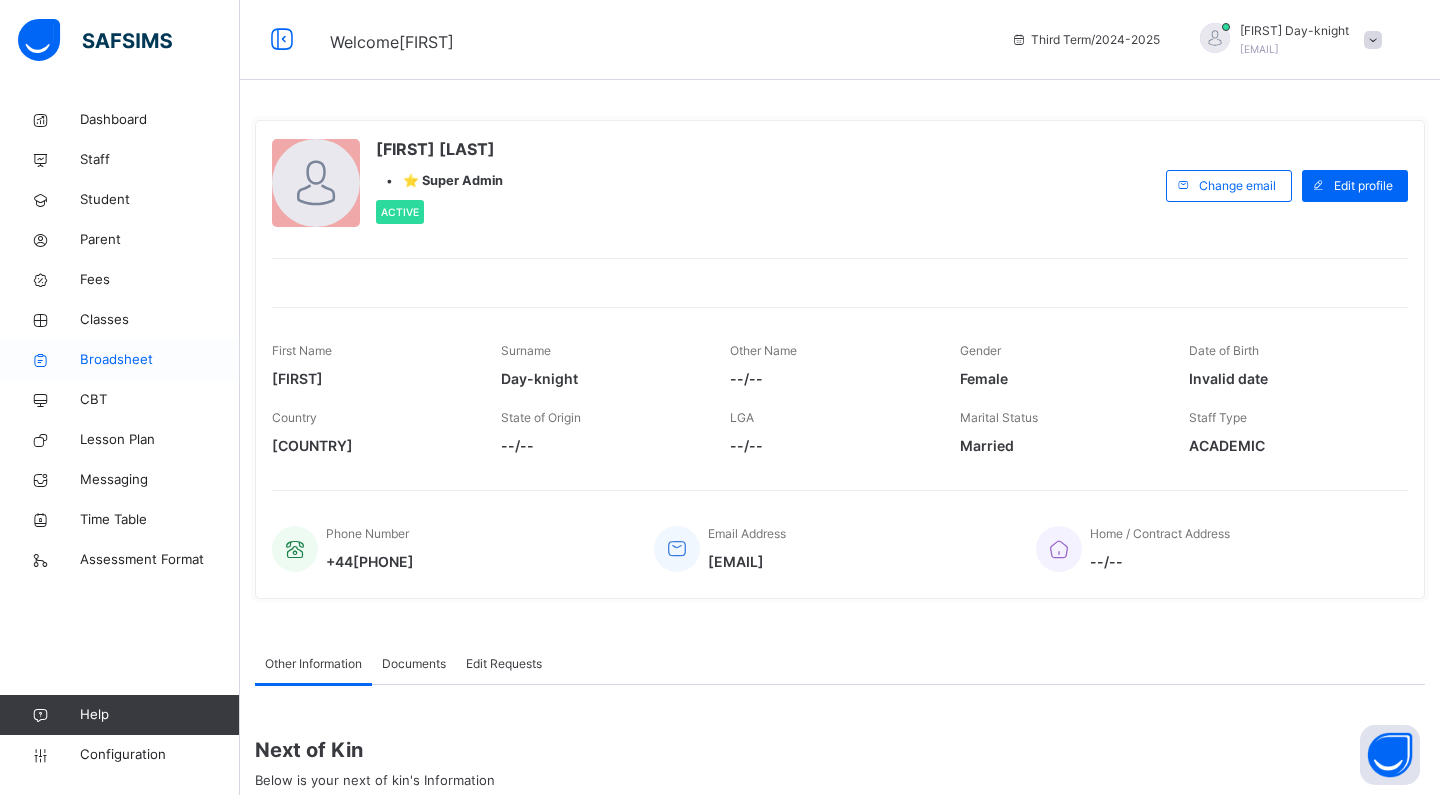 click on "Broadsheet" at bounding box center (160, 360) 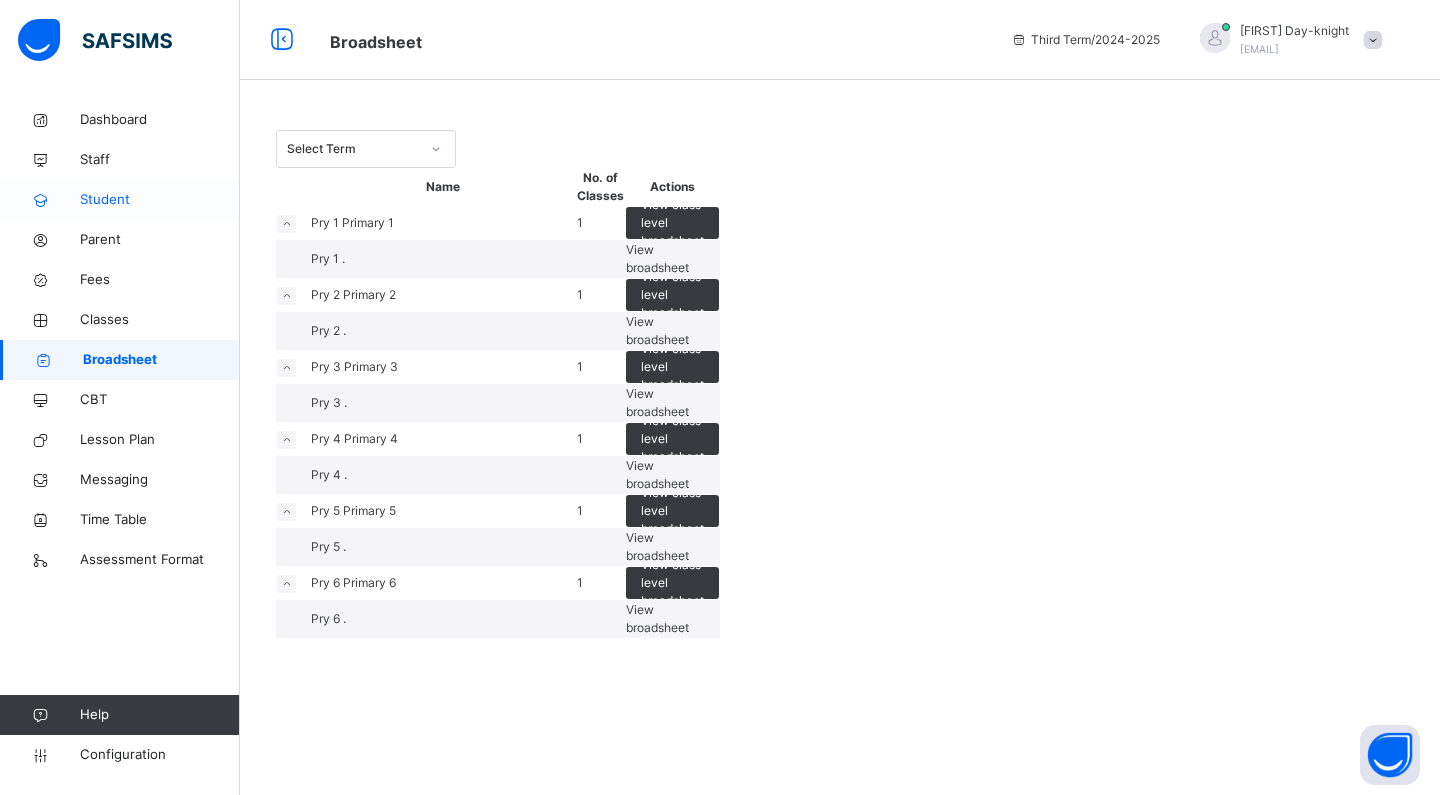 click on "Student" at bounding box center [160, 200] 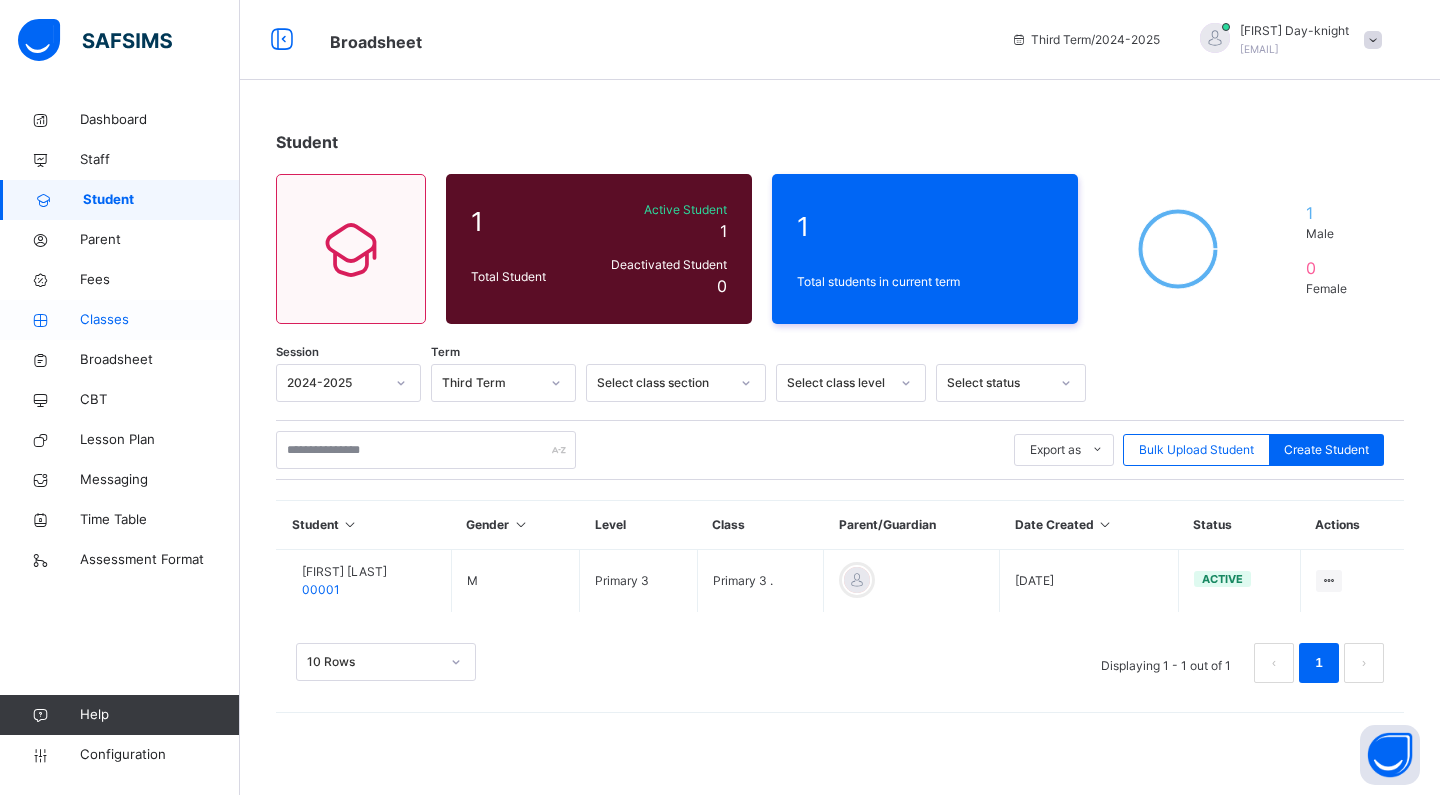click on "Classes" at bounding box center (160, 320) 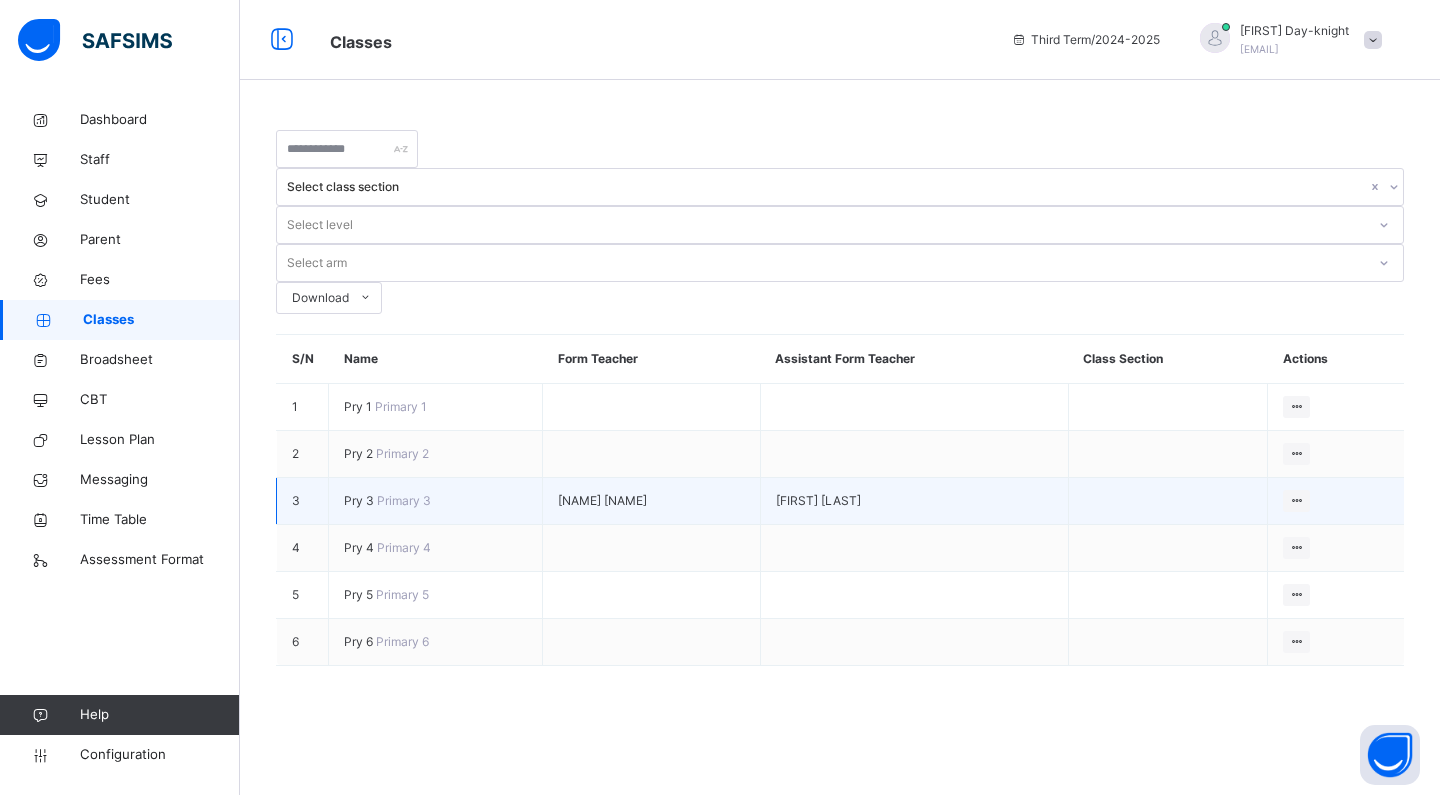 click on "Pry 3" at bounding box center (360, 500) 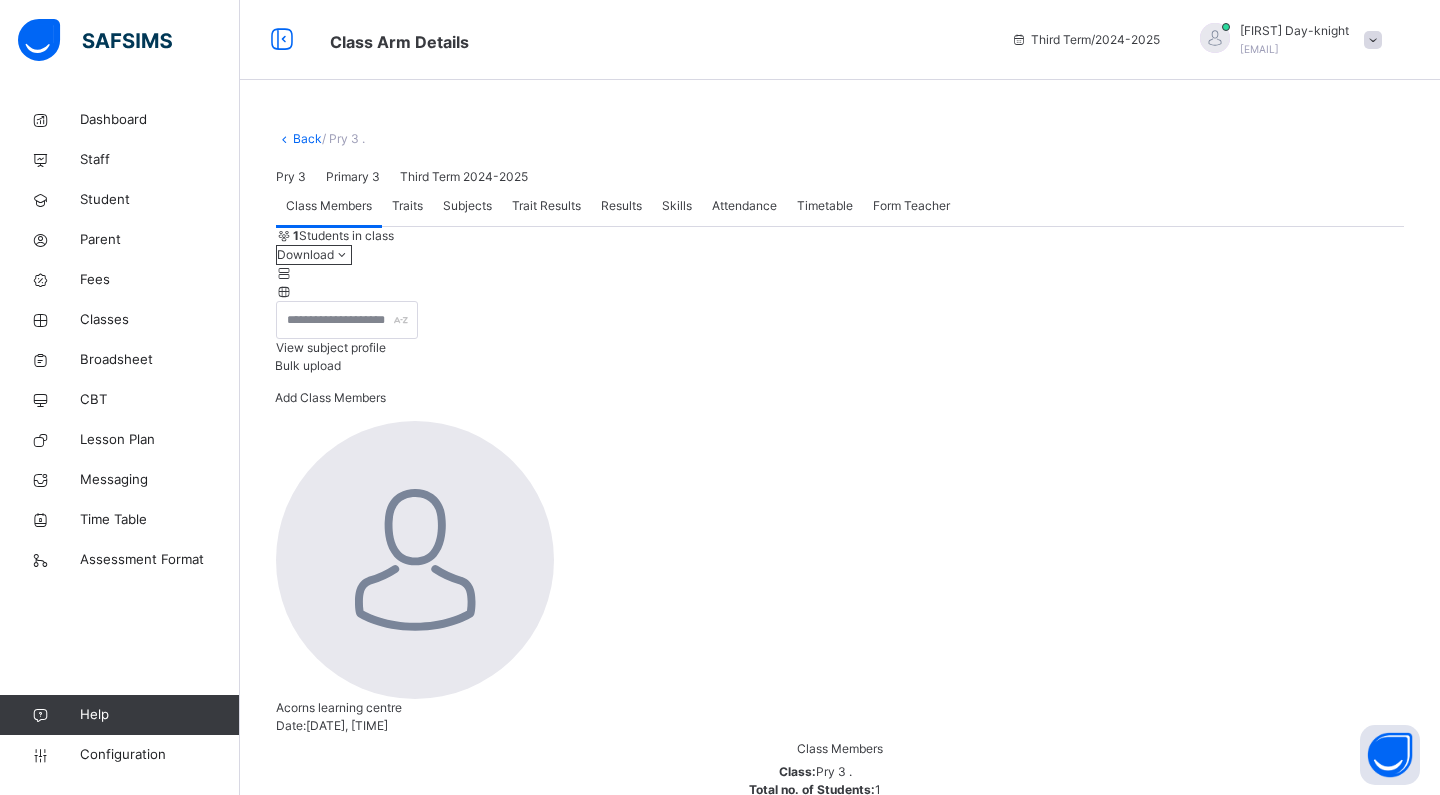 click on "Subjects" at bounding box center (467, 206) 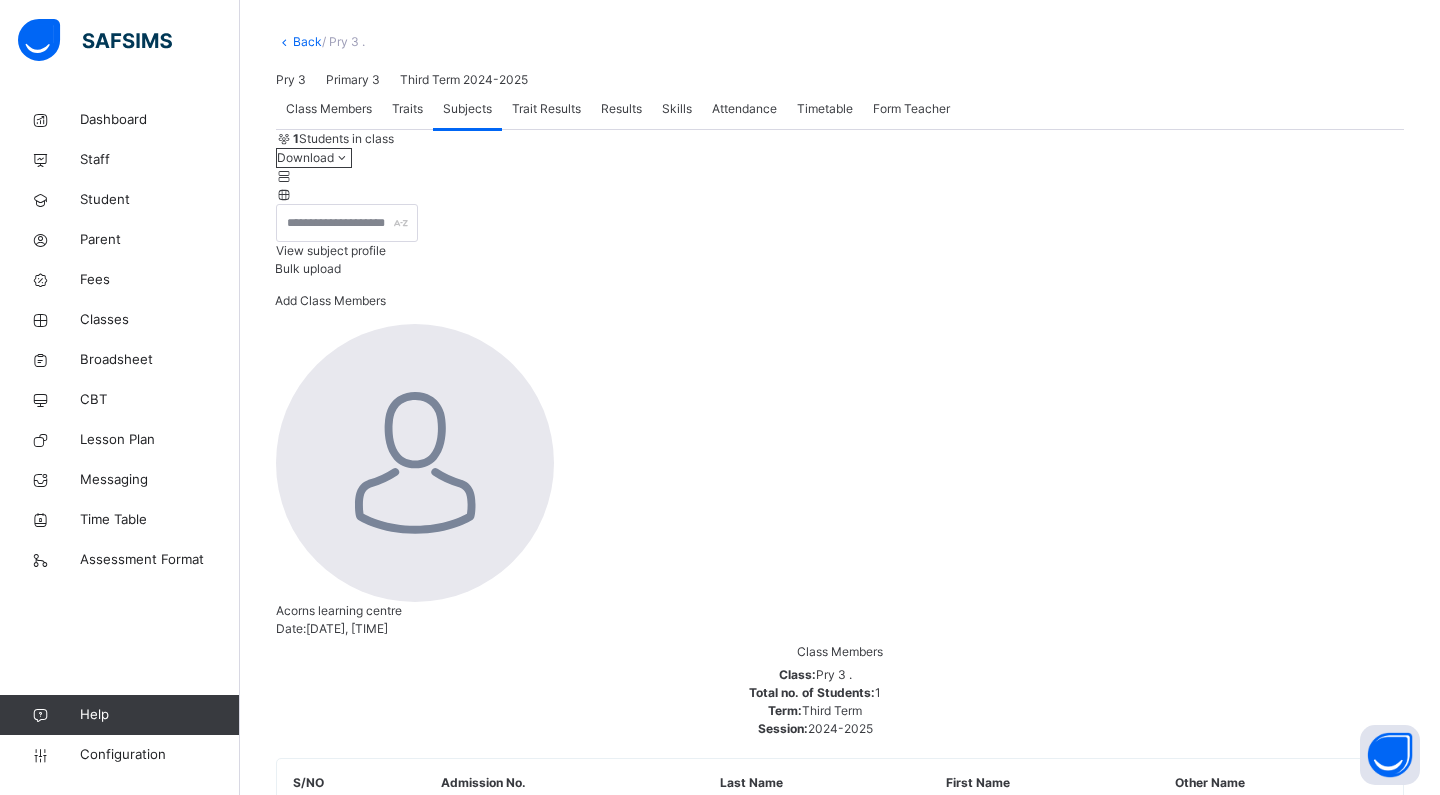 scroll, scrollTop: 96, scrollLeft: 0, axis: vertical 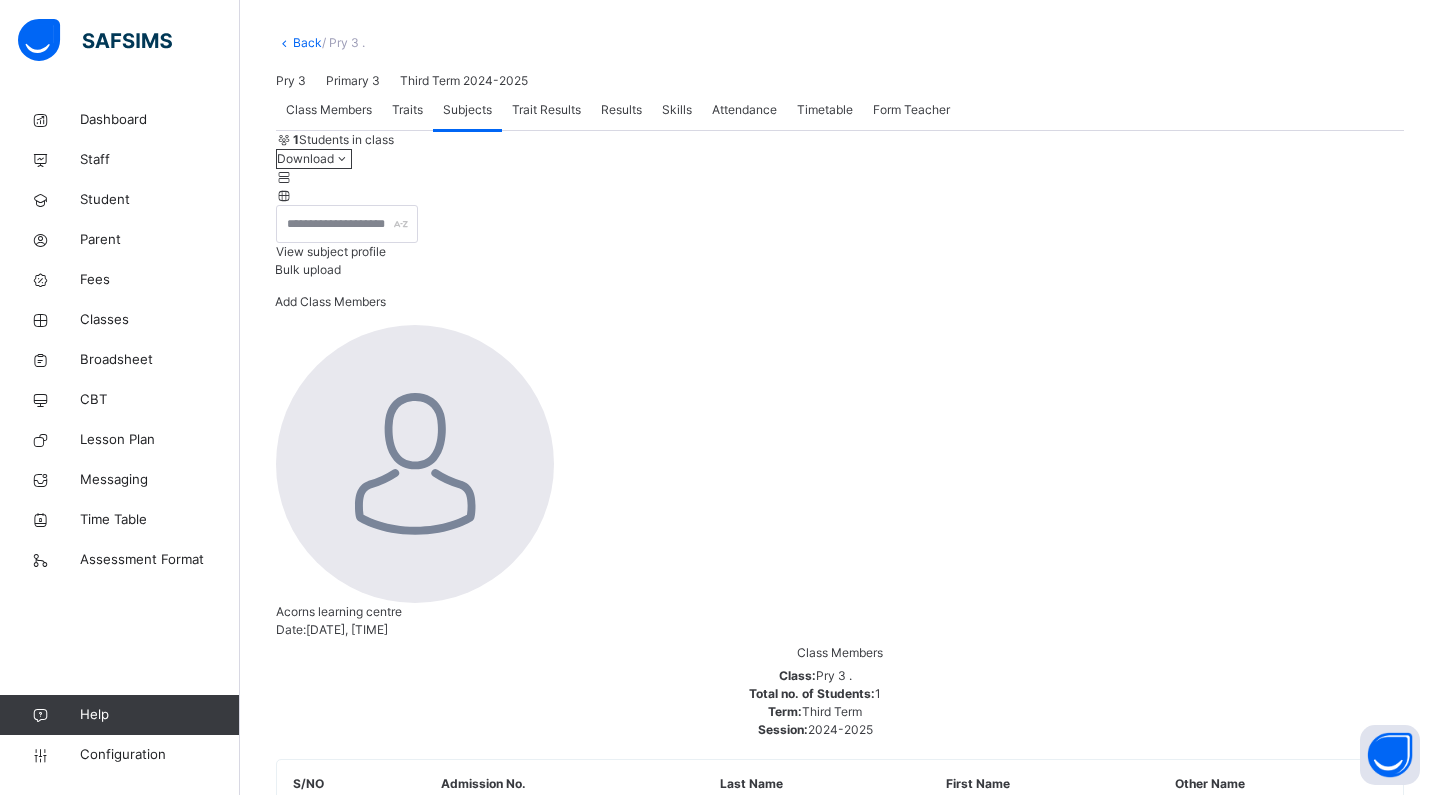 click on "Class Members Traits Subjects Trait Results Results Skills Attendance Timetable Form Teacher" at bounding box center (840, 110) 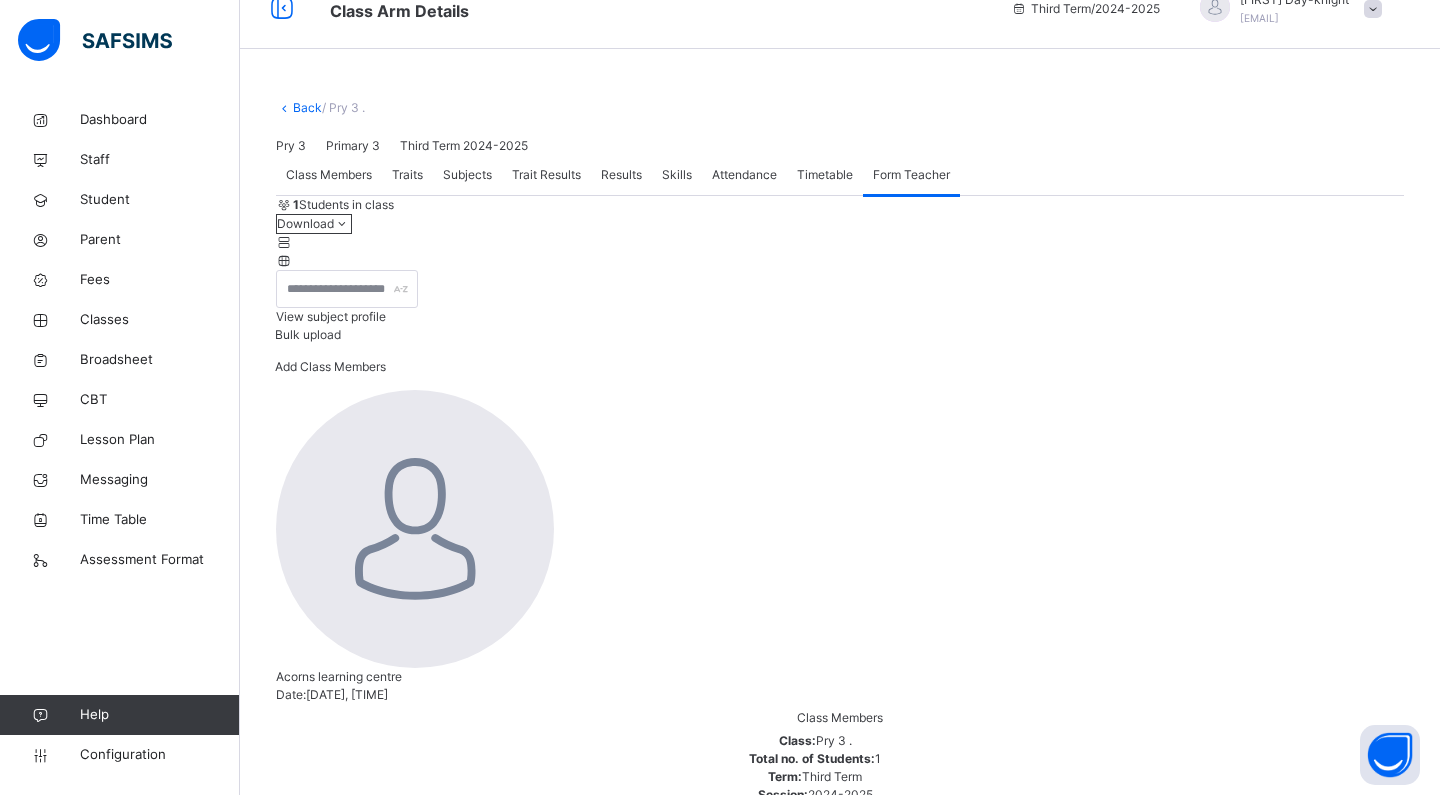 click on "Change Assistant Form Teacher" at bounding box center [359, 5530] 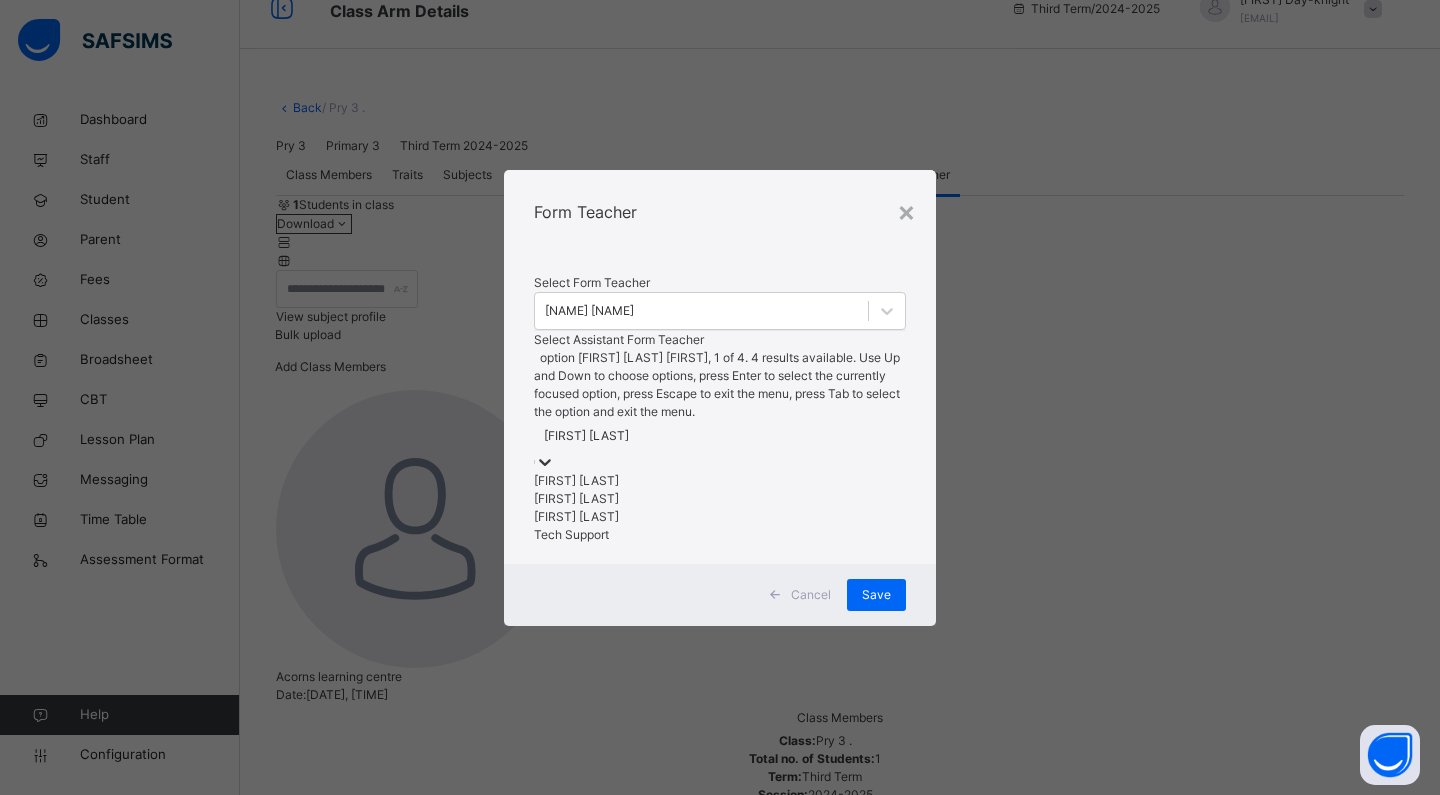 click on "[FIRST] [LAST]" at bounding box center [586, 436] 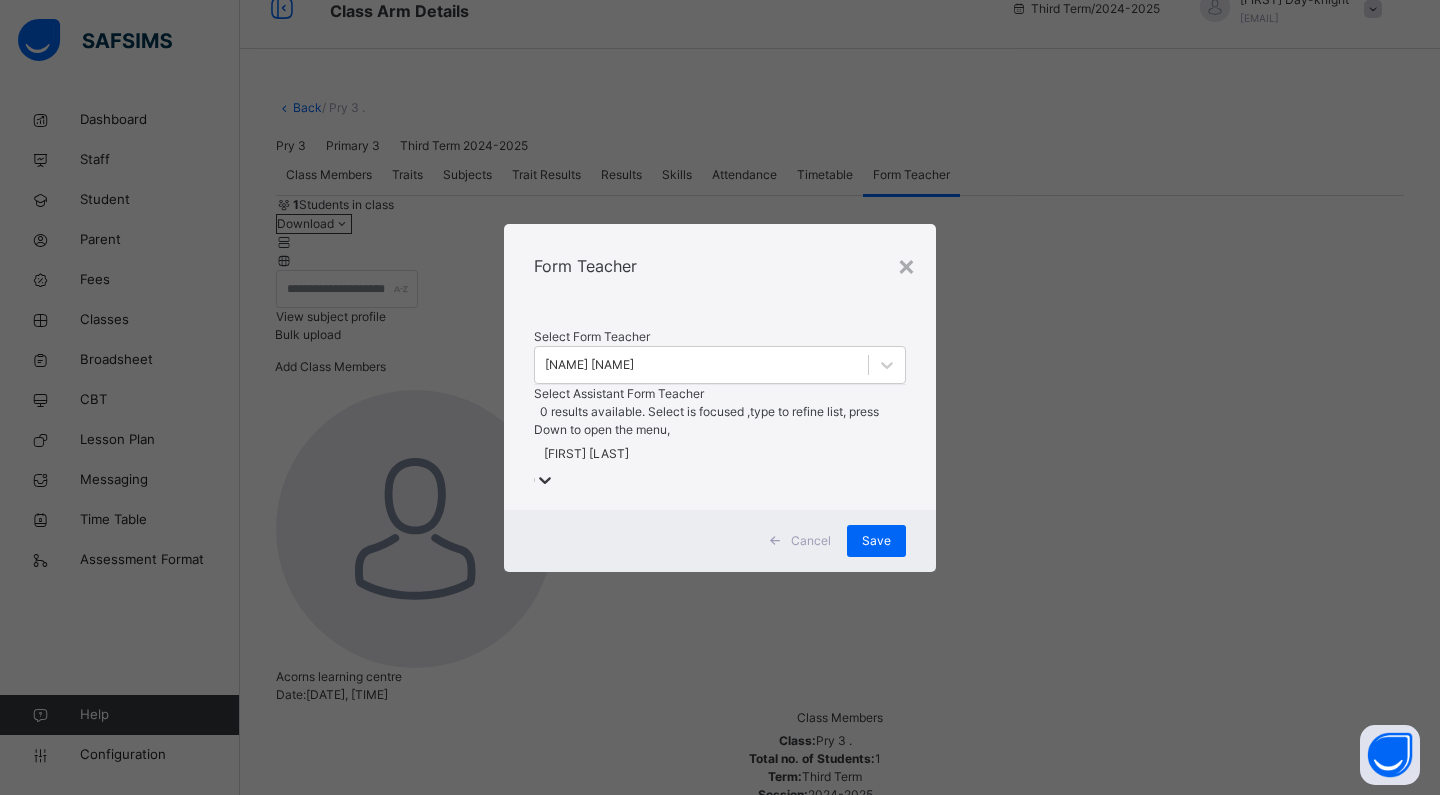 click on "[FIRST] [LAST]" at bounding box center [586, 454] 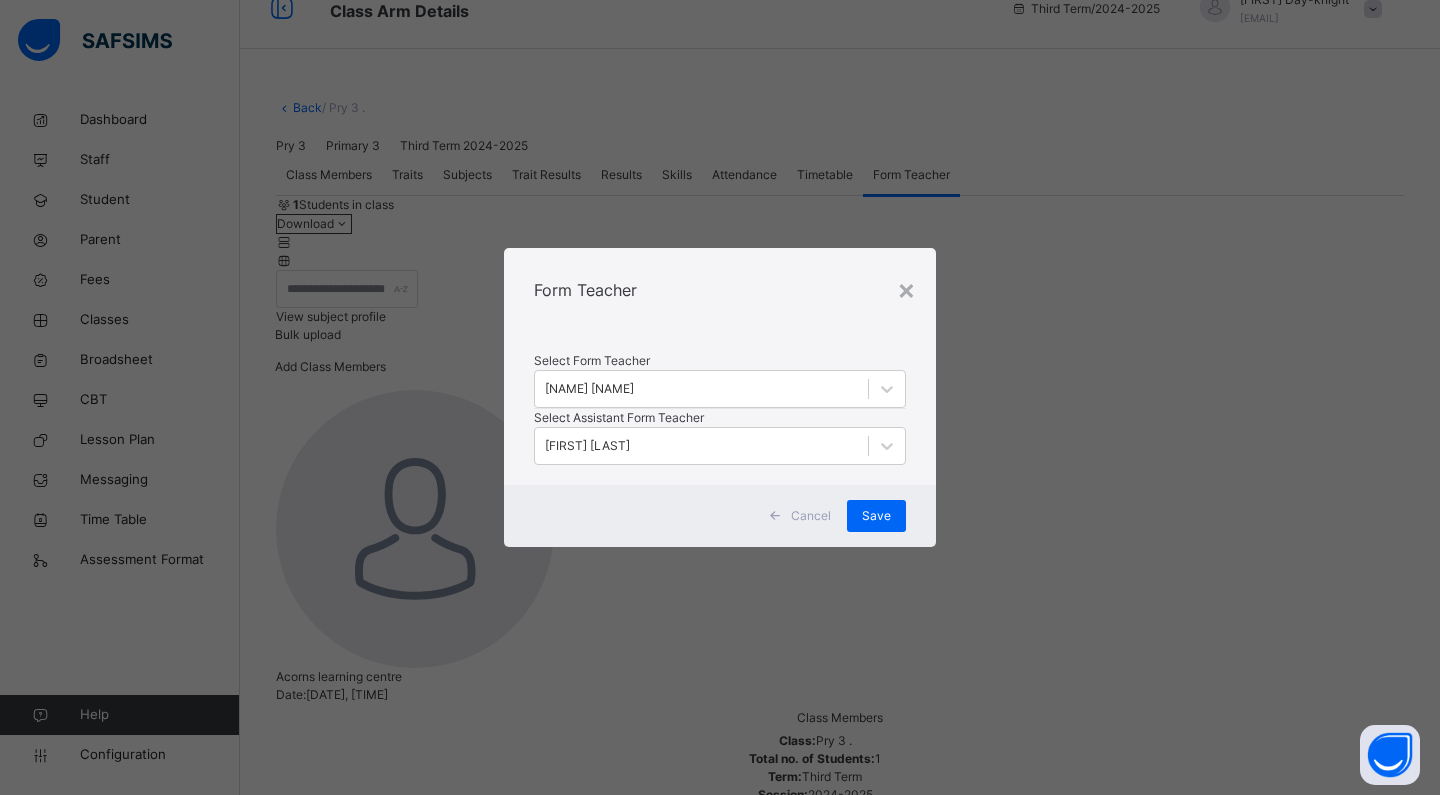 click on "×" at bounding box center (906, 289) 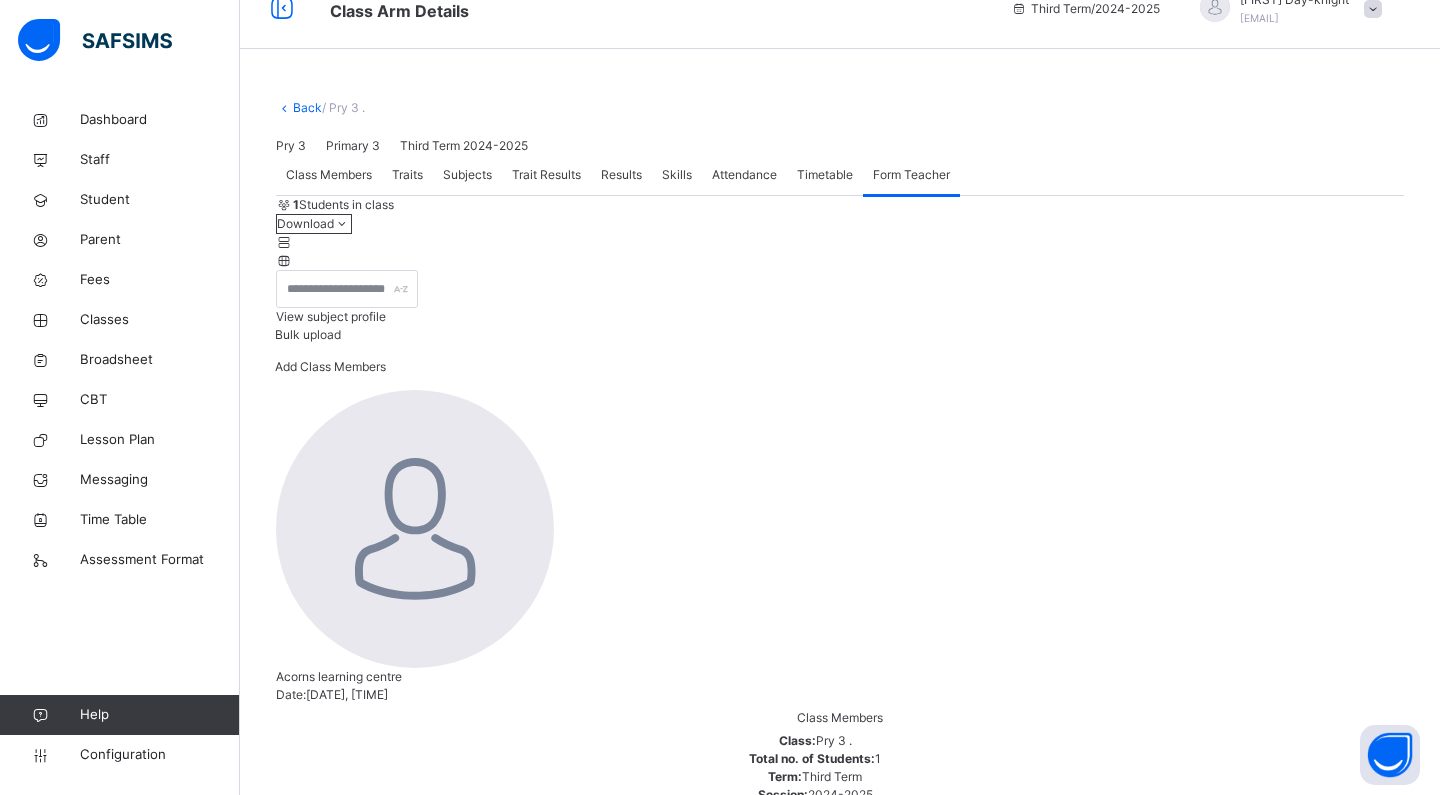 click on "Traits" at bounding box center (407, 175) 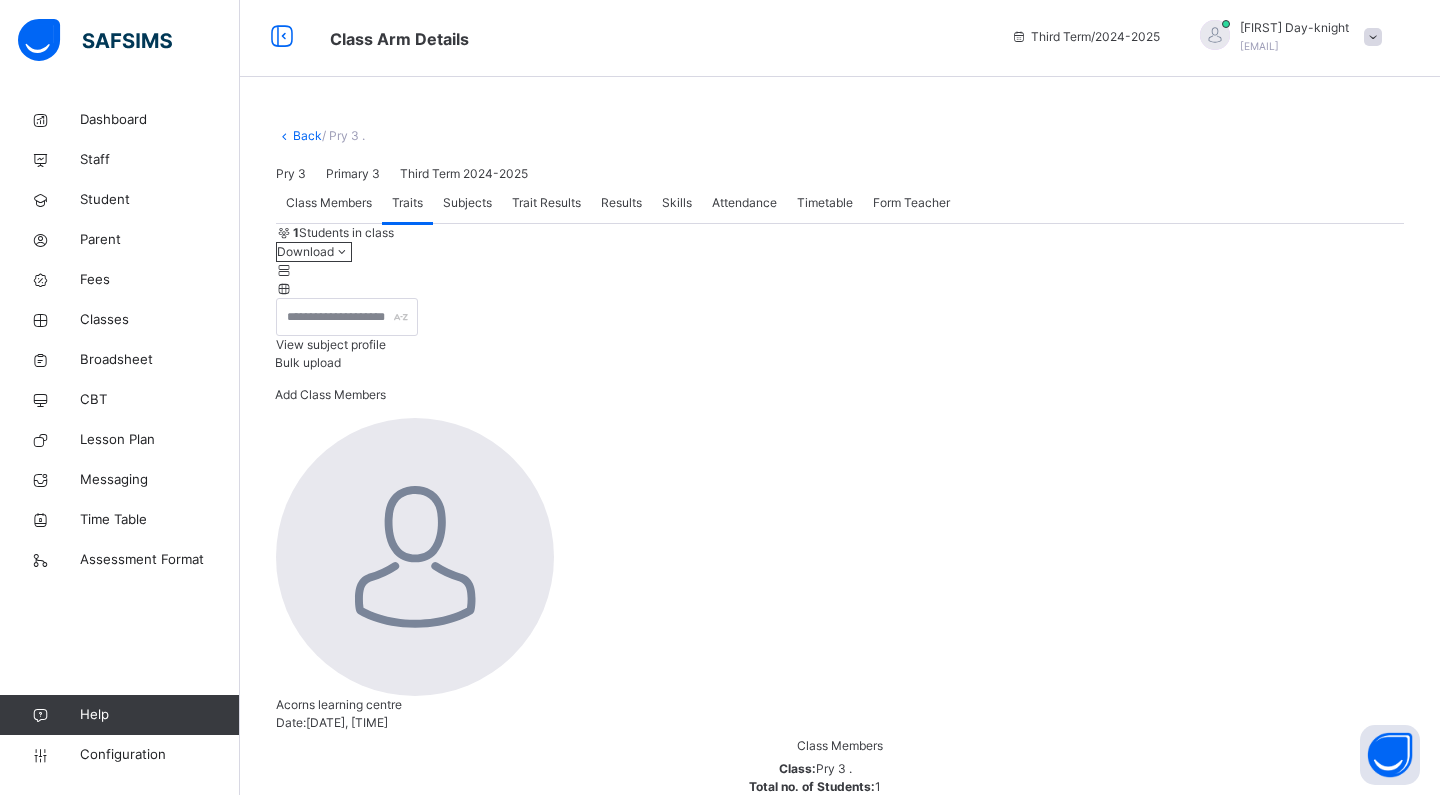 click on "Subjects" at bounding box center (467, 203) 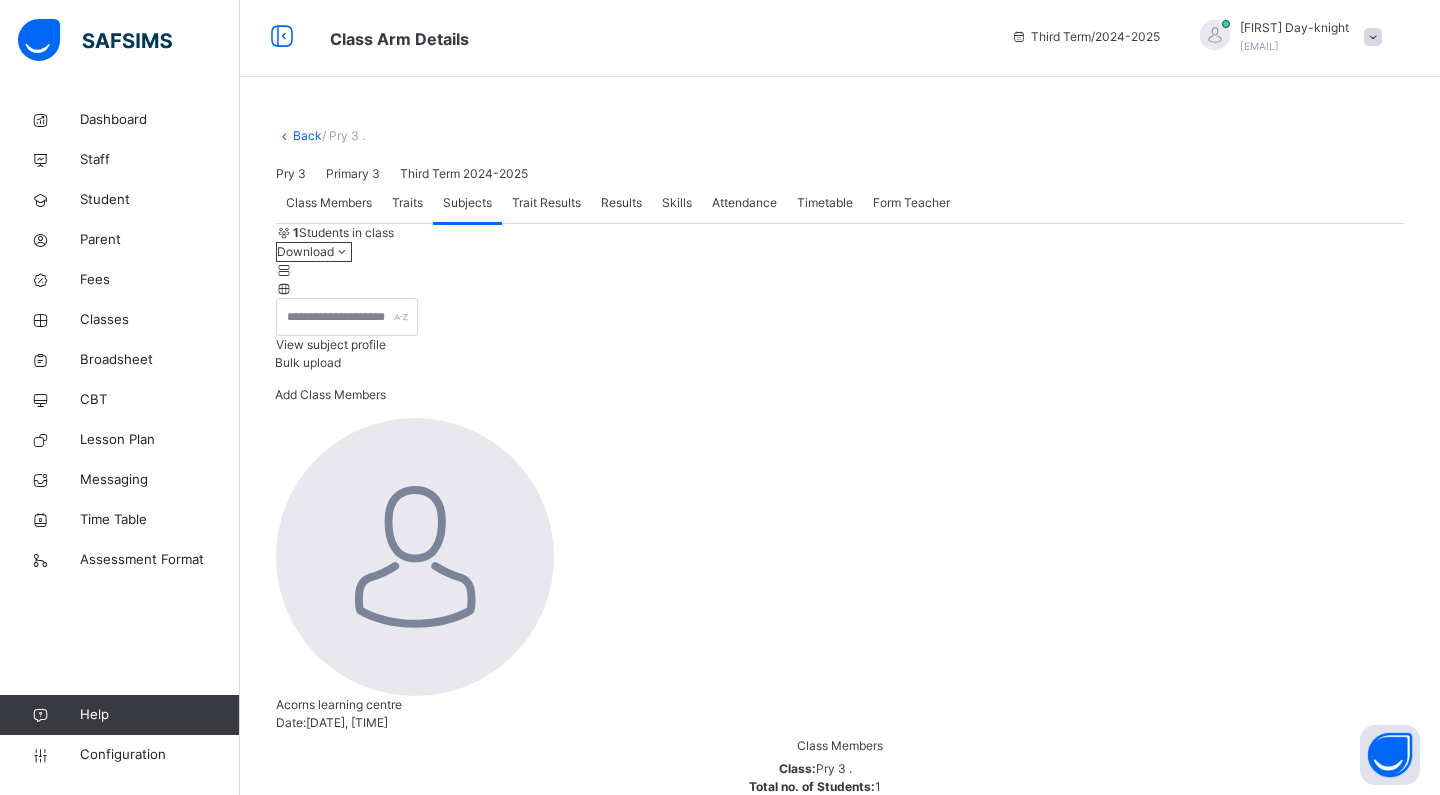 click on "[FIRST] [LAST] , [FIRST] [LAST]" at bounding box center (906, 1531) 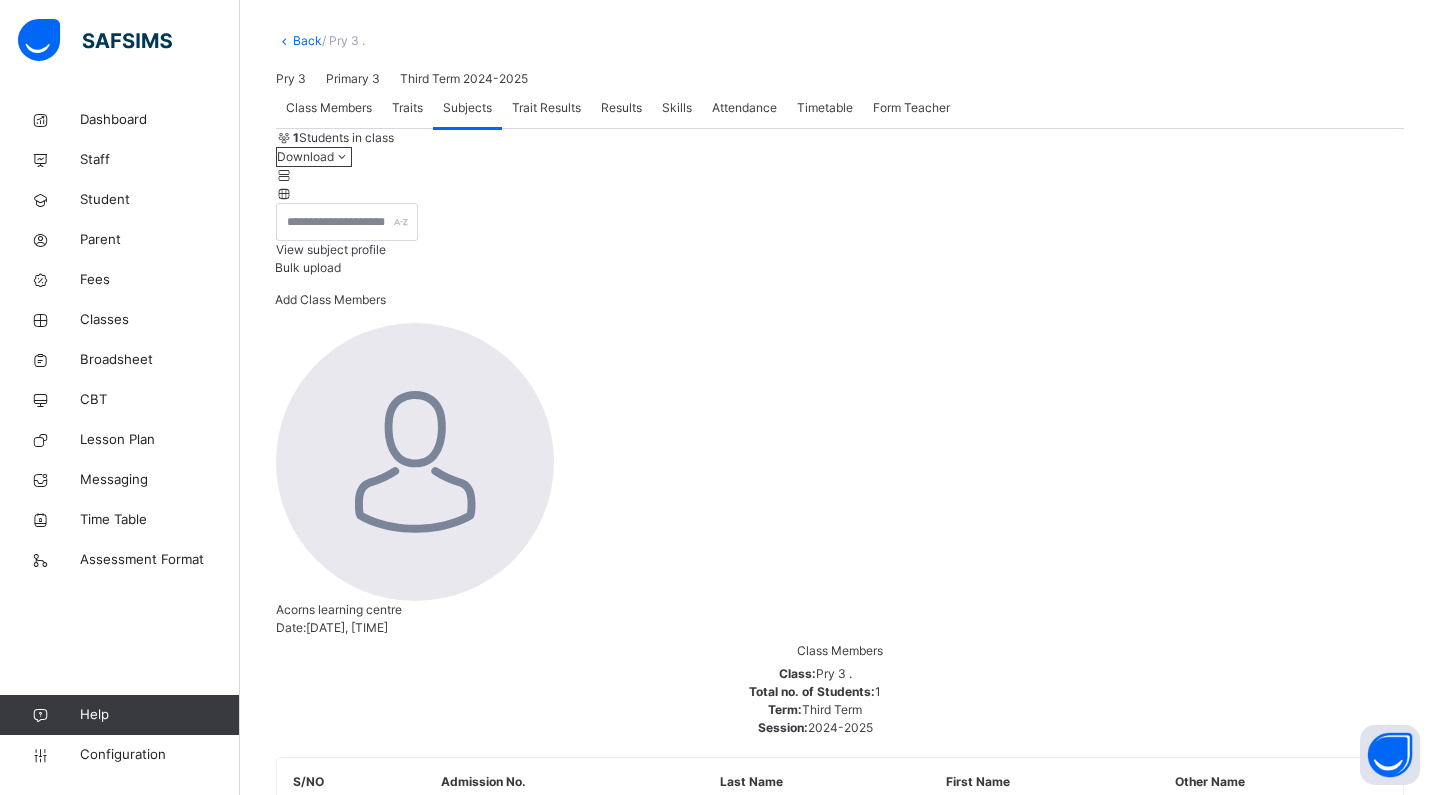 scroll, scrollTop: 96, scrollLeft: 0, axis: vertical 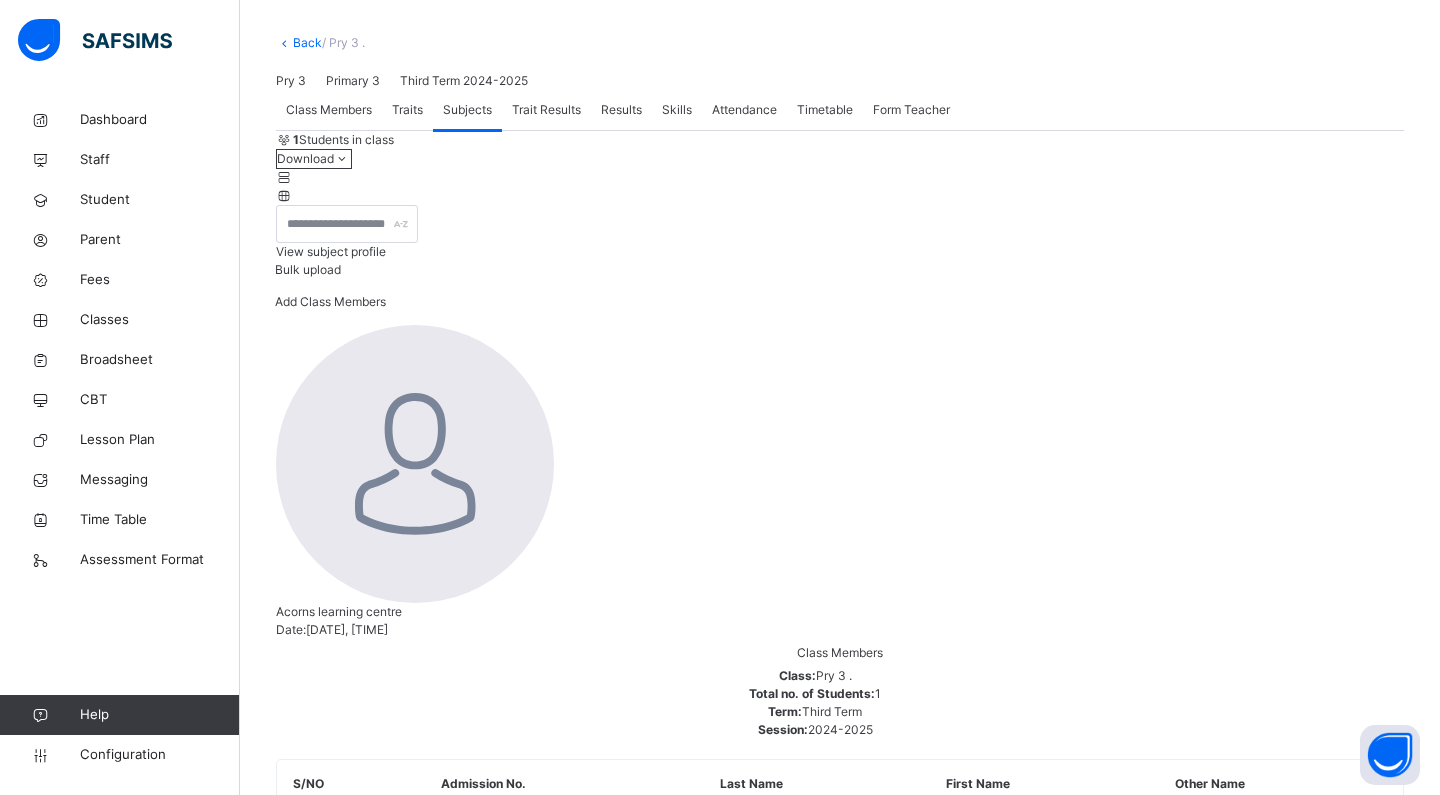 click on "Form Teacher" at bounding box center [911, 110] 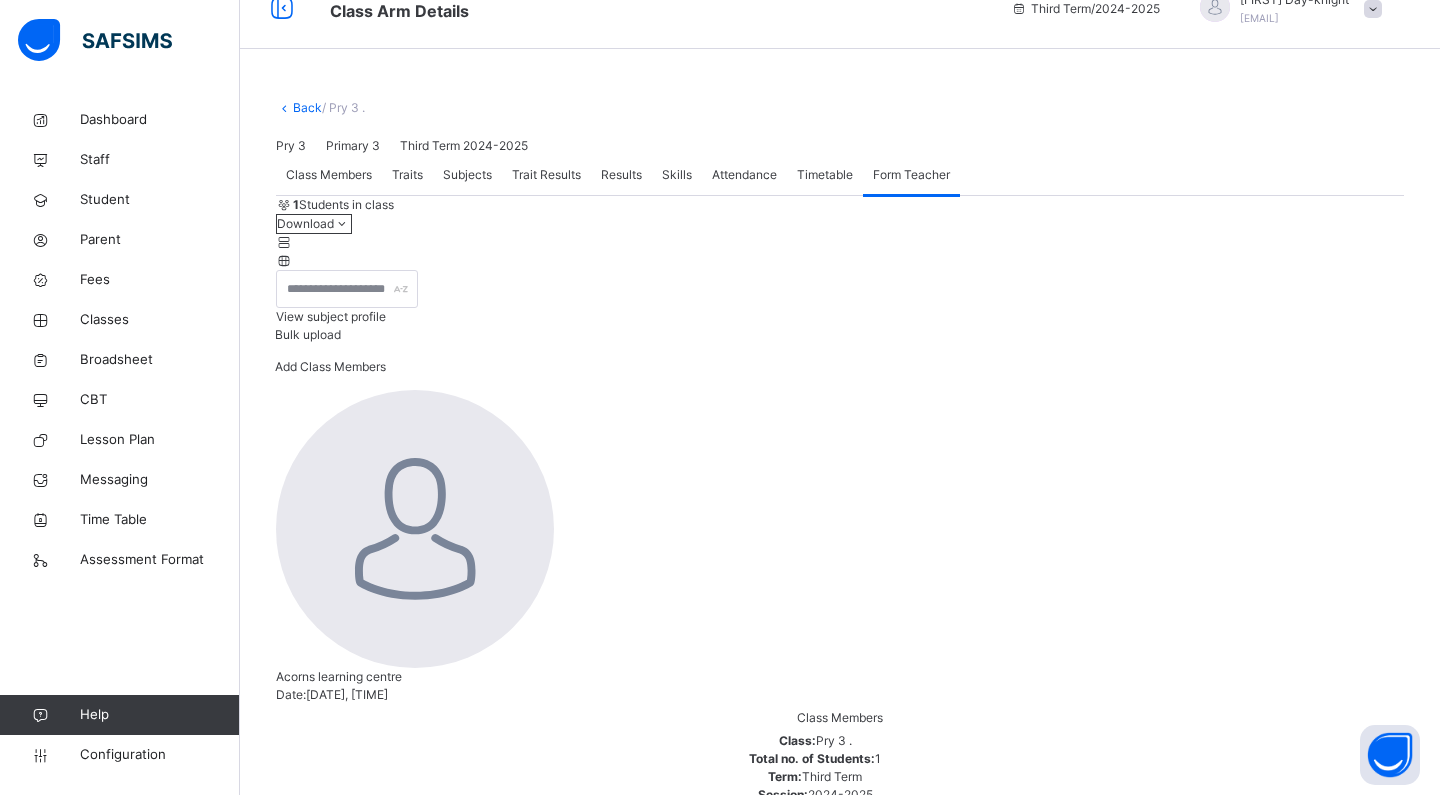 click on "Change Assistant Form Teacher" at bounding box center (359, 5530) 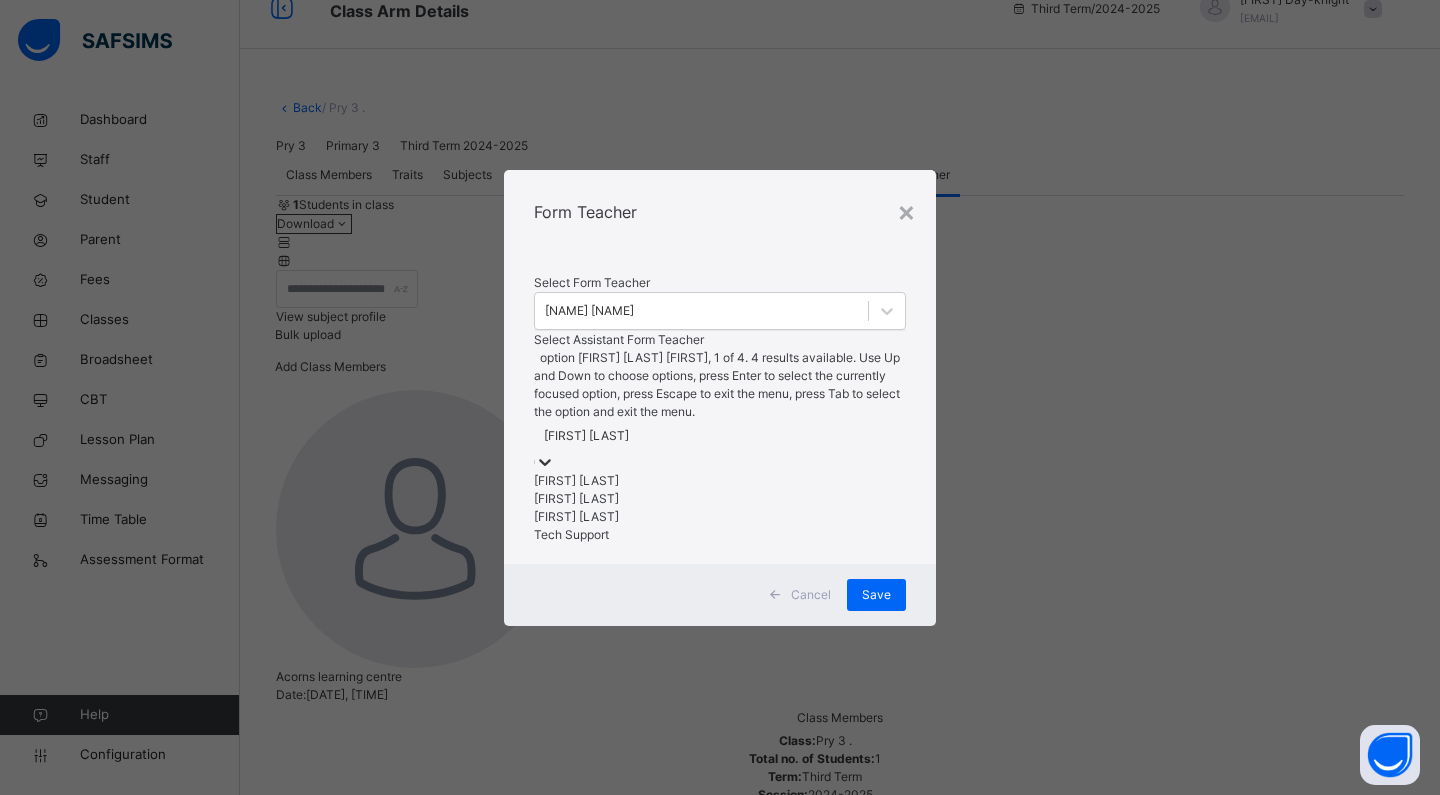 click on "[FIRST] [LAST]" at bounding box center (720, 436) 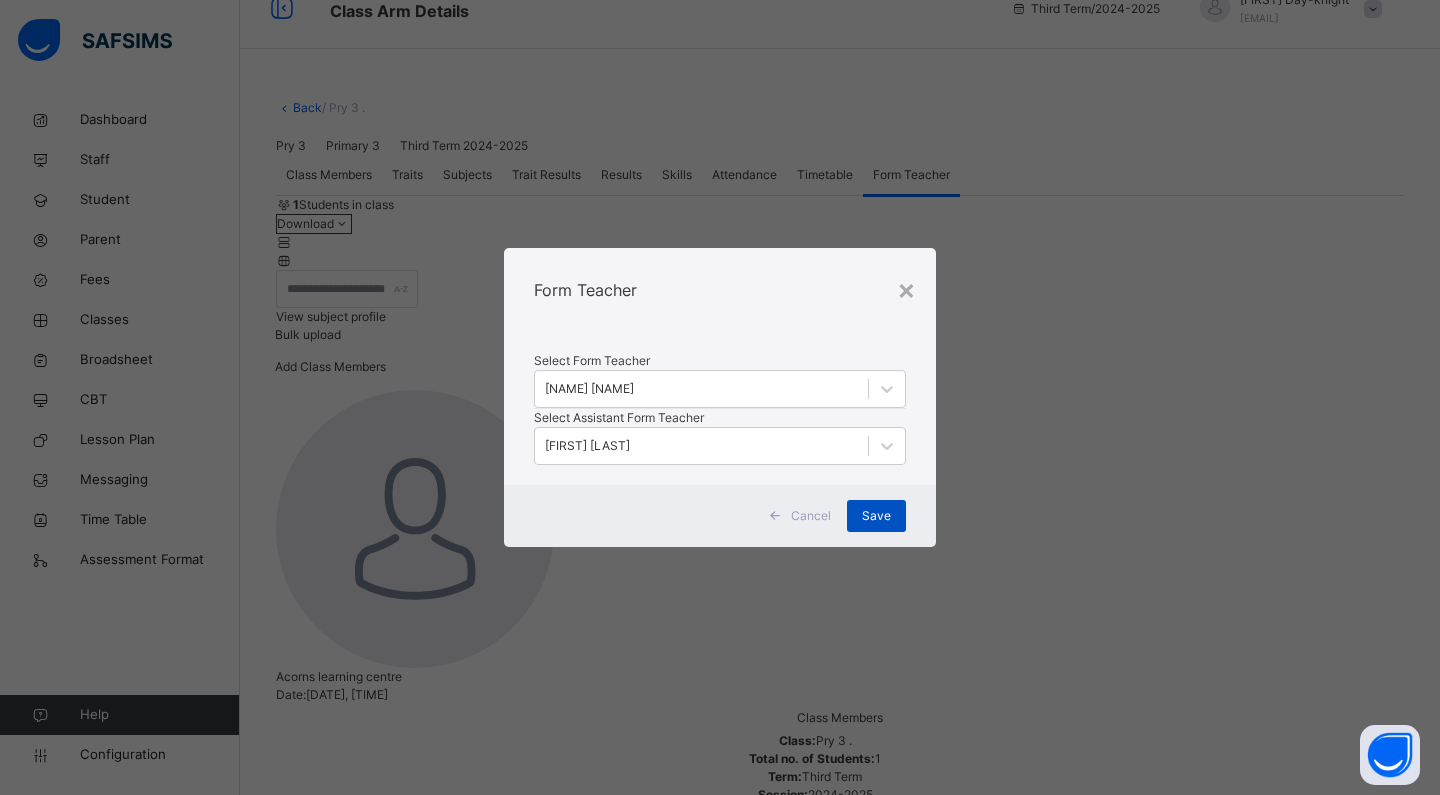 click on "Save" at bounding box center (876, 516) 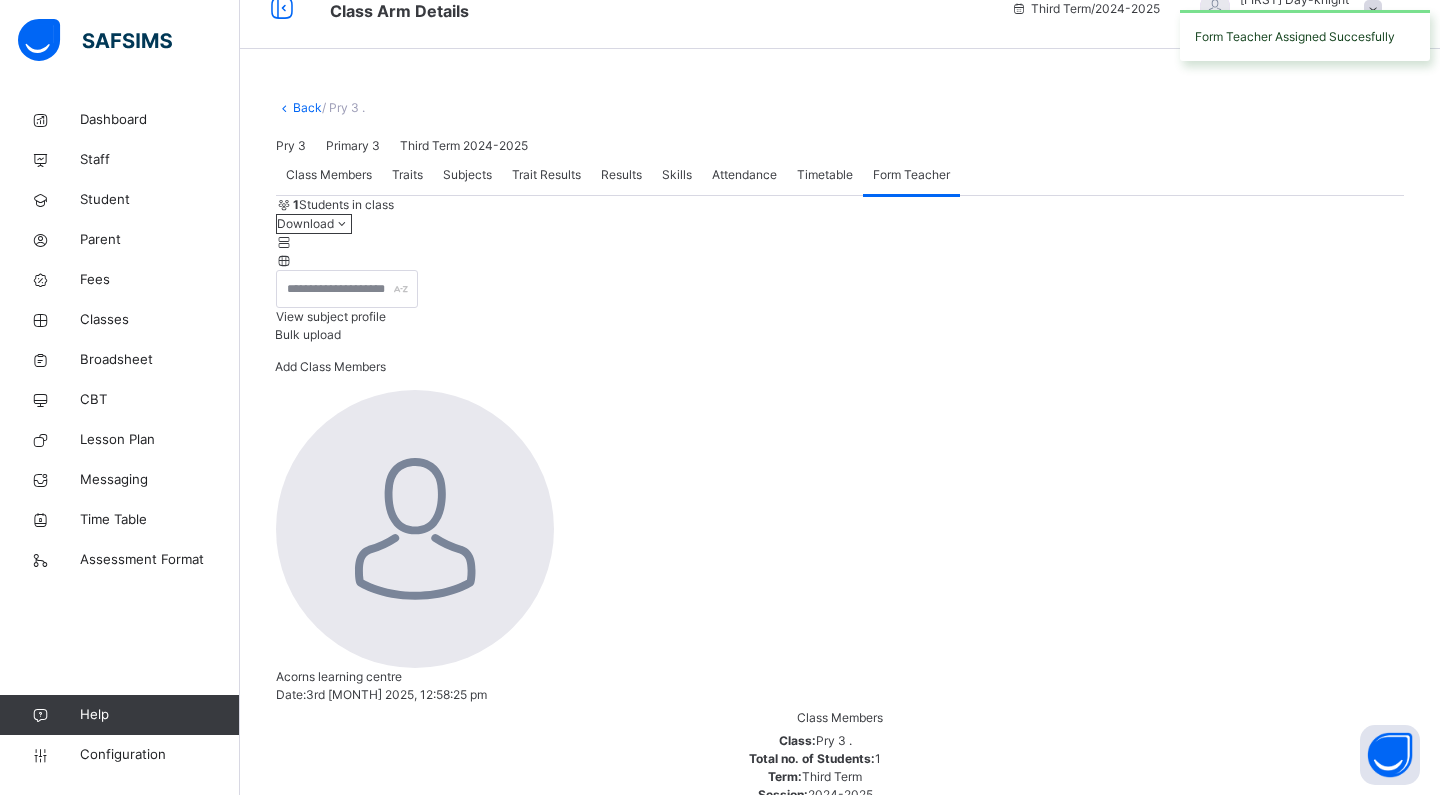 click on "Subjects" at bounding box center (467, 175) 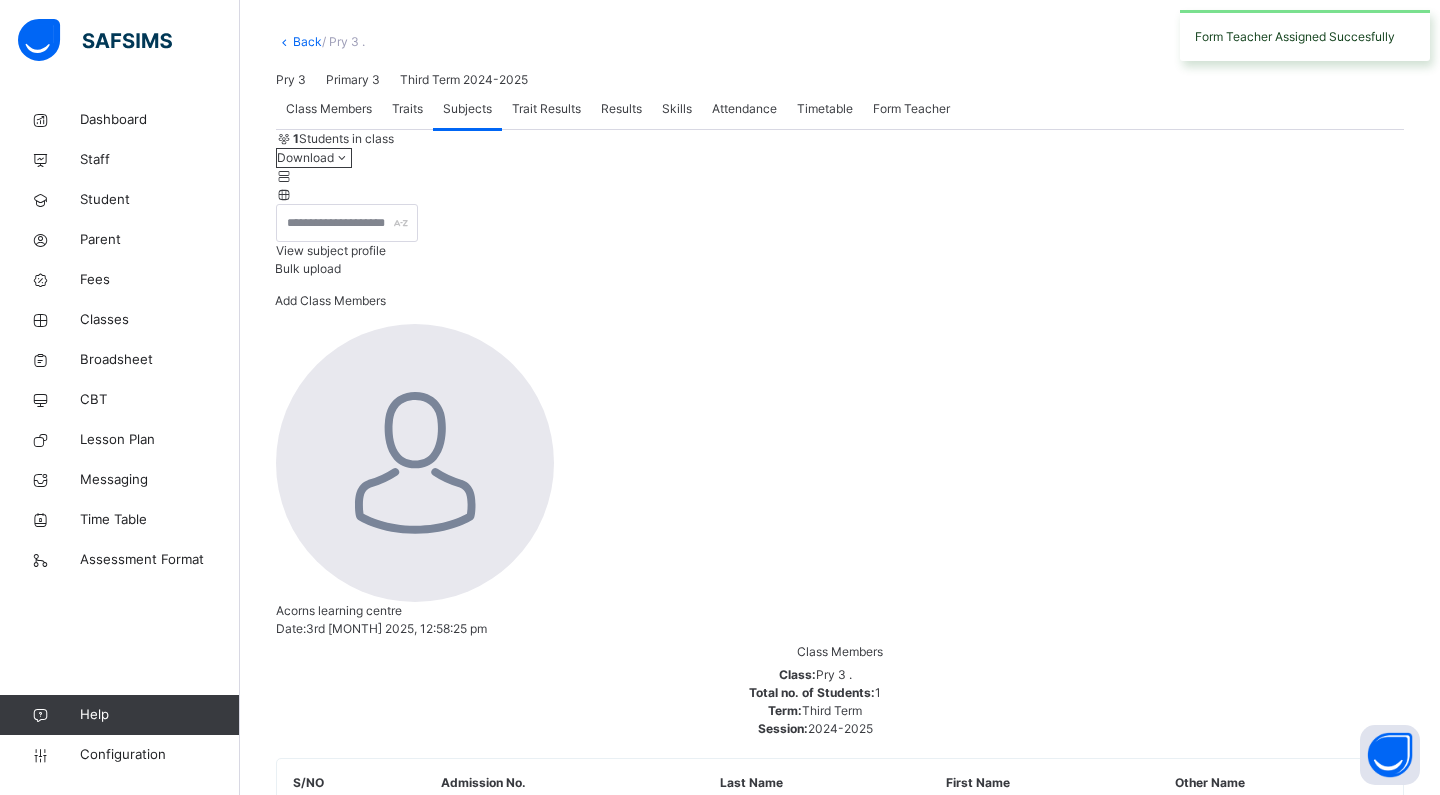 scroll, scrollTop: 96, scrollLeft: 0, axis: vertical 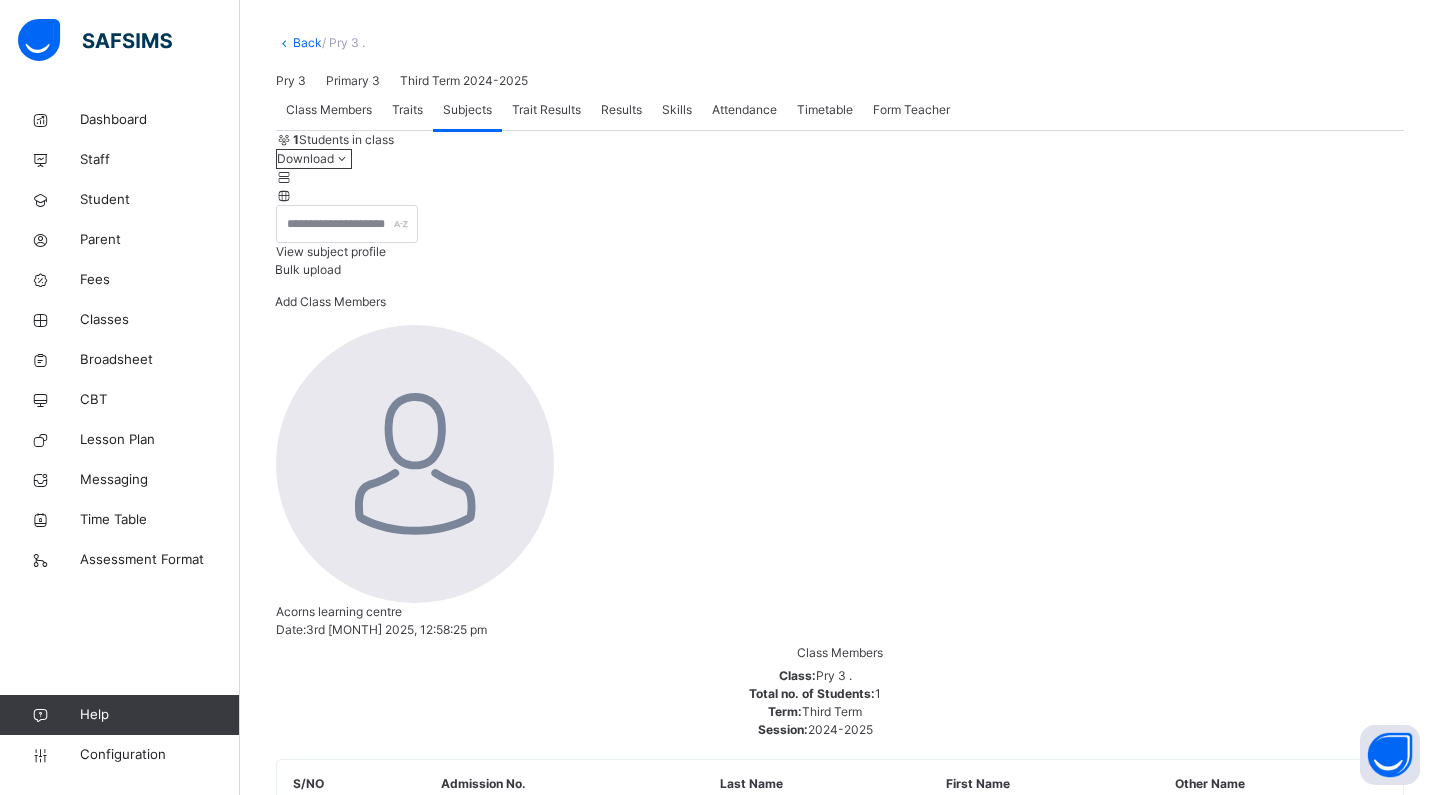 click on "Change Teacher" at bounding box center (1259, 1708) 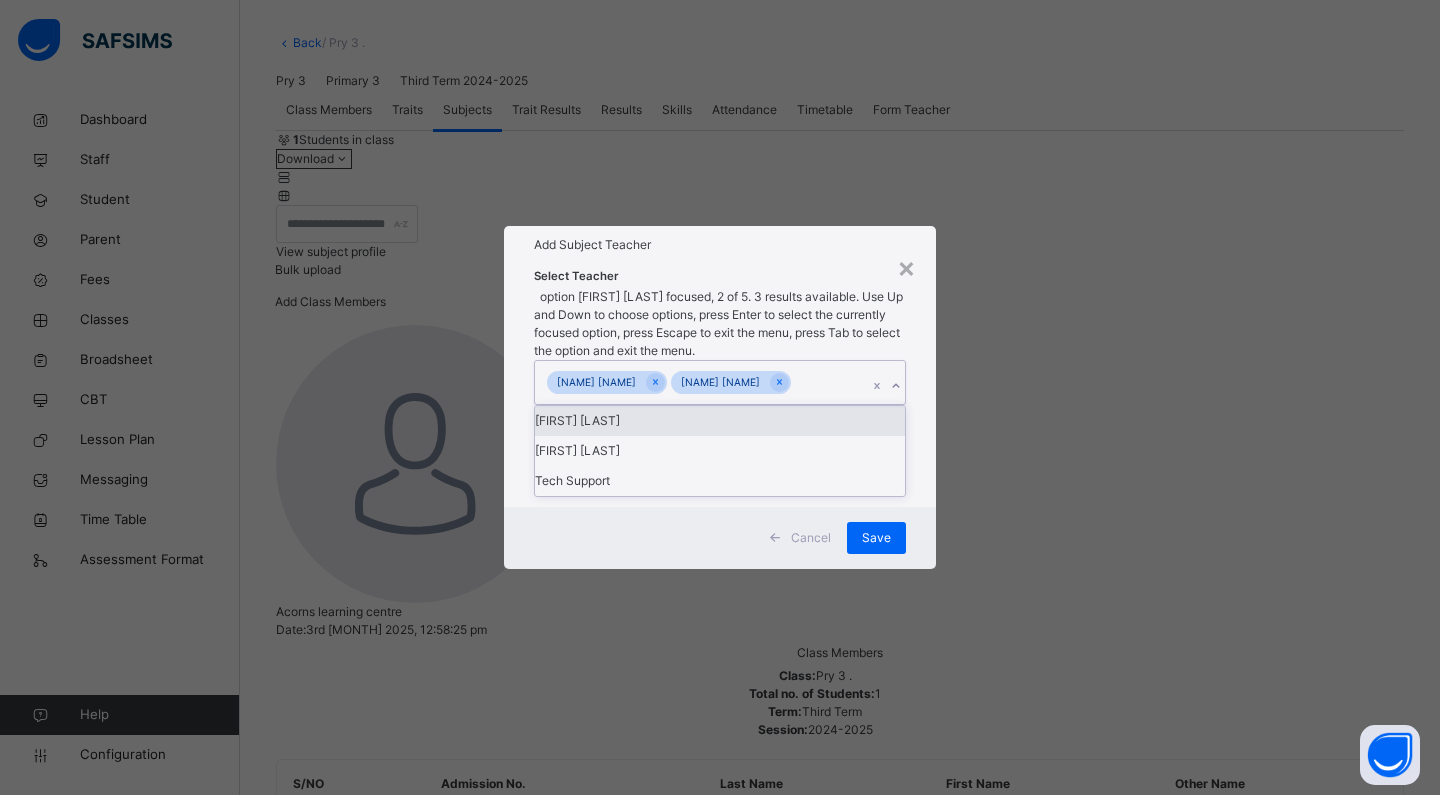 click on "[FIRST]  [LAST]" at bounding box center [701, 382] 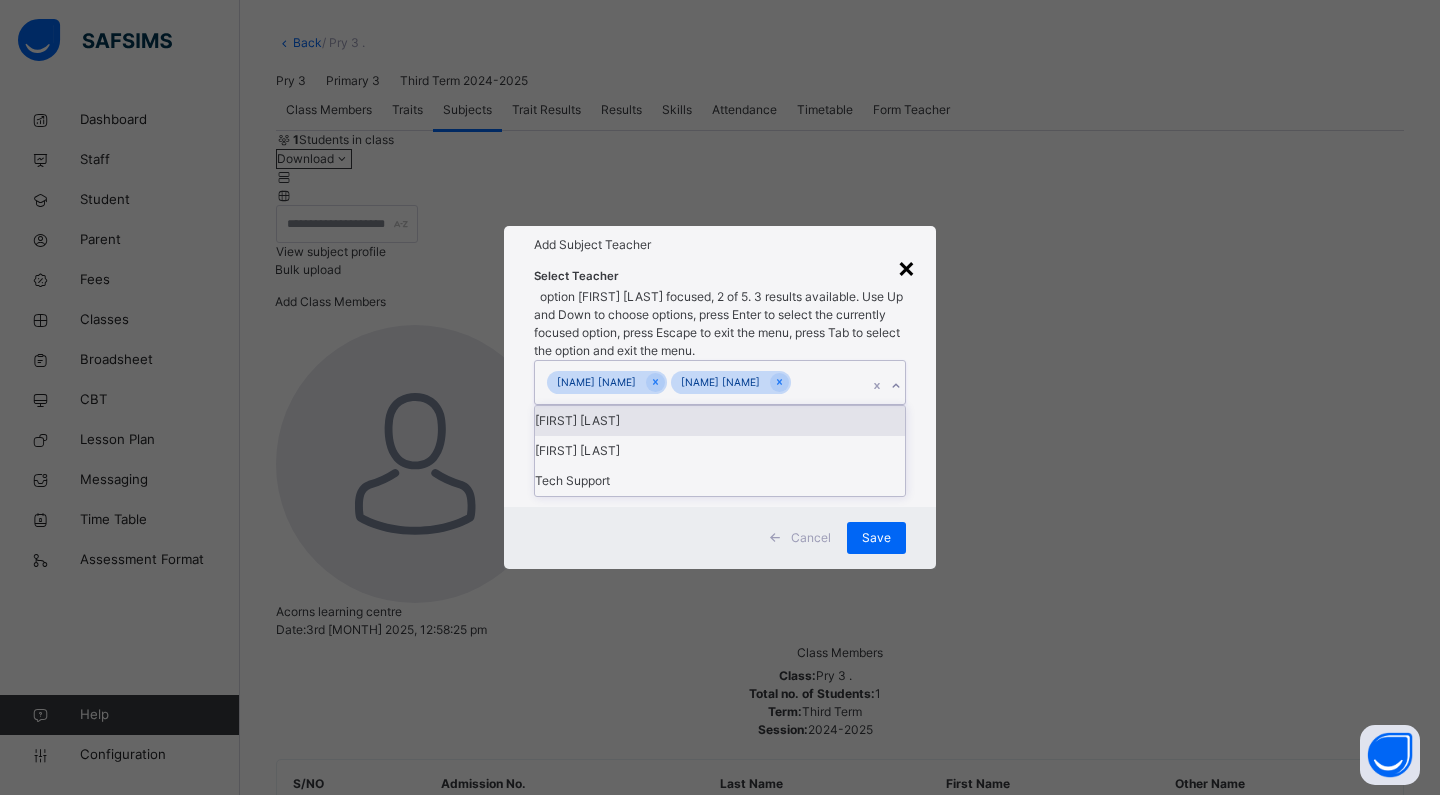 click on "×" at bounding box center [906, 267] 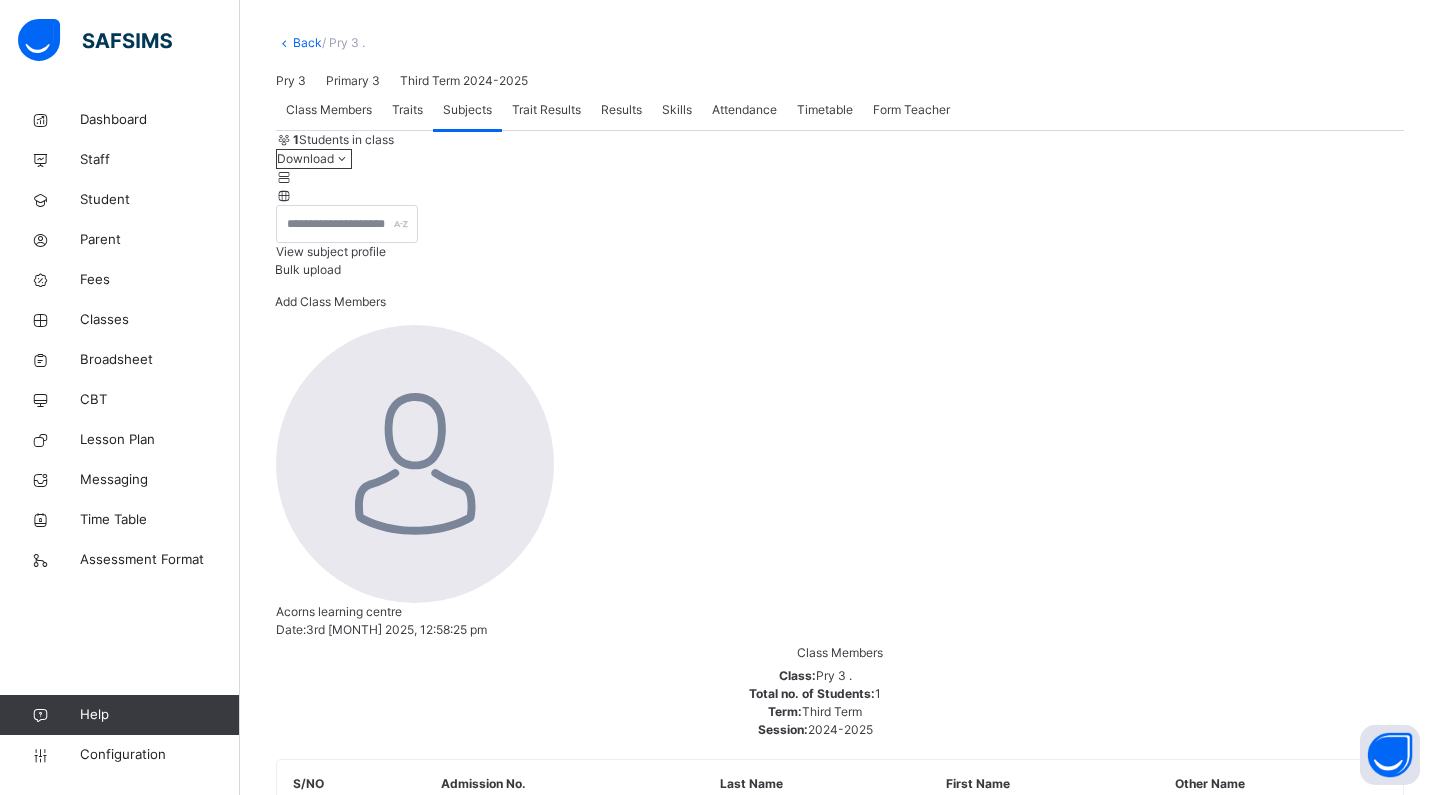 click on "Traits" at bounding box center [407, 110] 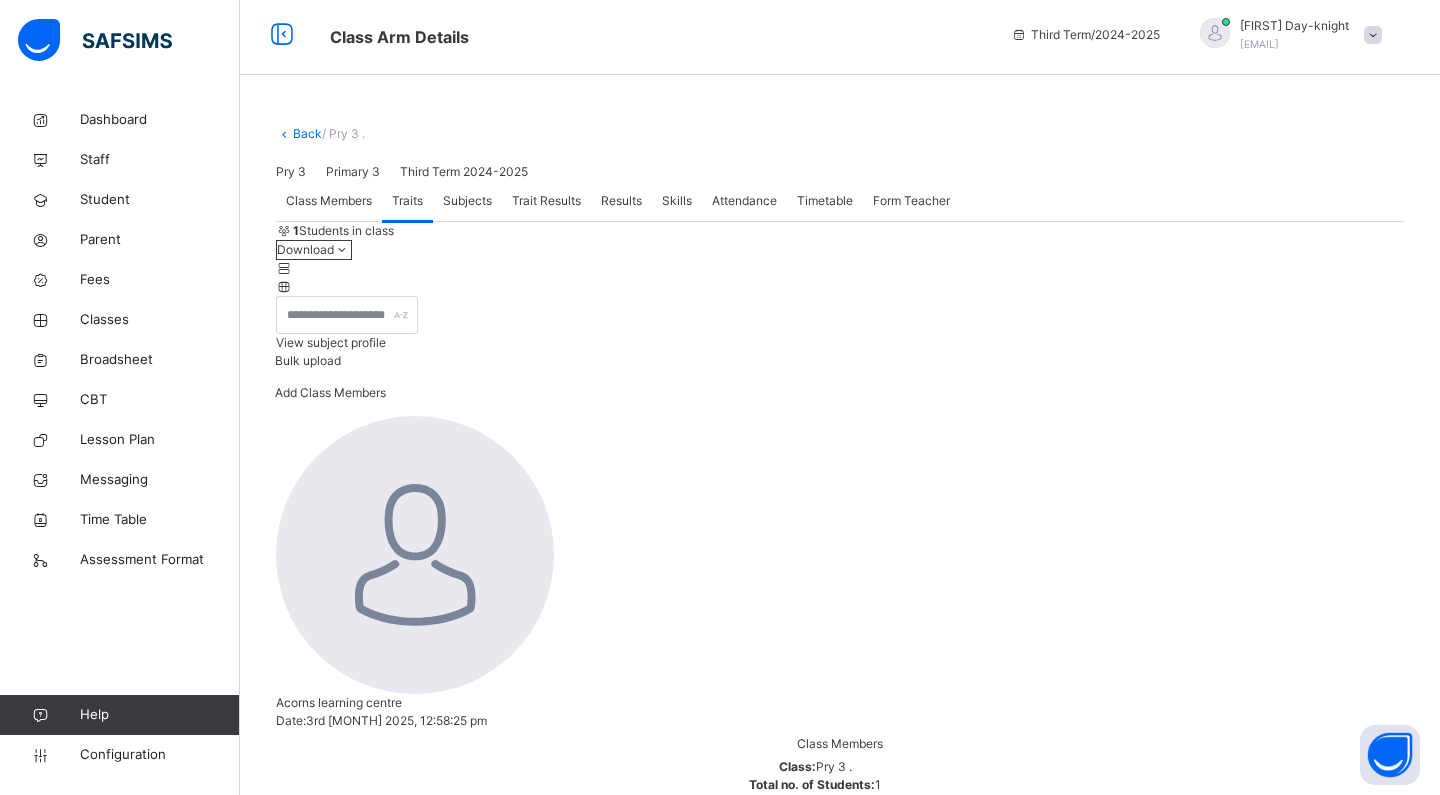 scroll, scrollTop: 3, scrollLeft: 0, axis: vertical 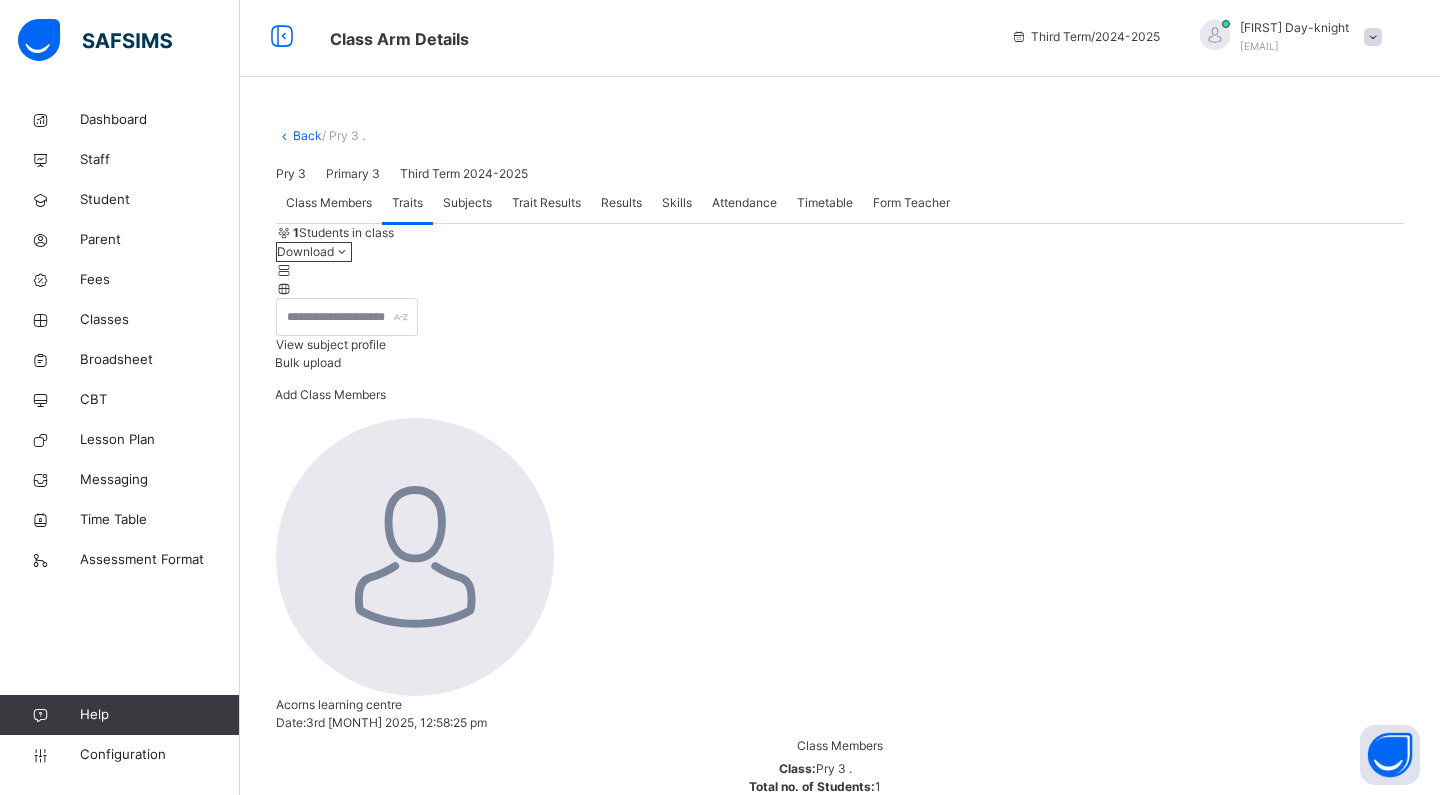 click on "Class Members" at bounding box center (329, 203) 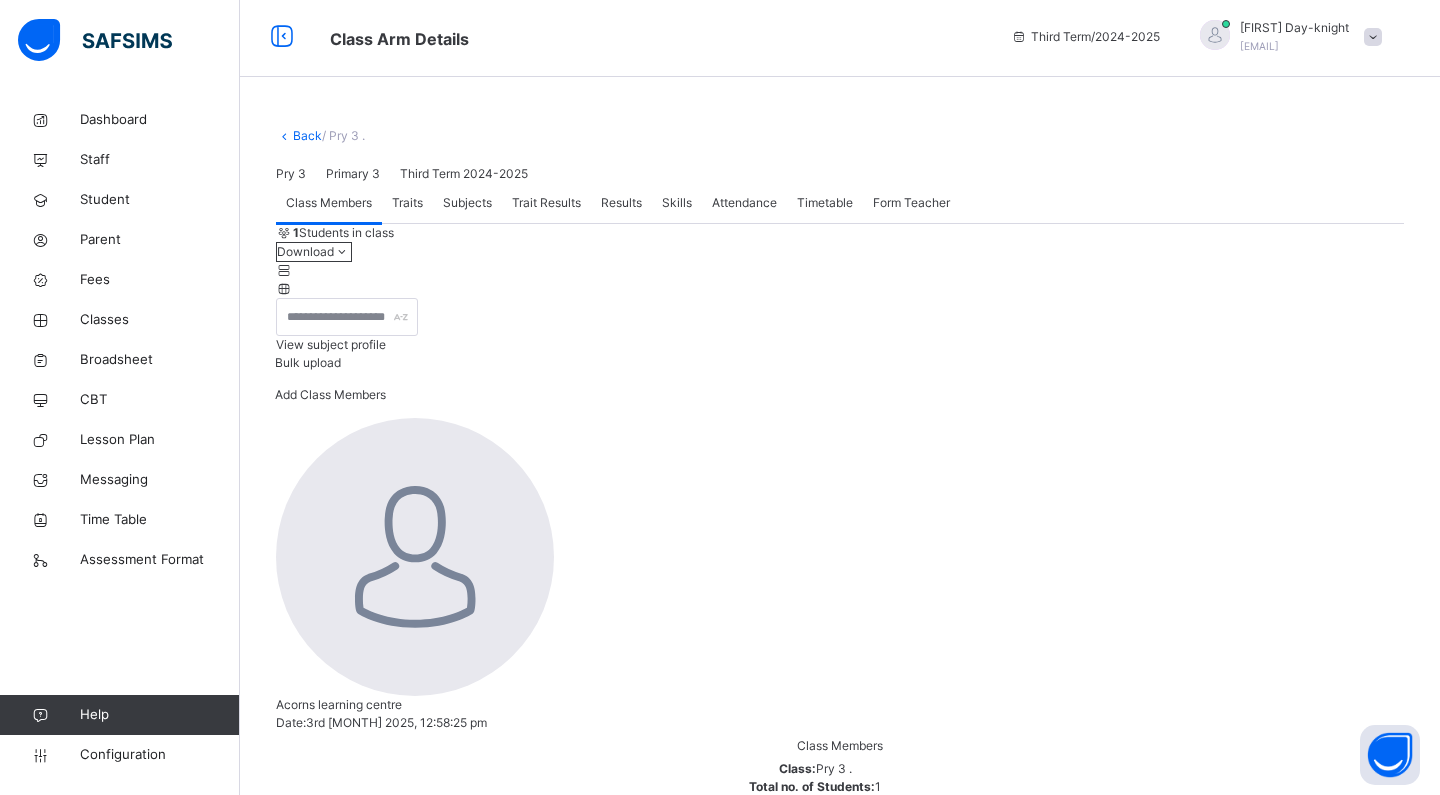 click on "[FIRST]  [LAST]" at bounding box center (425, 1063) 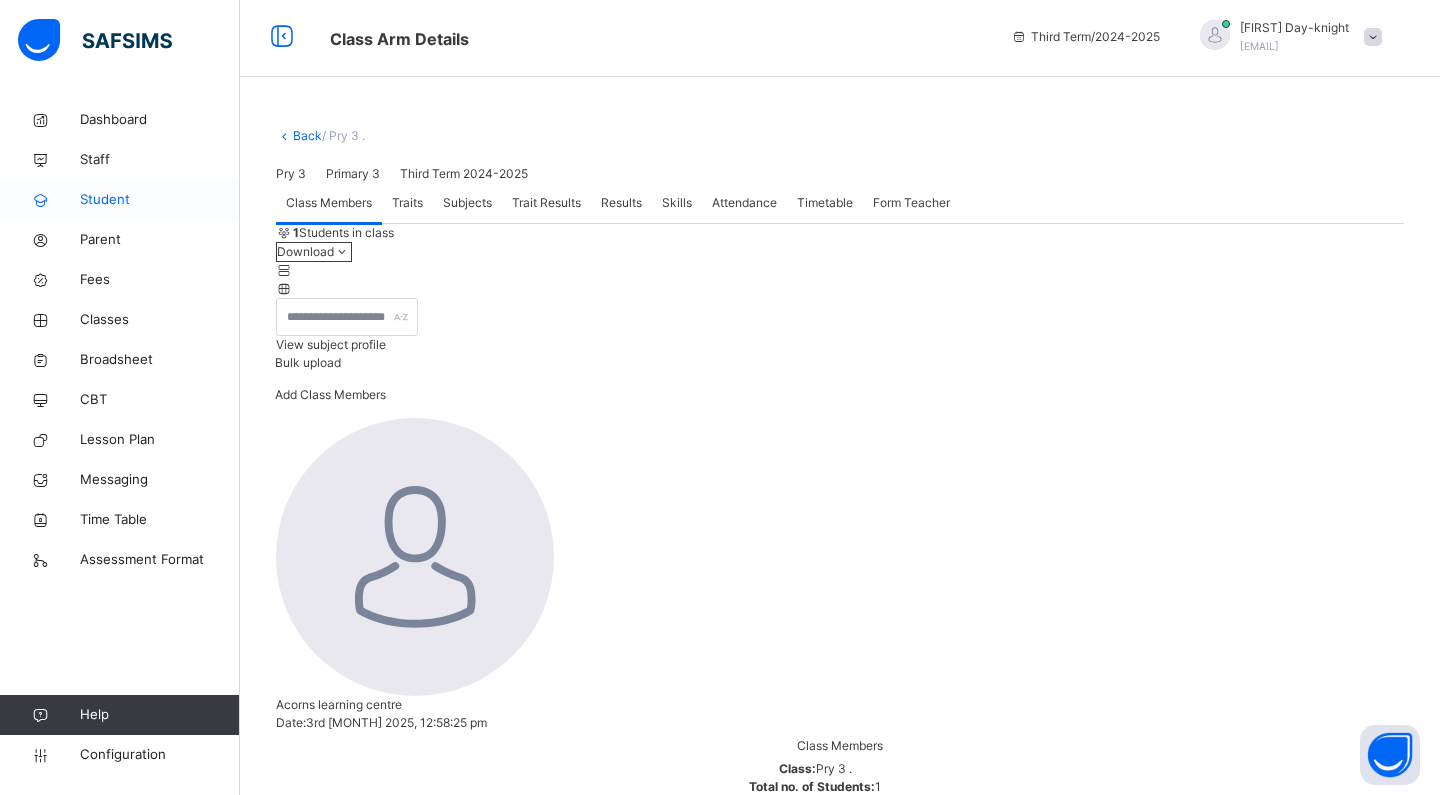 click on "Student" at bounding box center [160, 200] 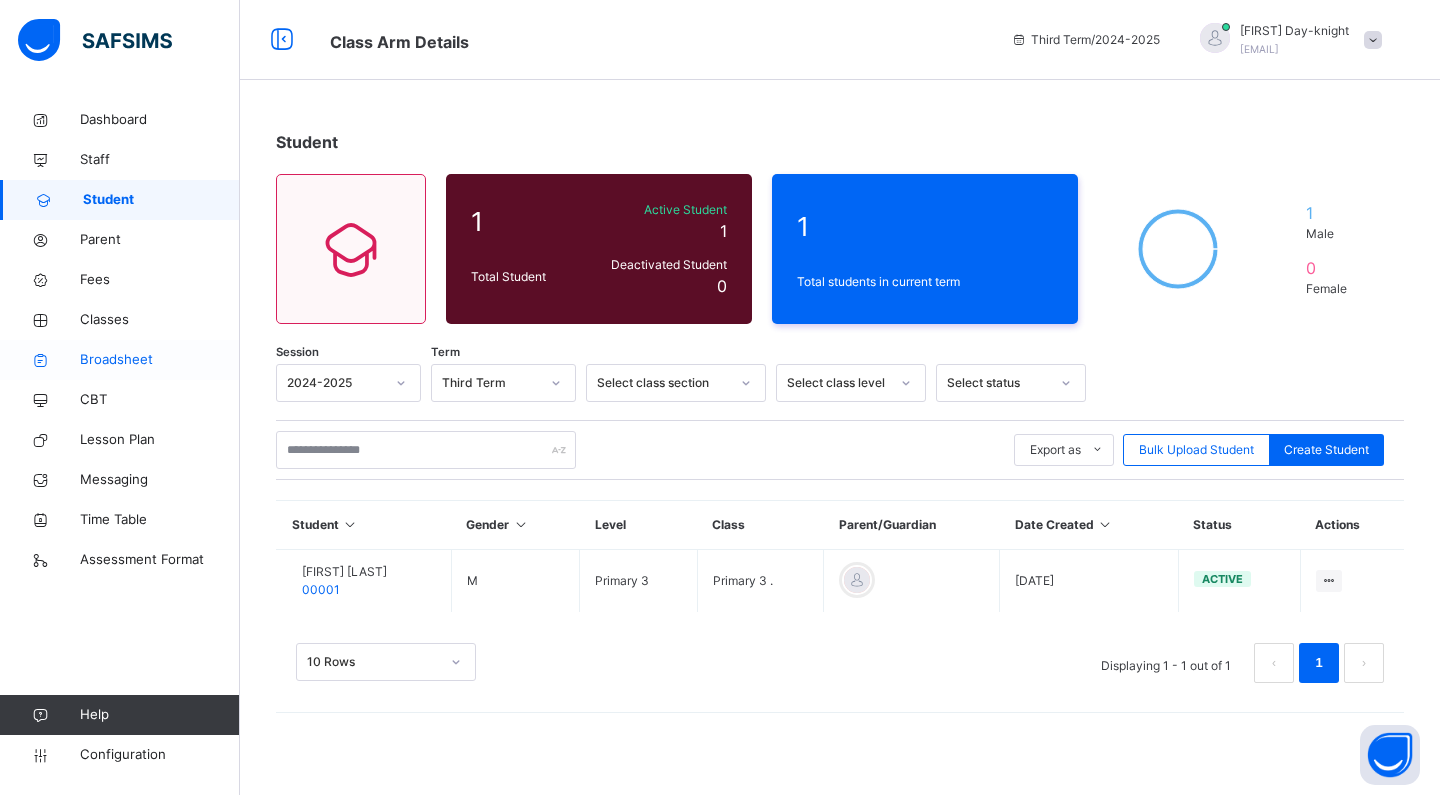 scroll, scrollTop: 0, scrollLeft: 0, axis: both 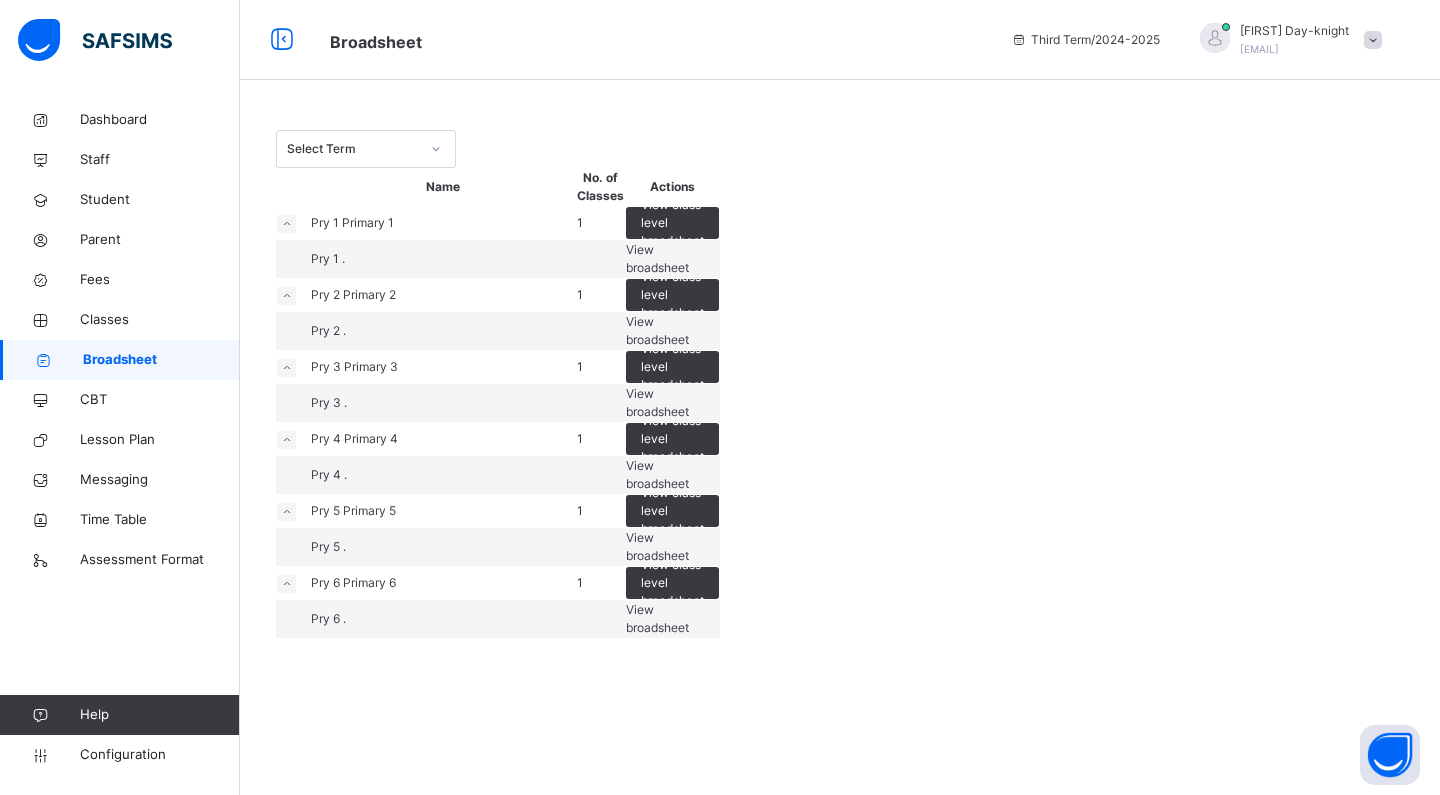 click on "View broadsheet" at bounding box center [657, 402] 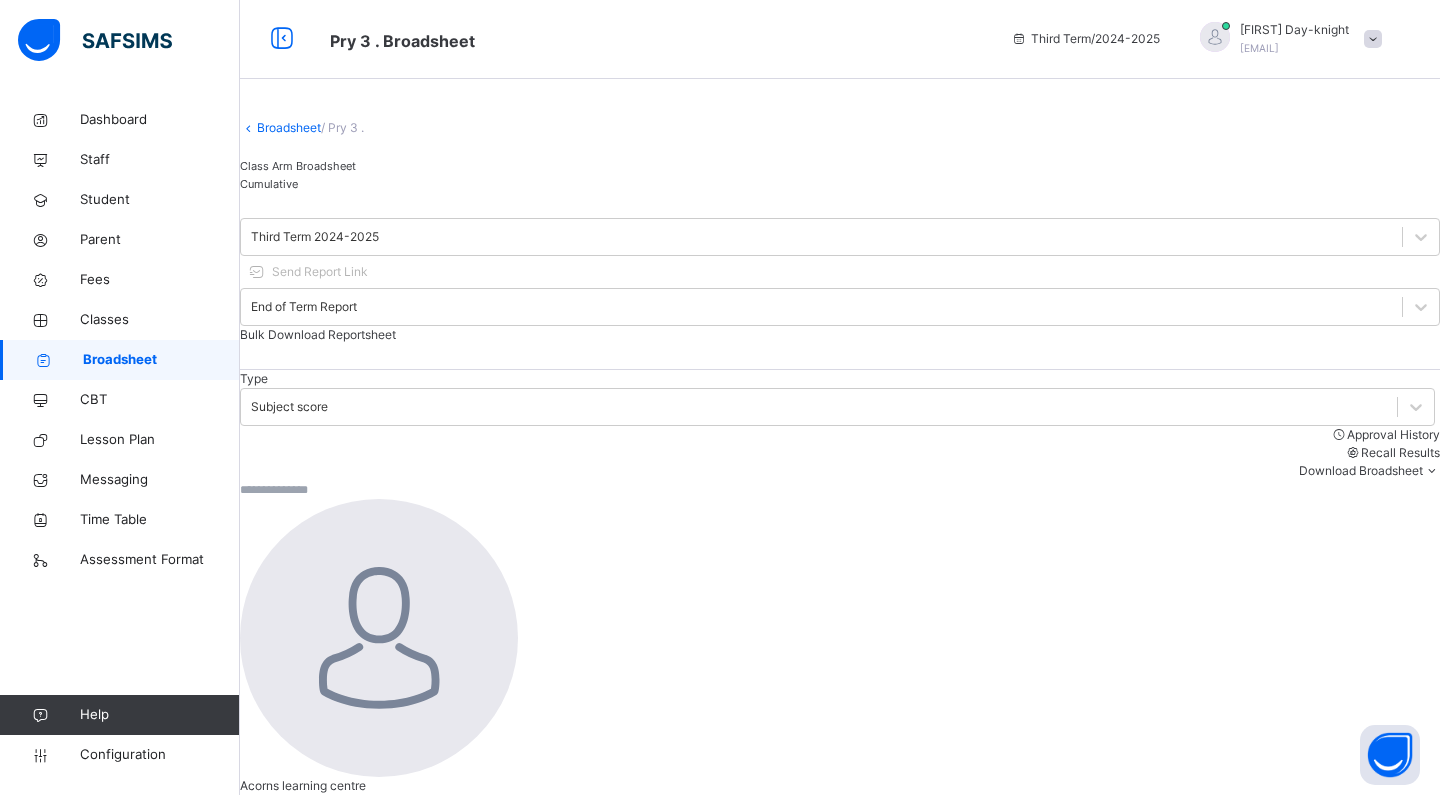 scroll, scrollTop: 0, scrollLeft: 0, axis: both 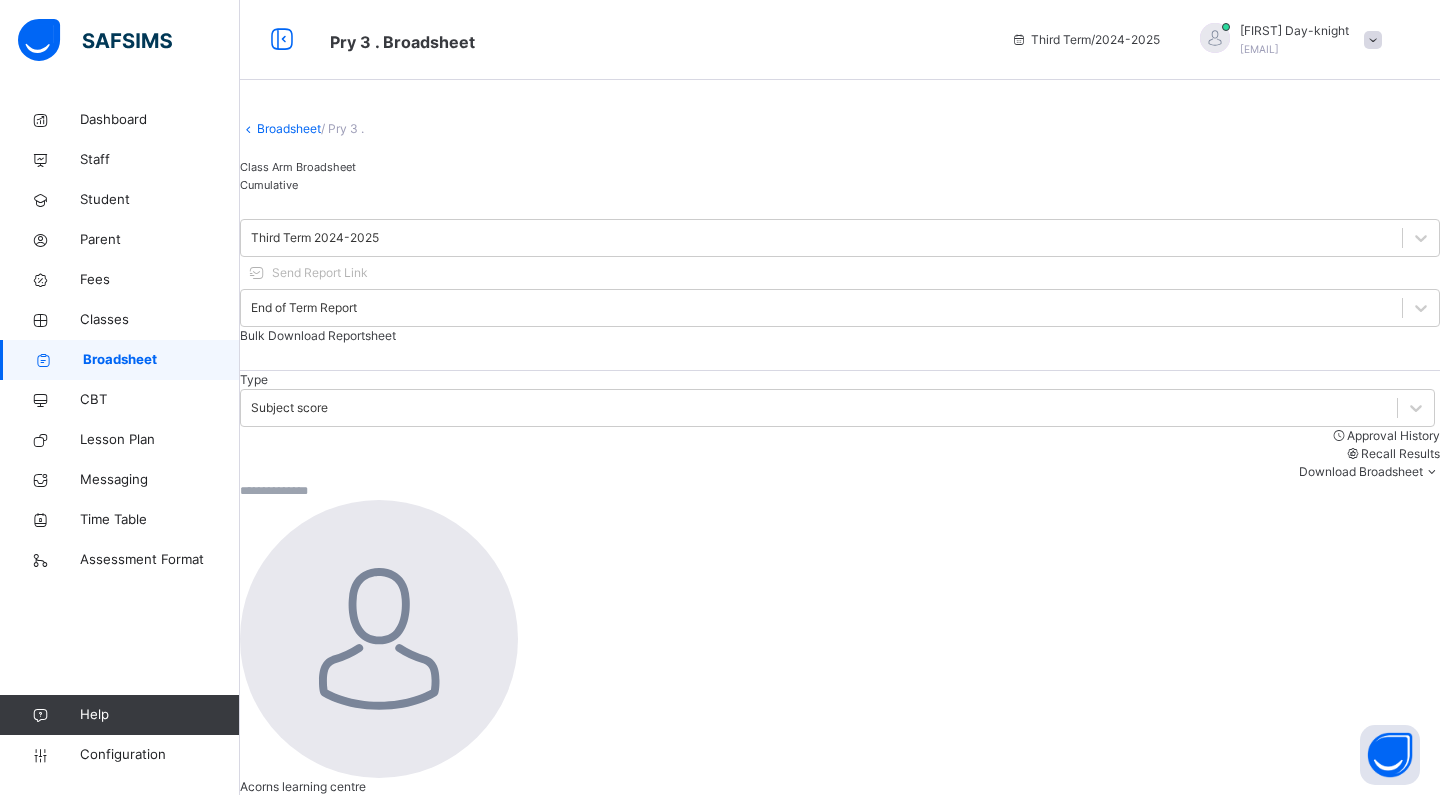 click on "[FIRST]  [LAST]" at bounding box center [352, 1499] 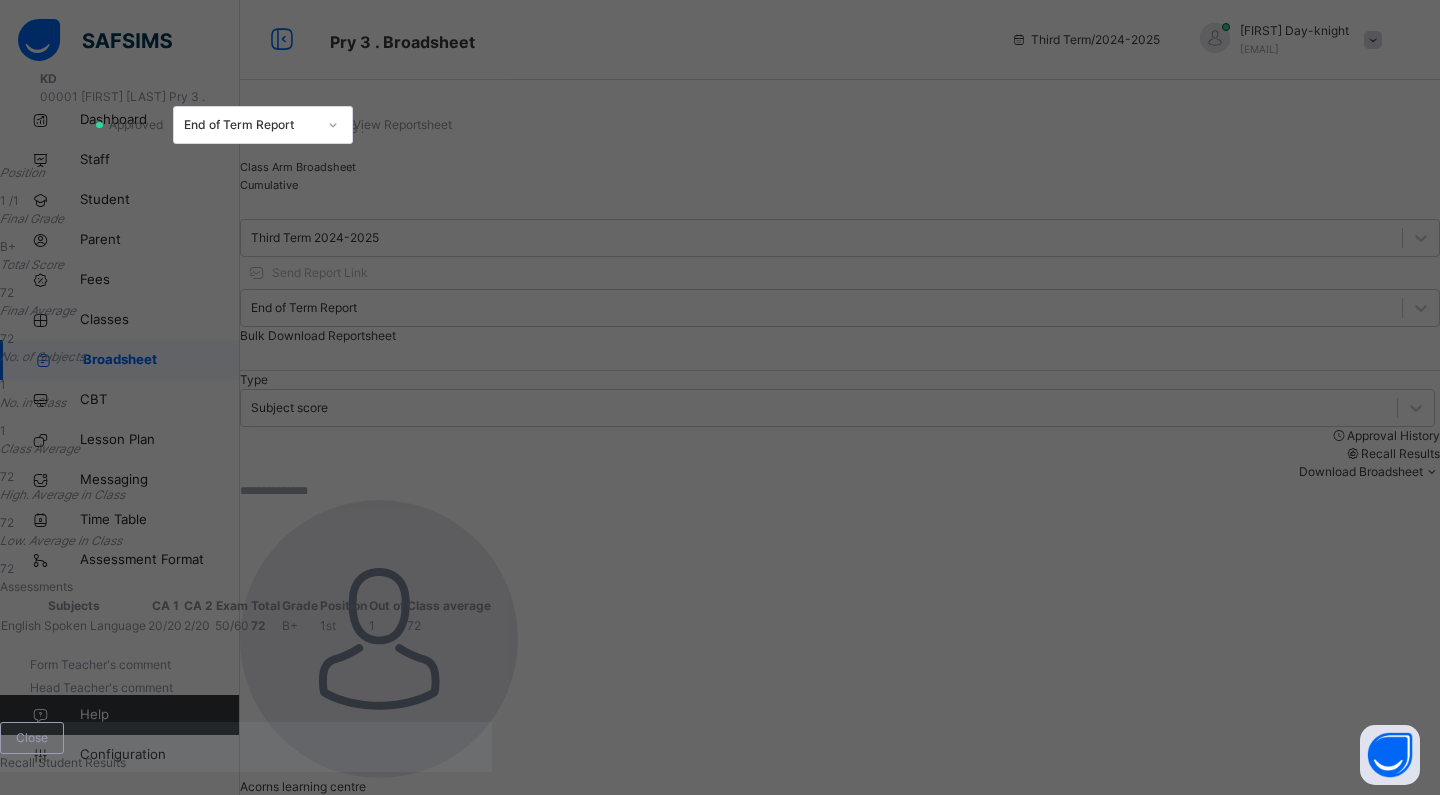 click on "[NUMBER] [FIRST]  [LAST]     Pry 3 .   Approved End of Term Report View Reportsheet" at bounding box center [246, 107] 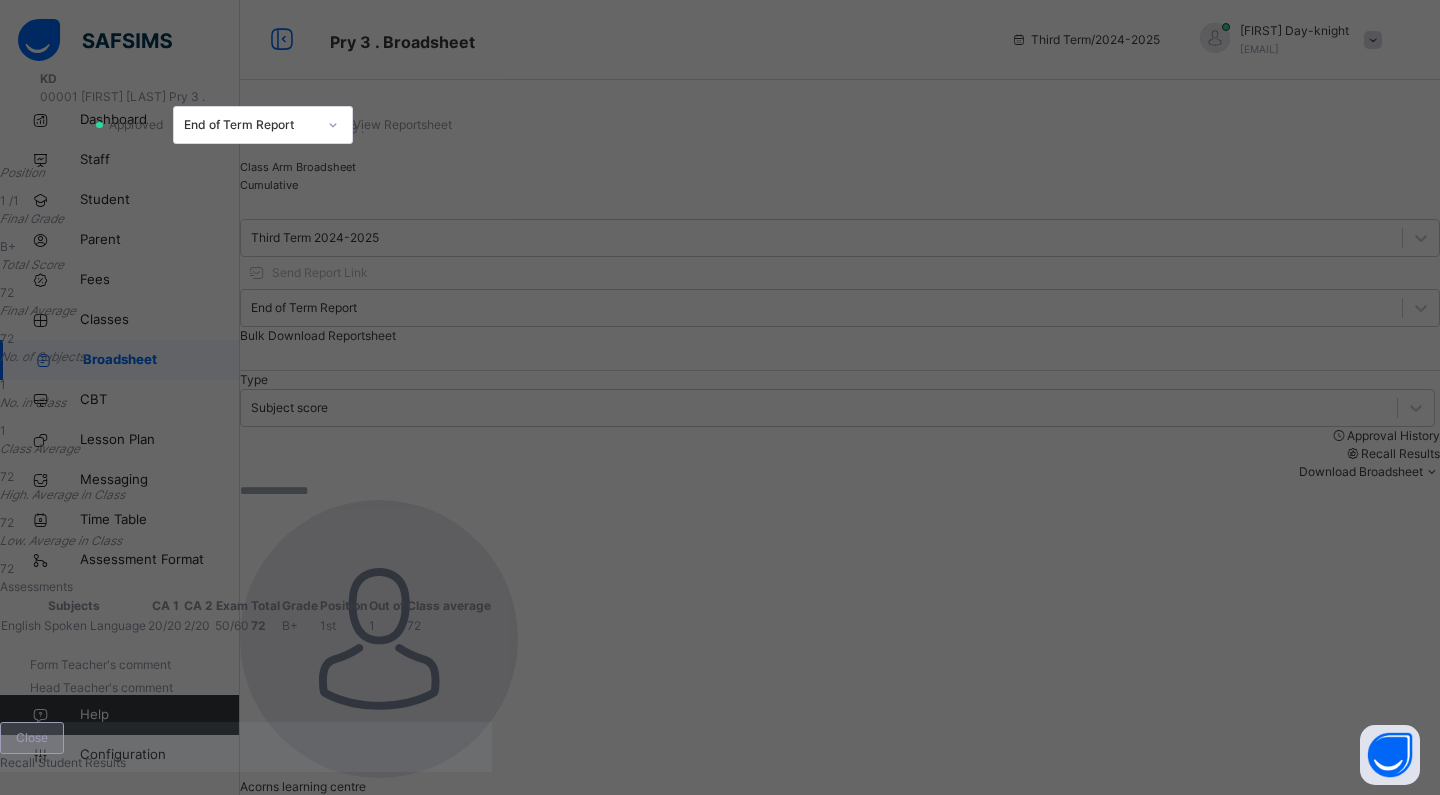 click on "Close" at bounding box center (32, 738) 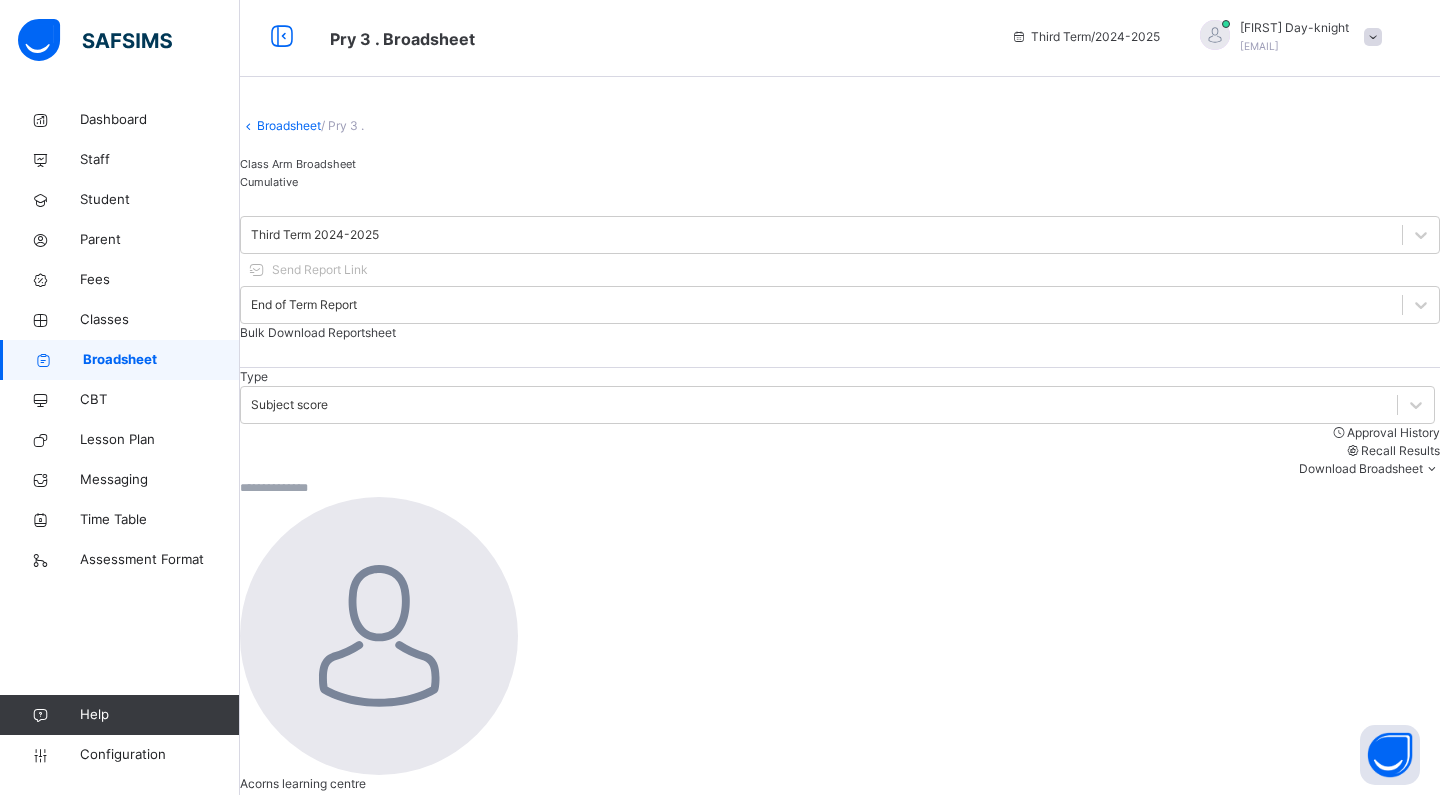 scroll, scrollTop: 0, scrollLeft: 0, axis: both 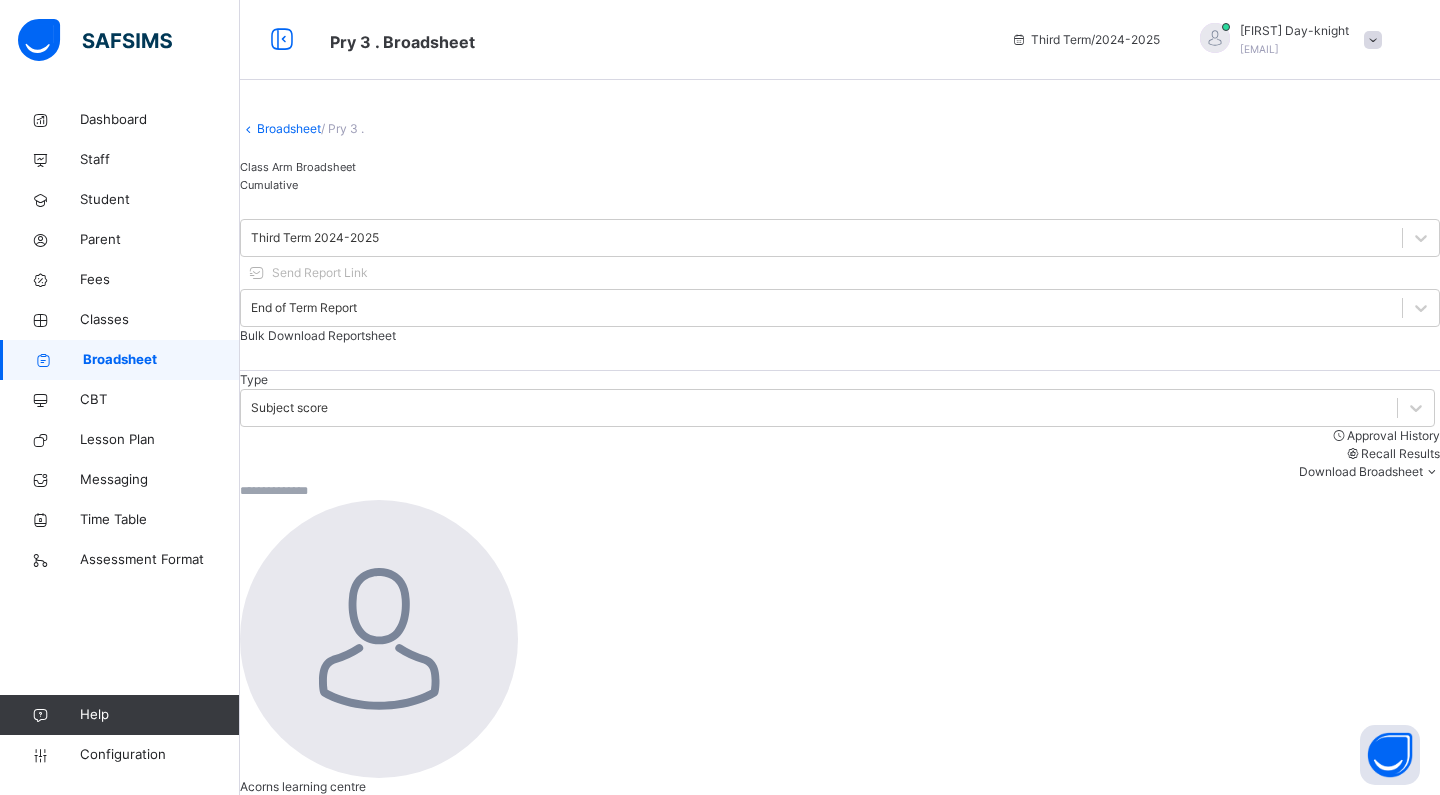 click on "Broadsheet" at bounding box center [161, 360] 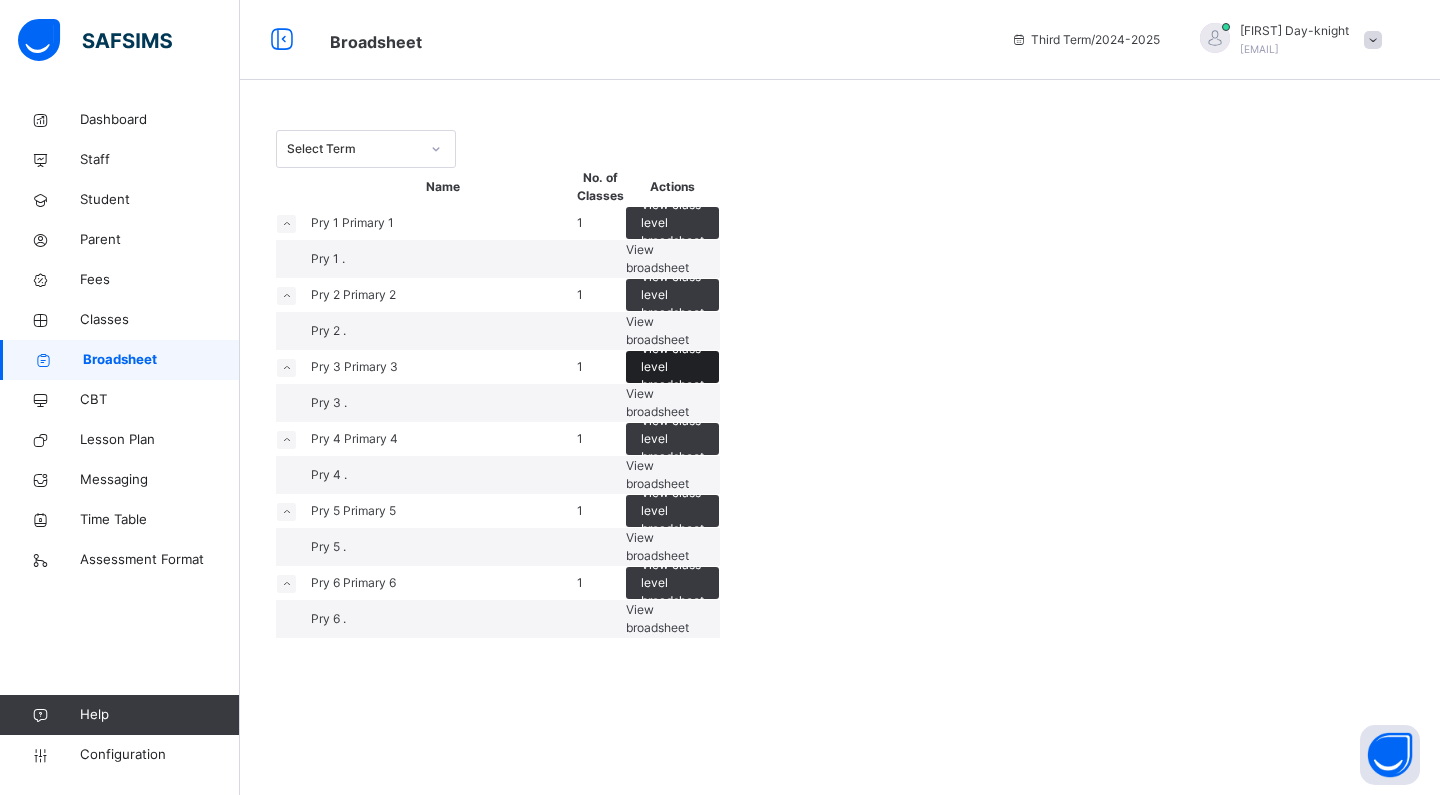 click on "View class level broadsheet" at bounding box center (672, 367) 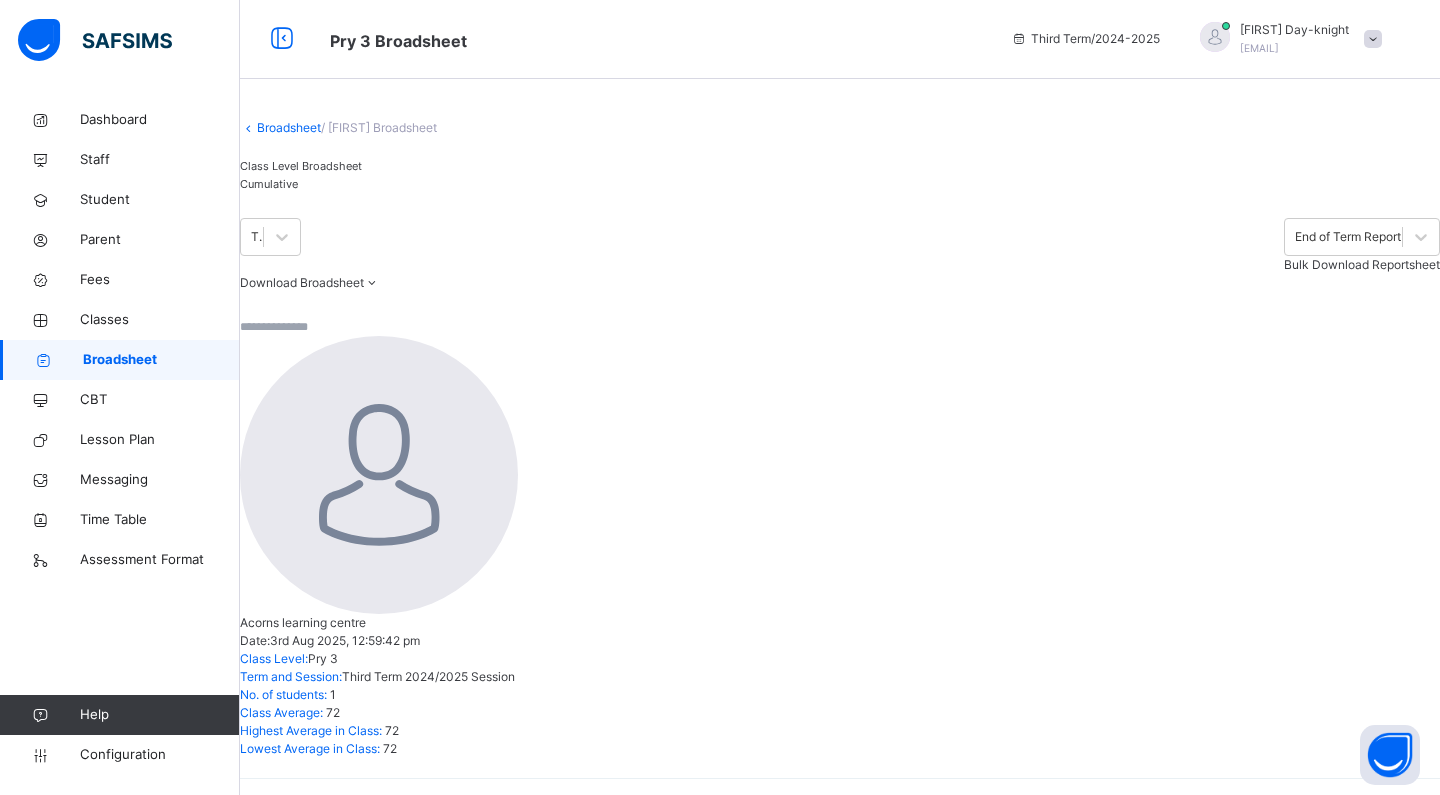 scroll, scrollTop: 0, scrollLeft: 0, axis: both 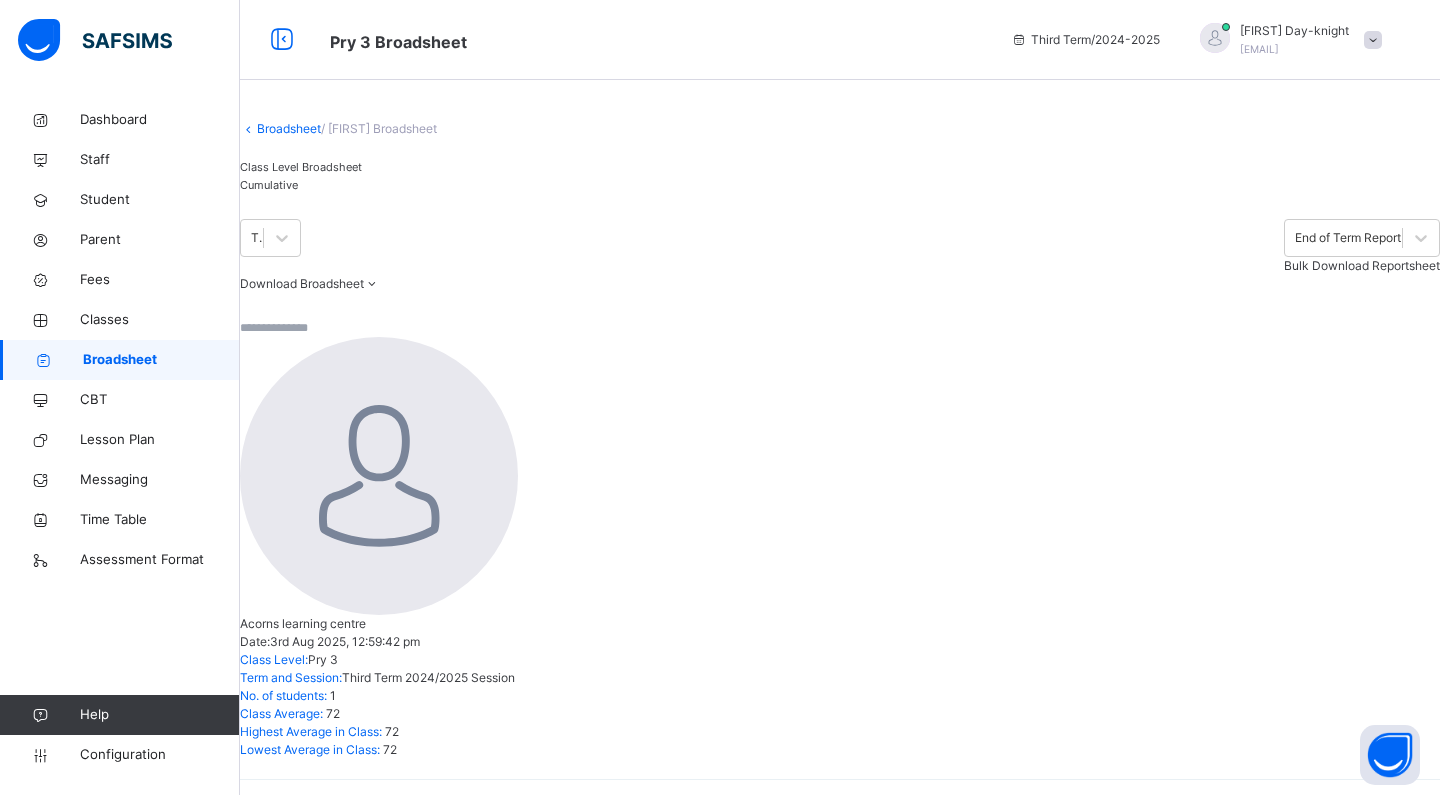 click on "[FIRST]  [LAST]" at bounding box center (352, 949) 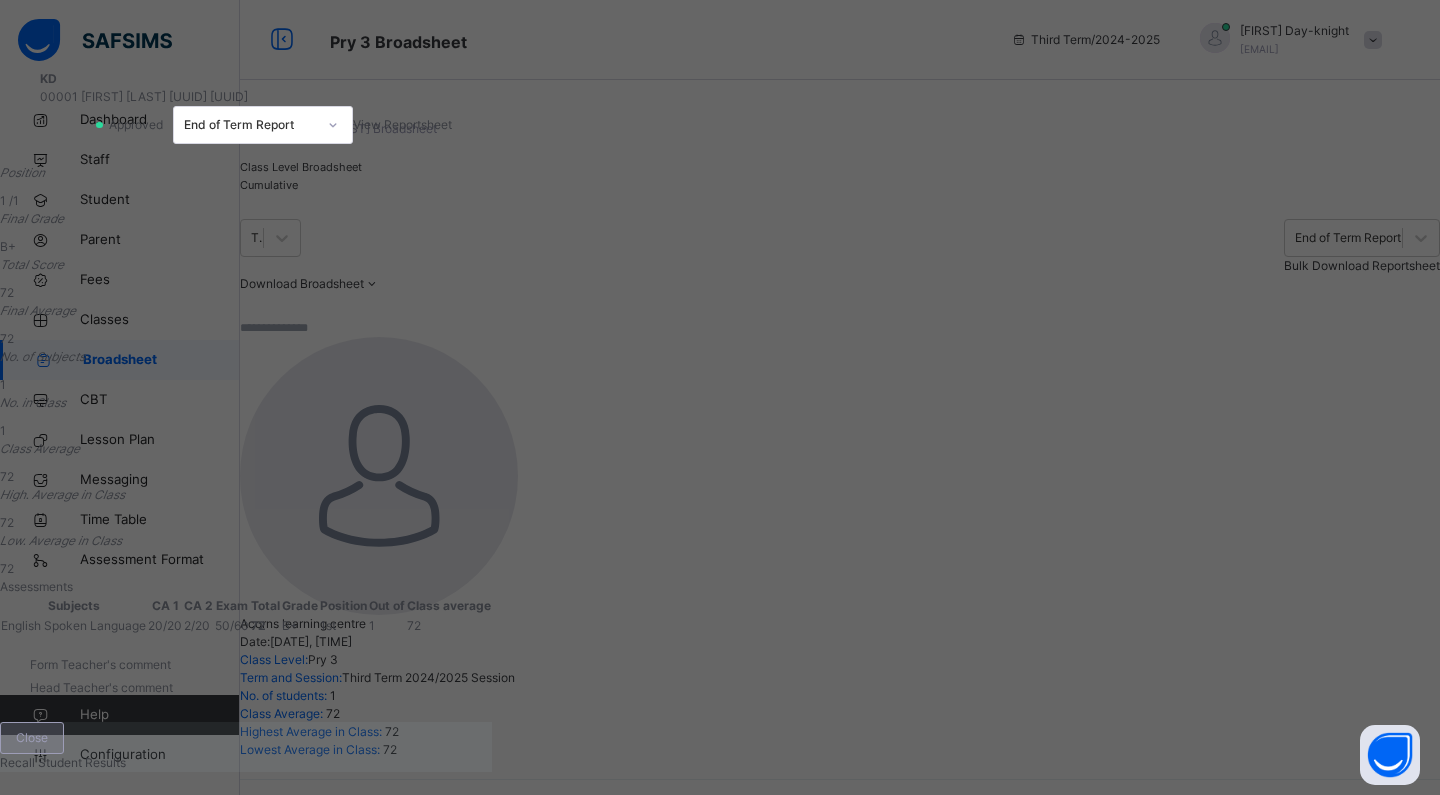 click on "Close" at bounding box center [32, 738] 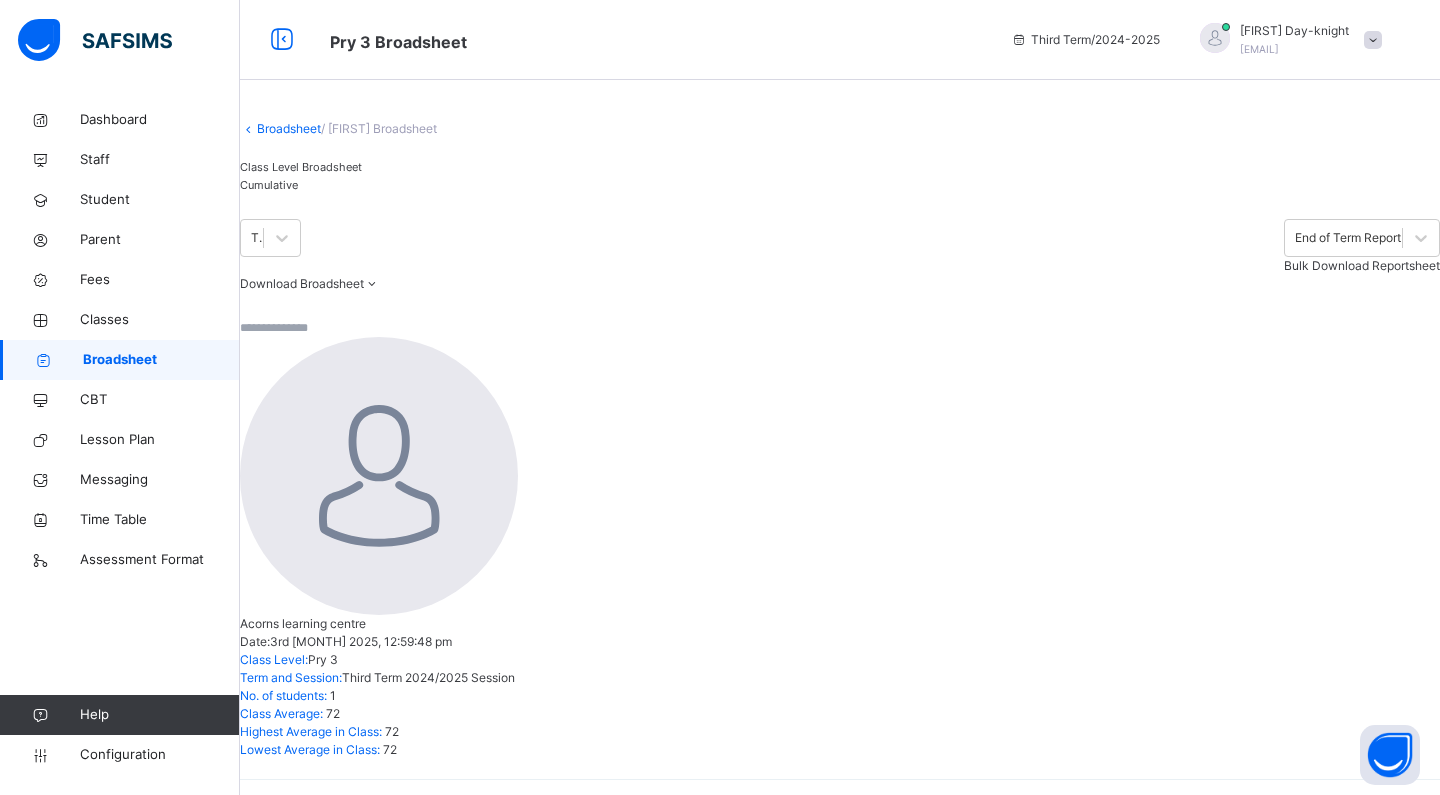 click on "Broadsheet" at bounding box center [161, 360] 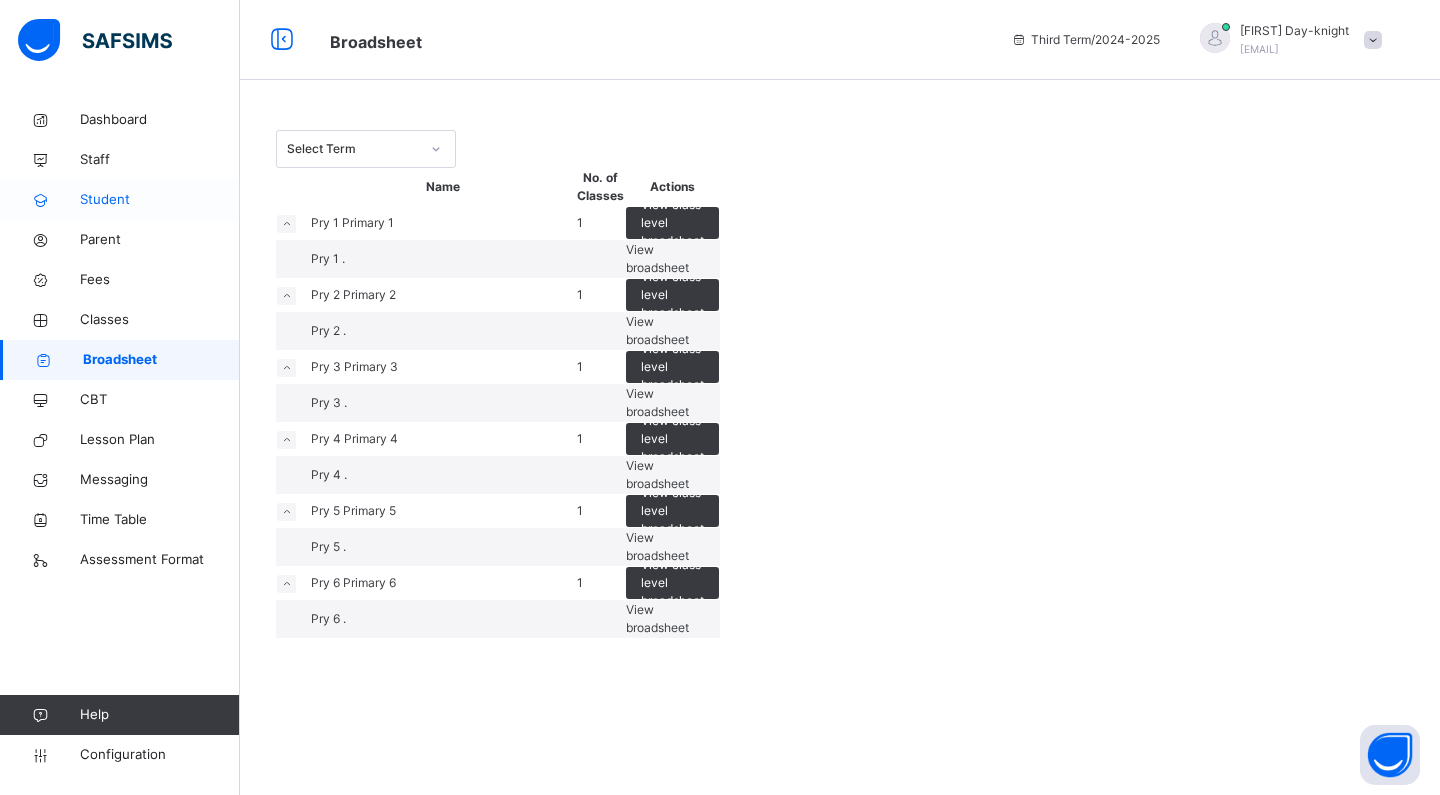 click on "Student" at bounding box center (120, 200) 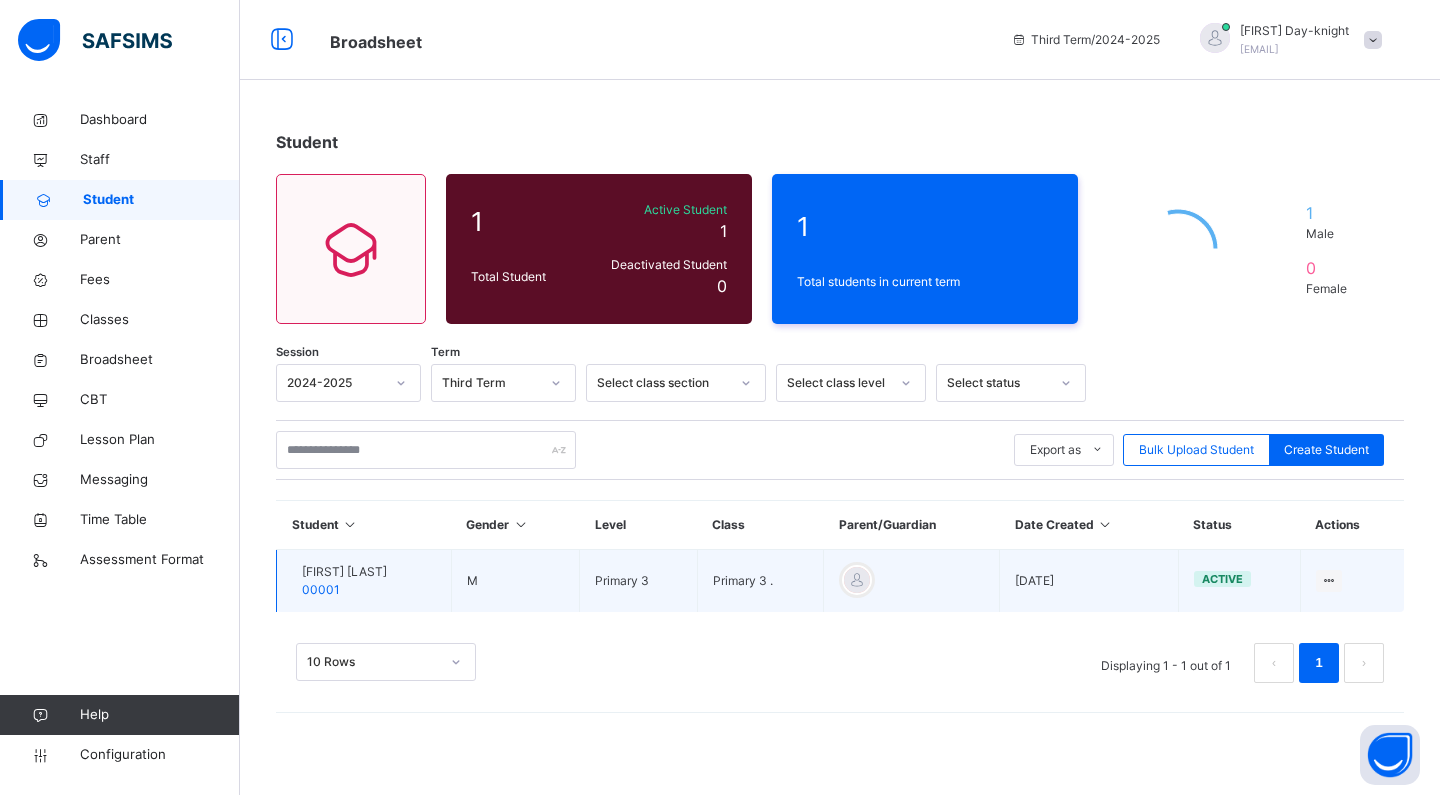 click on "[FIRST]  [LAST]" at bounding box center (344, 572) 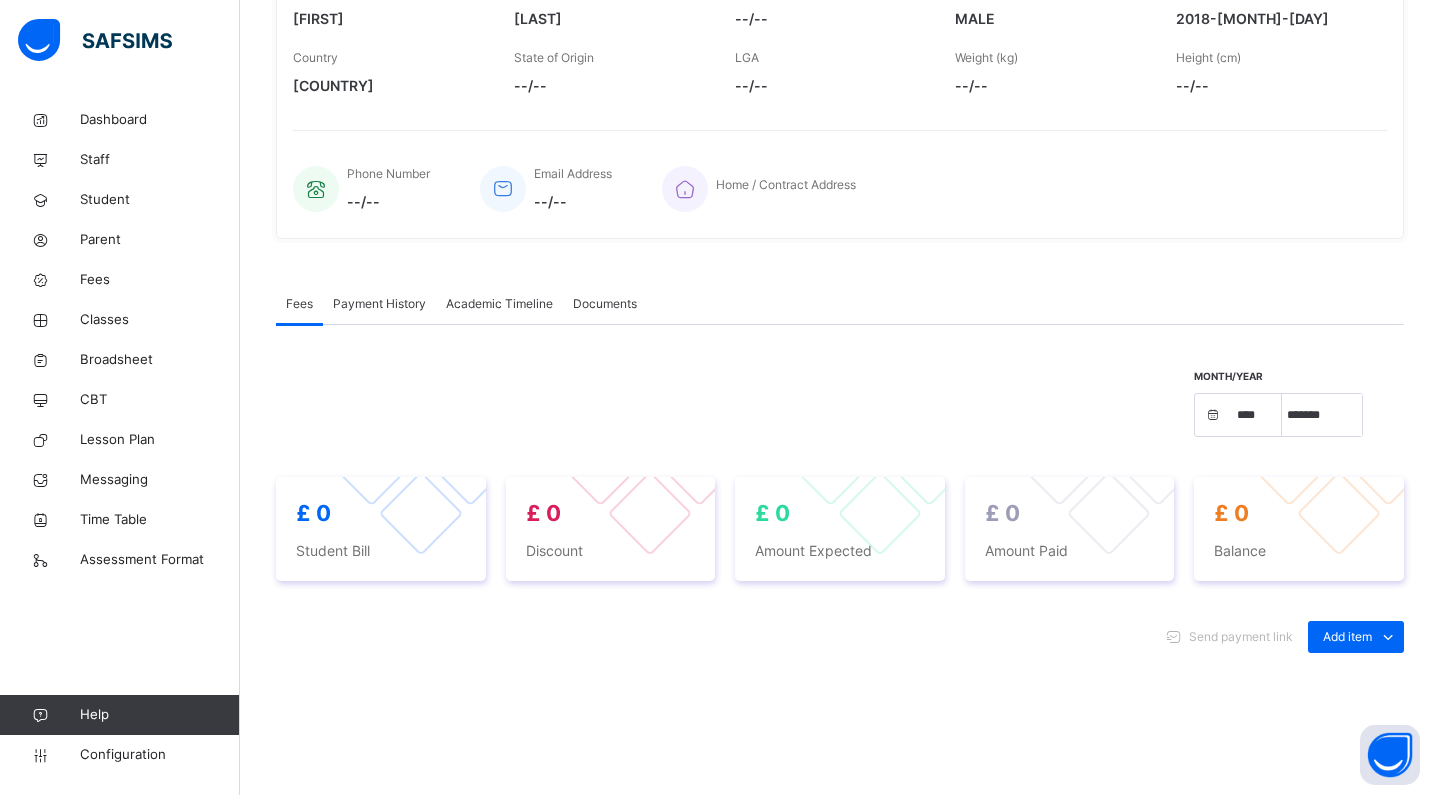 scroll, scrollTop: 350, scrollLeft: 0, axis: vertical 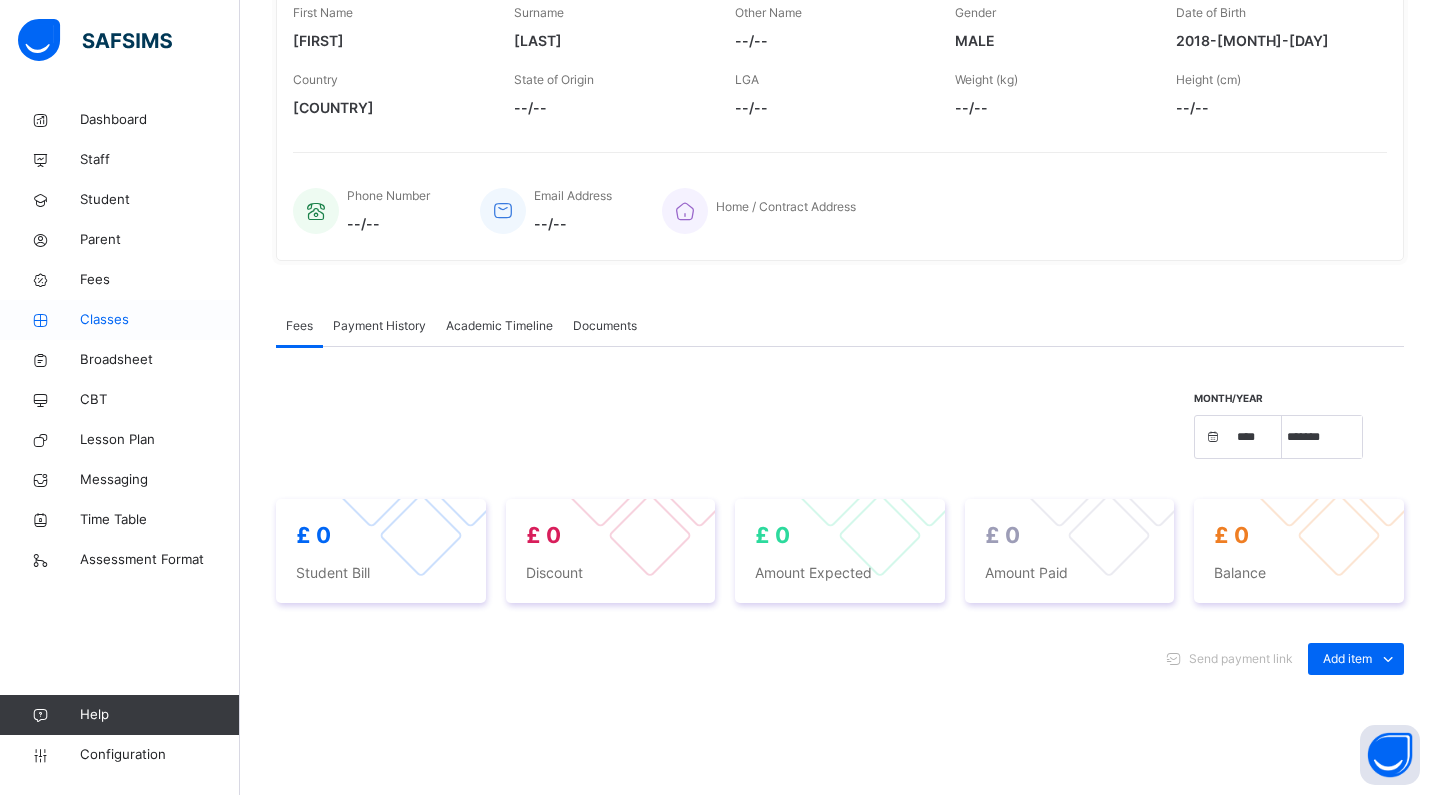 click on "Classes" at bounding box center (160, 320) 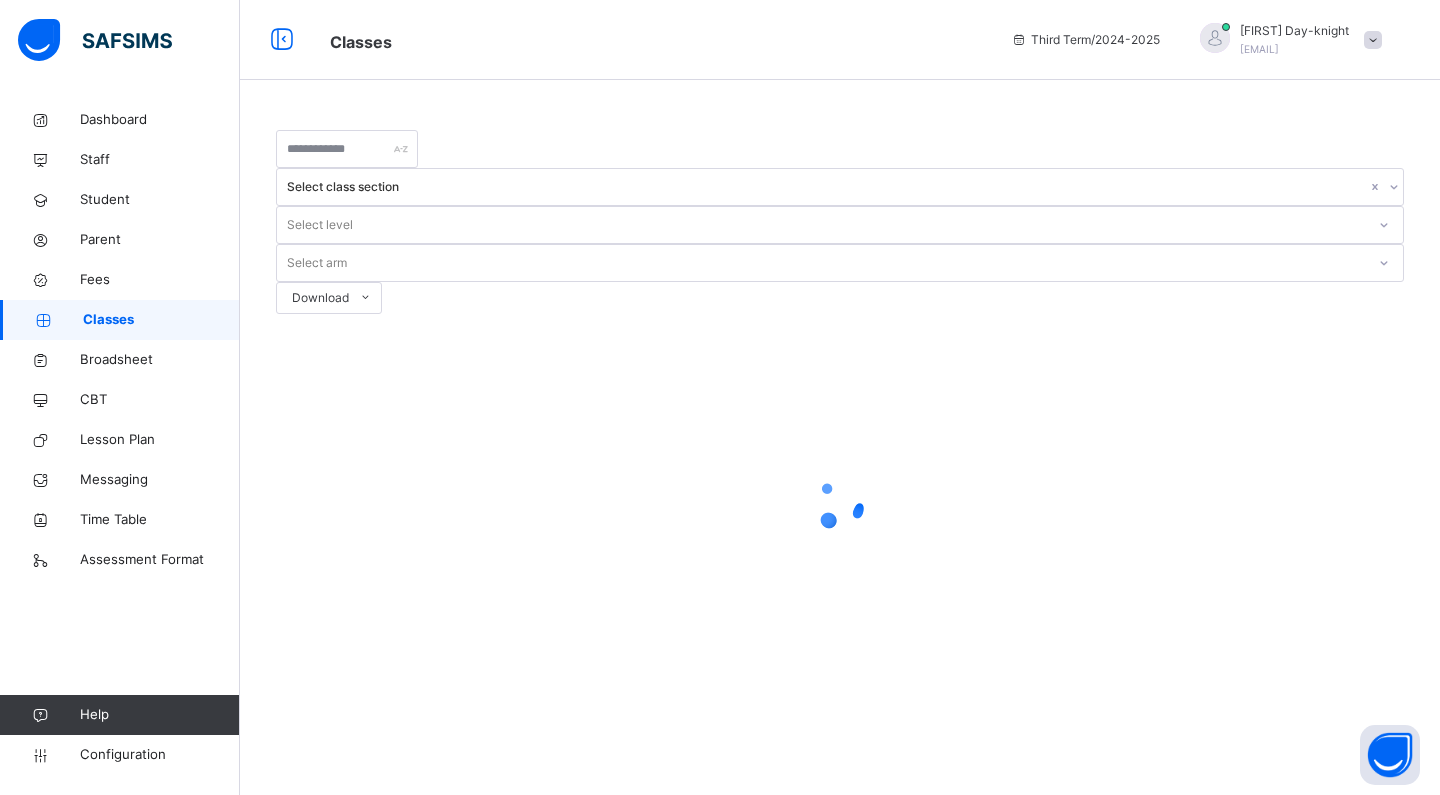 scroll, scrollTop: 0, scrollLeft: 0, axis: both 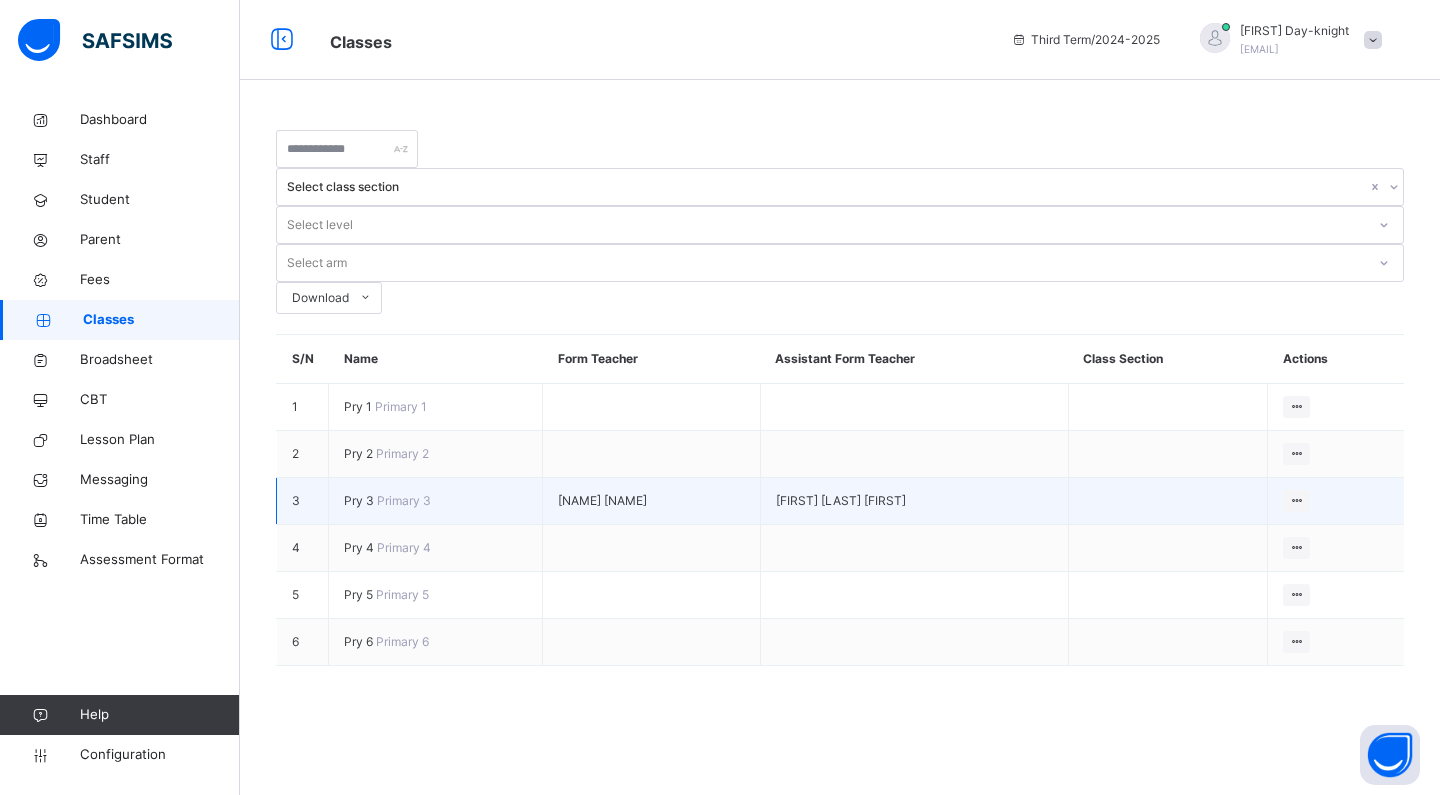 click on "Pry 3" at bounding box center [360, 500] 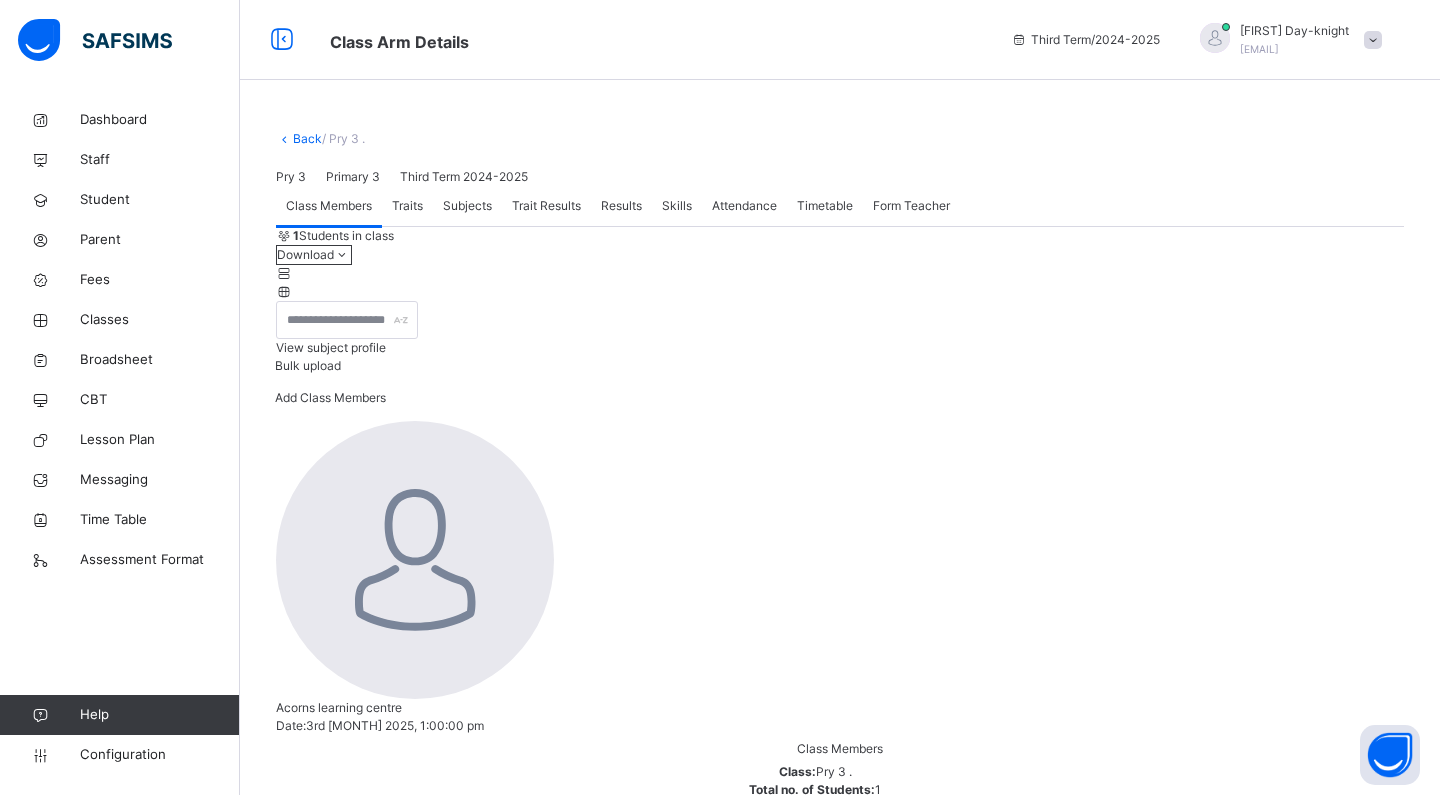 scroll, scrollTop: 37, scrollLeft: 0, axis: vertical 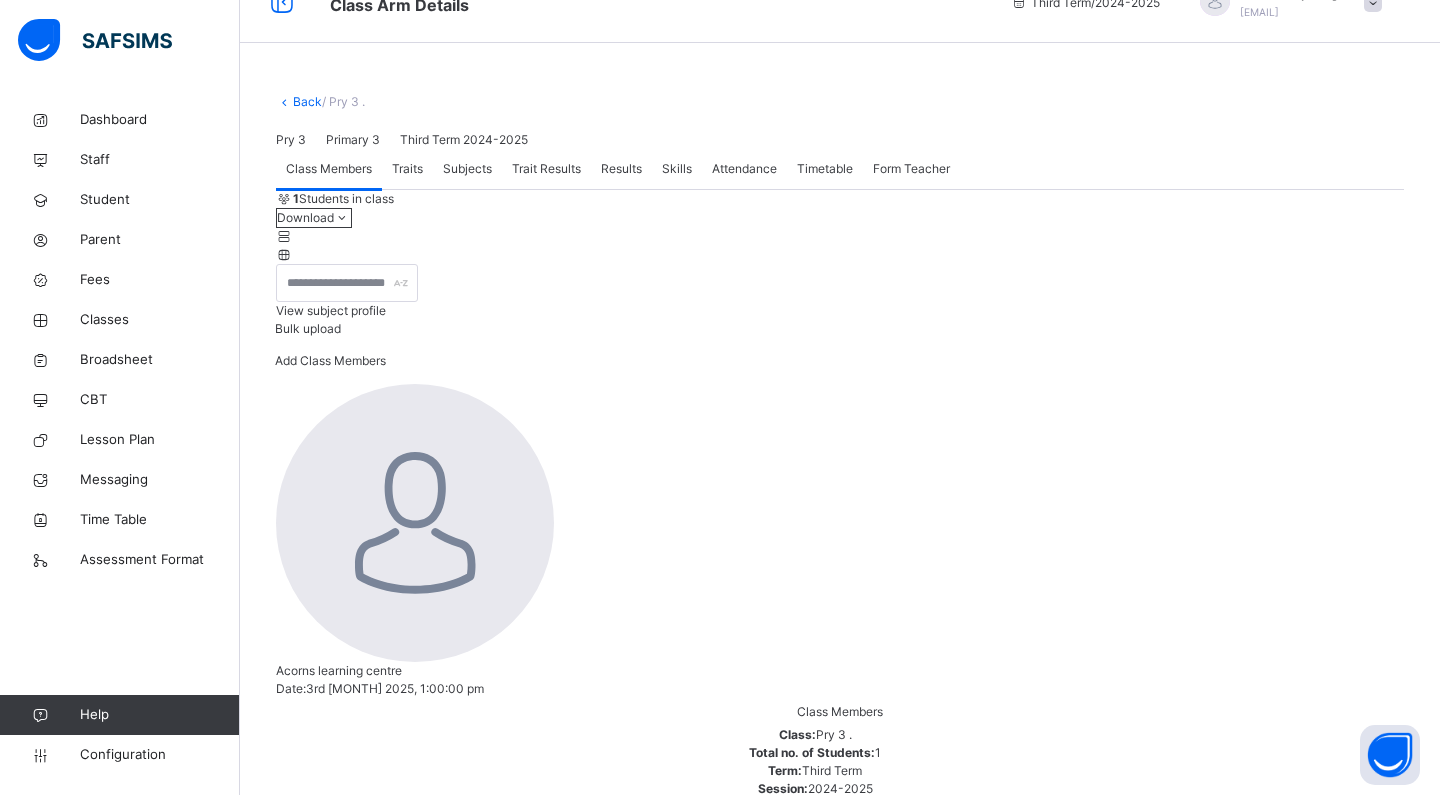 click on "Traits" at bounding box center (407, 169) 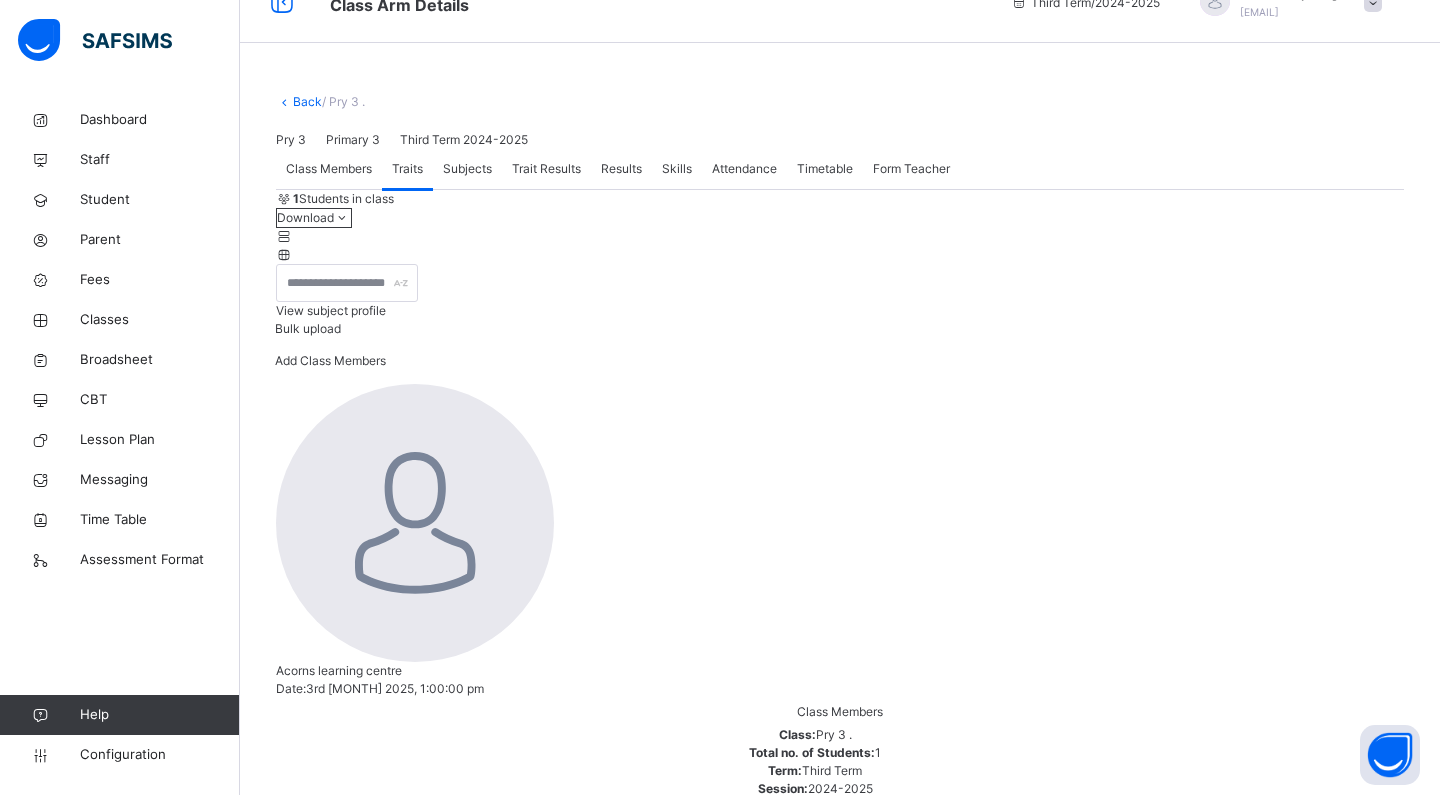 scroll, scrollTop: 3, scrollLeft: 0, axis: vertical 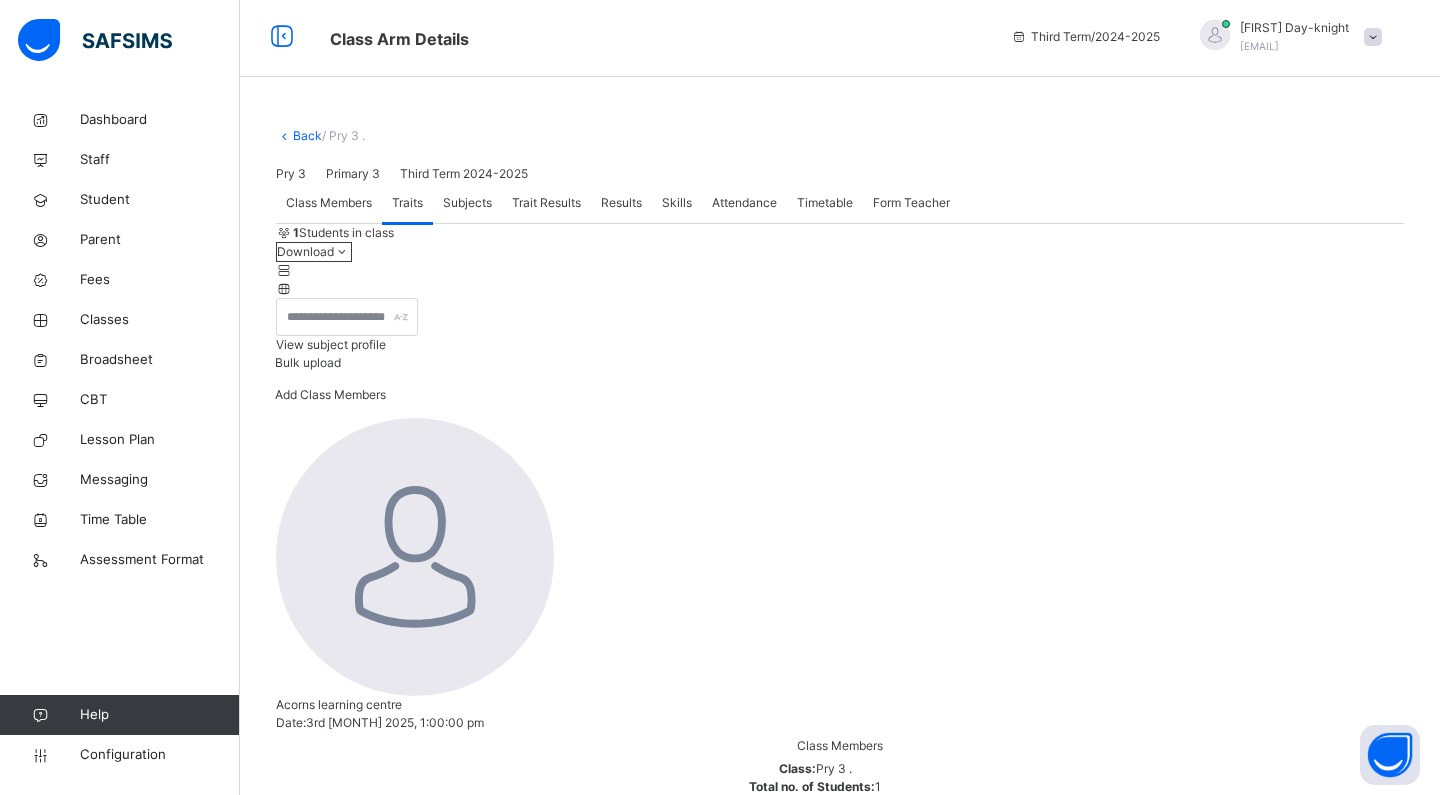 click on "Trait Results" at bounding box center [546, 203] 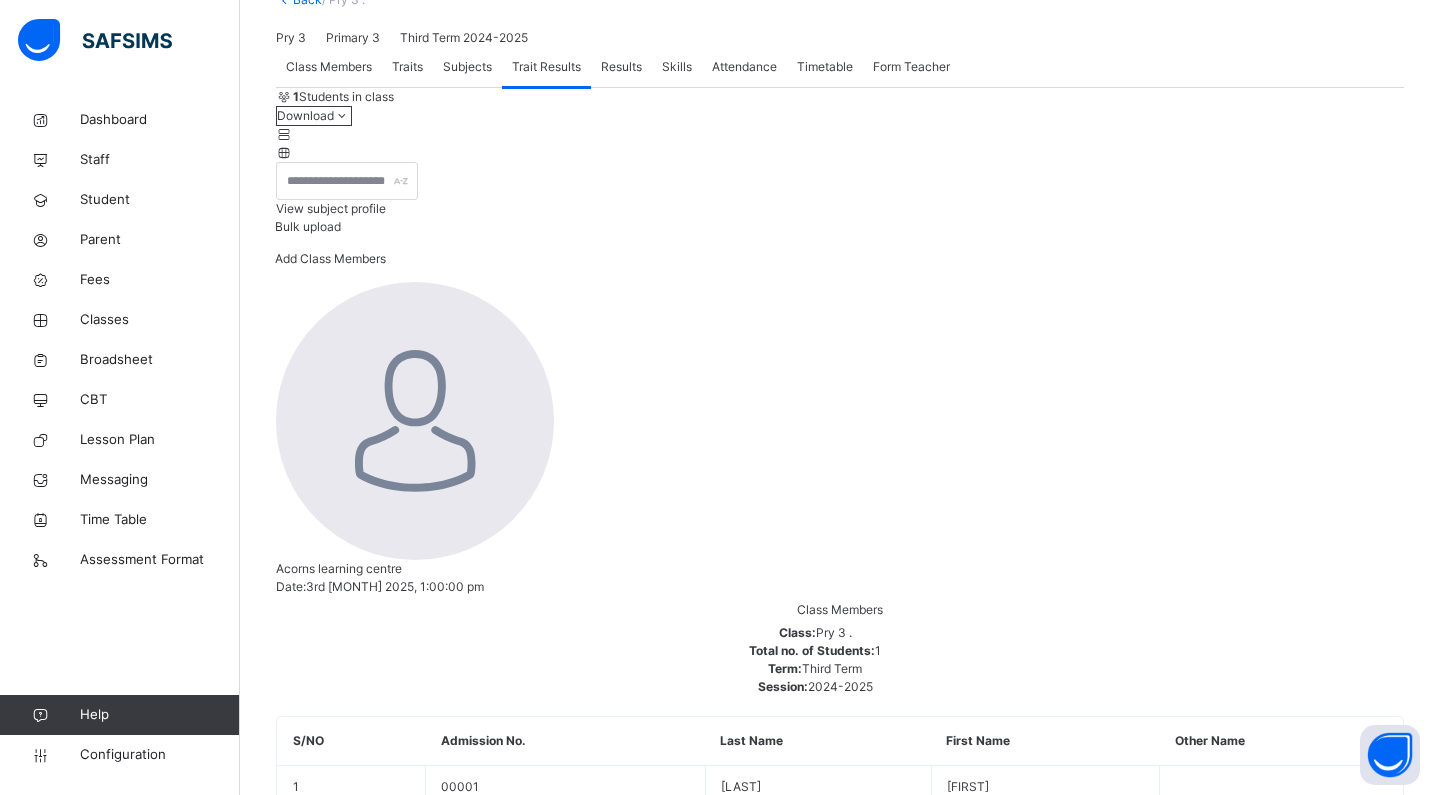 scroll, scrollTop: 174, scrollLeft: 0, axis: vertical 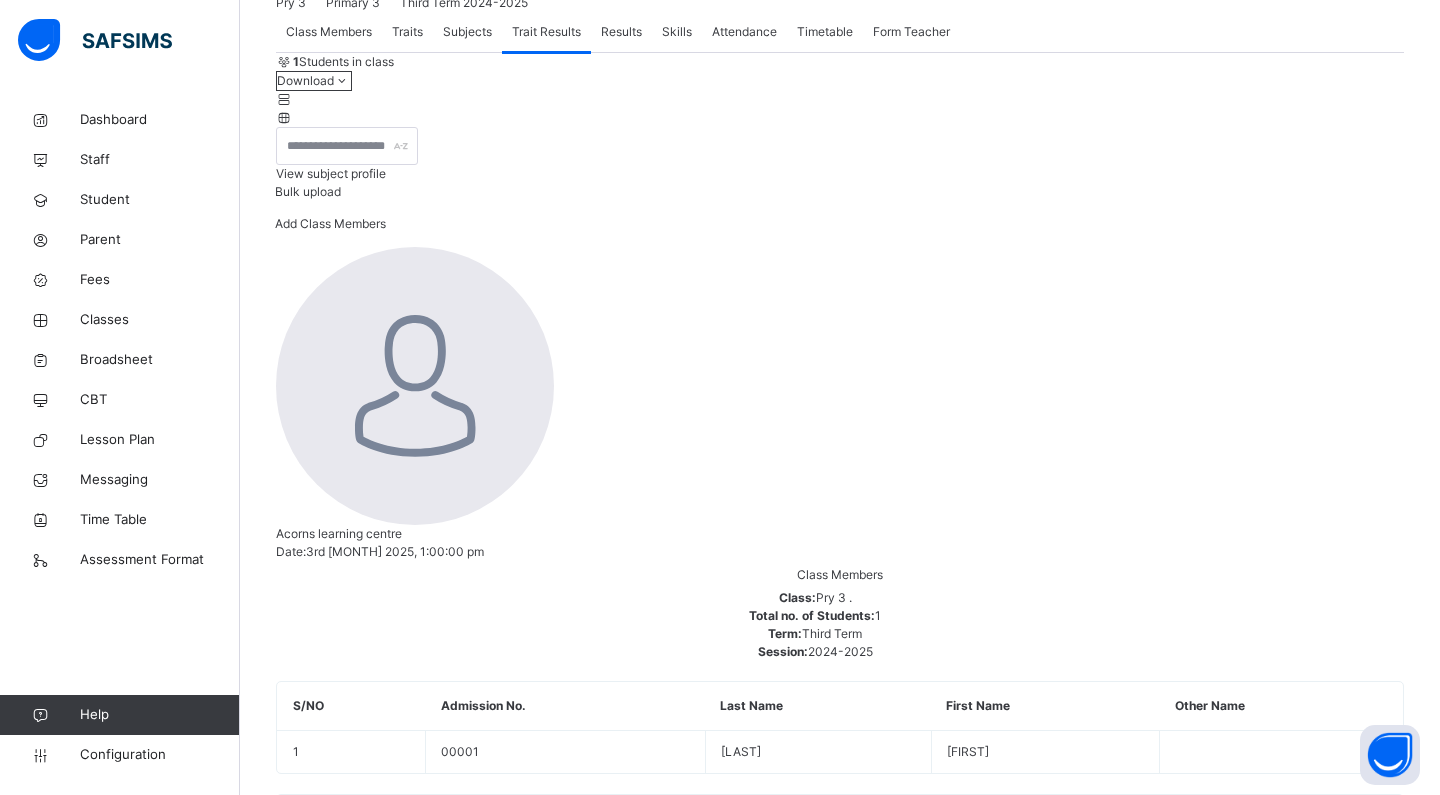 click on "[FIRST]  [LAST]" at bounding box center [840, 1807] 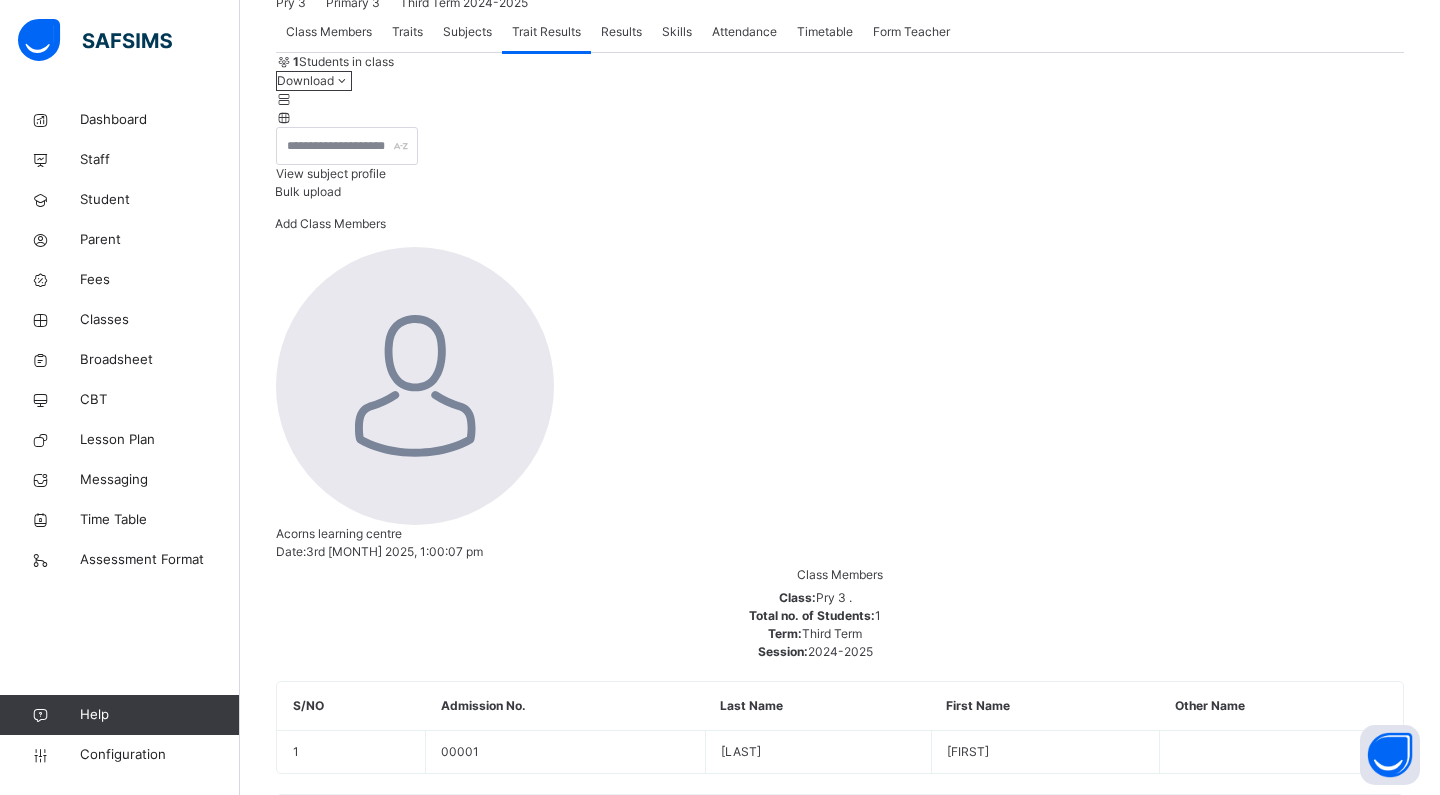 click on "Subjects" at bounding box center [467, 32] 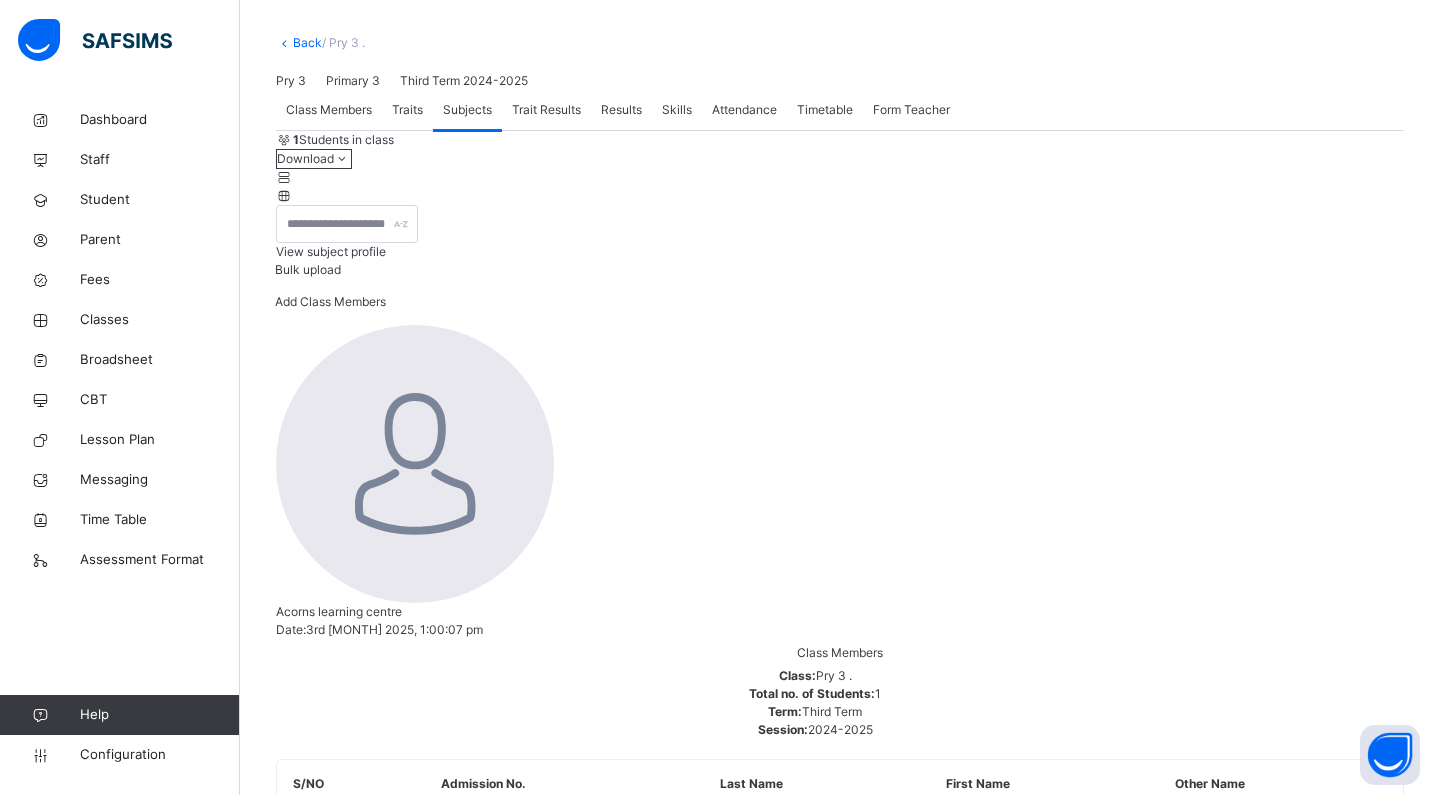 click on "Traits" at bounding box center [407, 110] 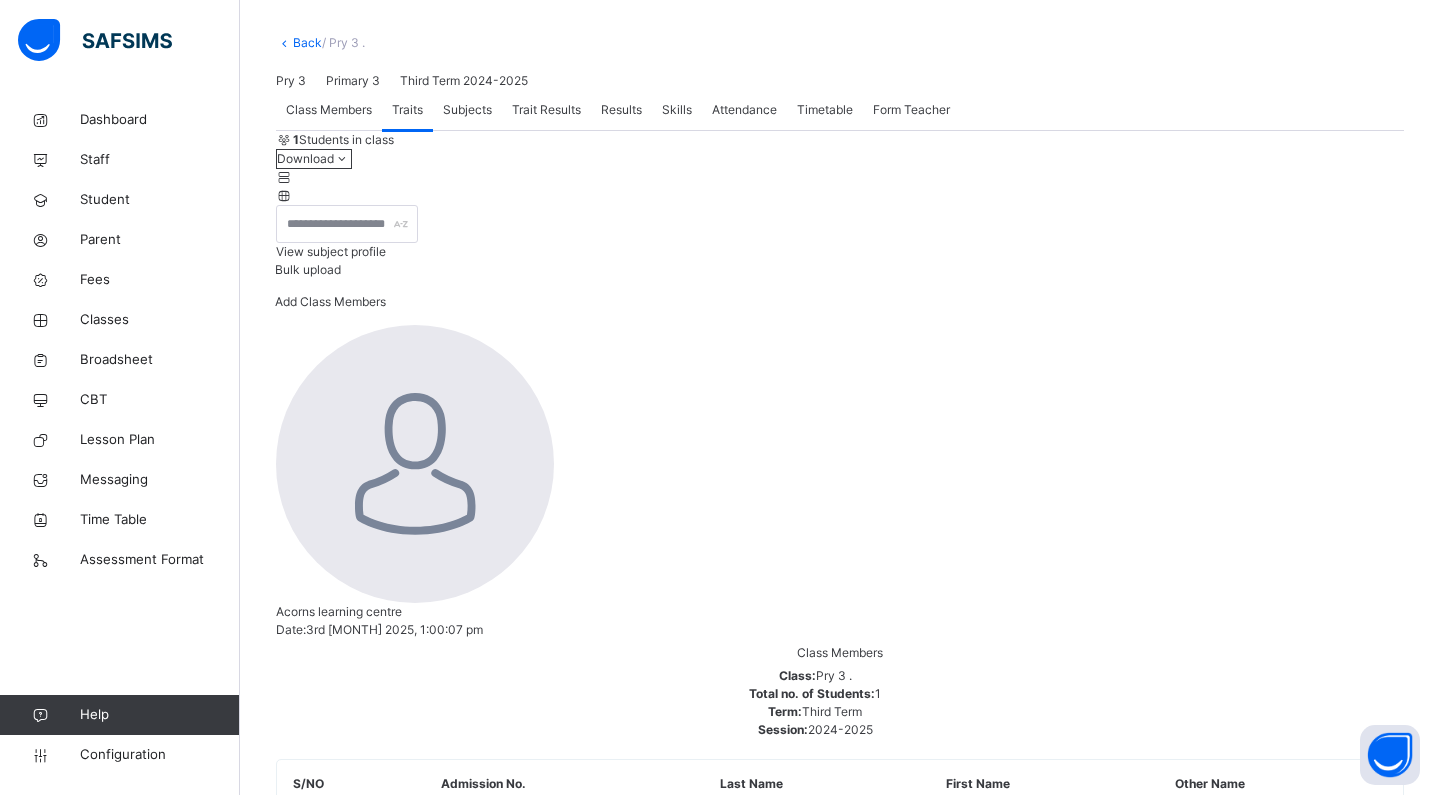scroll, scrollTop: 3, scrollLeft: 0, axis: vertical 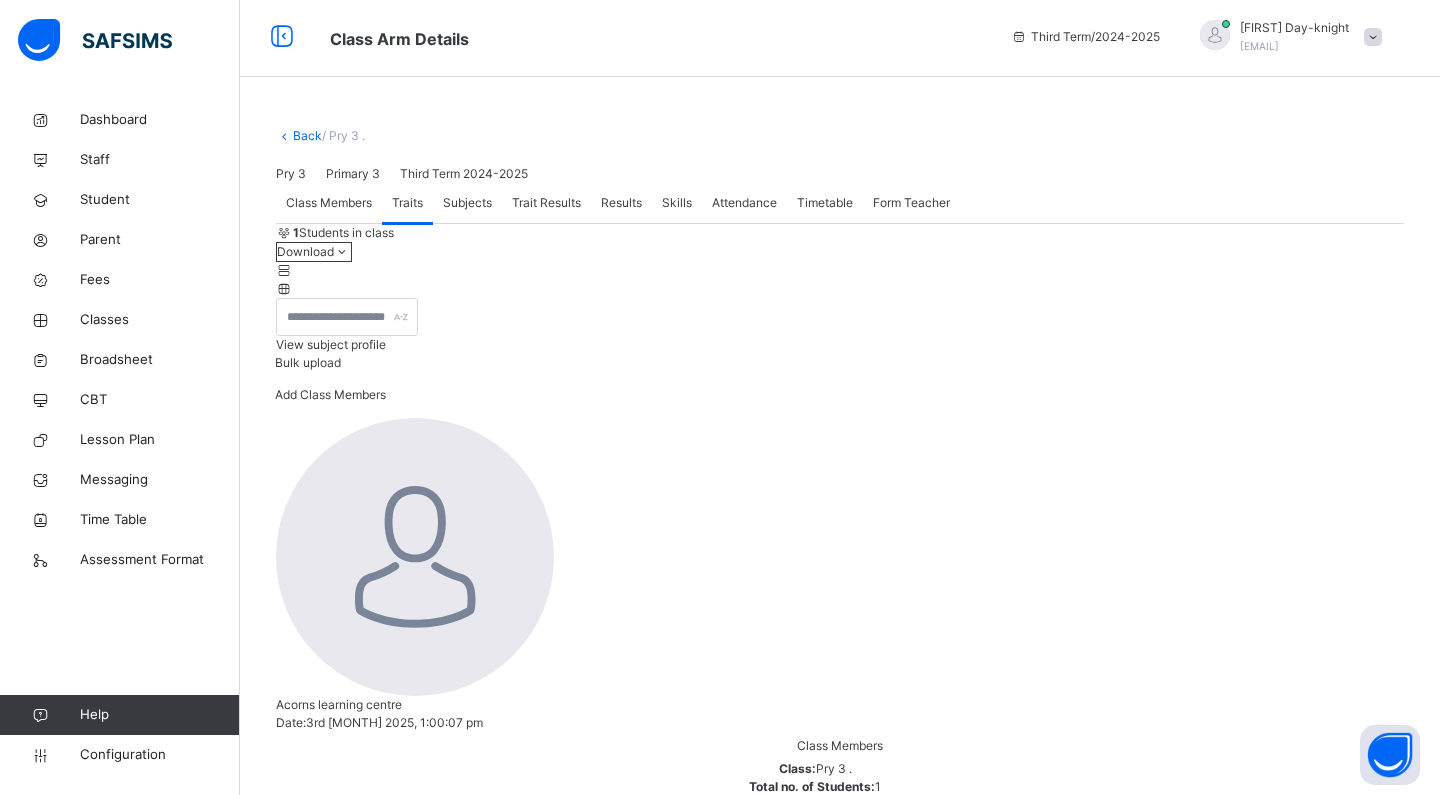 click on "Assess Students" at bounding box center [1334, 1198] 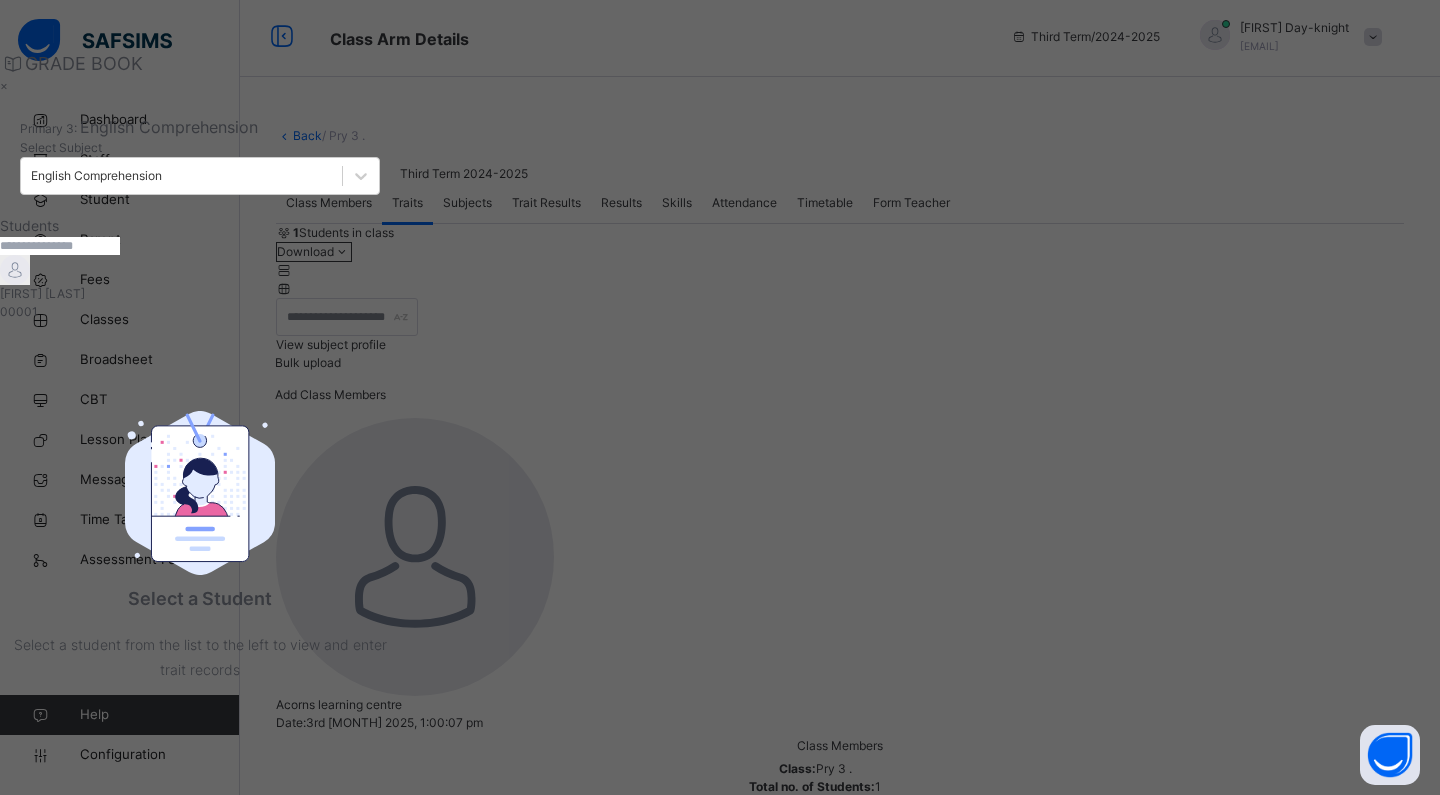 click on "[FIRST]  [LAST]" at bounding box center (200, 294) 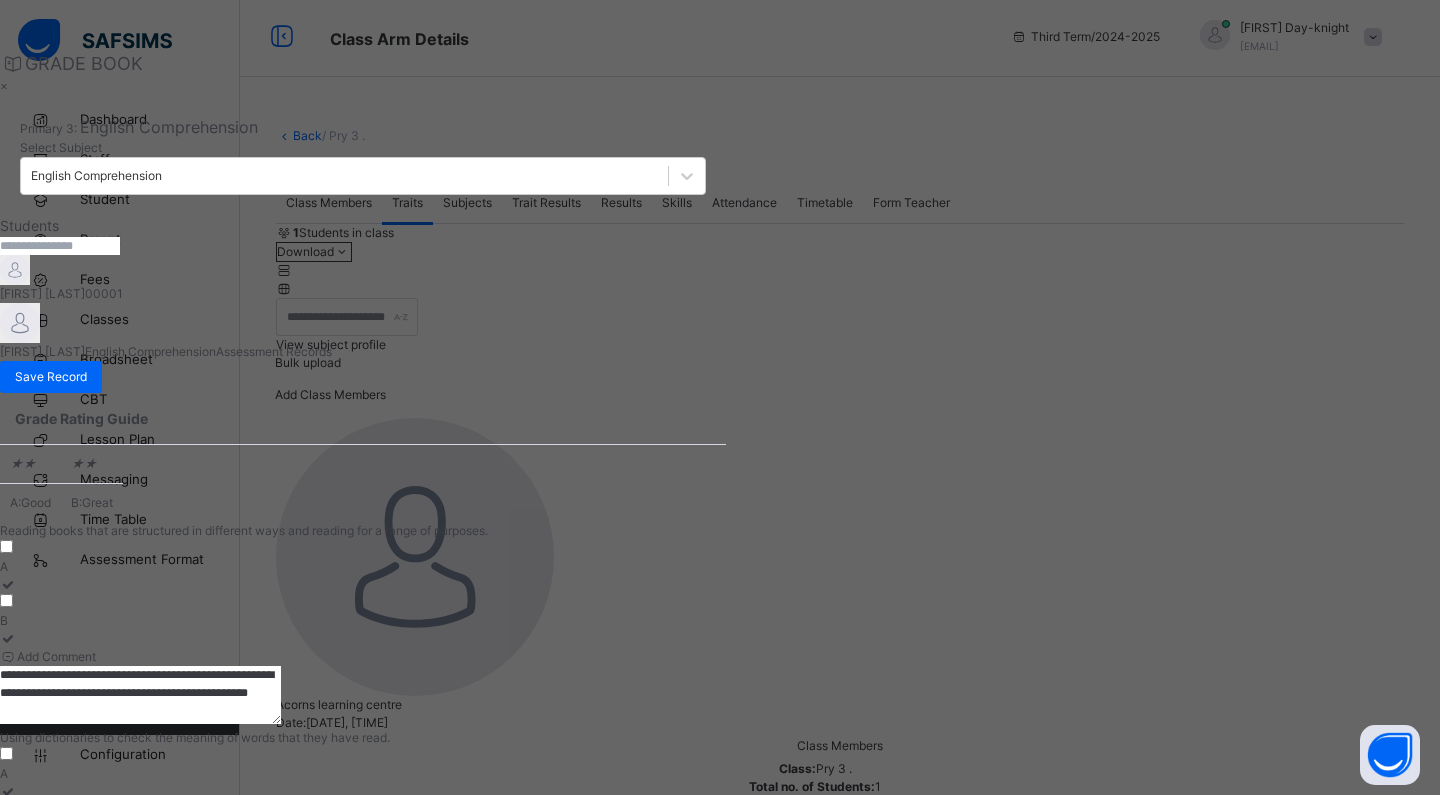 scroll, scrollTop: 0, scrollLeft: 0, axis: both 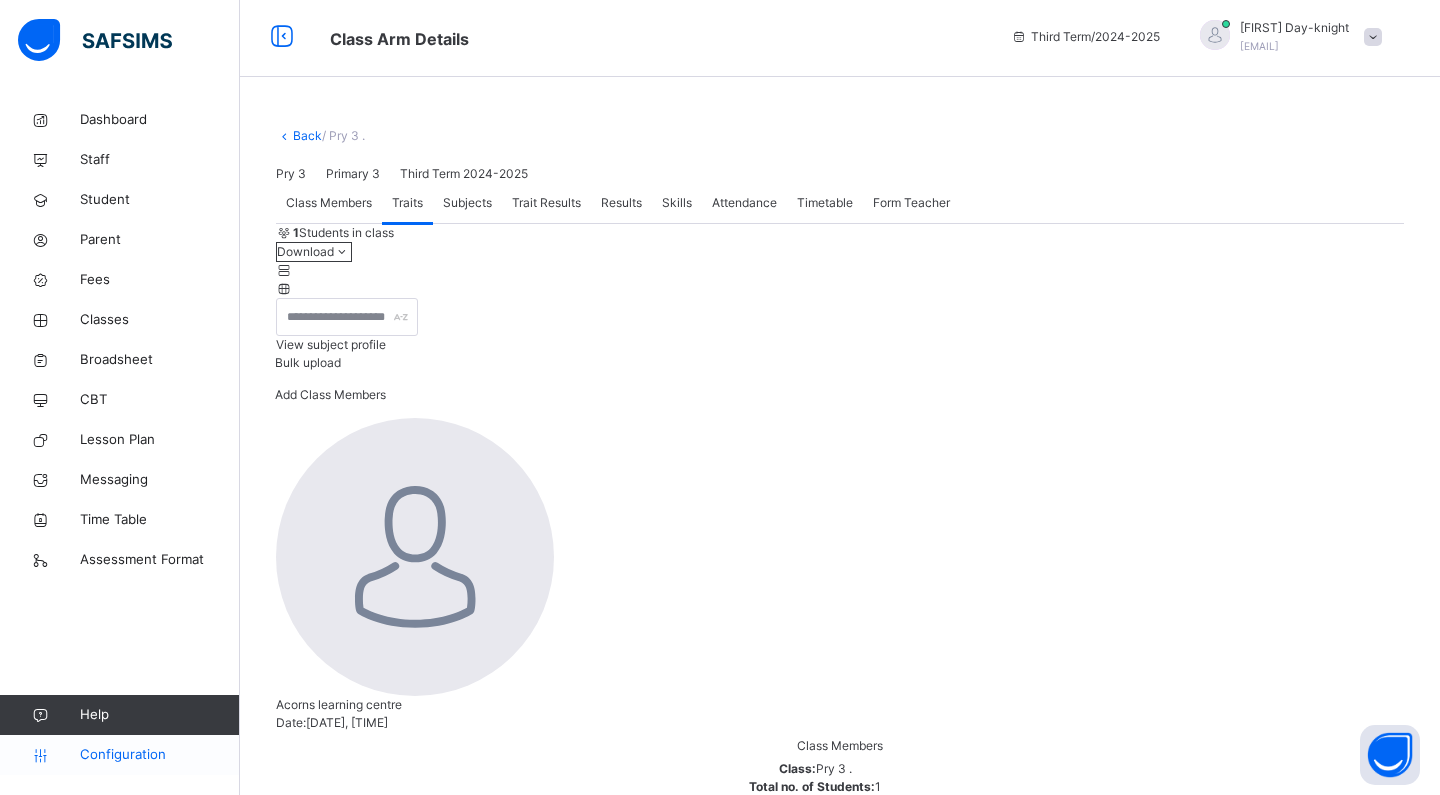 click on "Configuration" at bounding box center (159, 755) 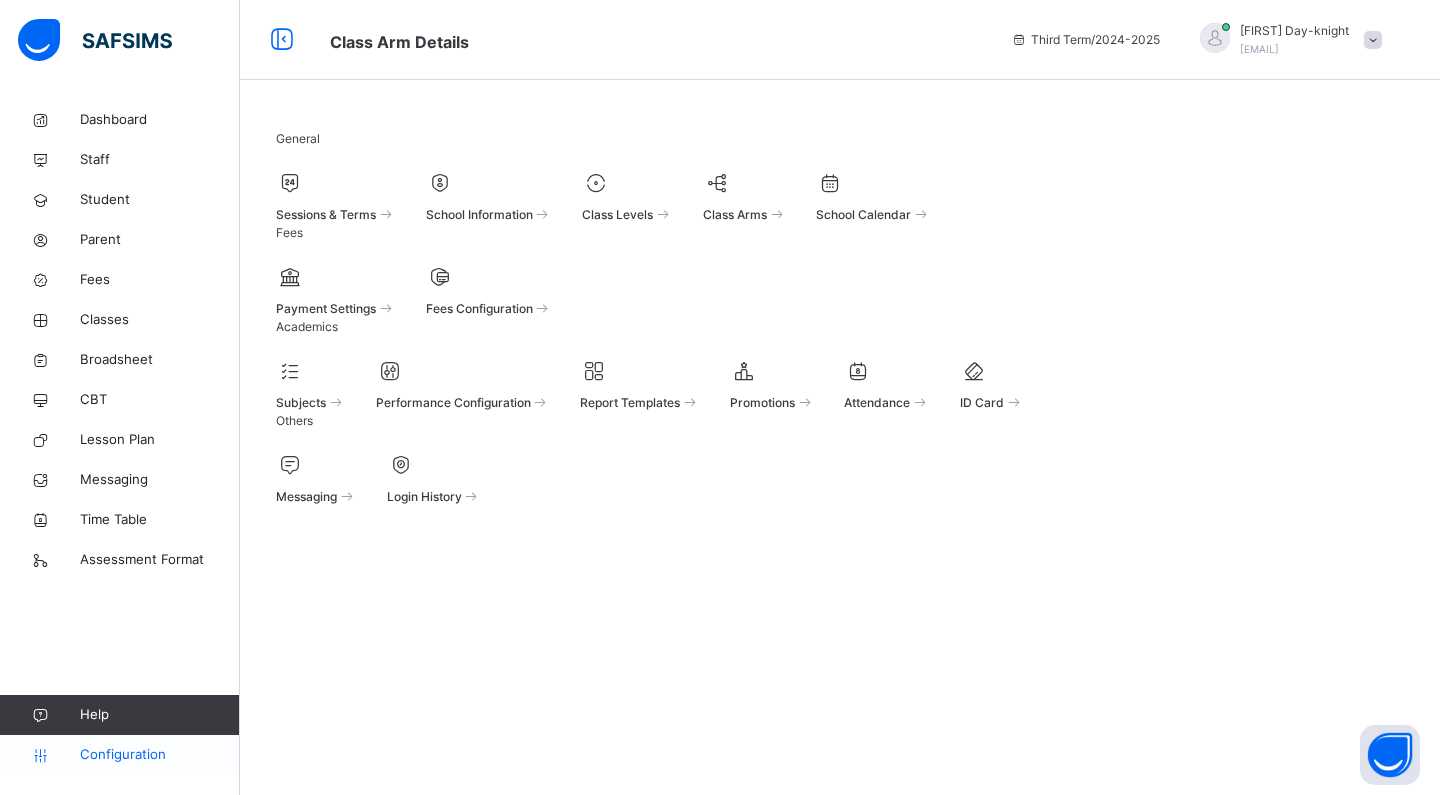 scroll, scrollTop: 0, scrollLeft: 0, axis: both 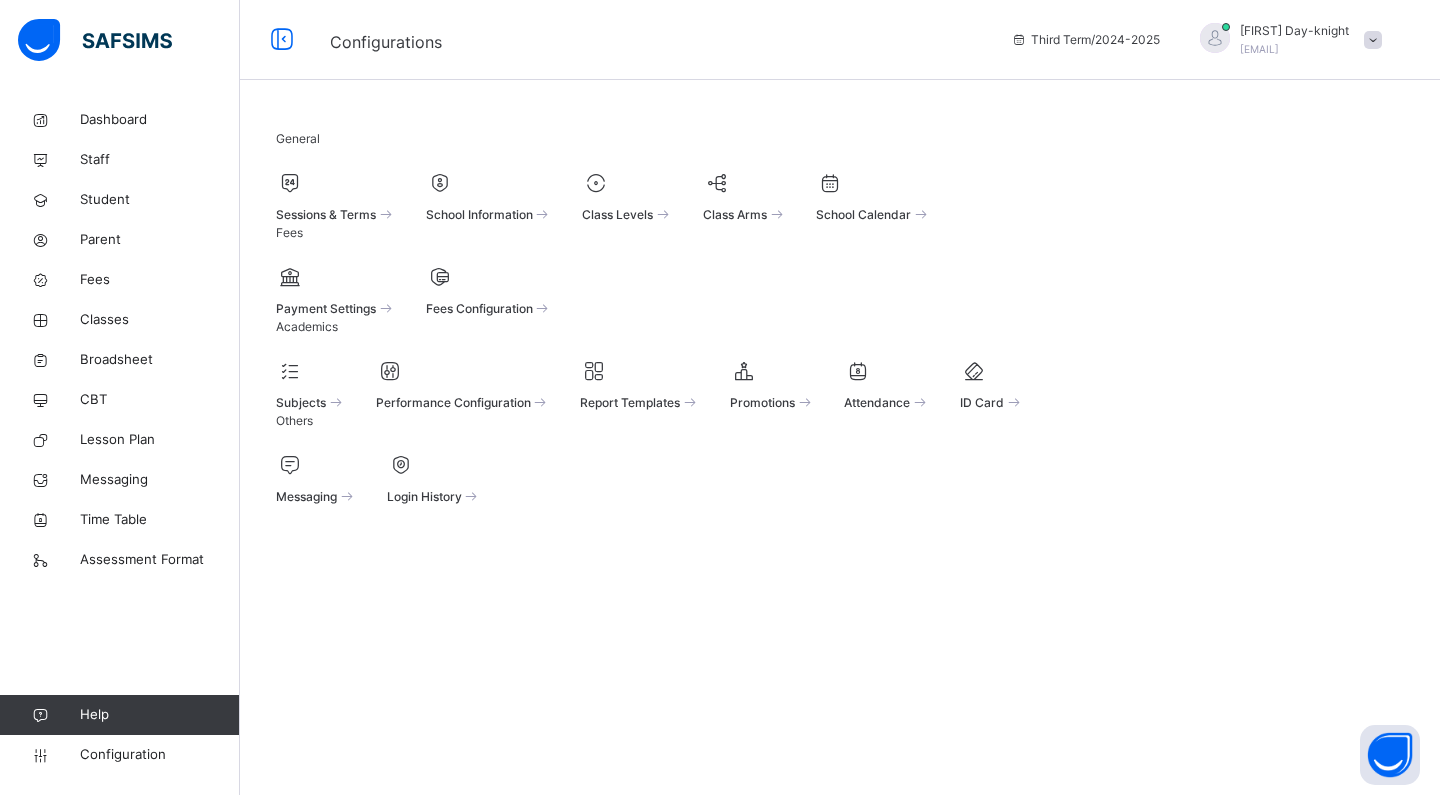 click at bounding box center [311, 371] 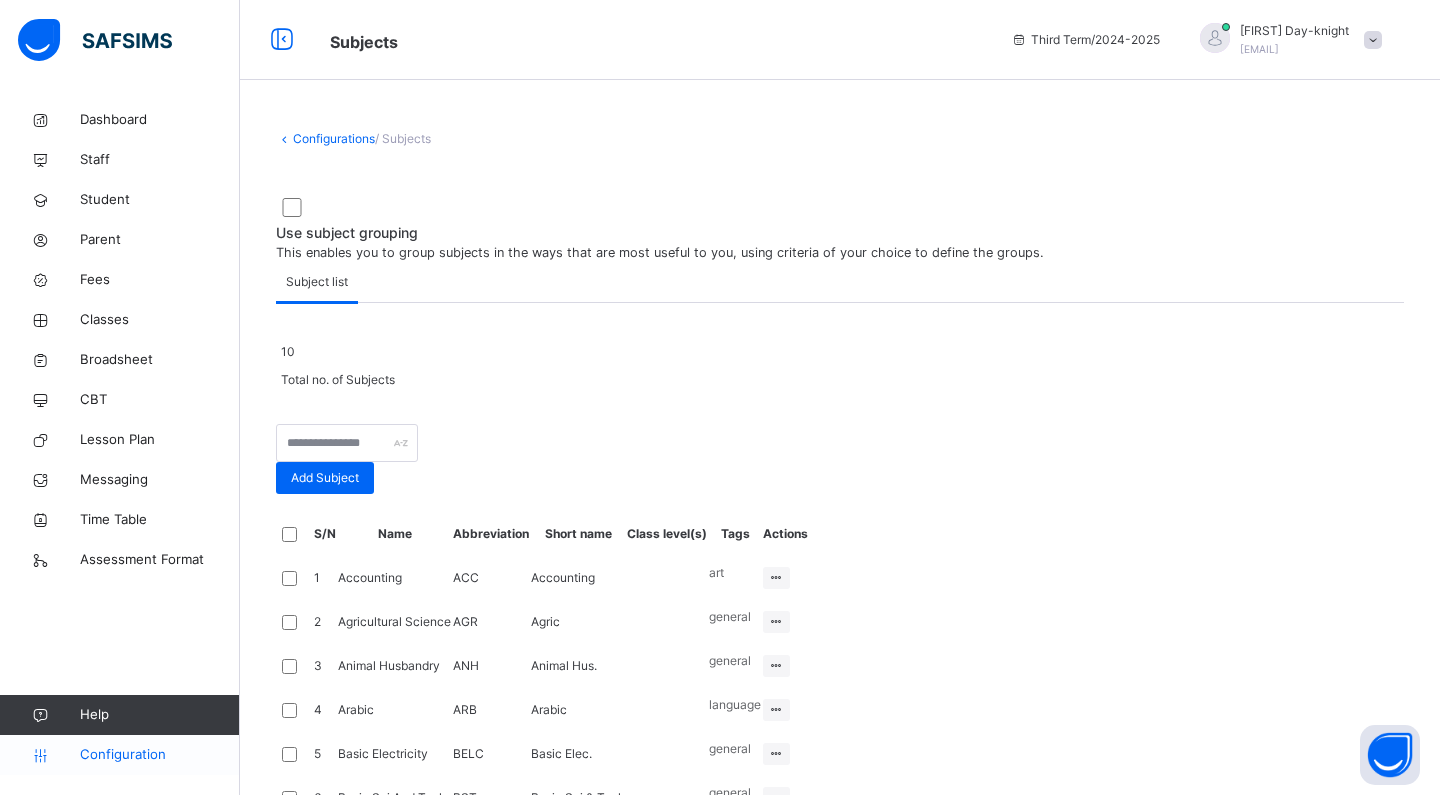click on "Configuration" at bounding box center [119, 755] 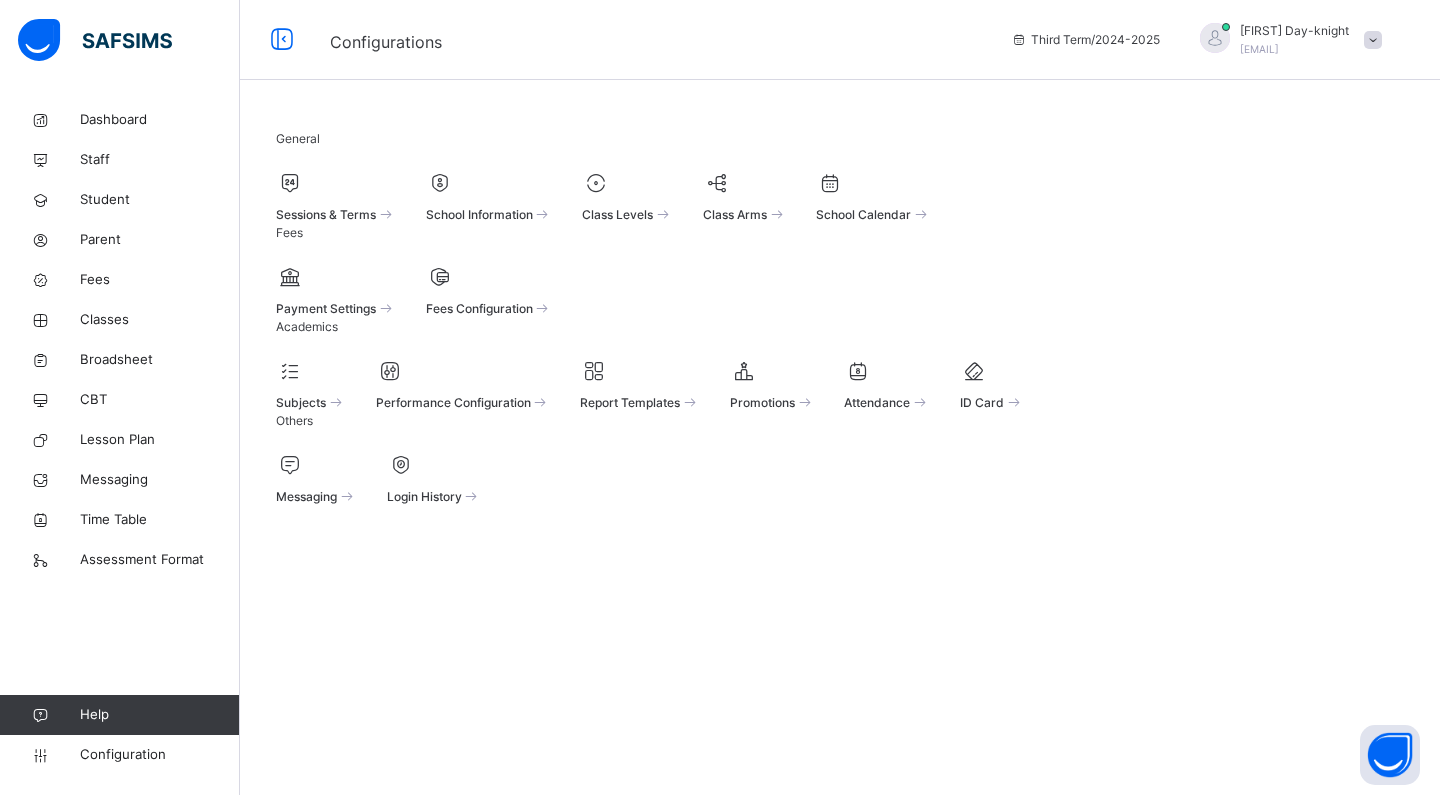 click at bounding box center [463, 371] 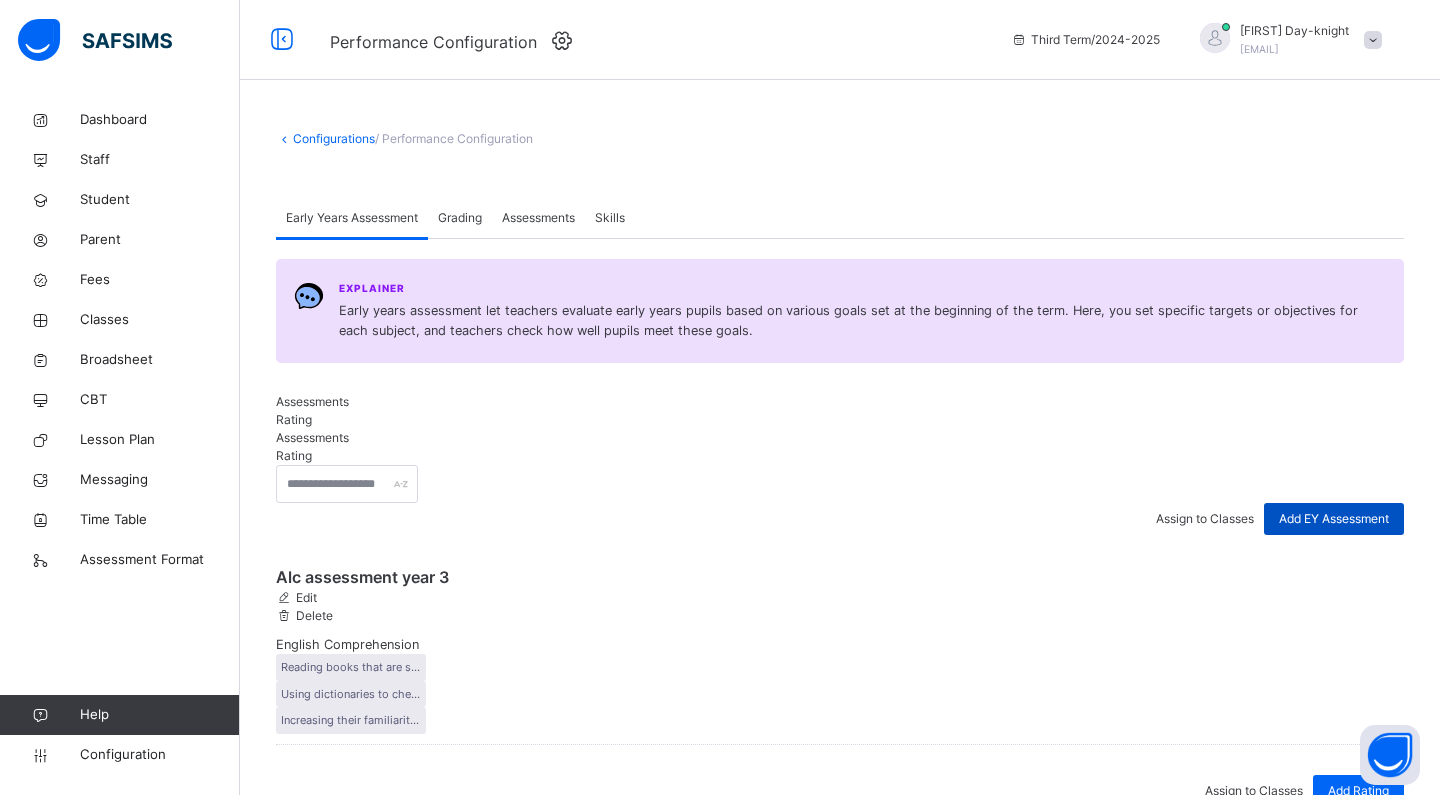 click on "Add EY Assessment" at bounding box center [1334, 519] 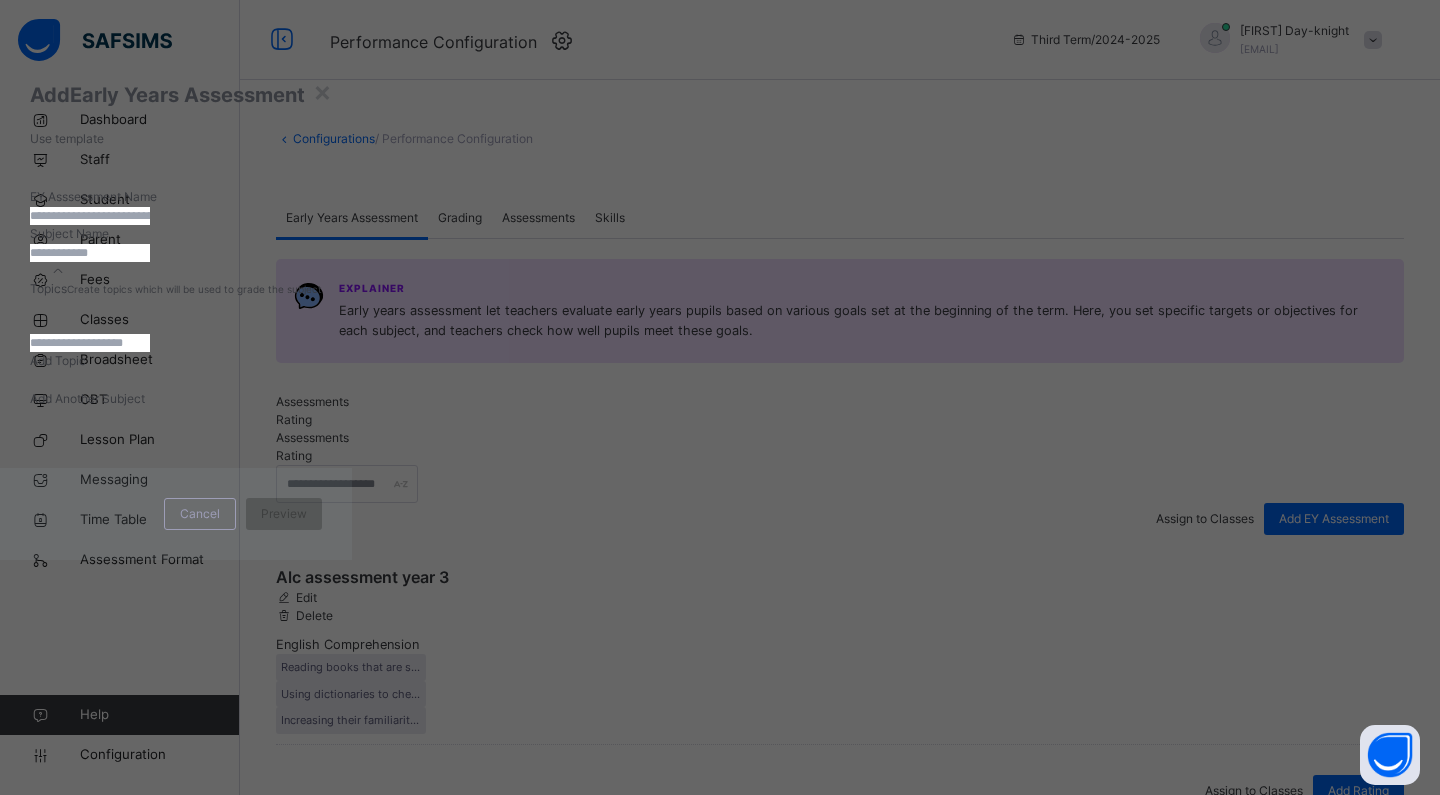 click at bounding box center (90, 216) 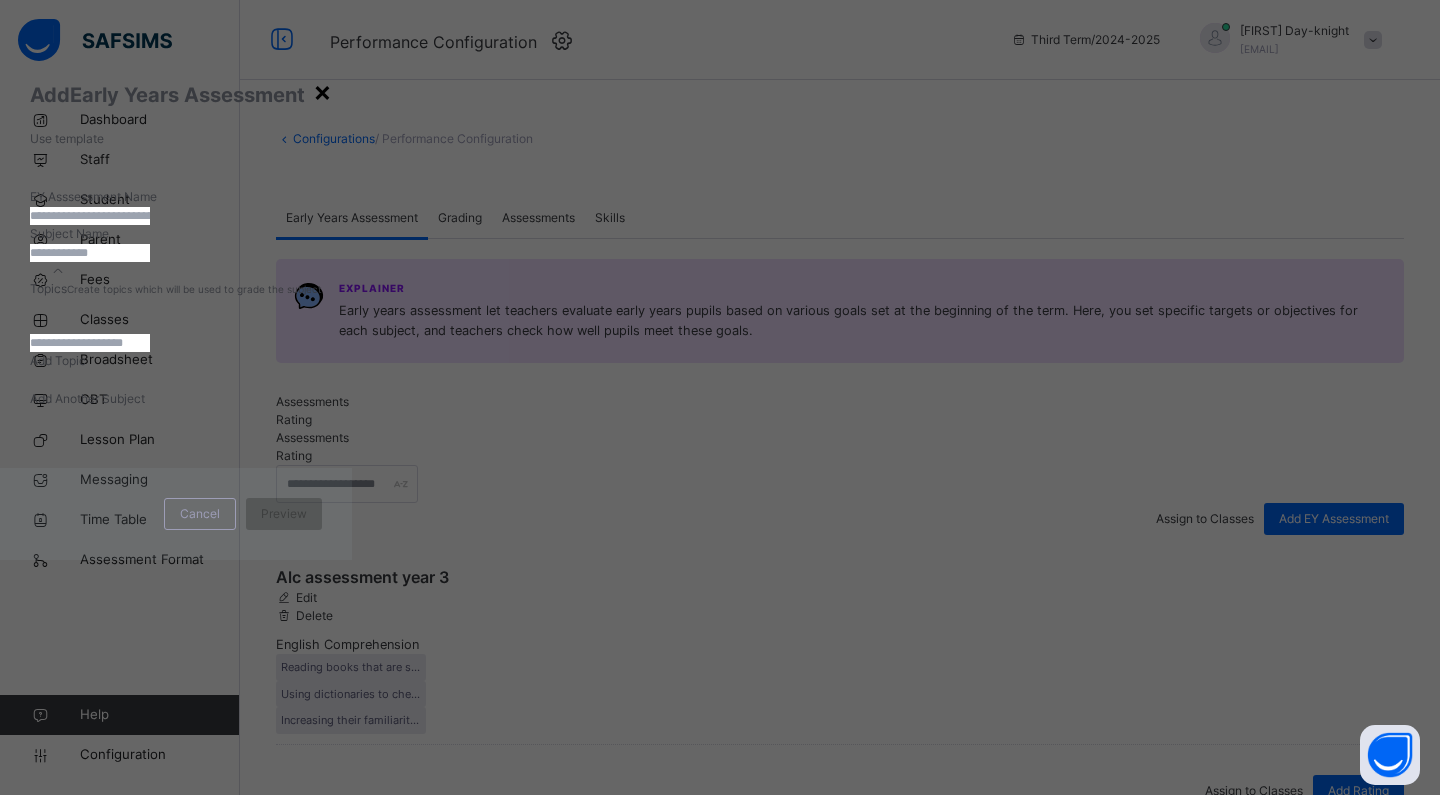 click on "×" at bounding box center [322, 91] 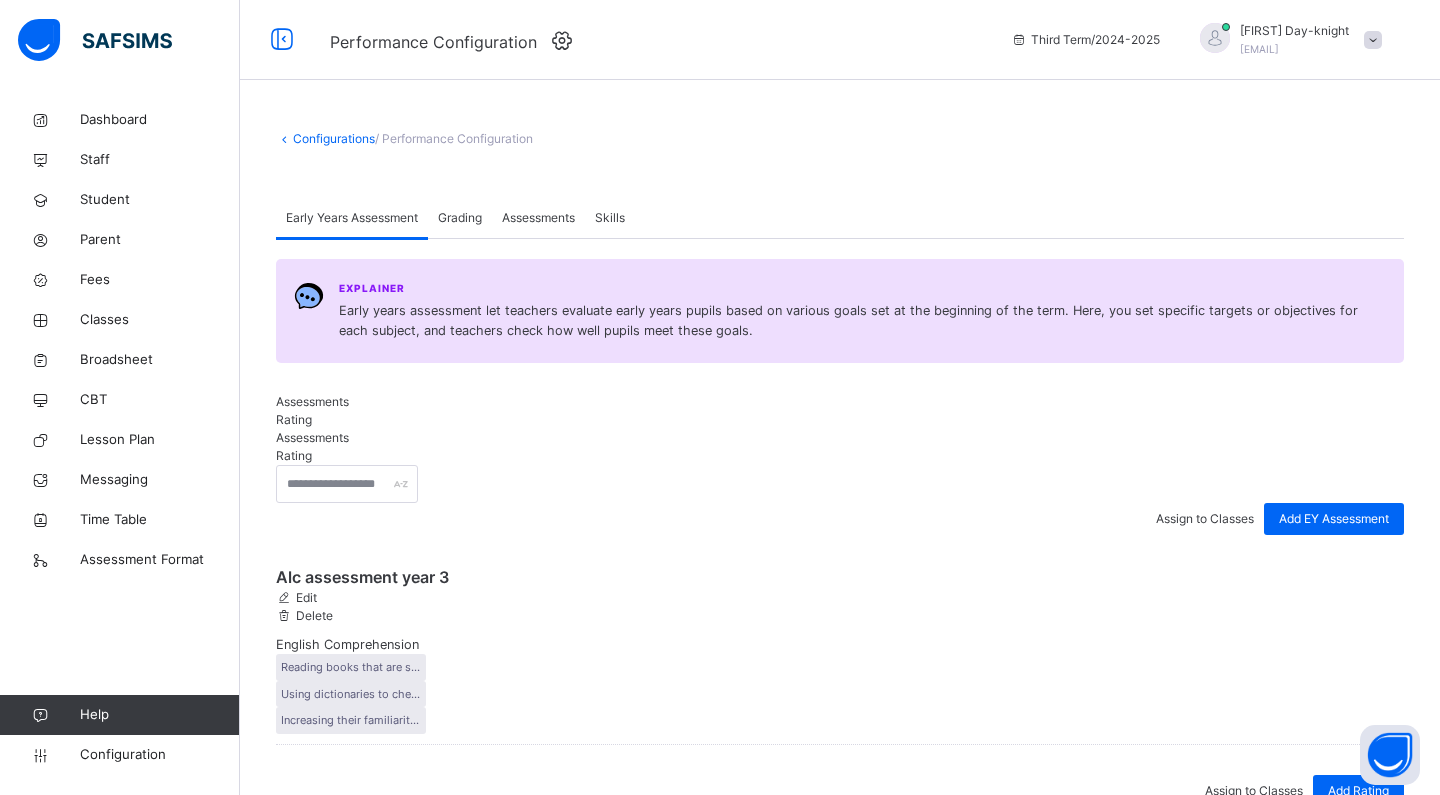 click on "Alc assessment year 3     Edit     Delete" at bounding box center (840, 595) 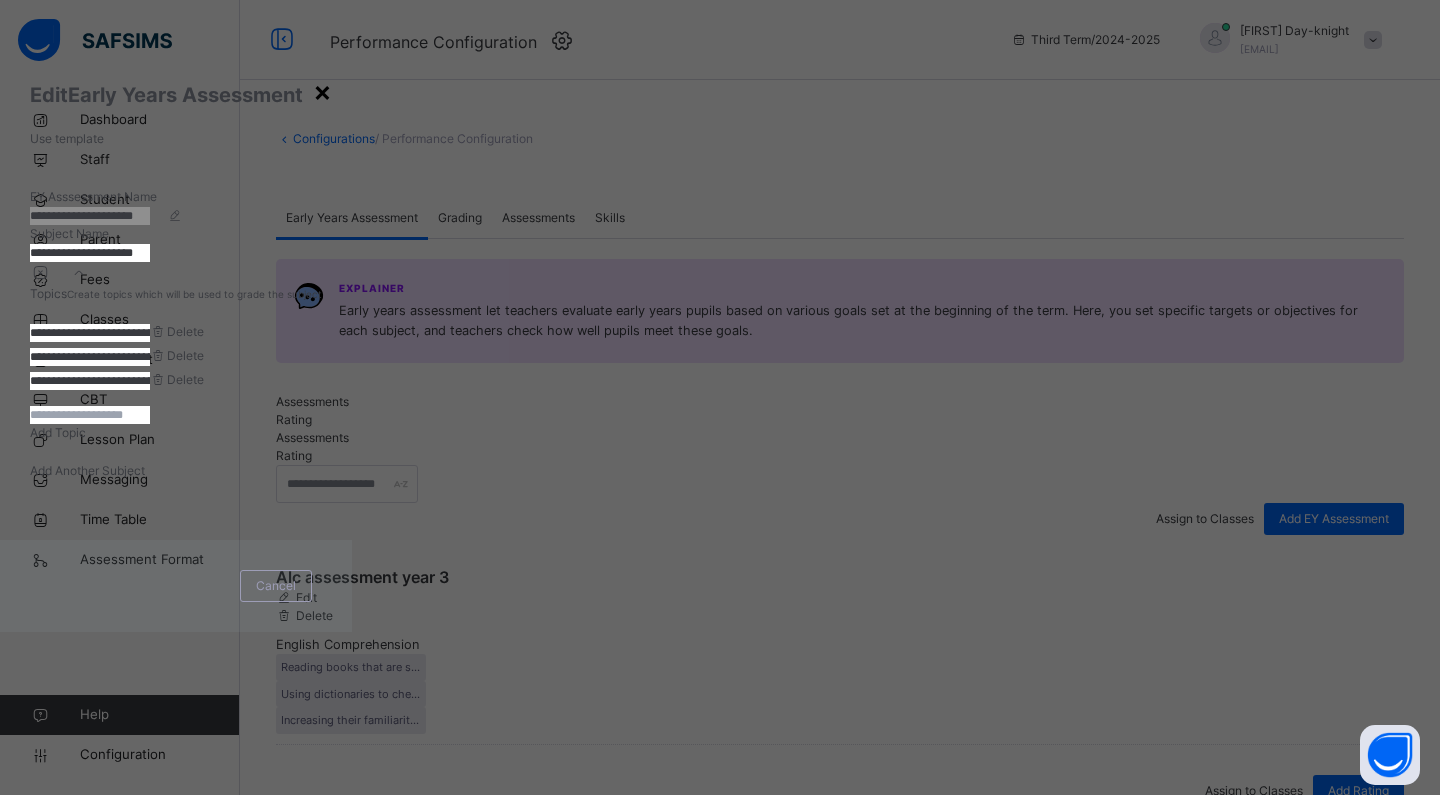 click on "×" at bounding box center (322, 91) 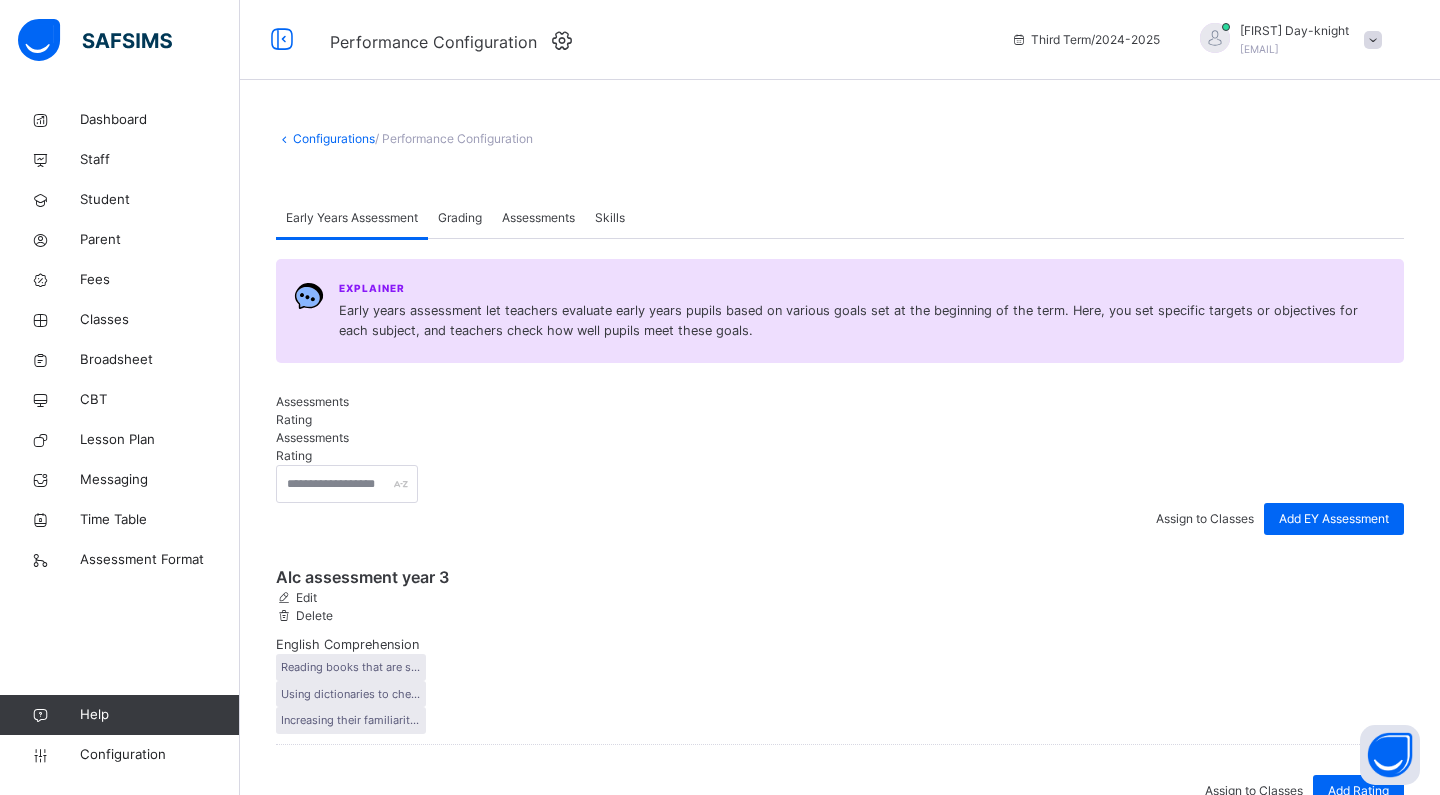 click on "Edit" at bounding box center [305, 597] 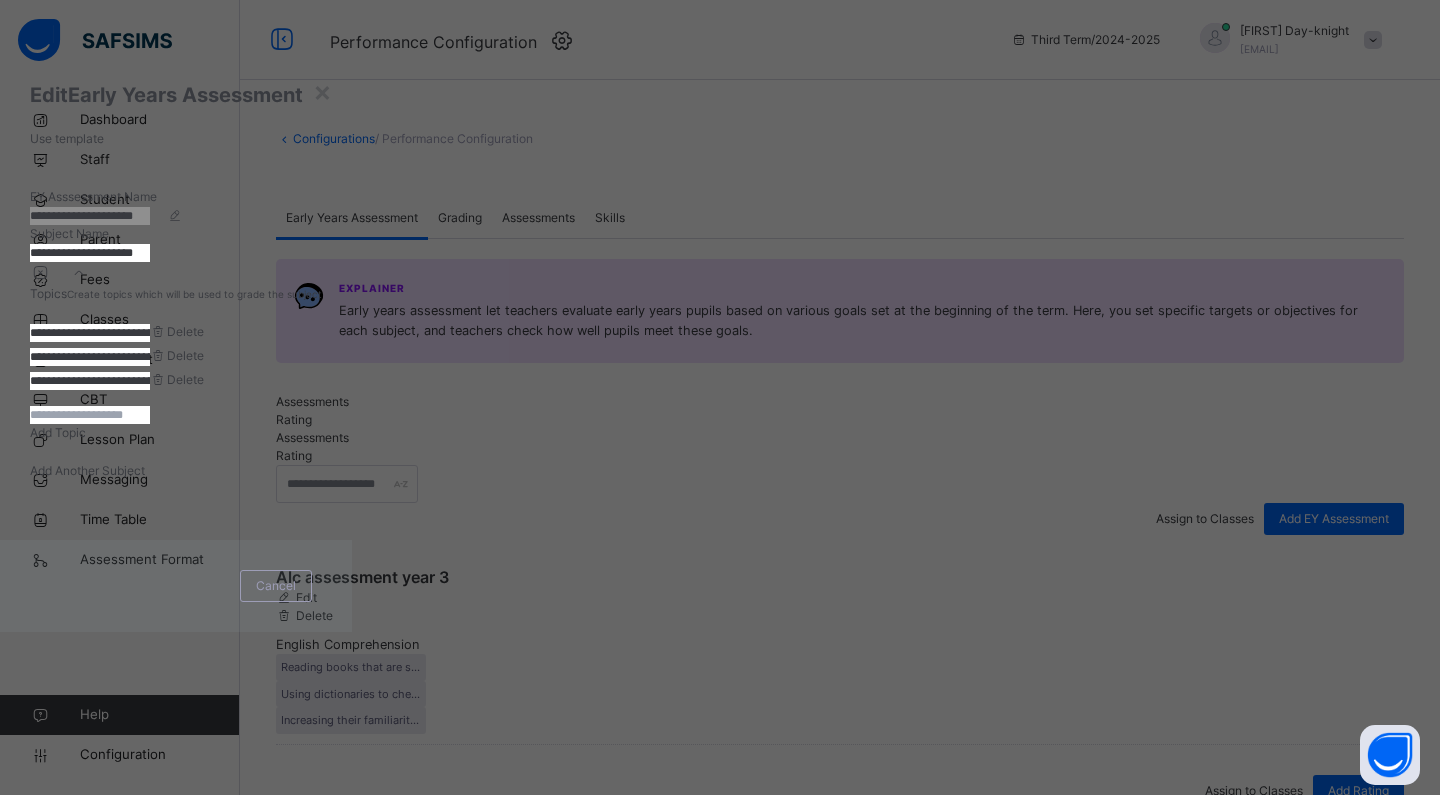 click on "Add Another Subject" at bounding box center (87, 470) 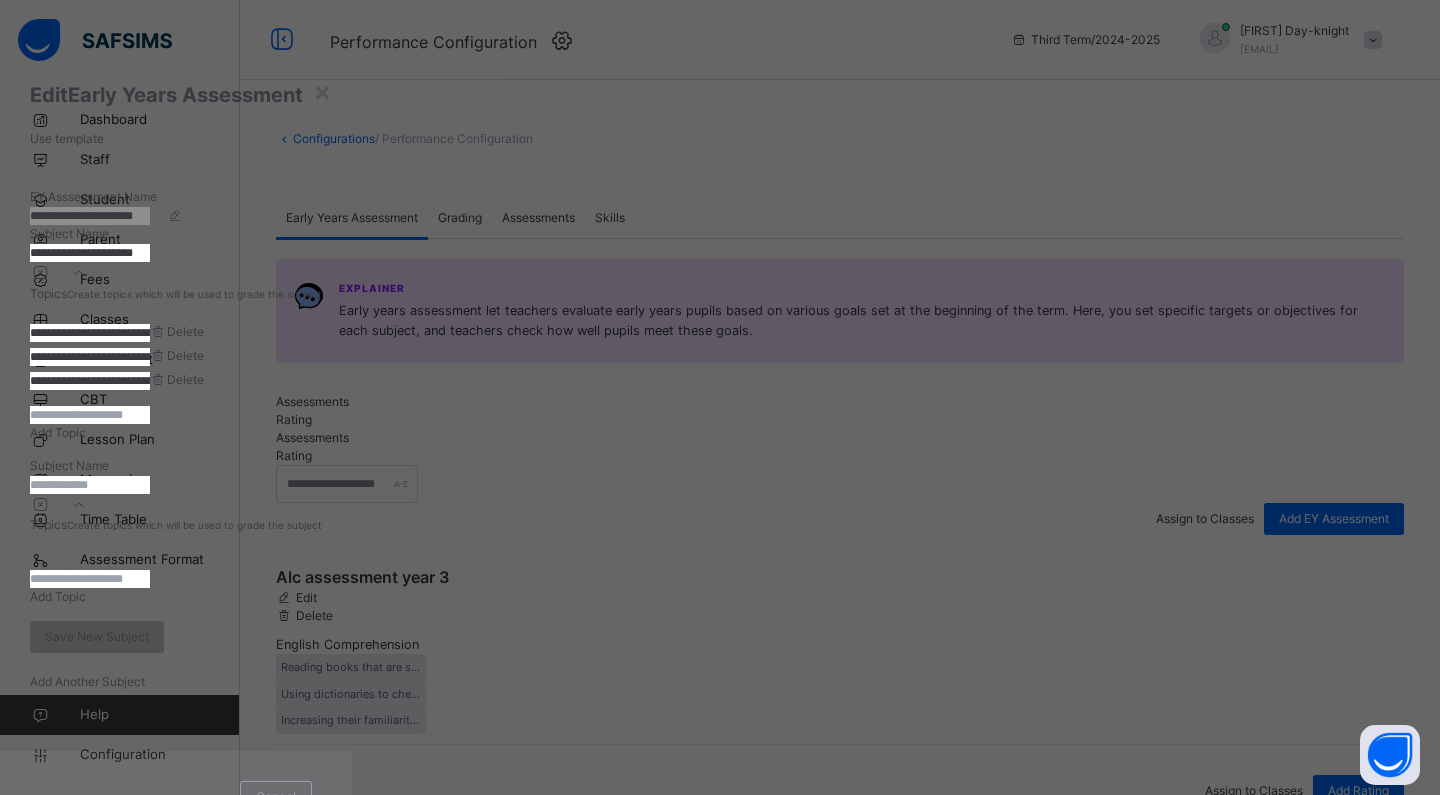 scroll, scrollTop: 0, scrollLeft: 0, axis: both 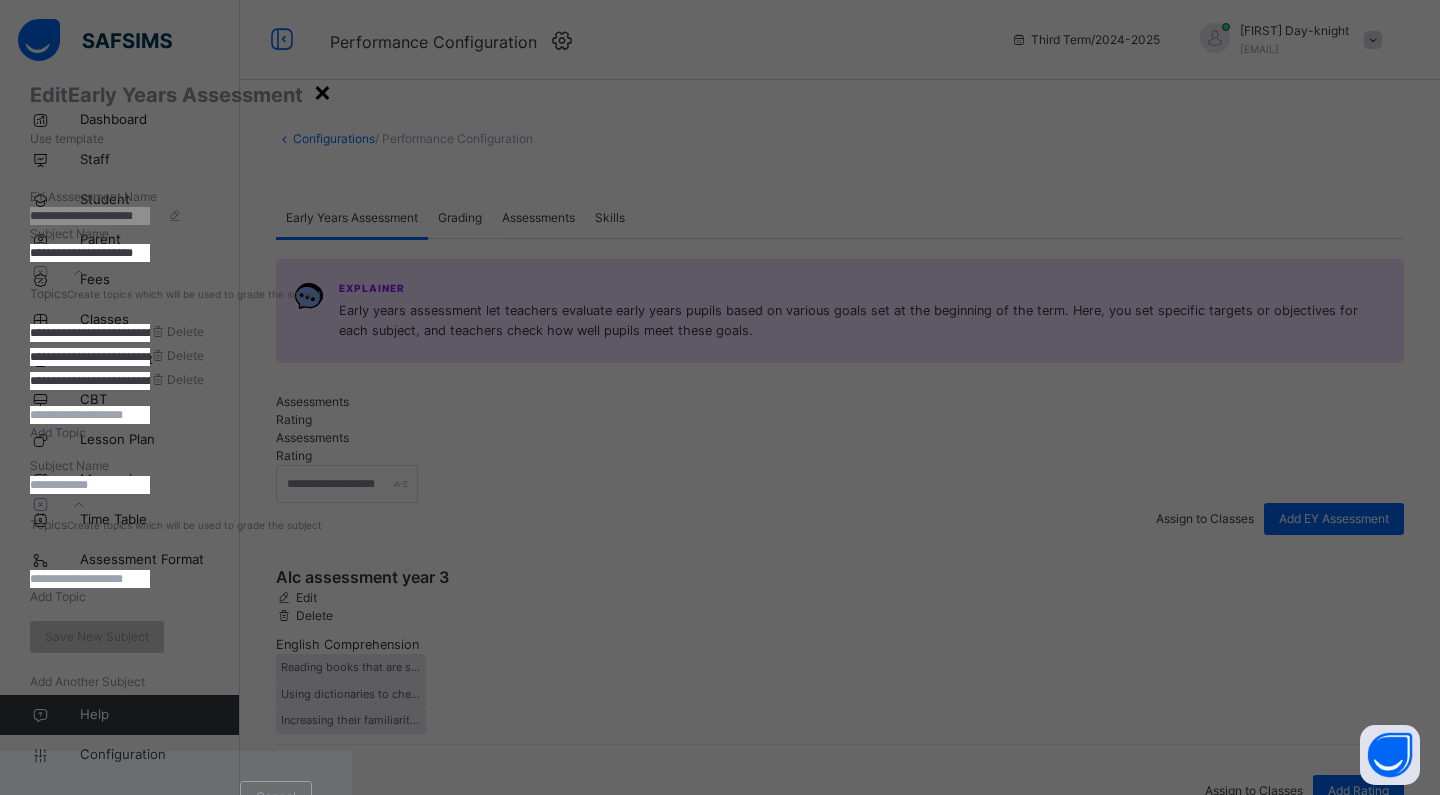 click on "×" at bounding box center (322, 91) 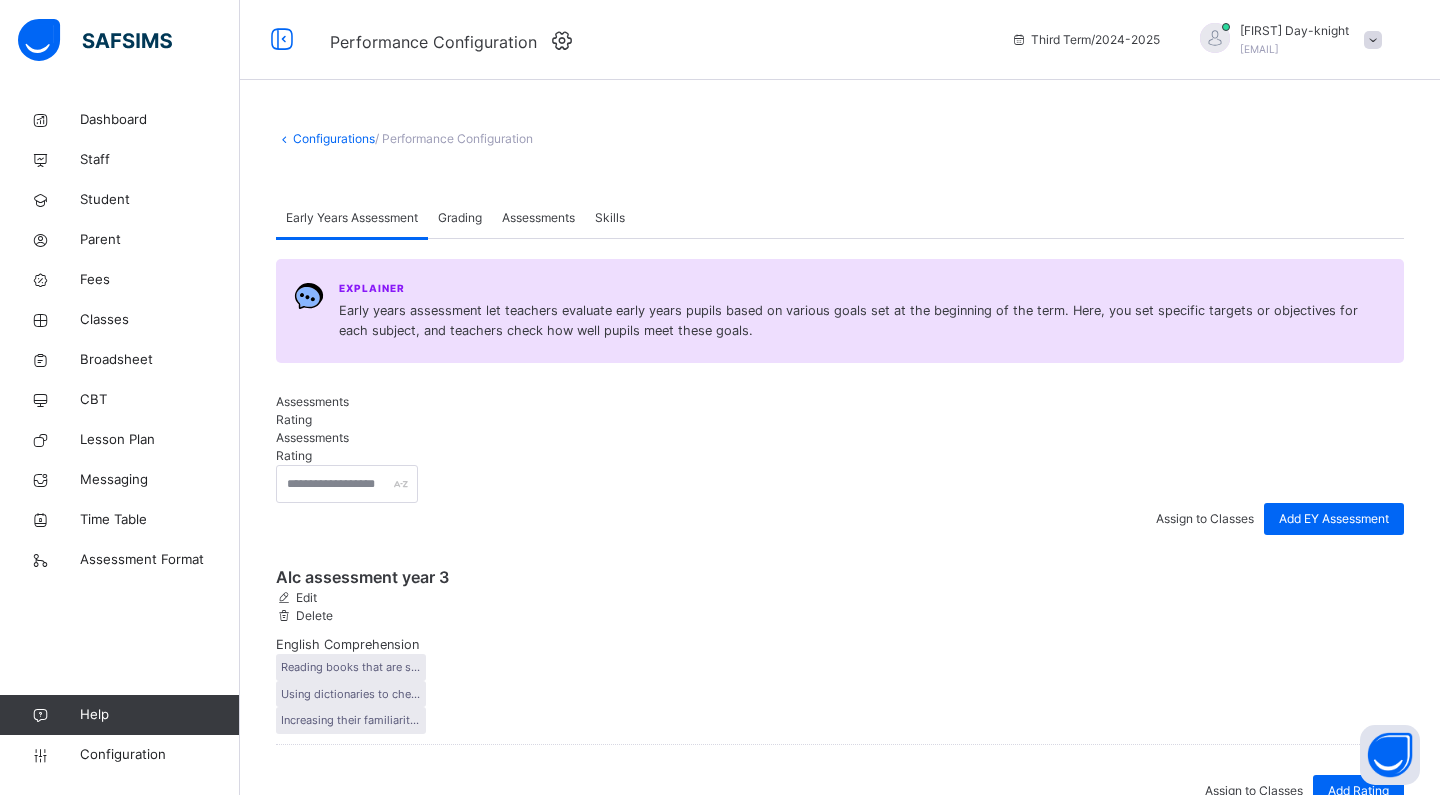 click on "Edit" at bounding box center (305, 597) 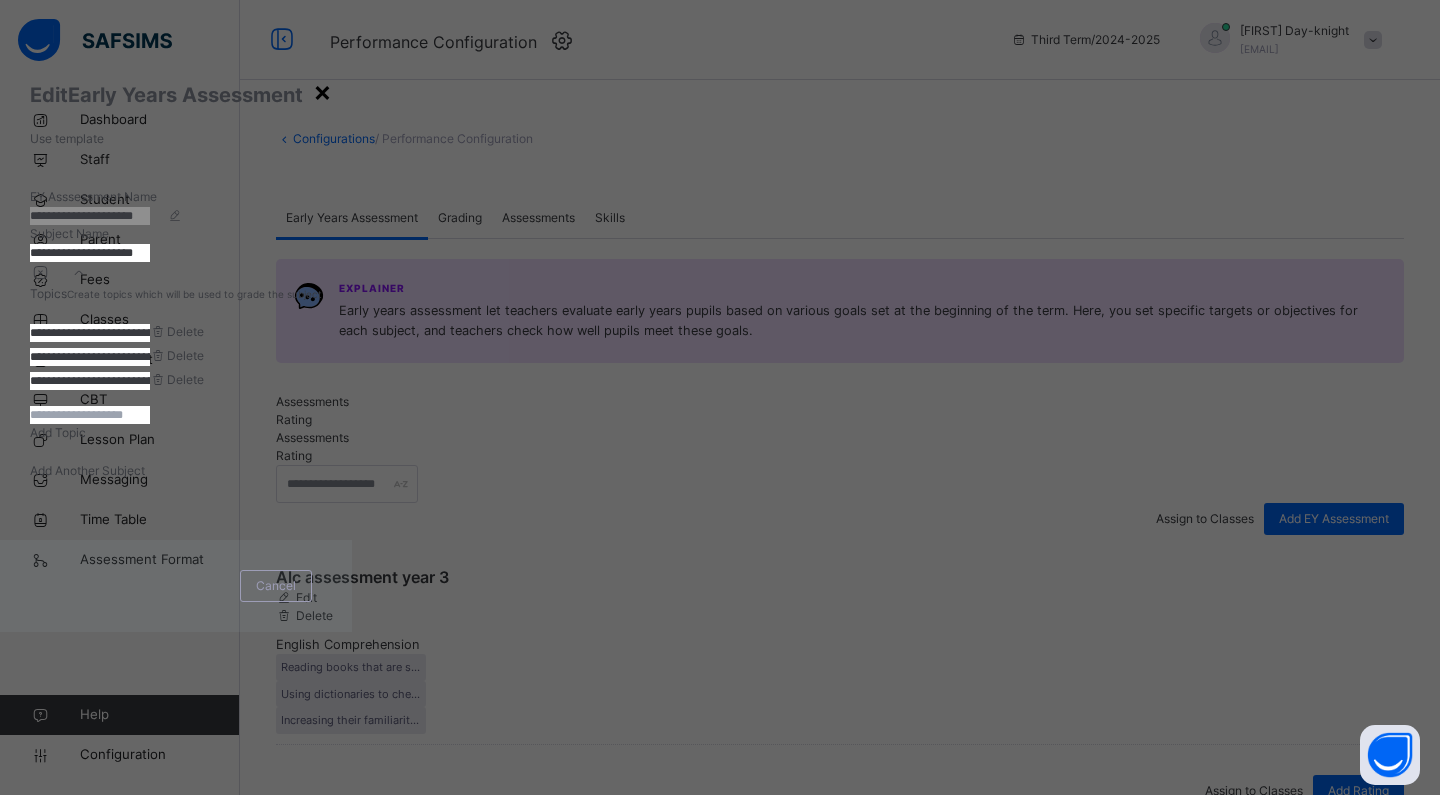 click on "×" at bounding box center (322, 91) 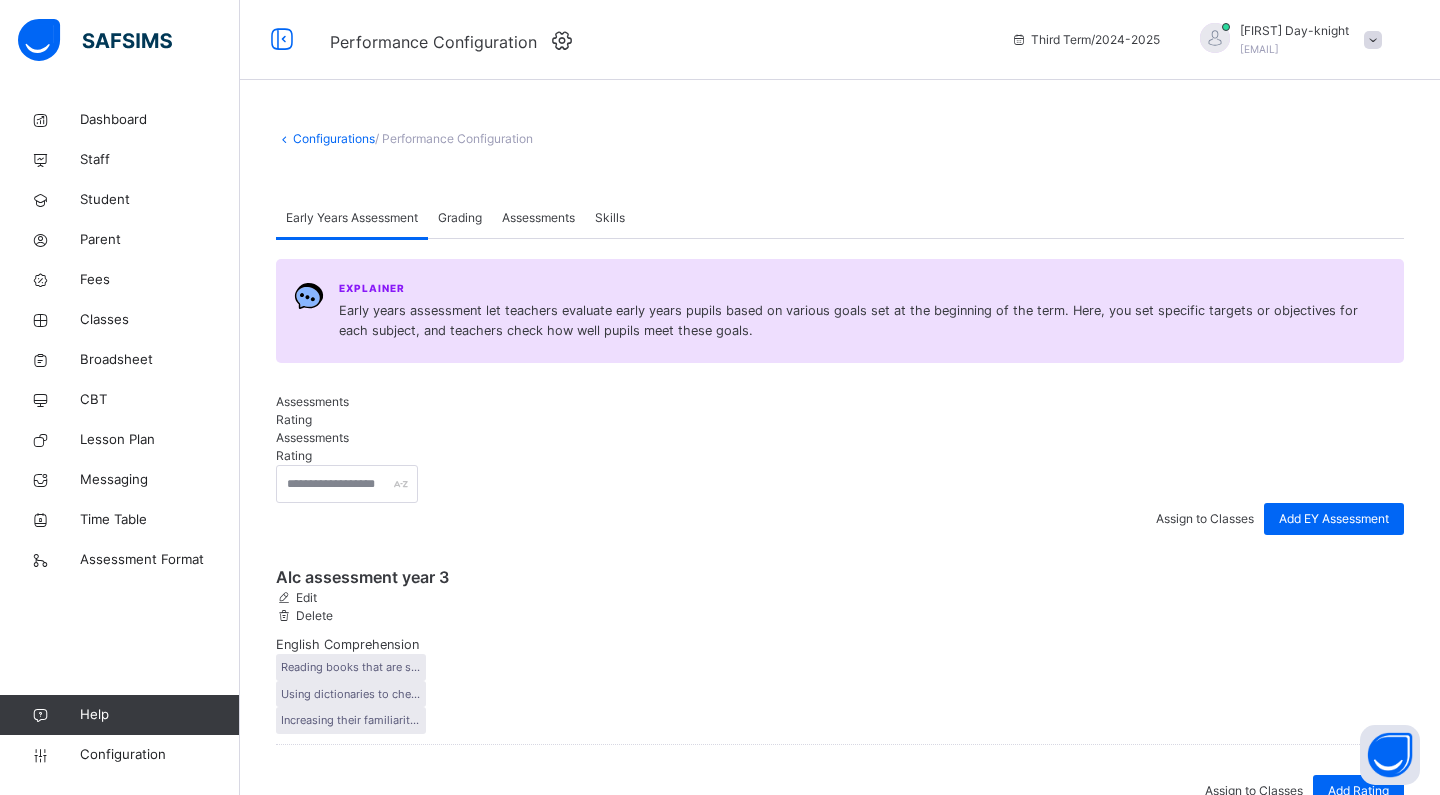click on "Grading" at bounding box center [460, 218] 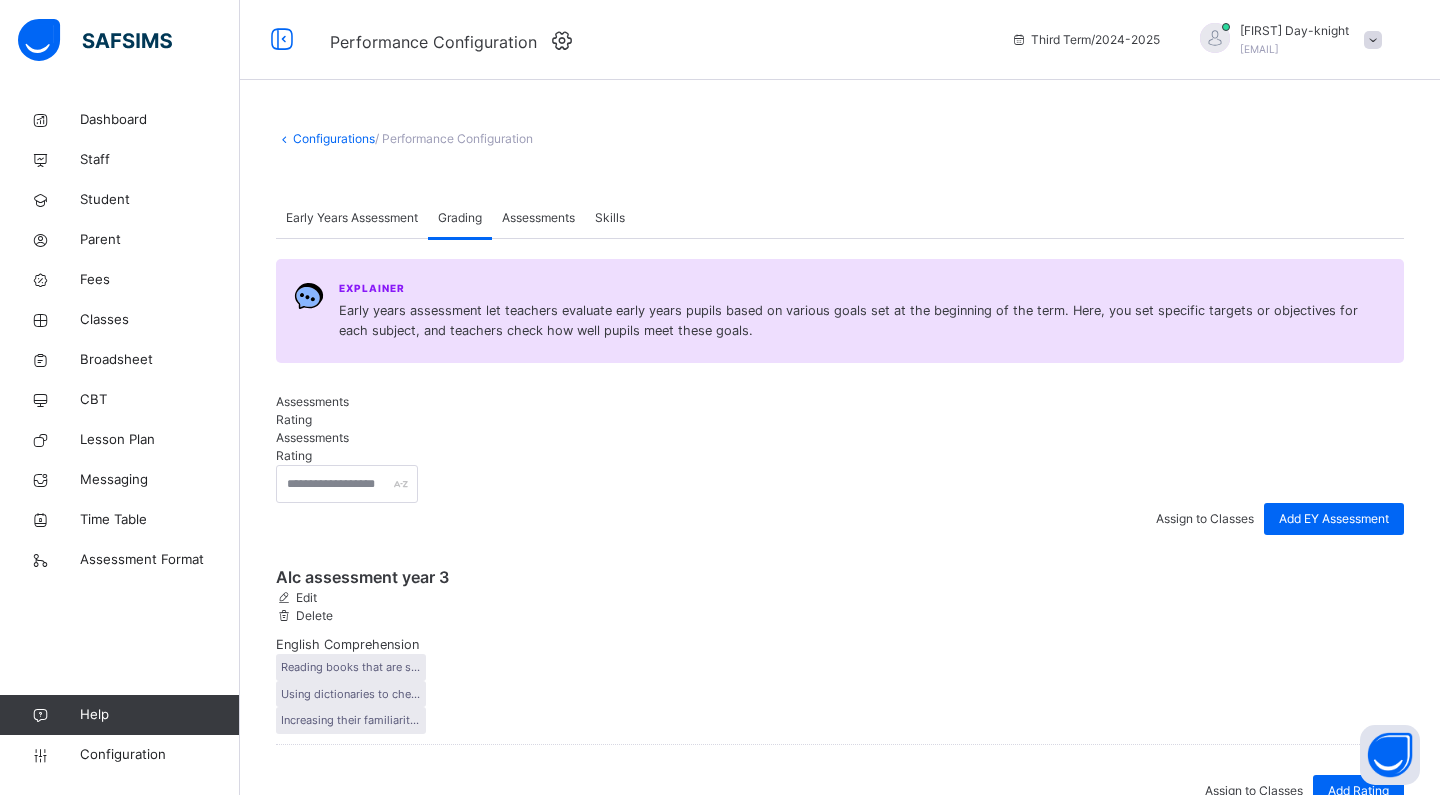 click on "Assessments" at bounding box center (538, 218) 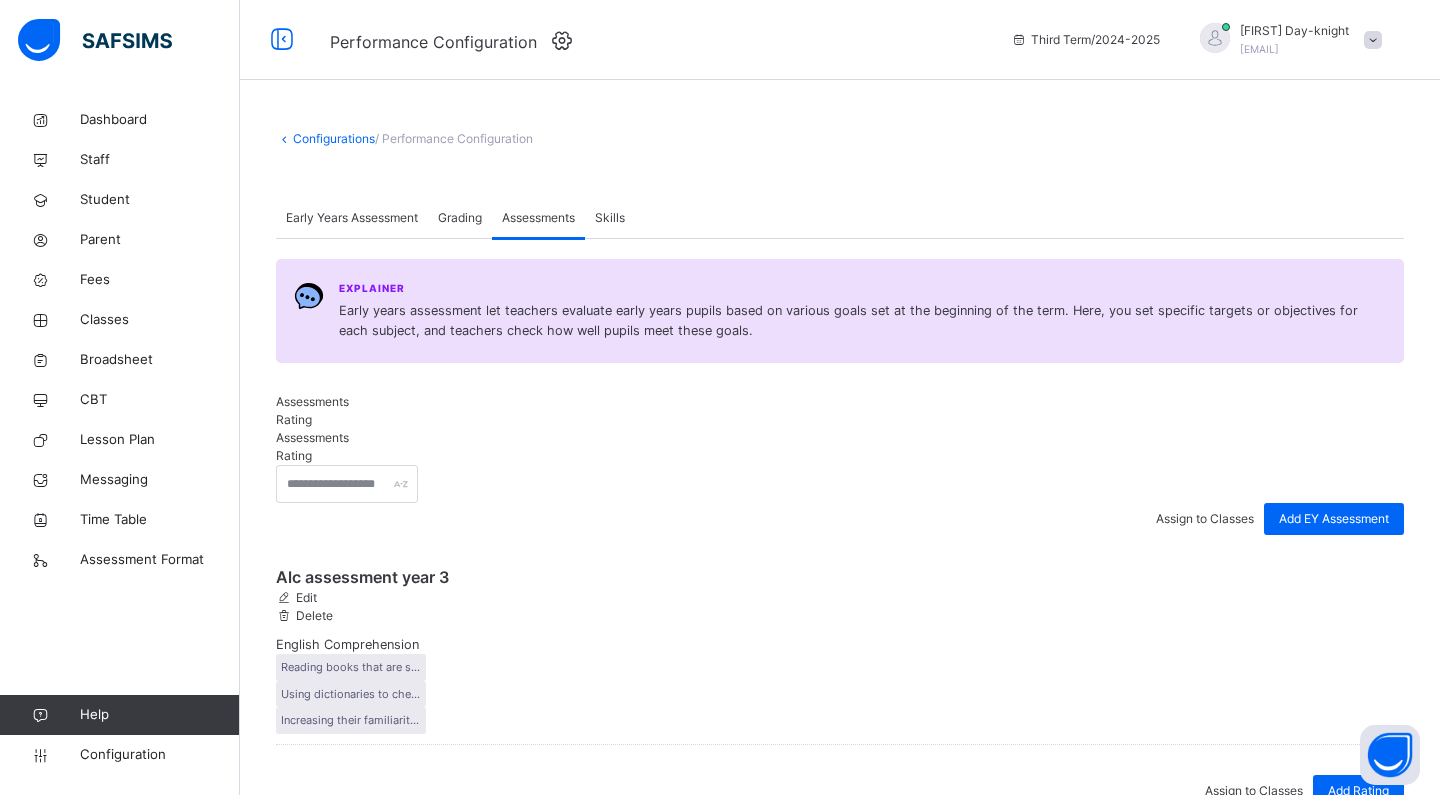 click at bounding box center (1395, 2726) 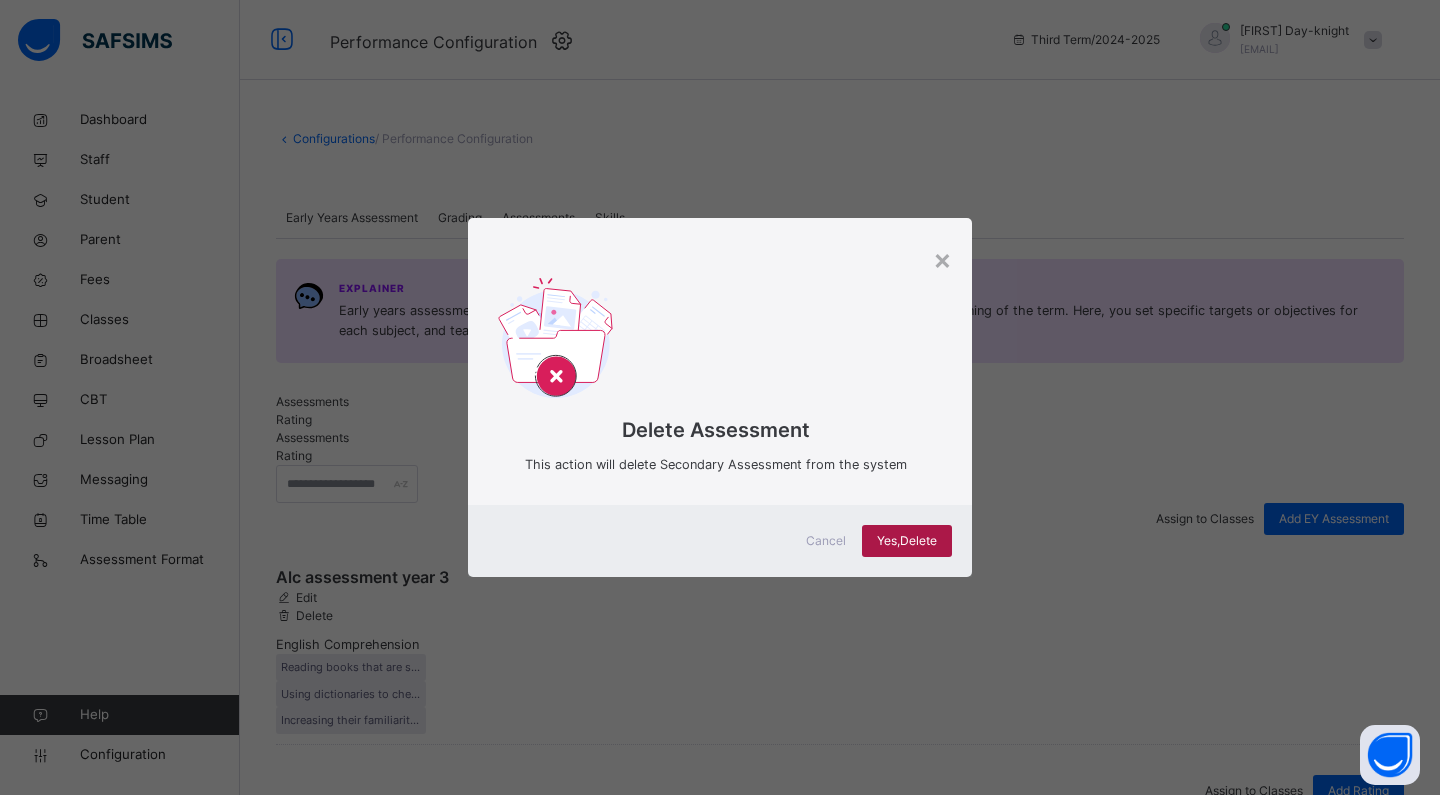 click on "Yes,  Delete" at bounding box center [907, 541] 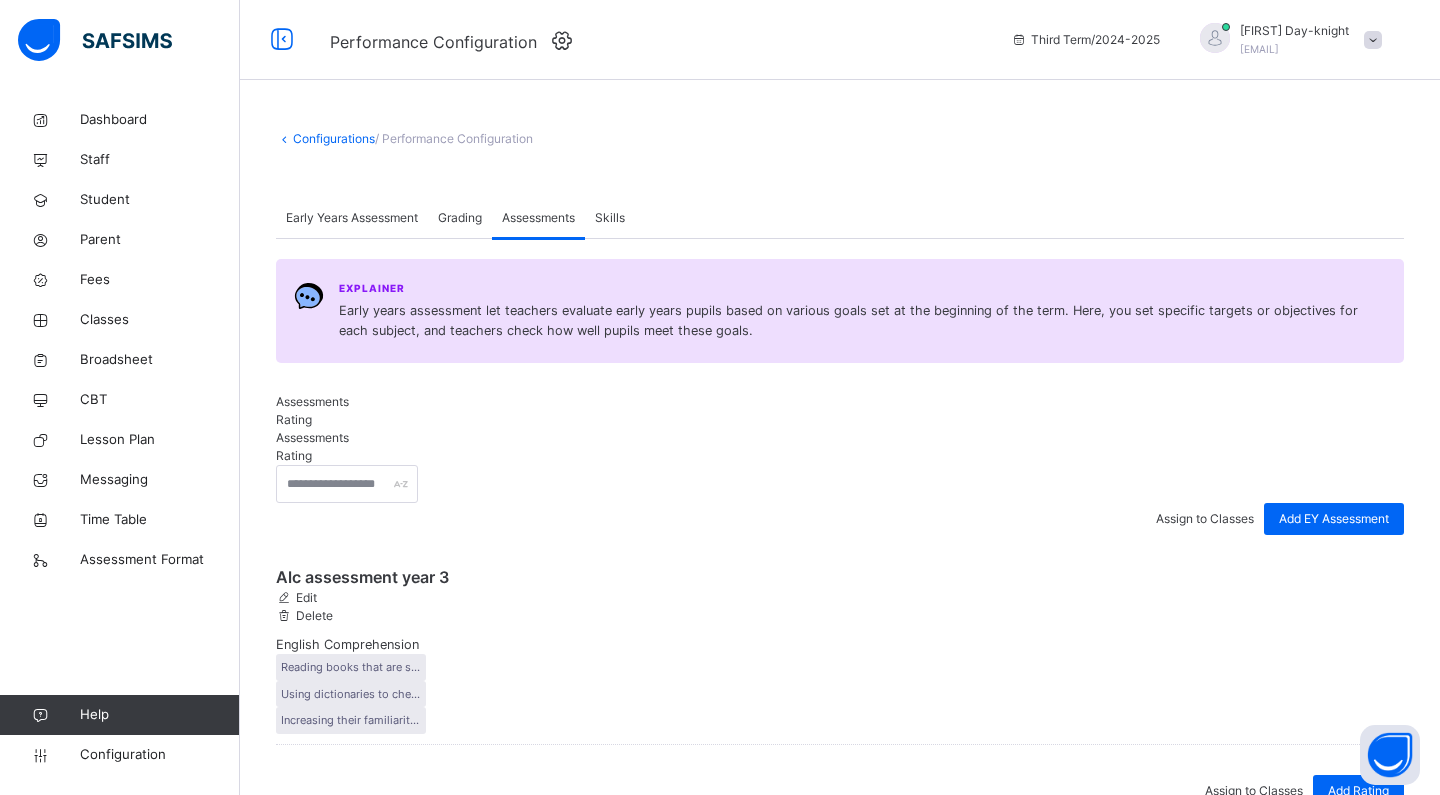 click on "Skills" at bounding box center [610, 218] 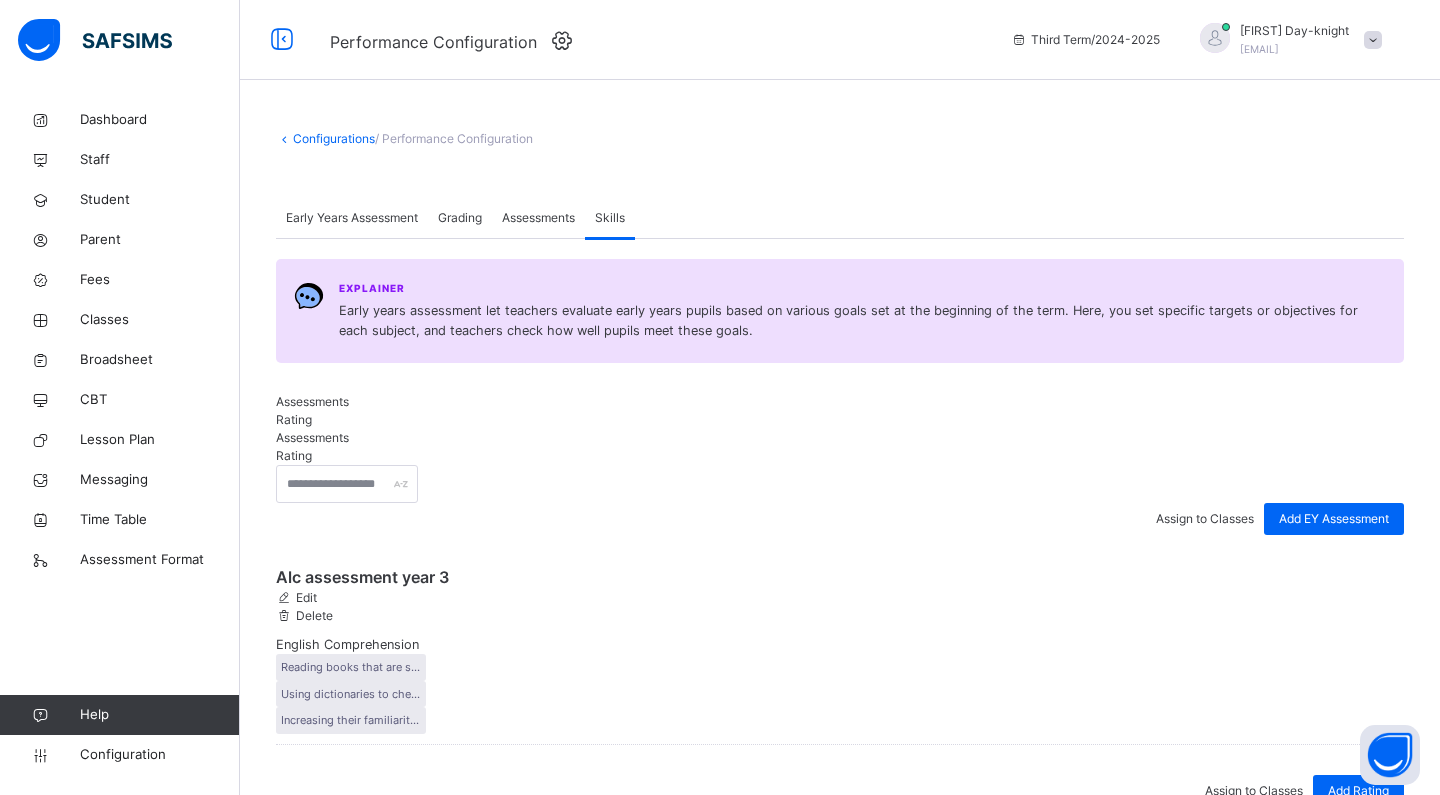 scroll, scrollTop: 0, scrollLeft: 0, axis: both 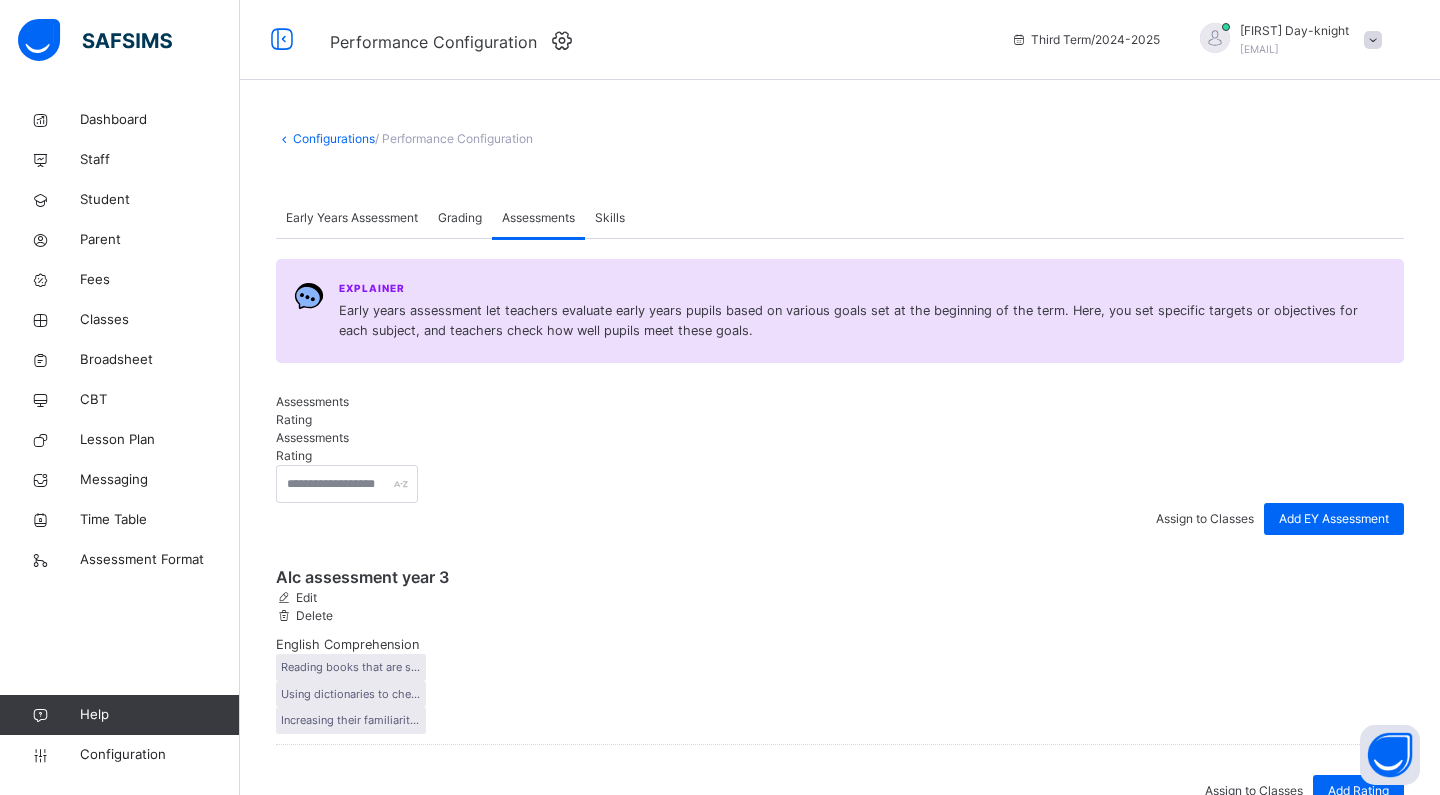 click on "Grading" at bounding box center (460, 218) 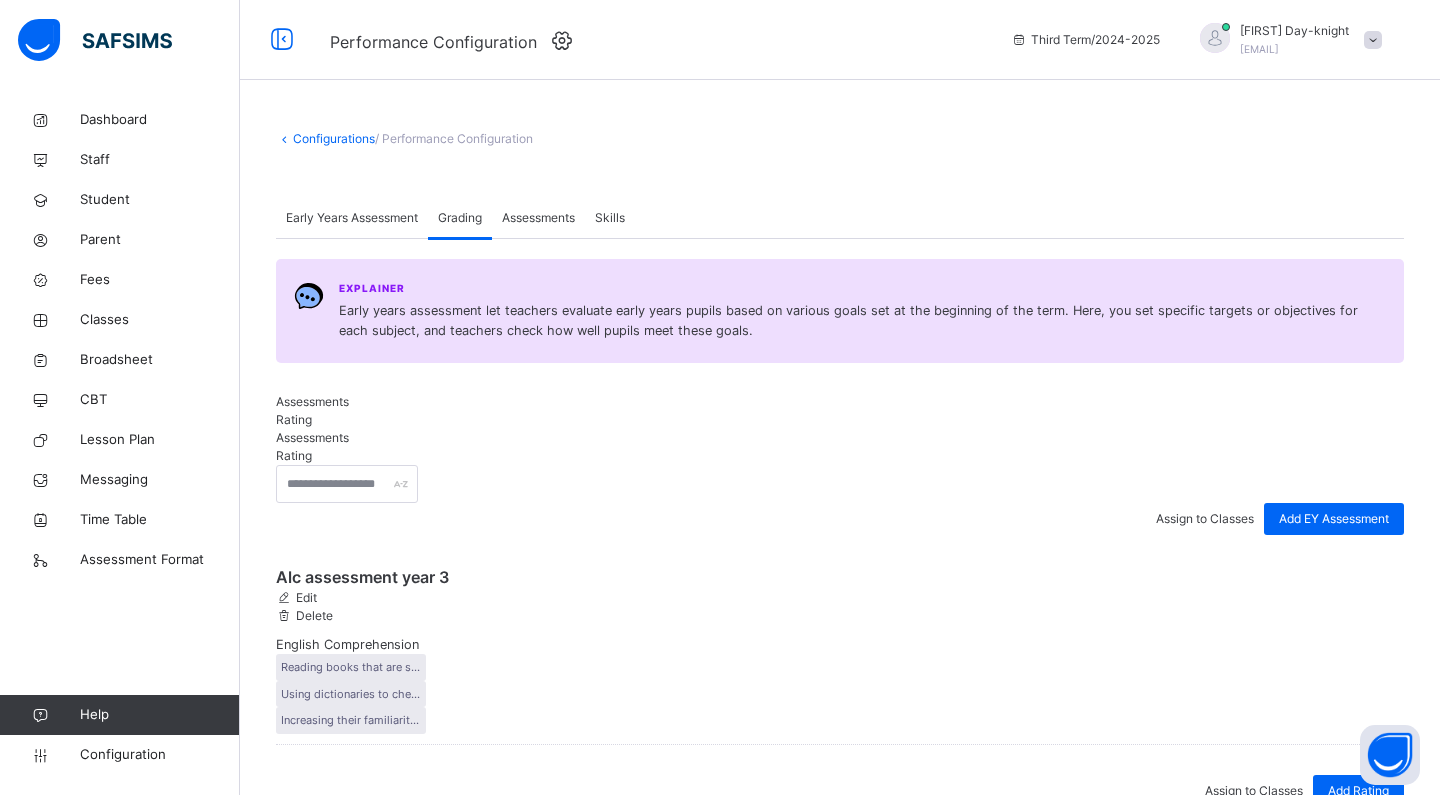 click on "E Poor (0 - 40) D Credit (40 - 50) C Credit (50 - 60) B Very Good (60 - 70) A Excellent (70 - 100)" at bounding box center [840, 1359] 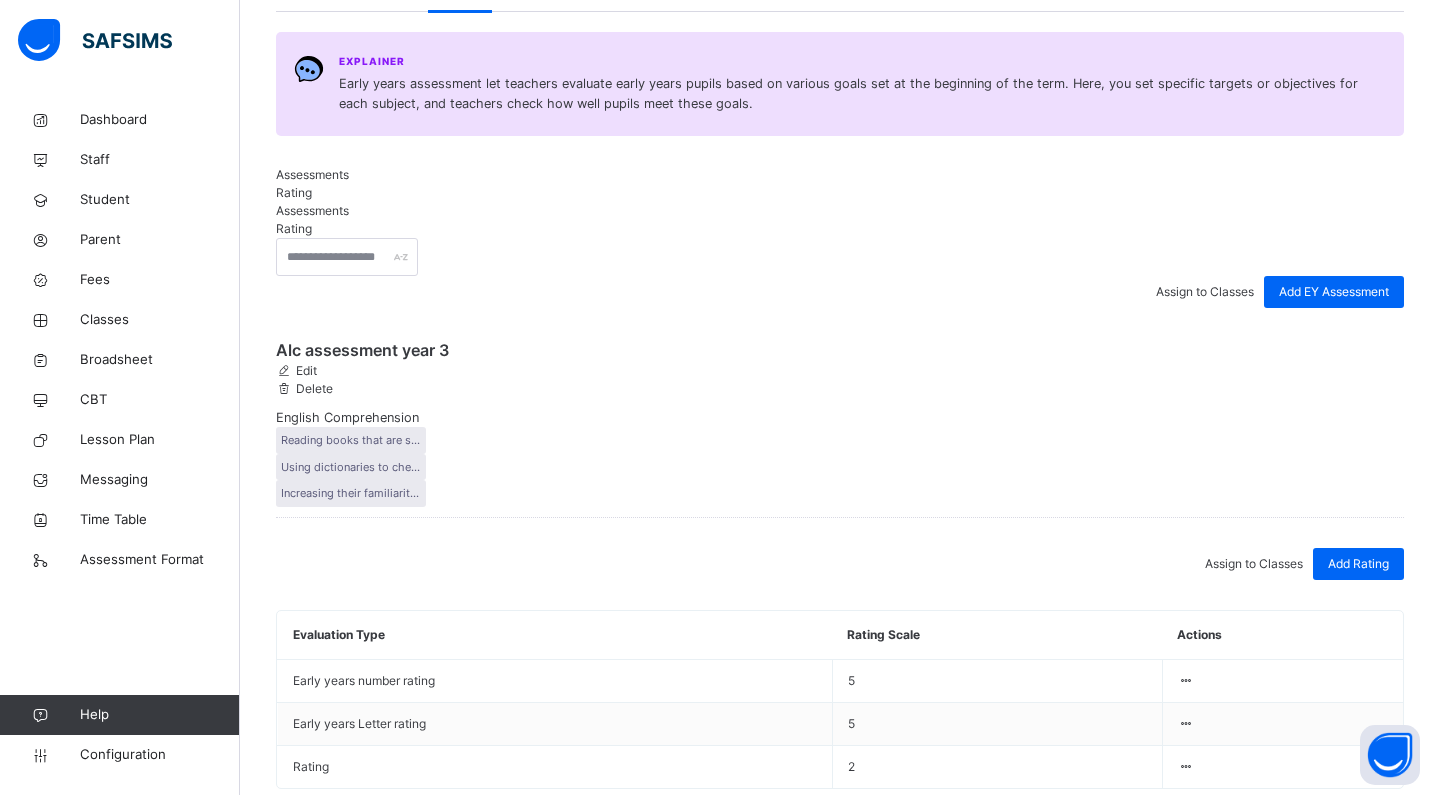 scroll, scrollTop: 226, scrollLeft: 0, axis: vertical 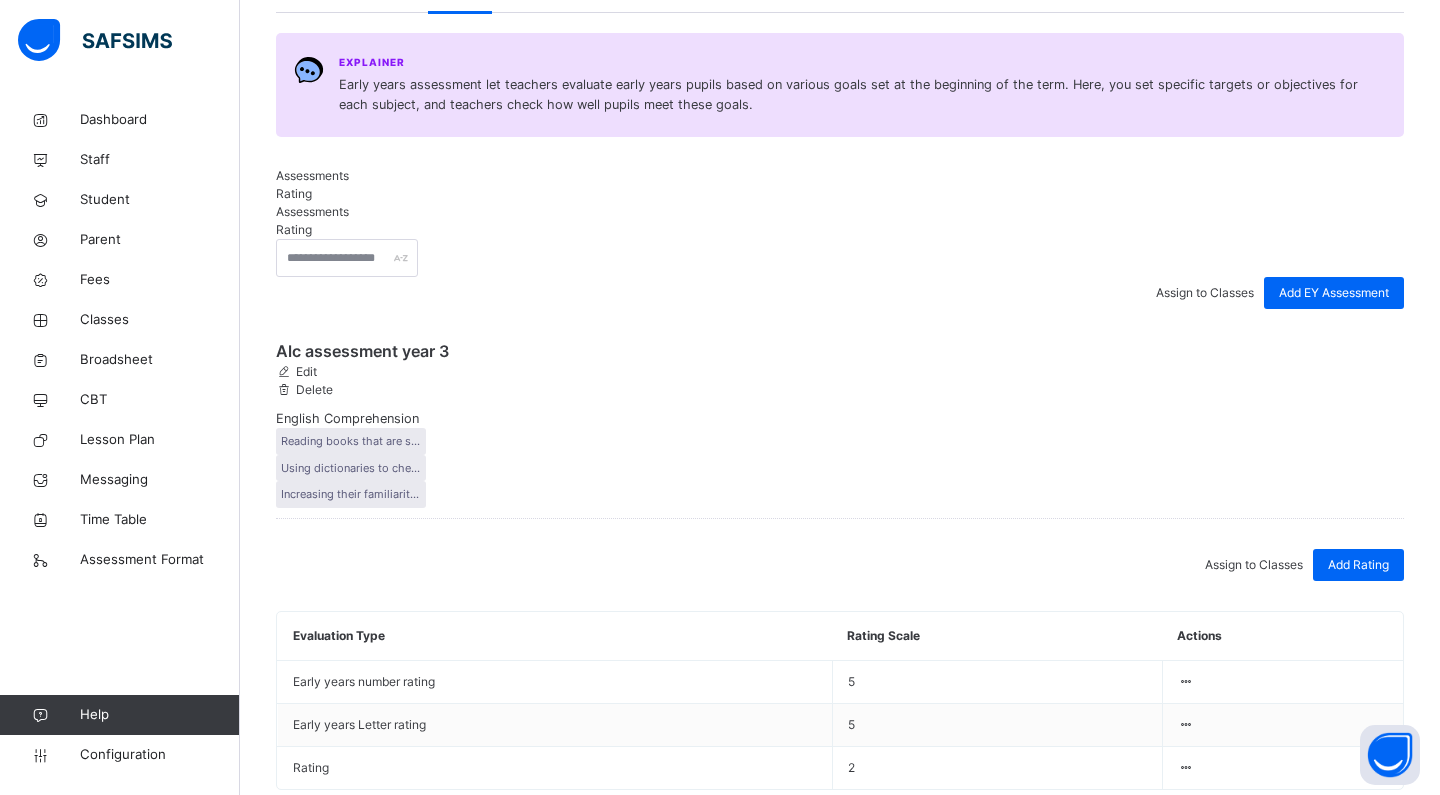 click on "K-12 Grading Format" at bounding box center [354, 1538] 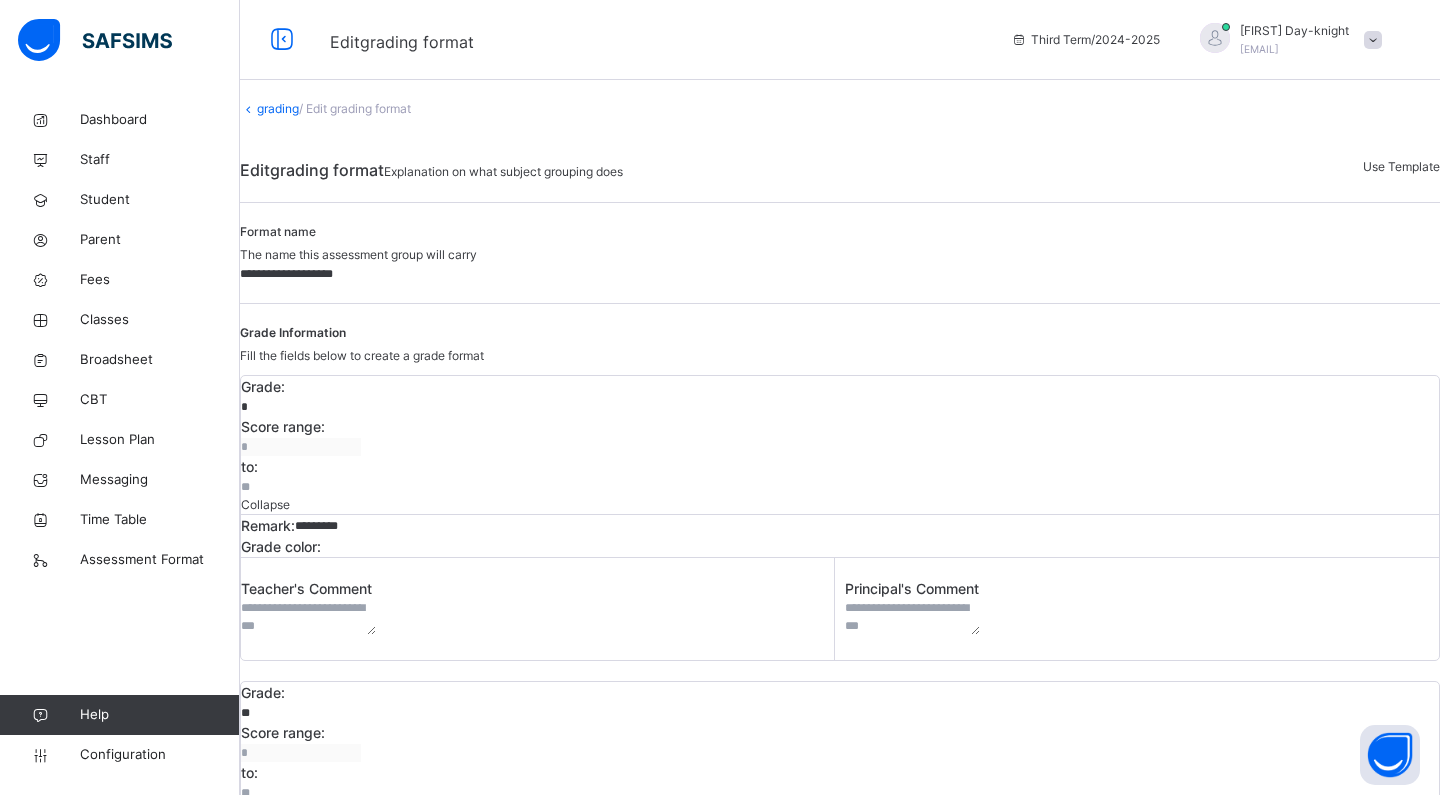 scroll, scrollTop: 0, scrollLeft: 0, axis: both 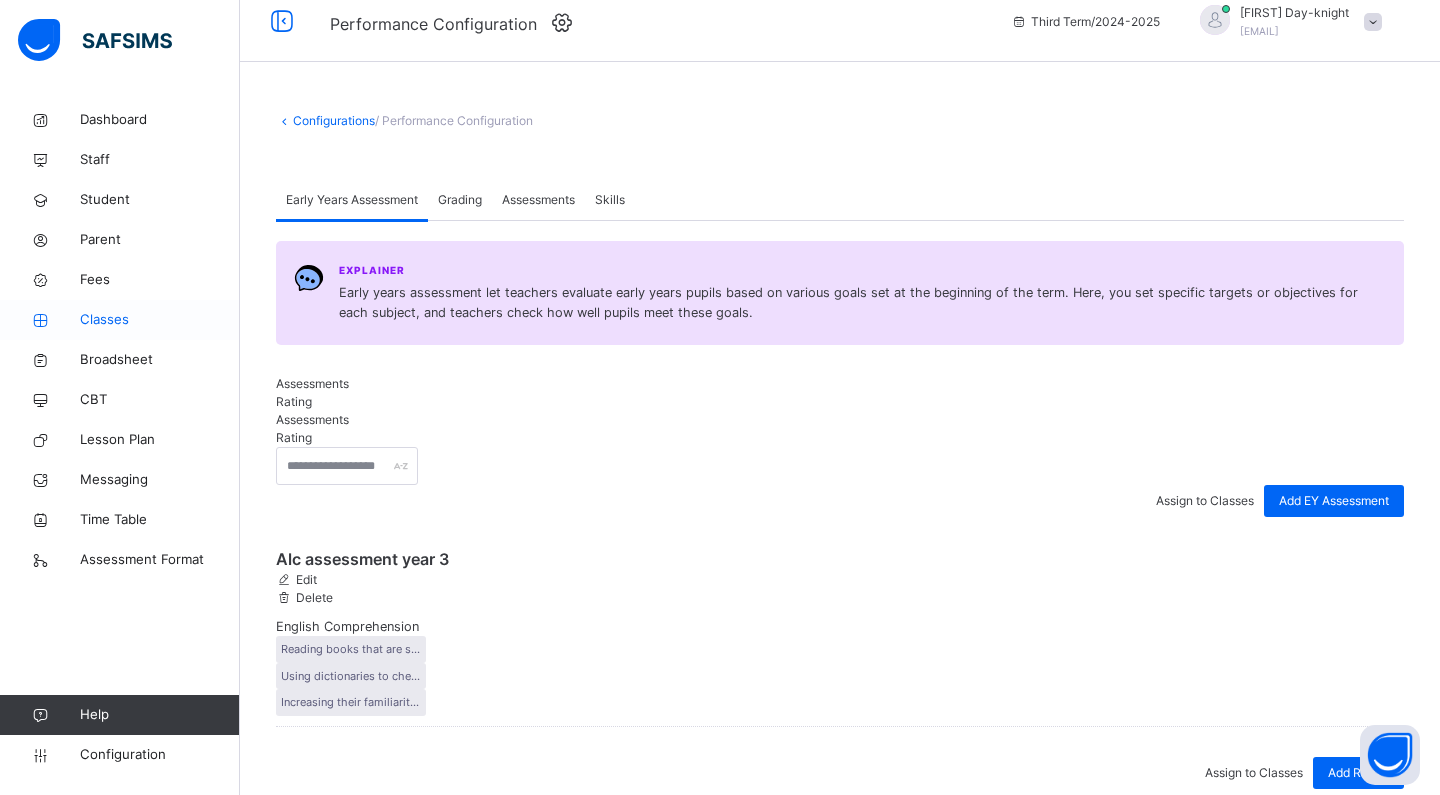 click on "Classes" at bounding box center [160, 320] 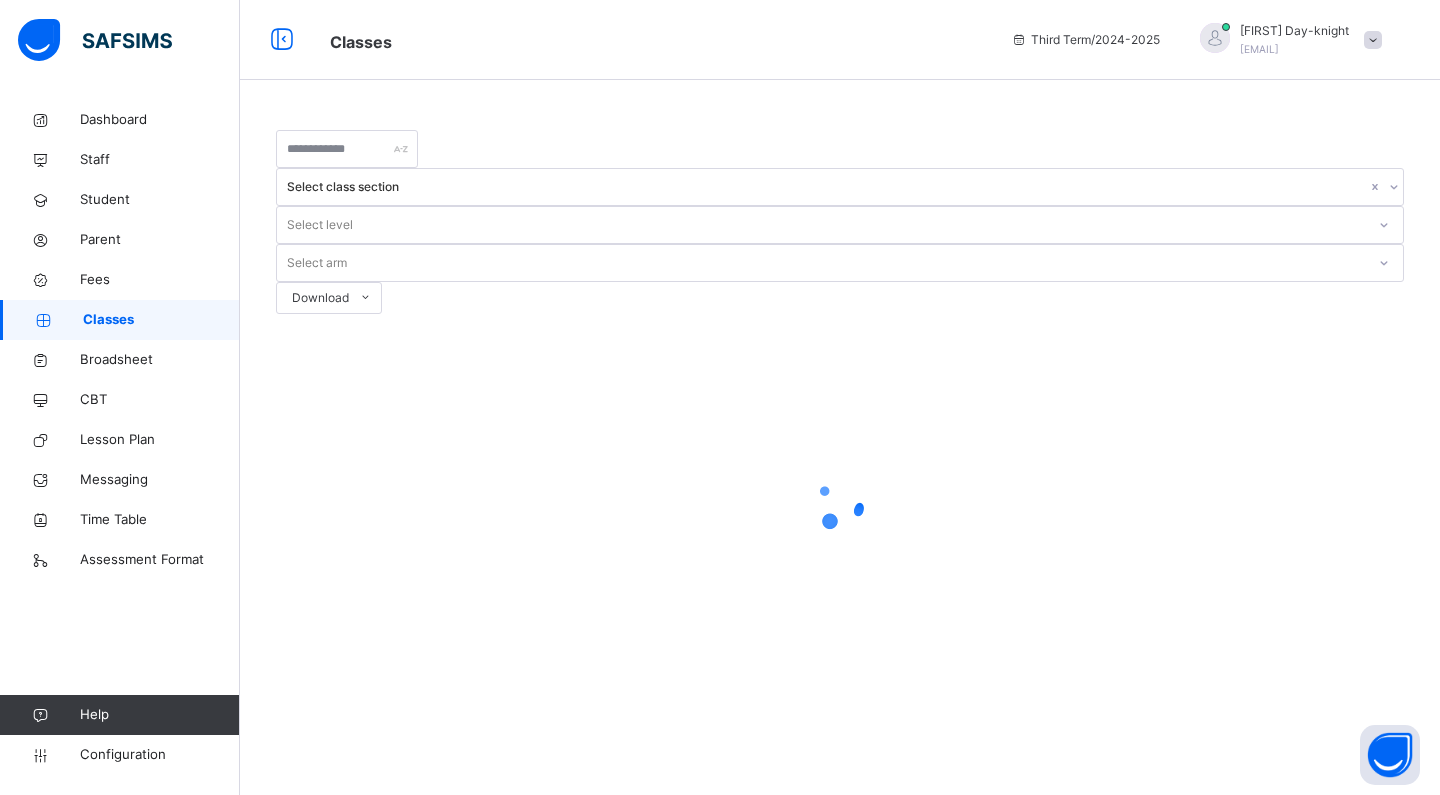 scroll, scrollTop: 0, scrollLeft: 0, axis: both 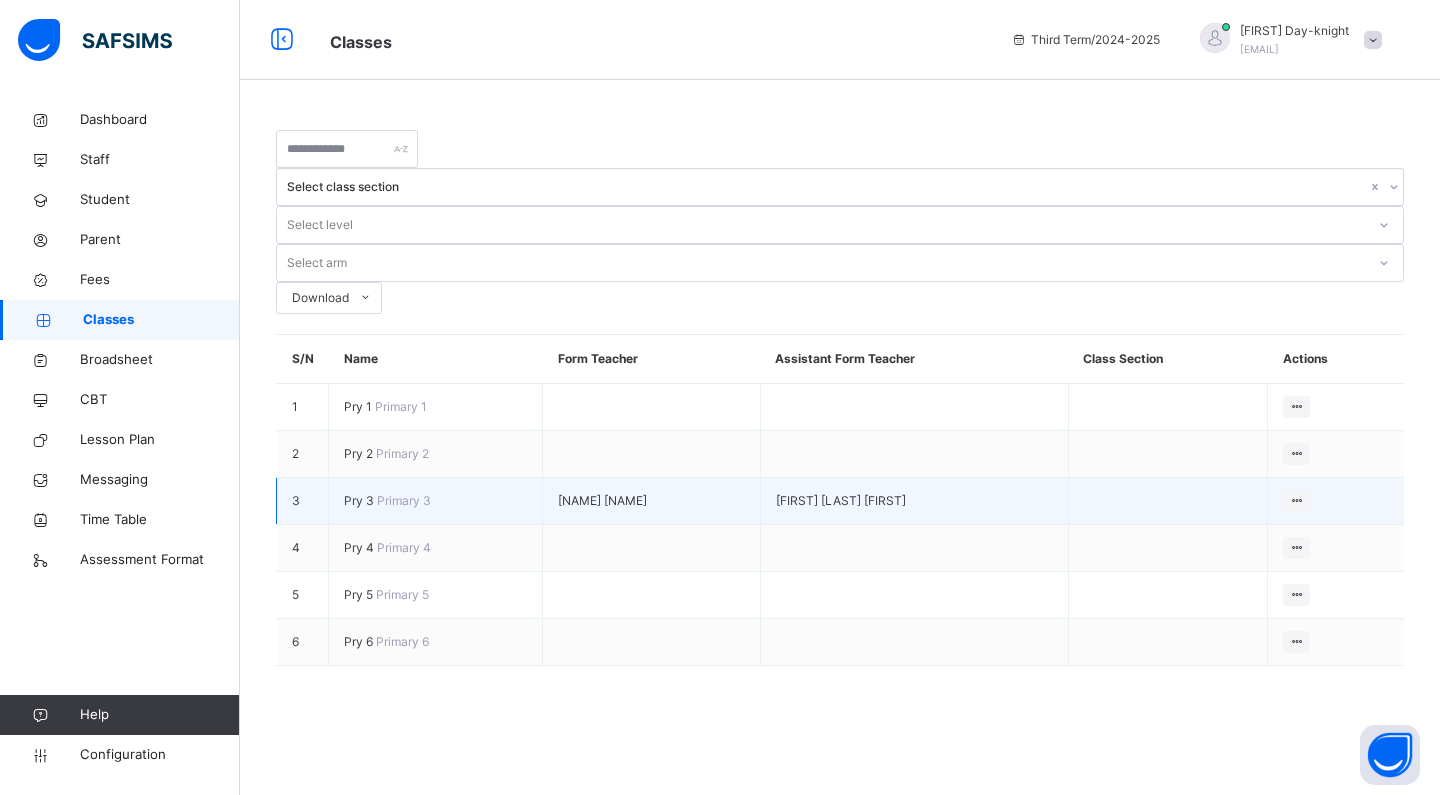 click on "Pry 3" at bounding box center [360, 500] 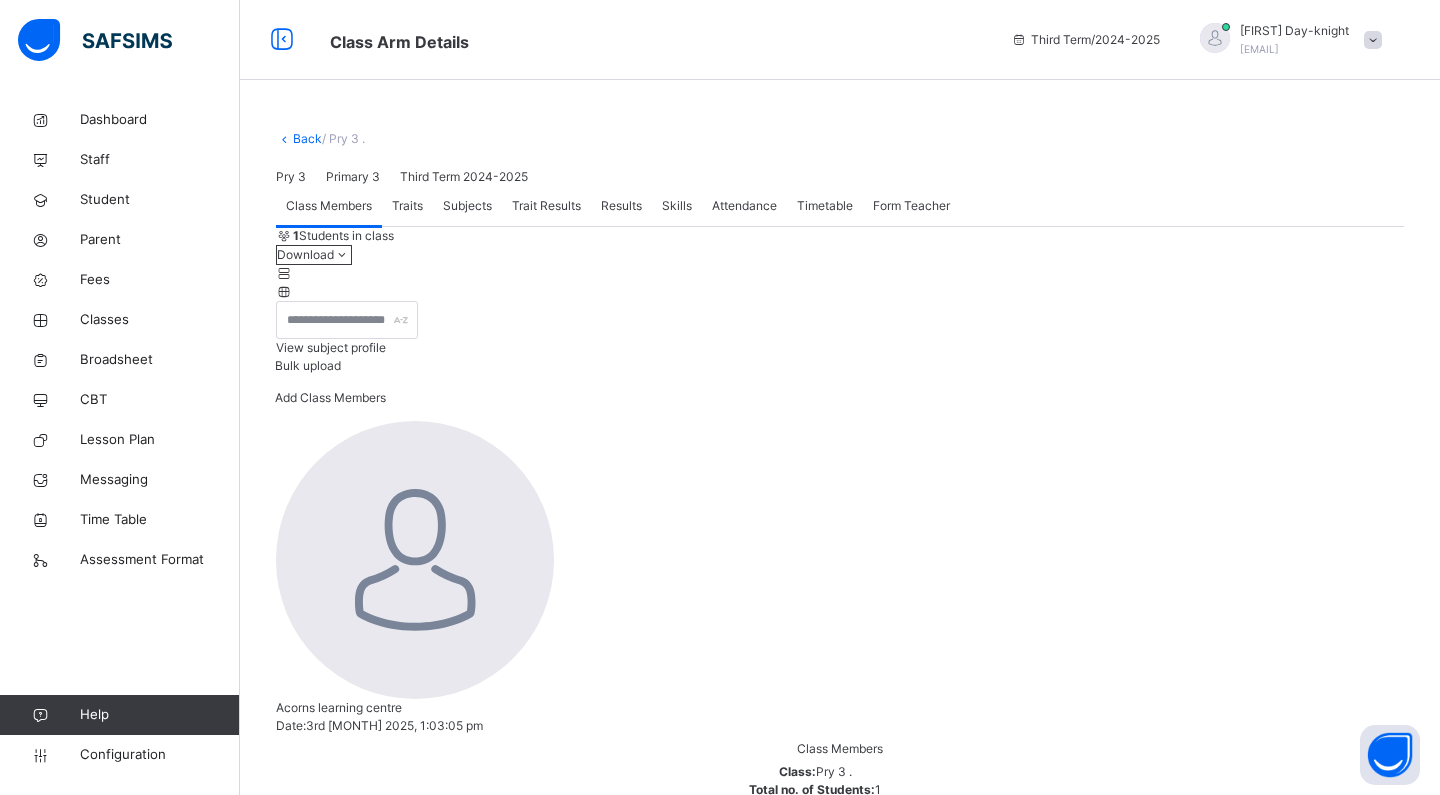 click on "Subjects" at bounding box center [467, 206] 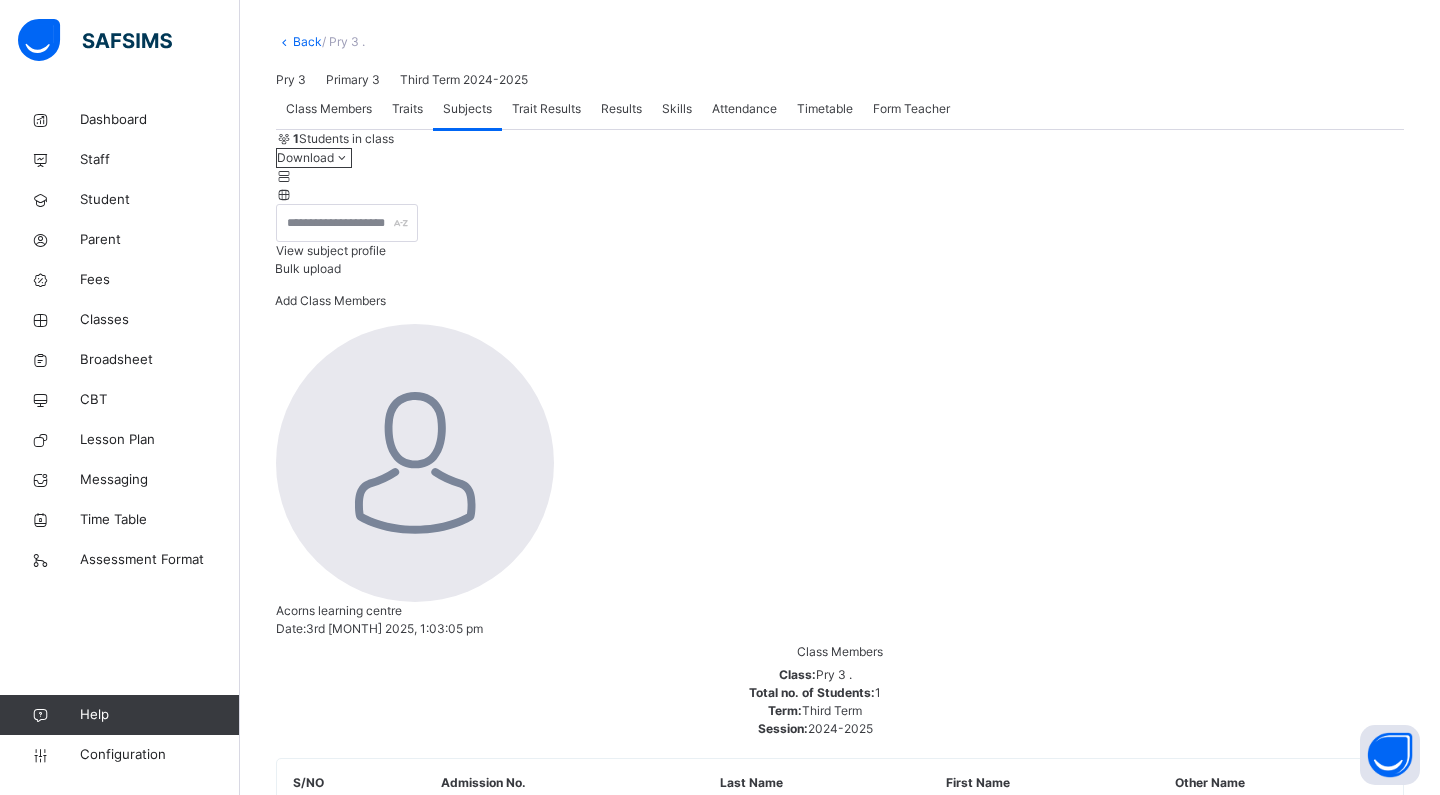 scroll, scrollTop: 96, scrollLeft: 0, axis: vertical 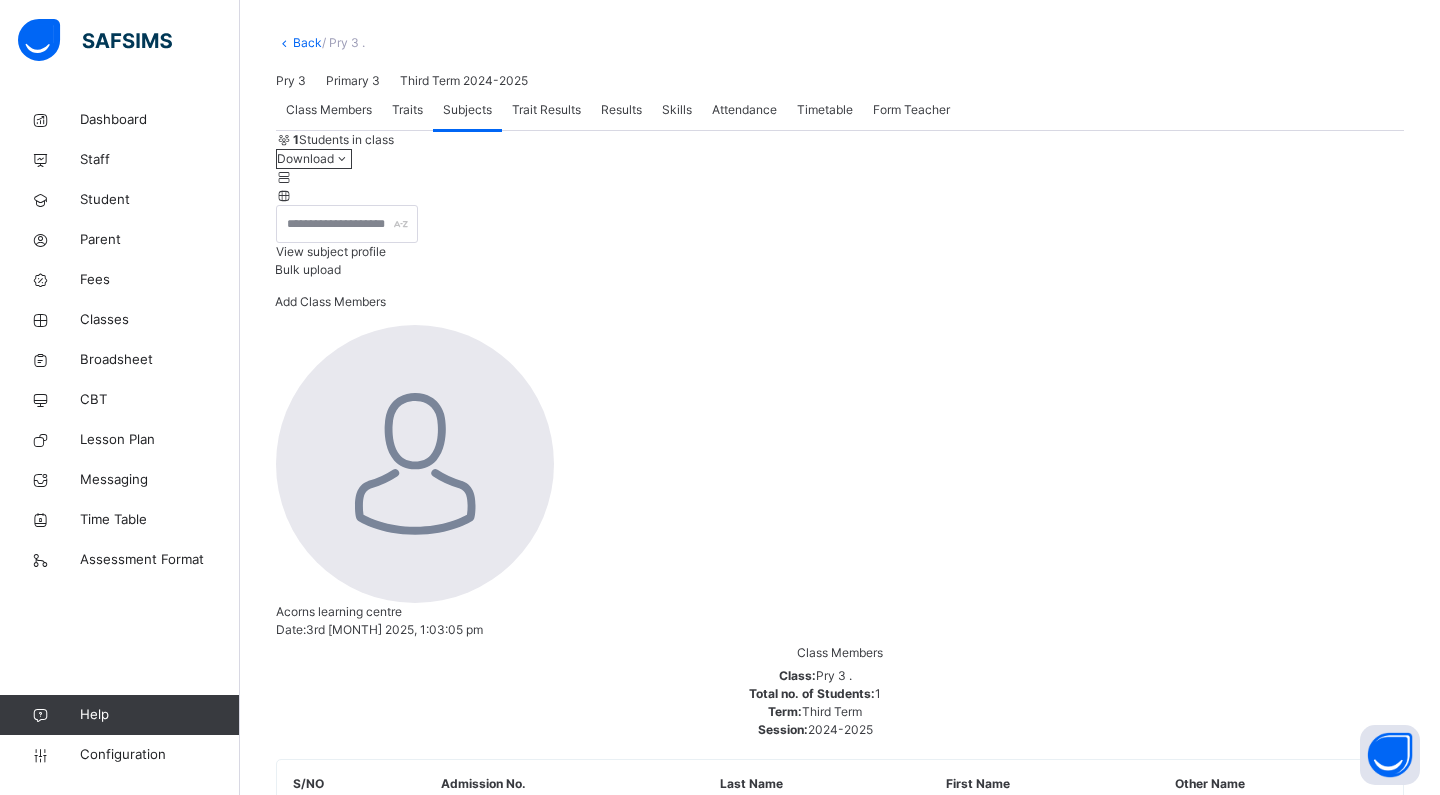 click on "Traits" at bounding box center [407, 110] 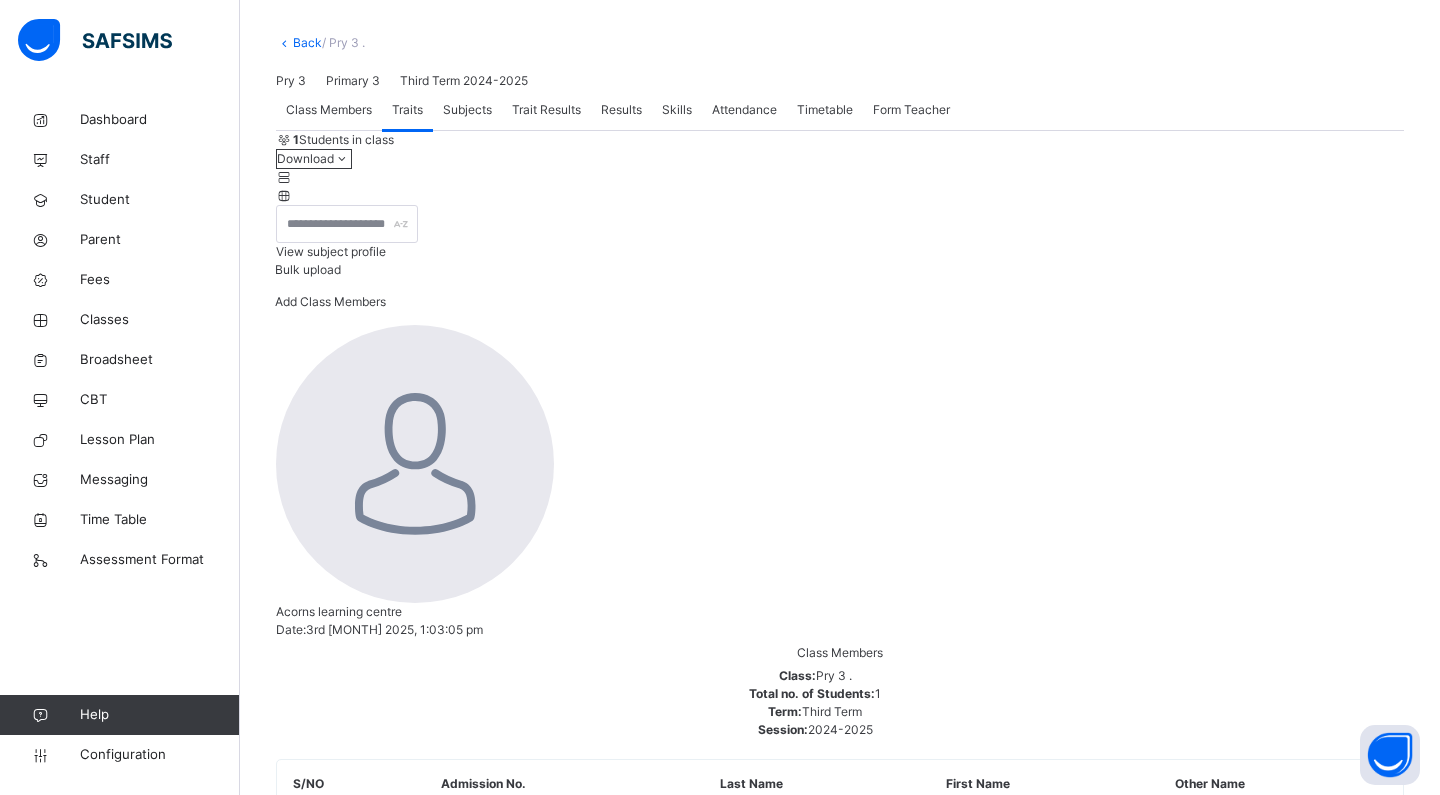 scroll, scrollTop: 3, scrollLeft: 0, axis: vertical 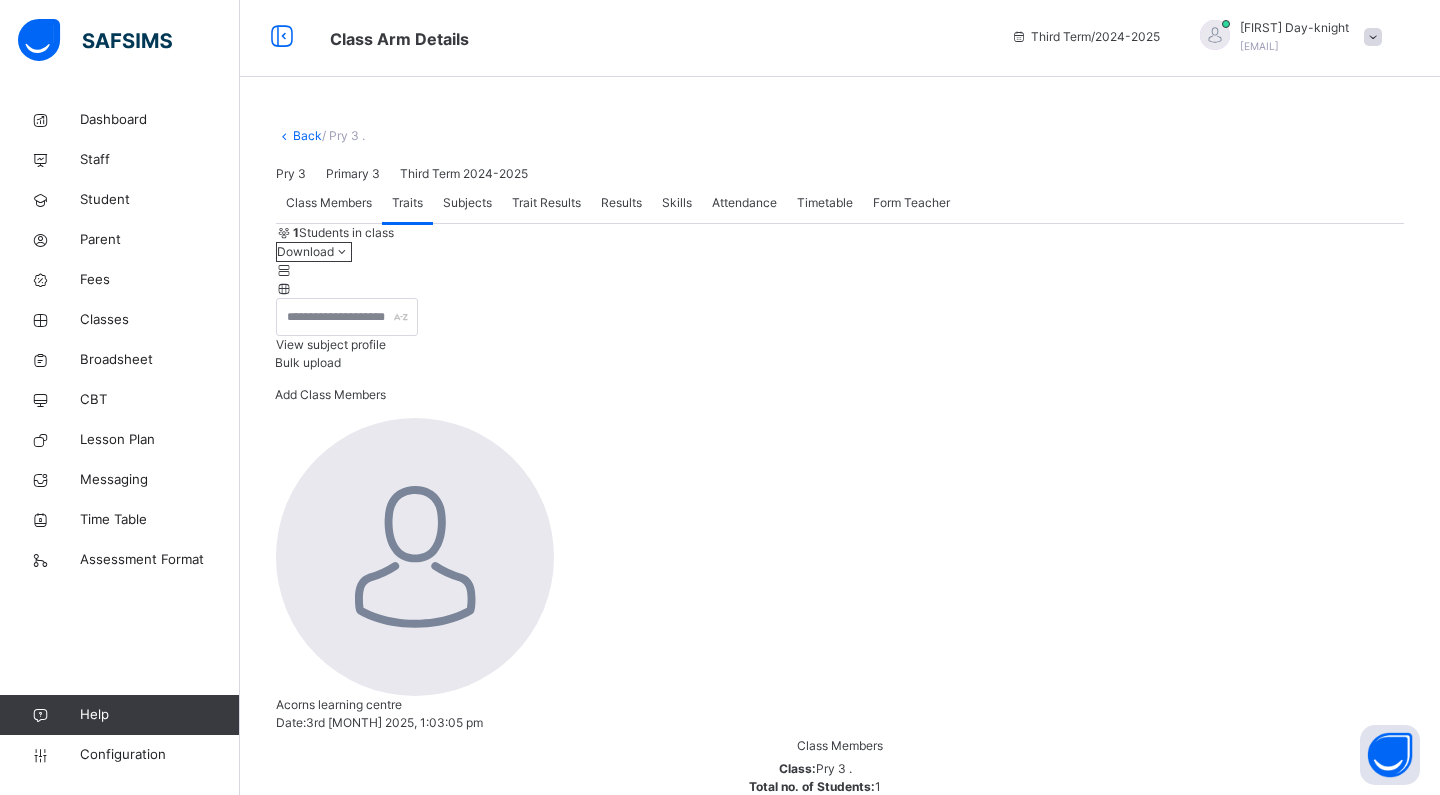 click on "Class Members" at bounding box center [329, 203] 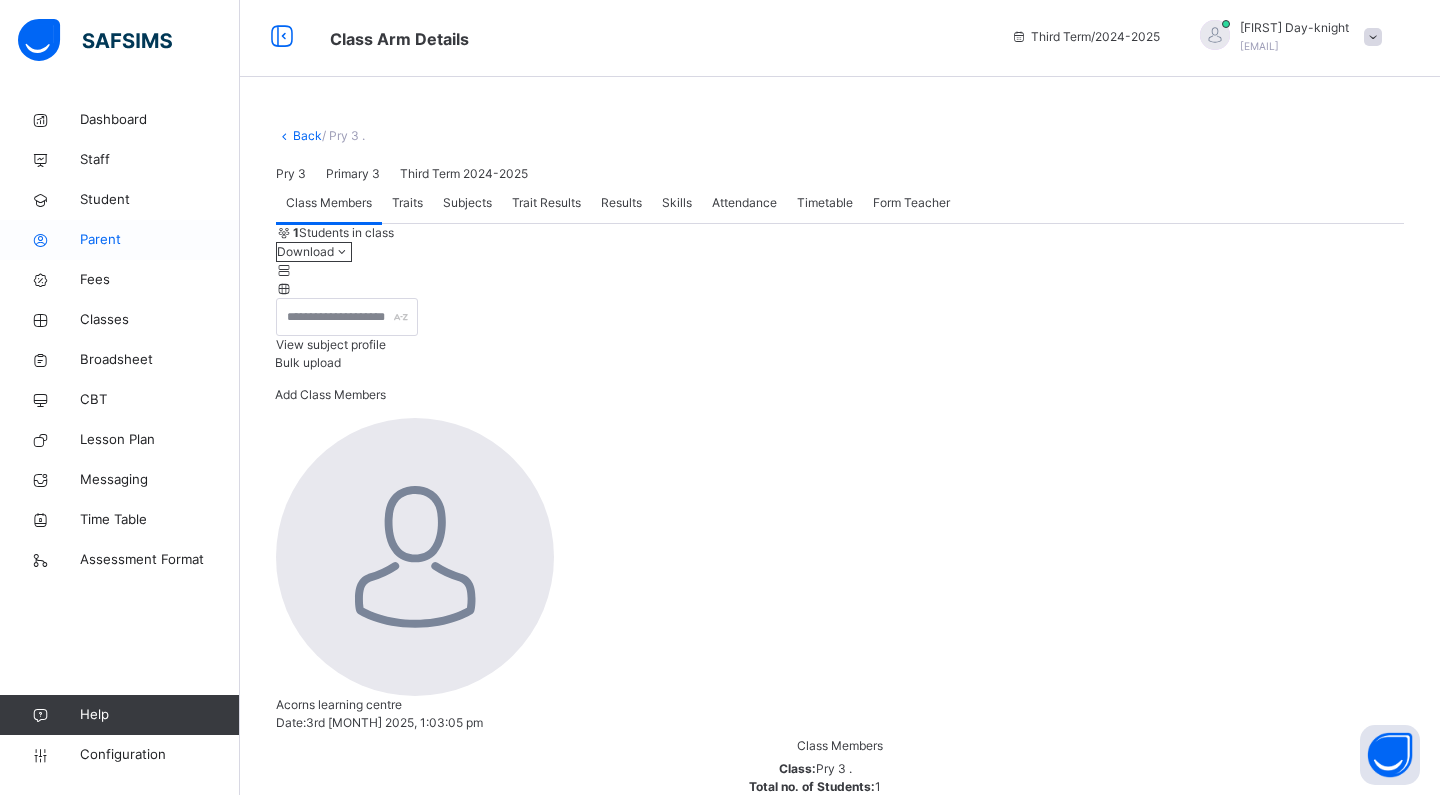 click on "Parent" at bounding box center [160, 240] 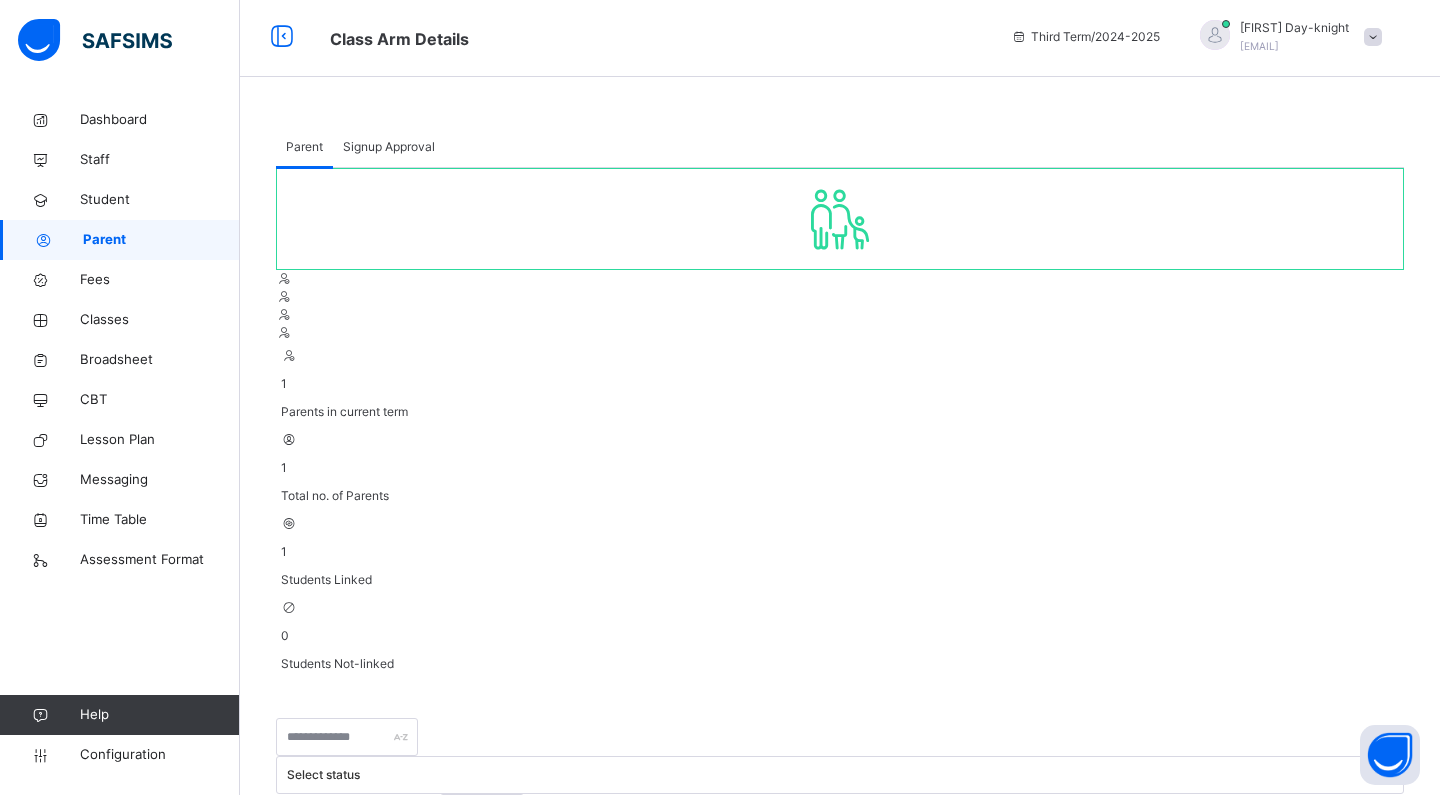 scroll, scrollTop: 0, scrollLeft: 0, axis: both 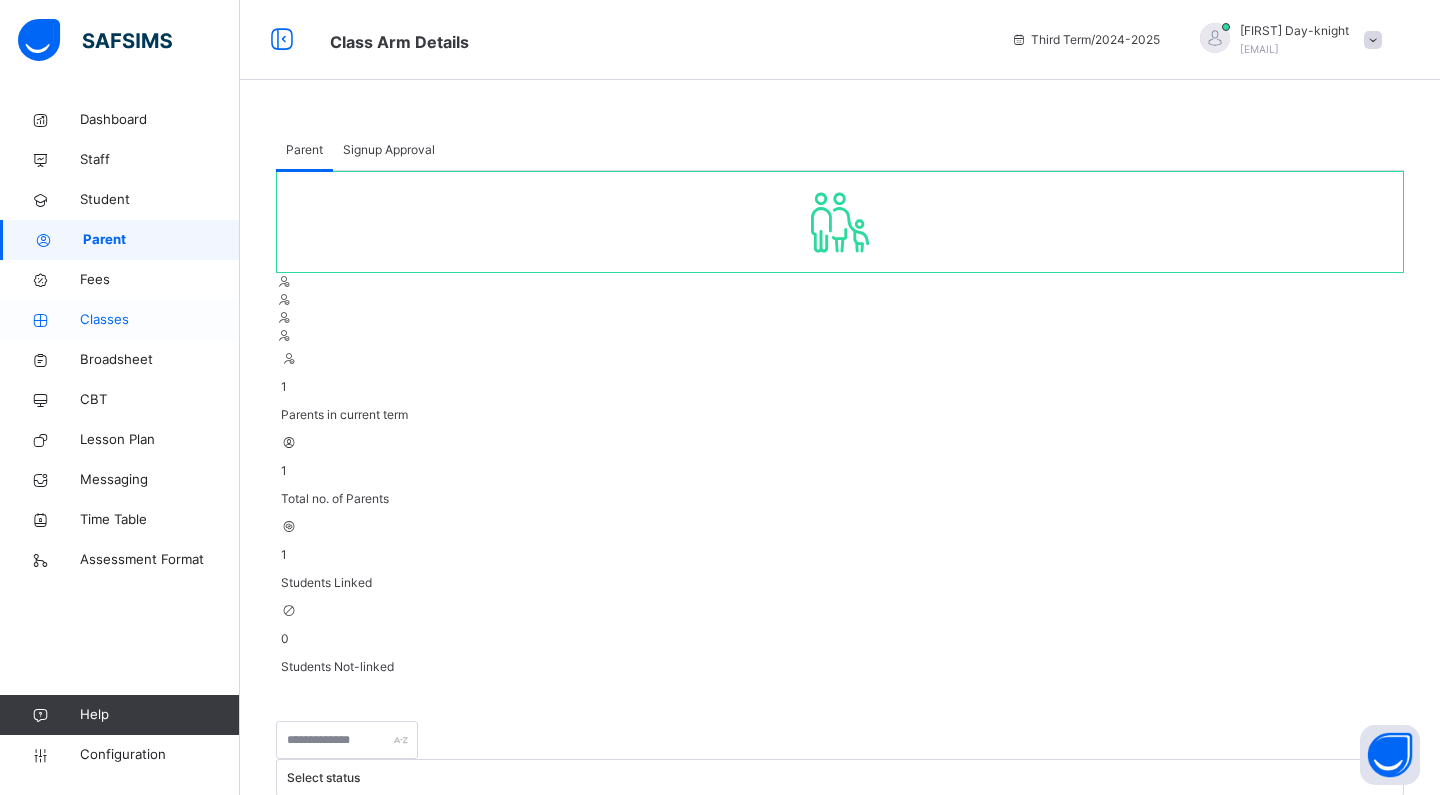 click on "Classes" at bounding box center [160, 320] 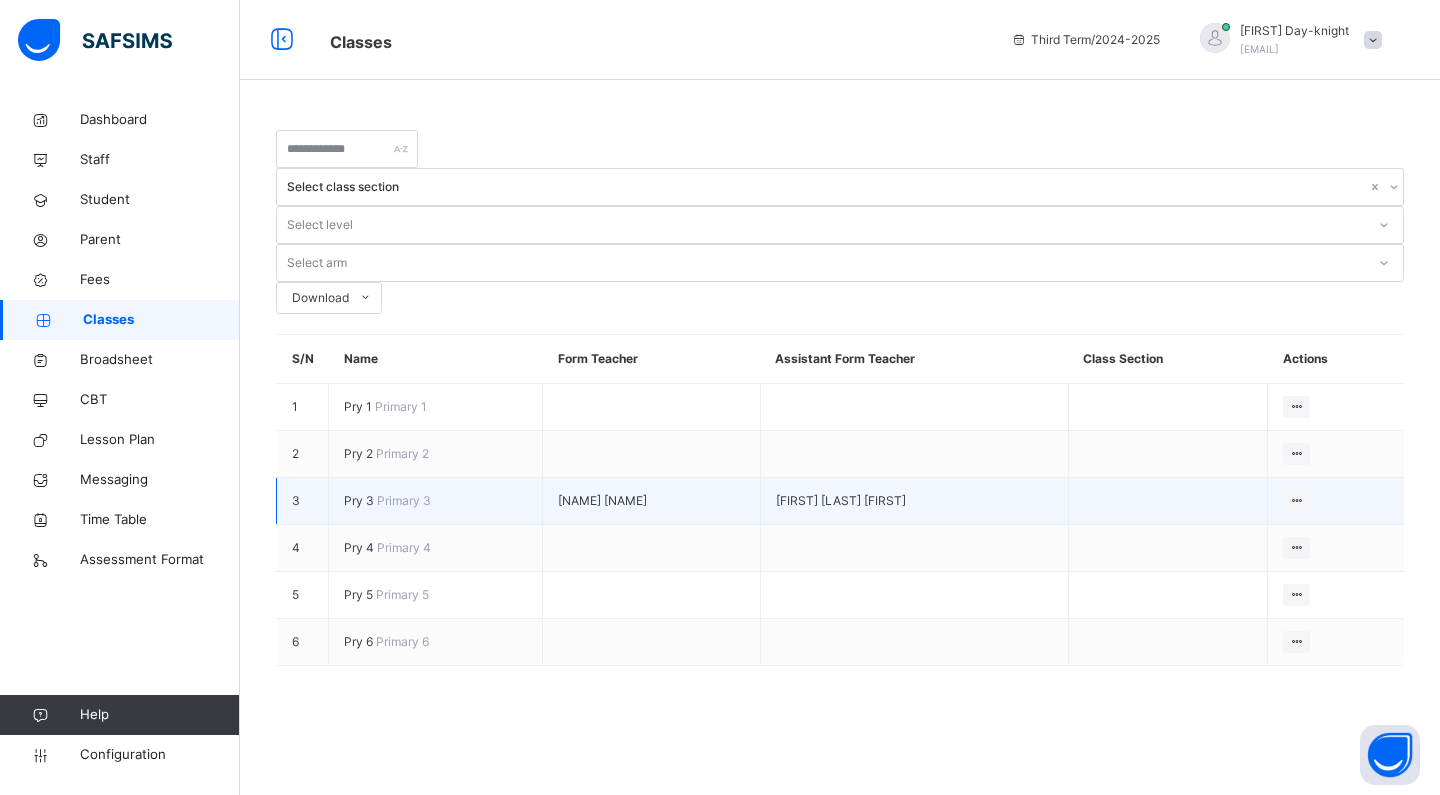click on "Pry 3" at bounding box center [360, 500] 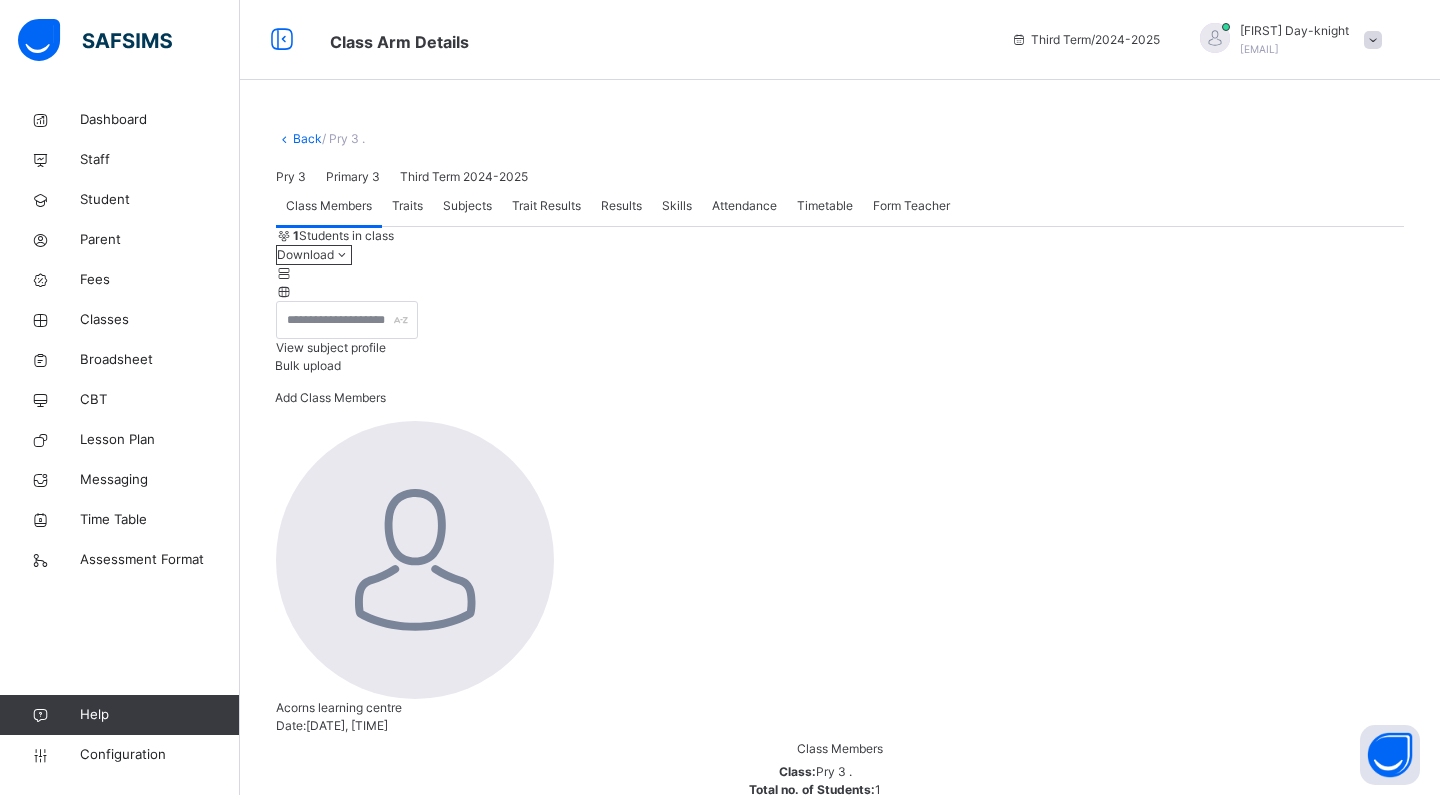 click on "Trait Results" at bounding box center (546, 206) 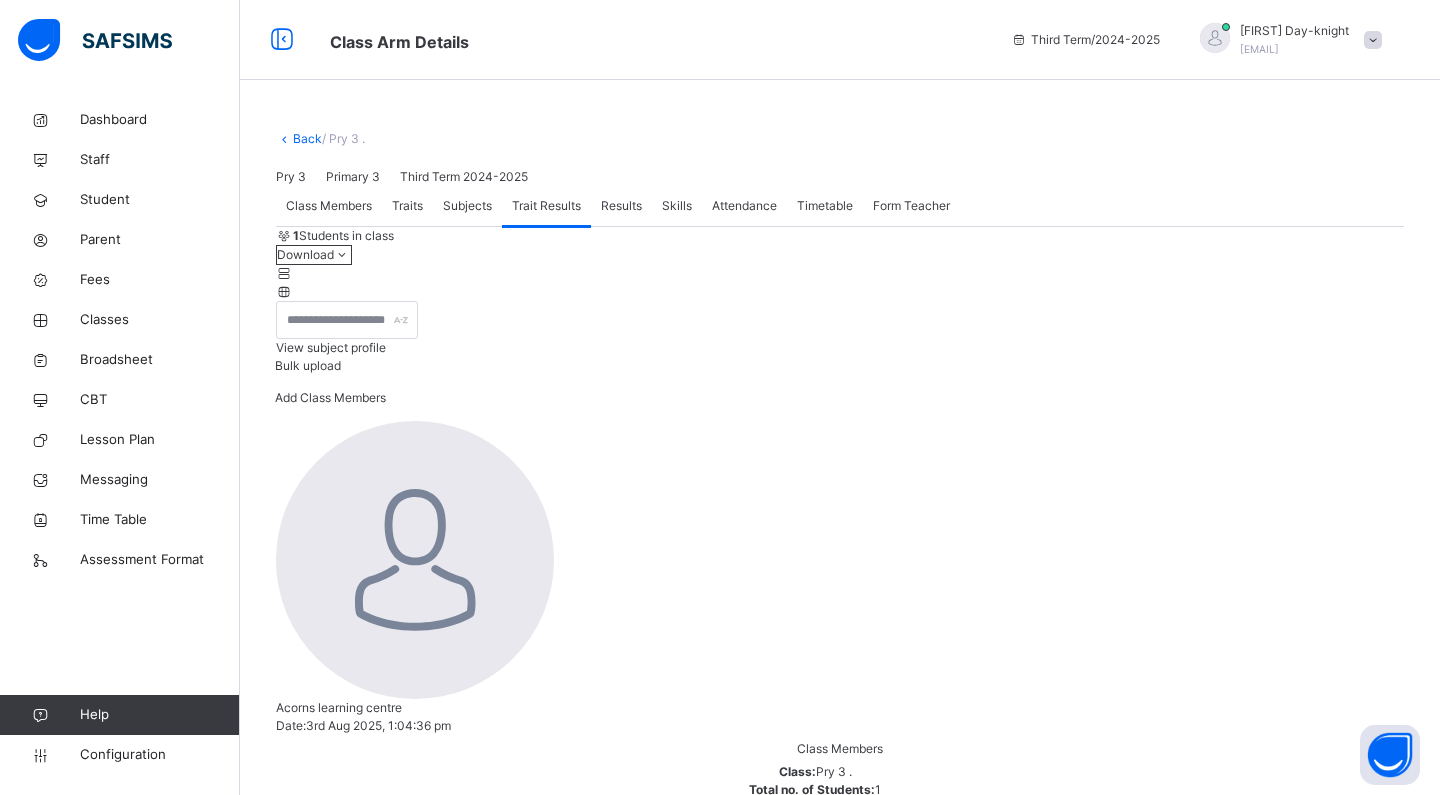 click on "Subjects" at bounding box center (467, 206) 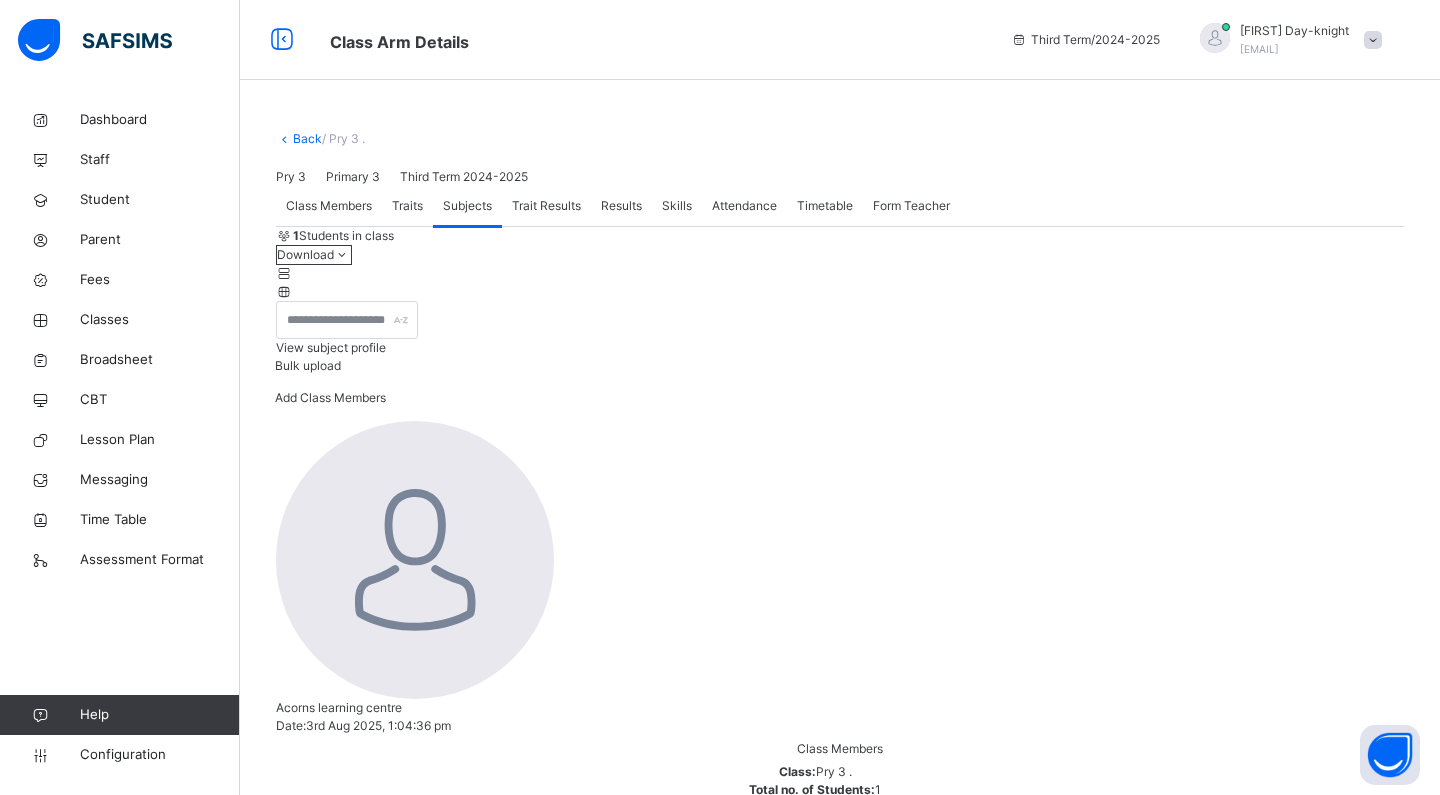 click on "Traits" at bounding box center [407, 206] 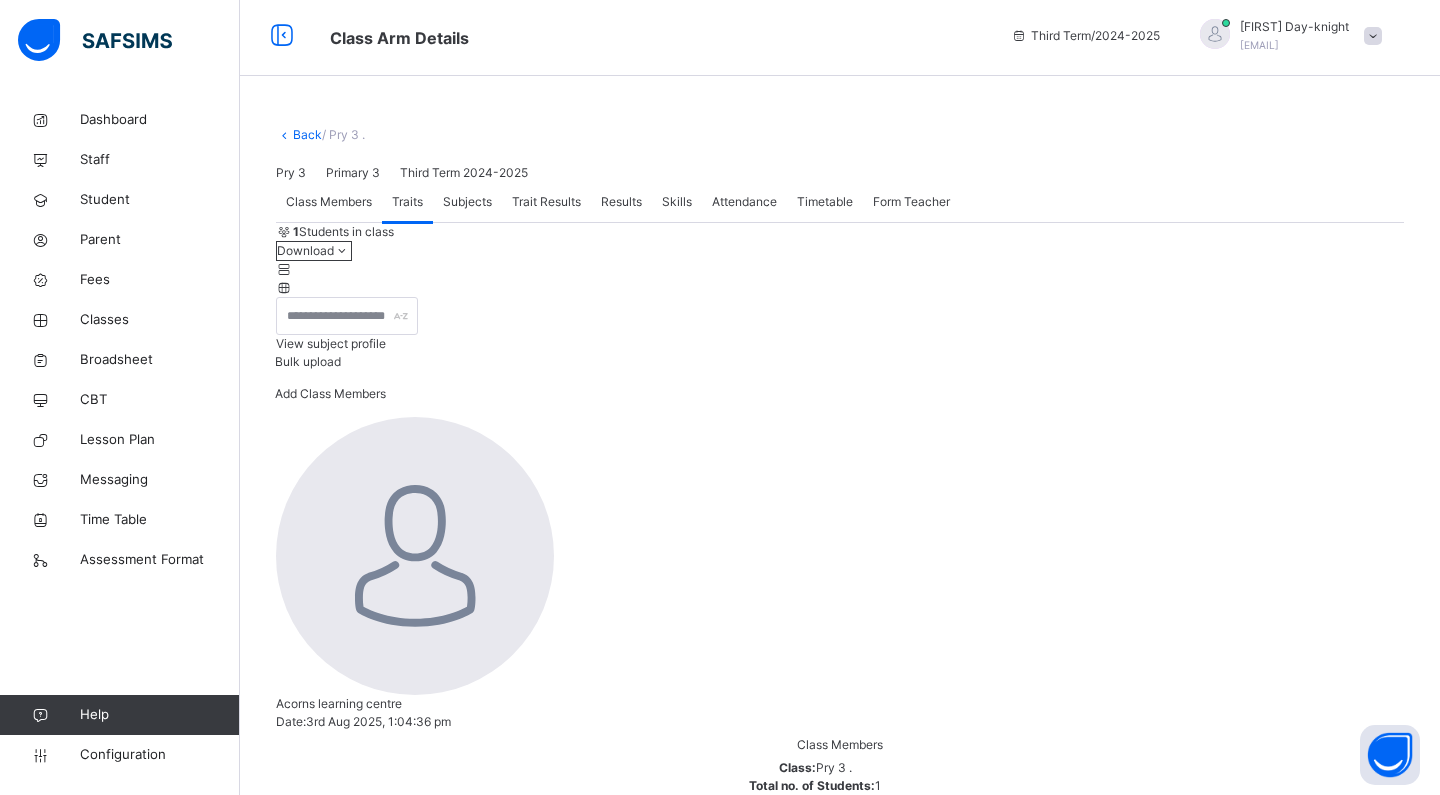 scroll, scrollTop: 3, scrollLeft: 0, axis: vertical 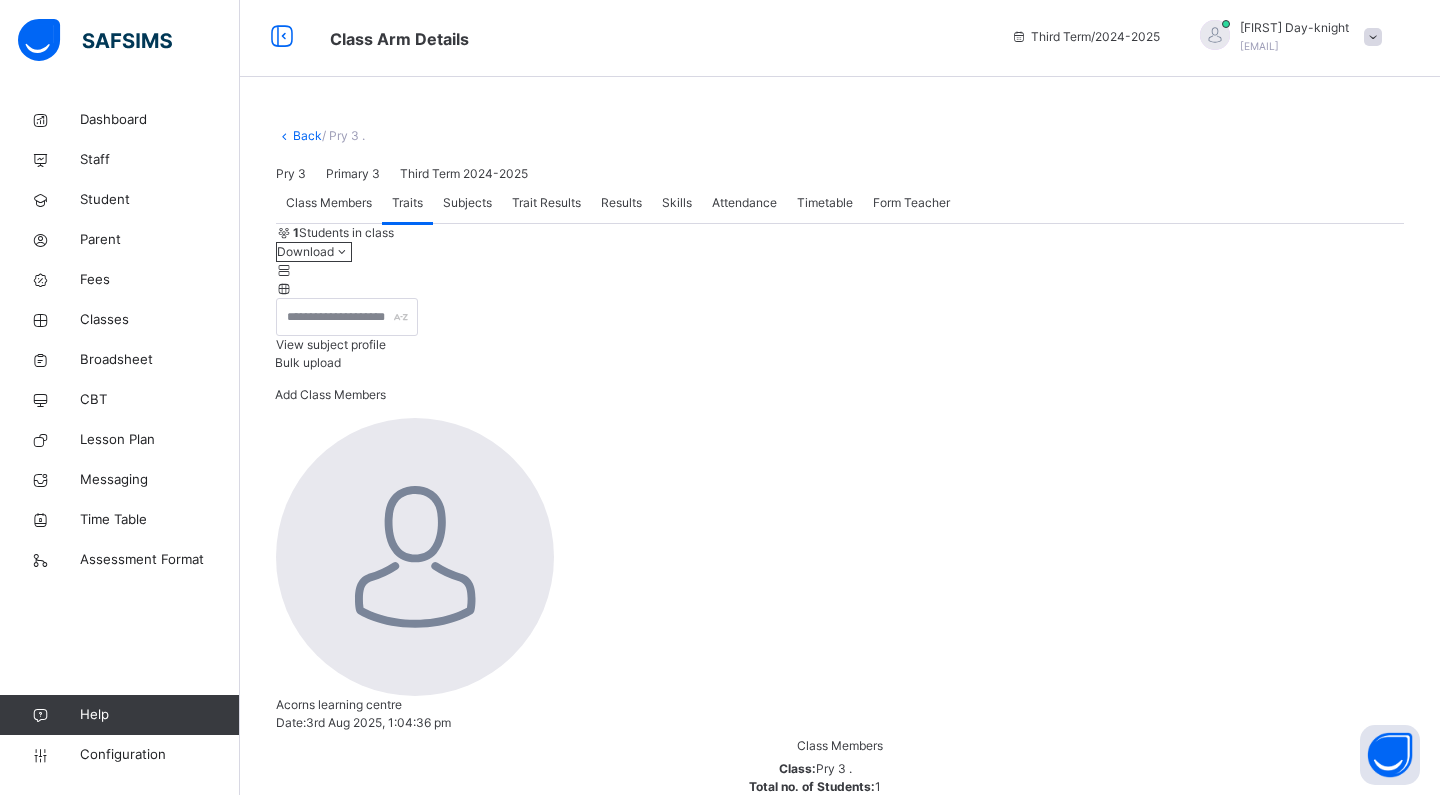 click on "Assess Students" at bounding box center (1343, 1198) 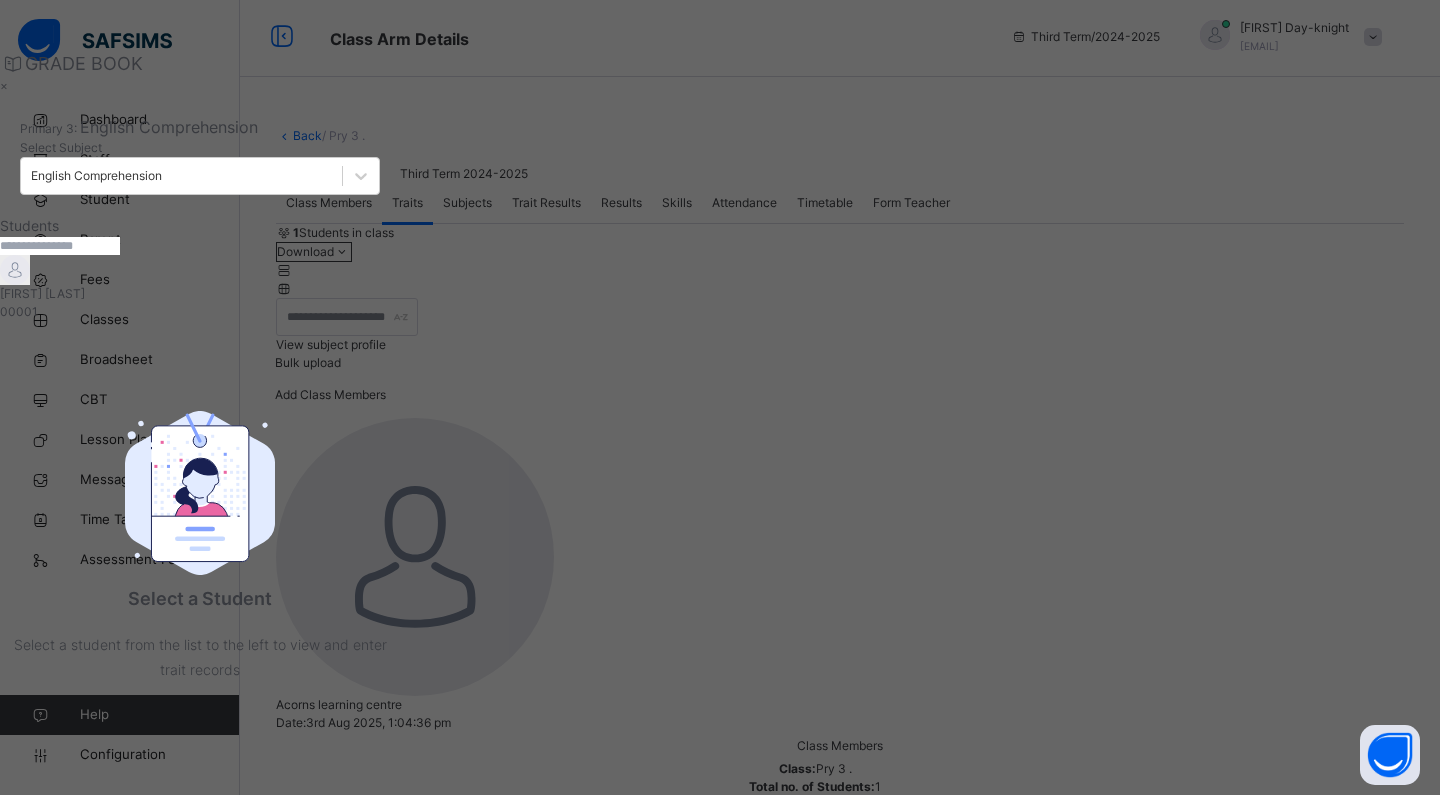 click on "Students [FIRST]  [LAST] [NUMBER]" at bounding box center [200, 268] 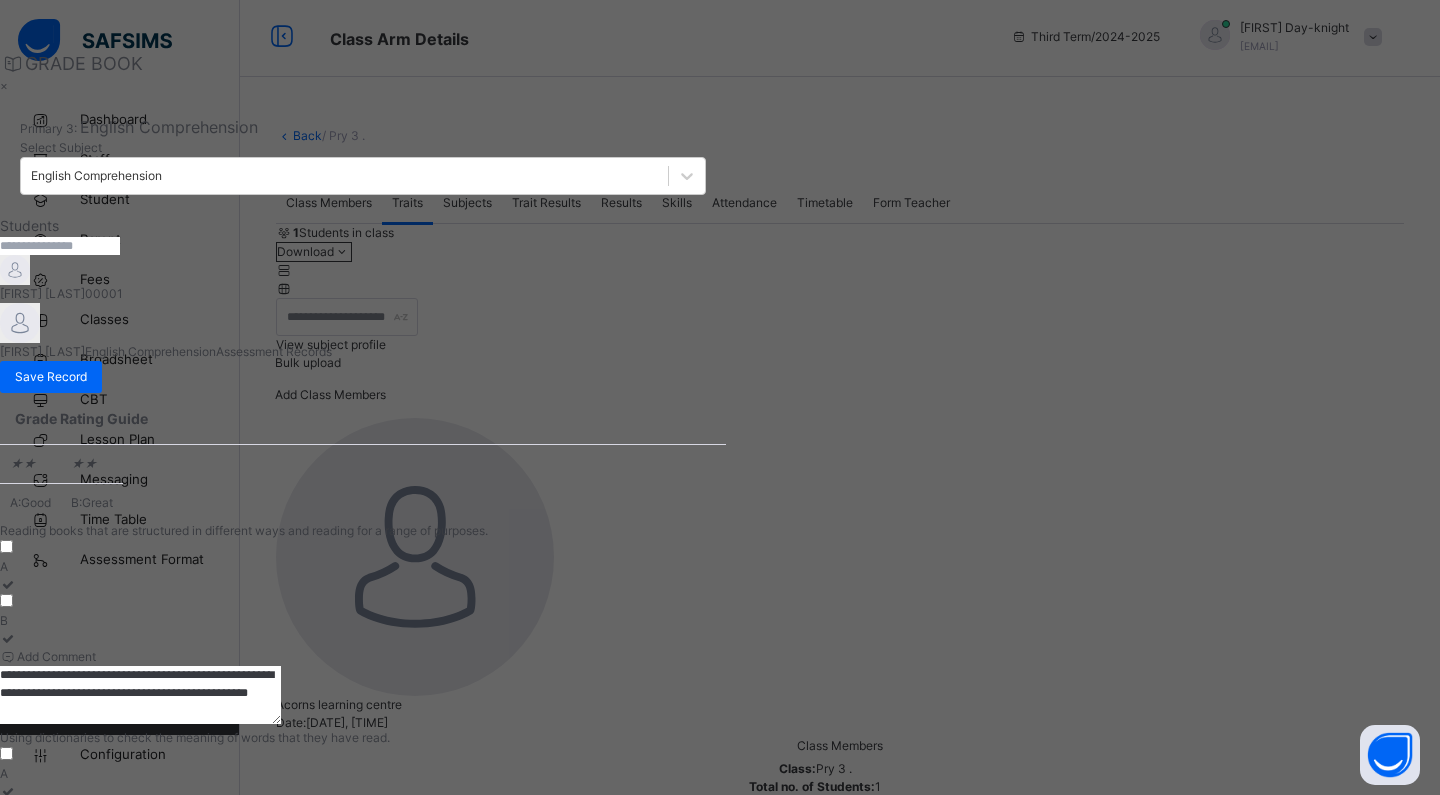scroll, scrollTop: 201, scrollLeft: 0, axis: vertical 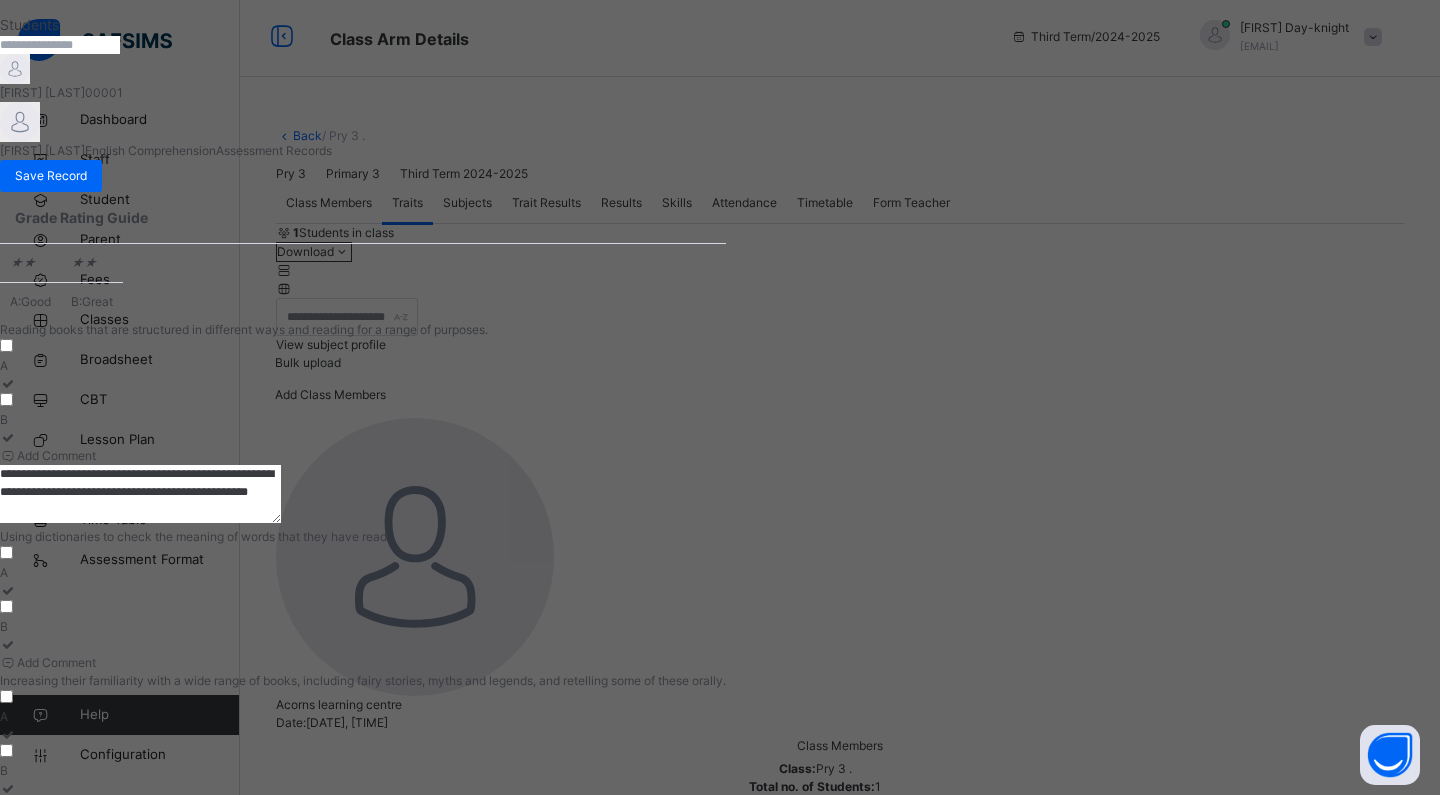 click on "Add Comment" at bounding box center (363, 663) 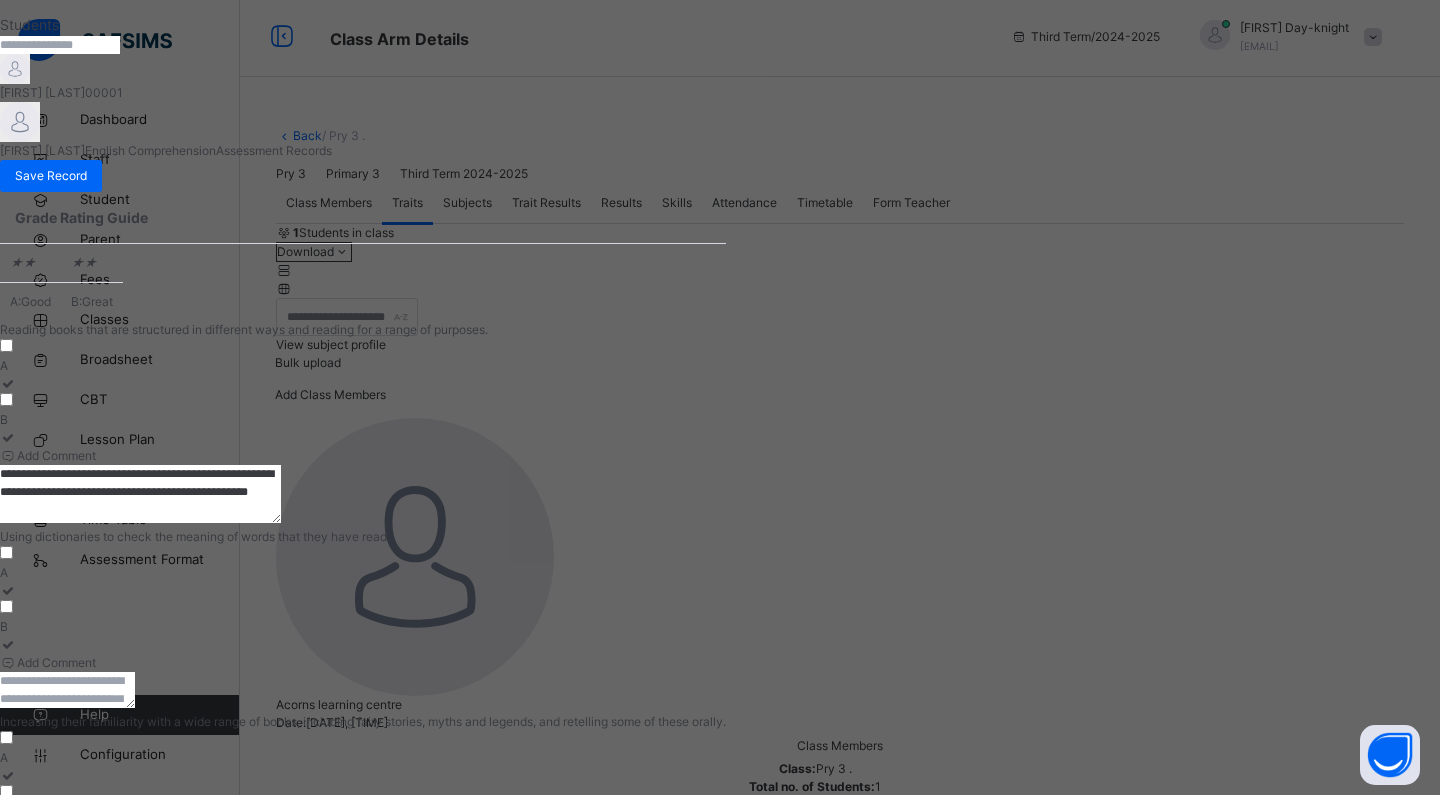 click on "Add Comment" at bounding box center (363, 848) 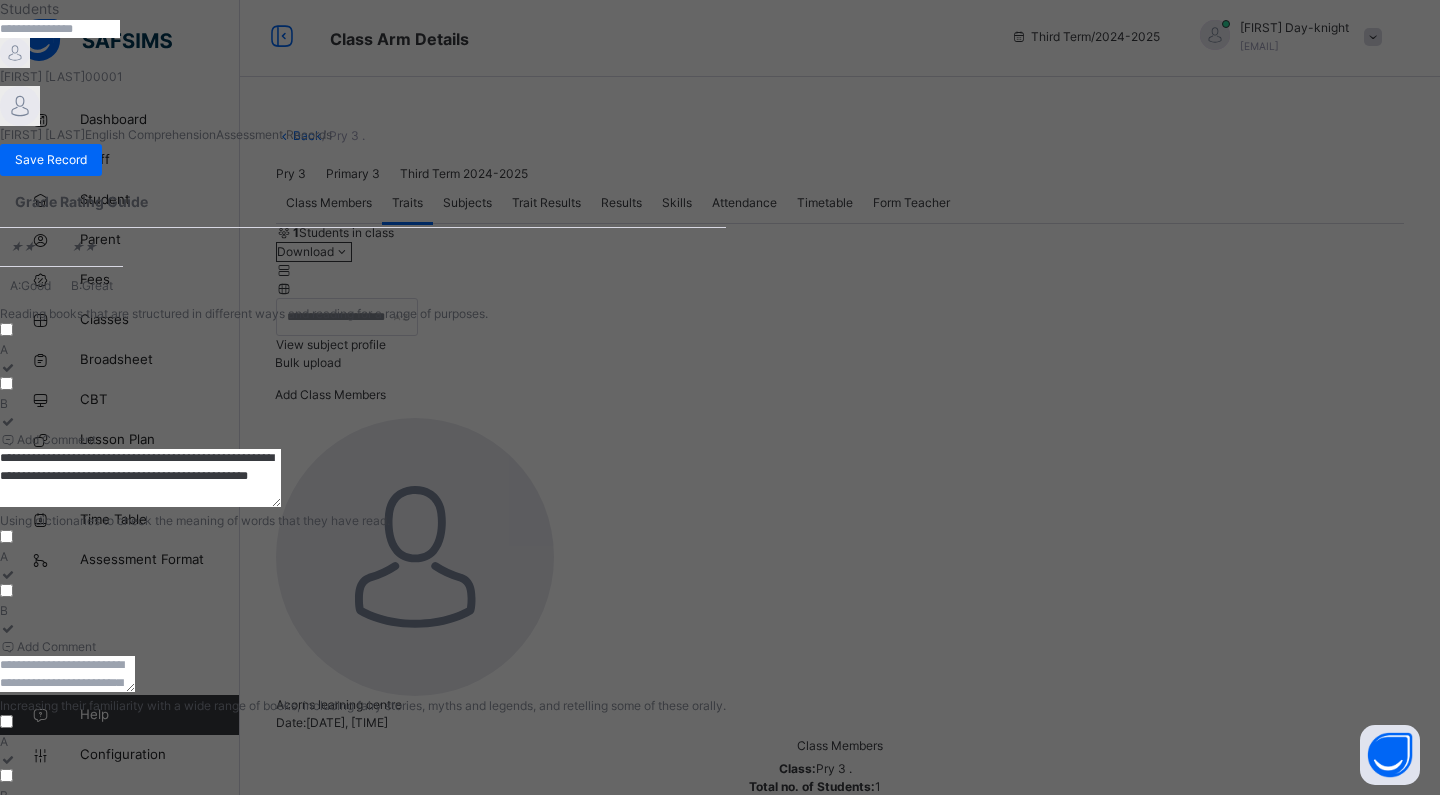 scroll, scrollTop: 216, scrollLeft: 0, axis: vertical 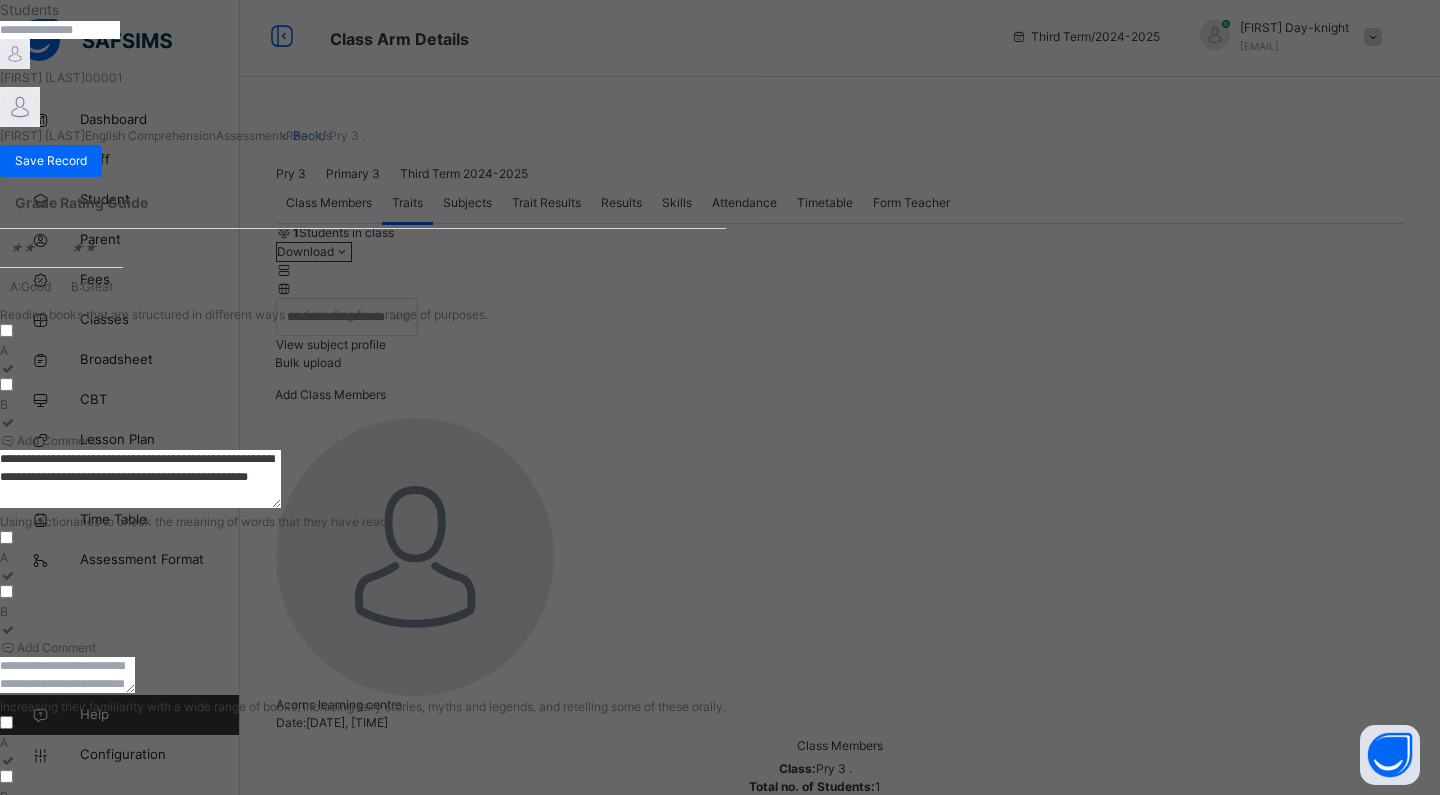 click at bounding box center [67, 675] 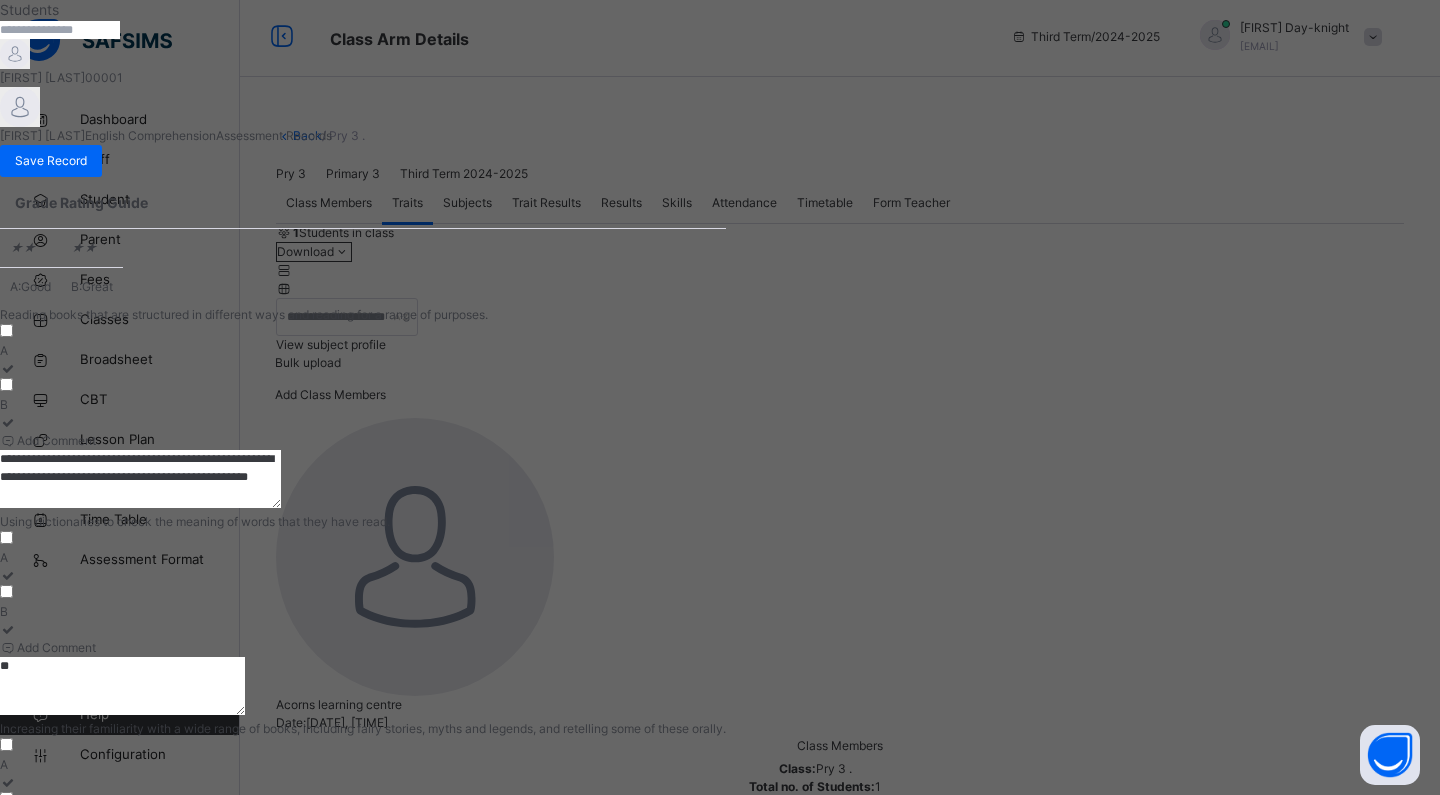 type on "*" 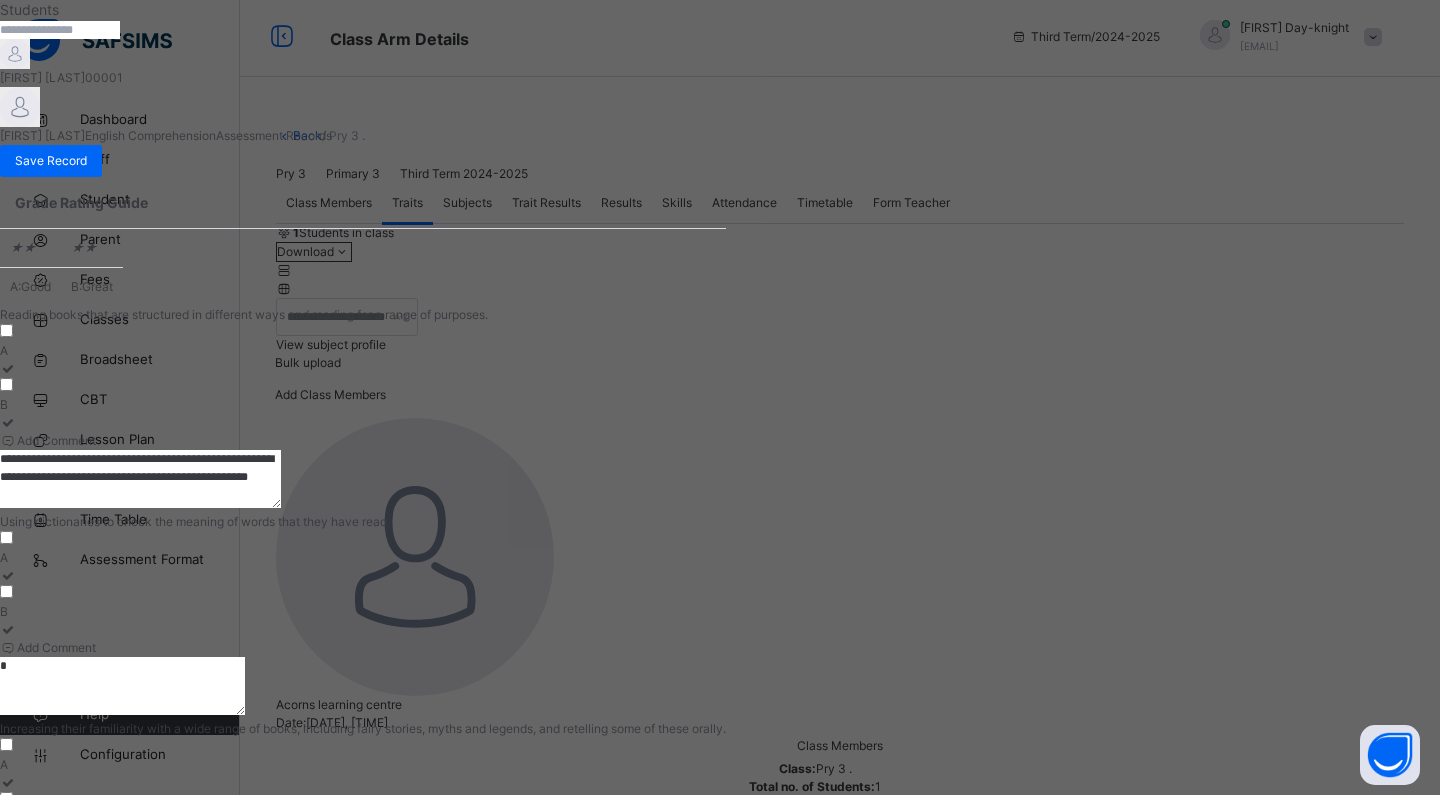 type 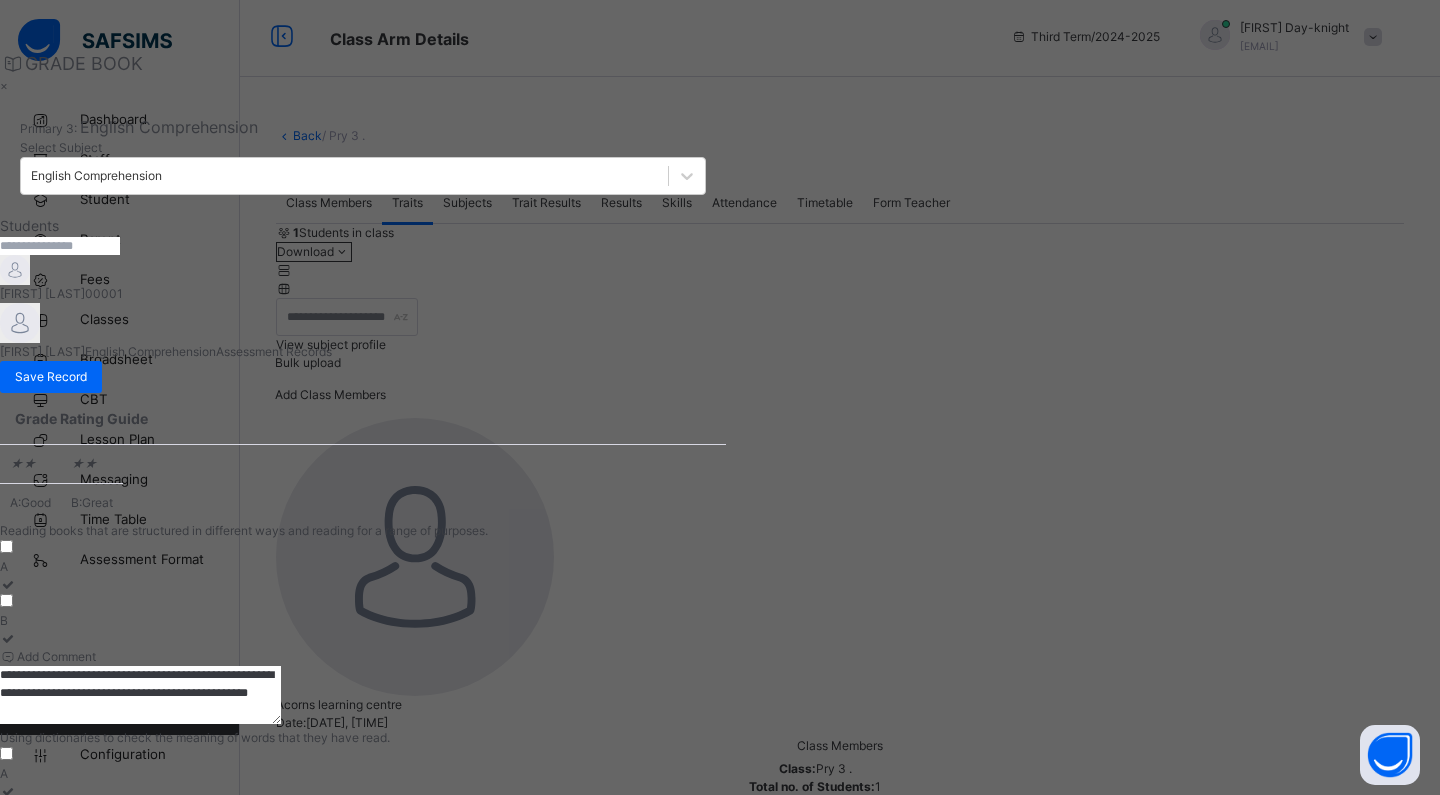 scroll, scrollTop: 0, scrollLeft: 0, axis: both 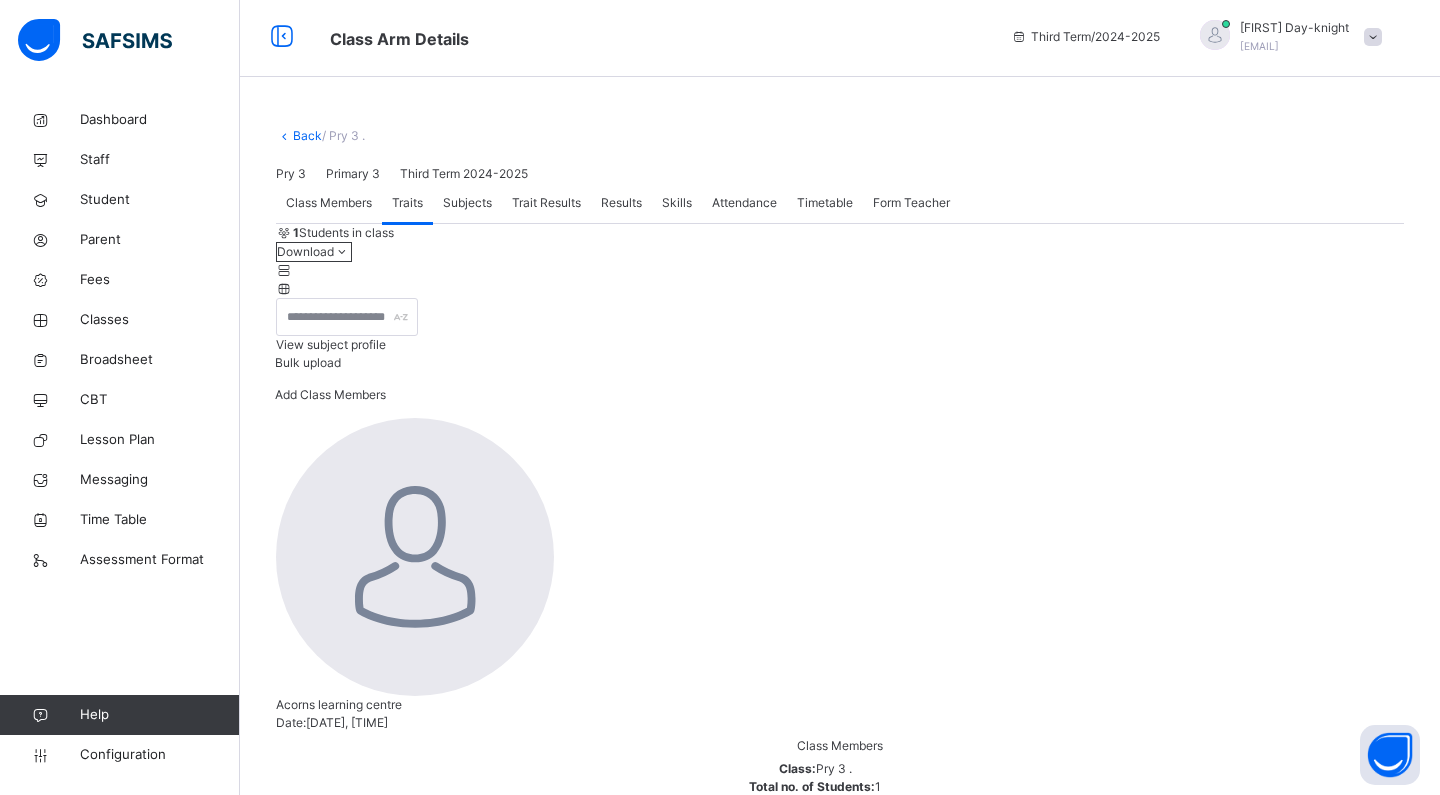 click on "Assess Students" at bounding box center (1343, 1198) 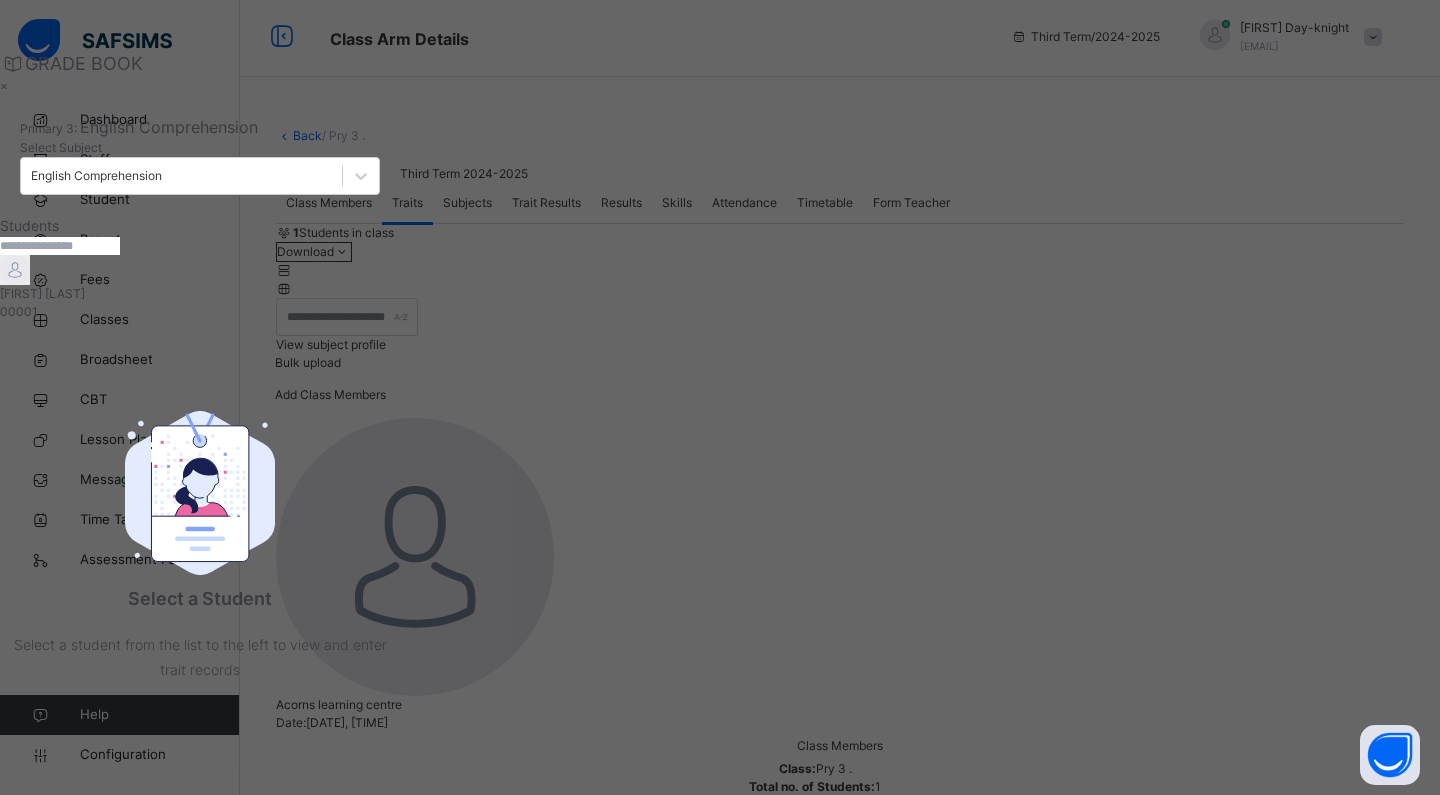 click on "[FIRST]  [LAST] [NUMBER]" at bounding box center [200, 303] 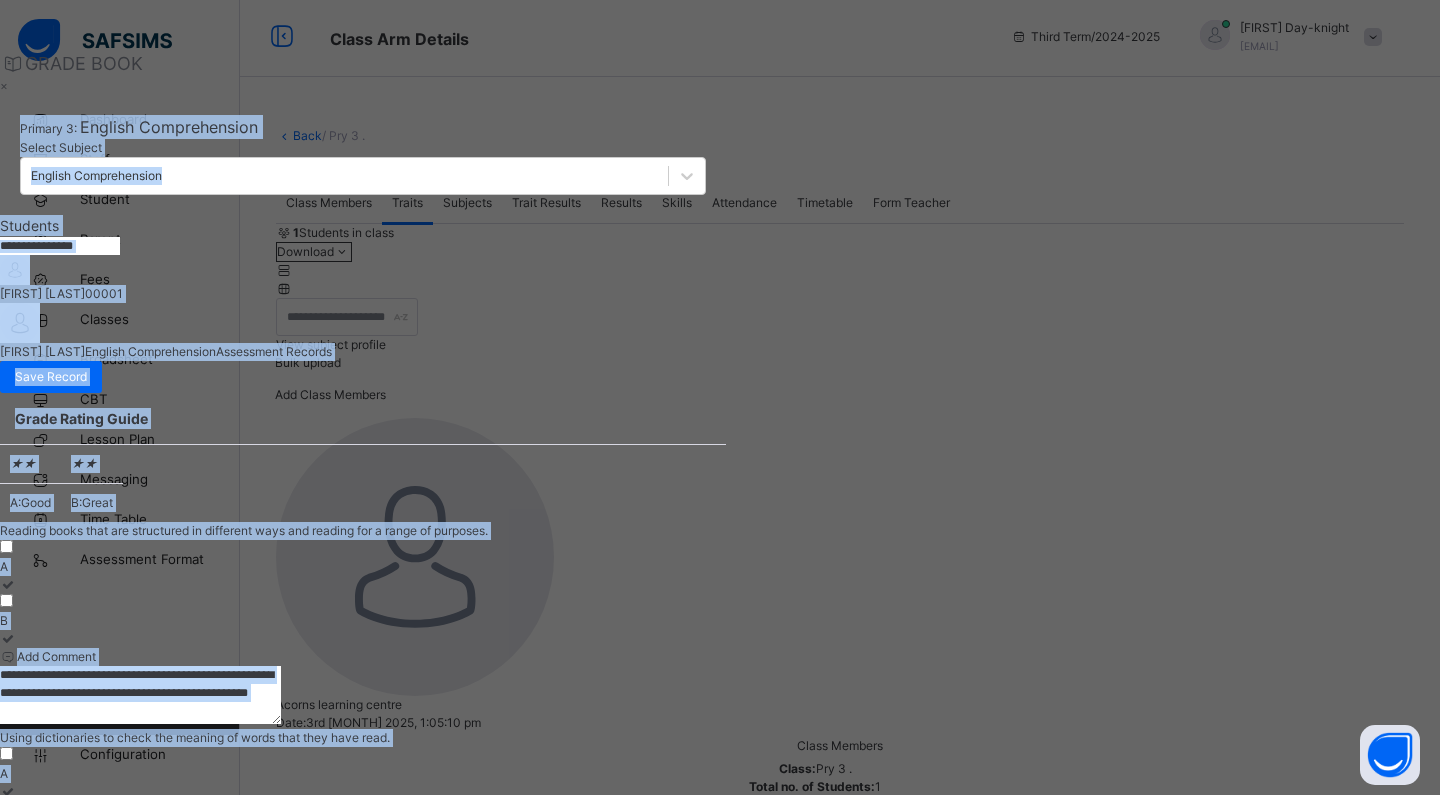drag, startPoint x: 1331, startPoint y: 85, endPoint x: 1236, endPoint y: 480, distance: 406.26346 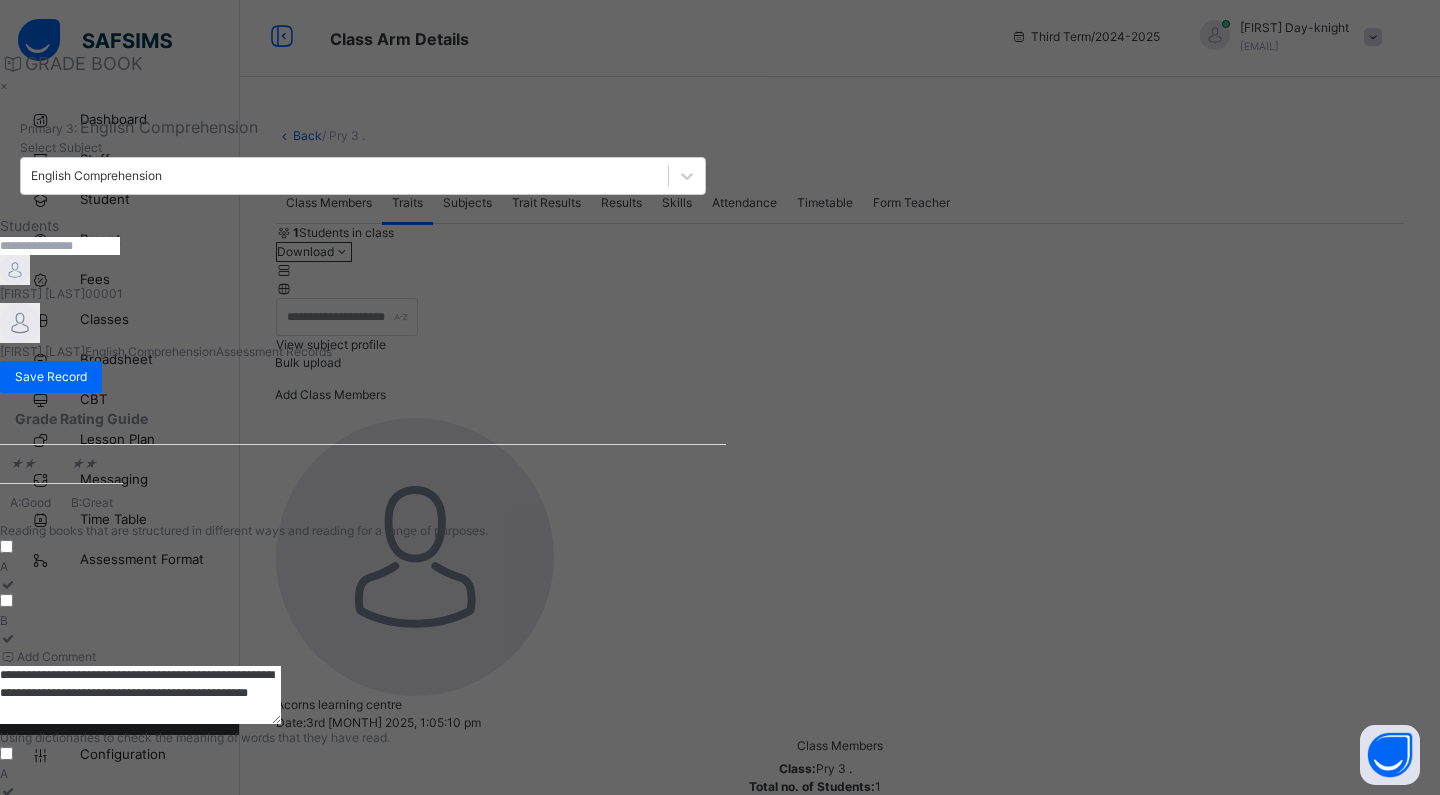 click on "**********" at bounding box center [363, 705] 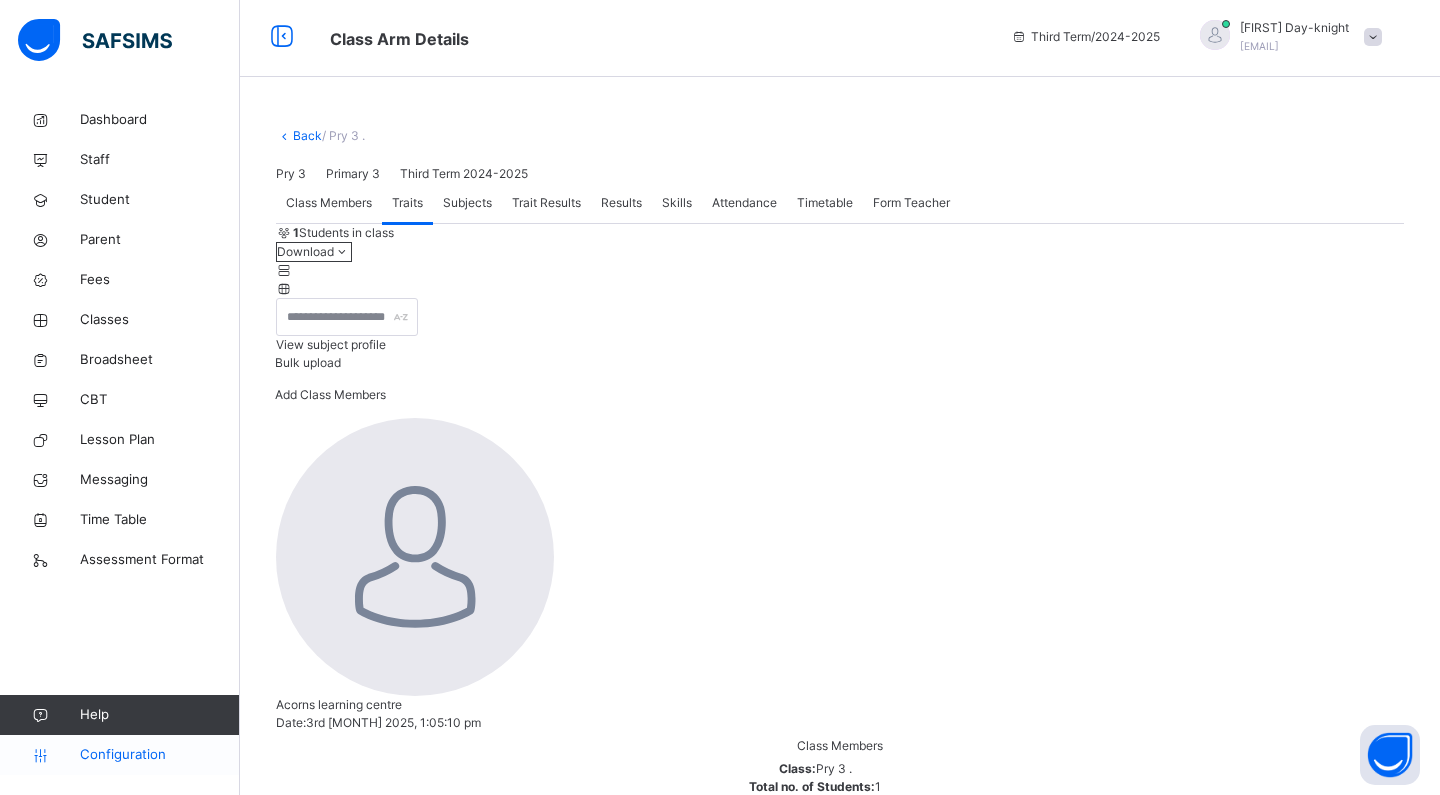 click on "Configuration" at bounding box center (119, 755) 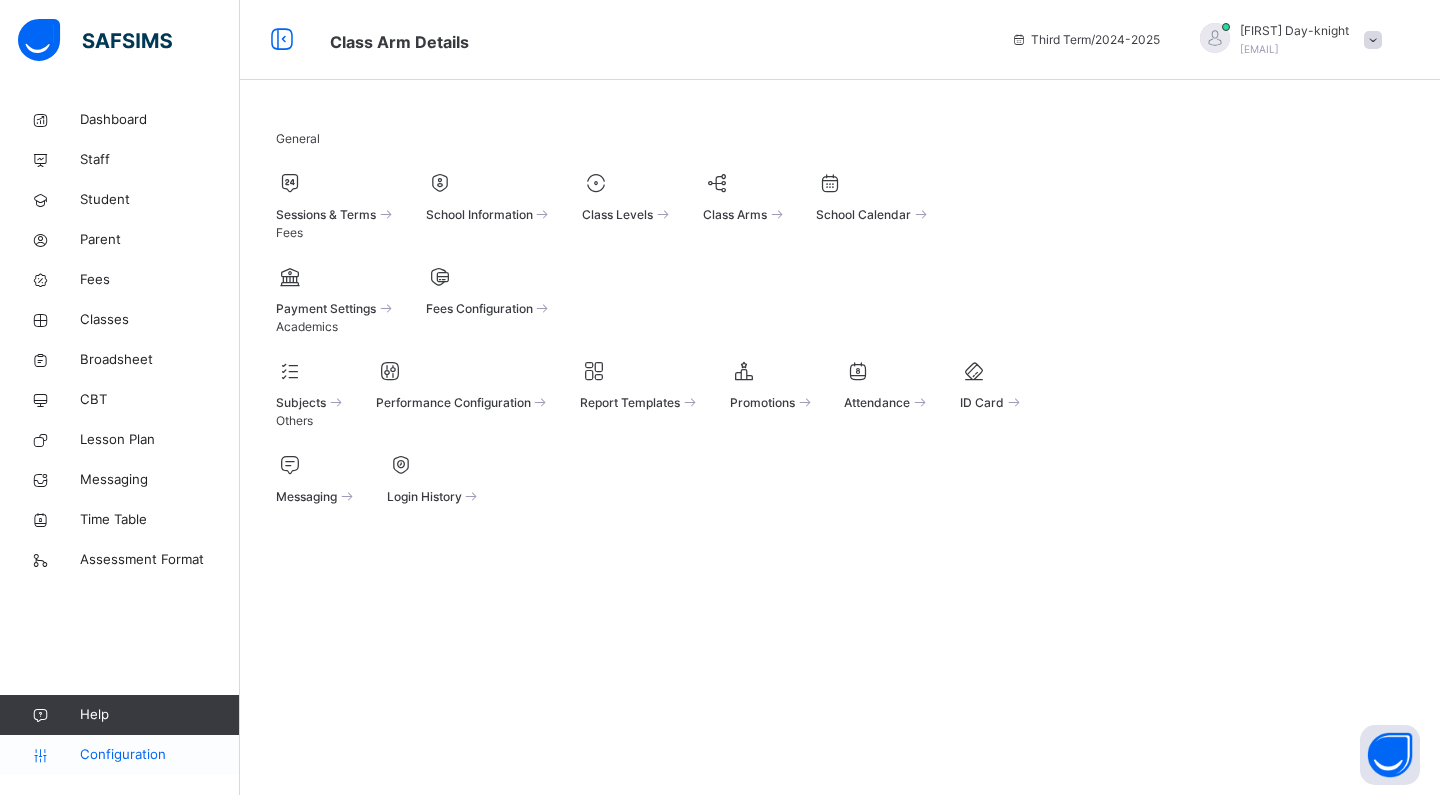 scroll, scrollTop: 0, scrollLeft: 0, axis: both 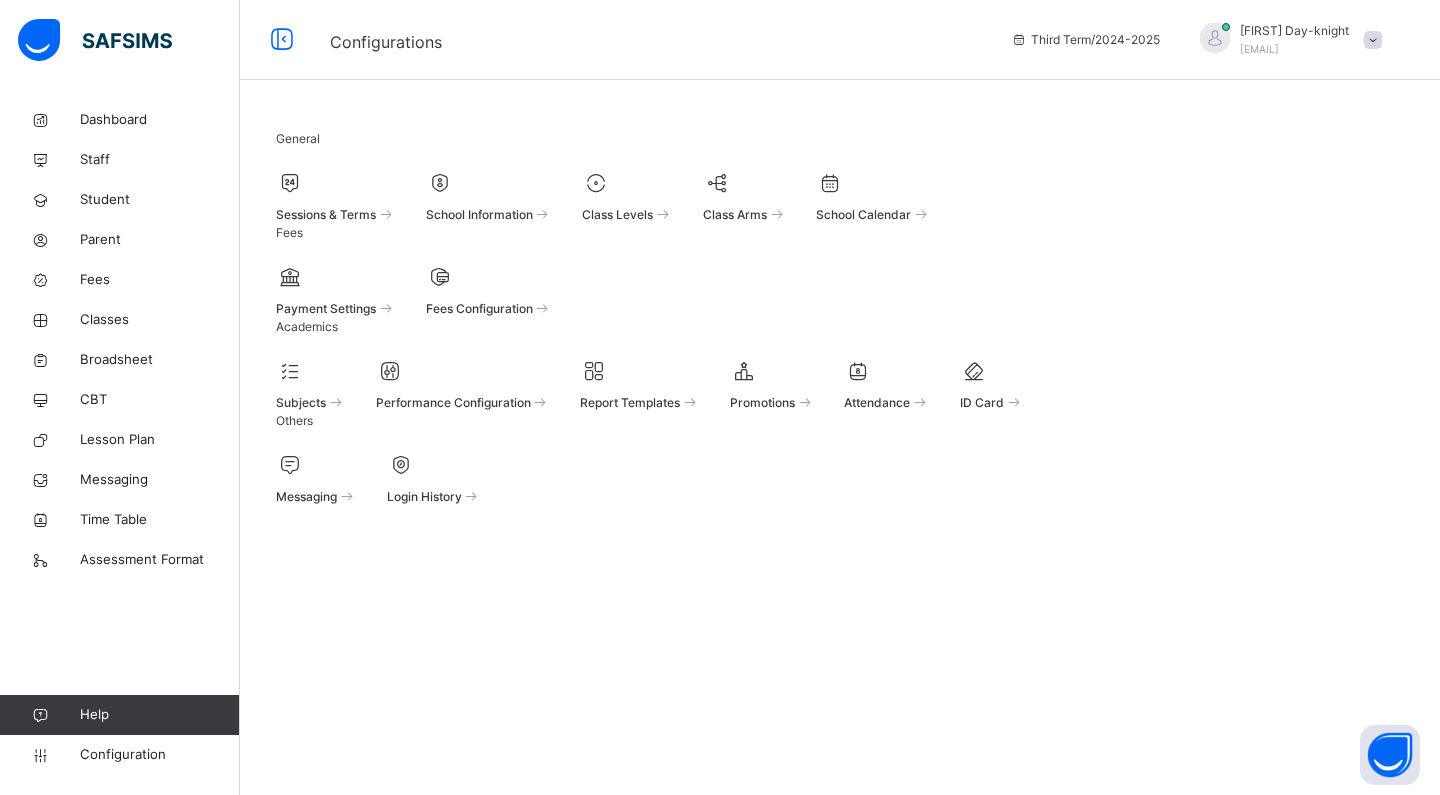 click at bounding box center (311, 371) 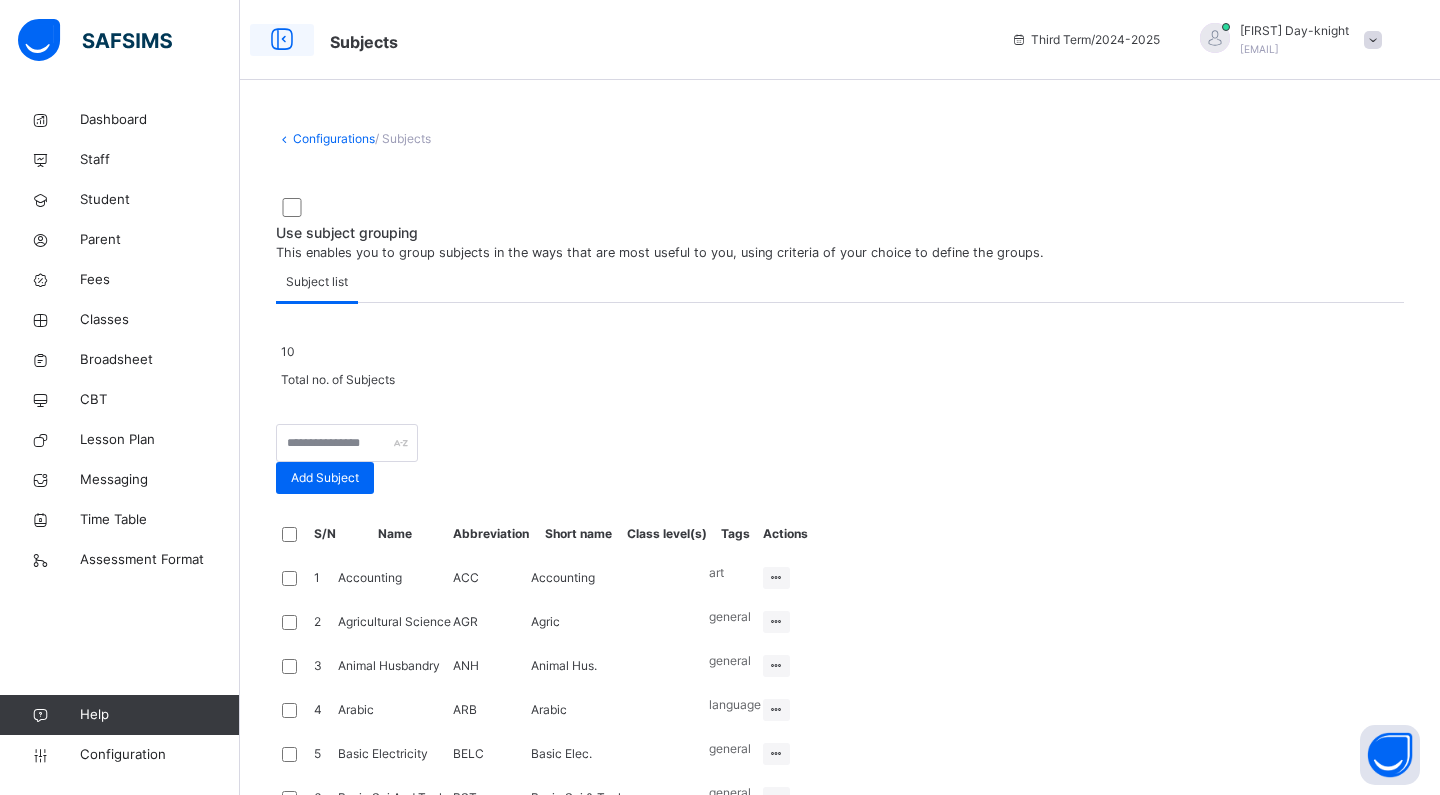 click at bounding box center (282, 40) 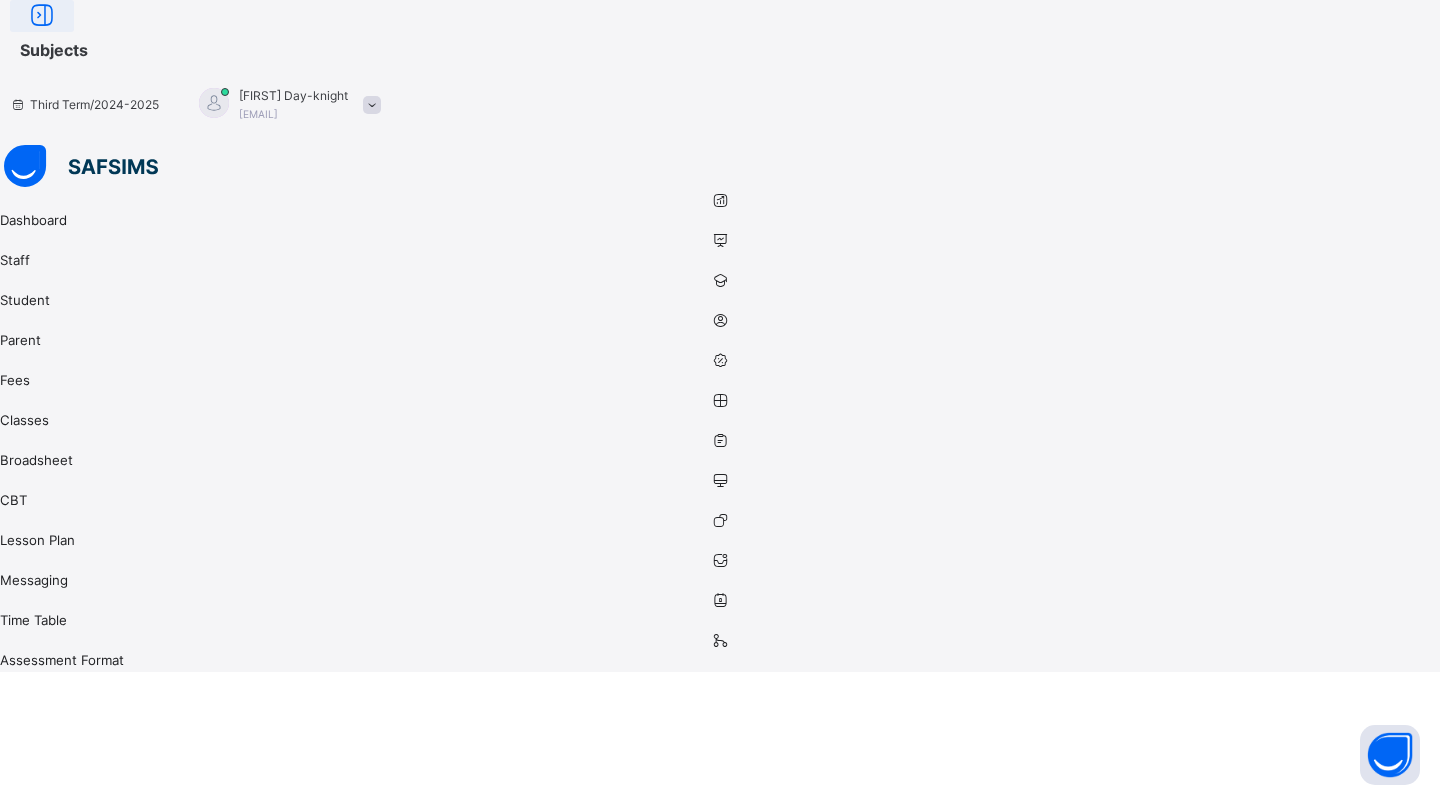 click at bounding box center (42, 16) 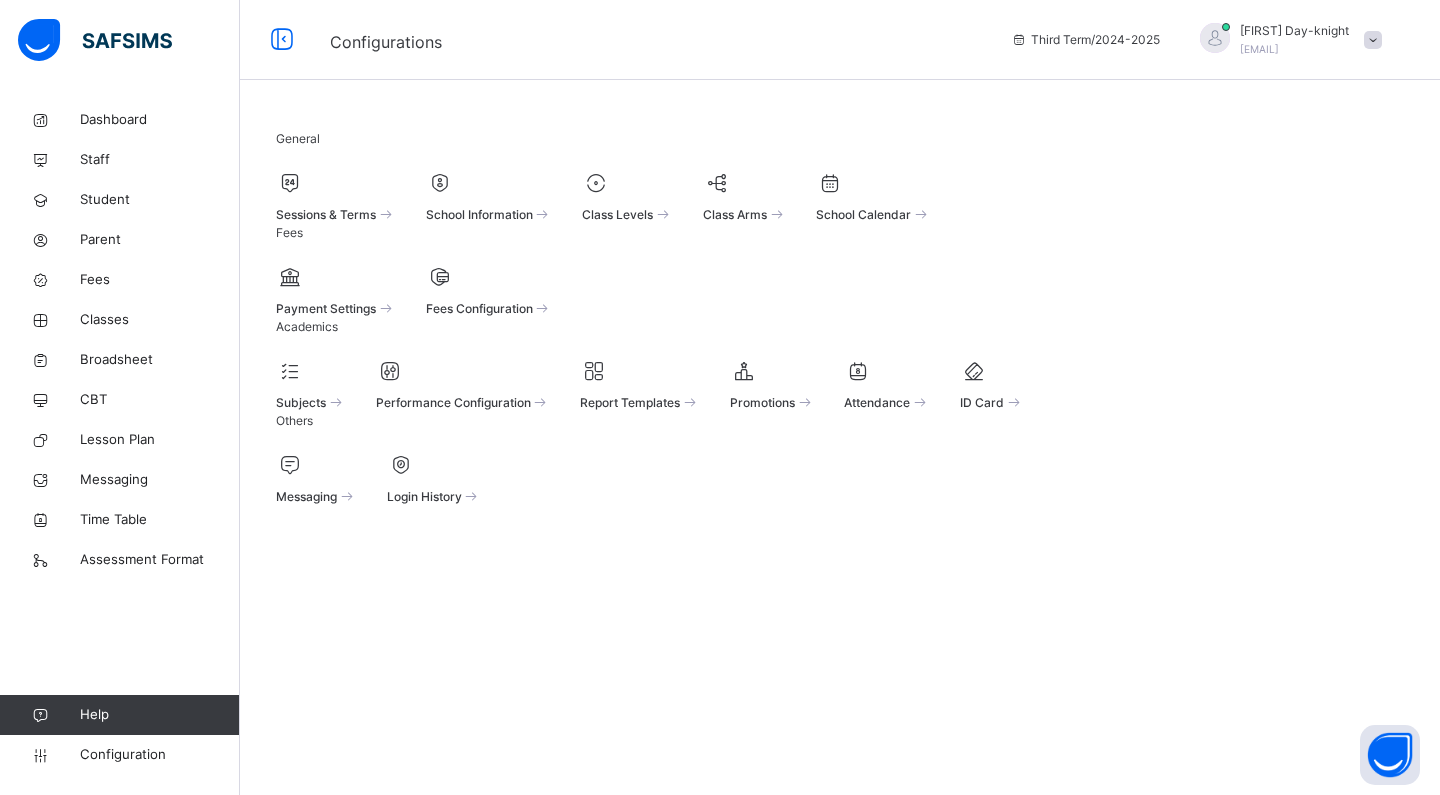 click on "Performance Configuration" at bounding box center (463, 384) 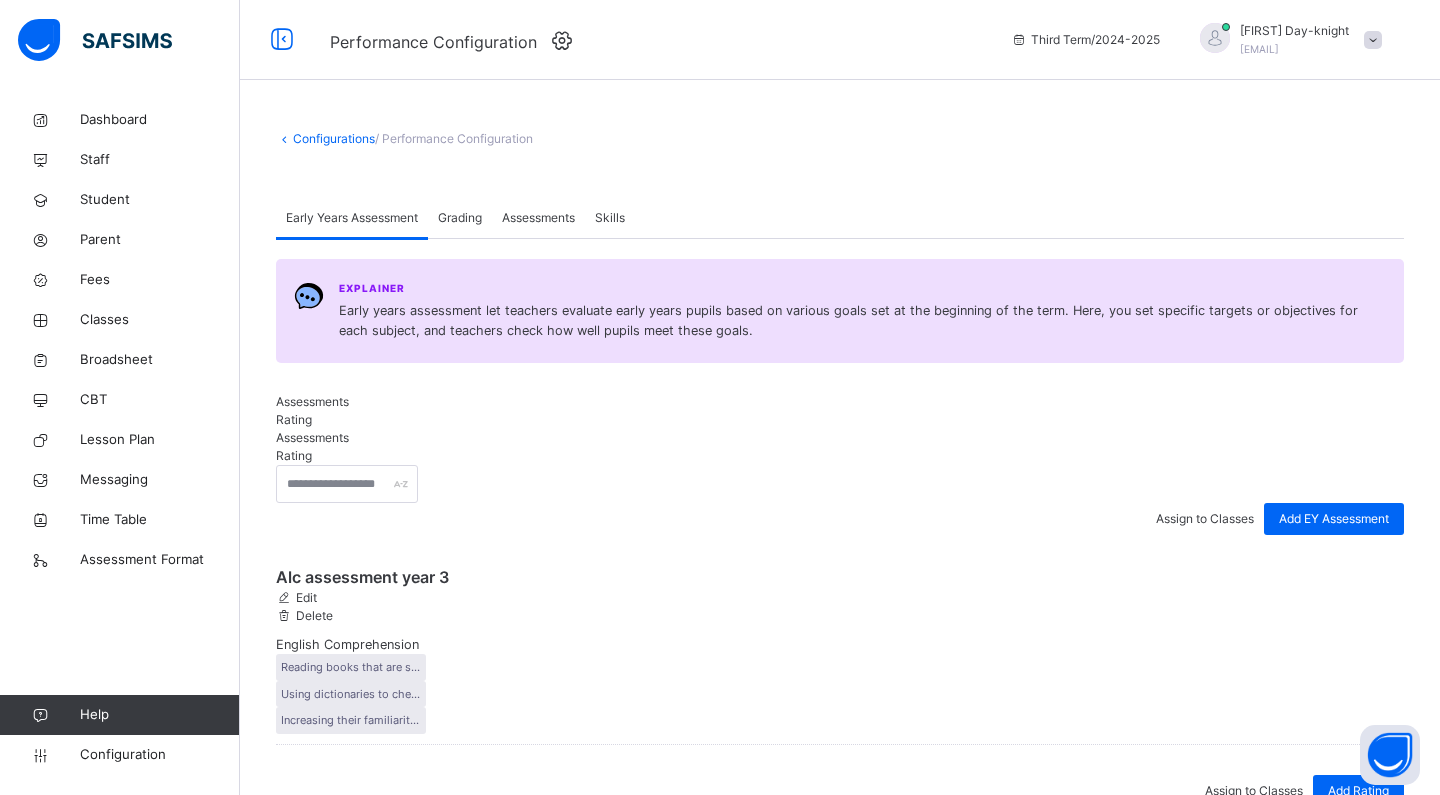 click on "Grading" at bounding box center (460, 218) 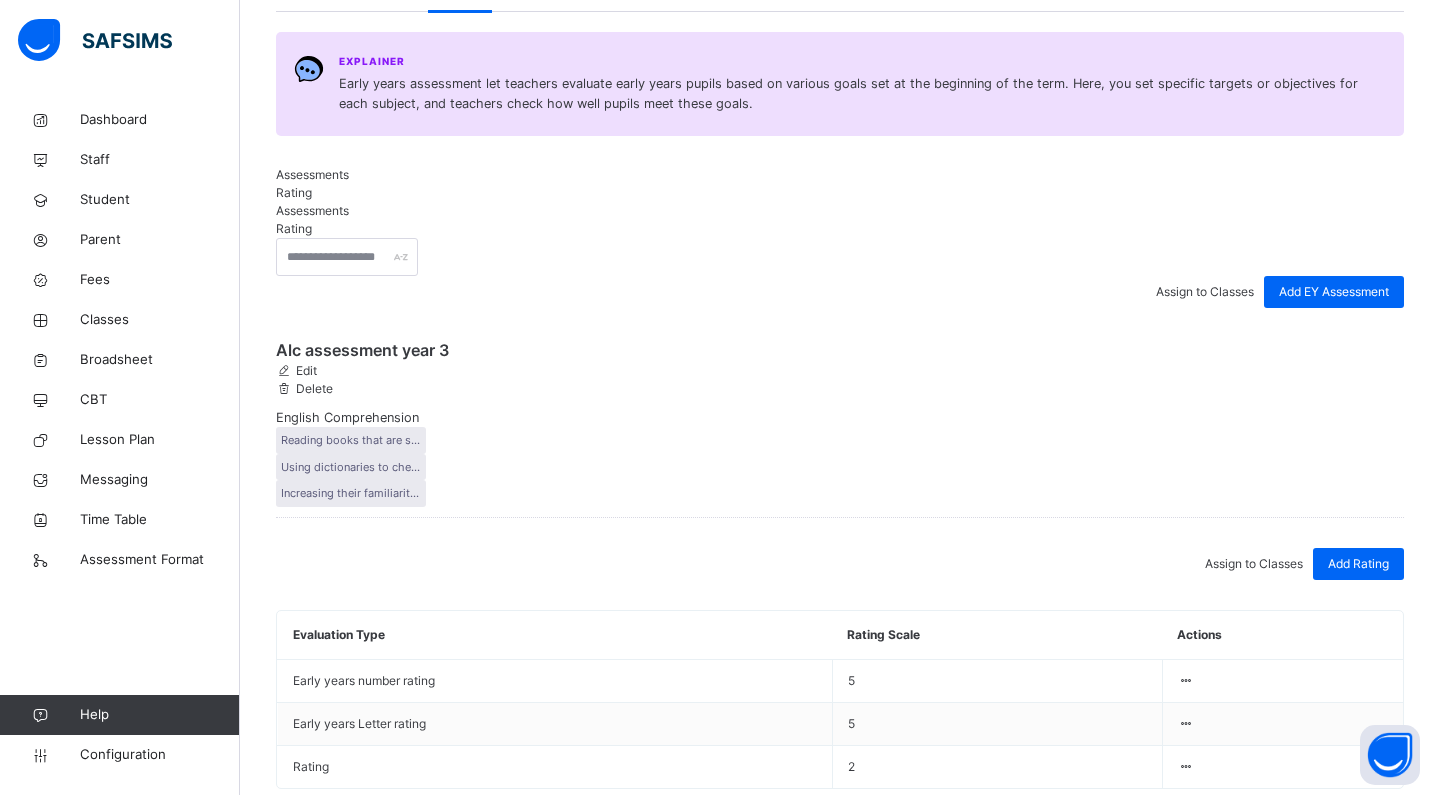 scroll, scrollTop: 226, scrollLeft: 0, axis: vertical 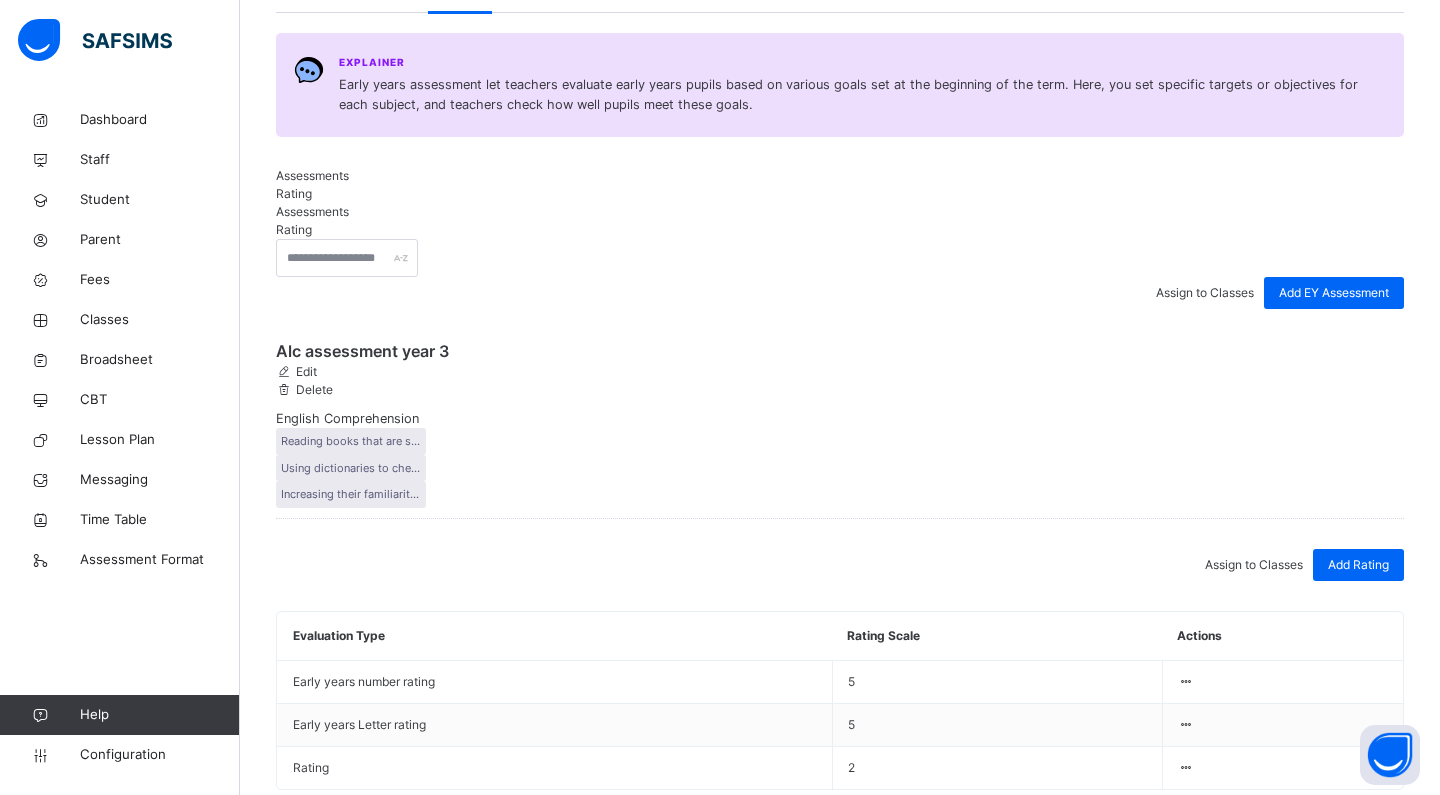drag, startPoint x: 617, startPoint y: 437, endPoint x: 1345, endPoint y: 190, distance: 768.7607 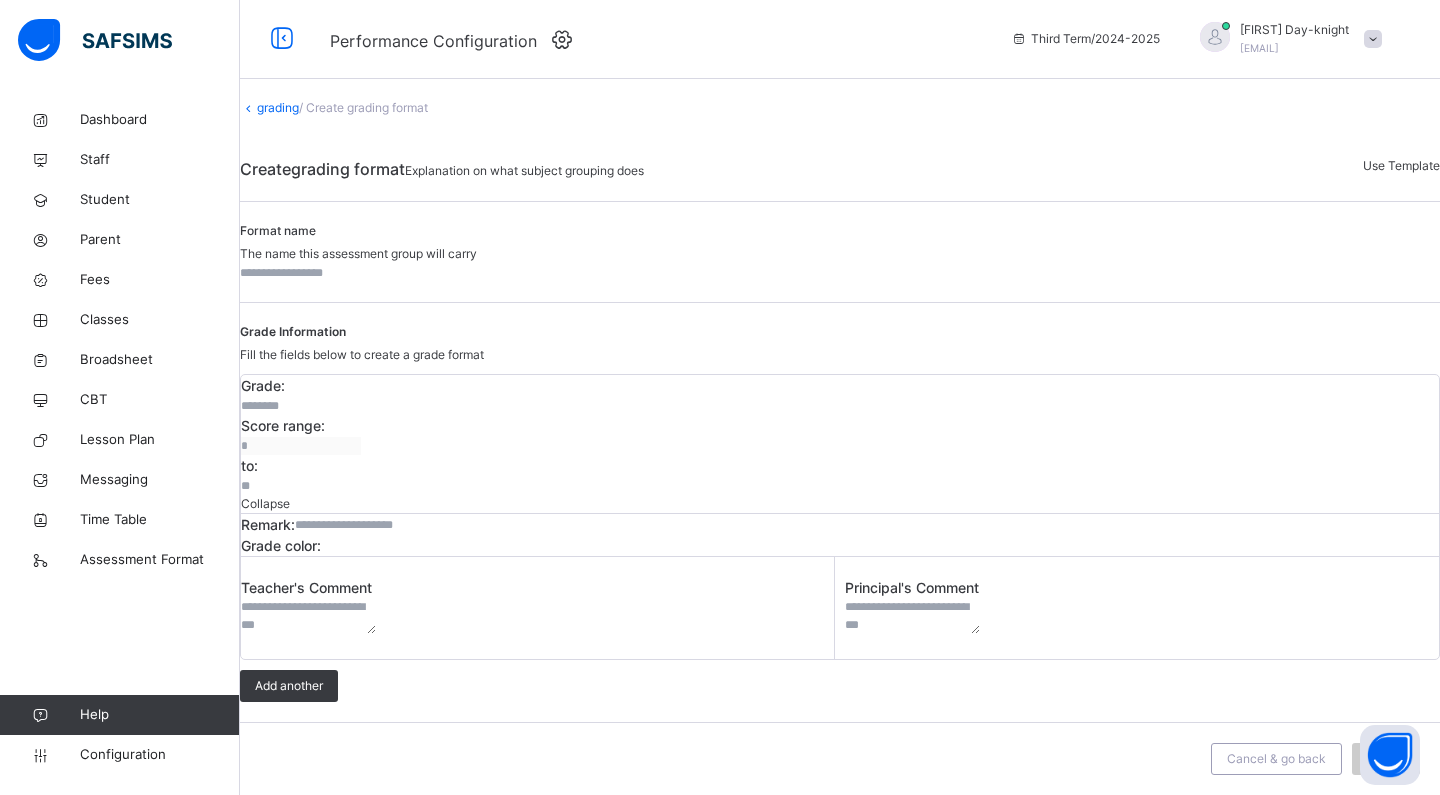 scroll, scrollTop: 41, scrollLeft: 0, axis: vertical 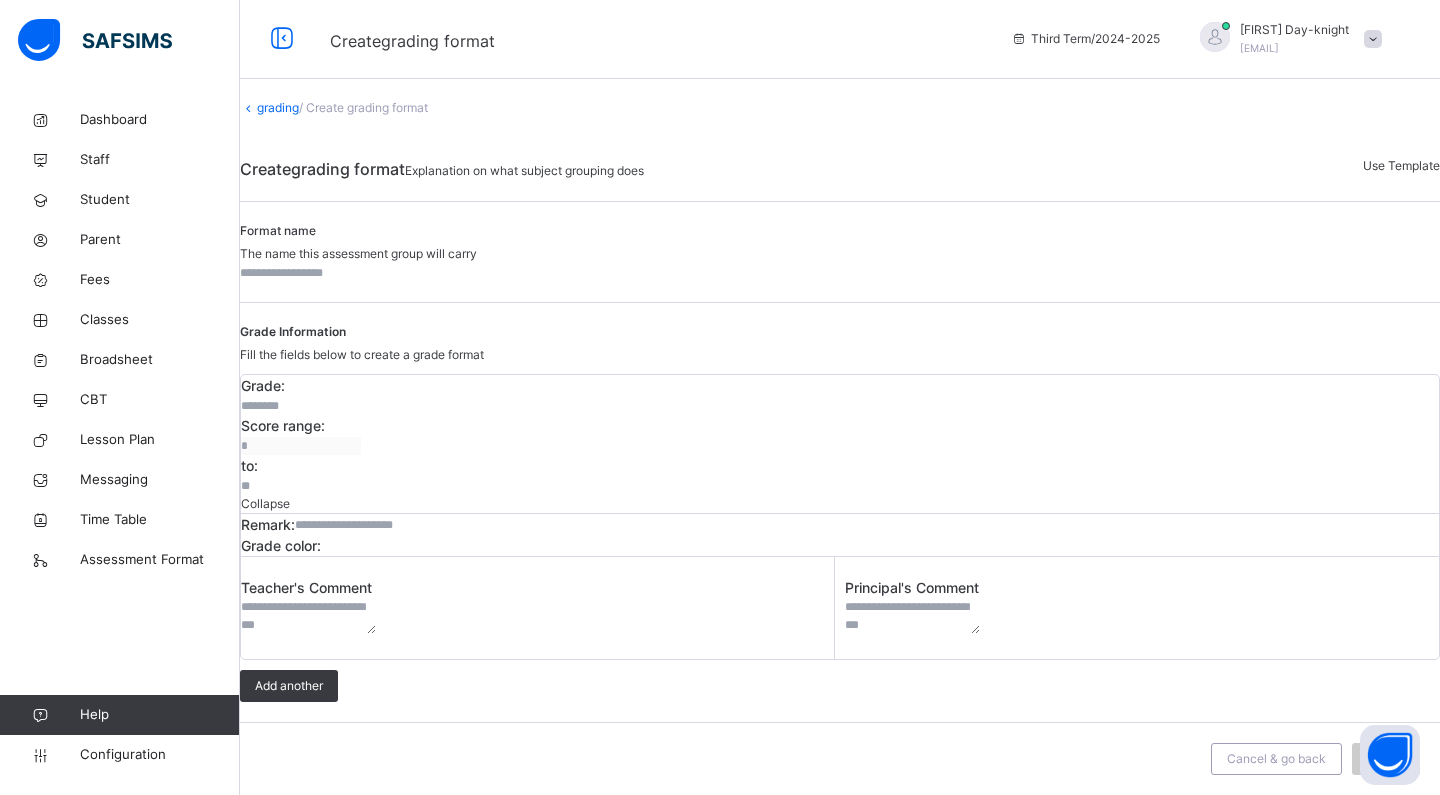 click at bounding box center [300, 273] 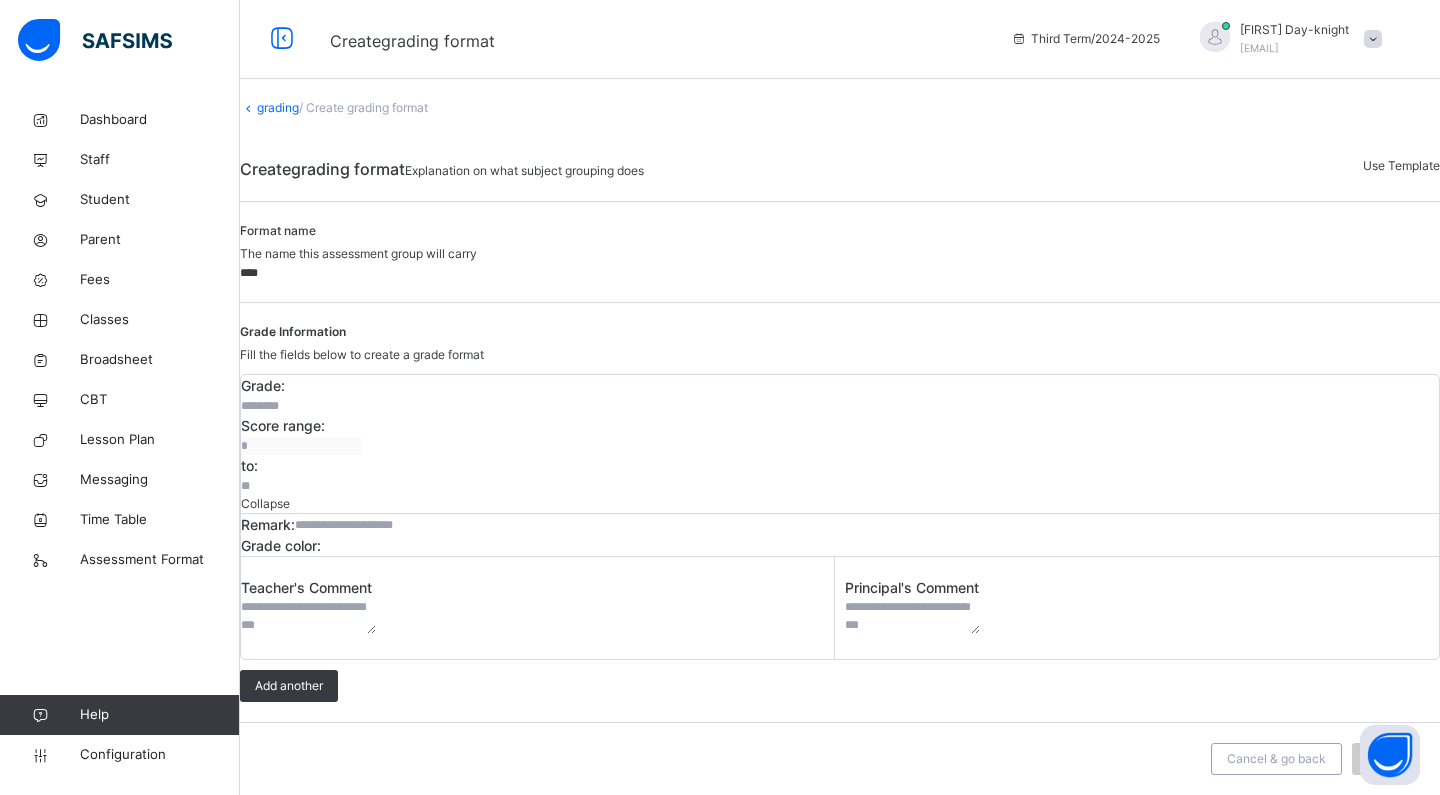 type on "***" 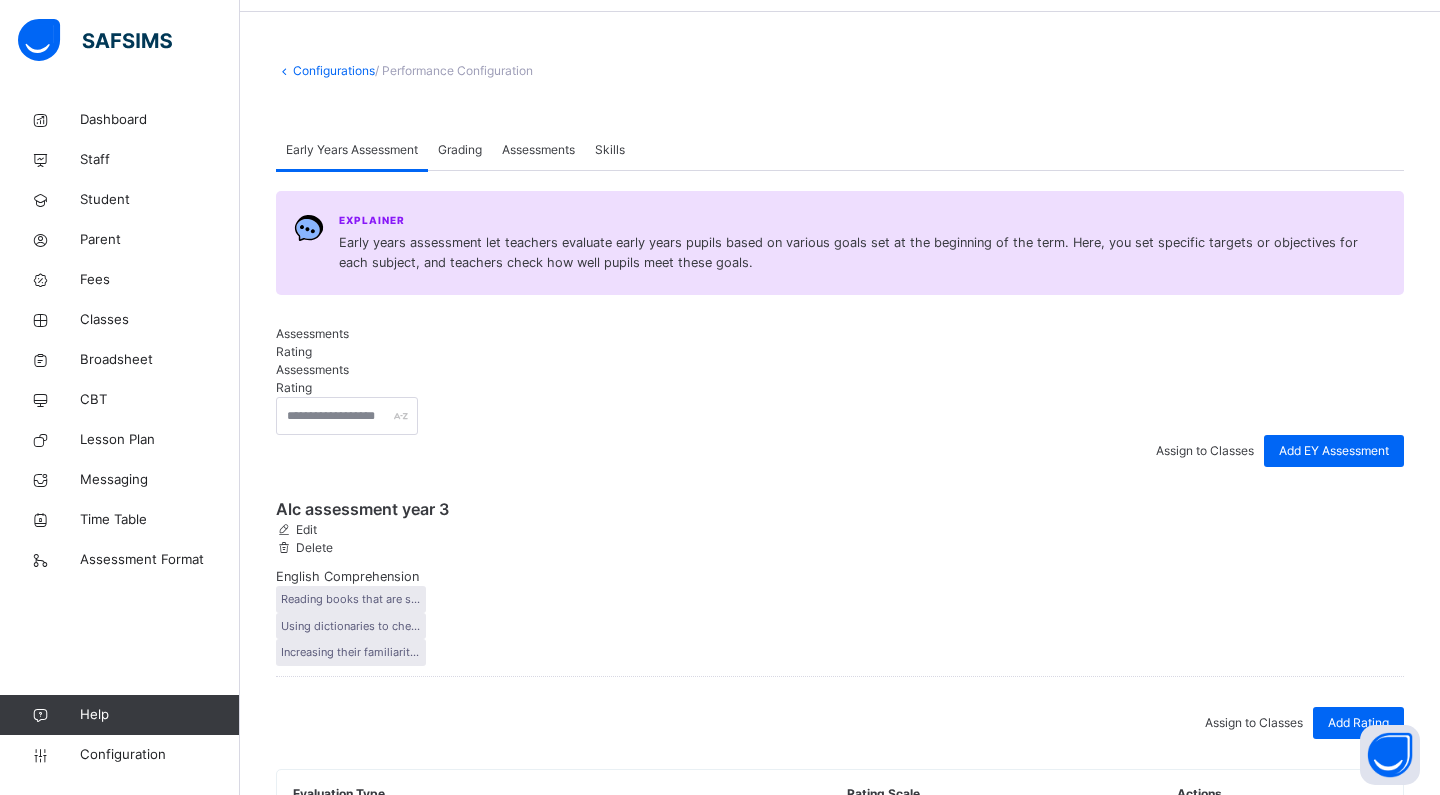 scroll, scrollTop: 18, scrollLeft: 0, axis: vertical 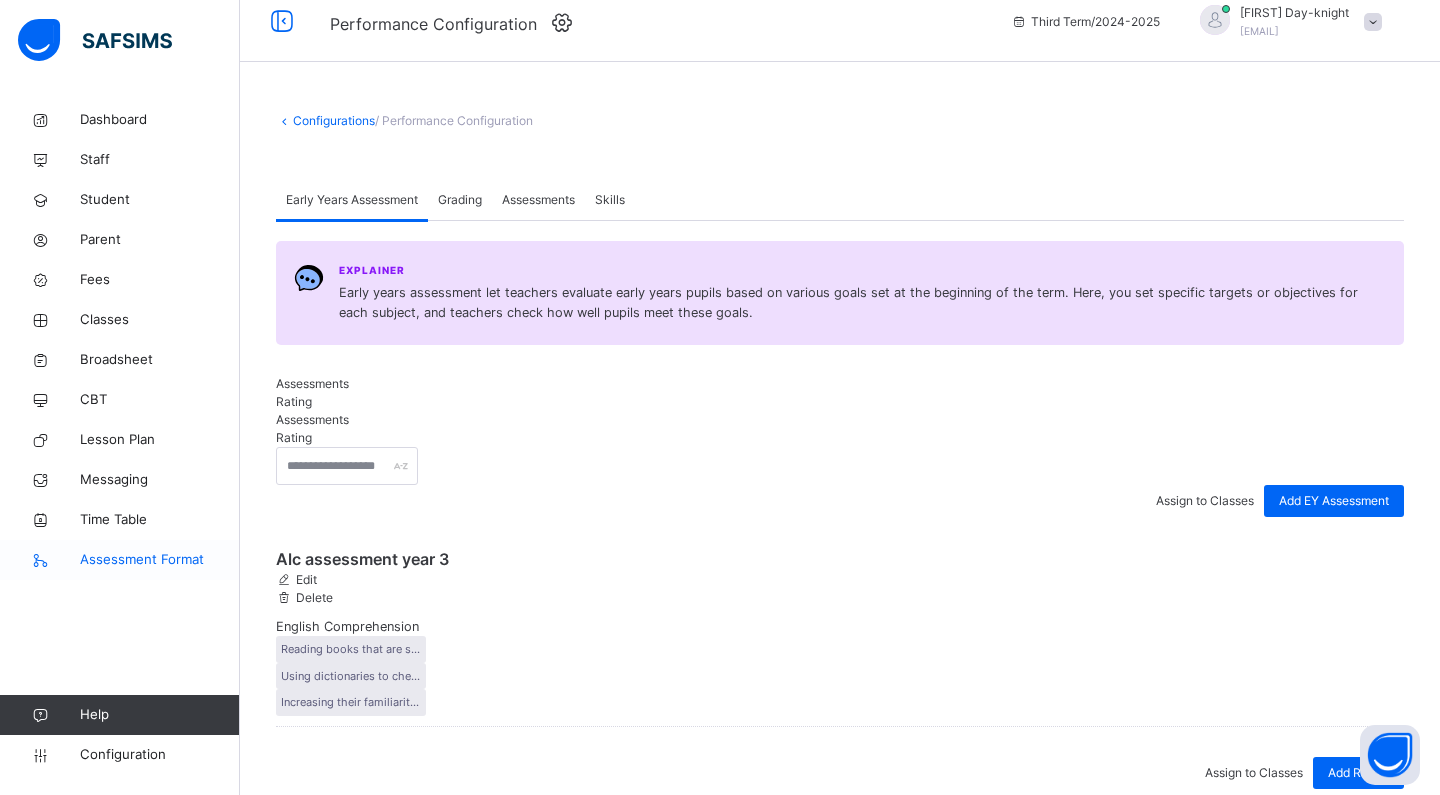 click on "Assessment Format" at bounding box center (160, 560) 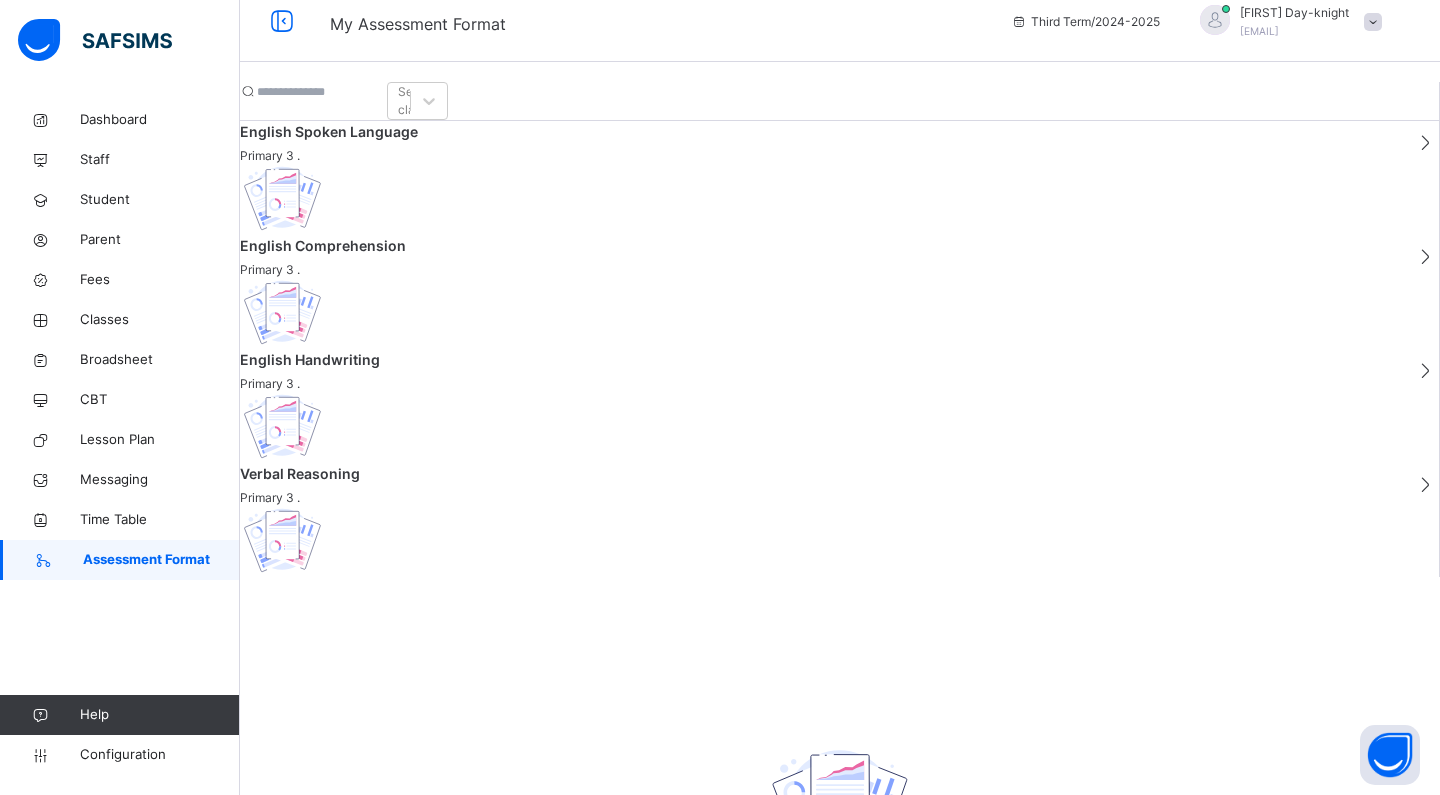 scroll, scrollTop: 0, scrollLeft: 0, axis: both 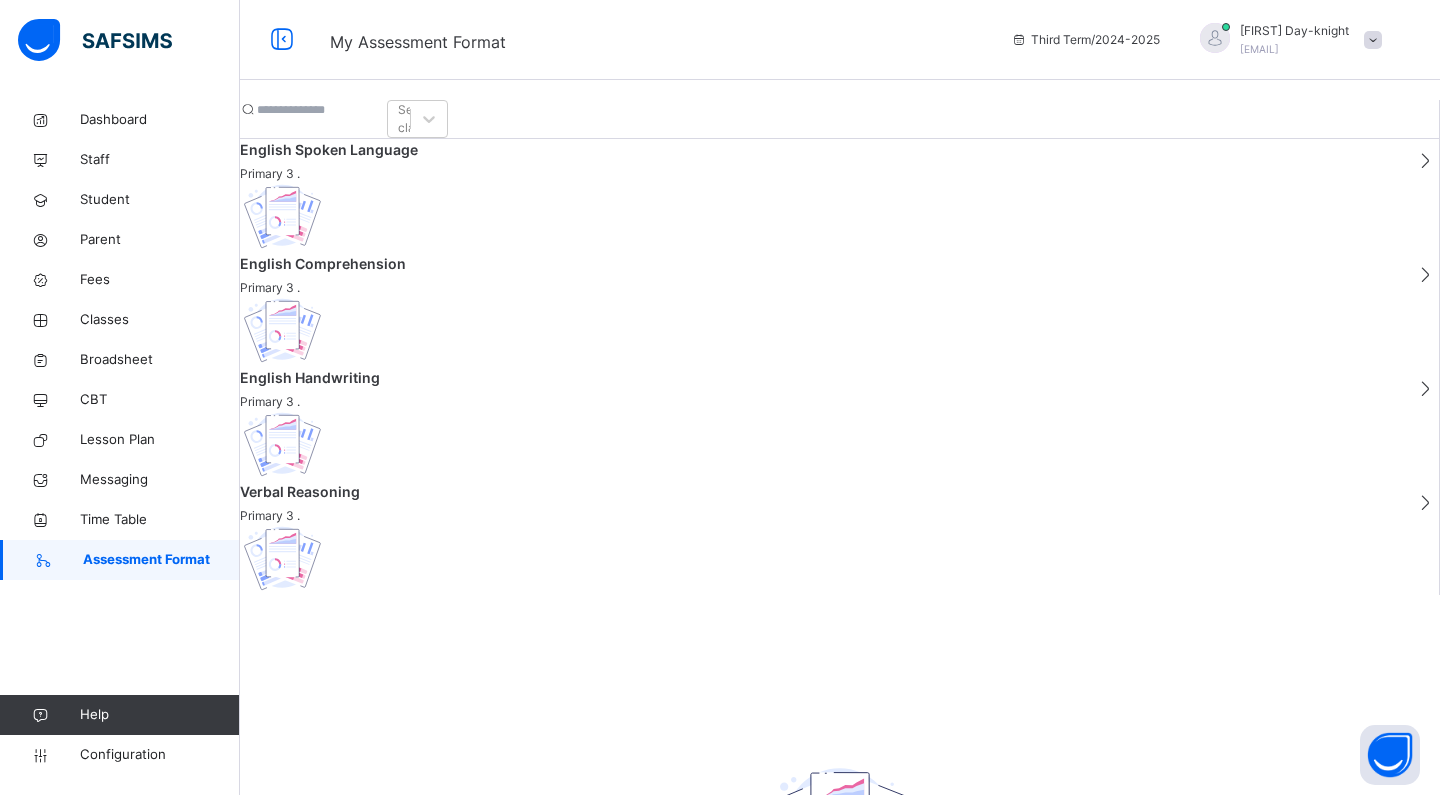 click on "English Spoken Language     Primary 3 ." at bounding box center (839, 196) 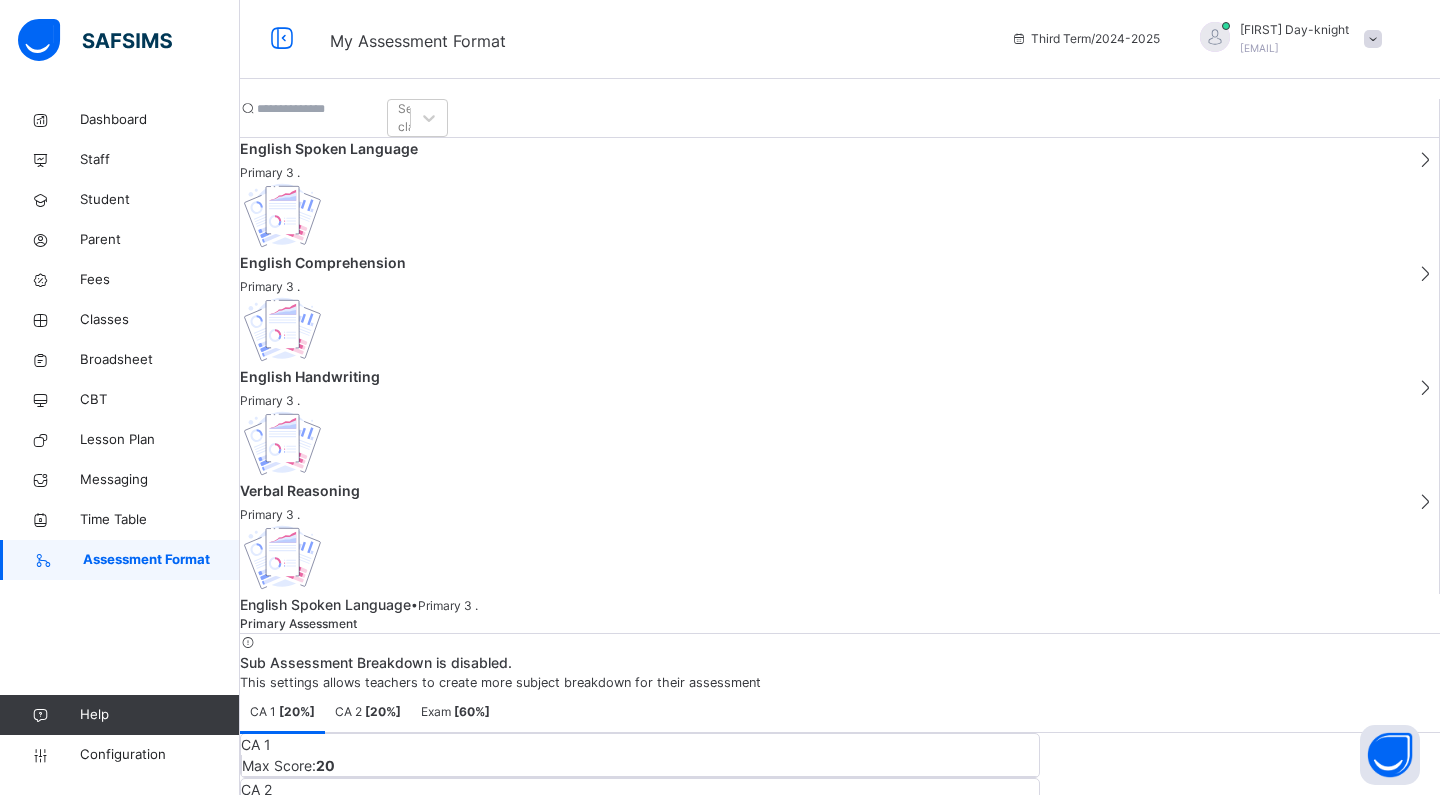 scroll, scrollTop: 0, scrollLeft: 0, axis: both 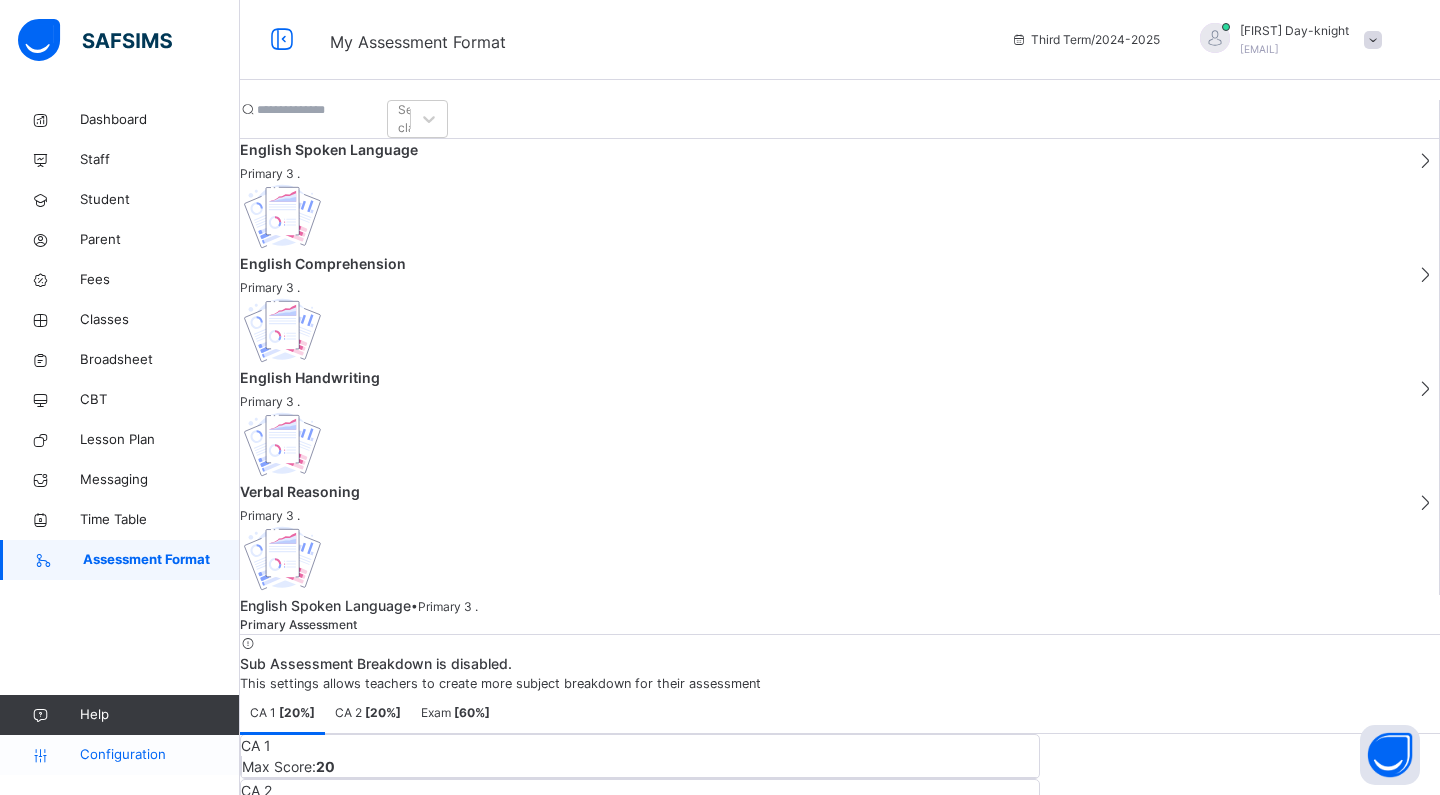 click on "Configuration" at bounding box center [159, 755] 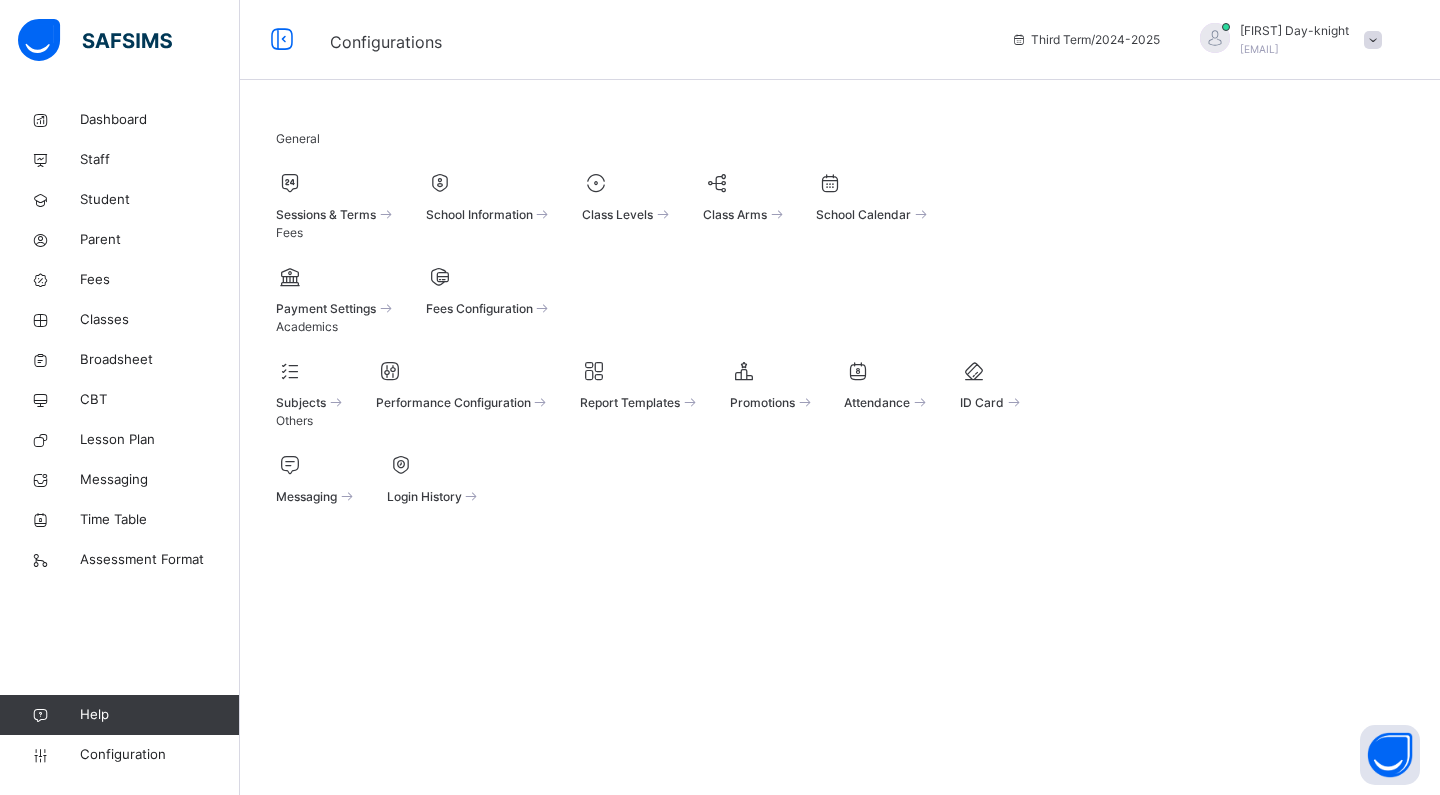 click at bounding box center (463, 371) 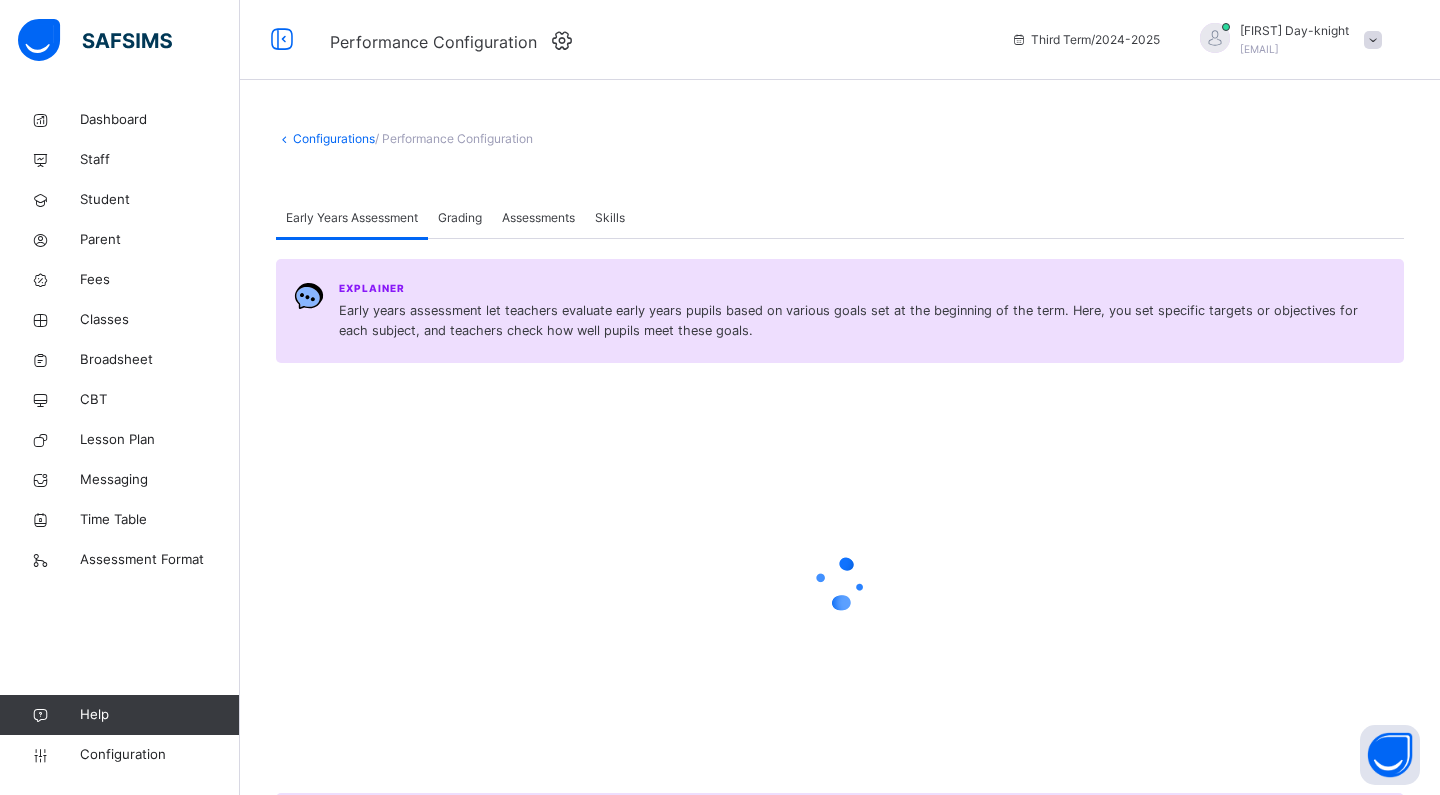 click on "Assessments" at bounding box center [538, 218] 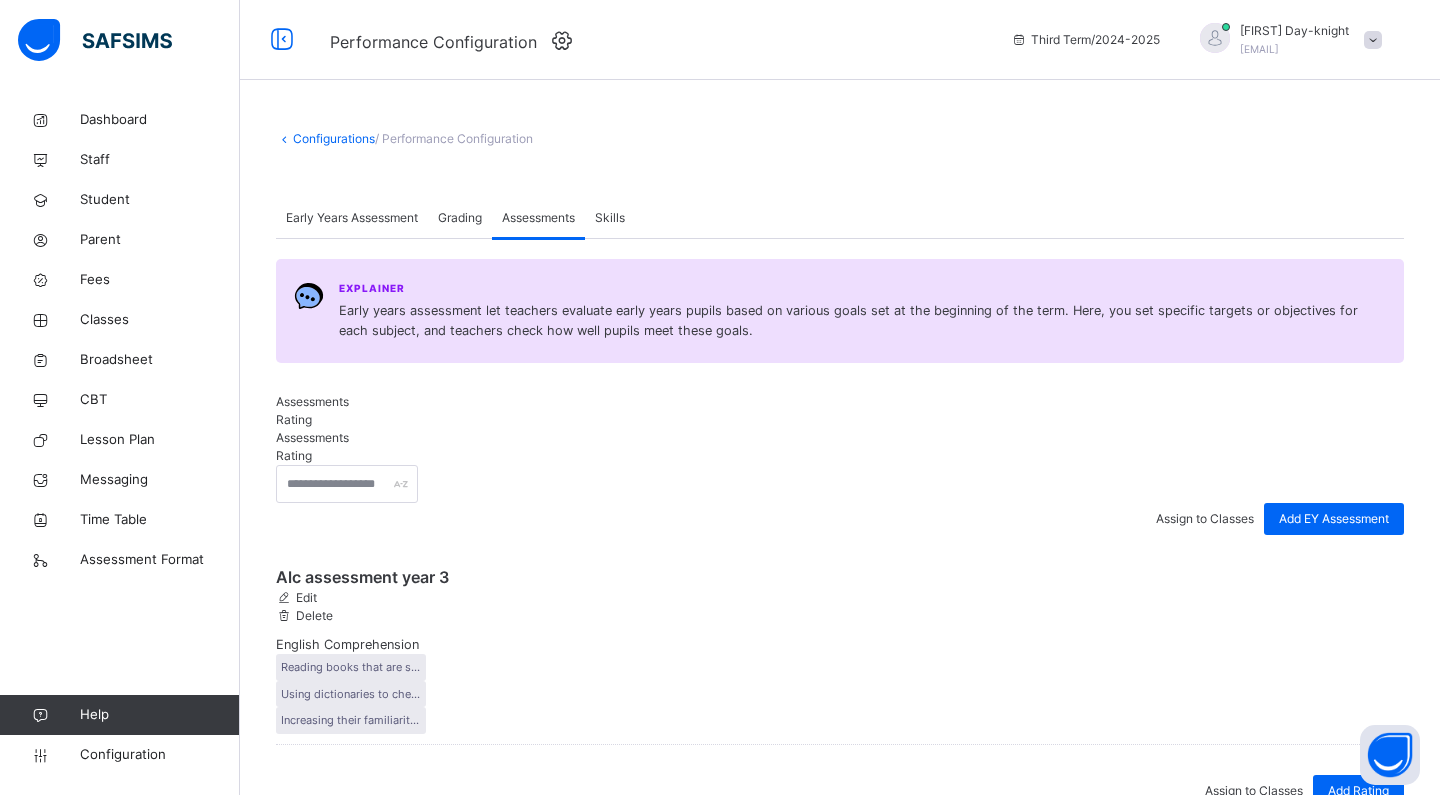 click on "Grading" at bounding box center (460, 218) 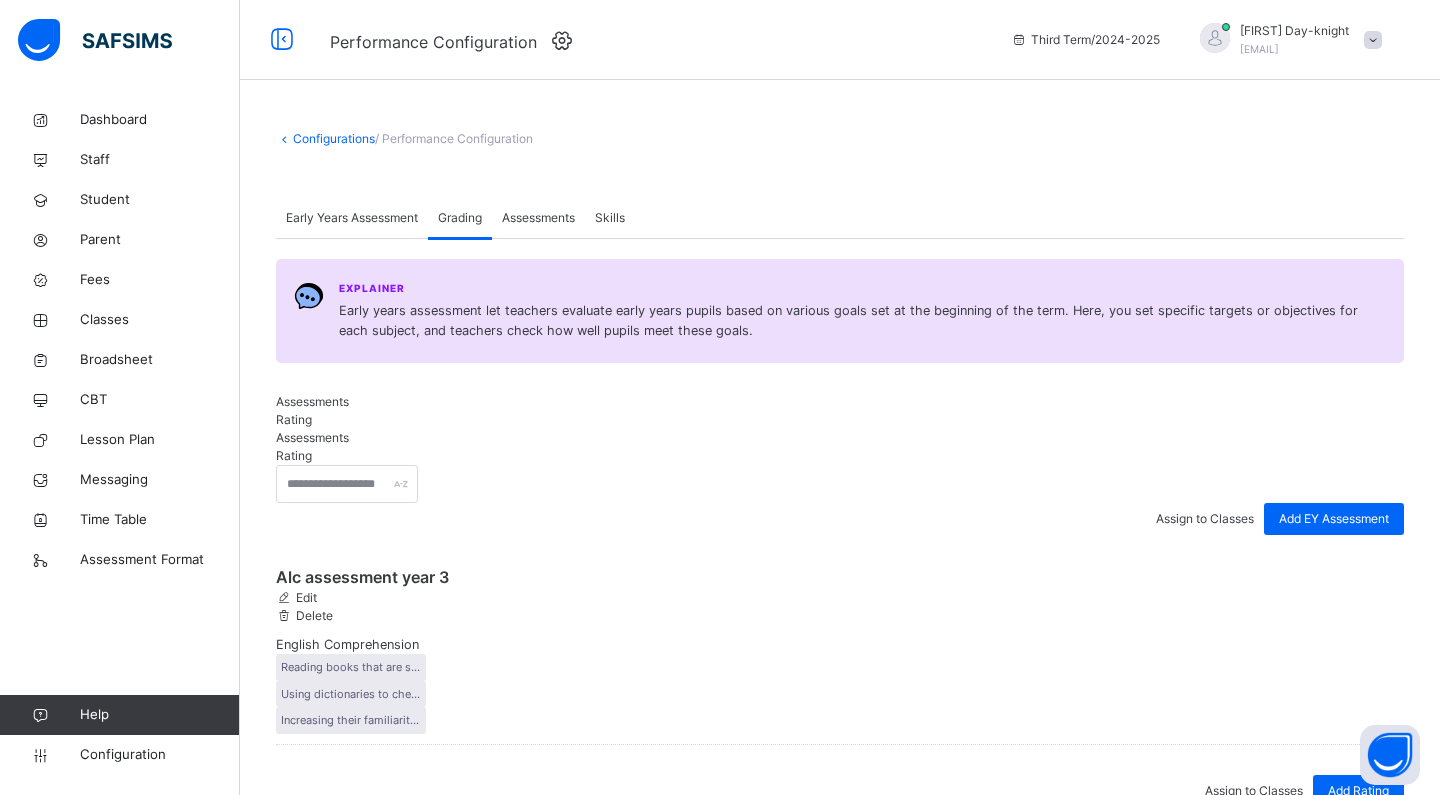 click on "Early Years Assessment" at bounding box center [352, 218] 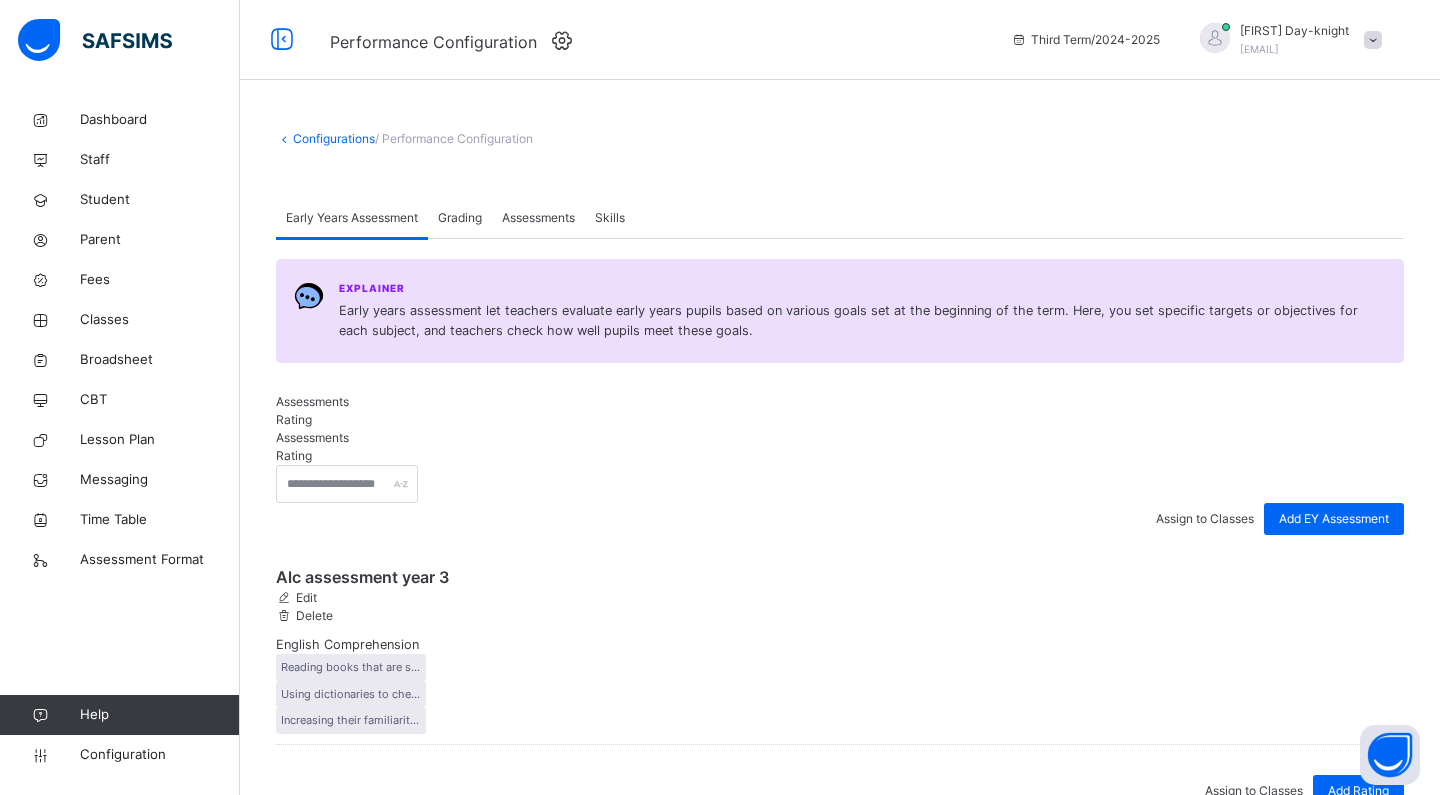 click on "Edit" at bounding box center (305, 597) 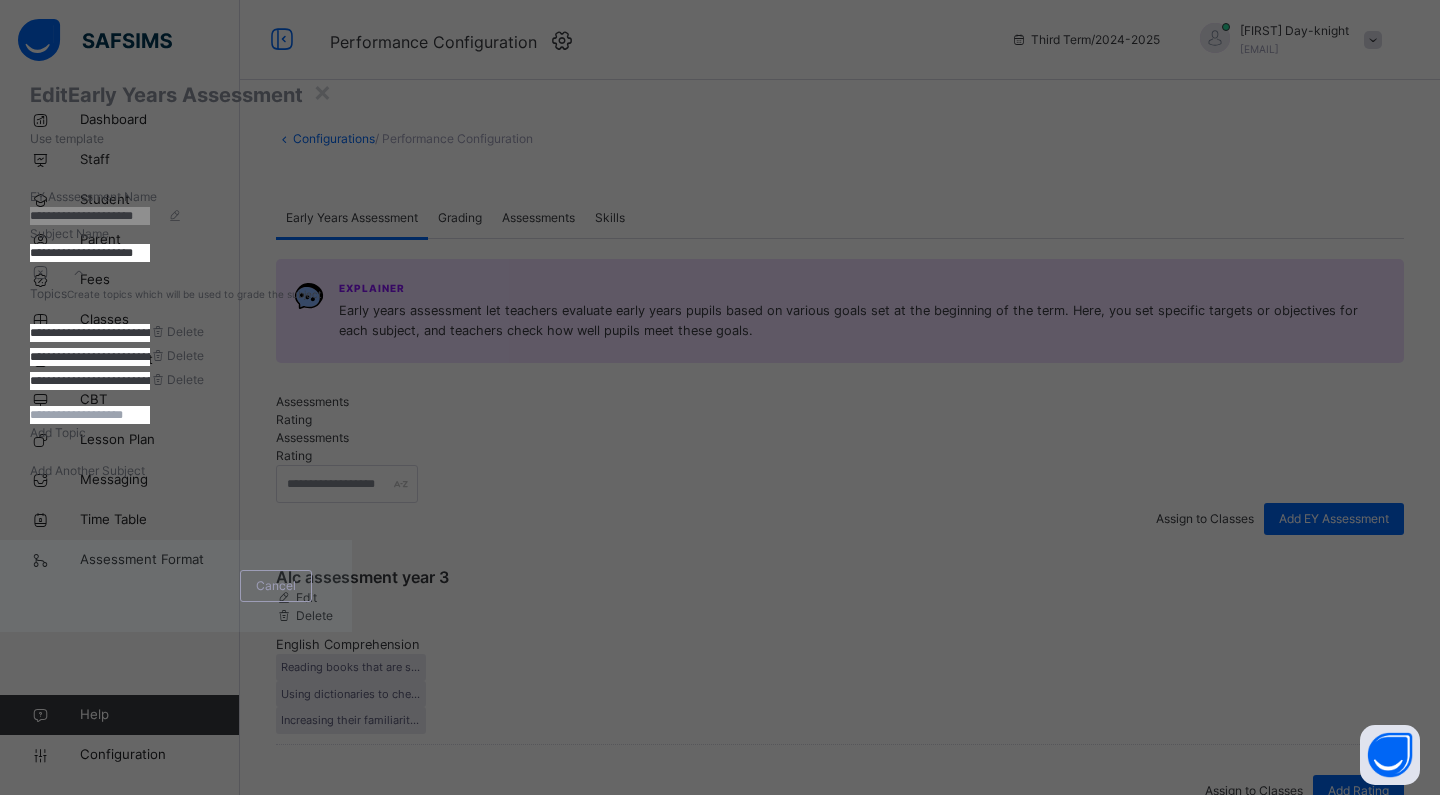 scroll, scrollTop: 64, scrollLeft: 0, axis: vertical 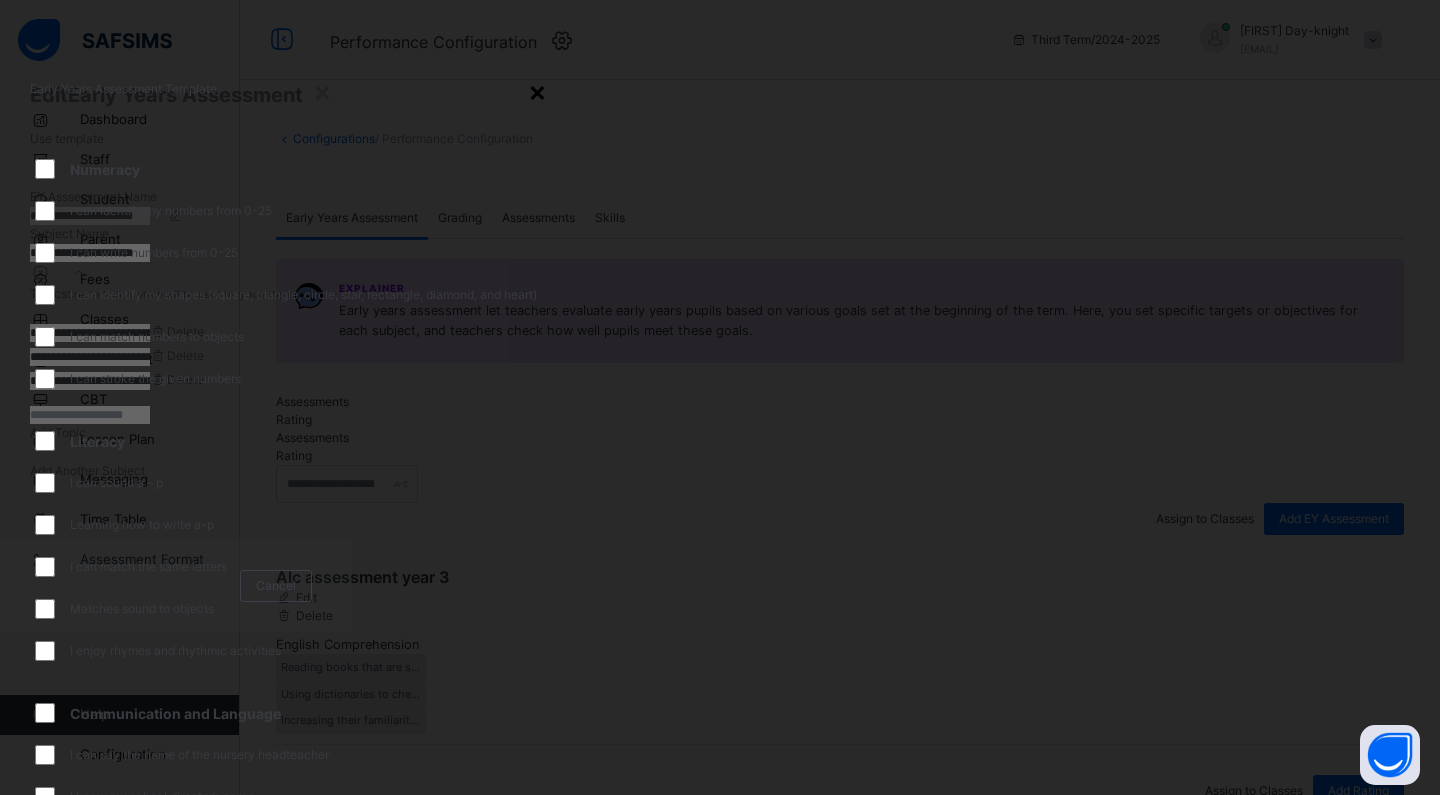 click on "×" at bounding box center [537, 91] 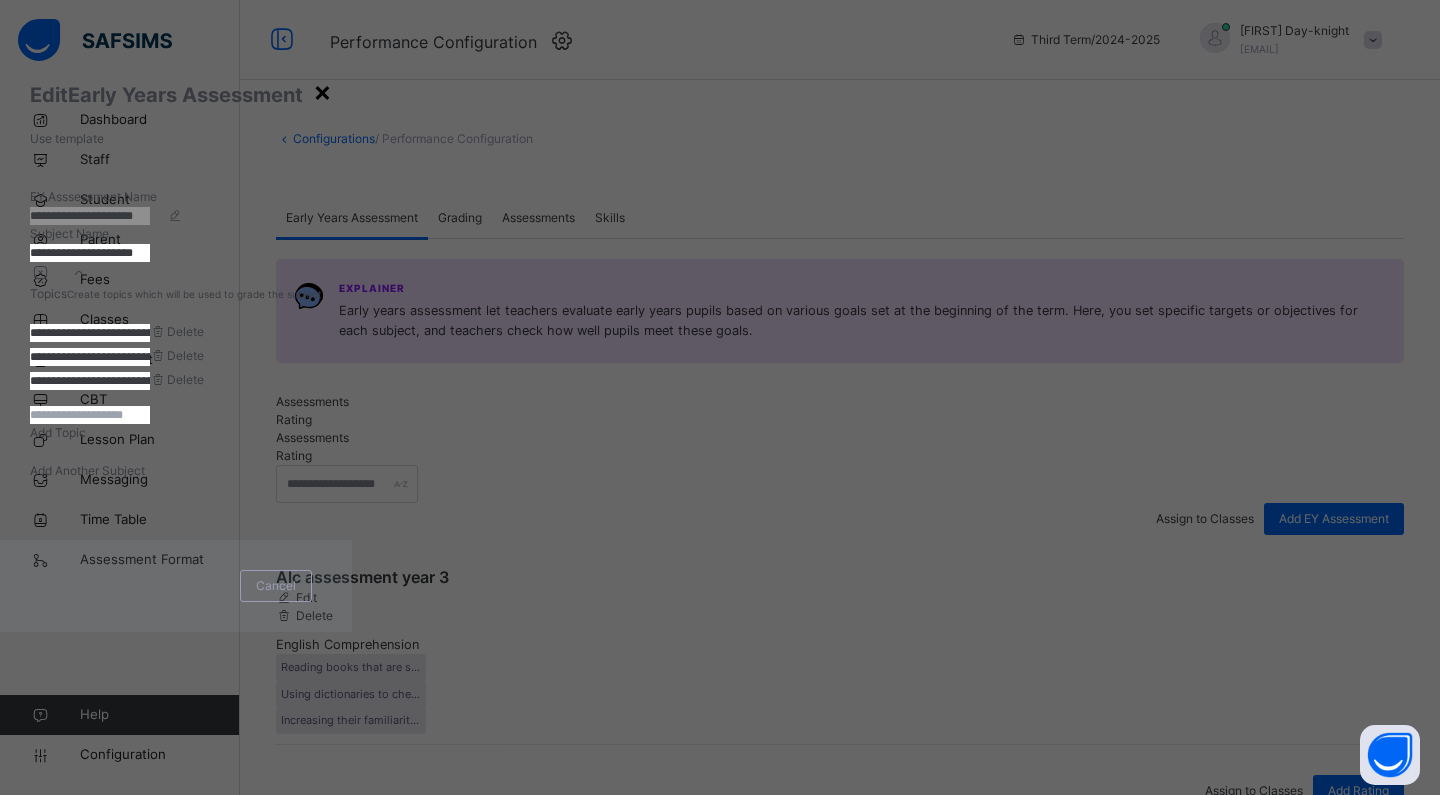 click on "×" at bounding box center [322, 91] 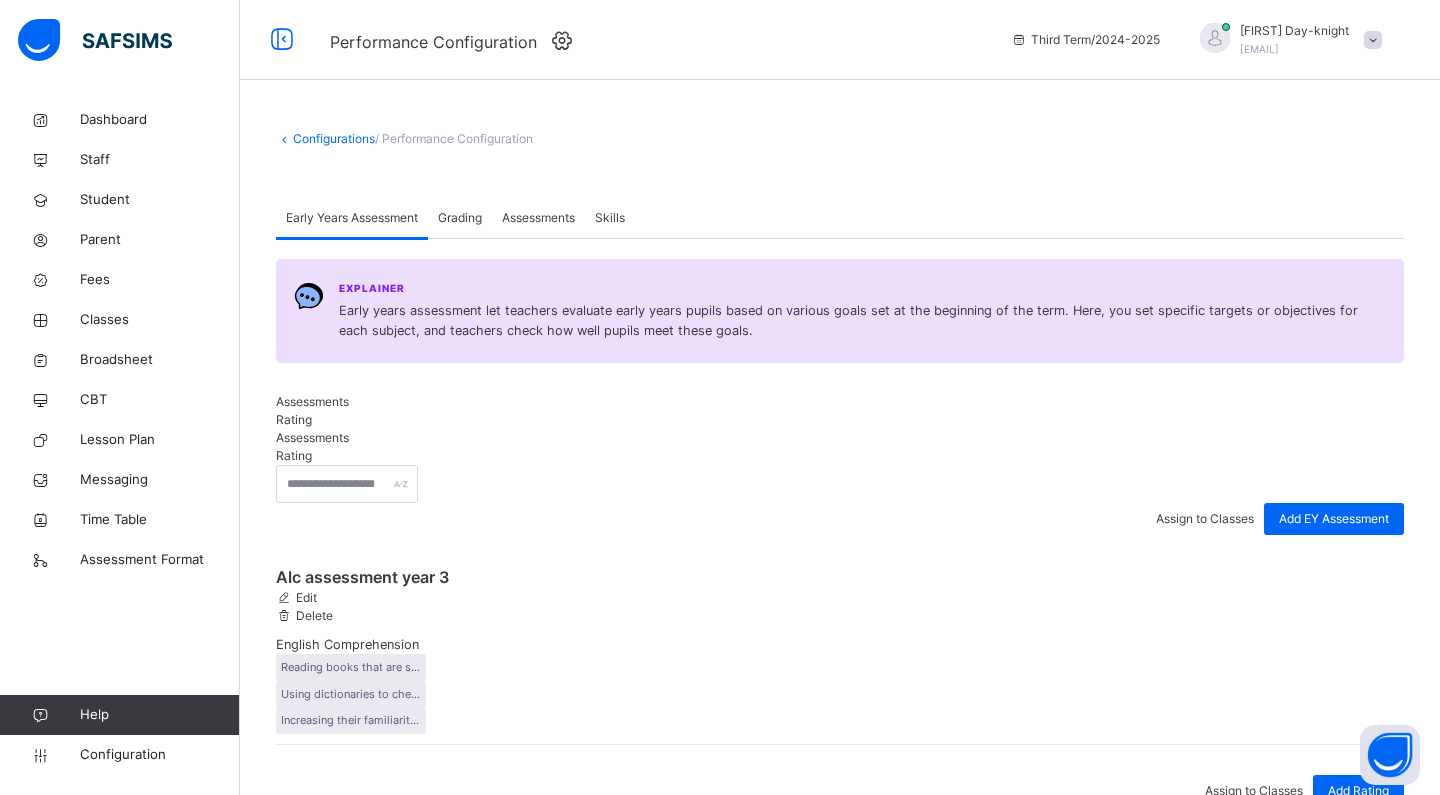 click on "Rating" at bounding box center (294, 419) 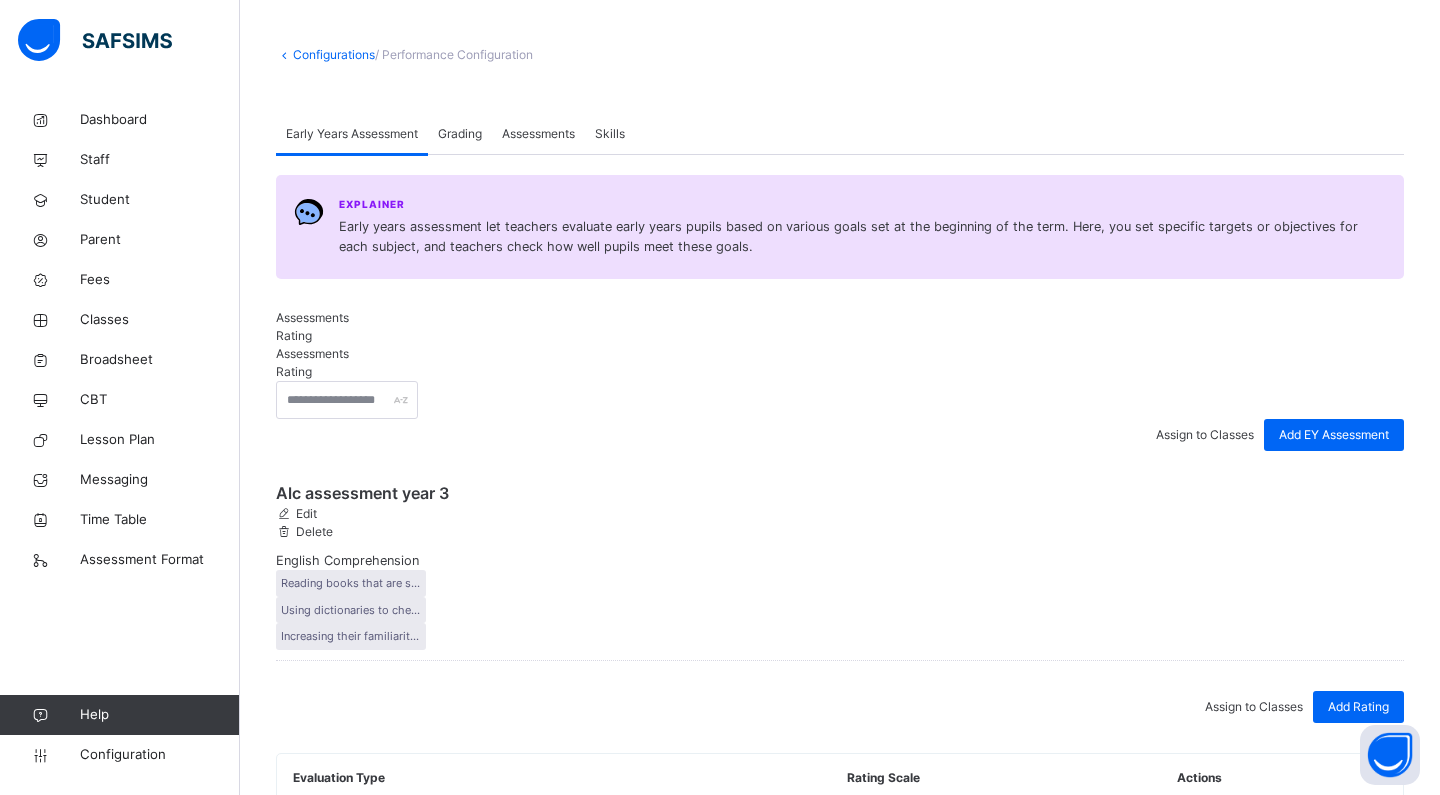 scroll, scrollTop: 83, scrollLeft: 0, axis: vertical 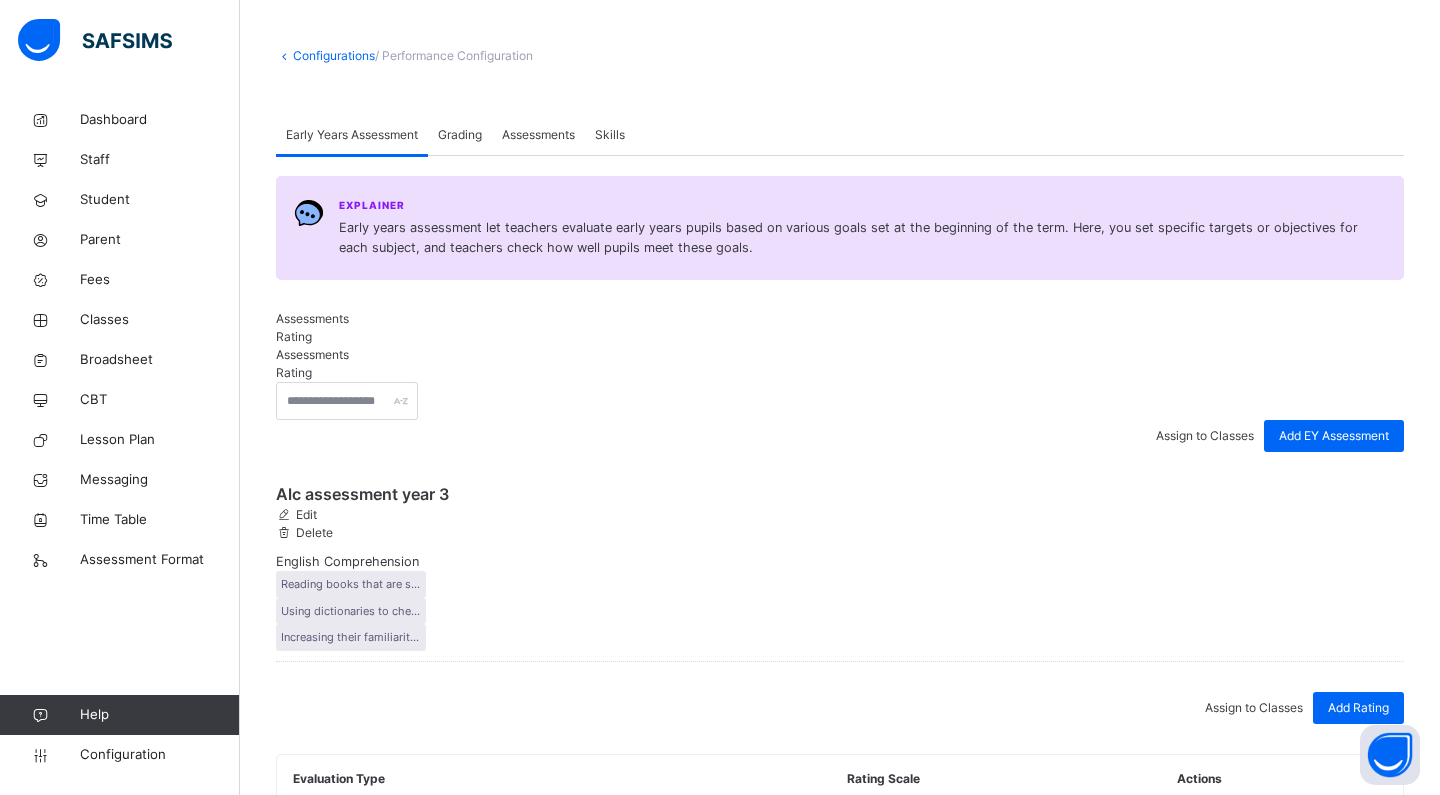click at bounding box center (1186, 824) 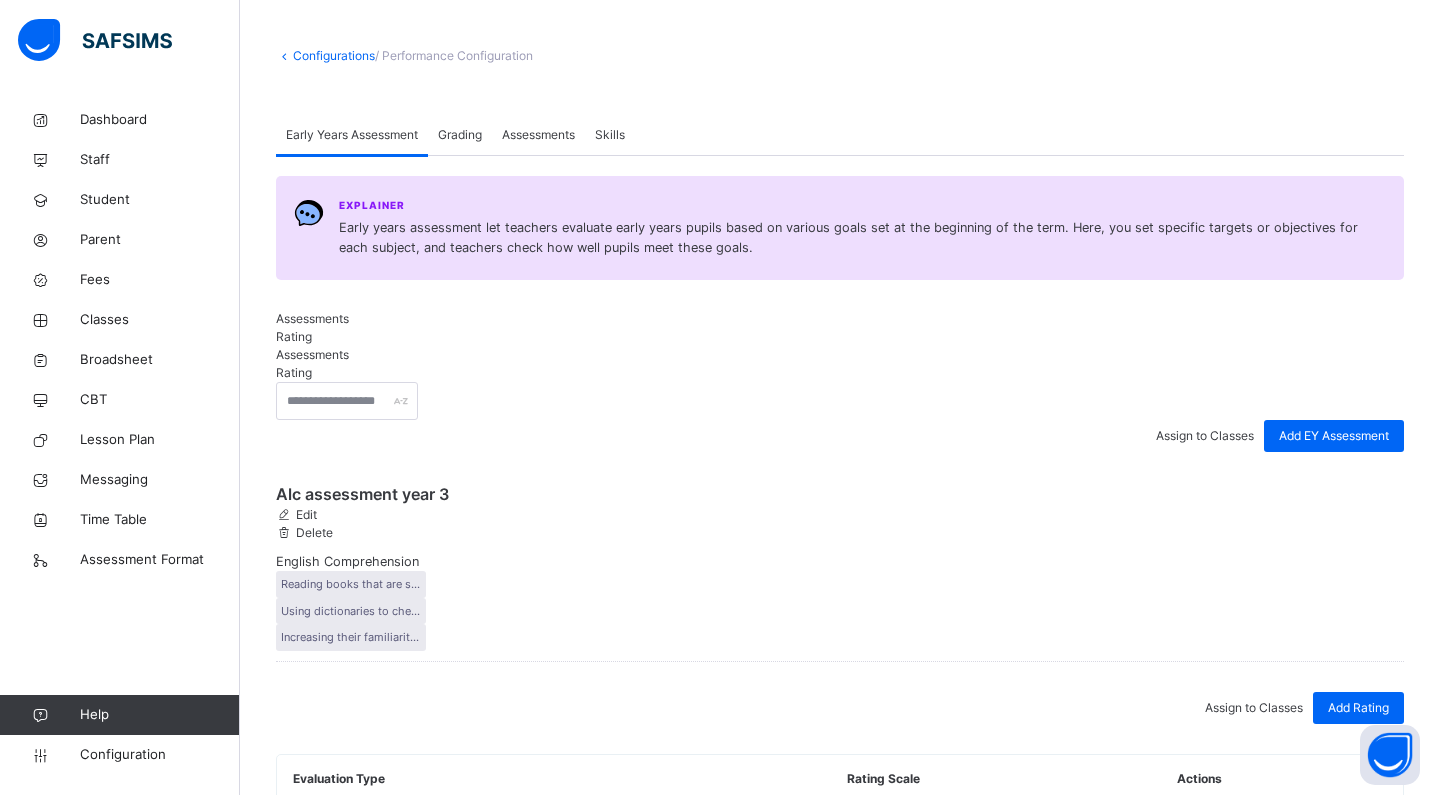 click on "Edit Rating" at bounding box center (1148, 906) 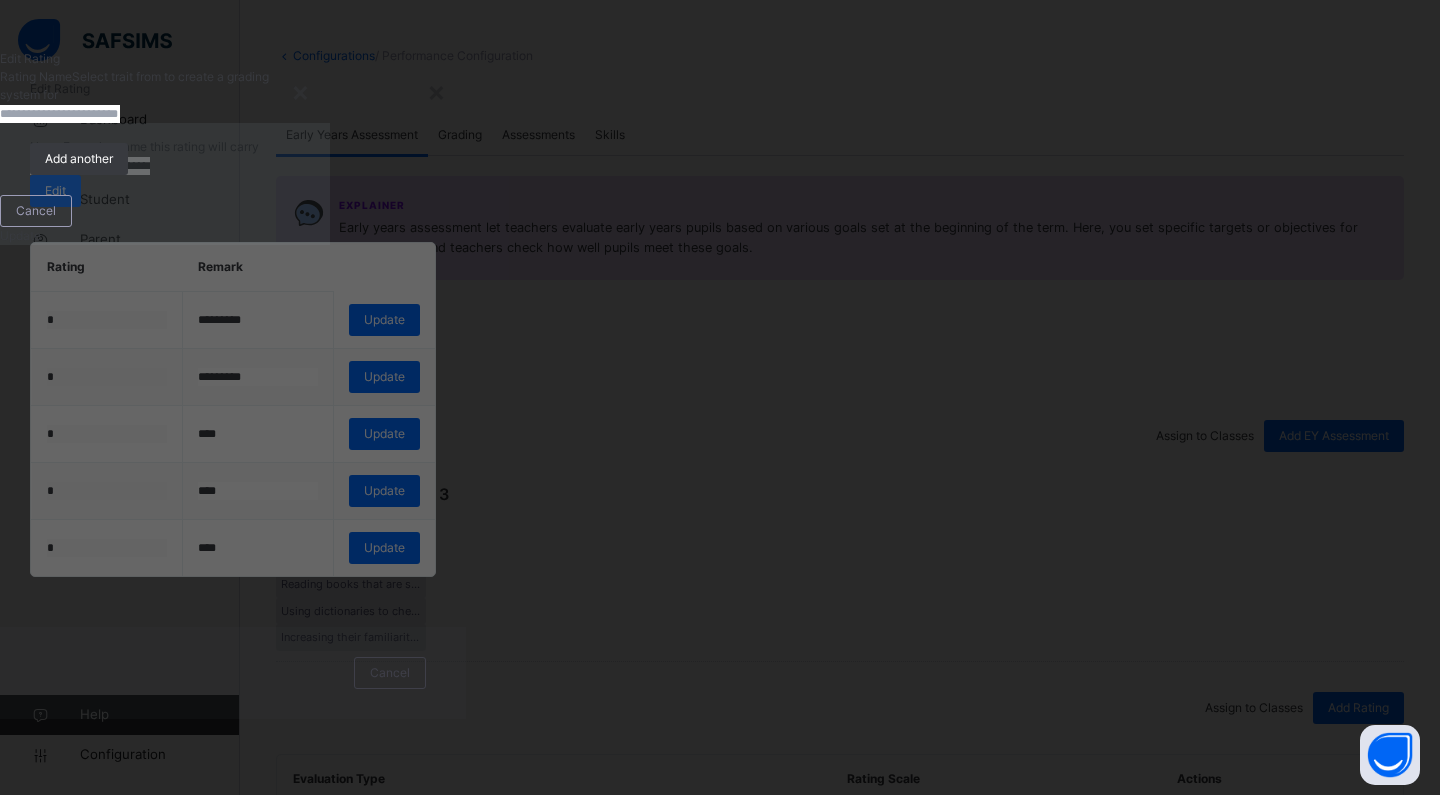 click on "**********" at bounding box center (90, 166) 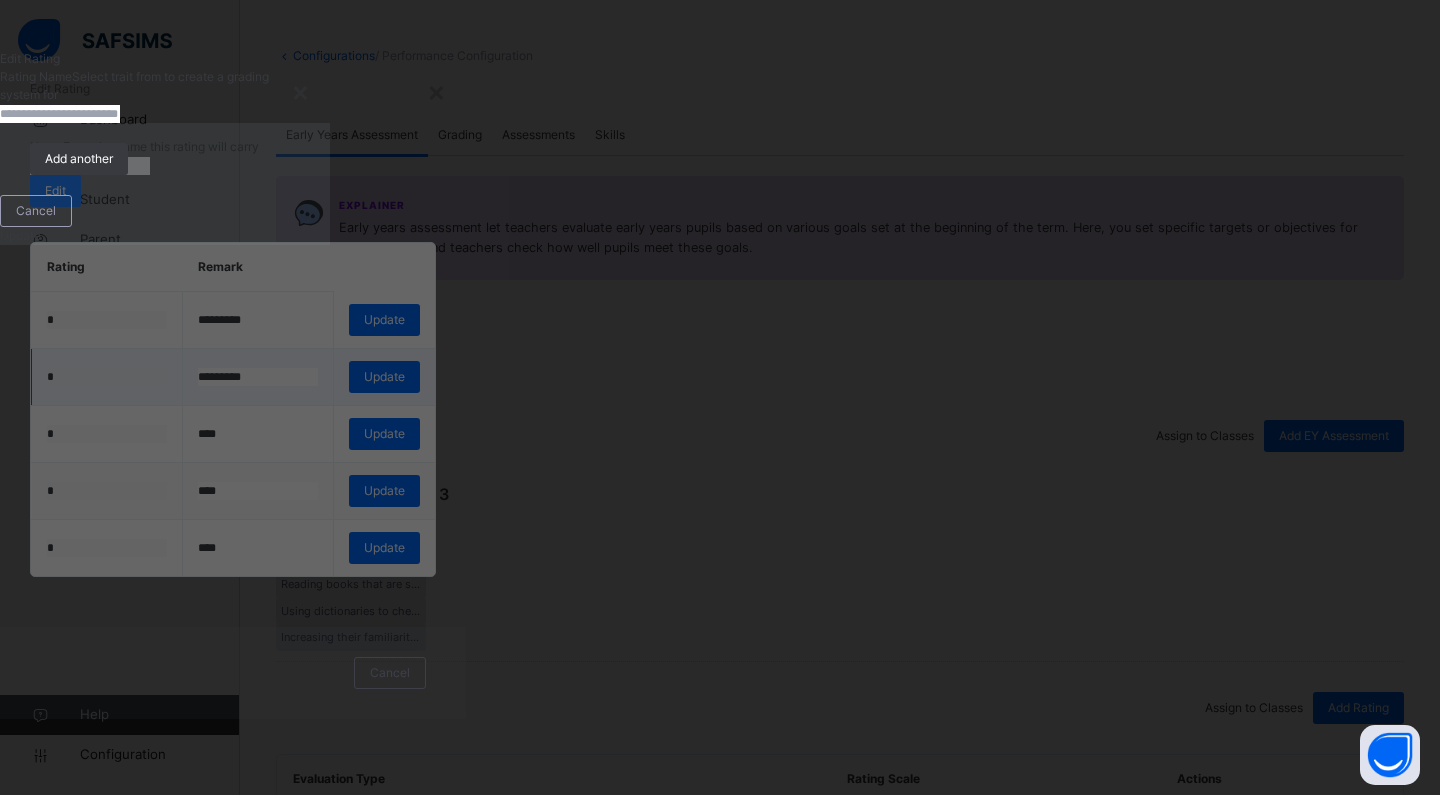 type on "**********" 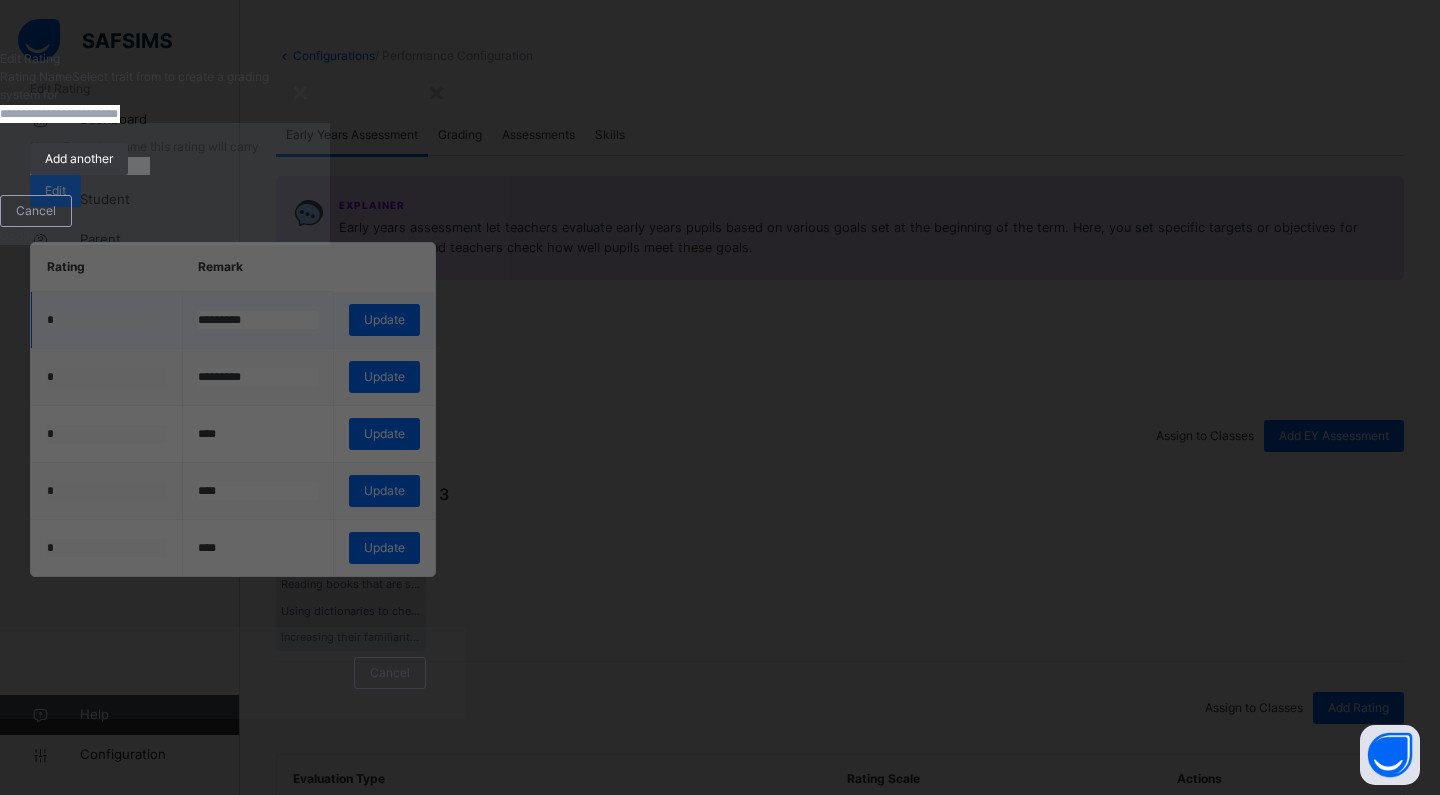 click on "*********" at bounding box center [258, 320] 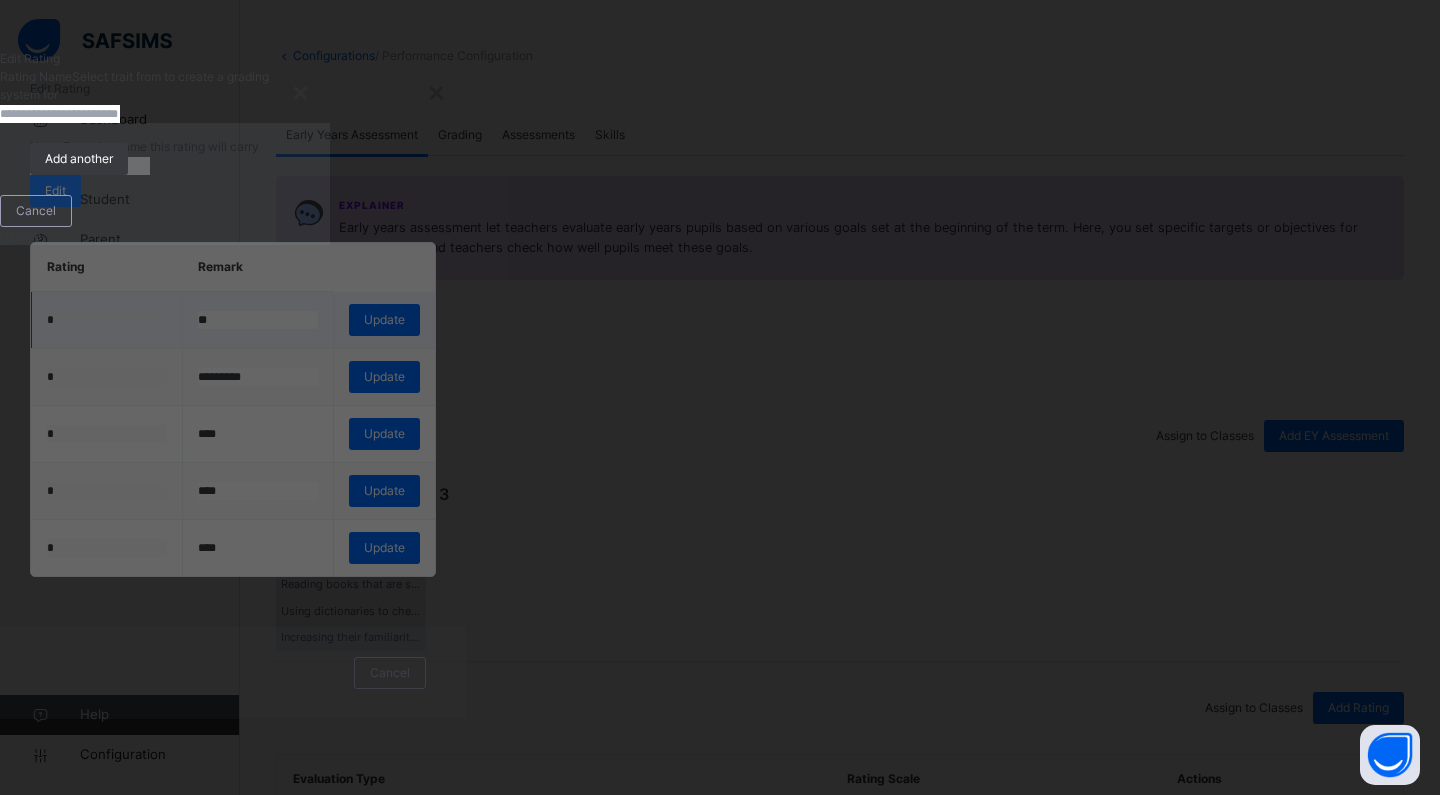 type on "*" 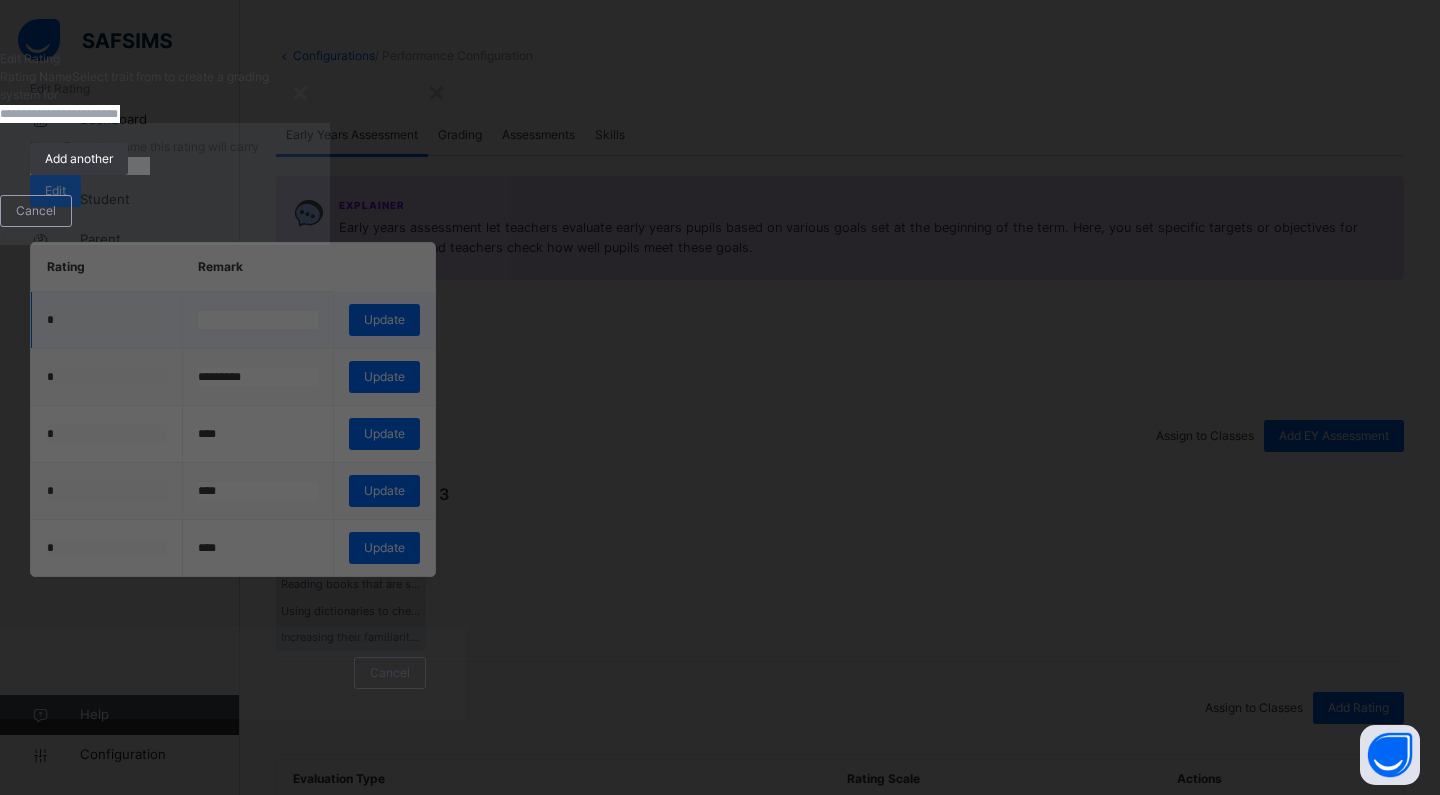 type on "*" 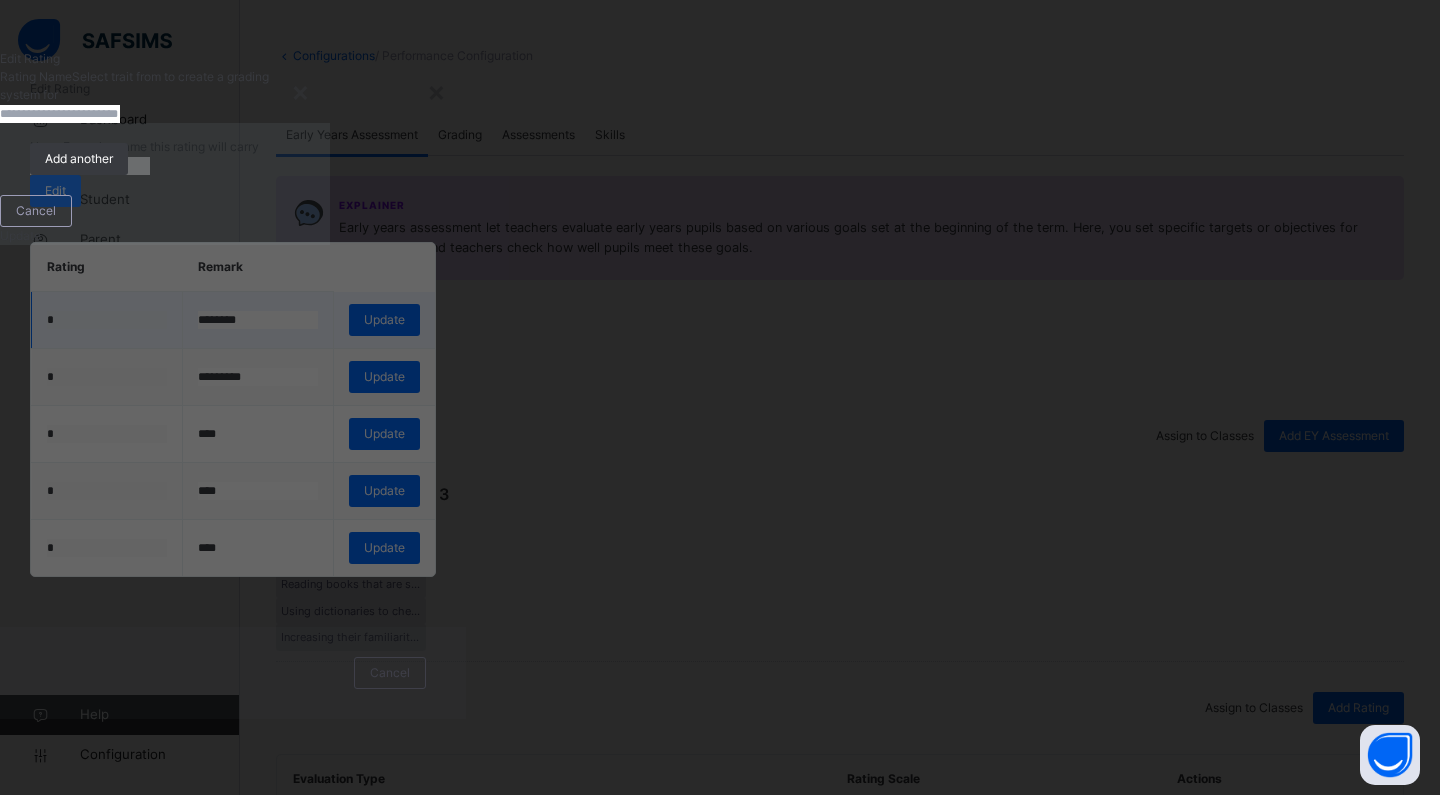 type on "********" 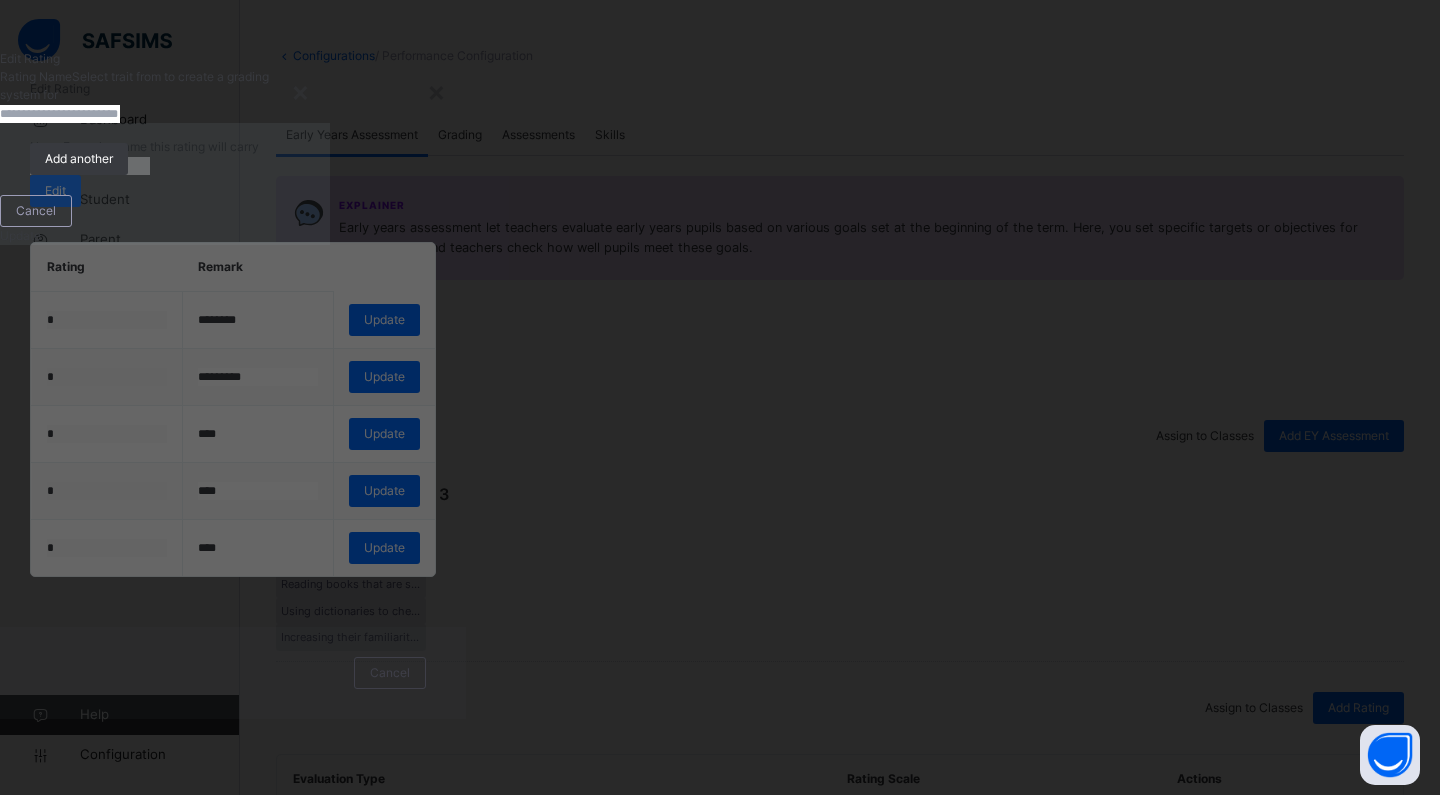 click on "**********" at bounding box center [233, 172] 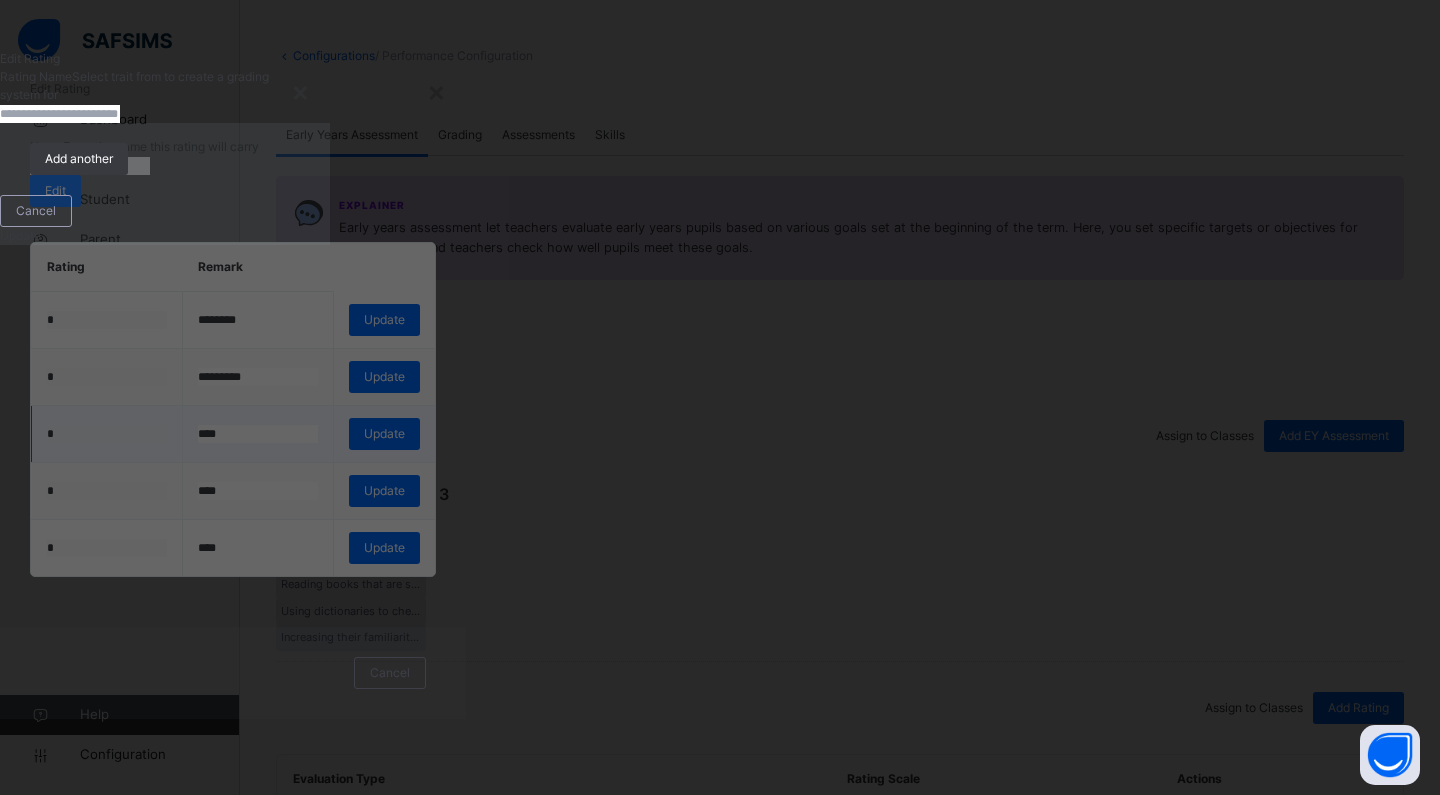 click on "* **** Update" at bounding box center (234, 433) 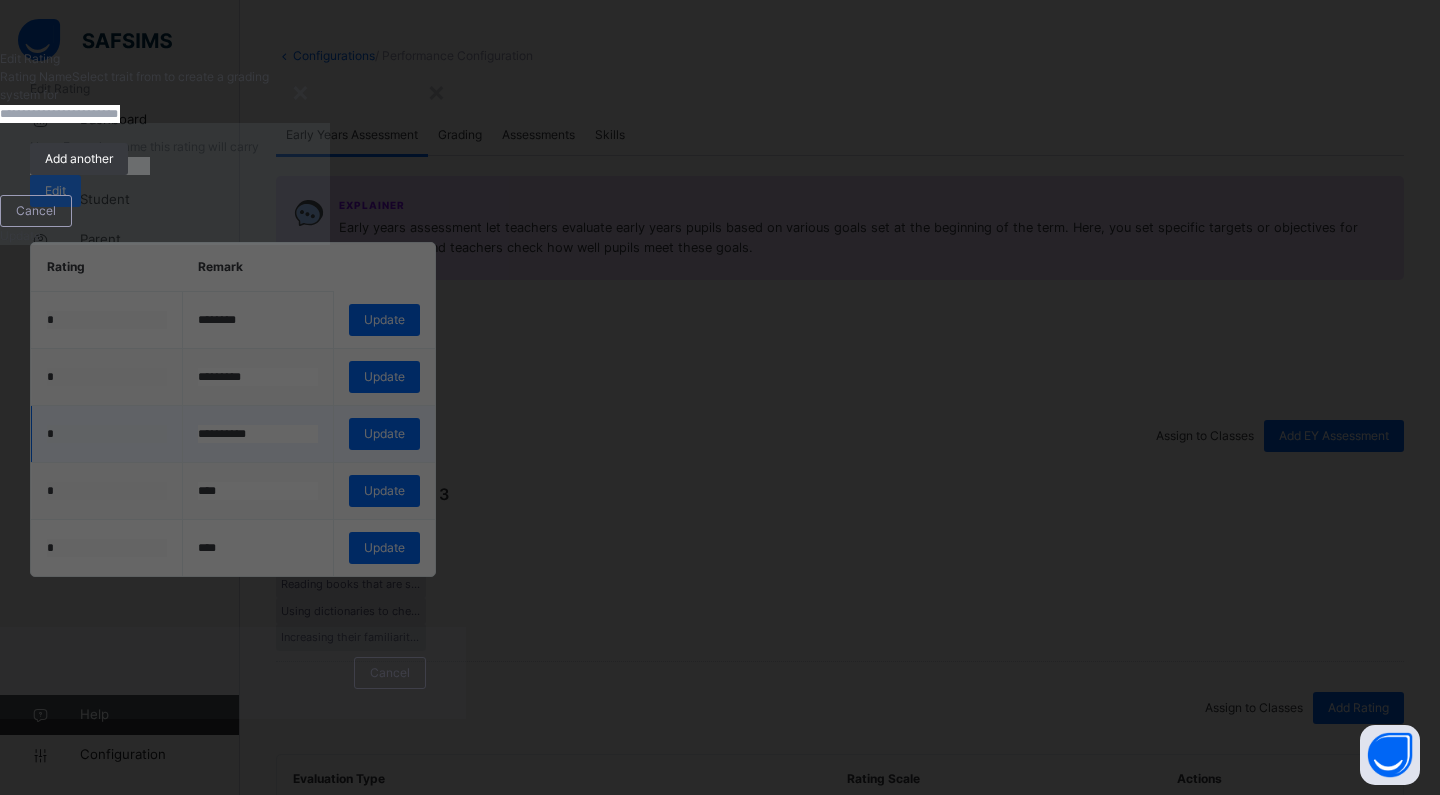 type on "**********" 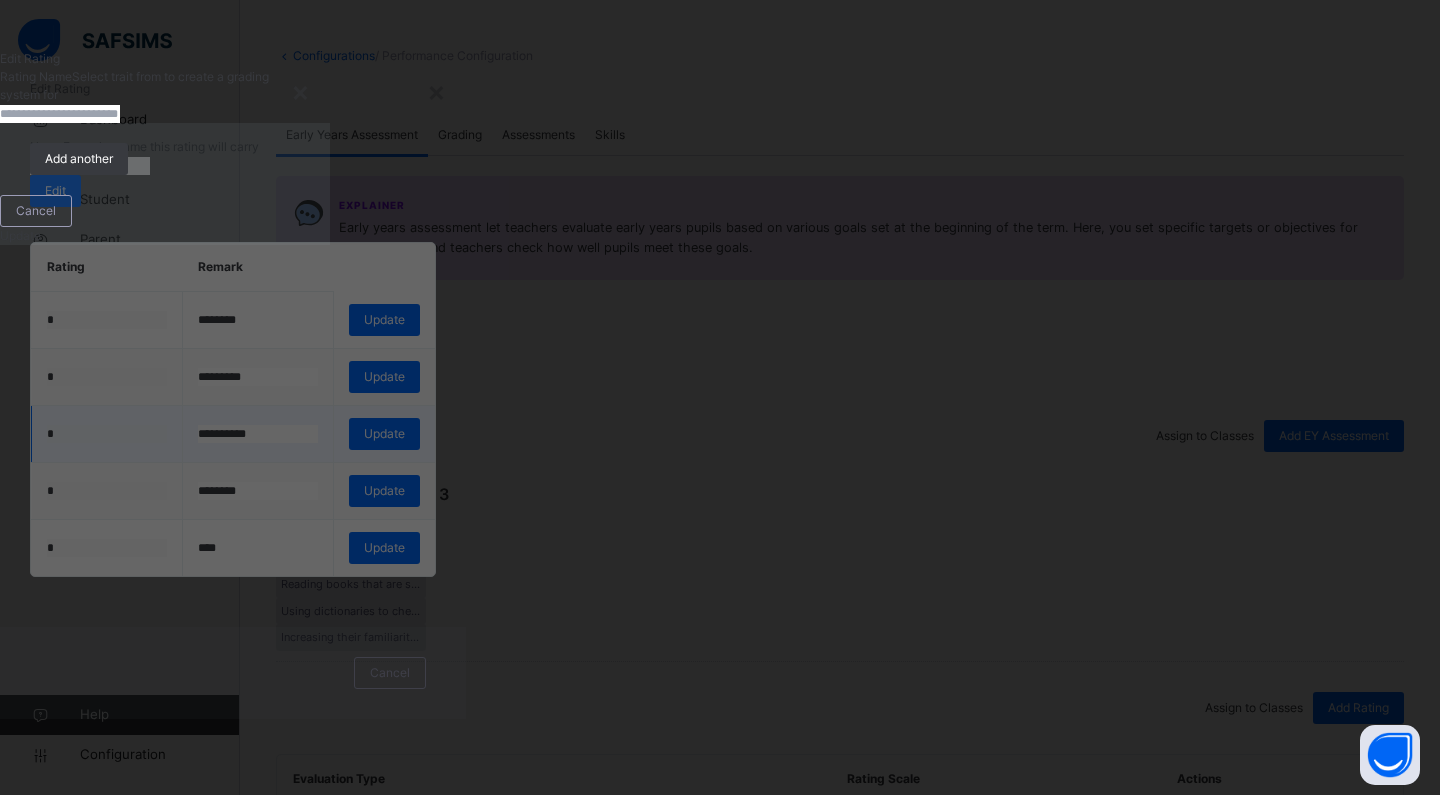 type on "********" 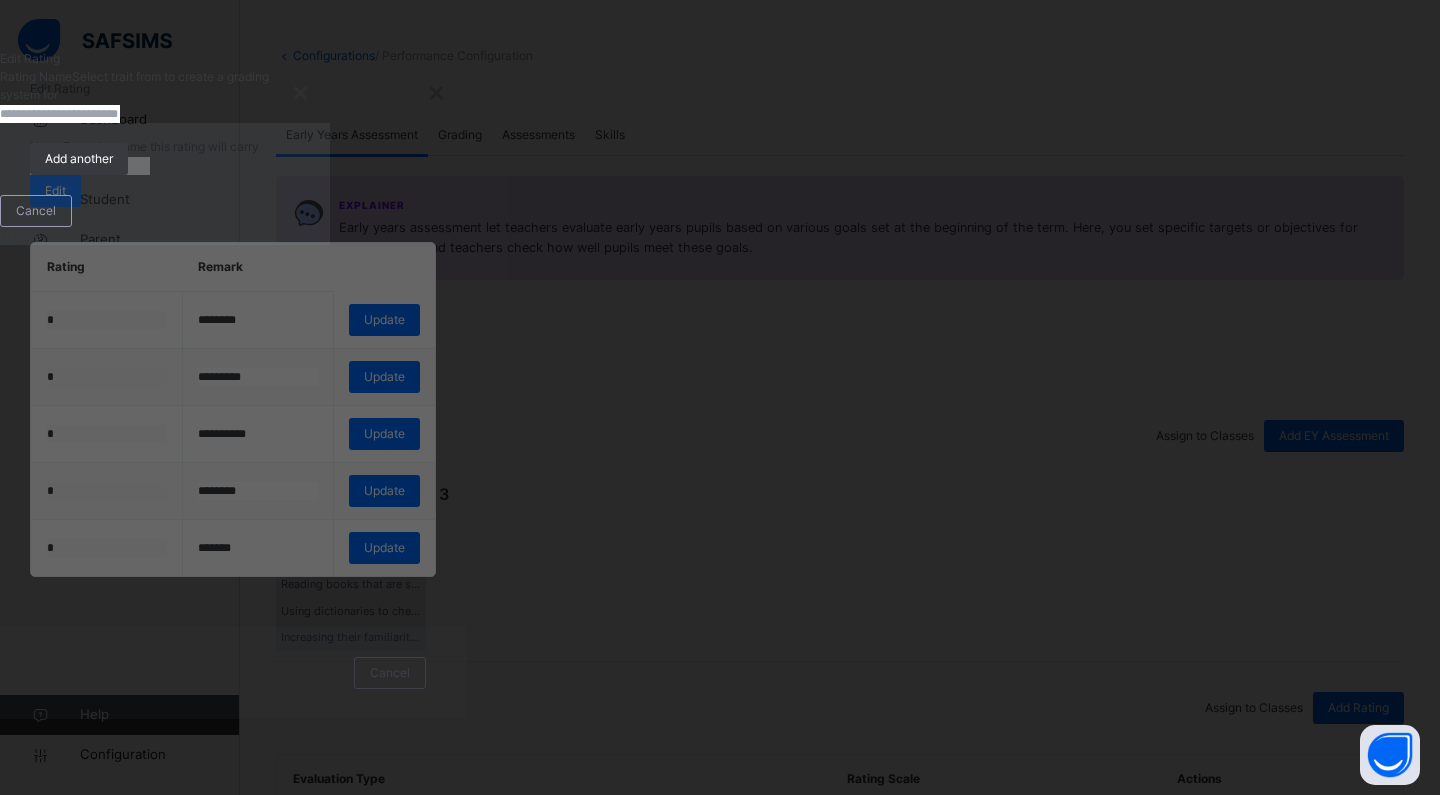 type on "*******" 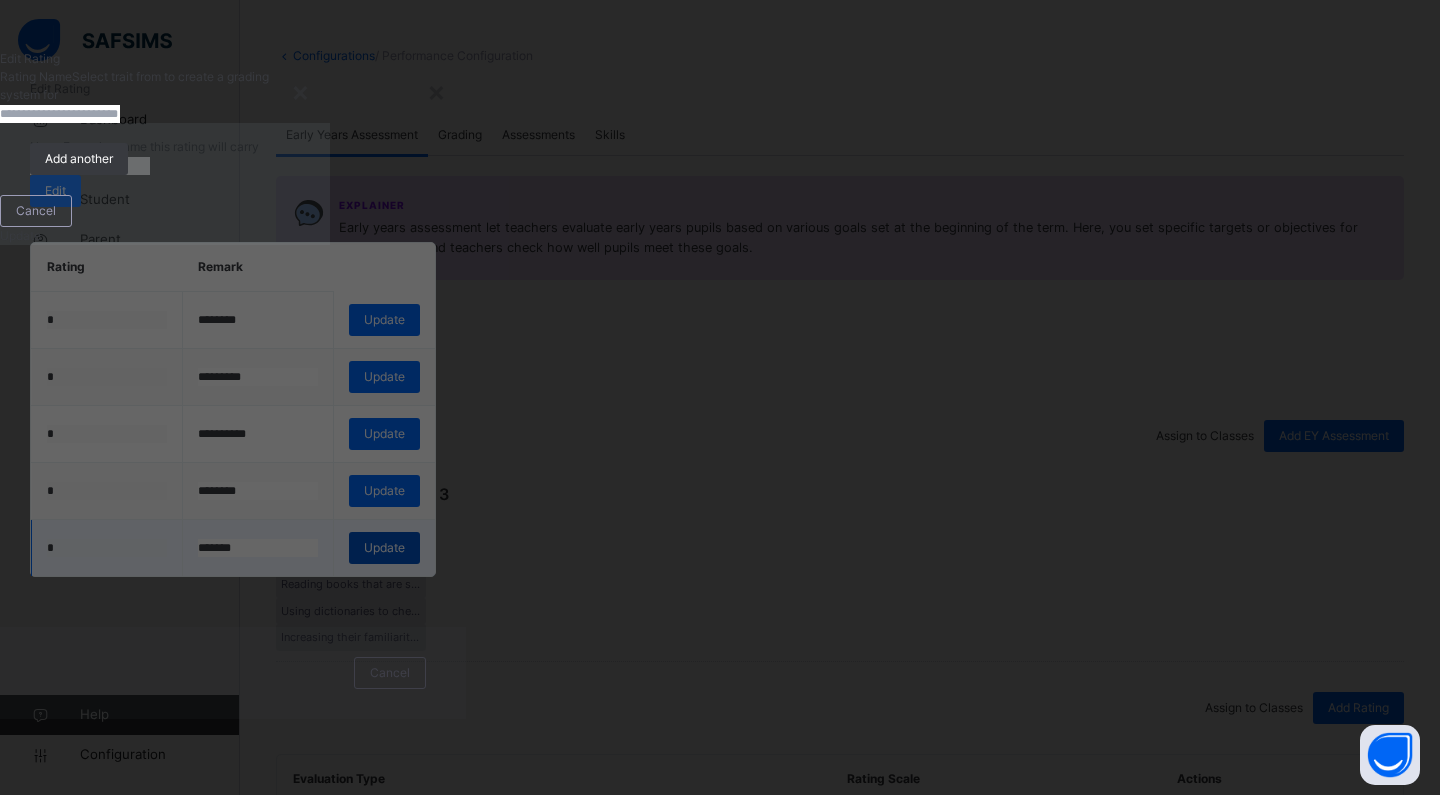 click on "Update" at bounding box center (384, 548) 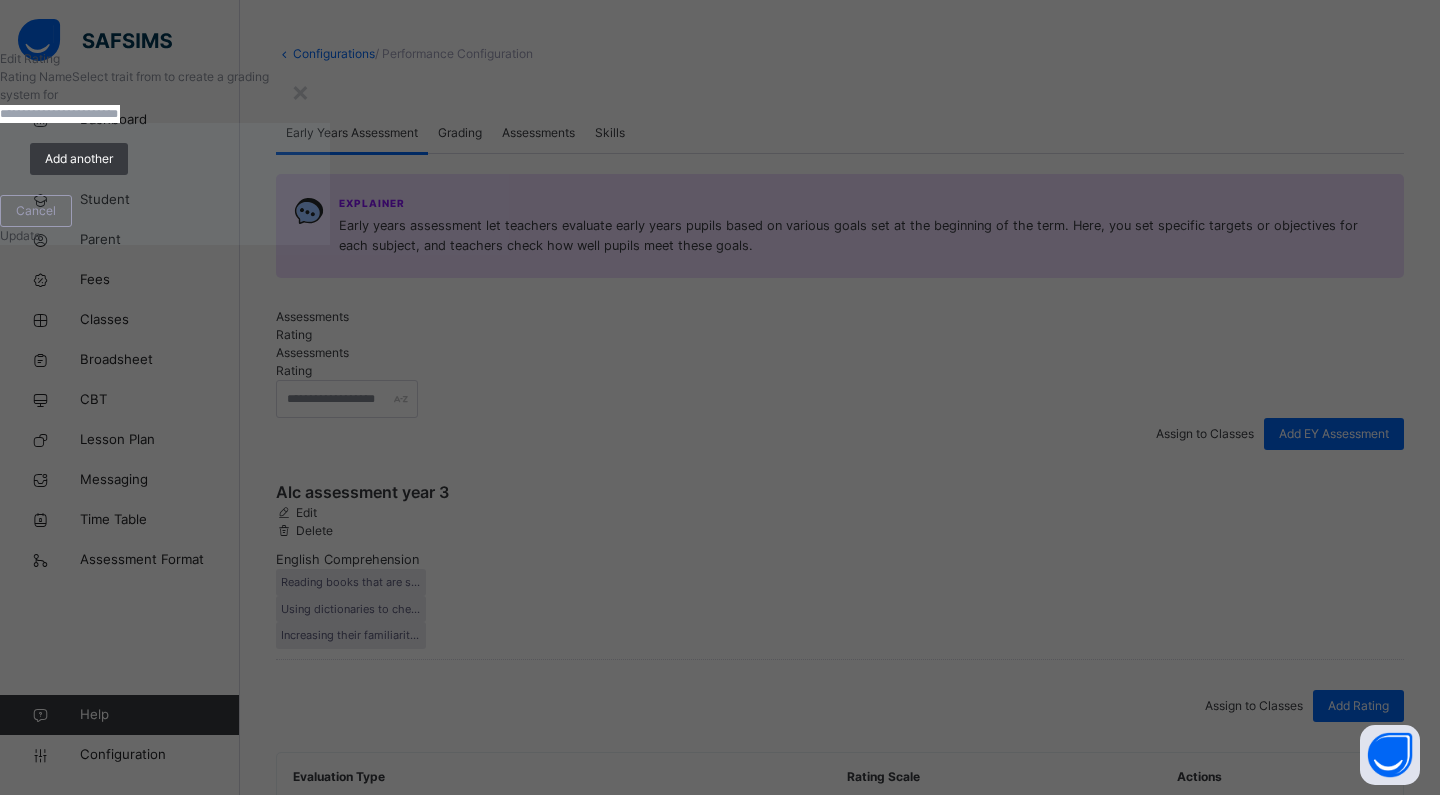 scroll, scrollTop: 83, scrollLeft: 0, axis: vertical 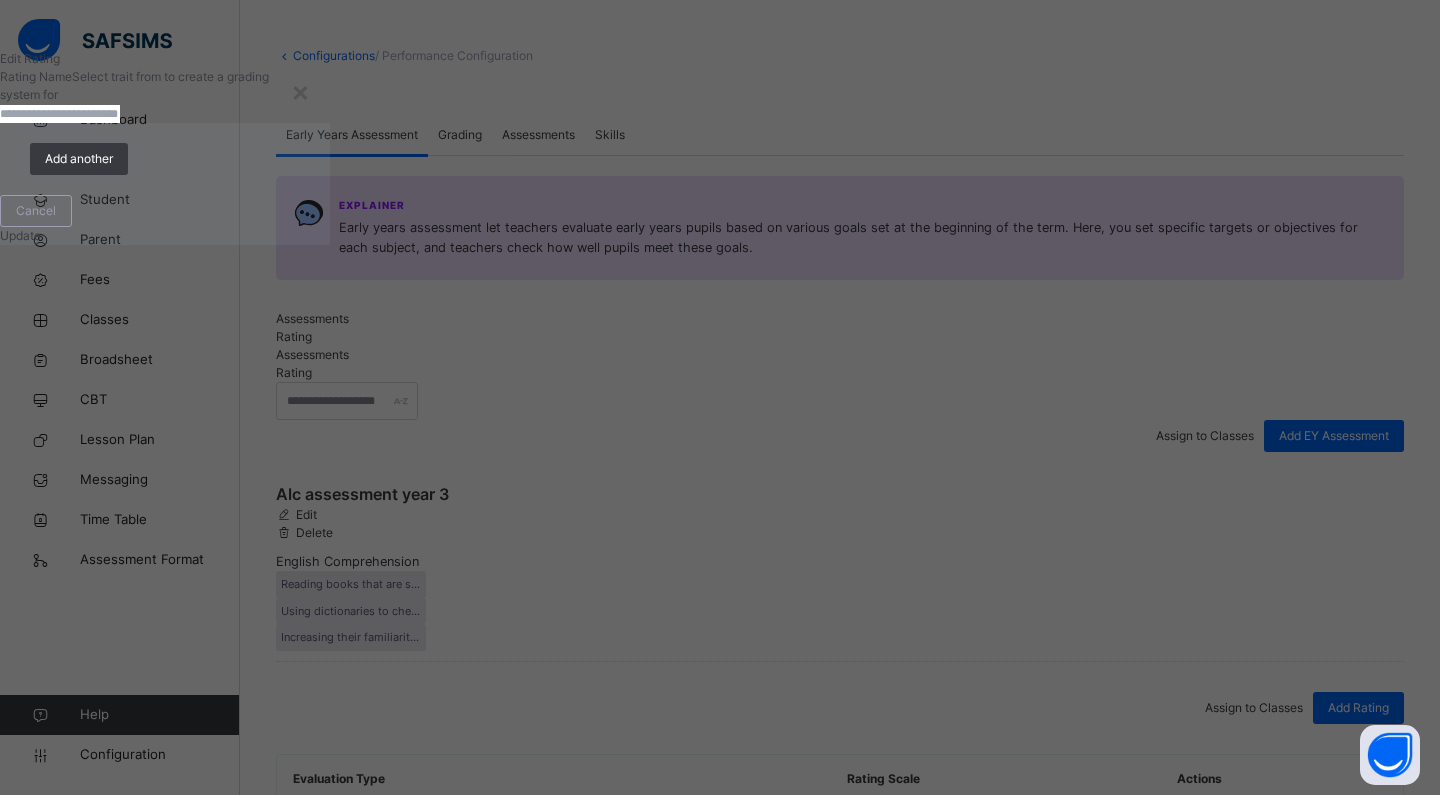 click on "Edit Rating" at bounding box center (1148, 906) 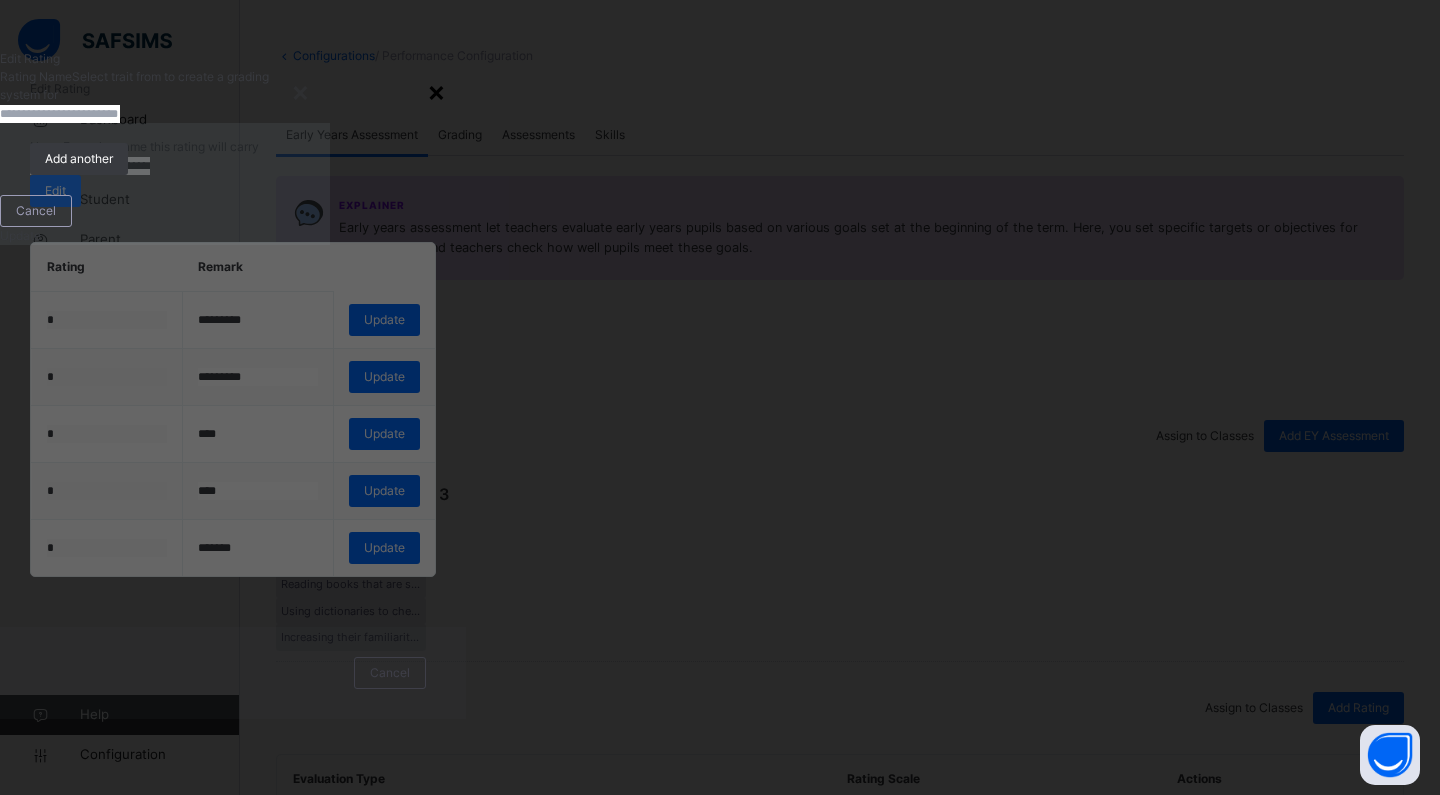 click on "×" at bounding box center (436, 91) 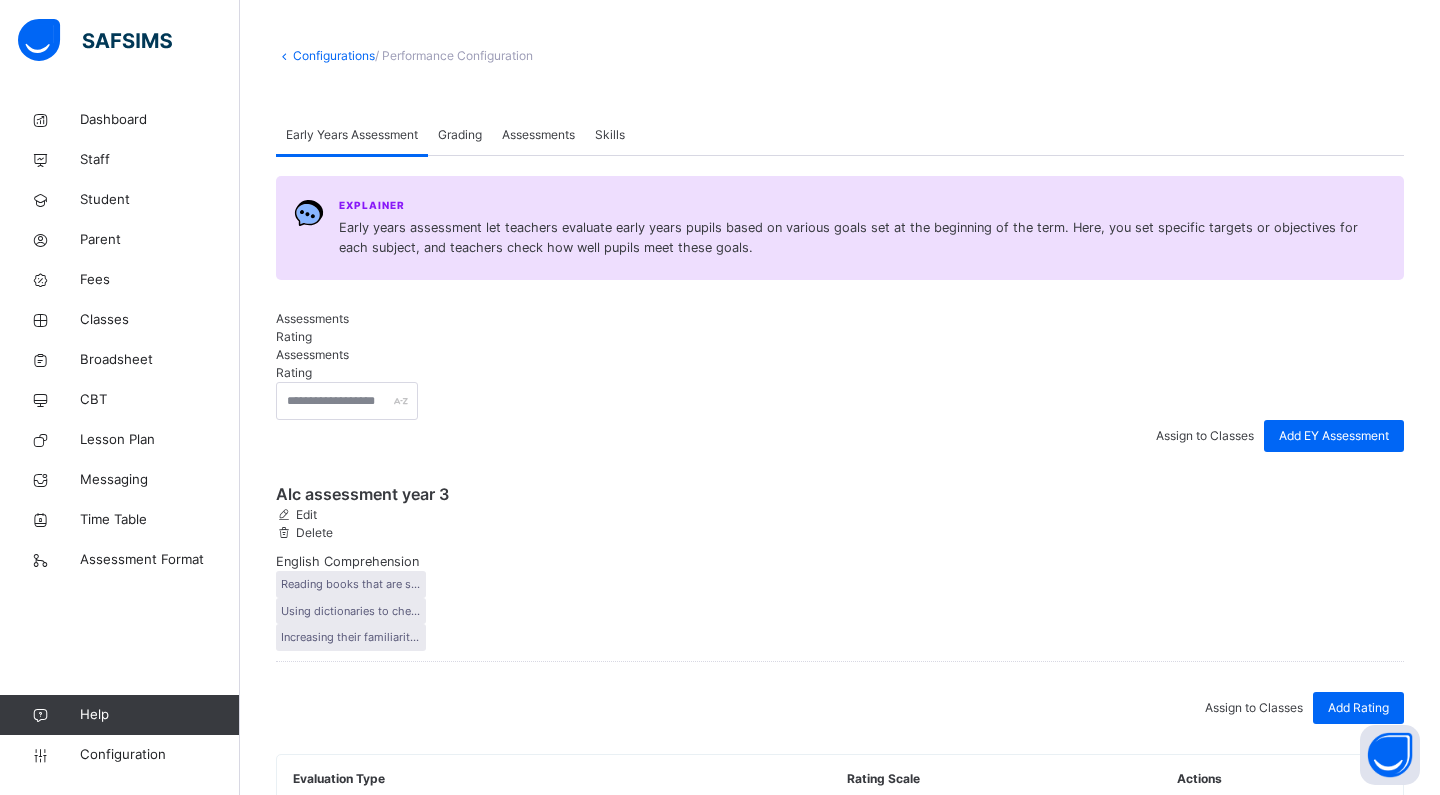 click at bounding box center [1186, 824] 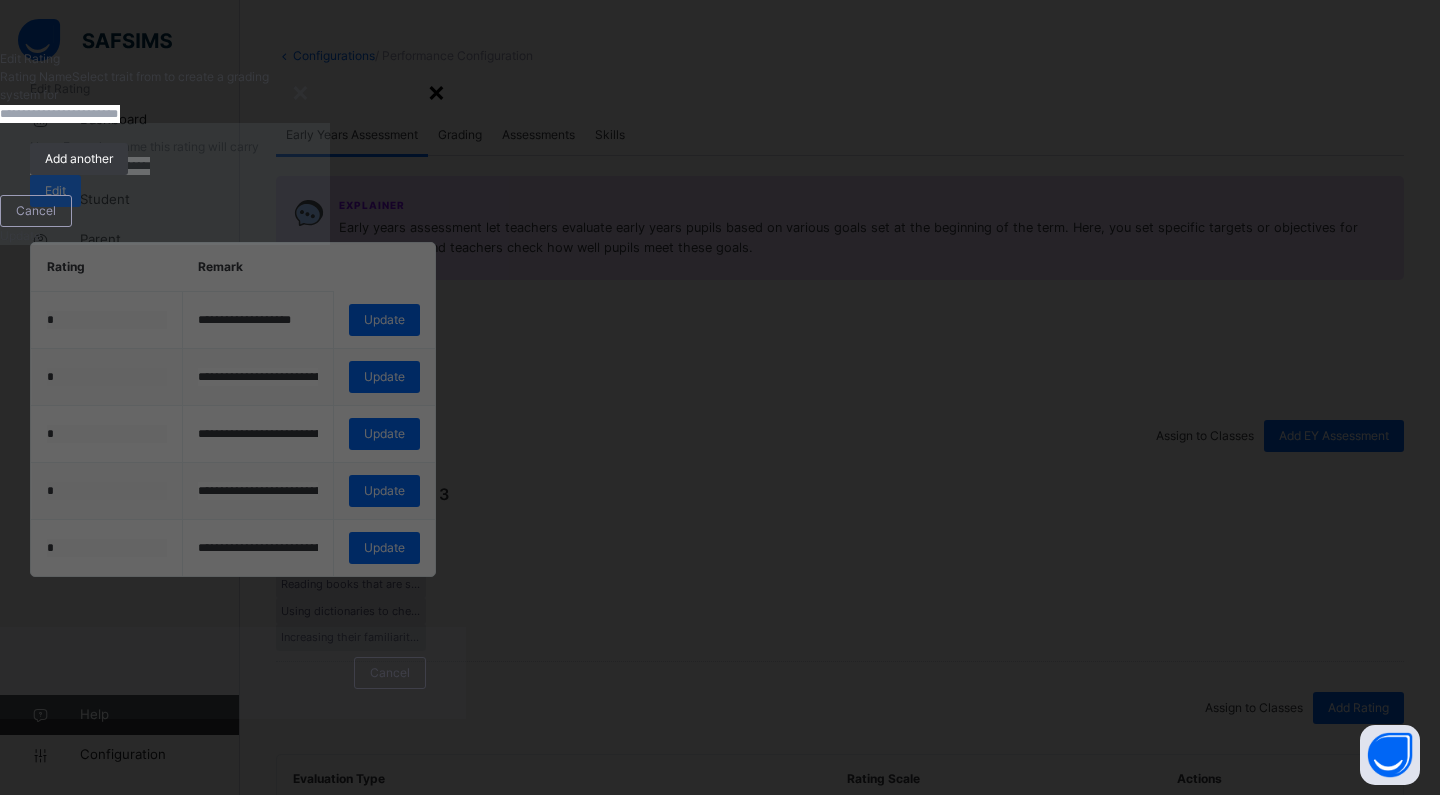 click on "×" at bounding box center [436, 91] 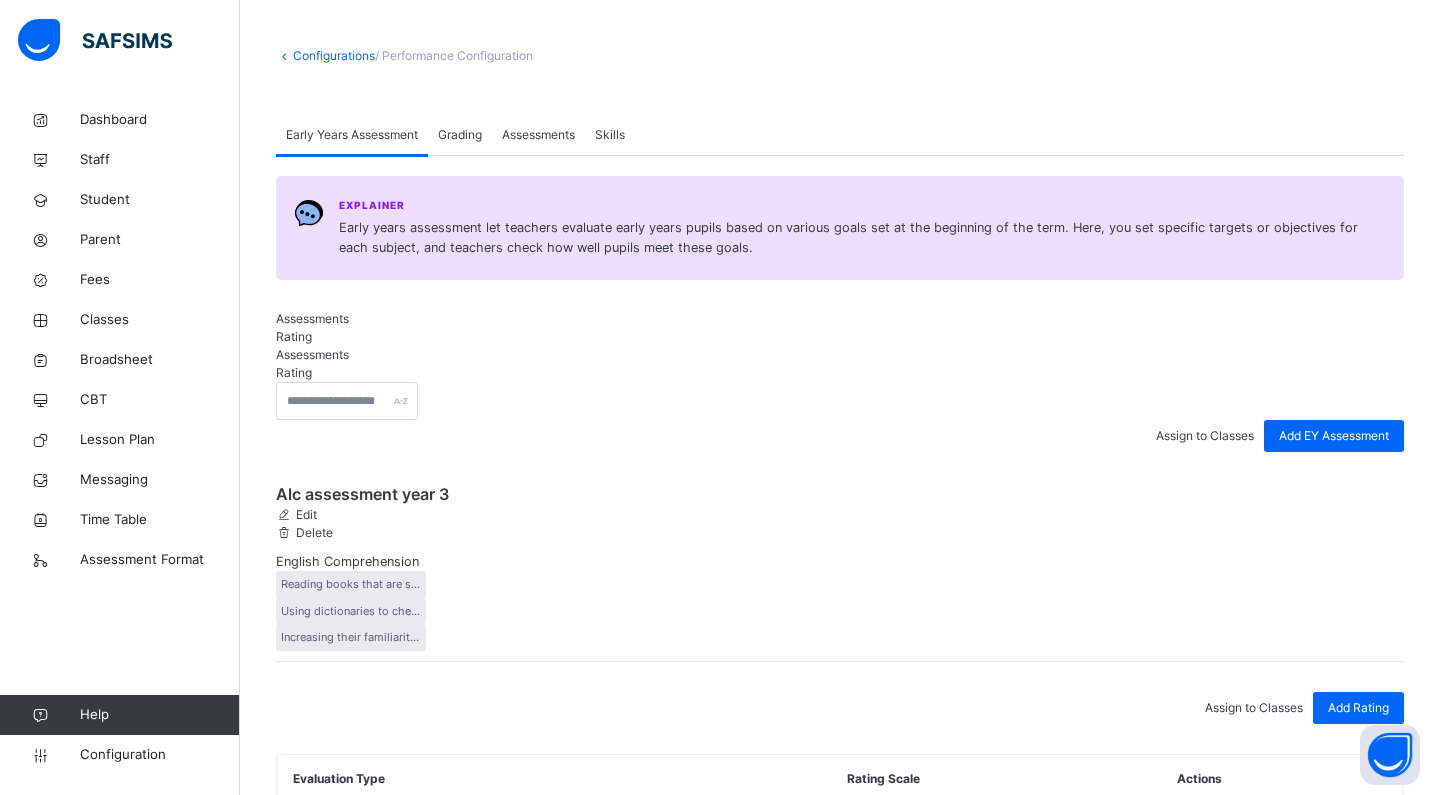 click at bounding box center [1186, 911] 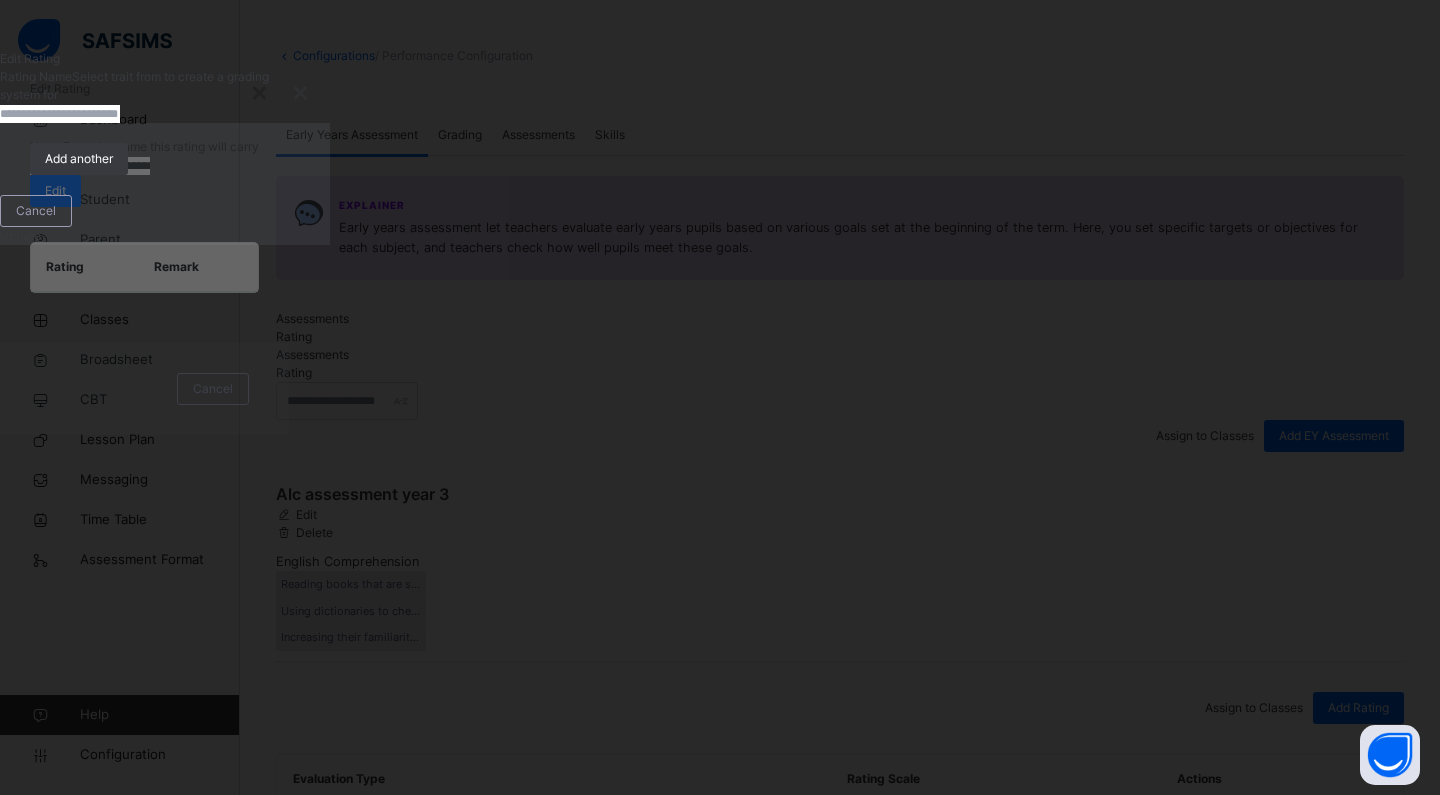 type on "******" 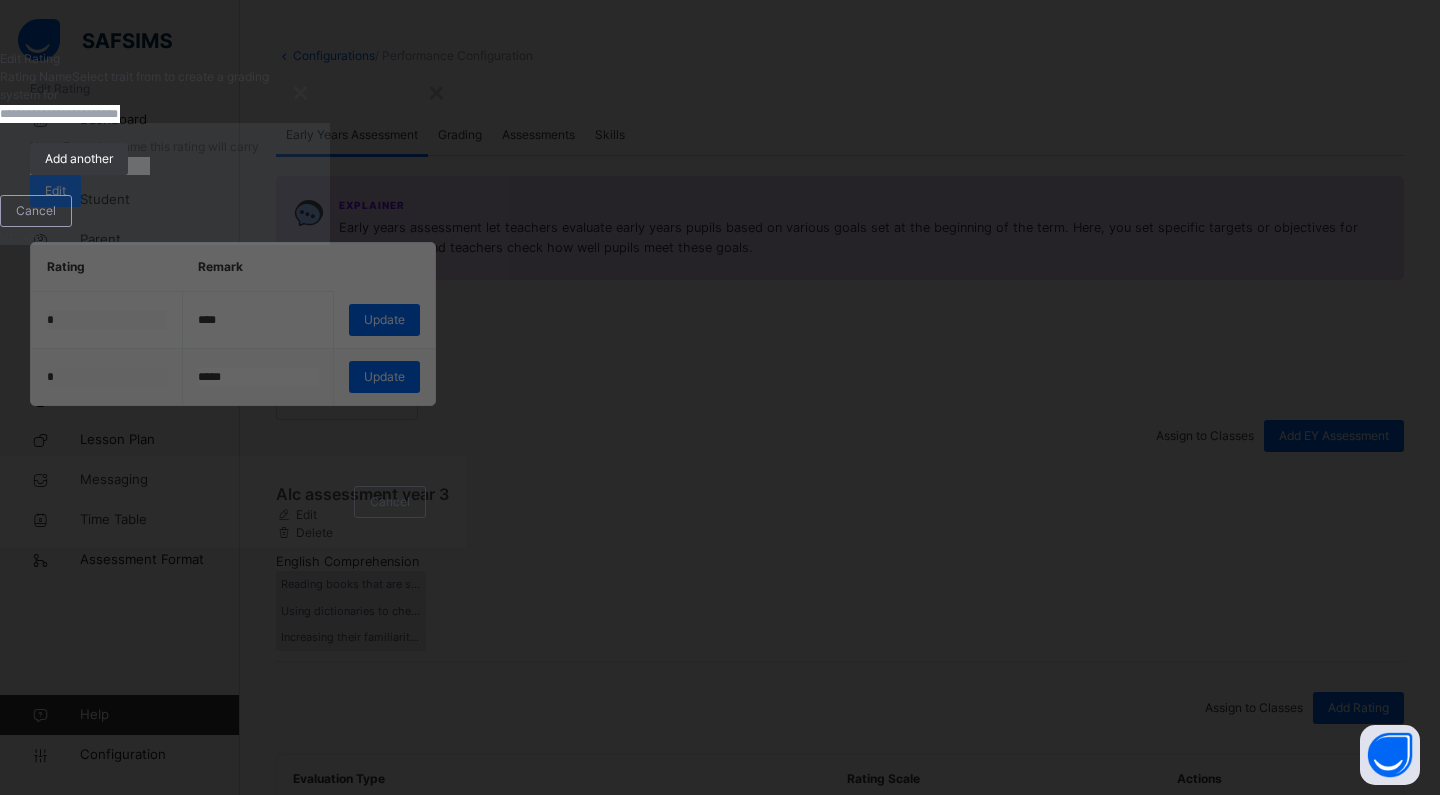 click on "******" at bounding box center [90, 166] 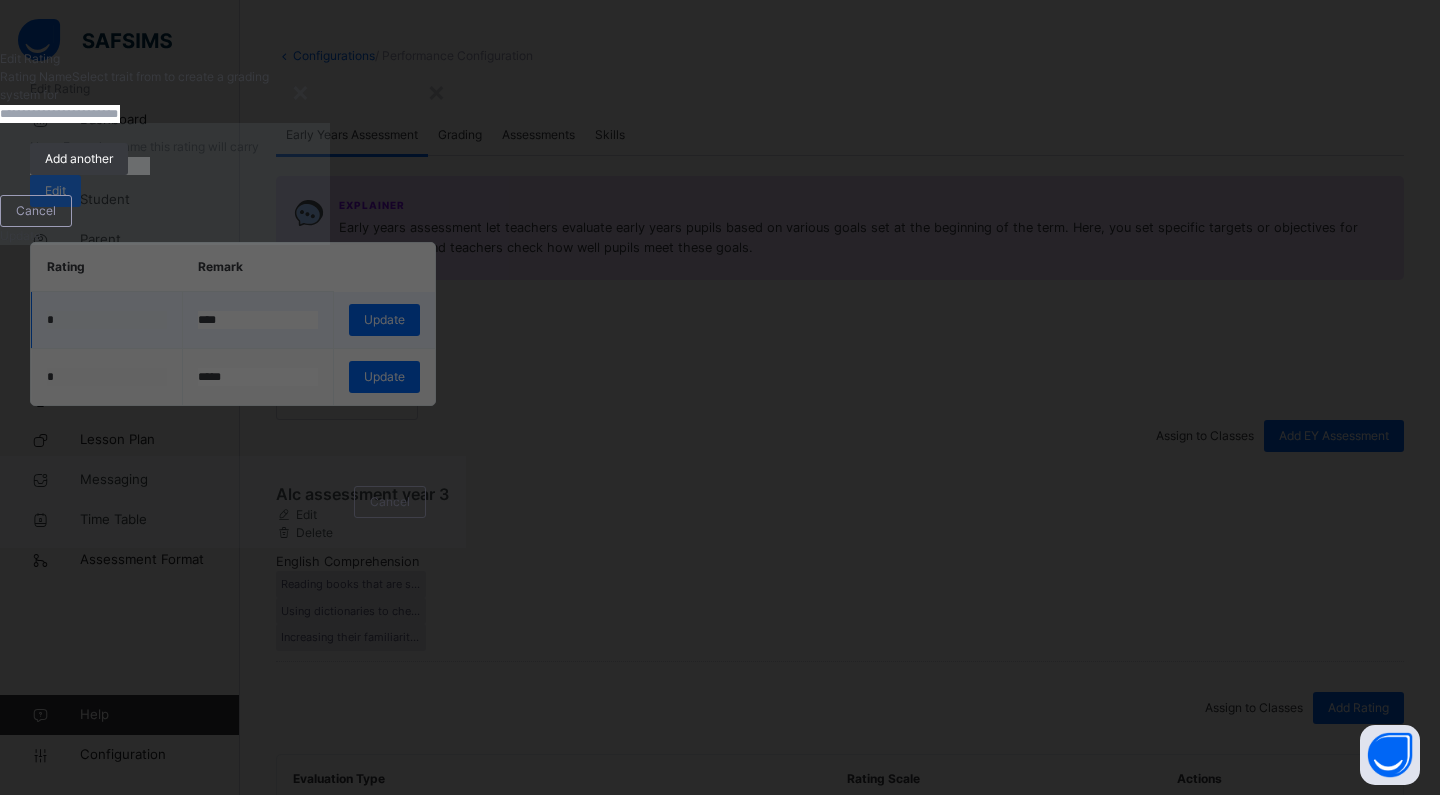 click on "Cancel" at bounding box center (233, 502) 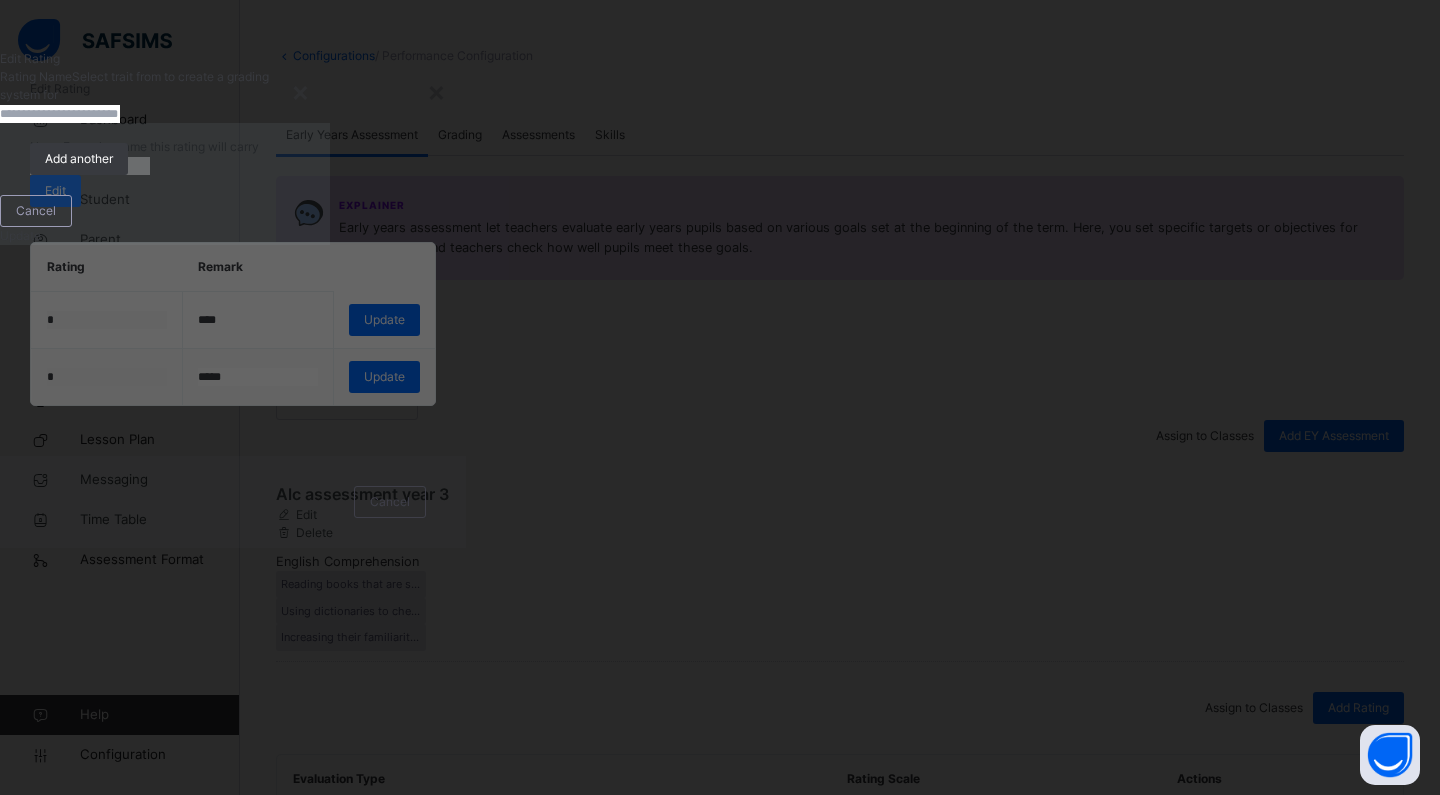 click on "******" at bounding box center (233, 165) 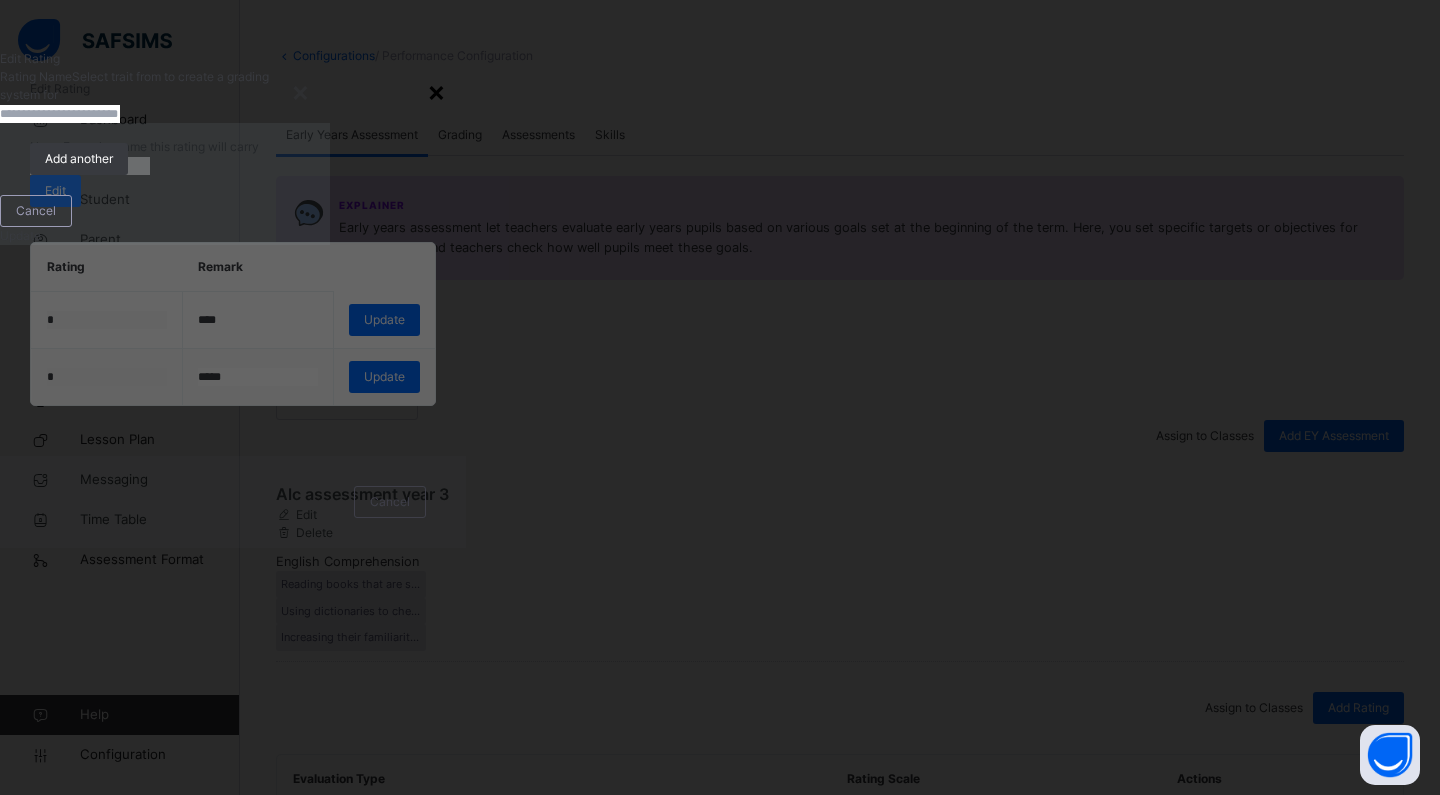 click on "×" at bounding box center [436, 91] 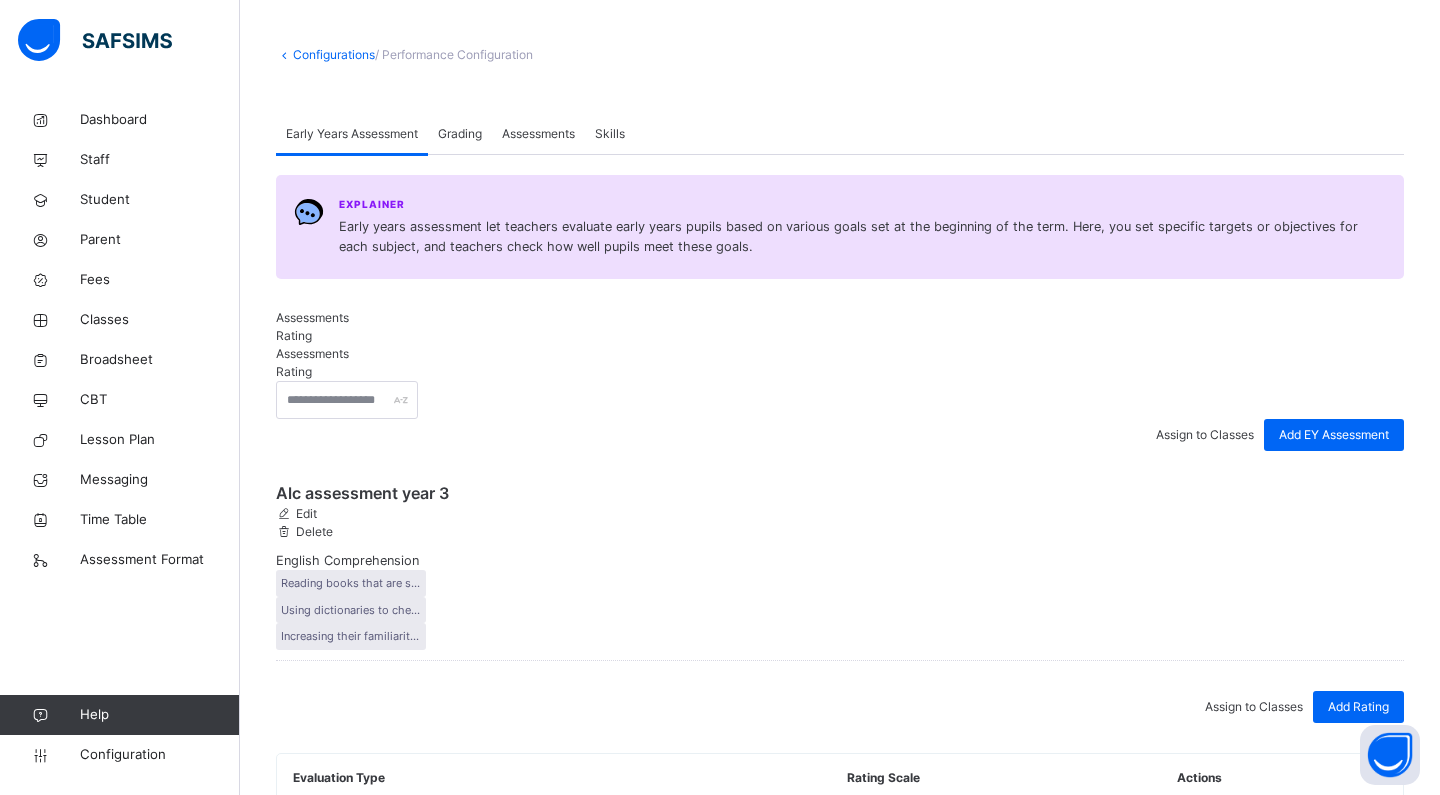 scroll, scrollTop: 83, scrollLeft: 0, axis: vertical 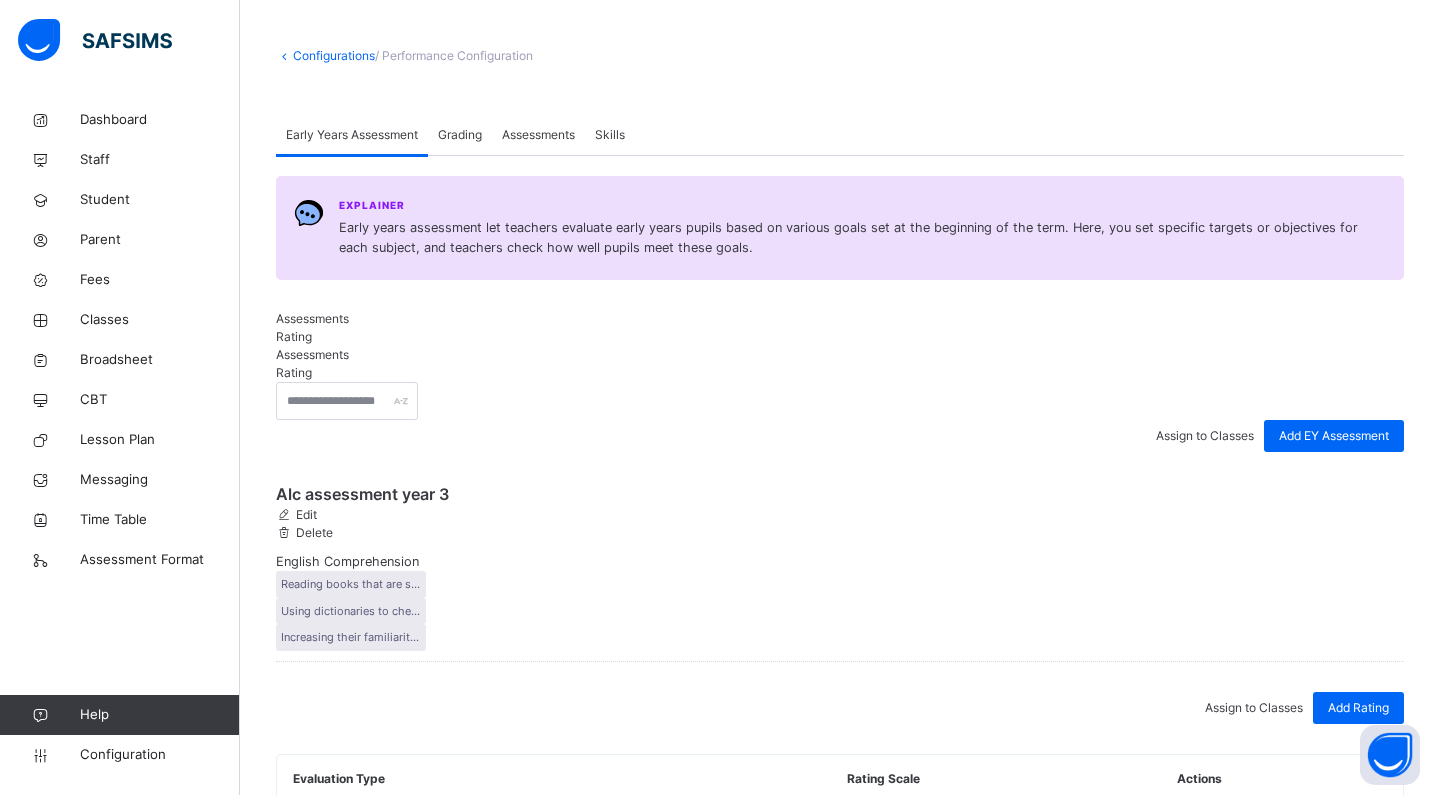 click on "Assessments" at bounding box center [840, 319] 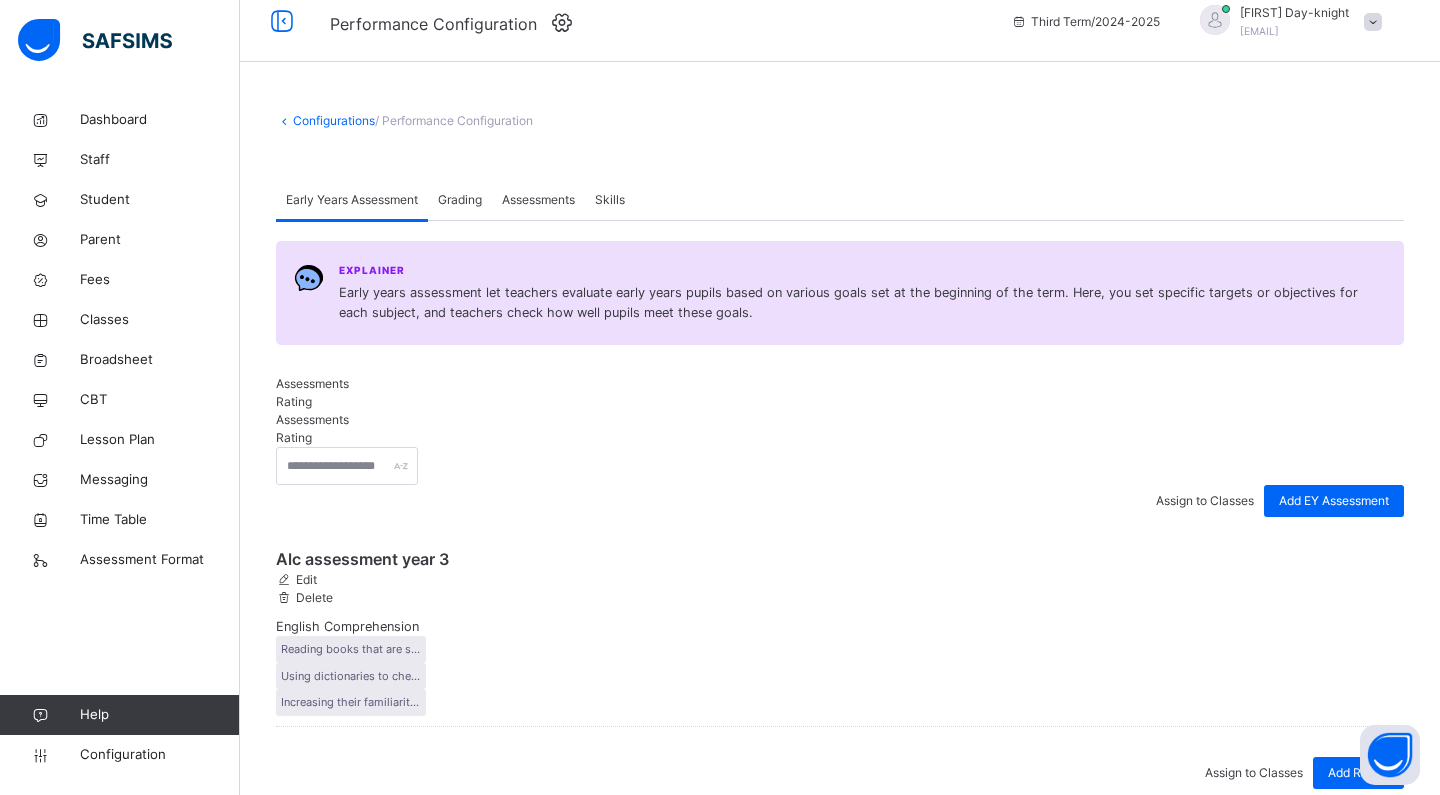 click on "Edit" at bounding box center (305, 579) 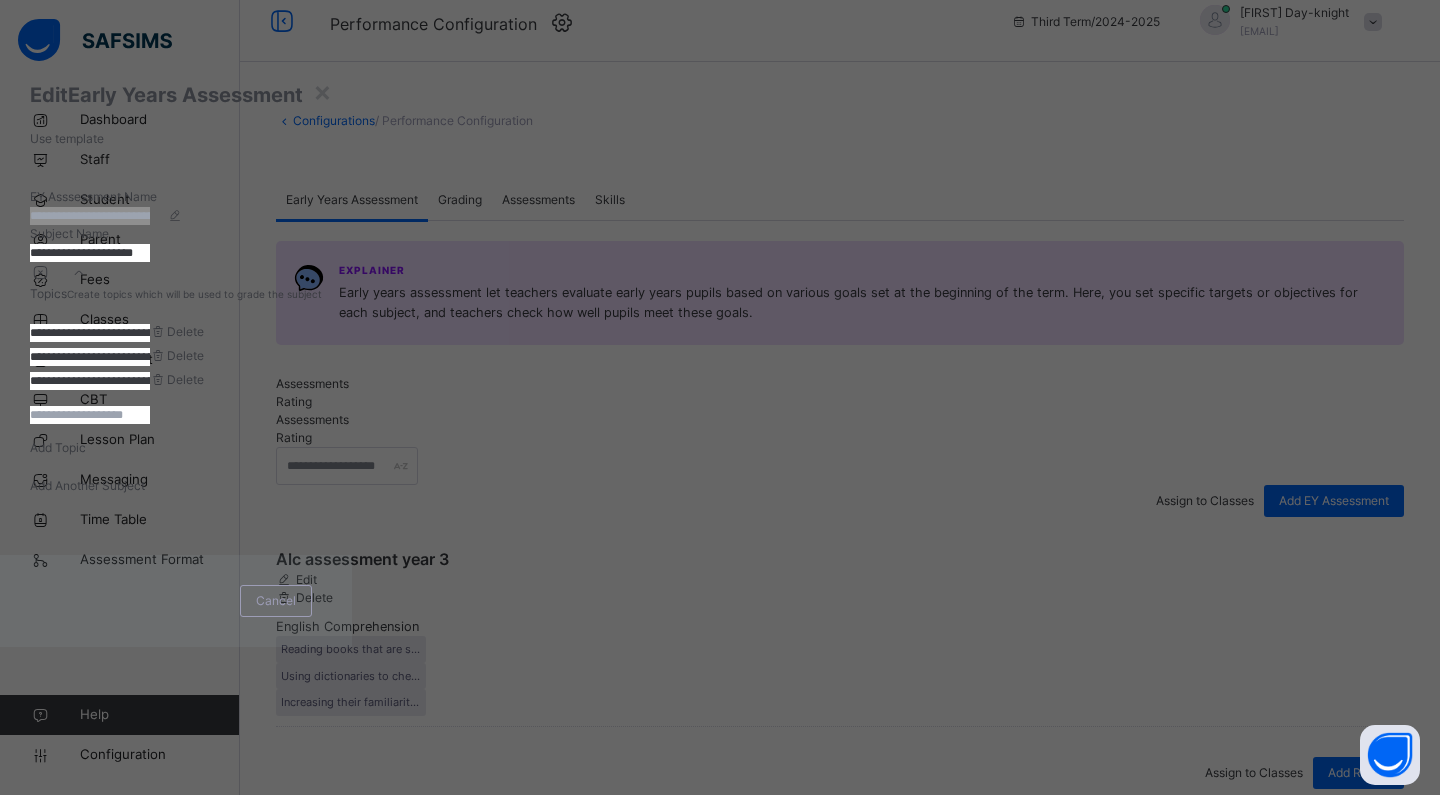 type on "**********" 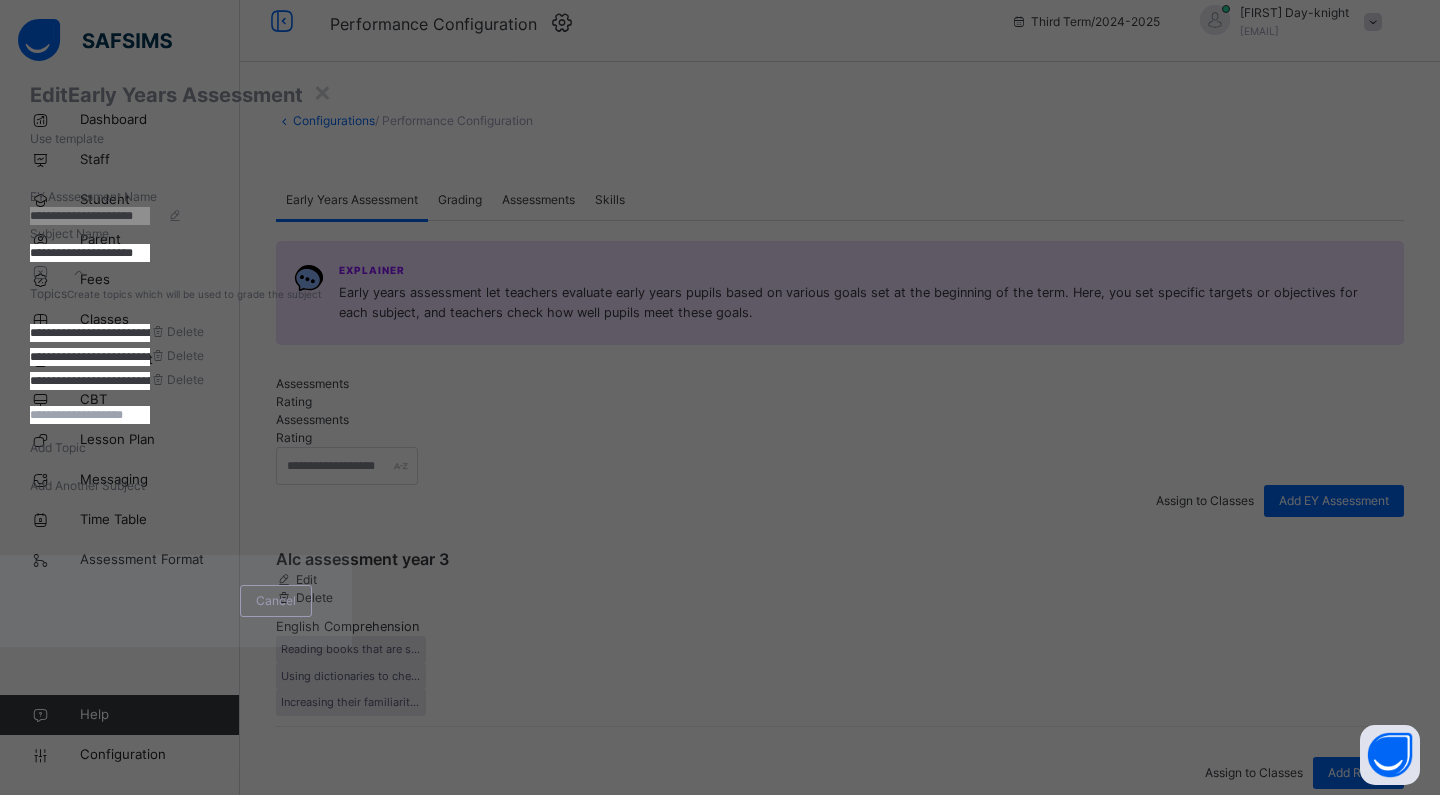 scroll, scrollTop: 0, scrollLeft: 0, axis: both 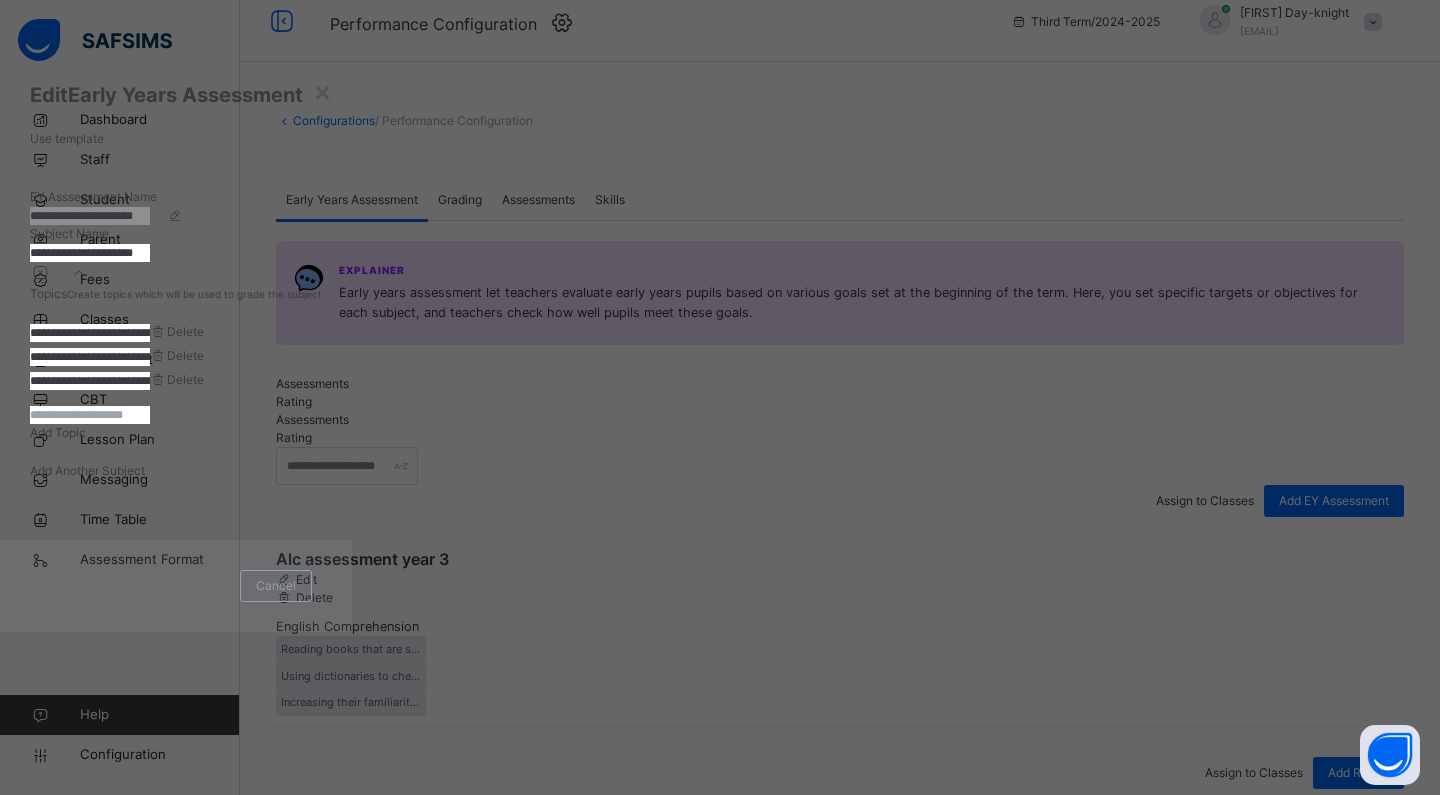 click at bounding box center (175, 215) 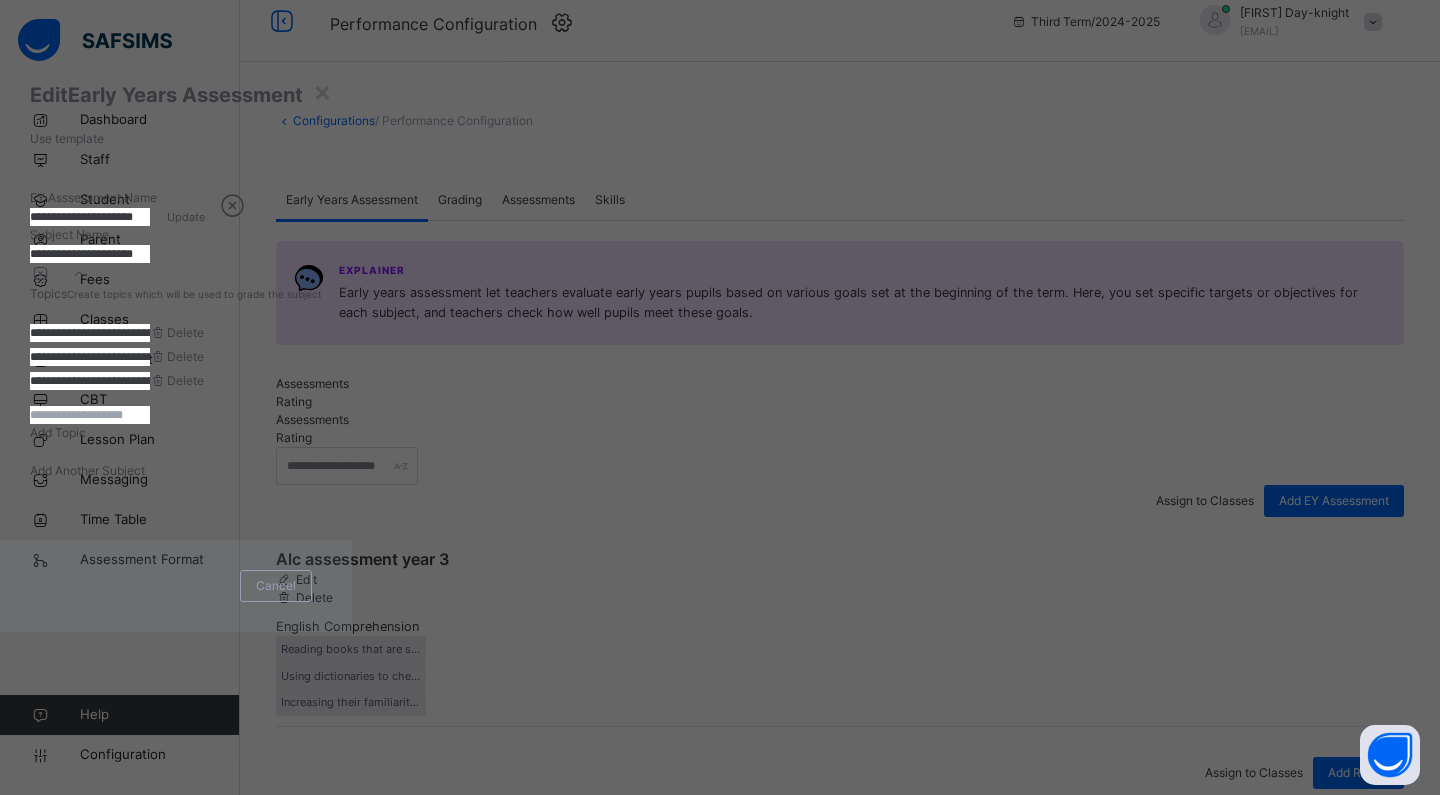 click at bounding box center [79, 273] 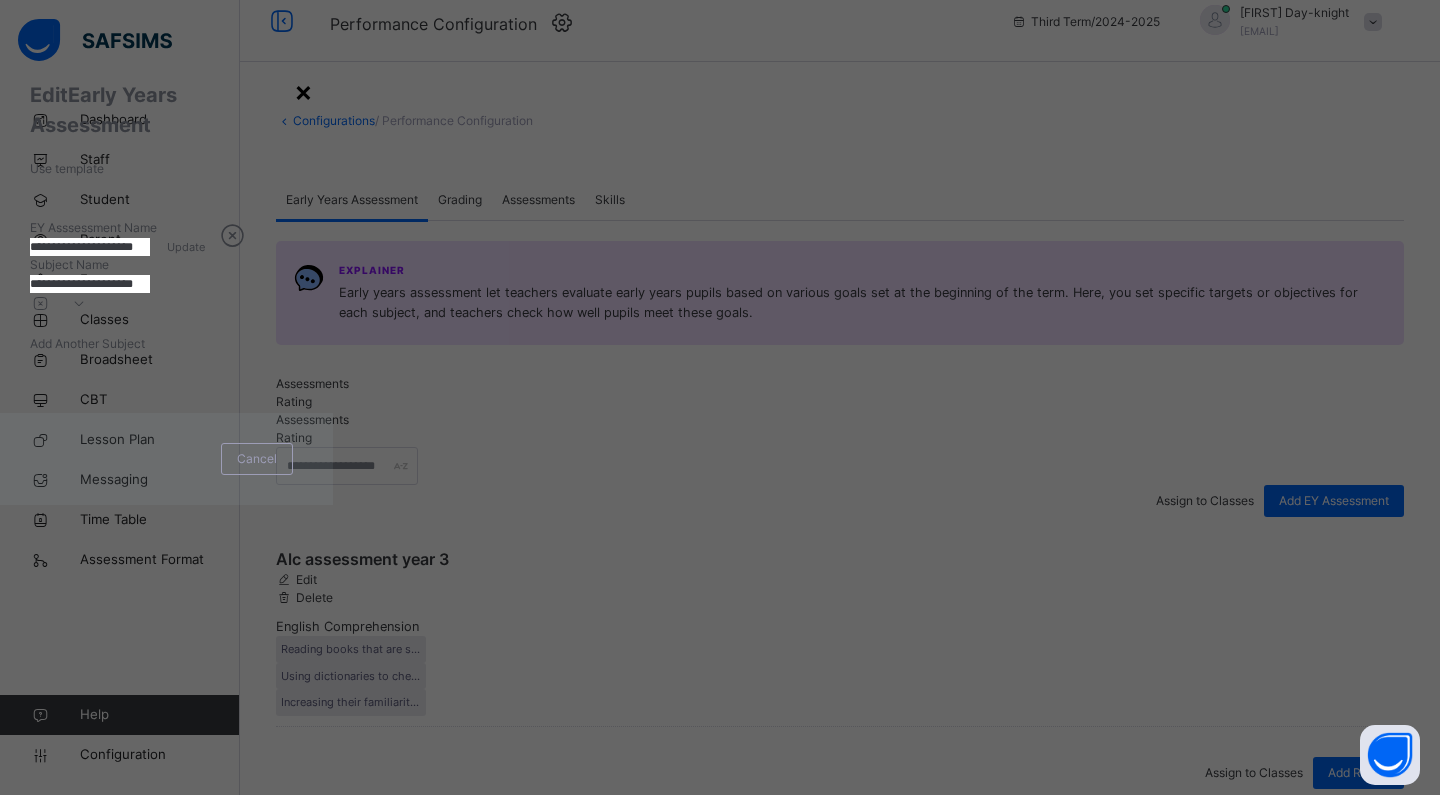 click on "×" at bounding box center (303, 91) 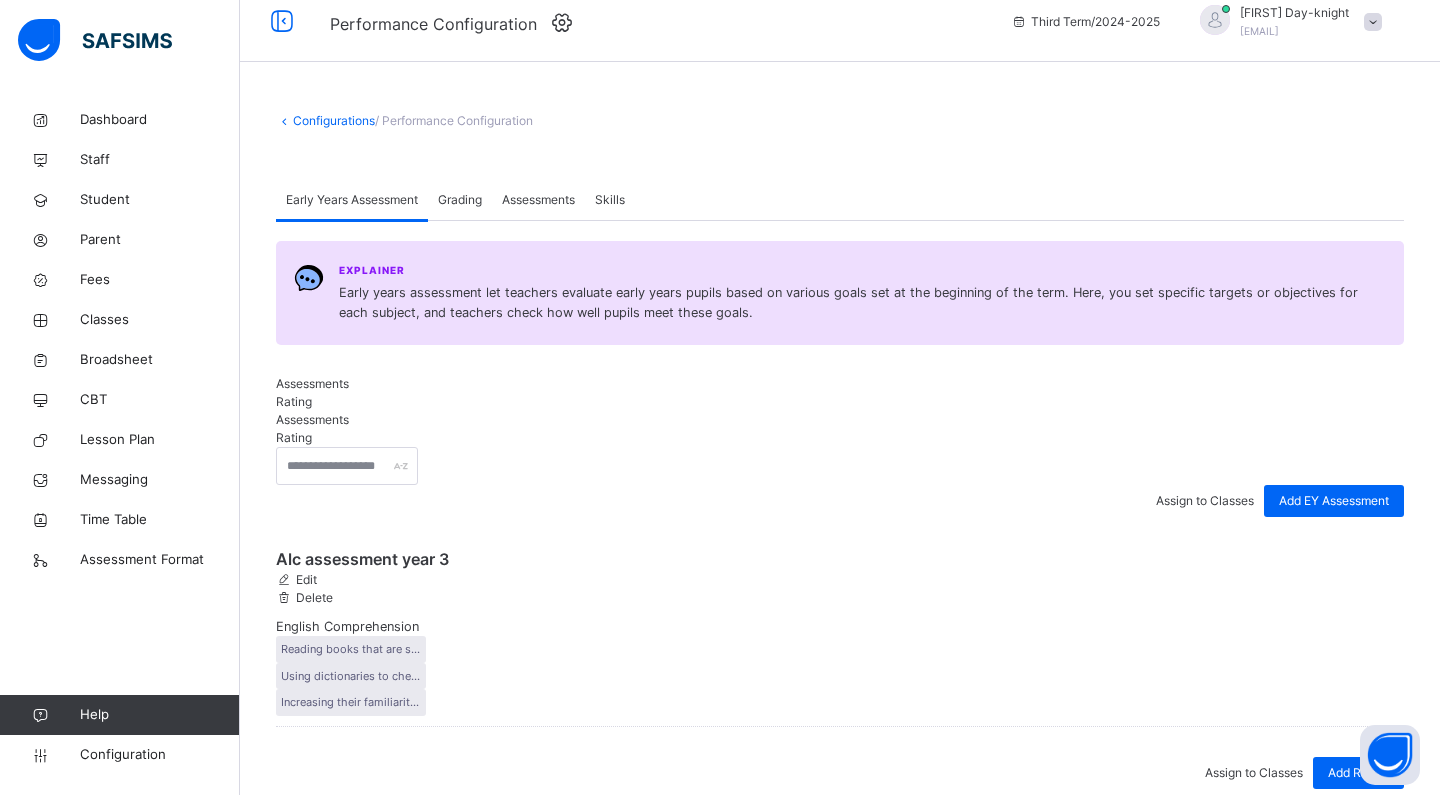 click on "Rating" at bounding box center (294, 401) 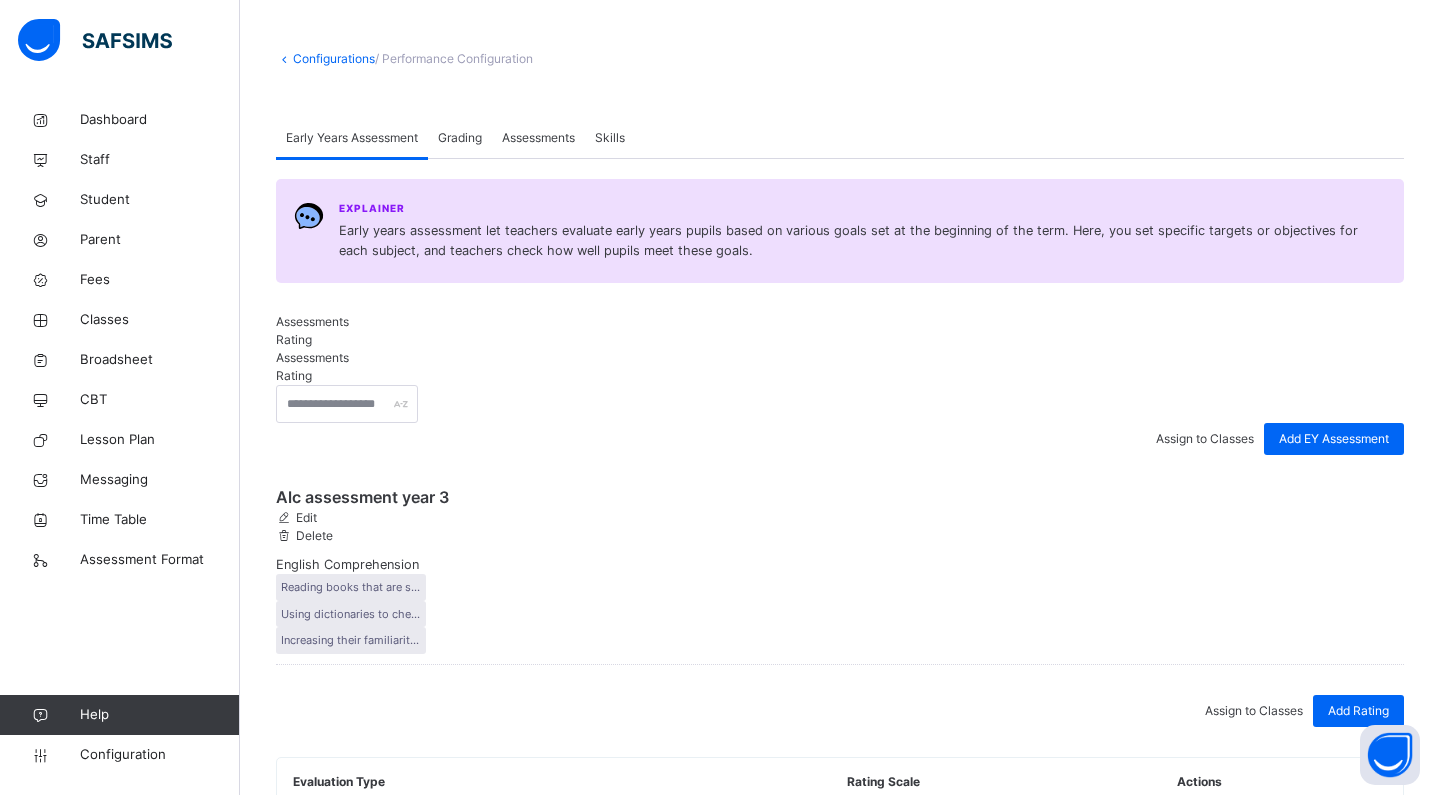 scroll, scrollTop: 80, scrollLeft: 0, axis: vertical 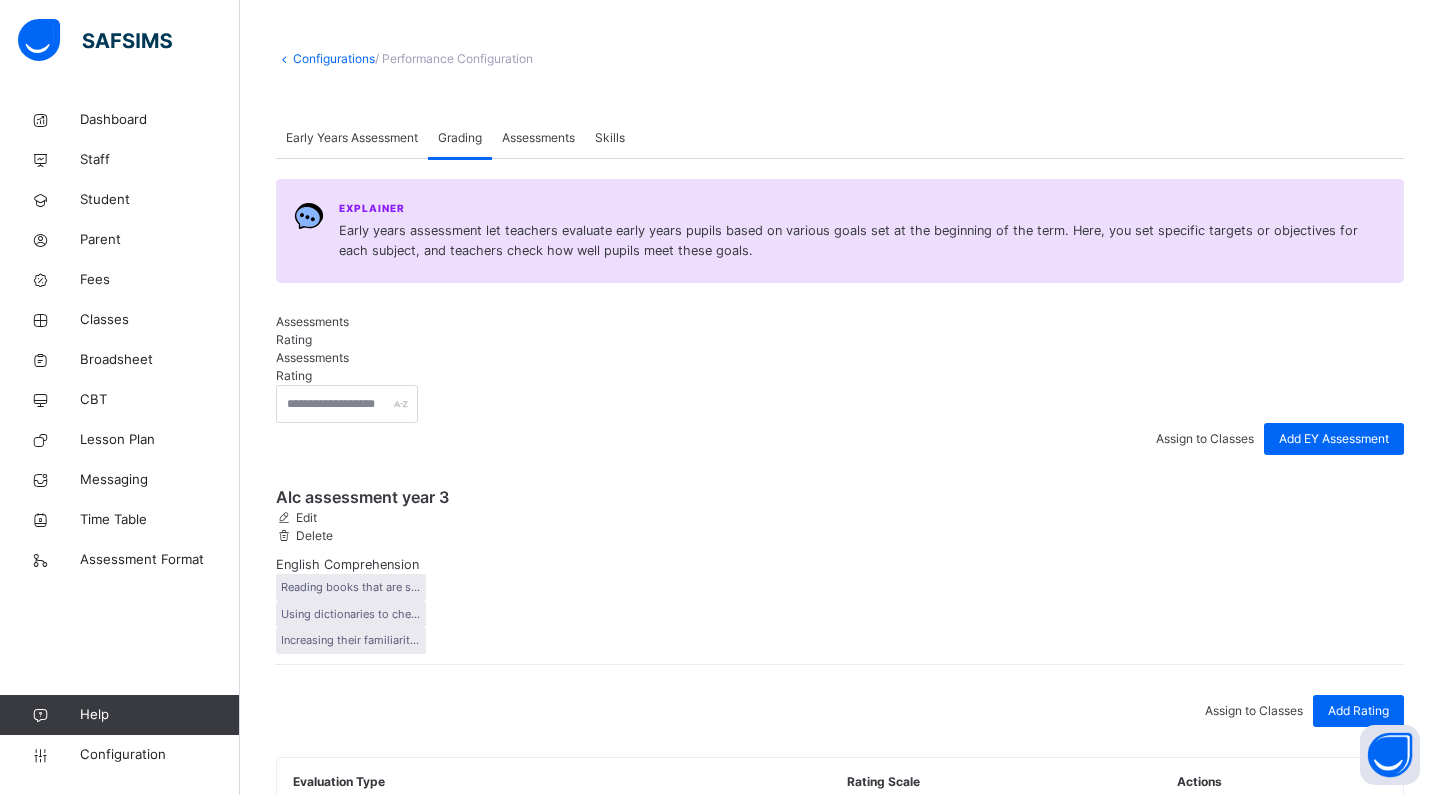 click on "Assessments" at bounding box center [538, 138] 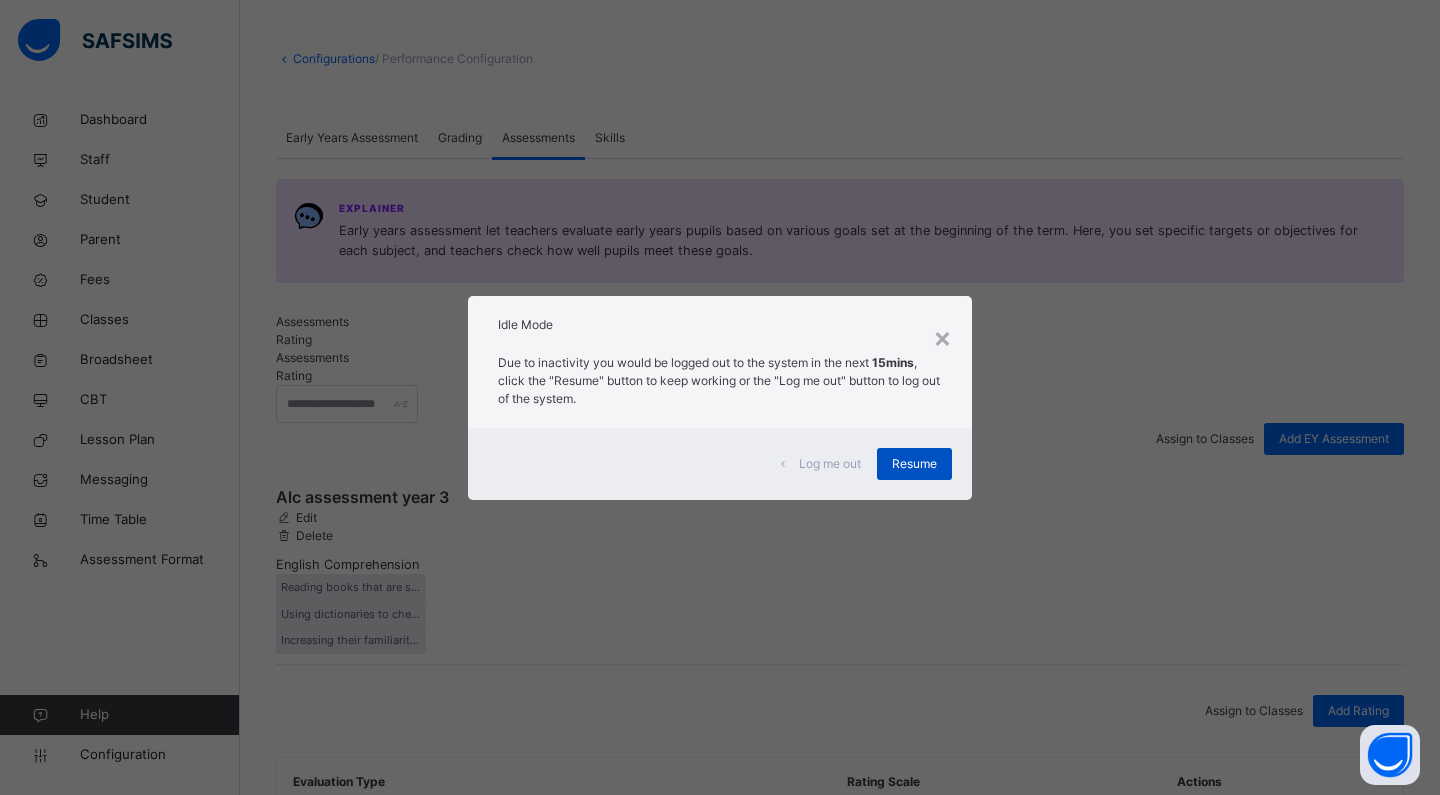 click on "Resume" at bounding box center (914, 464) 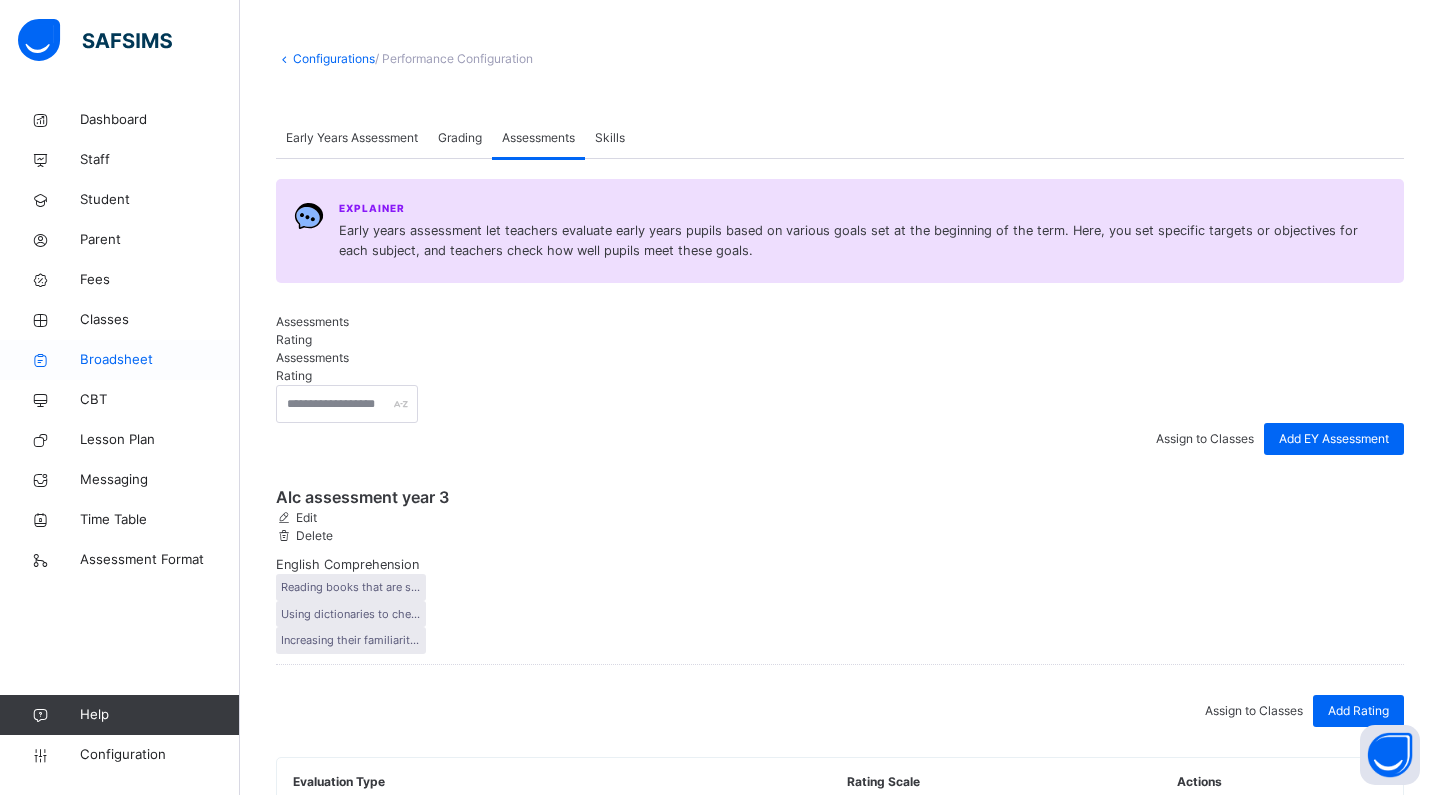 click on "Broadsheet" at bounding box center [160, 360] 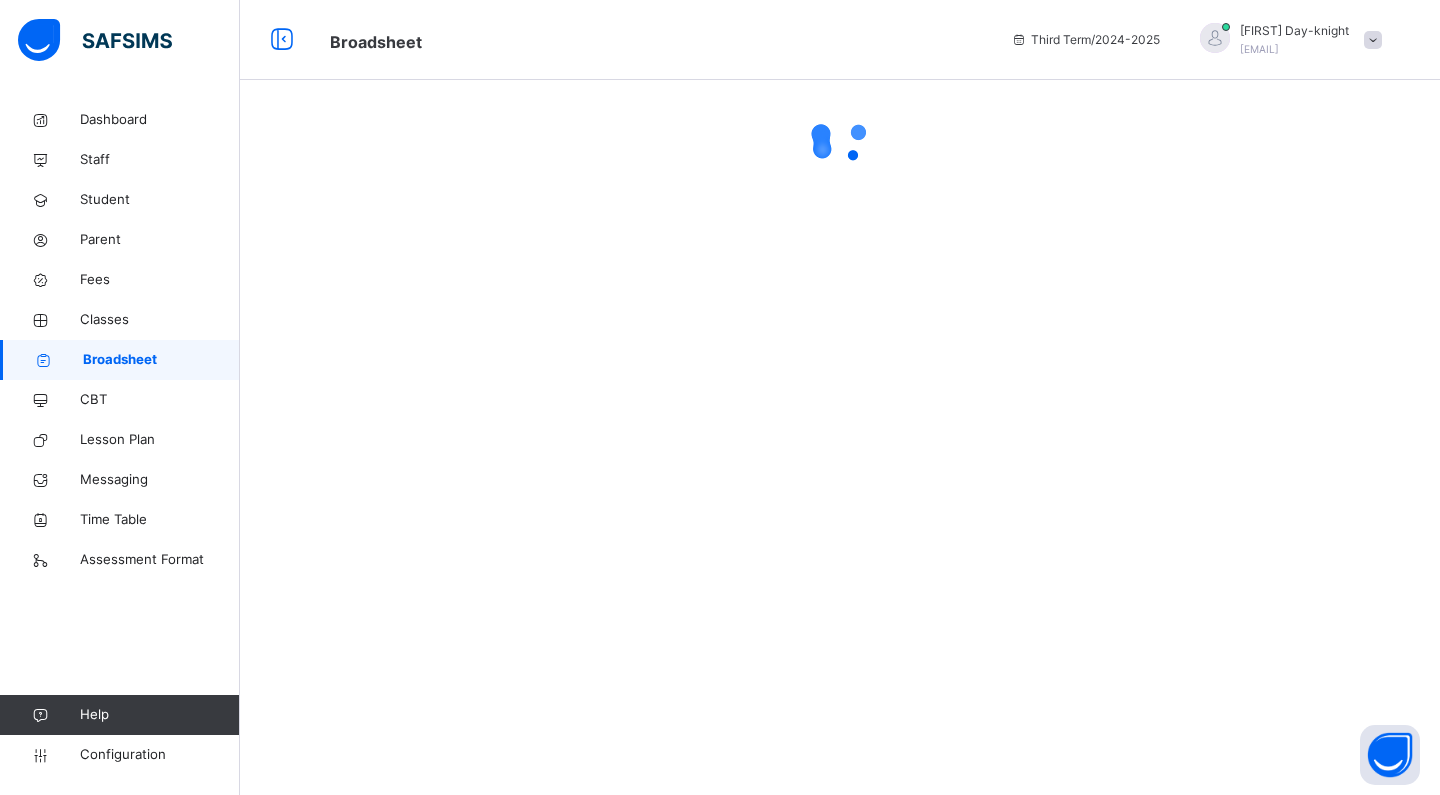 scroll, scrollTop: 0, scrollLeft: 0, axis: both 